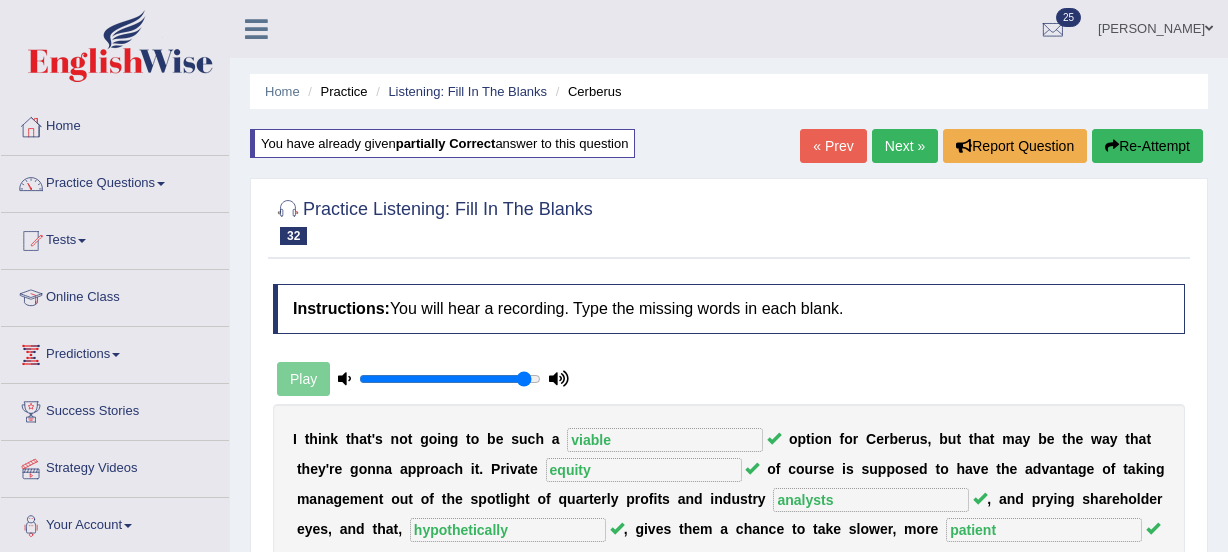 scroll, scrollTop: 498, scrollLeft: 0, axis: vertical 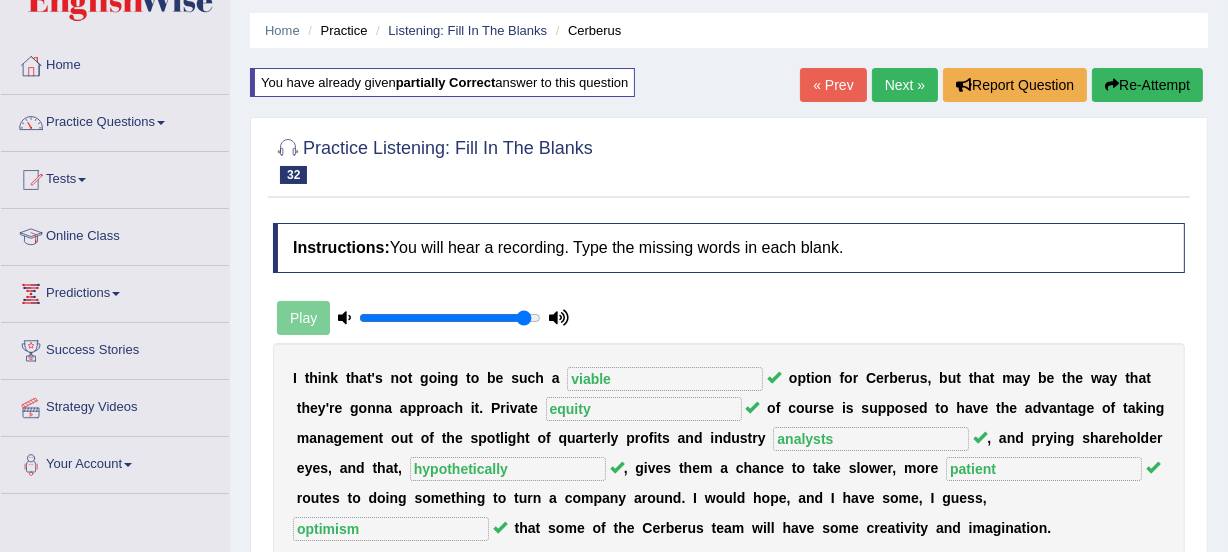 click on "Next »" at bounding box center (905, 85) 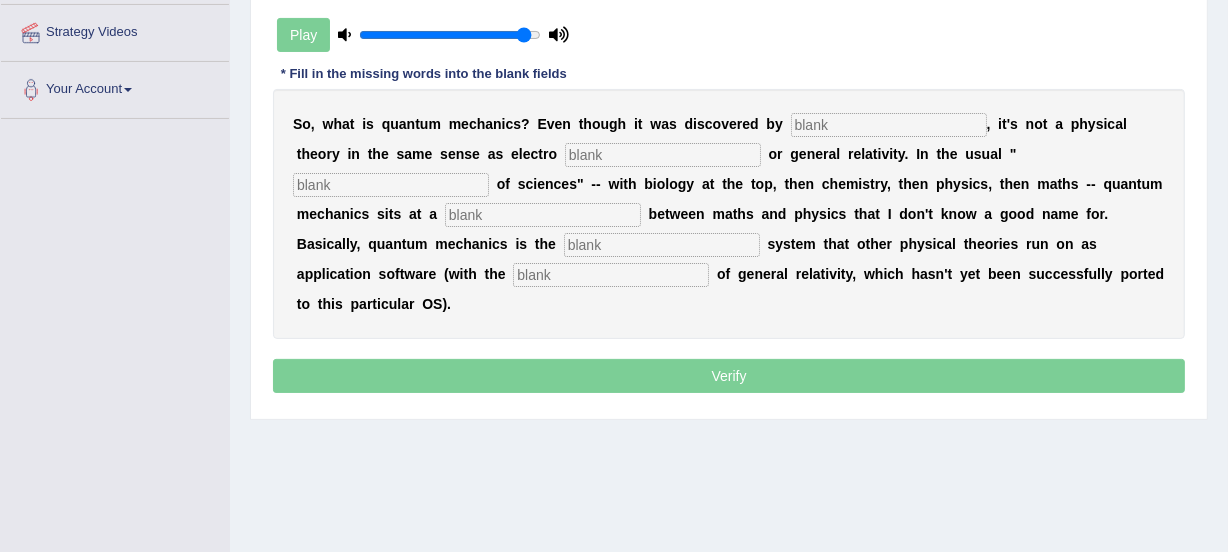 scroll, scrollTop: 400, scrollLeft: 0, axis: vertical 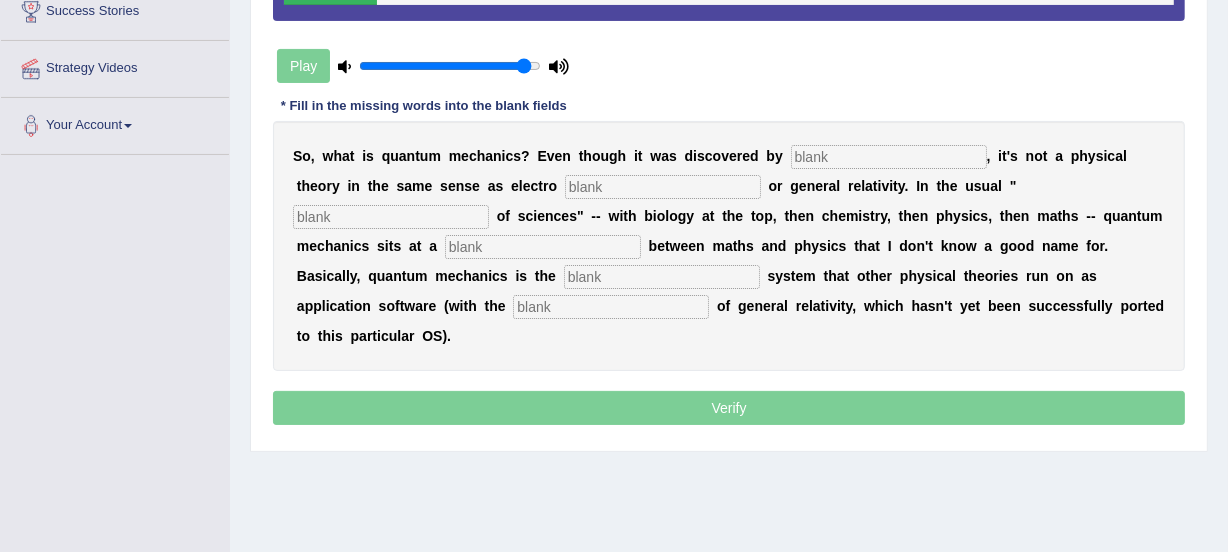 click at bounding box center [889, 157] 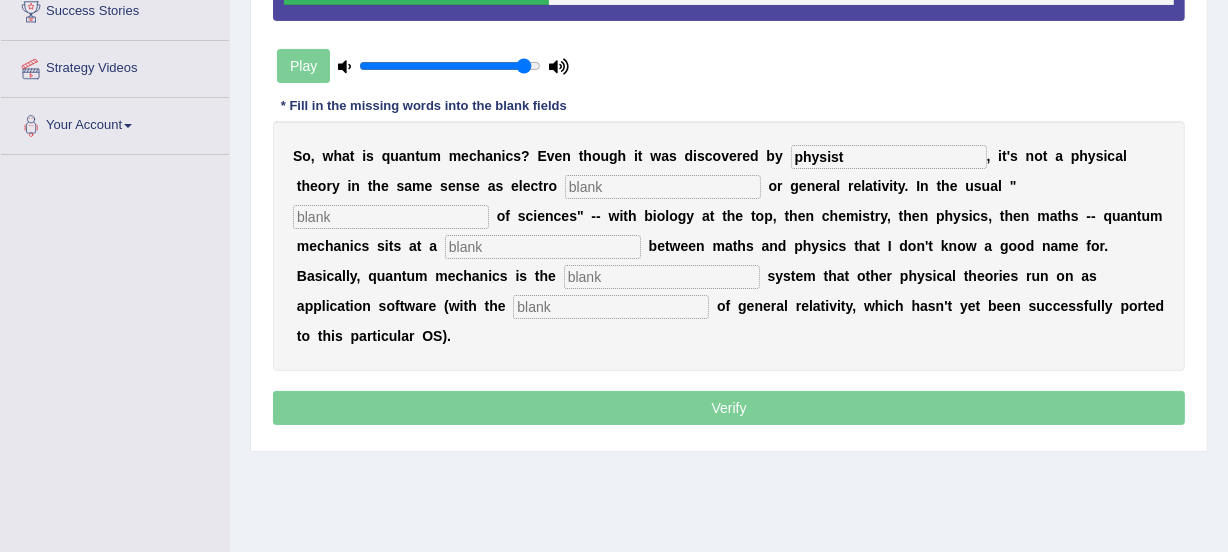 type on "physist" 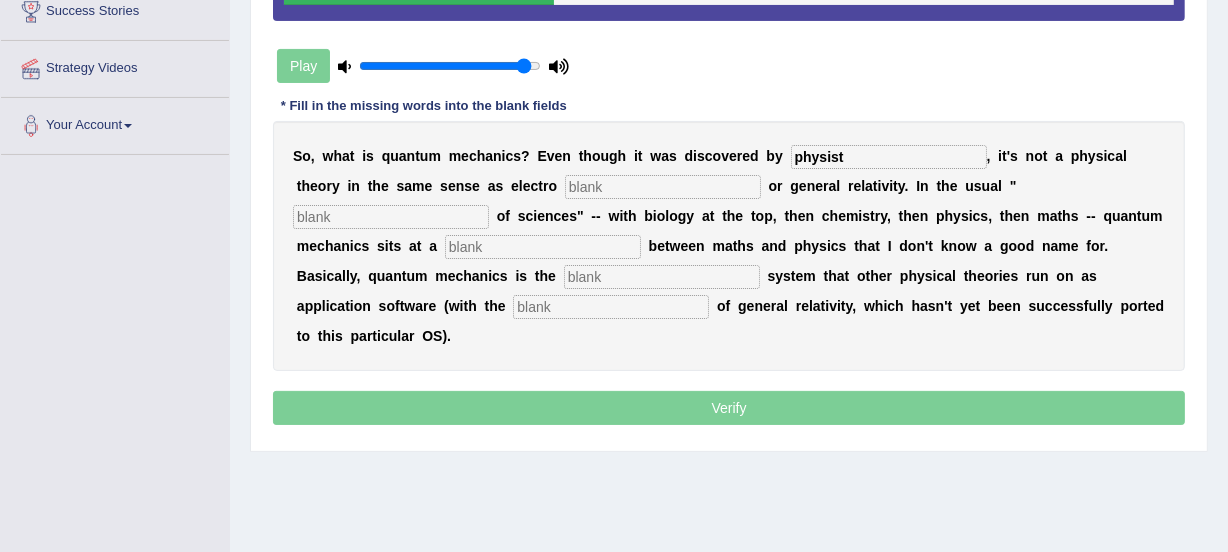 click at bounding box center [663, 187] 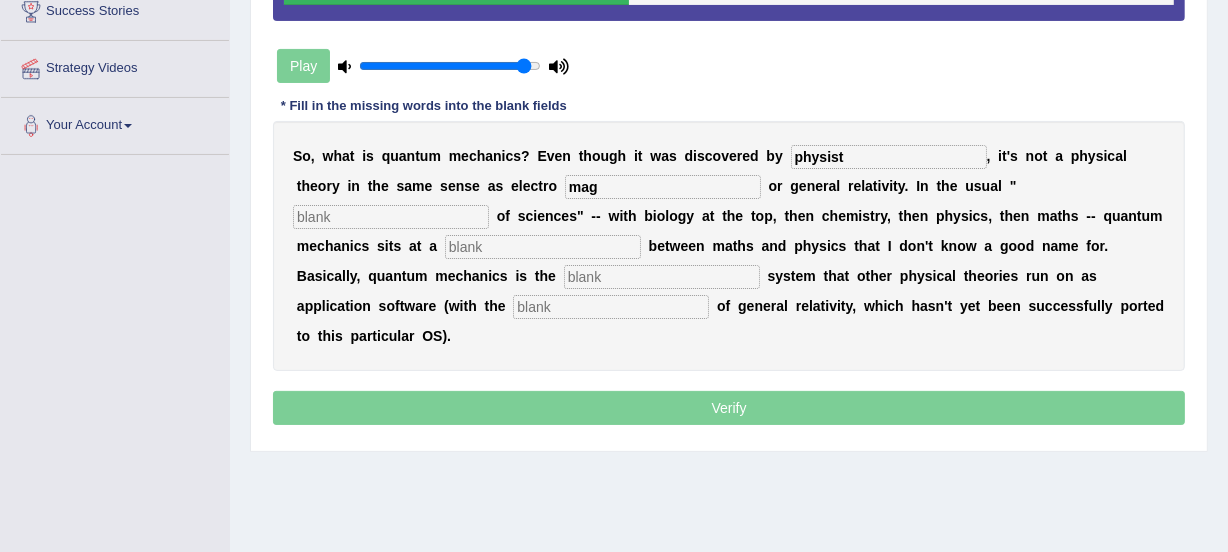 type on "mag" 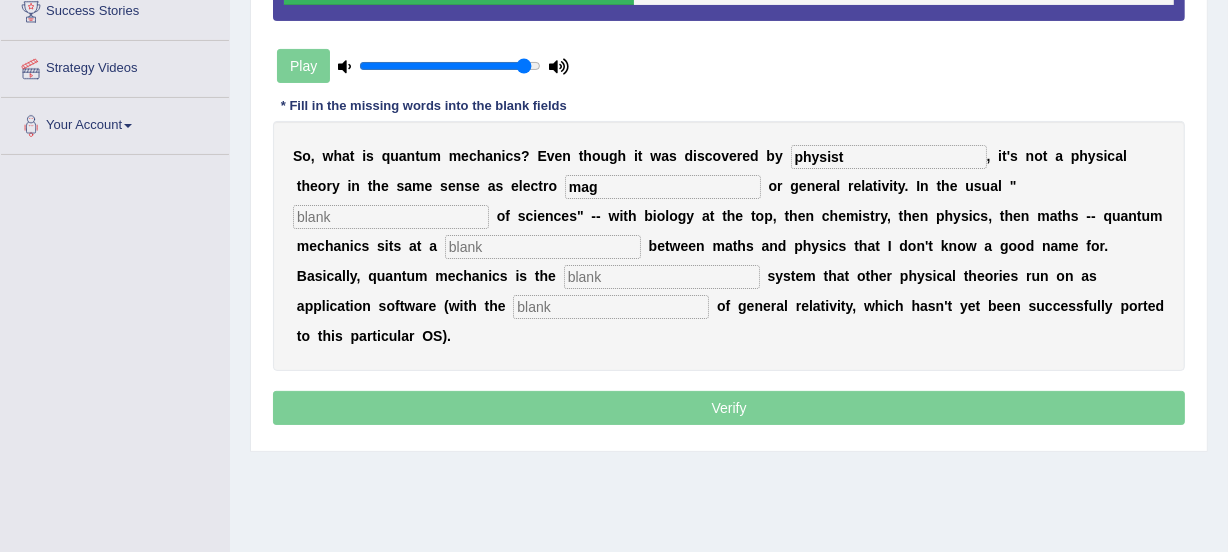 click at bounding box center (391, 217) 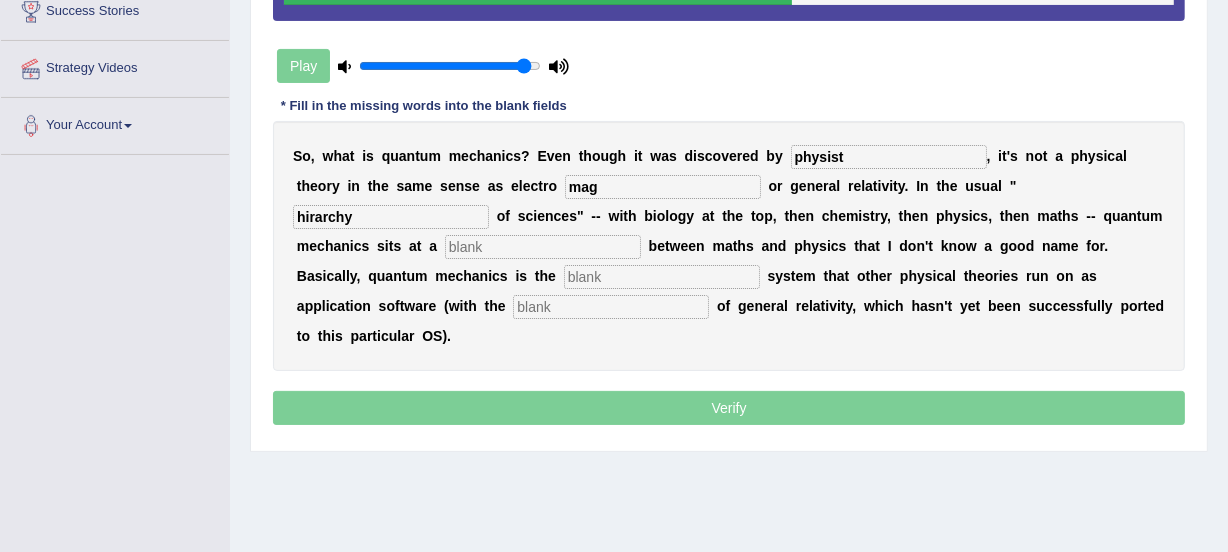 type on "hirarchy" 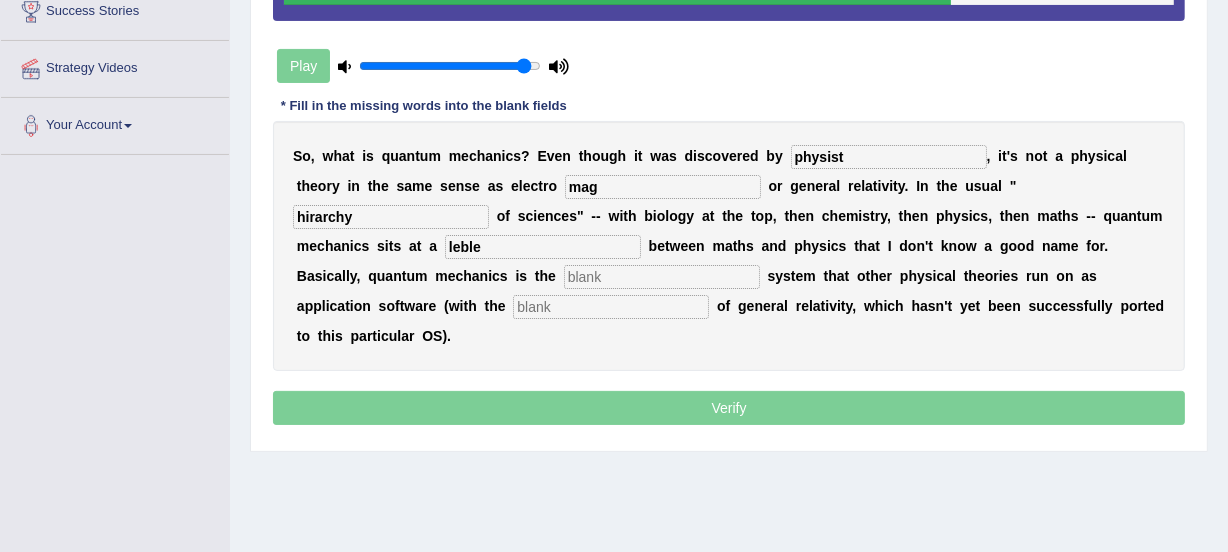 type on "leble" 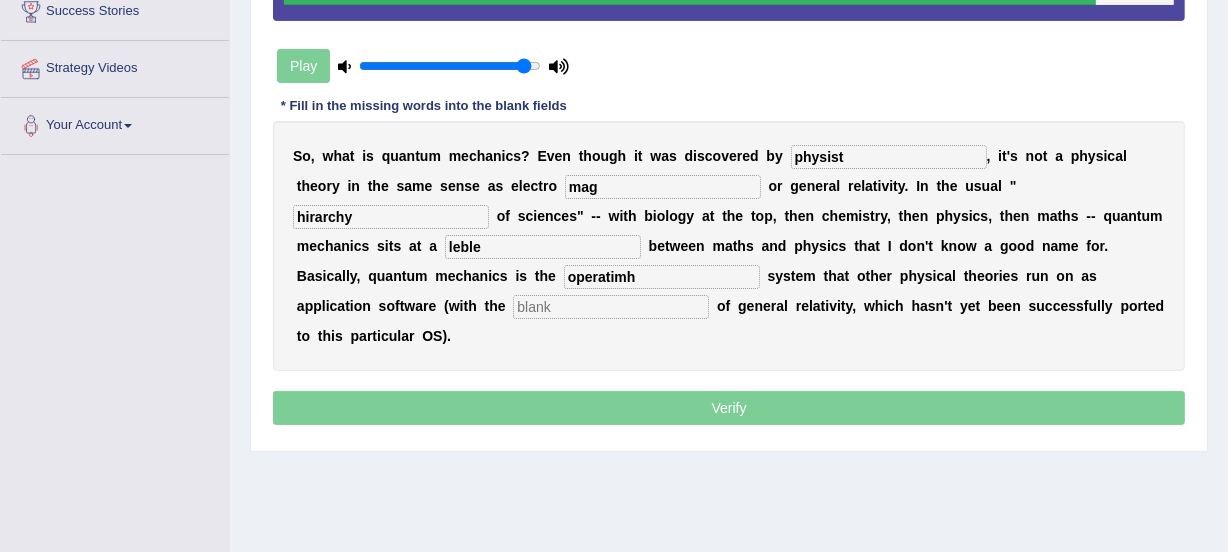 type on "operatimh" 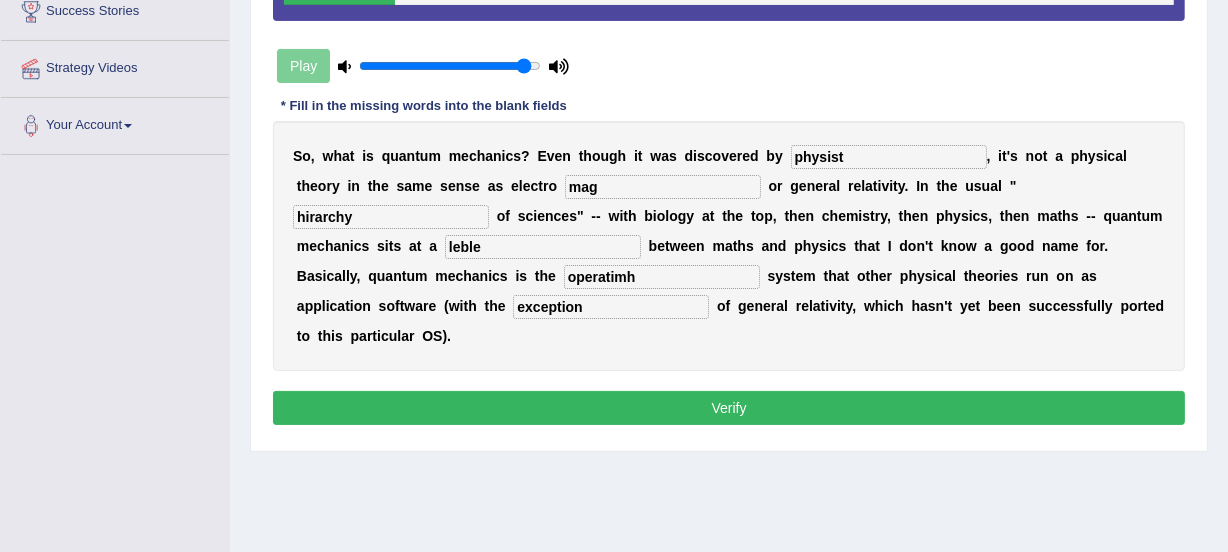 type on "exception" 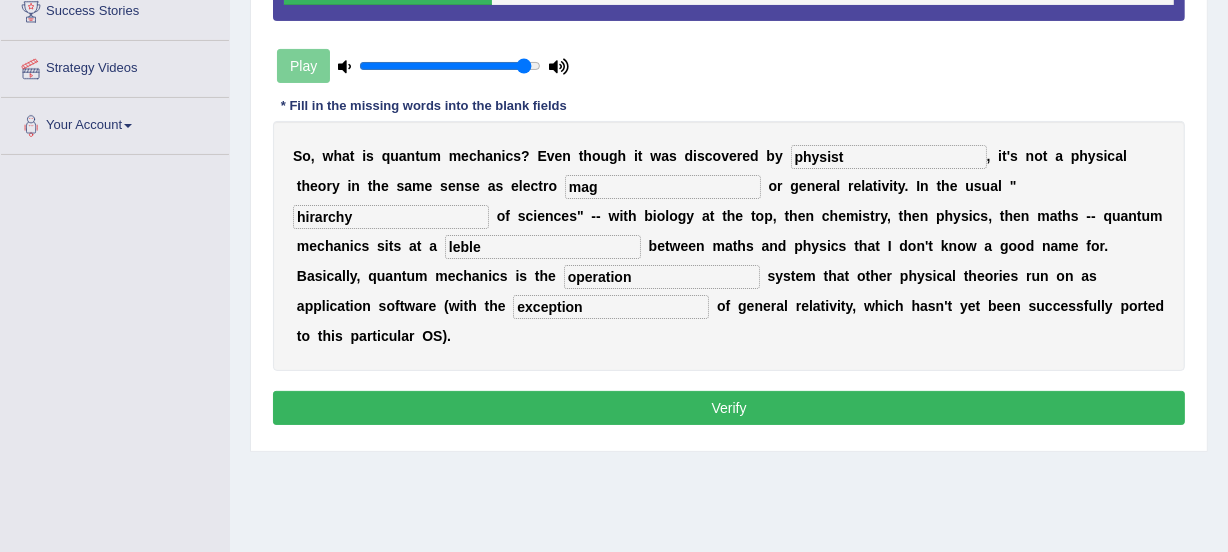 type on "operation" 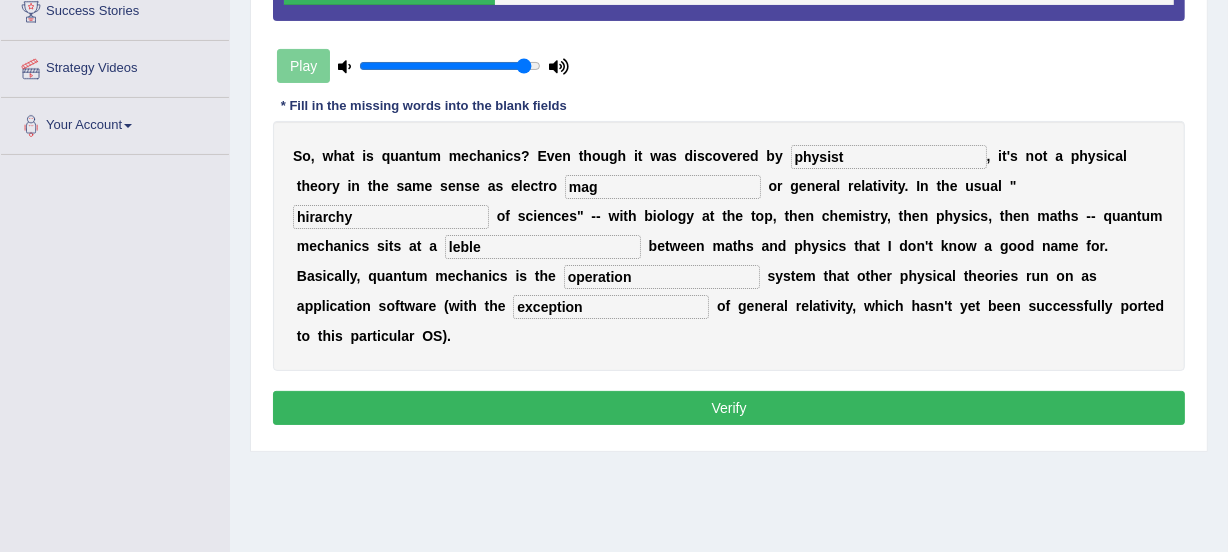 click on "leble" at bounding box center [543, 247] 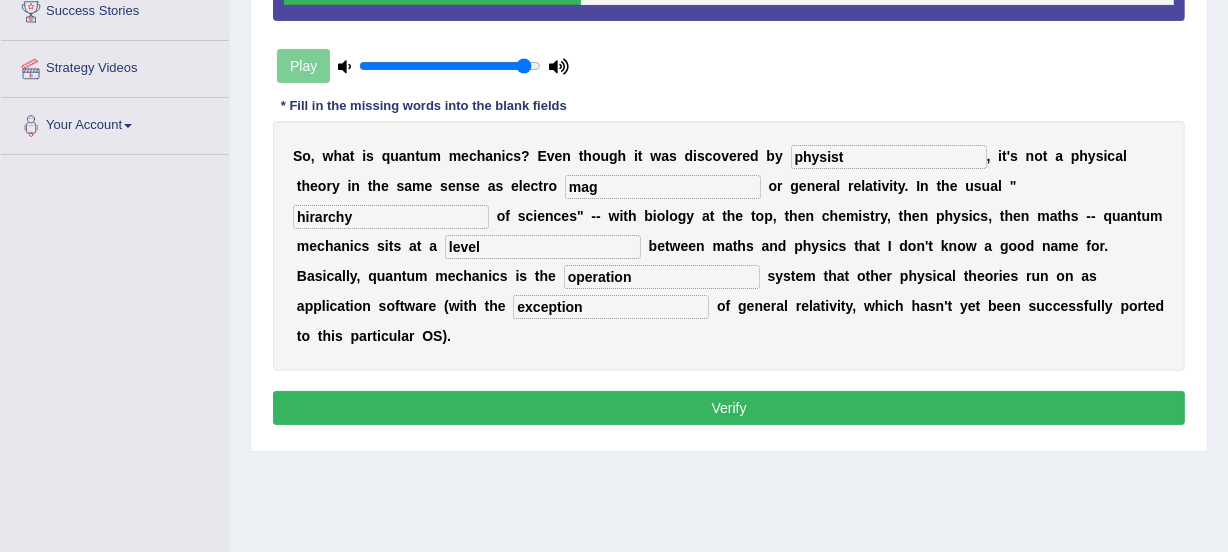 type on "level" 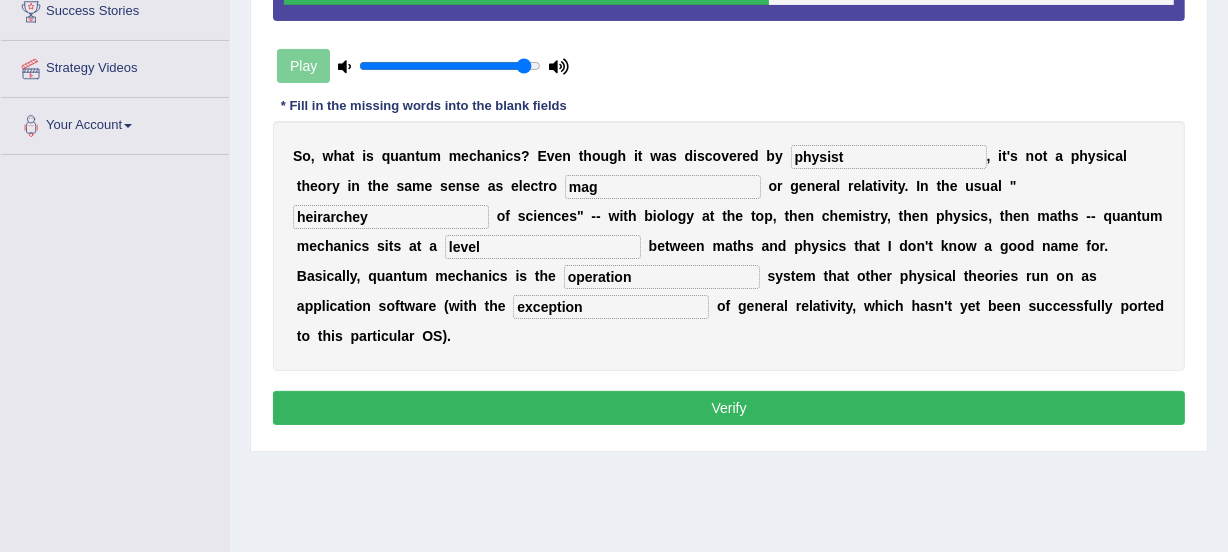 type on "heirarchey" 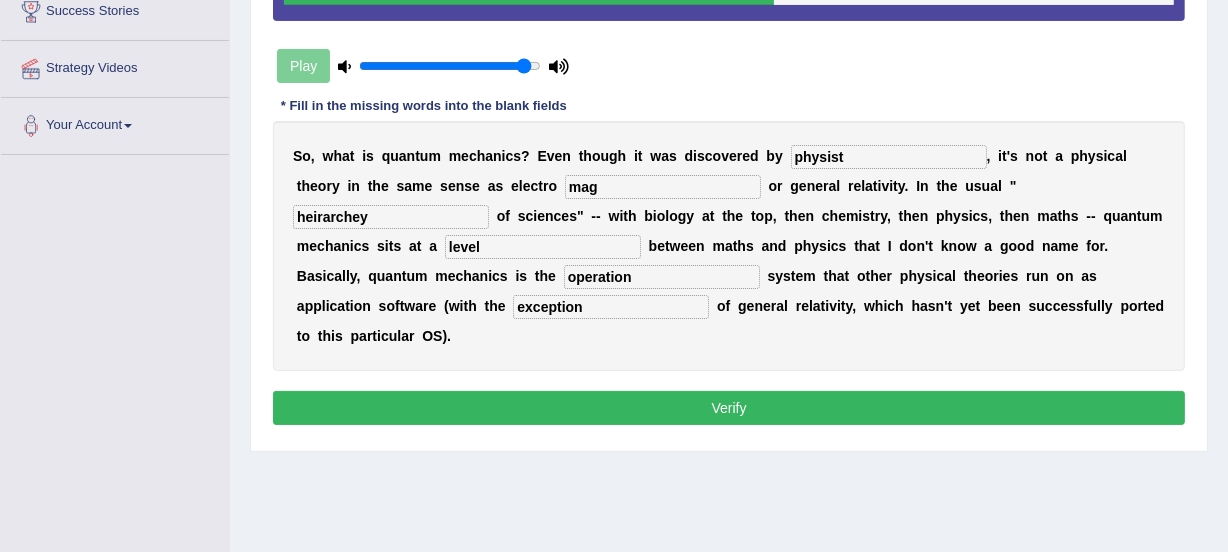 click on "mag" at bounding box center (663, 187) 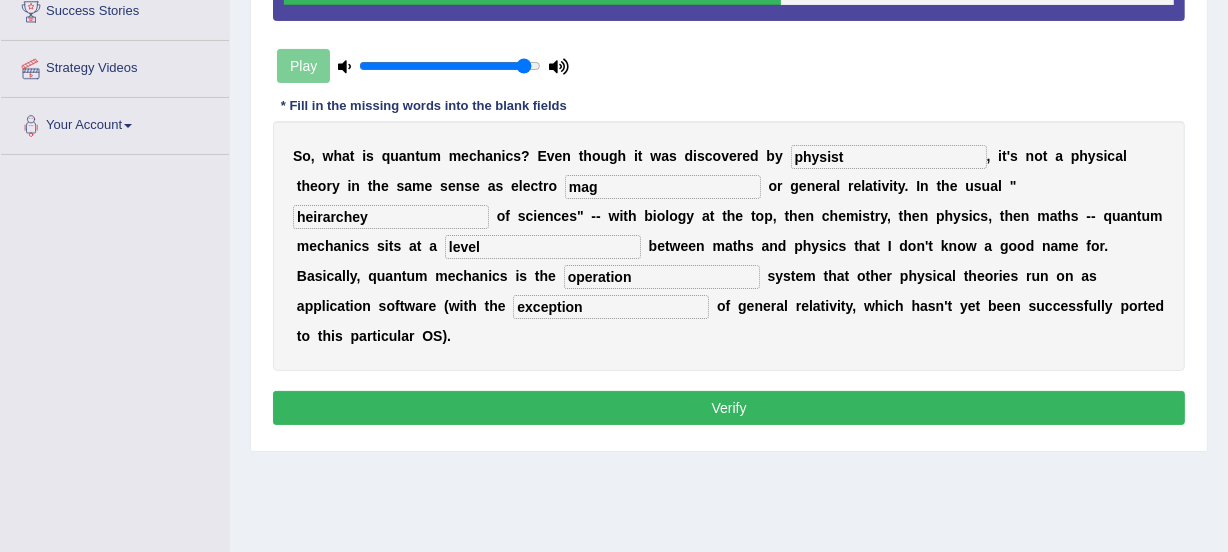 click on "mag" at bounding box center (663, 187) 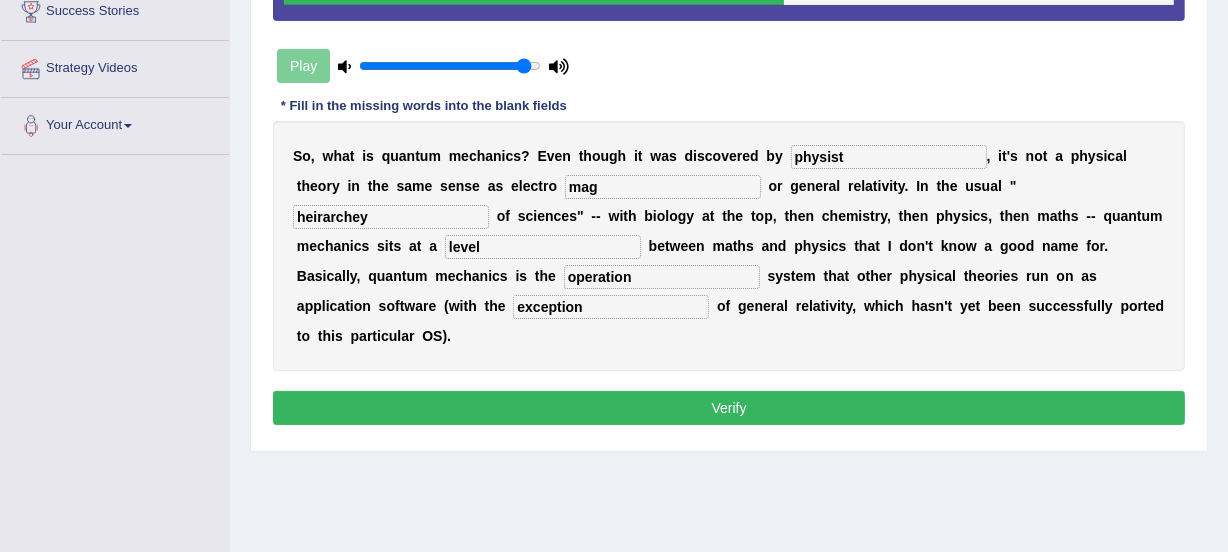 click on "mag" at bounding box center [663, 187] 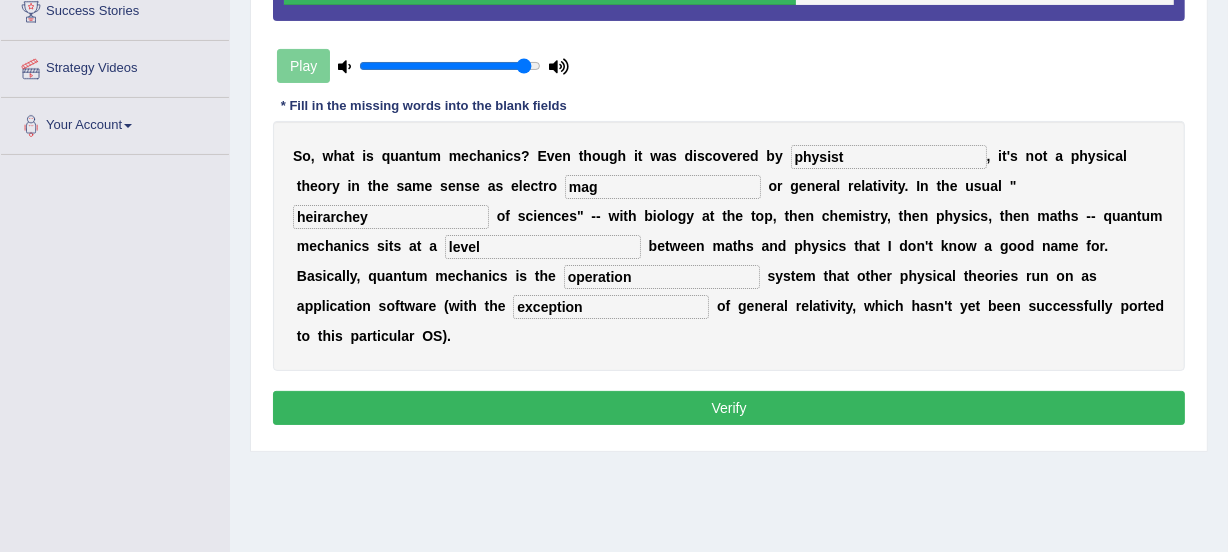click on "mag" at bounding box center (663, 187) 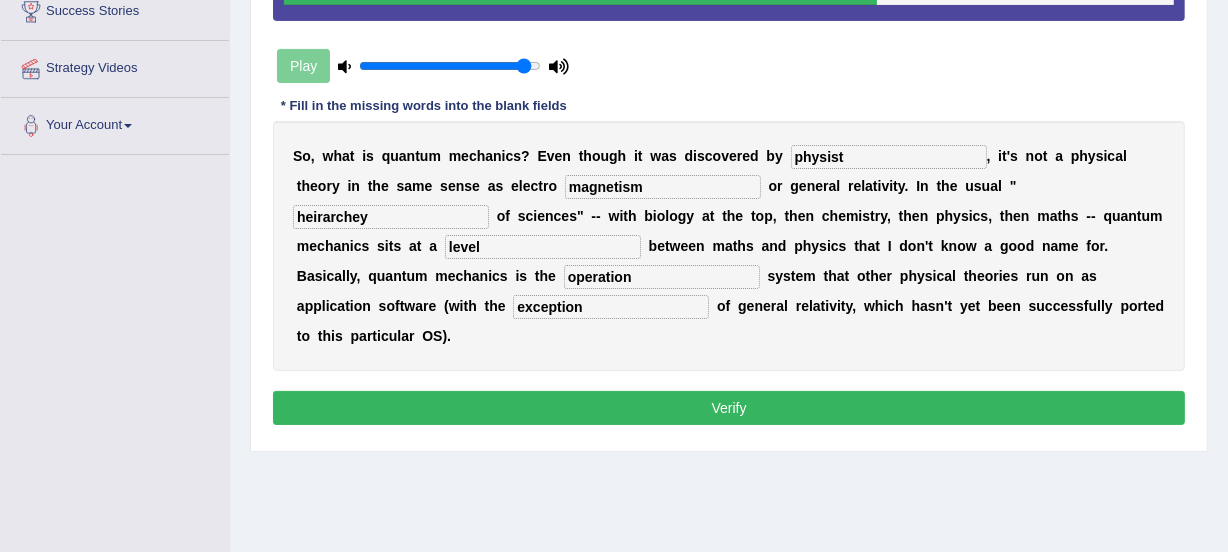 type on "magnetism" 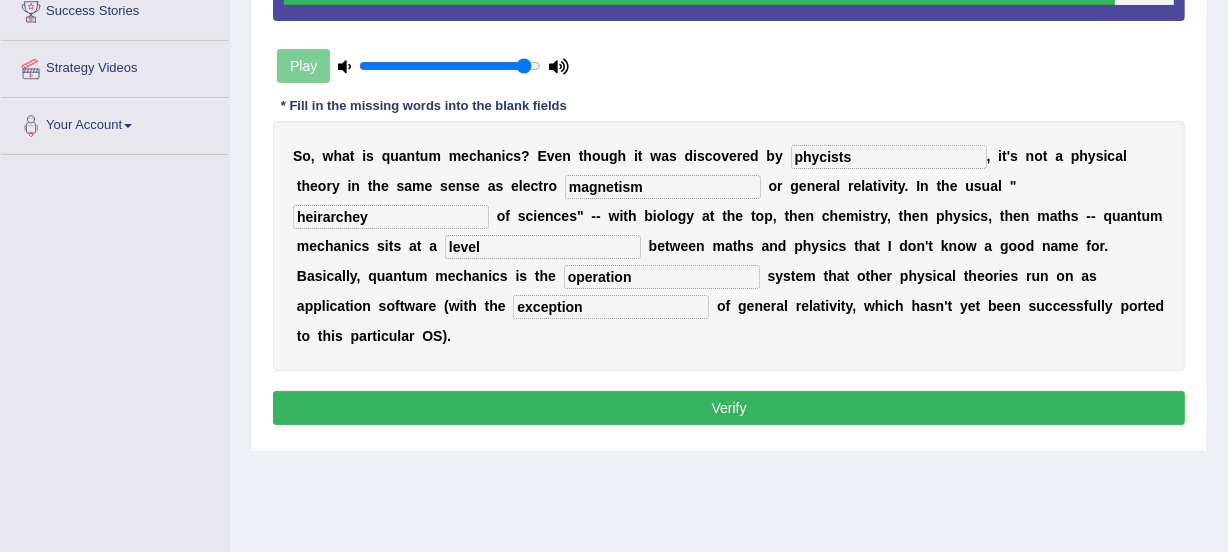 type on "phycists" 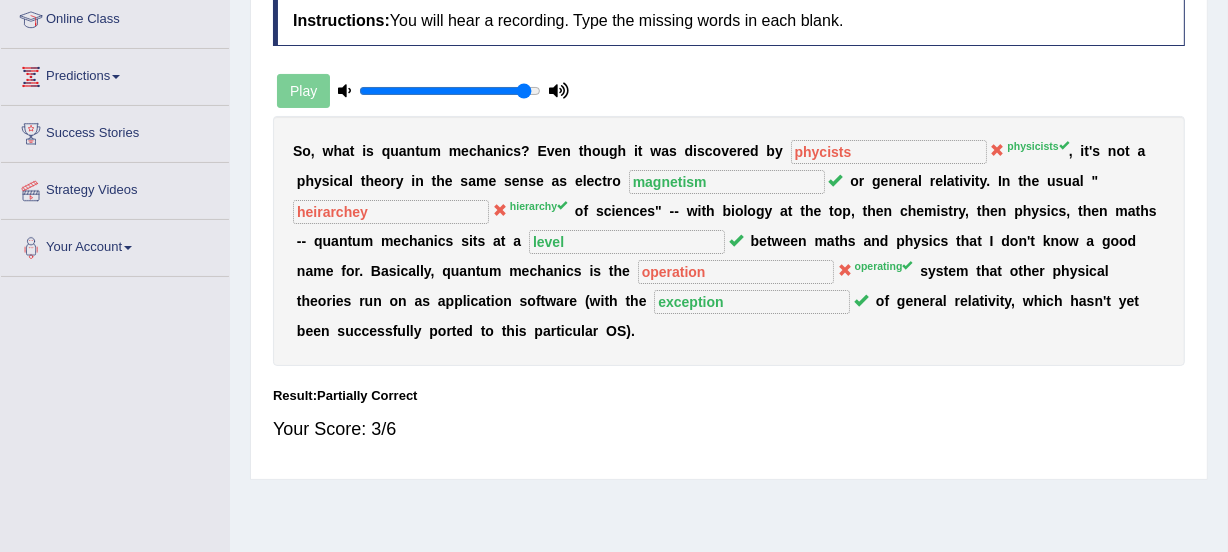 scroll, scrollTop: 254, scrollLeft: 0, axis: vertical 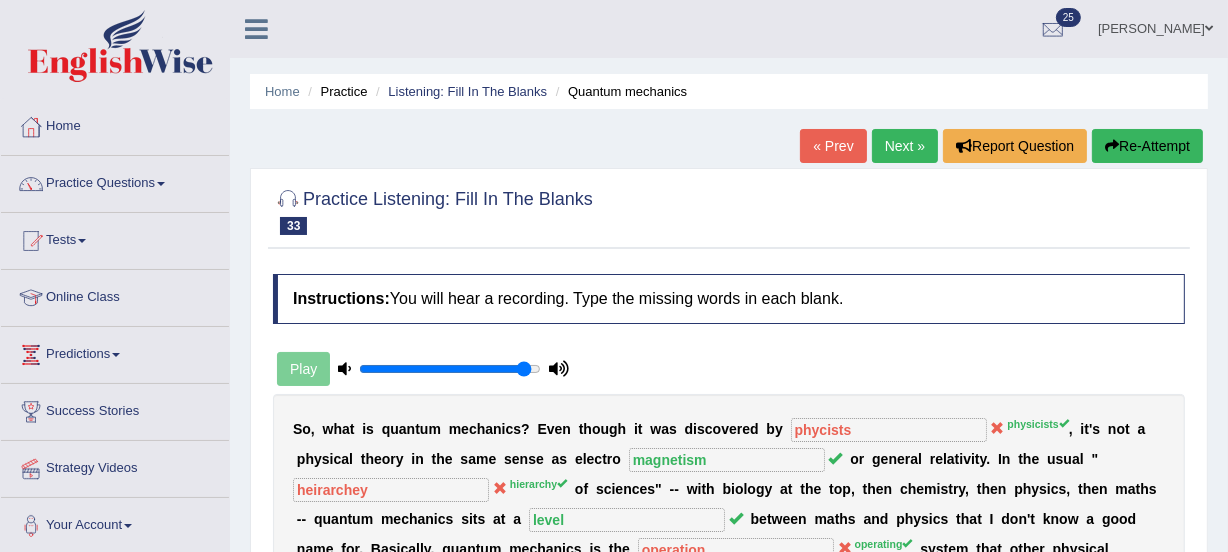 click on "Re-Attempt" at bounding box center [1147, 146] 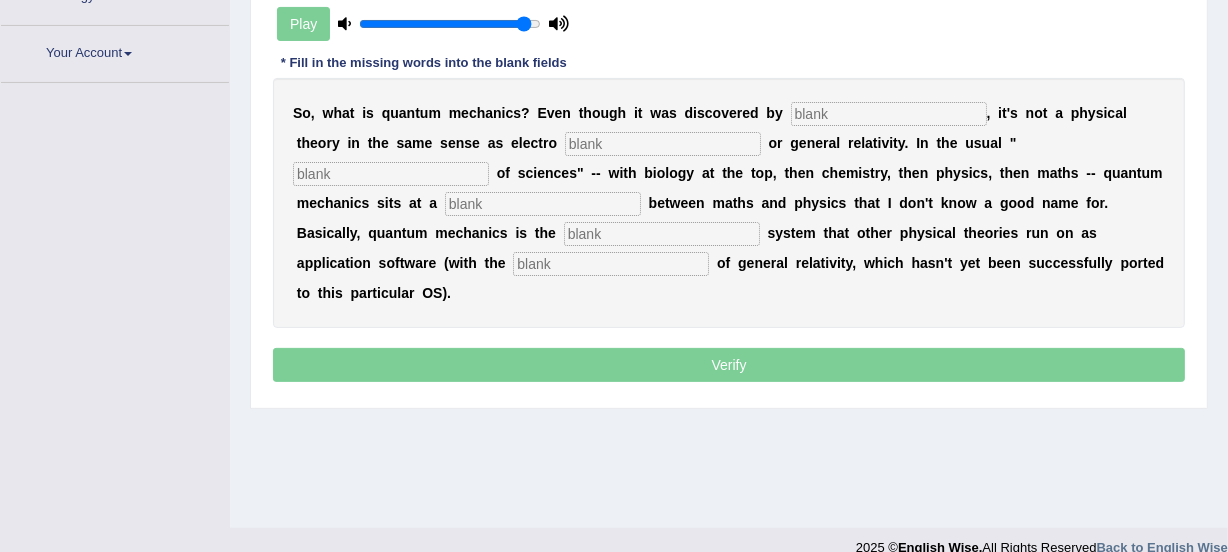 scroll, scrollTop: 0, scrollLeft: 0, axis: both 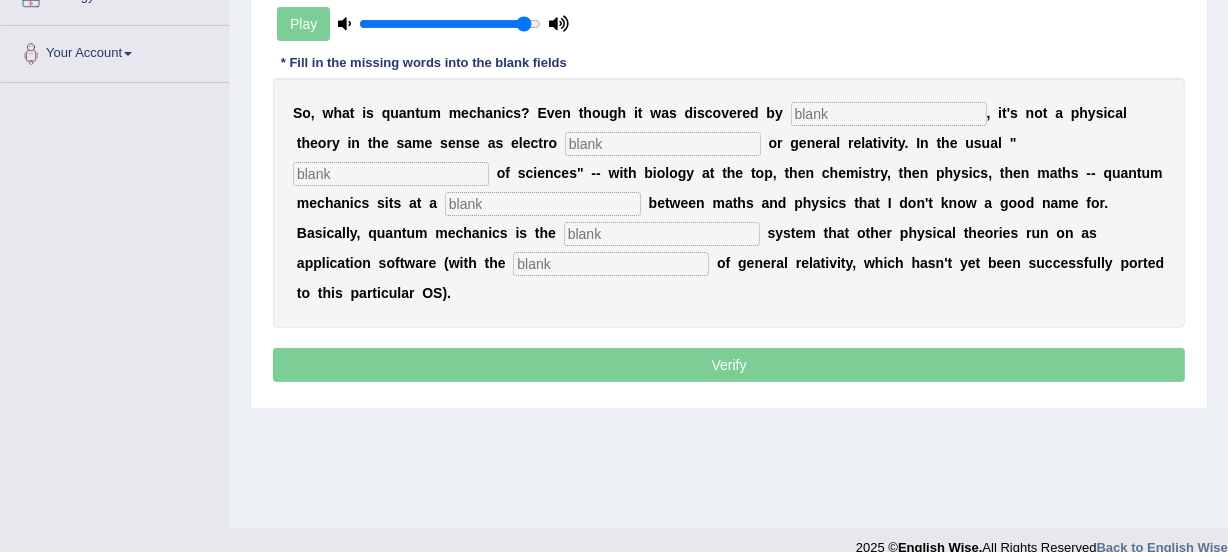 click at bounding box center (889, 114) 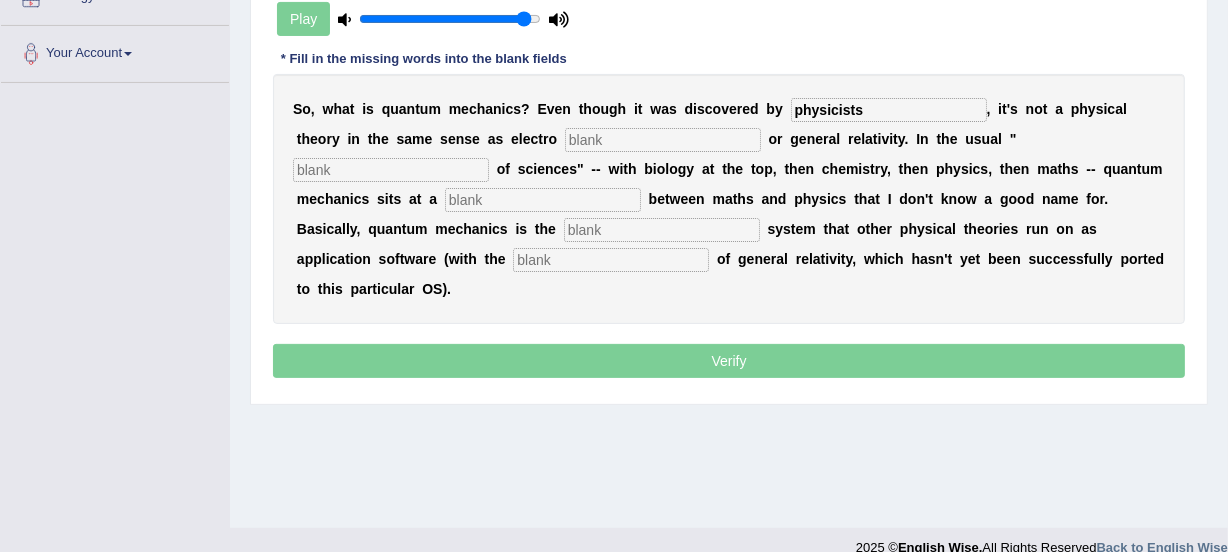 type on "physicists" 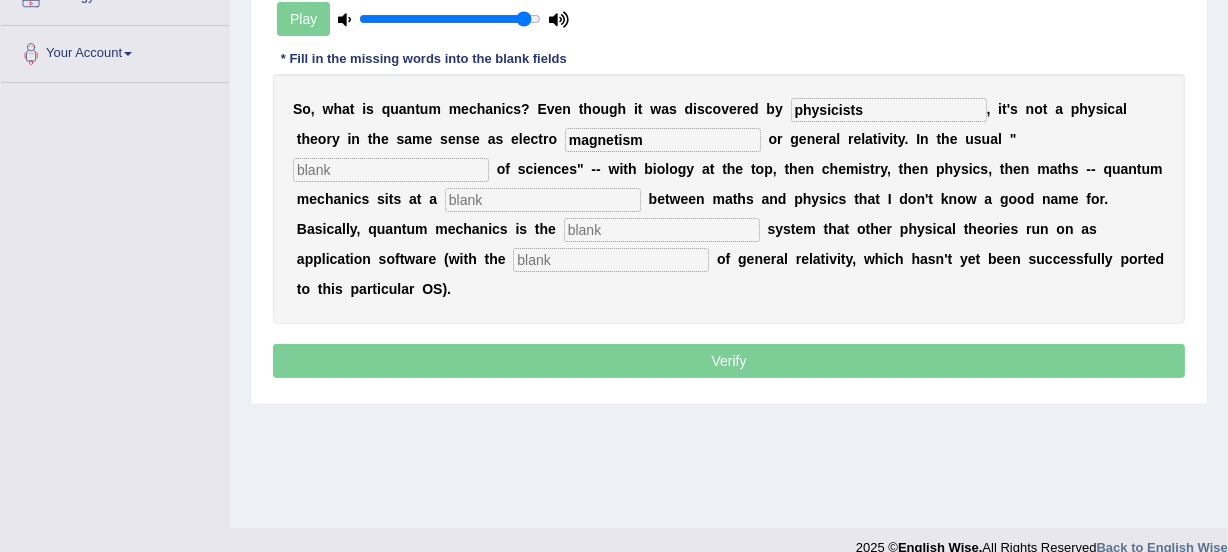 type on "magnetism" 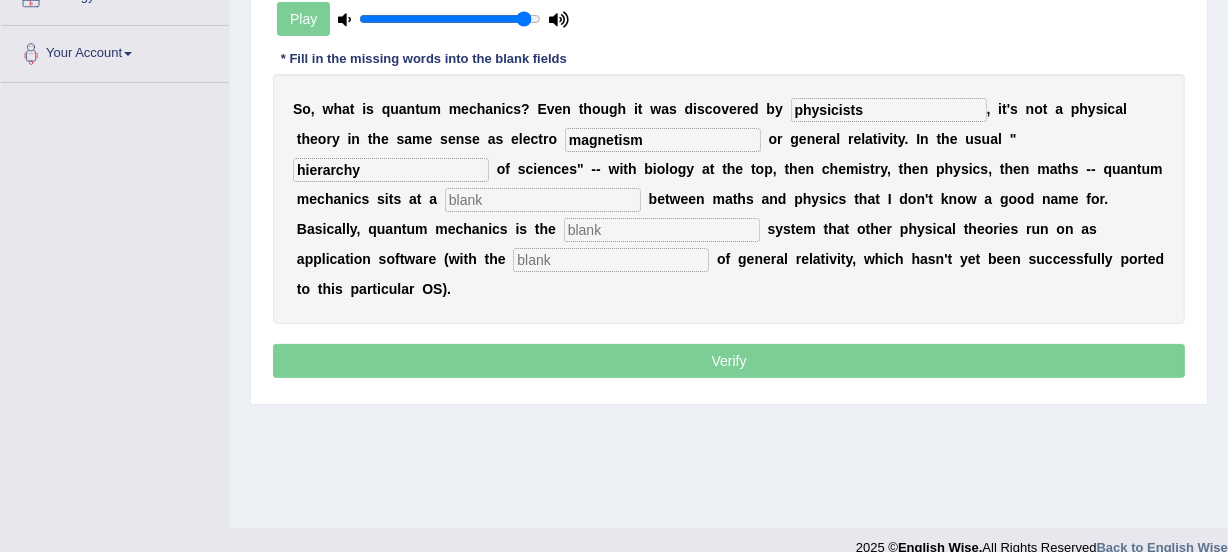 click on "hierarchy" at bounding box center (391, 170) 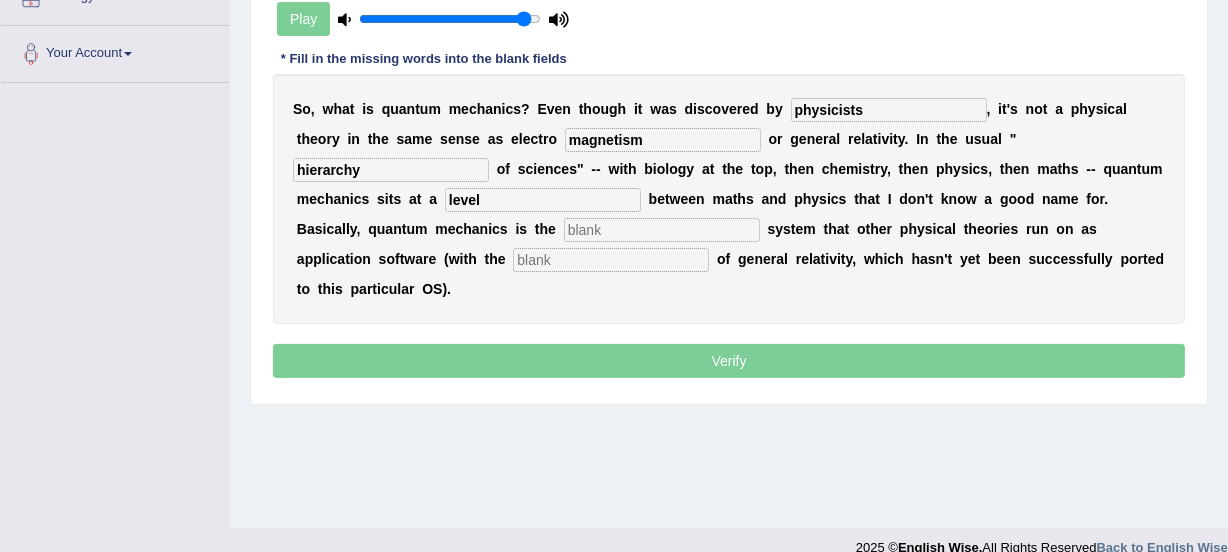 type on "level" 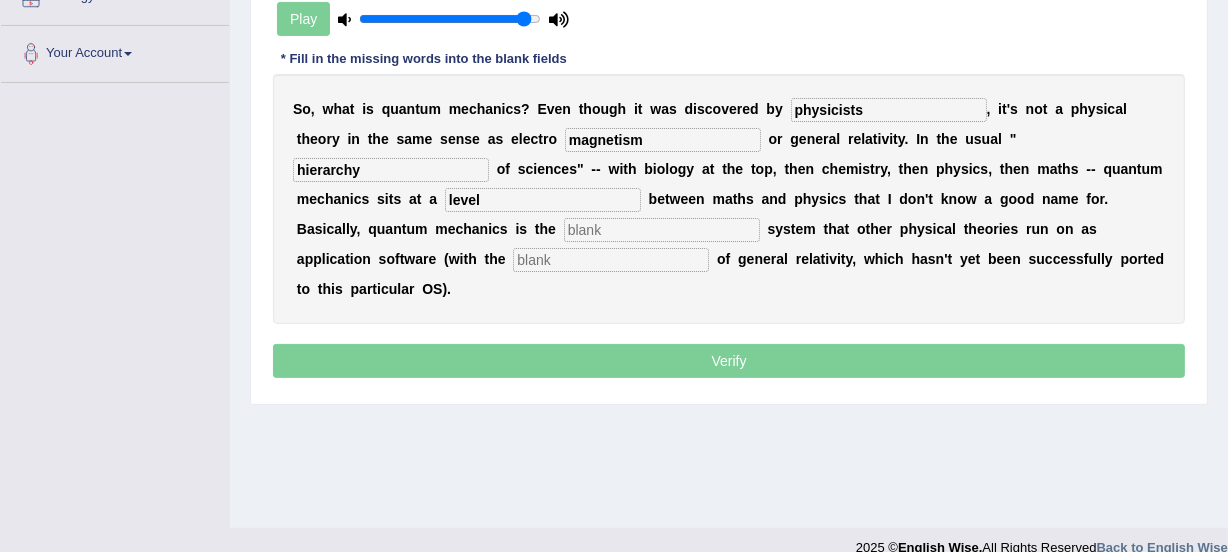 click at bounding box center (662, 230) 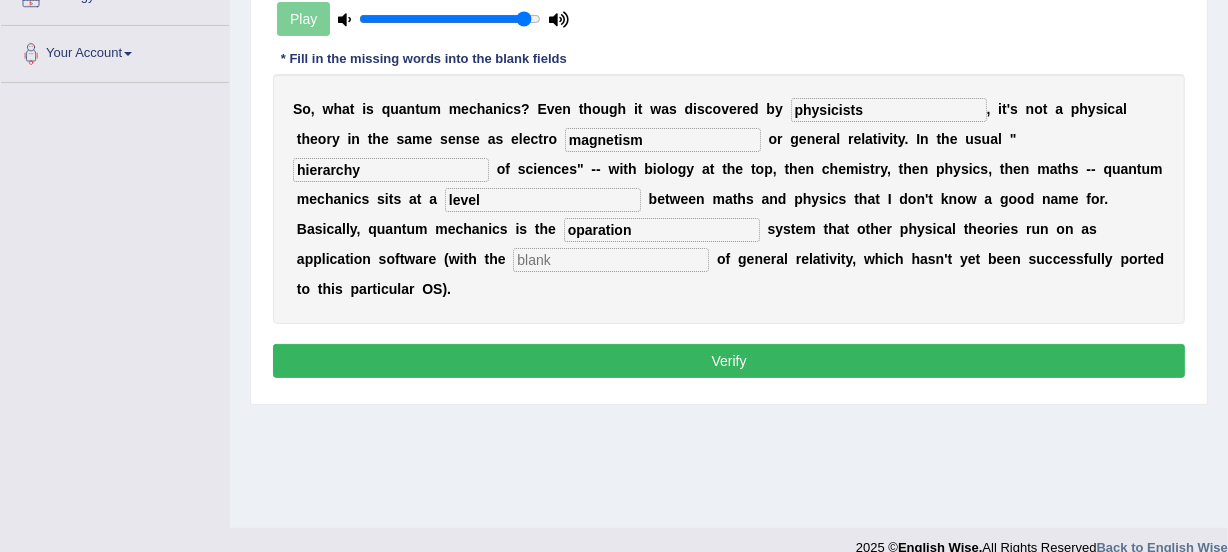 click at bounding box center [611, 260] 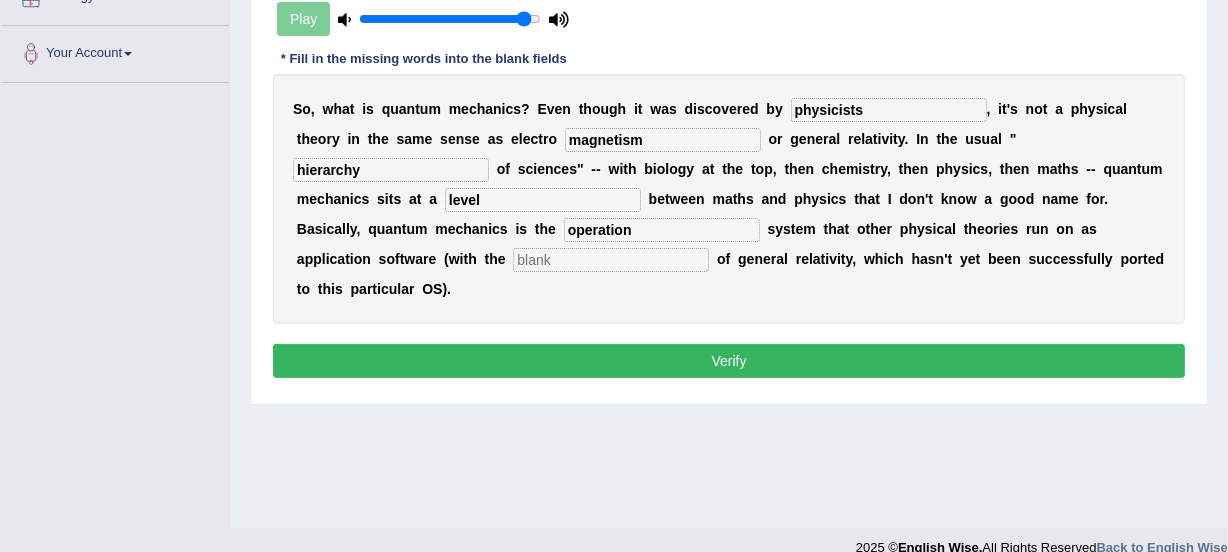 type on "operation" 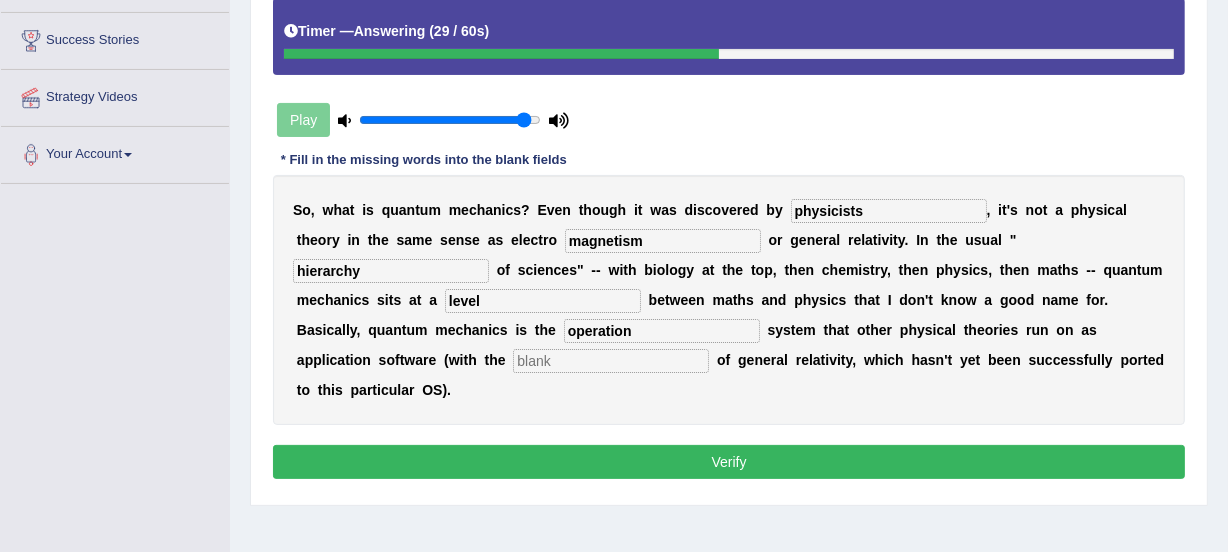 scroll, scrollTop: 363, scrollLeft: 0, axis: vertical 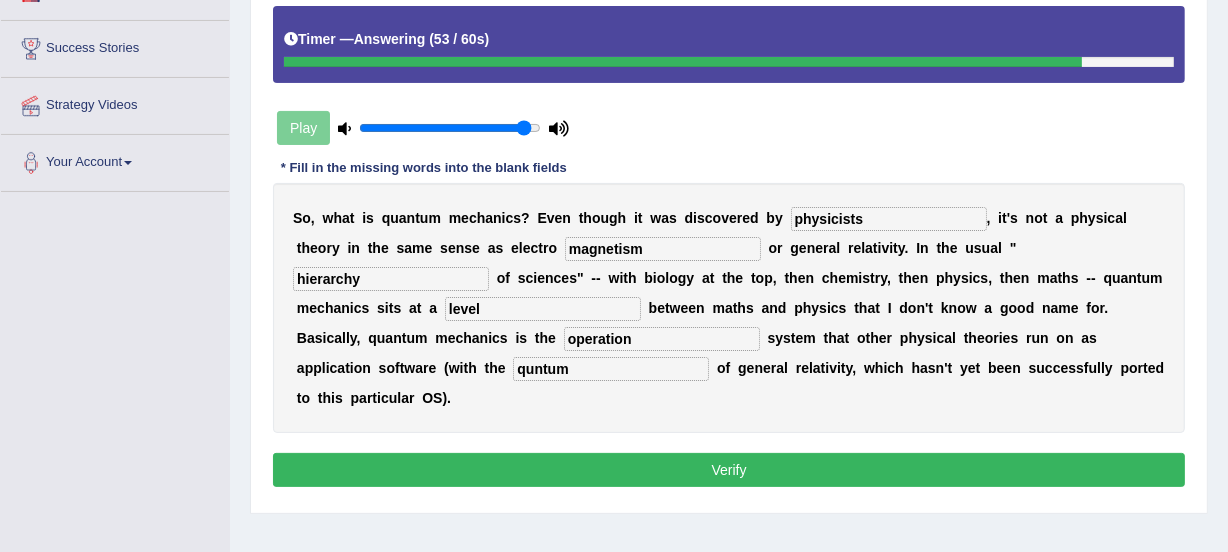 type on "quntum" 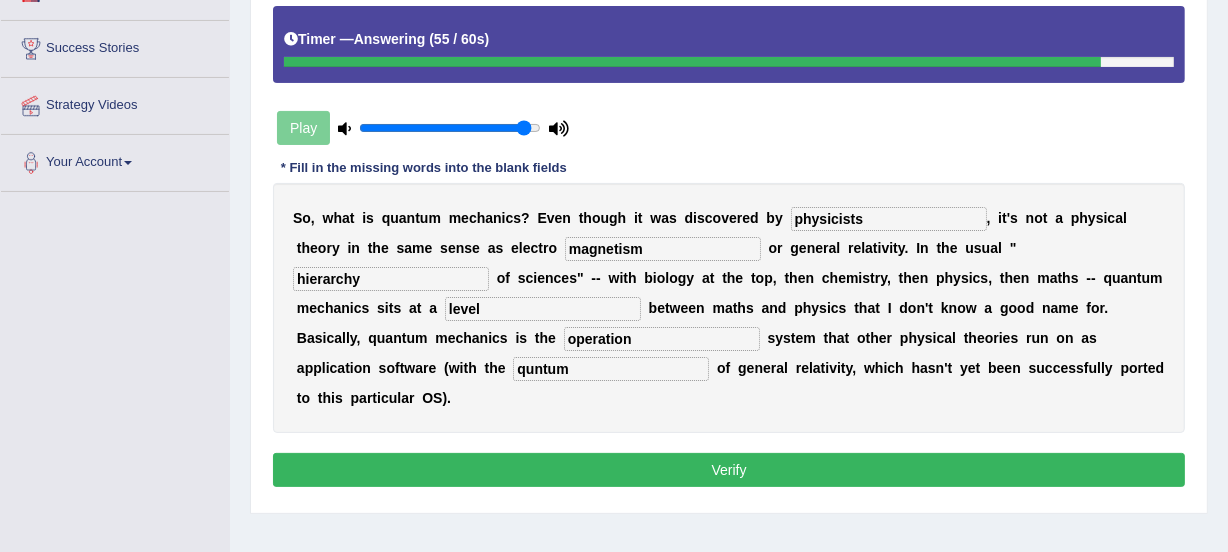 click on "Verify" at bounding box center [729, 470] 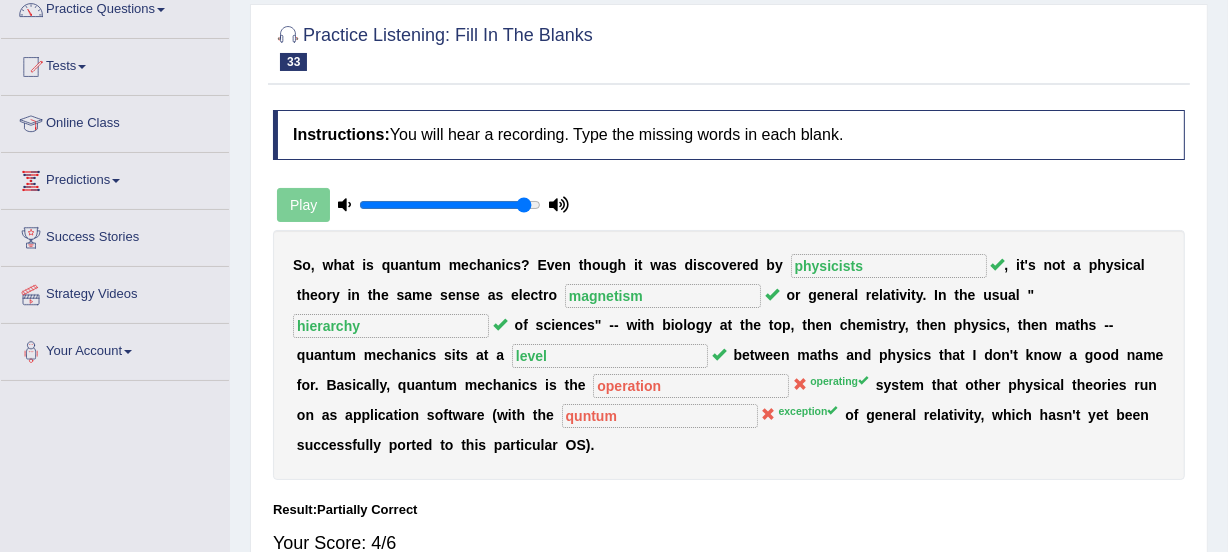 scroll, scrollTop: 100, scrollLeft: 0, axis: vertical 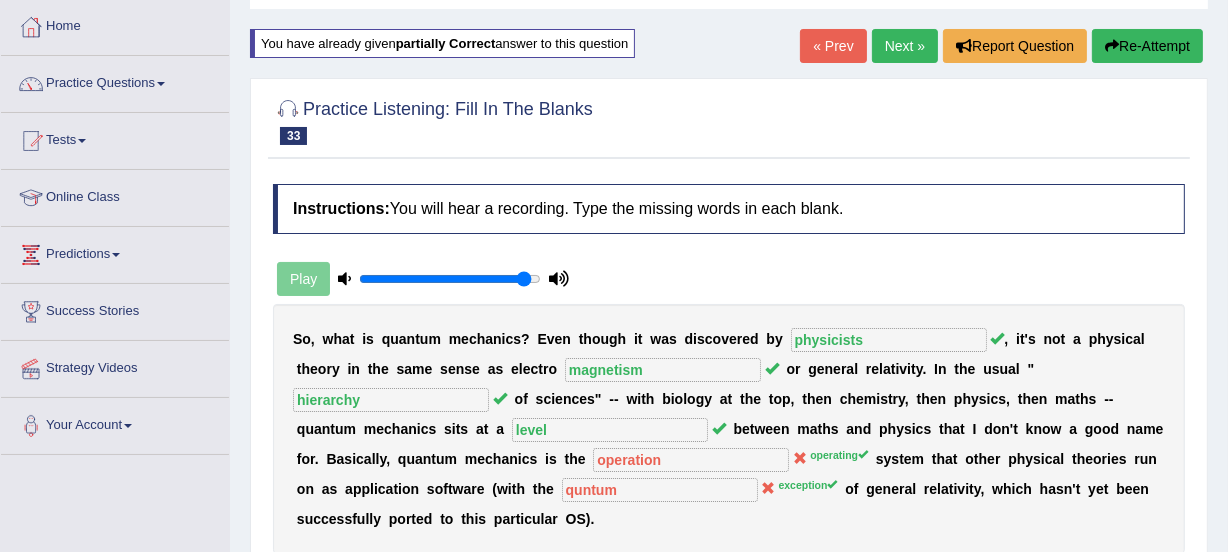click on "Next »" at bounding box center (905, 46) 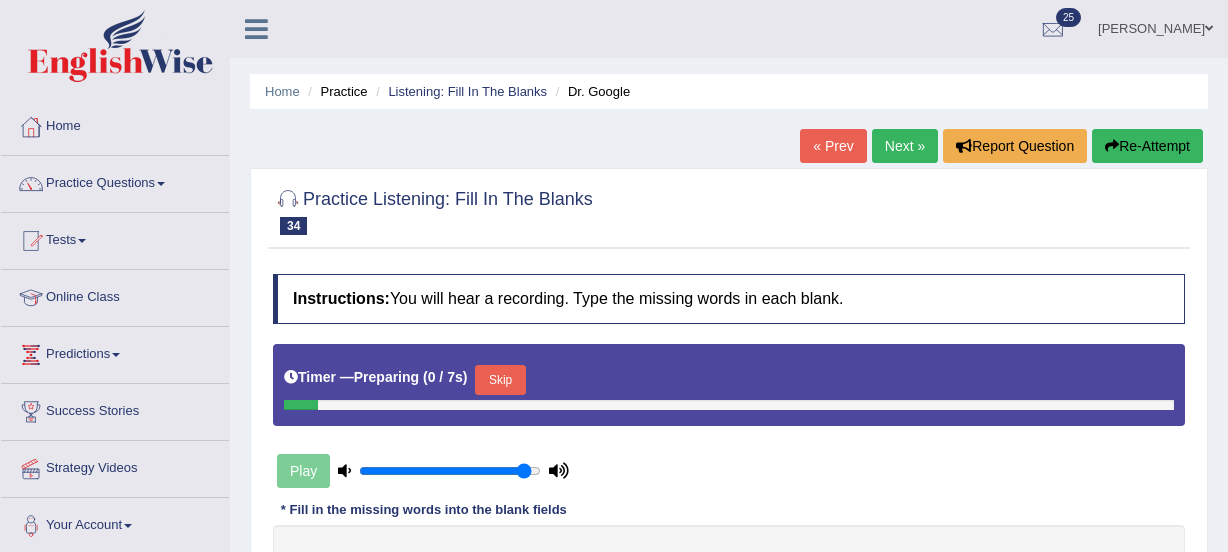 scroll, scrollTop: 0, scrollLeft: 0, axis: both 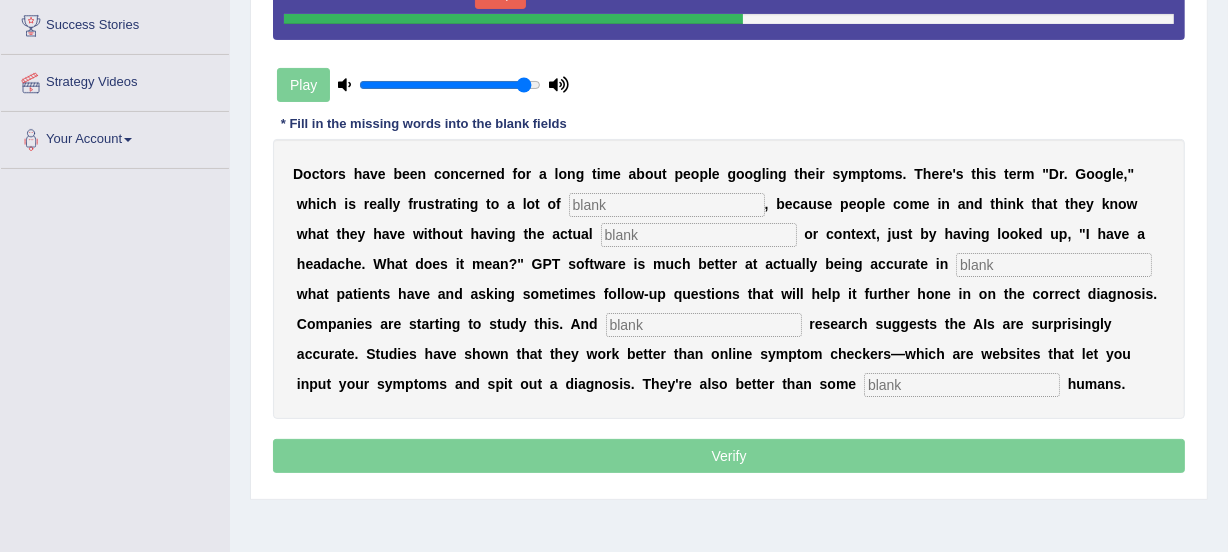 click at bounding box center (667, 205) 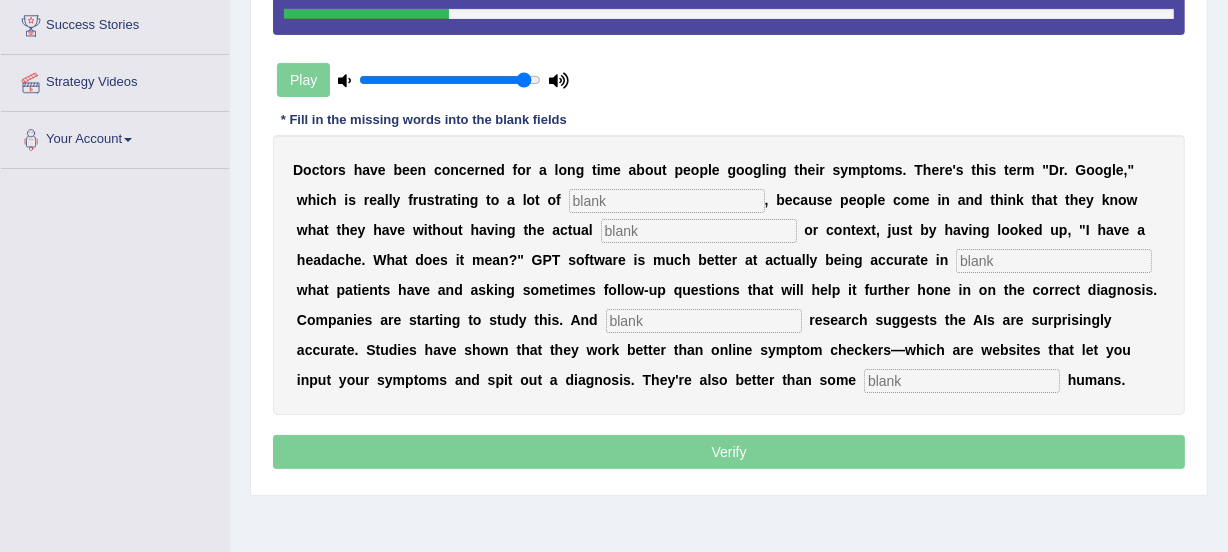 click at bounding box center (667, 201) 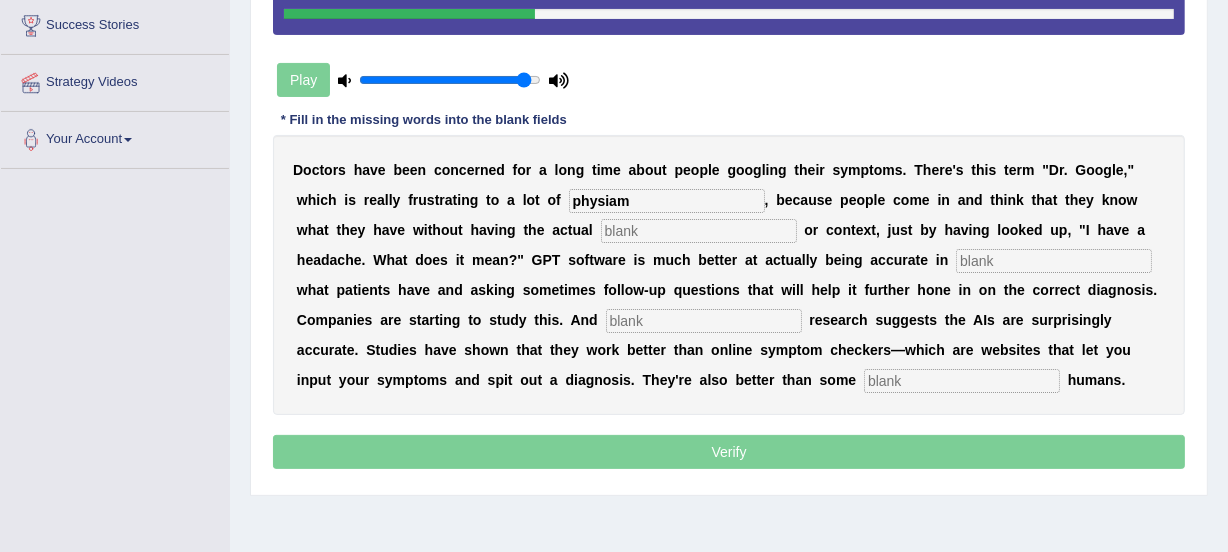 type on "physiam" 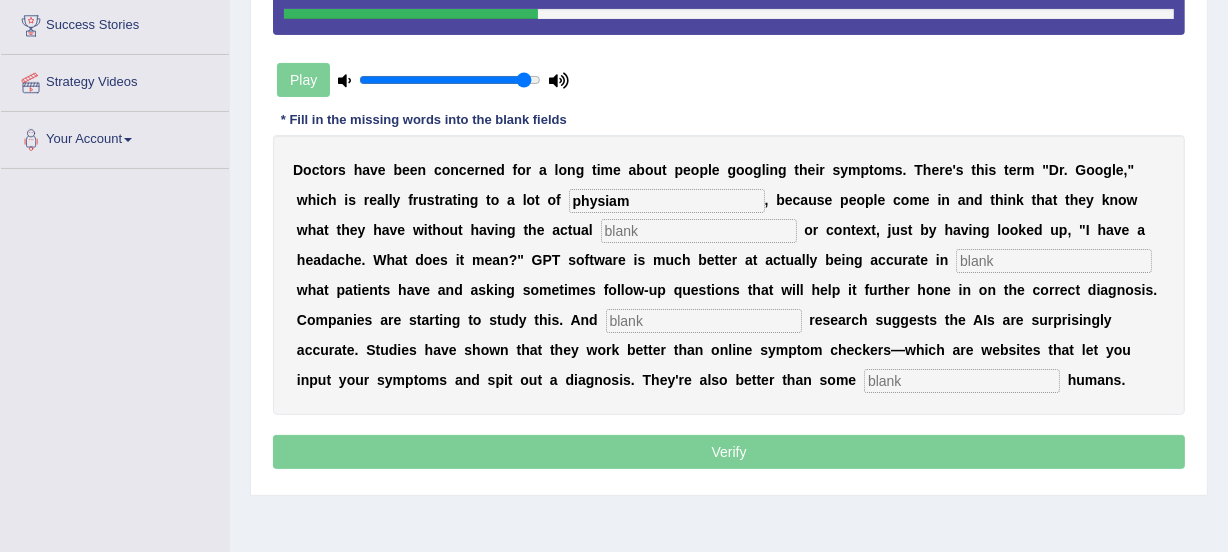 click at bounding box center (699, 231) 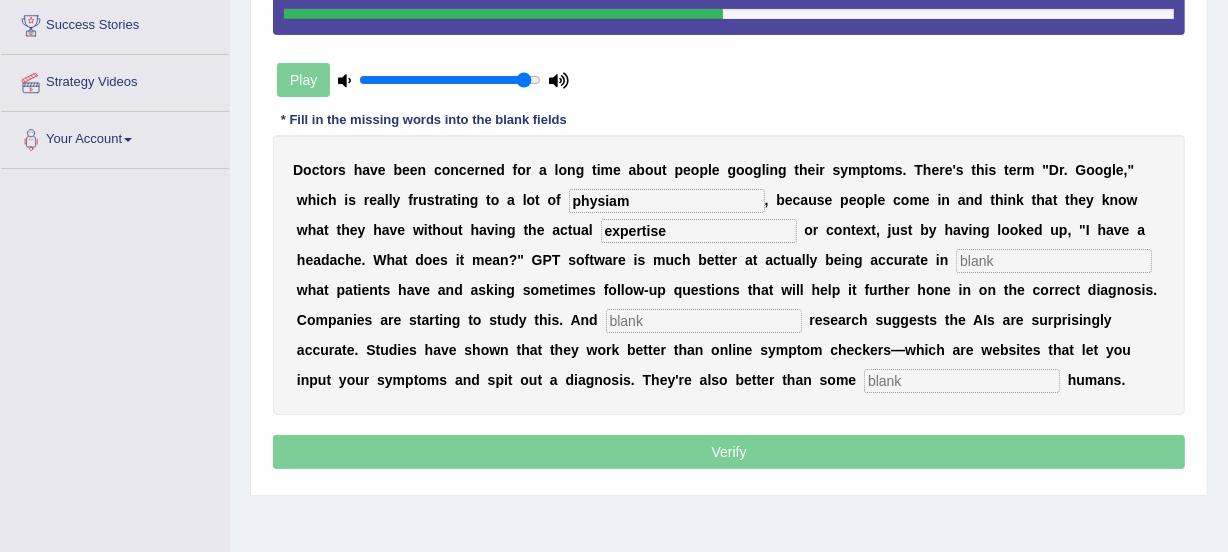 type on "expertise" 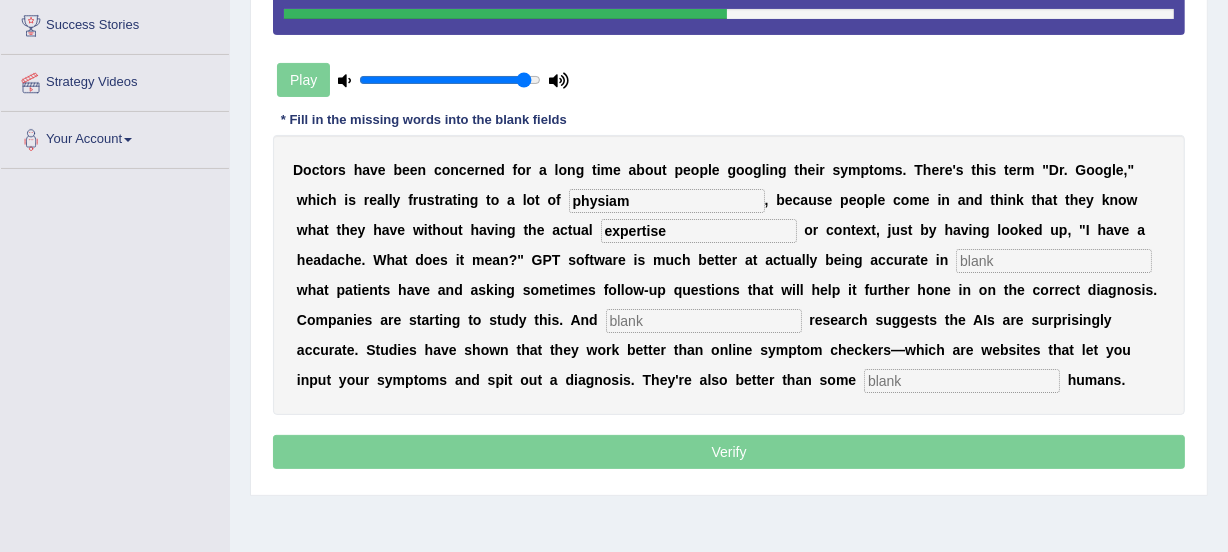click at bounding box center [1054, 261] 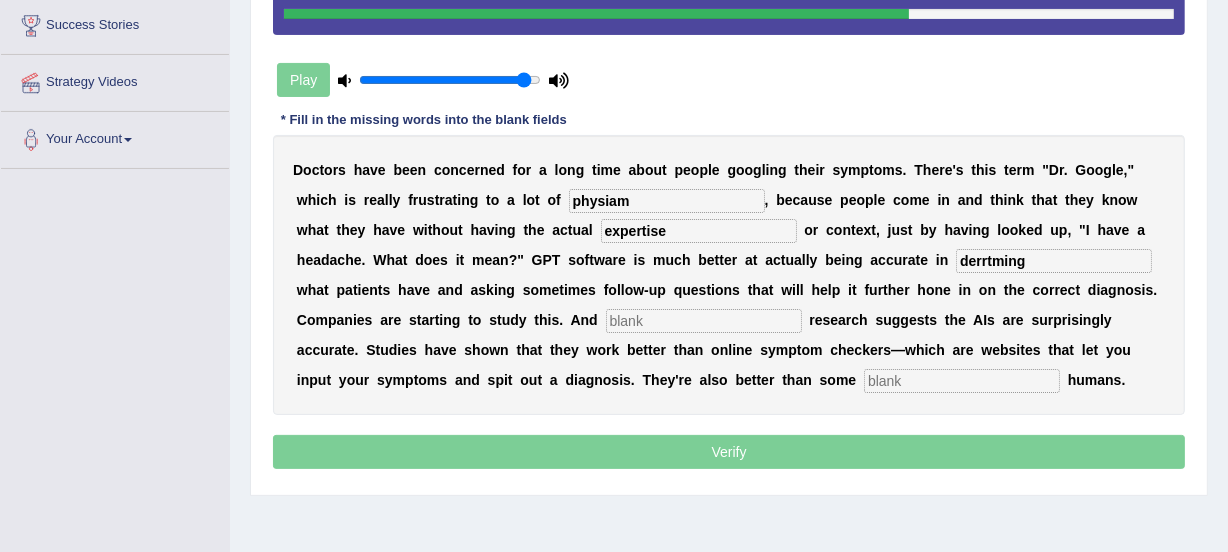 type on "derrtming" 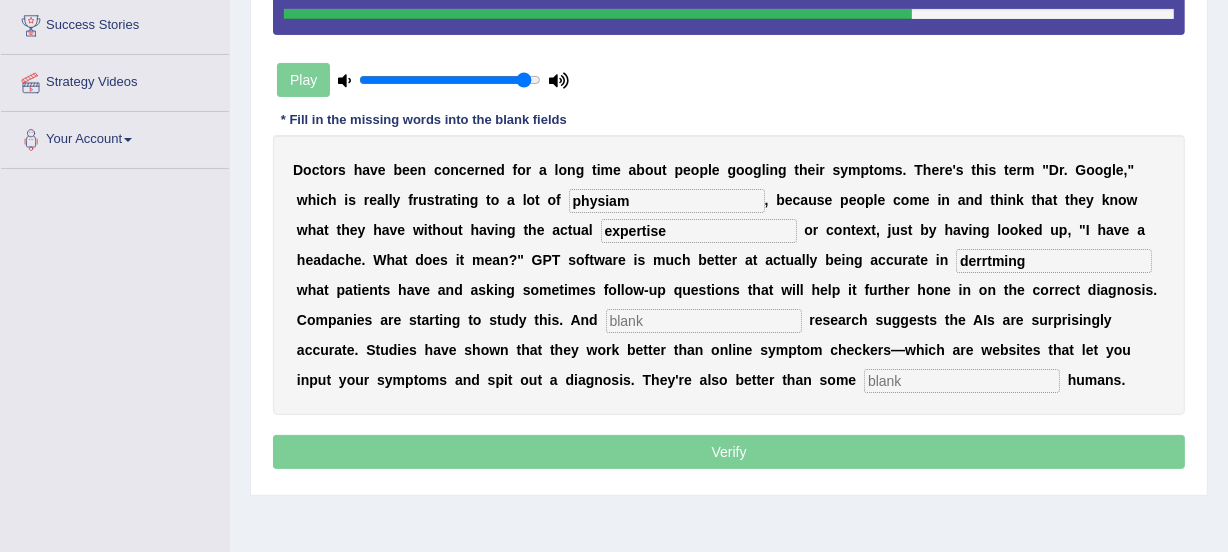 click at bounding box center (704, 321) 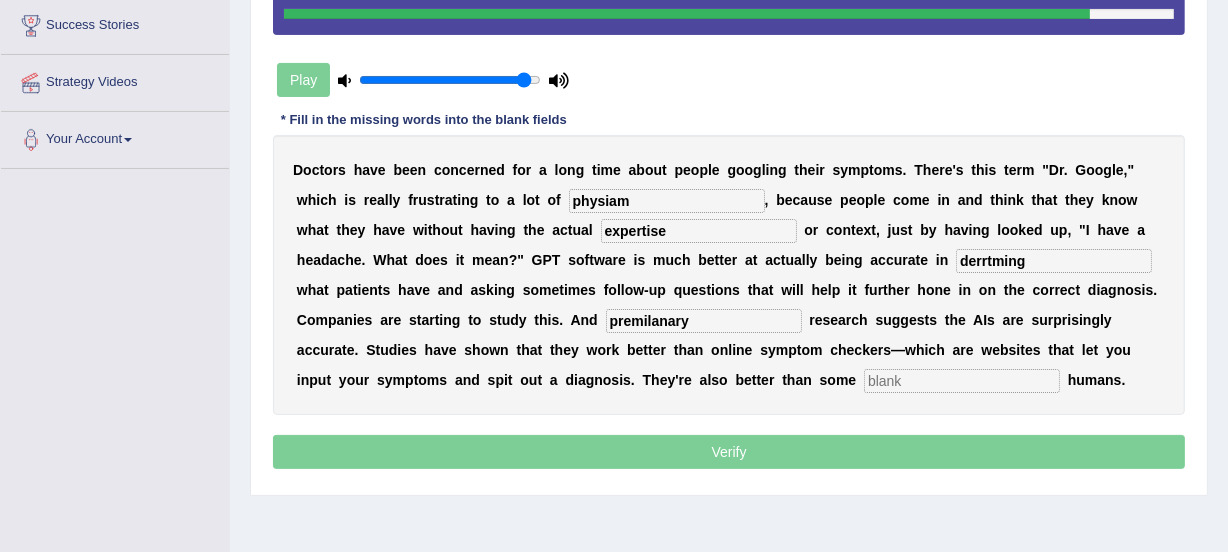 click on "premilanary" at bounding box center (704, 321) 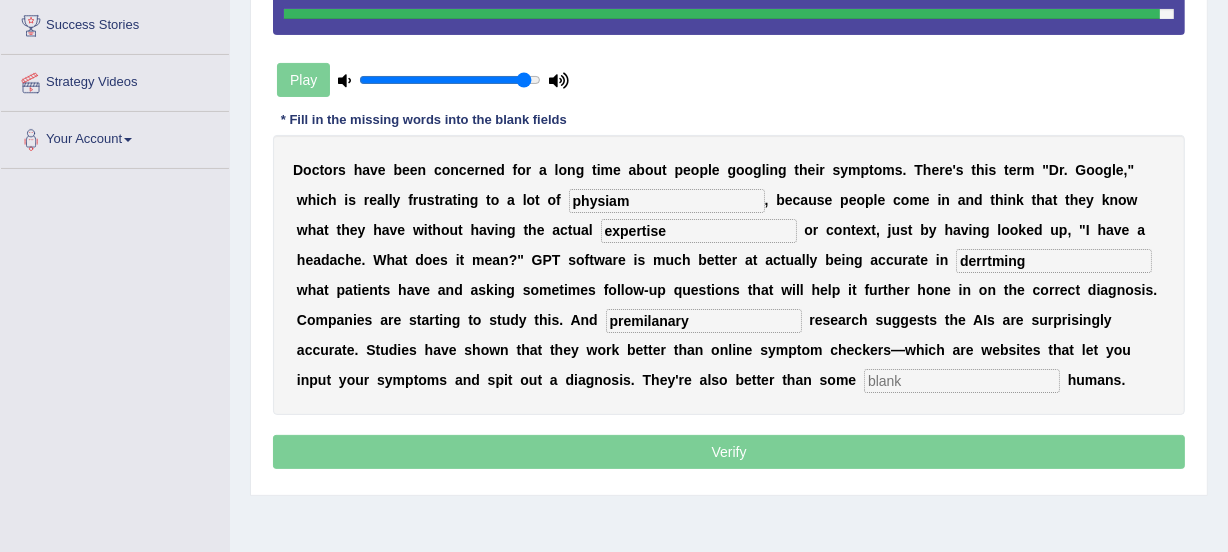 type on "premilanary" 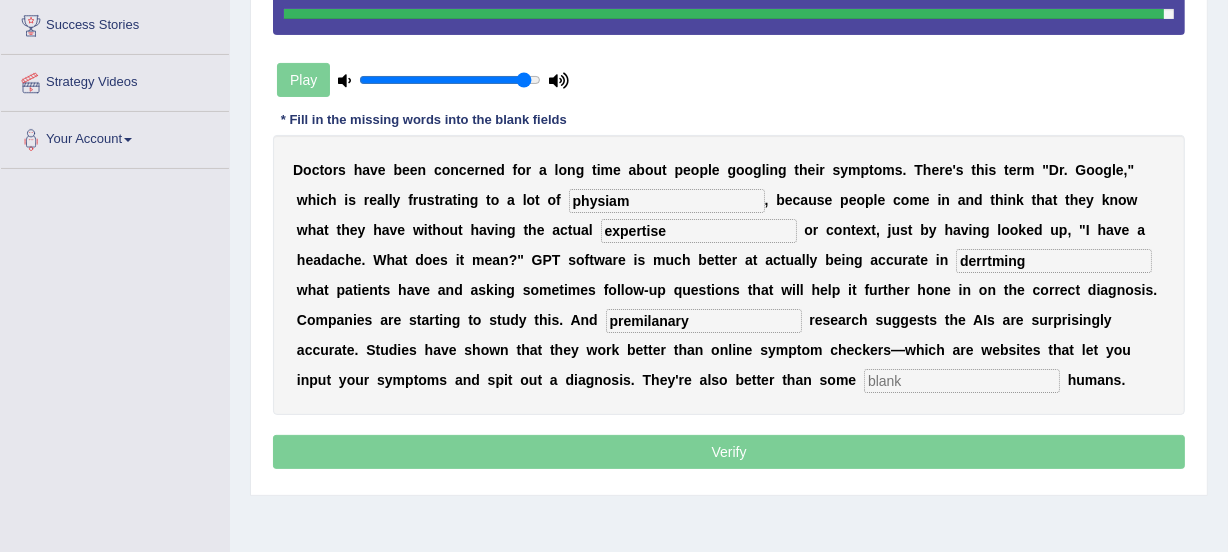 click at bounding box center [962, 381] 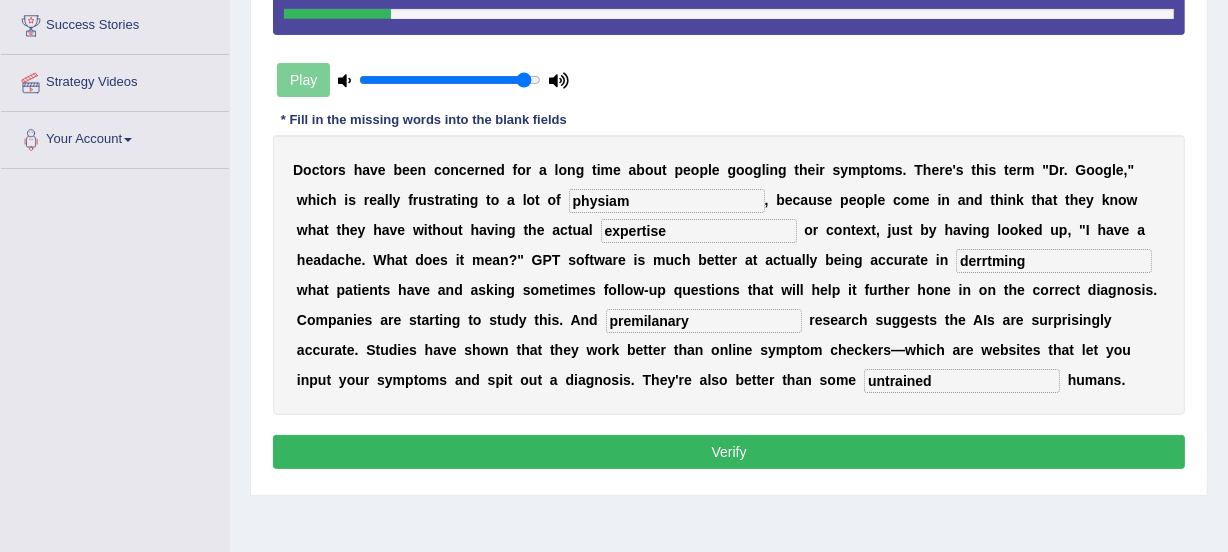 type on "untrained" 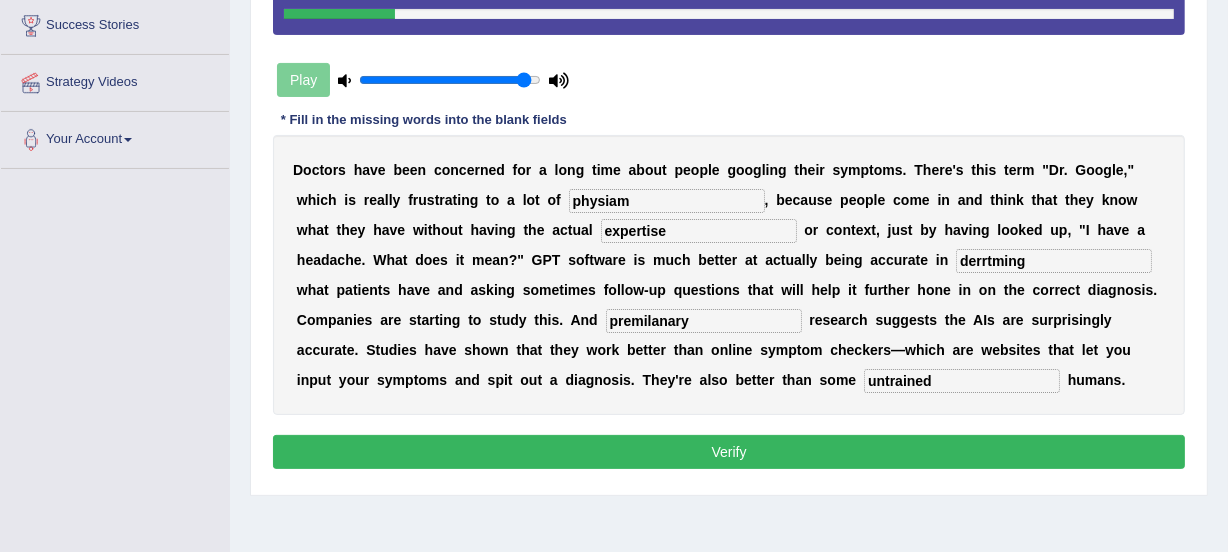 click on "premilanary" at bounding box center [704, 321] 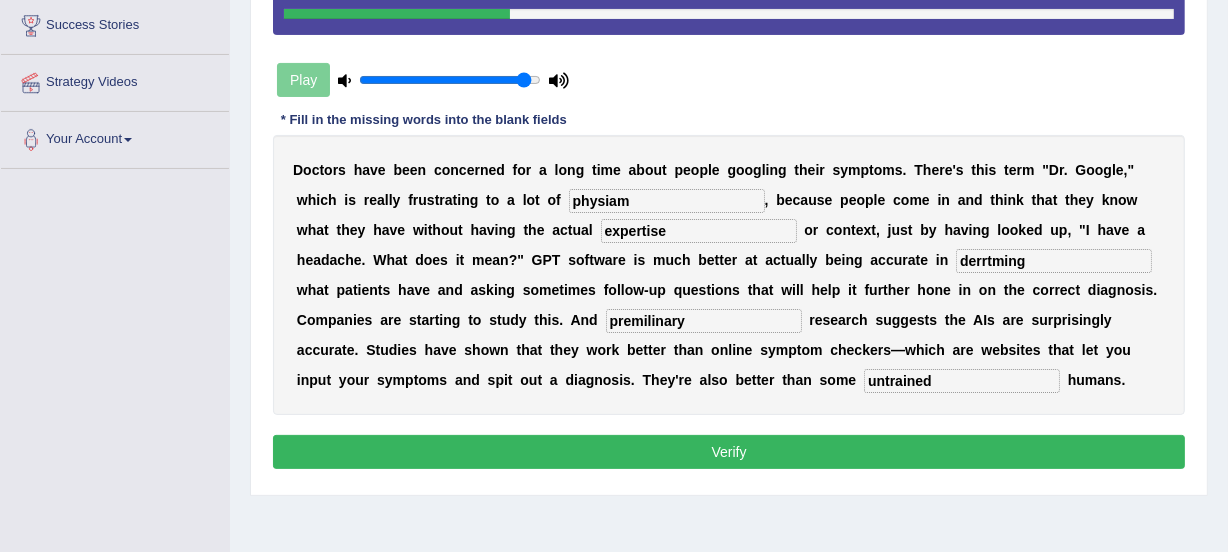 type on "premilinary" 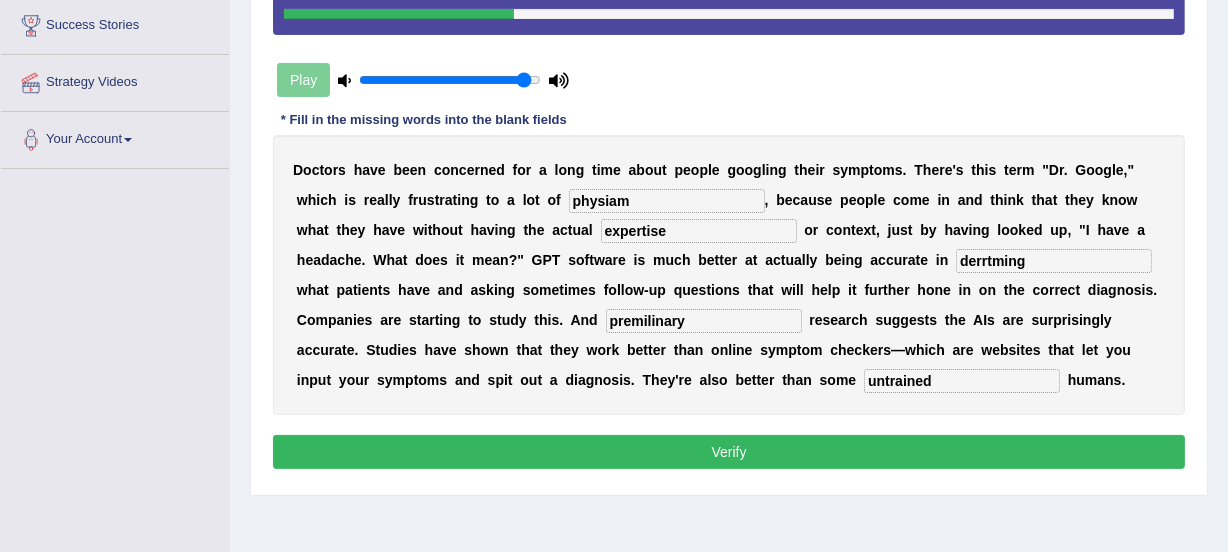 click on "derrtming" at bounding box center [1054, 261] 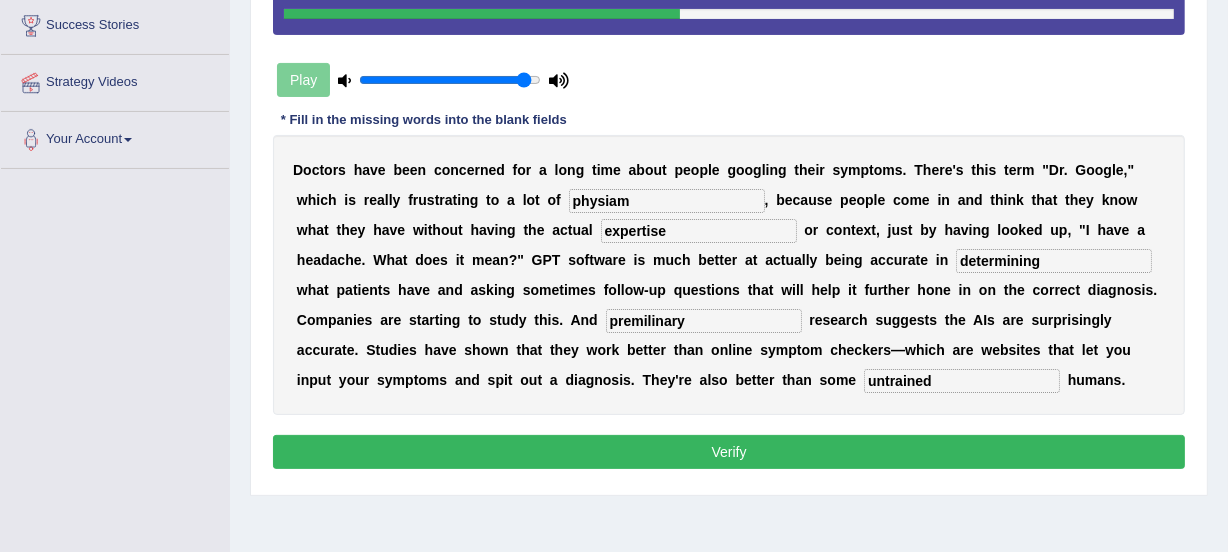 type on "determining" 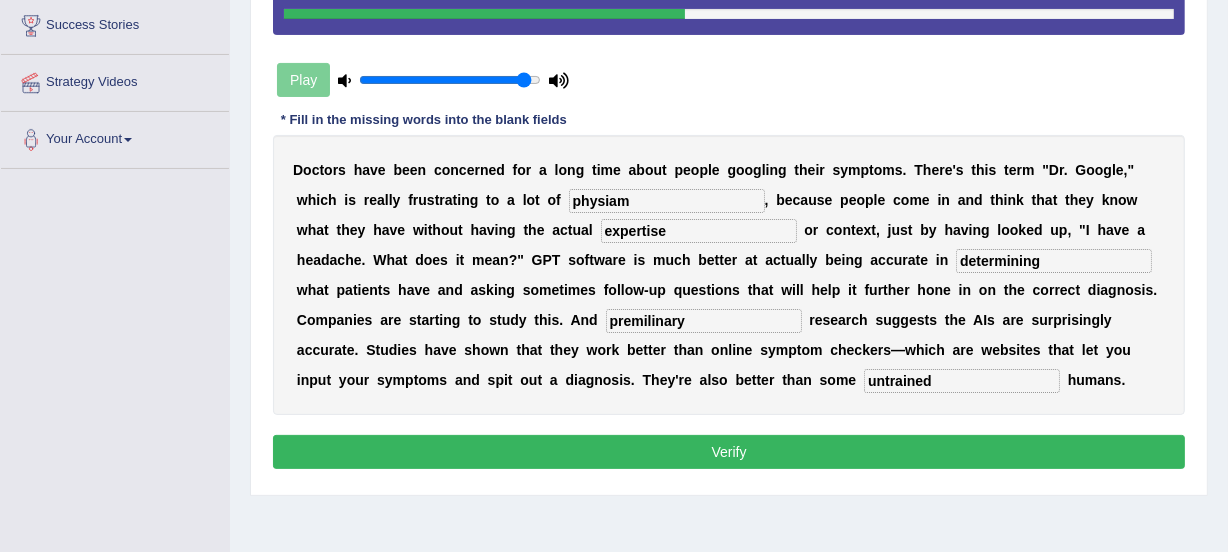 click on "physiam" at bounding box center [667, 201] 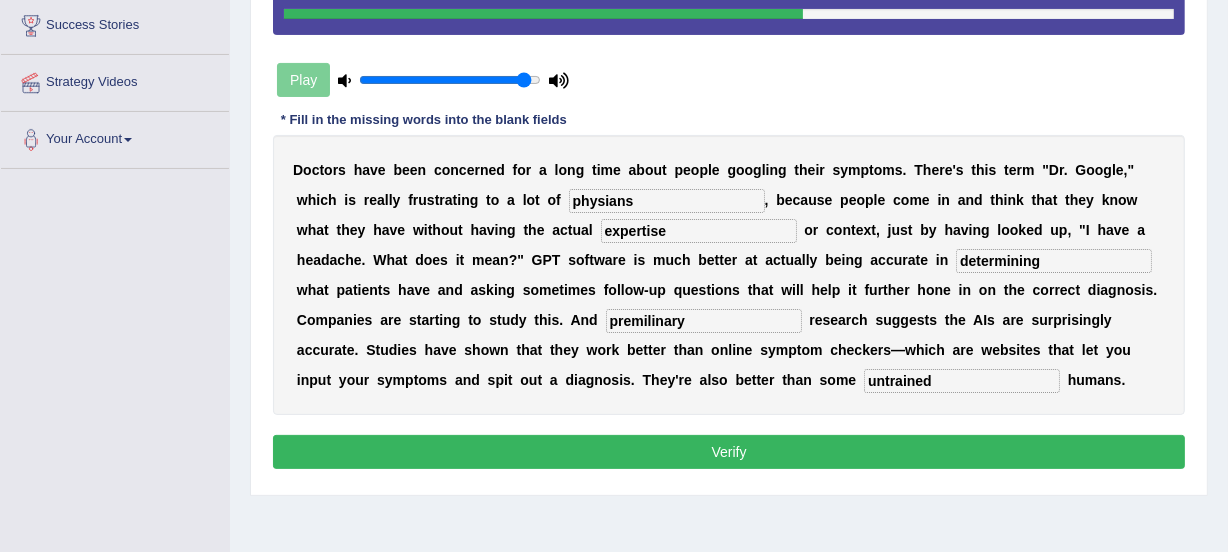 type on "physian" 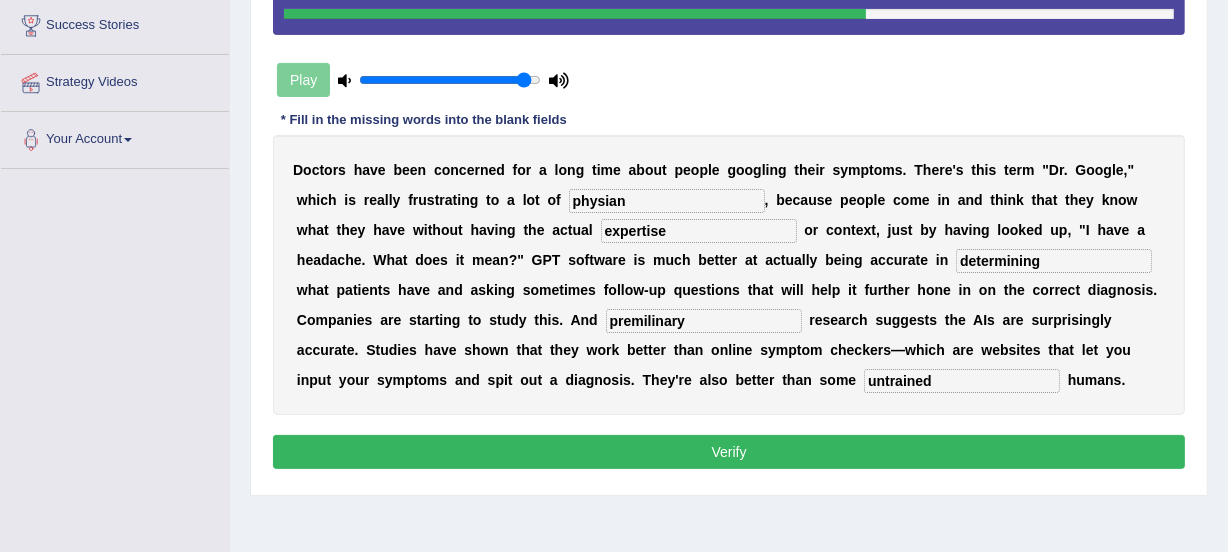 click on "physian" at bounding box center [667, 201] 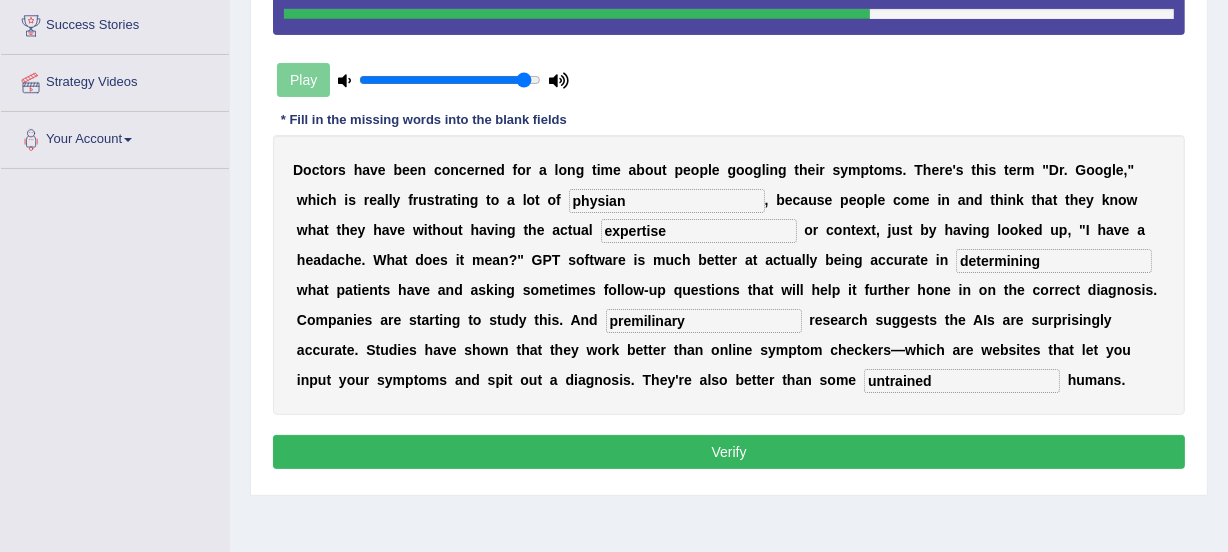 click on "physian" at bounding box center [667, 201] 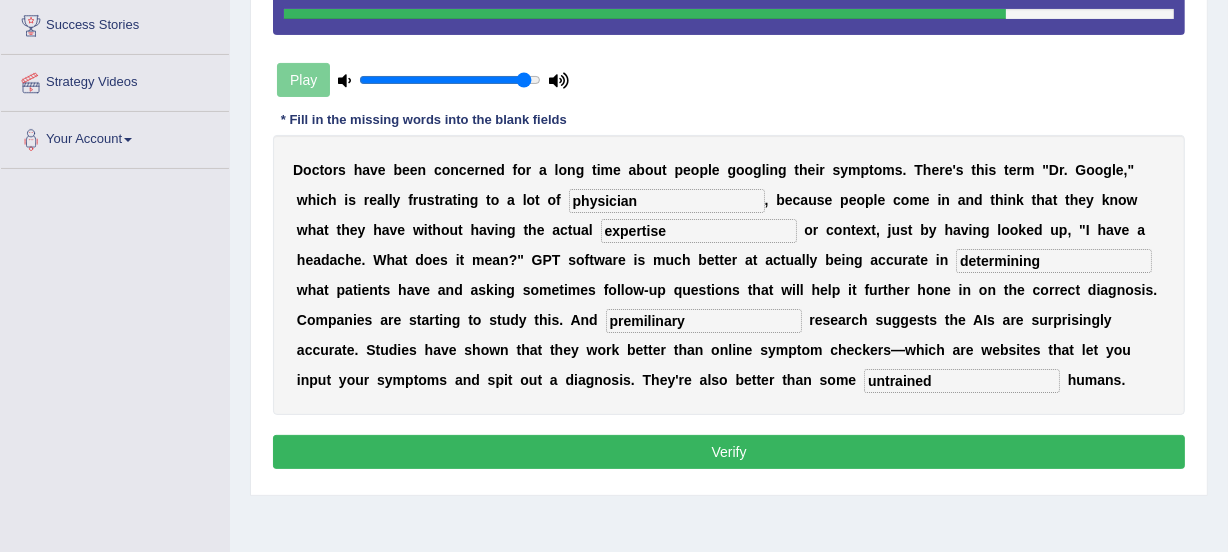 type on "physician" 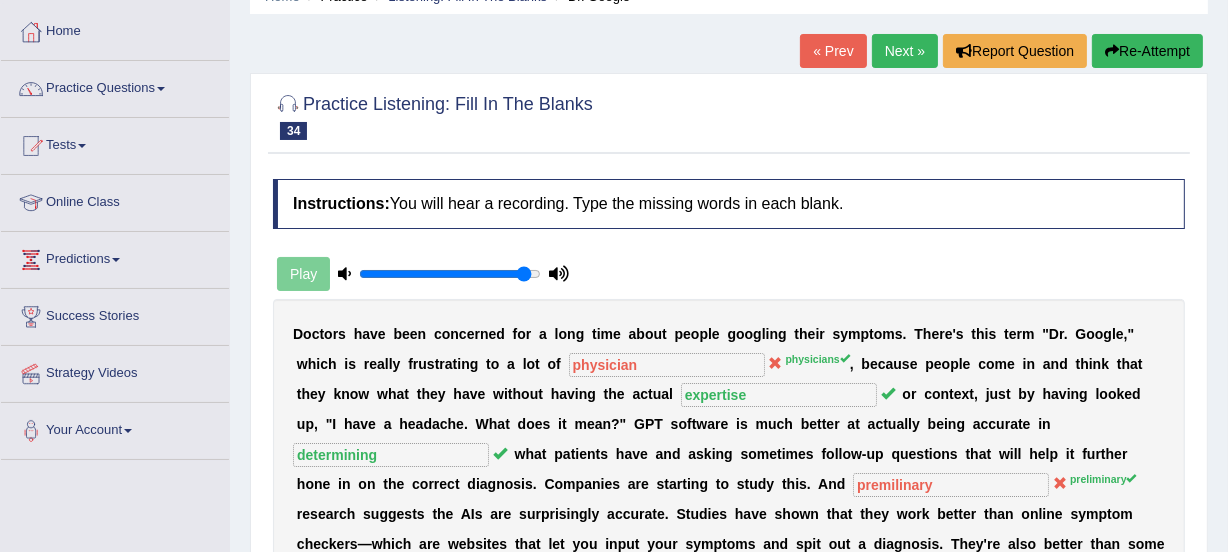 scroll, scrollTop: 82, scrollLeft: 0, axis: vertical 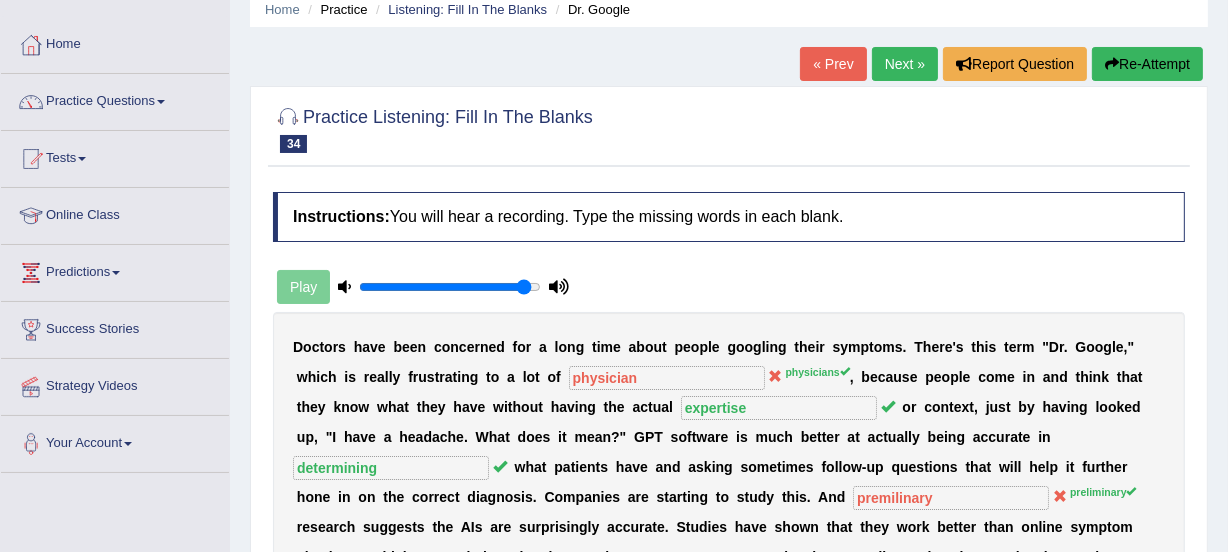 click on "Re-Attempt" at bounding box center (1147, 64) 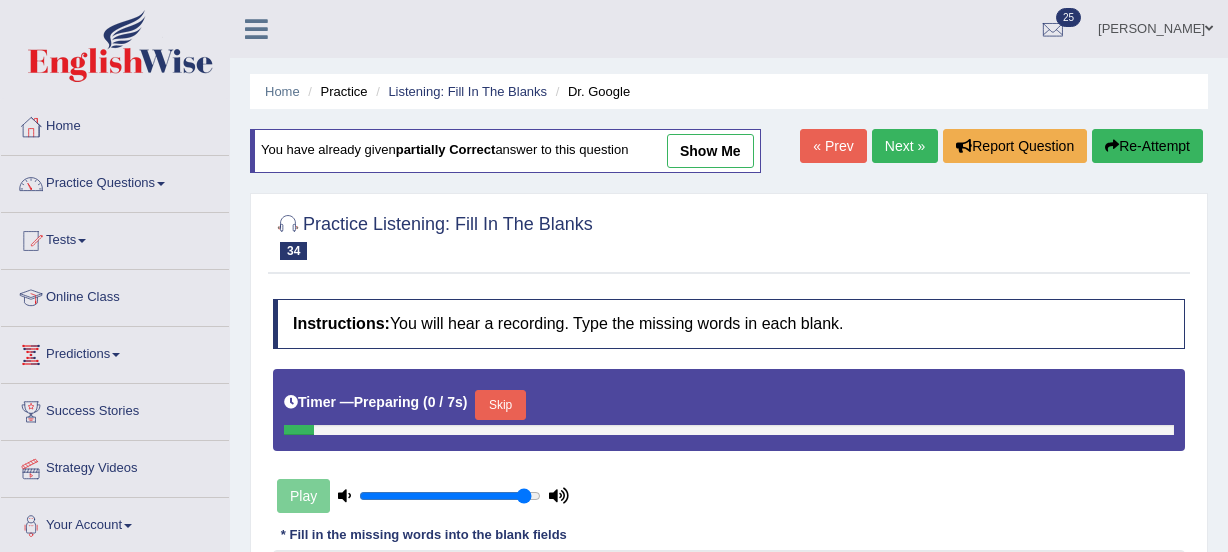 scroll, scrollTop: 82, scrollLeft: 0, axis: vertical 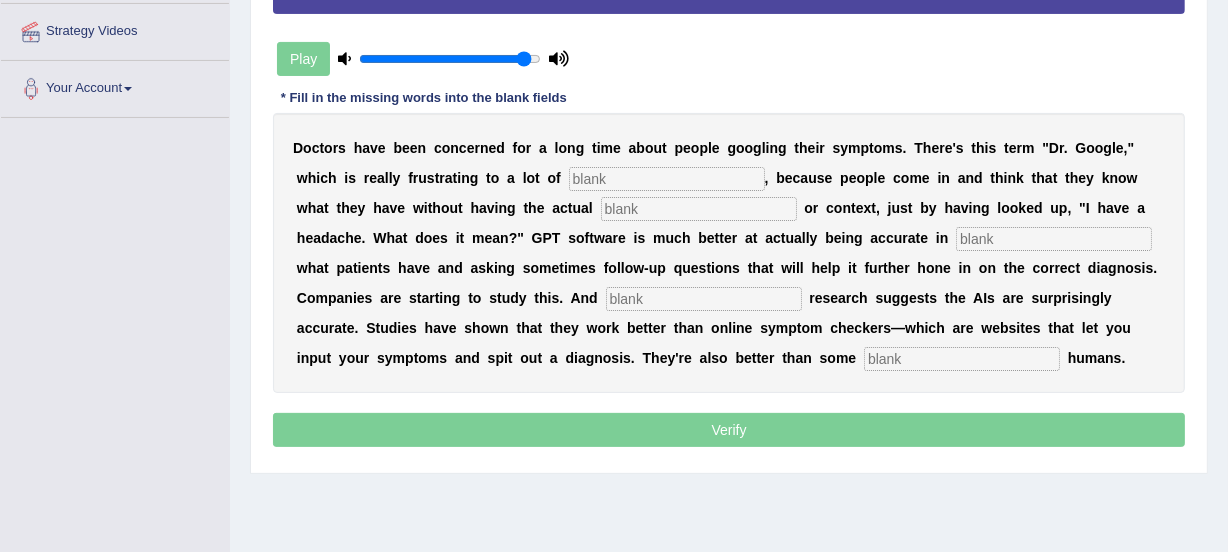 click at bounding box center (667, 179) 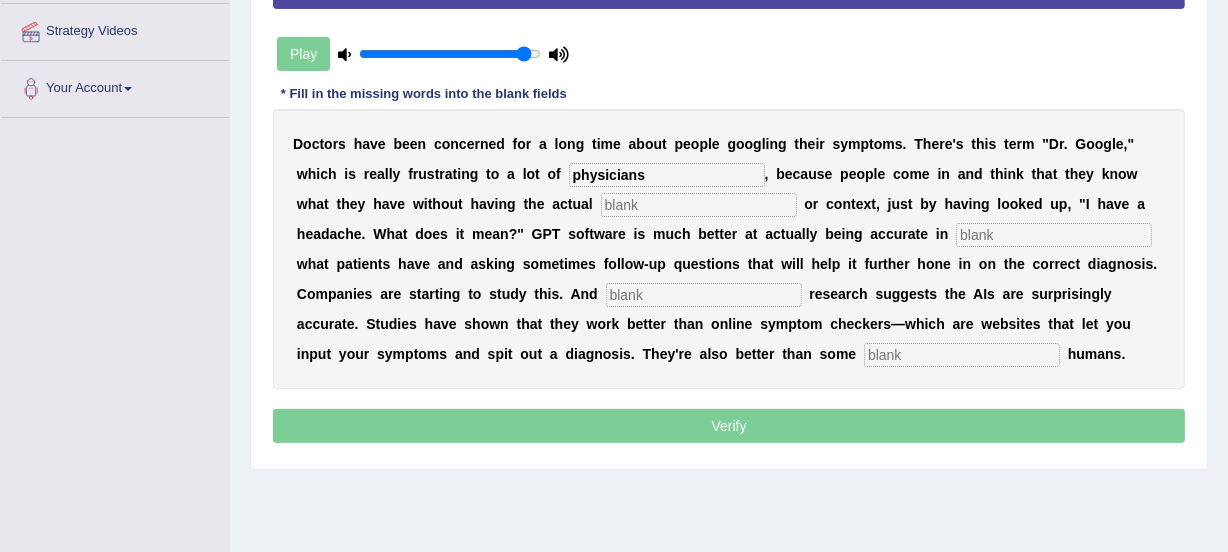 type on "physicians" 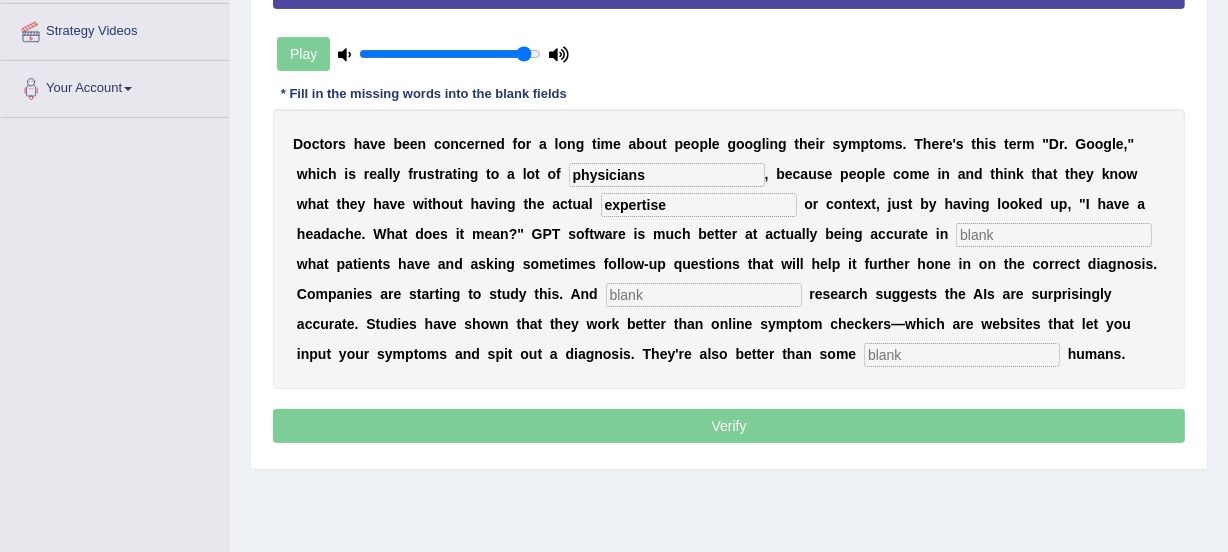 type on "expertise" 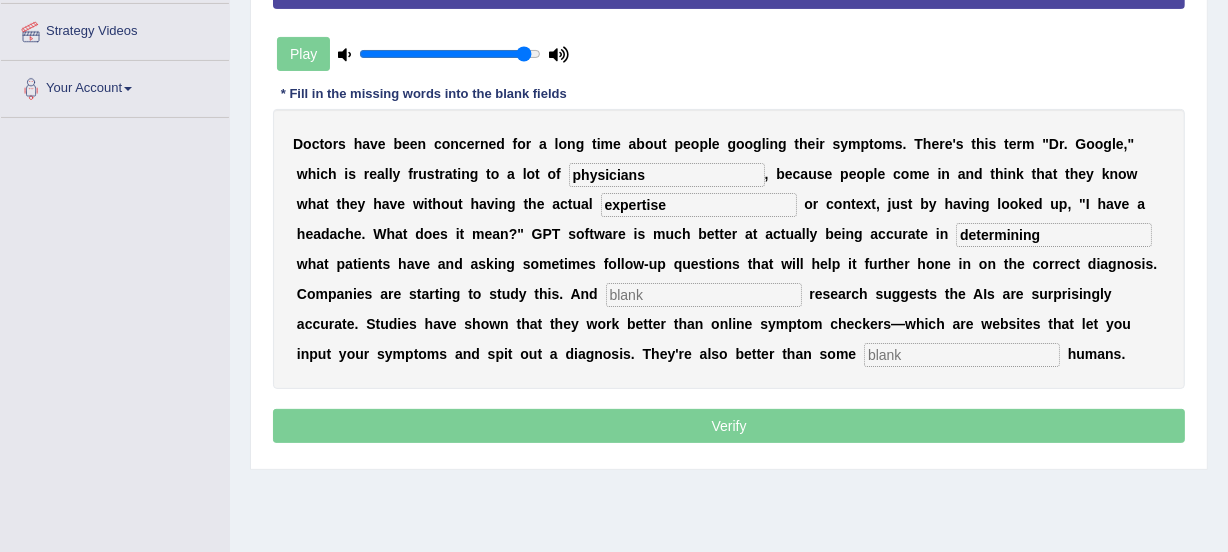 type on "determining" 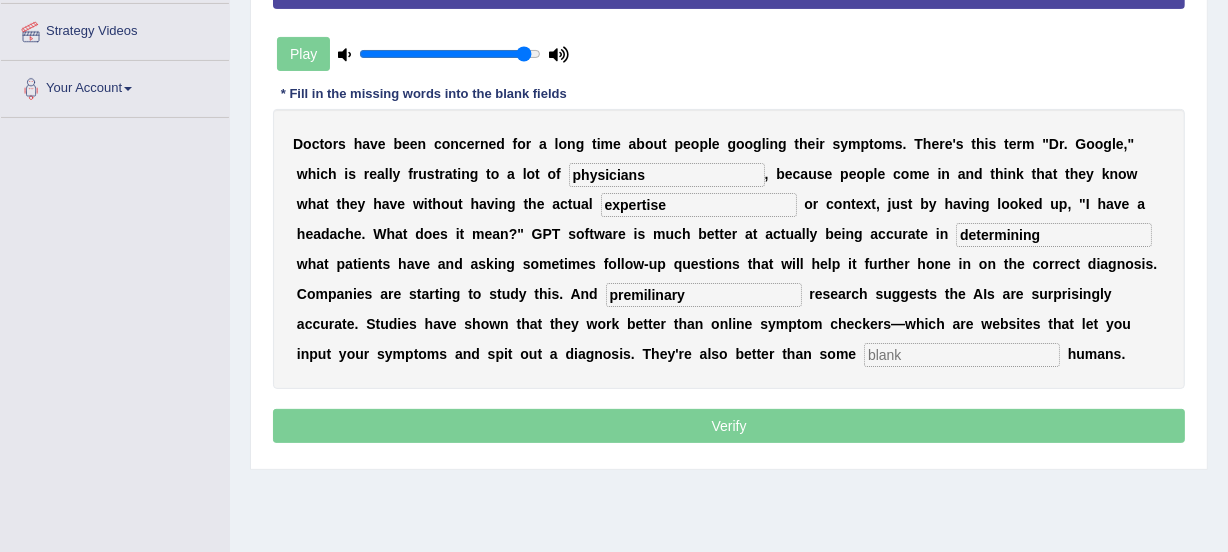 type on "premilinary" 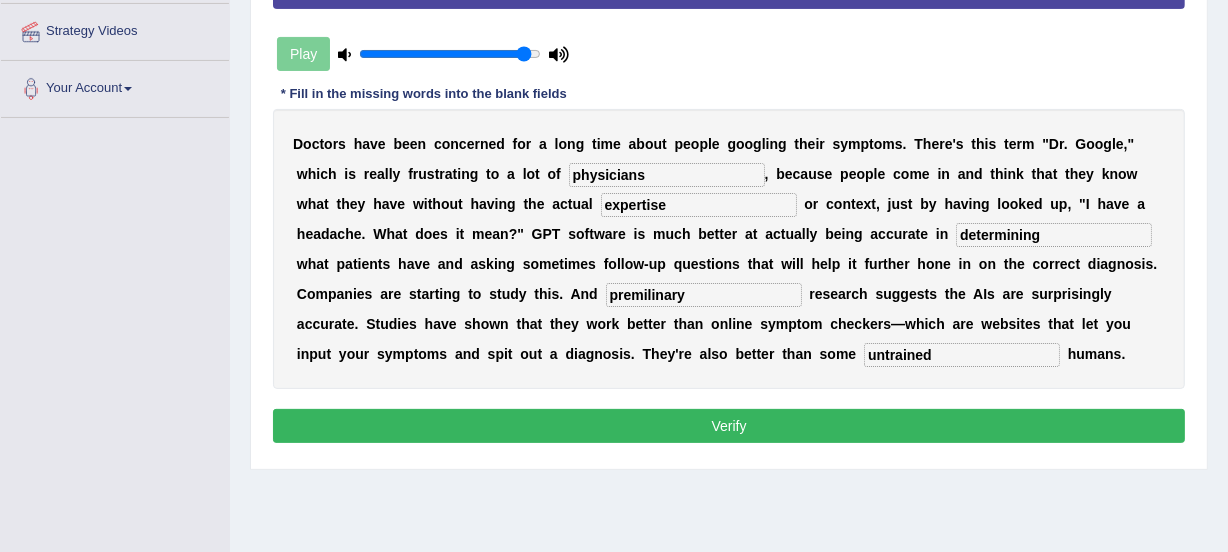 type on "untrained" 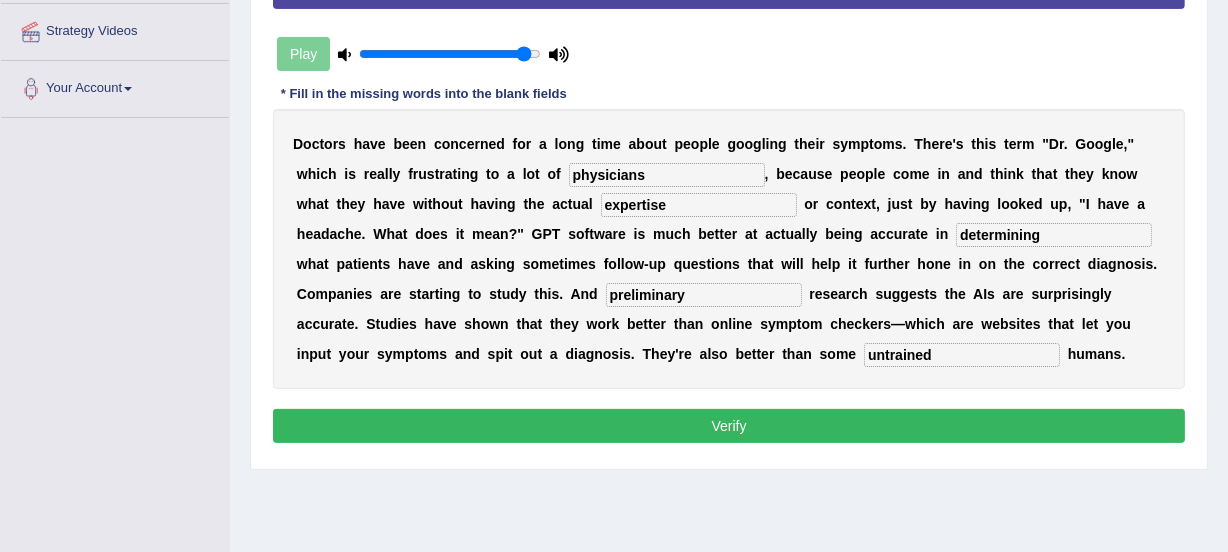 type on "preliminary" 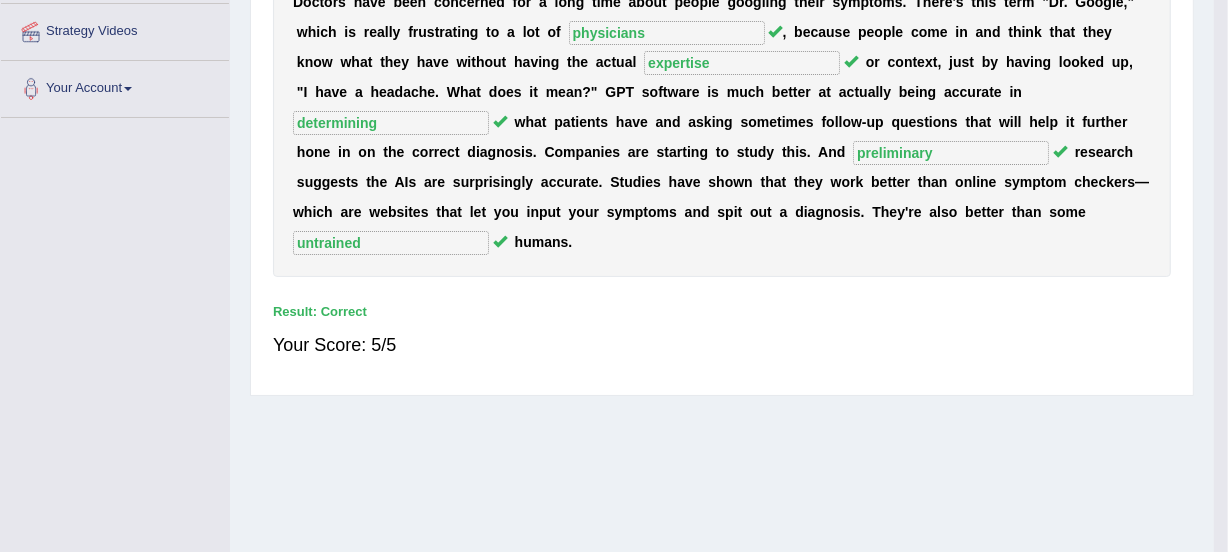 scroll, scrollTop: 498, scrollLeft: 0, axis: vertical 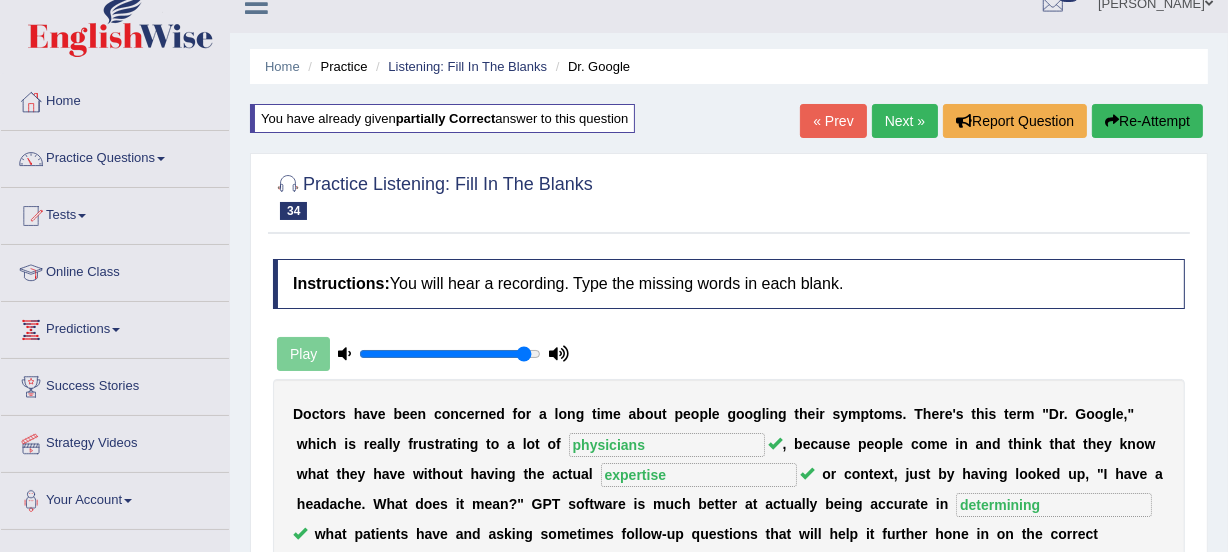 click on "Next »" at bounding box center (905, 121) 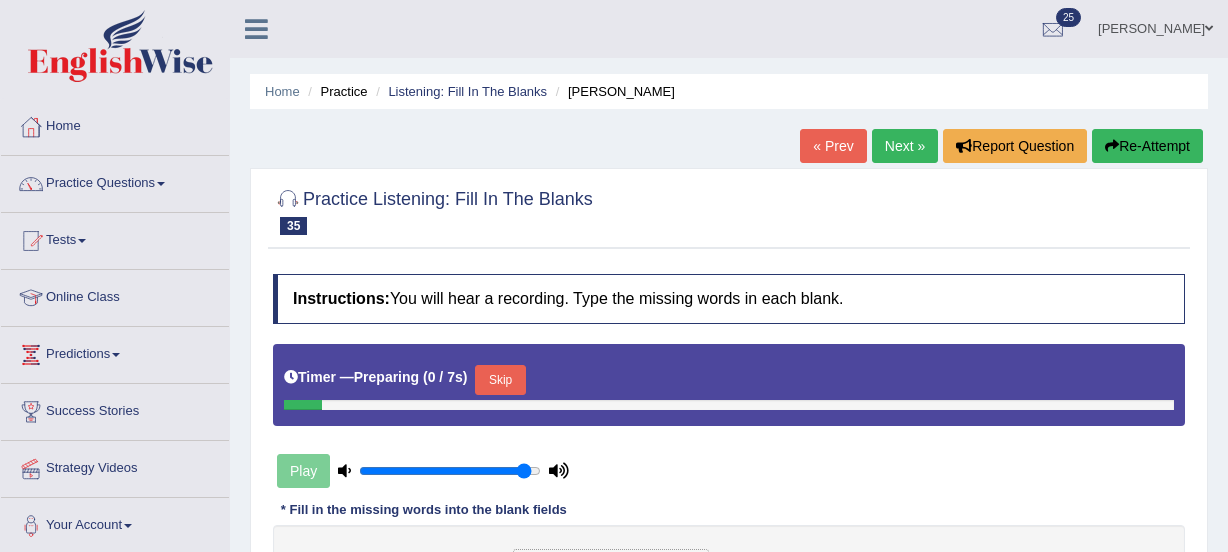 scroll, scrollTop: 0, scrollLeft: 0, axis: both 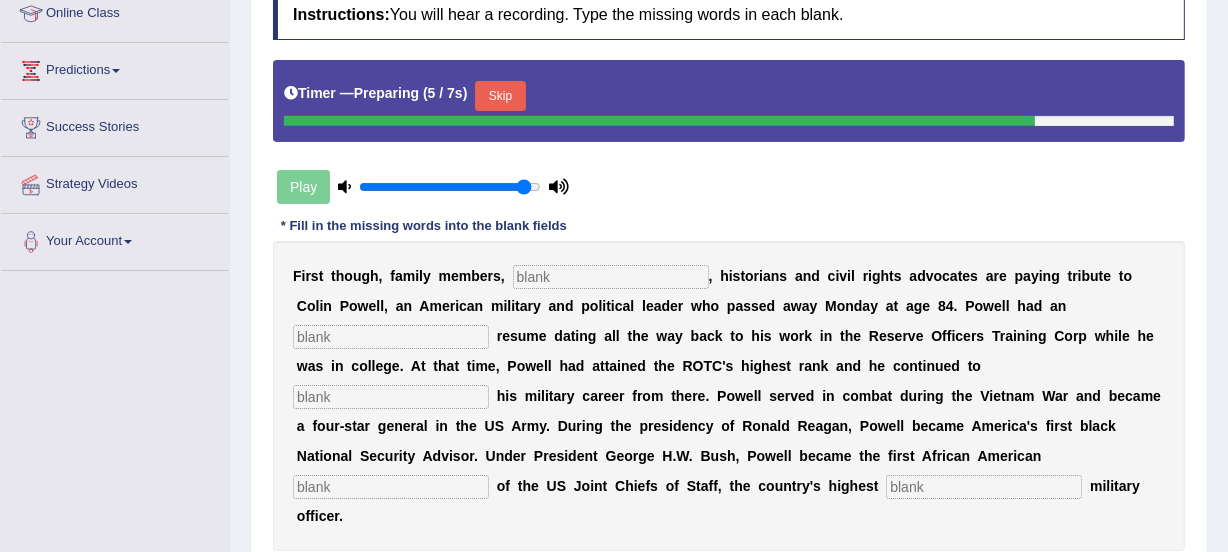 click at bounding box center [611, 277] 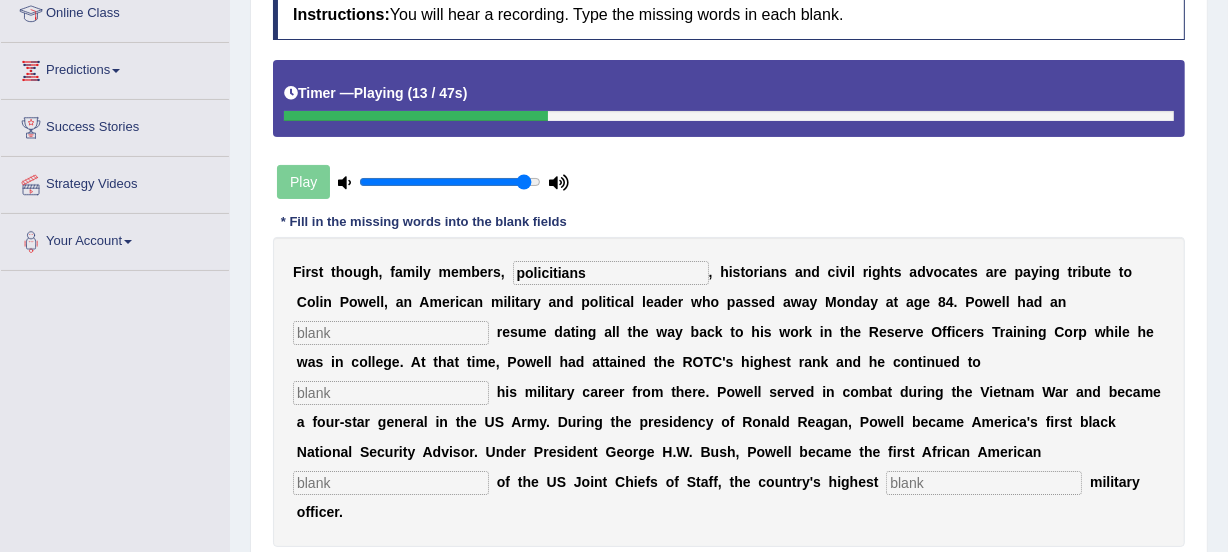 type on "policitians" 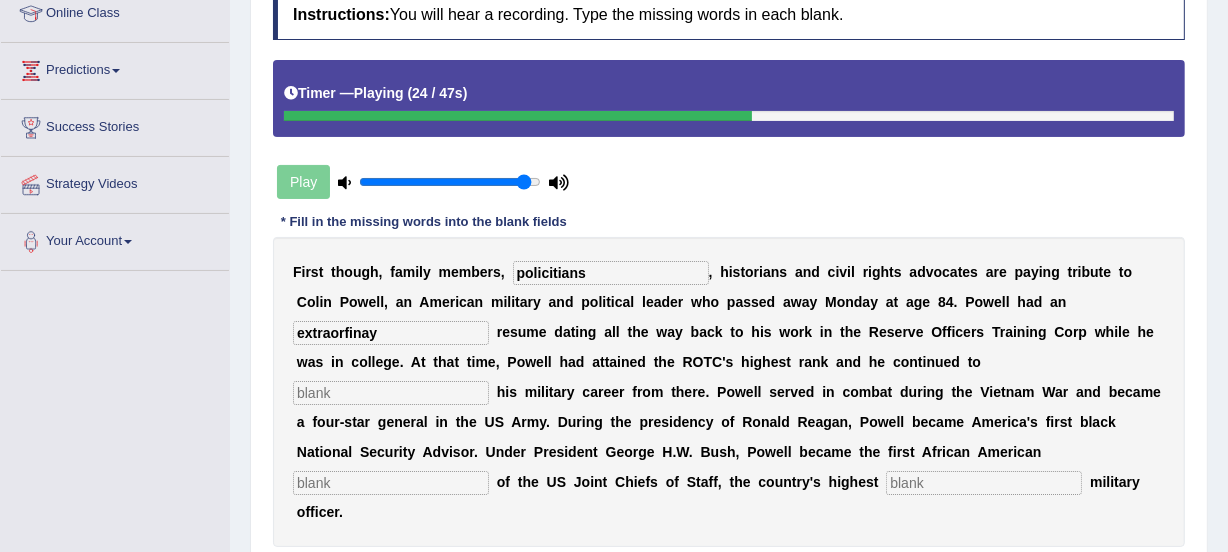 type on "extraorfinay" 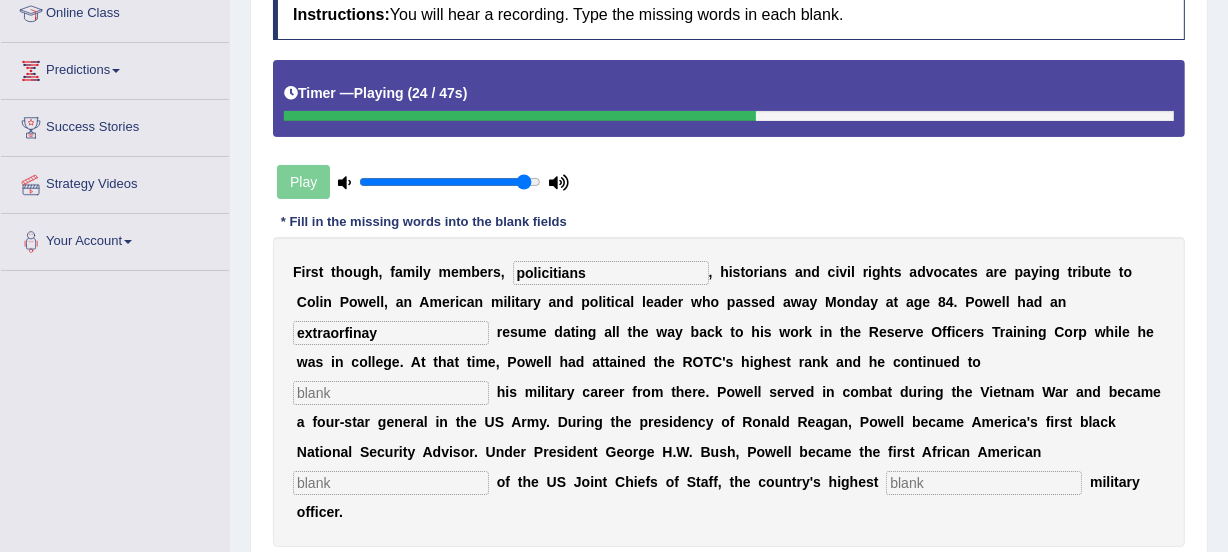click at bounding box center [391, 393] 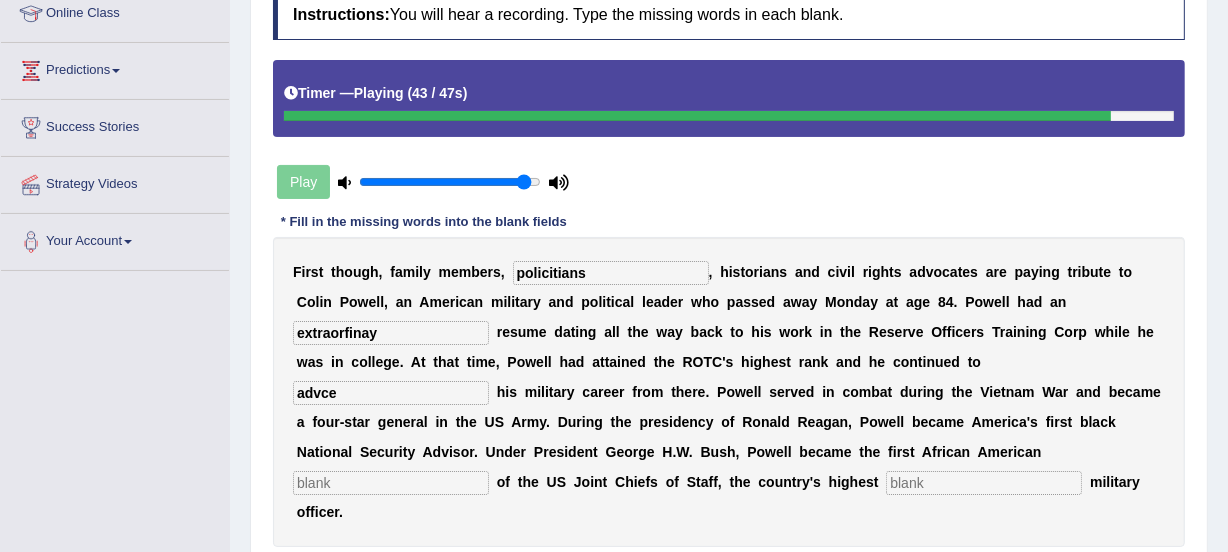 type on "advce" 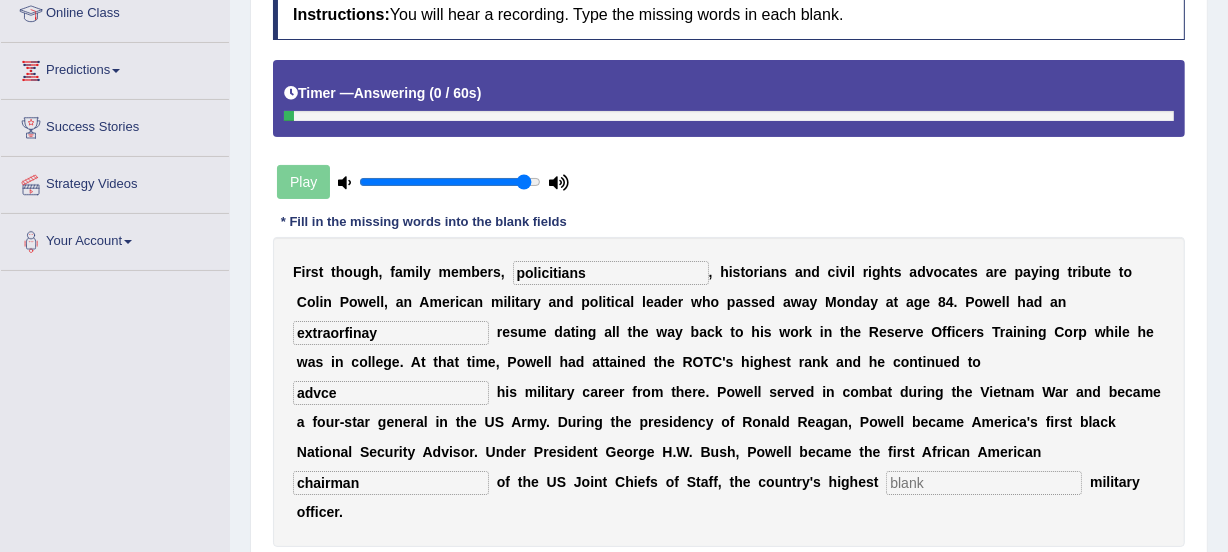 type on "chairman" 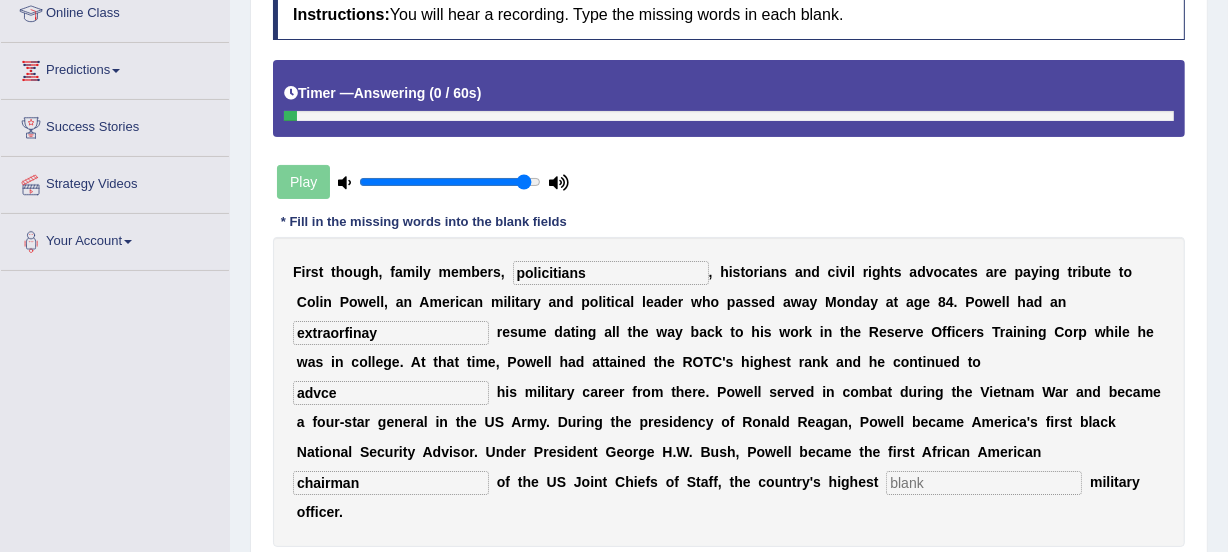 click at bounding box center [984, 483] 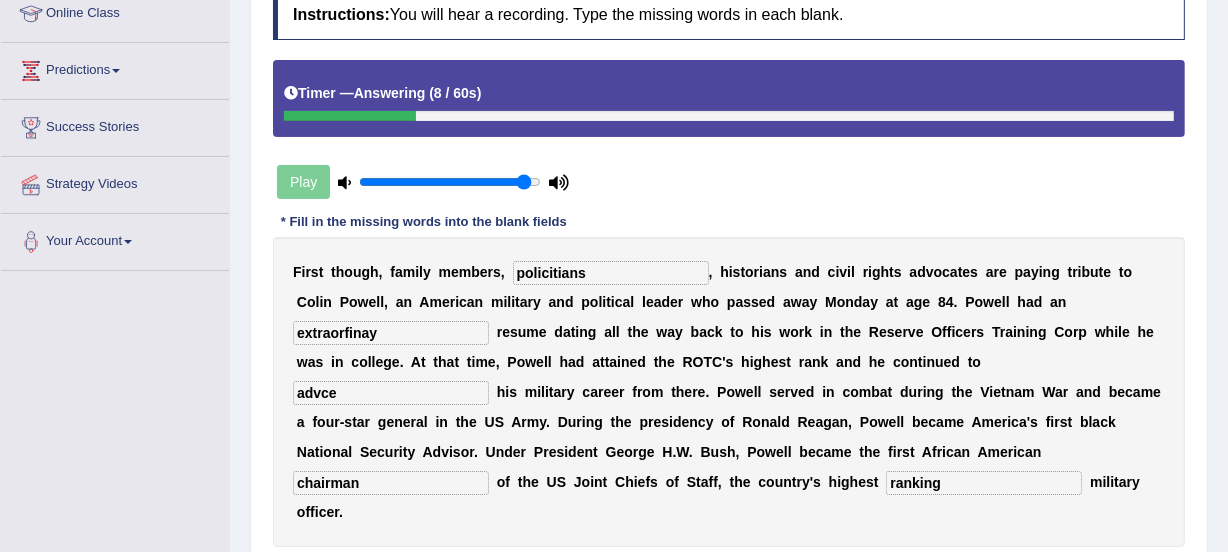 type on "ranking" 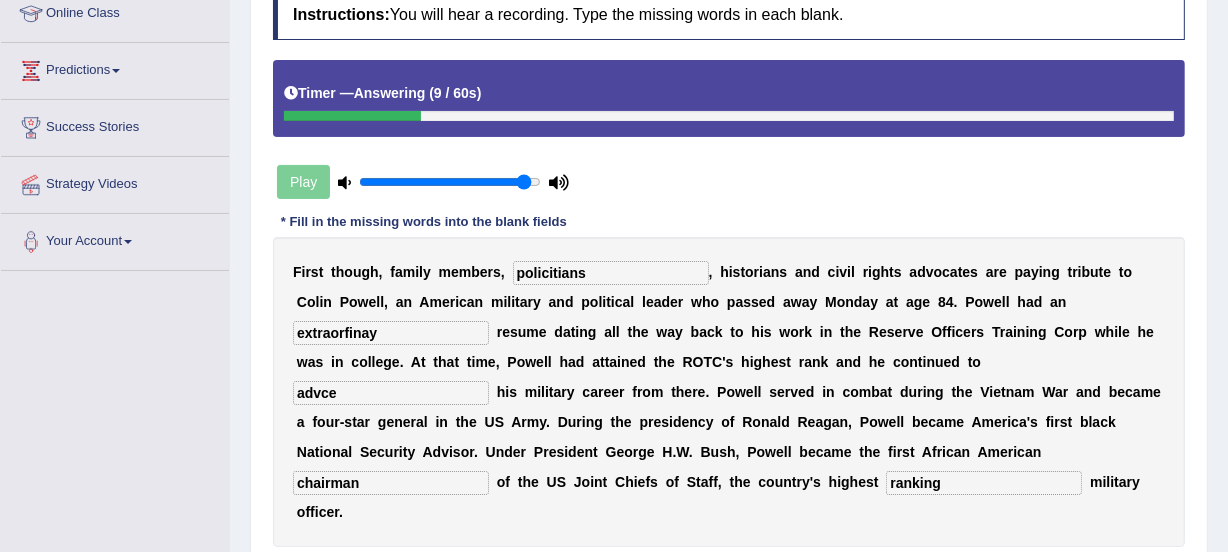 click on "advce" at bounding box center [391, 393] 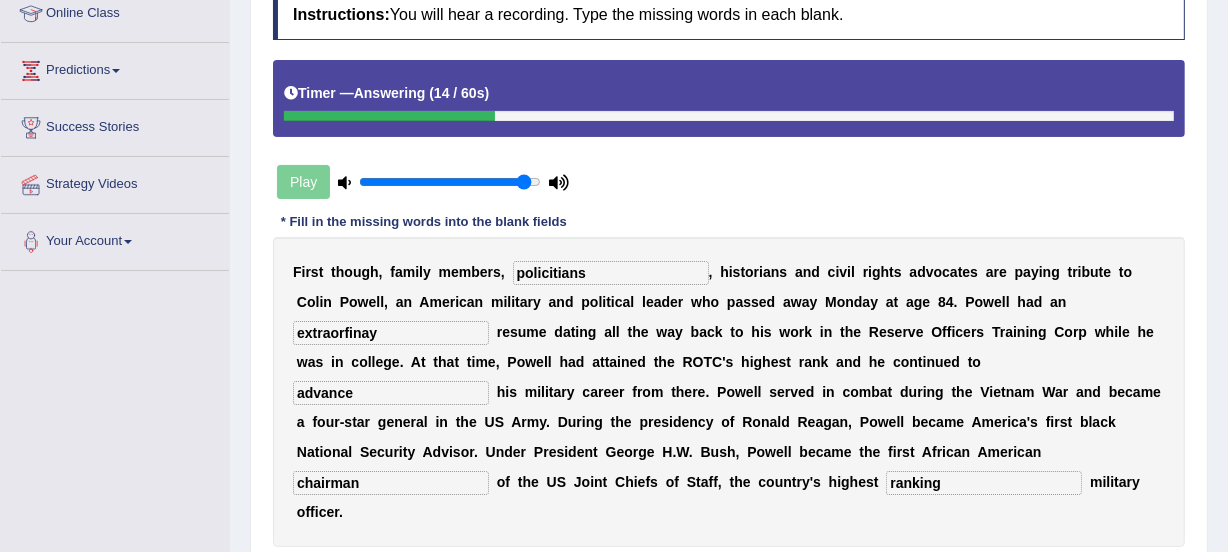 type on "advance" 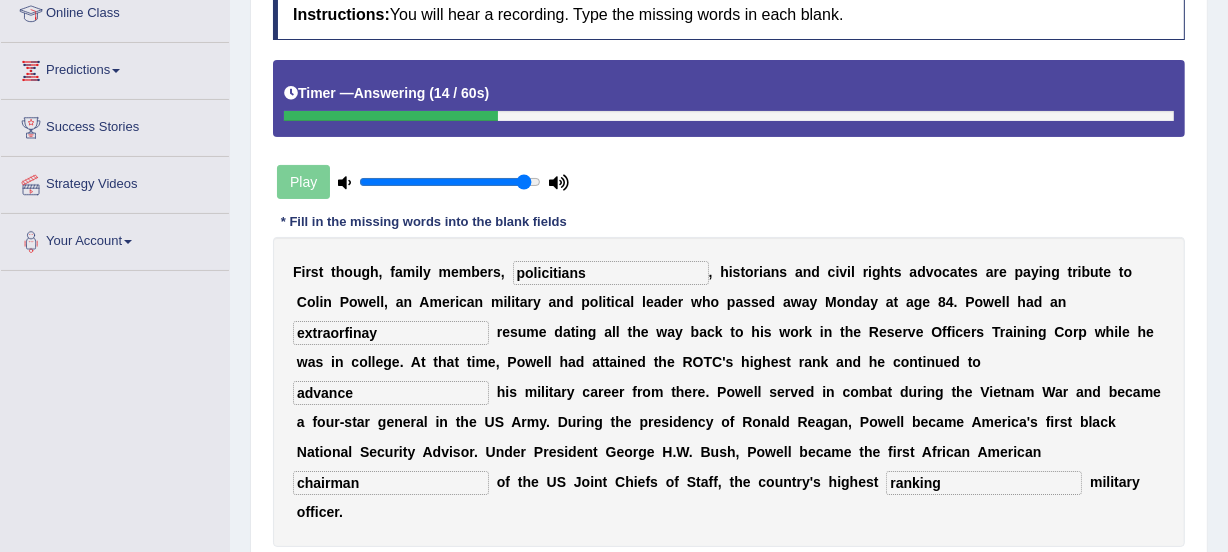 click on "extraorfinay" at bounding box center [391, 333] 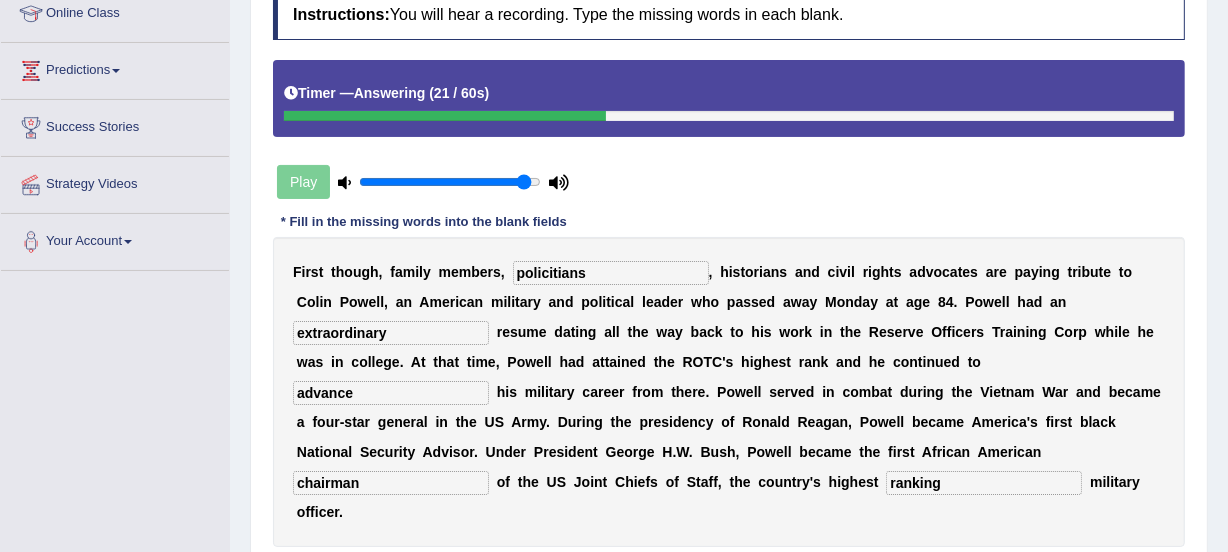 type on "extraordinary" 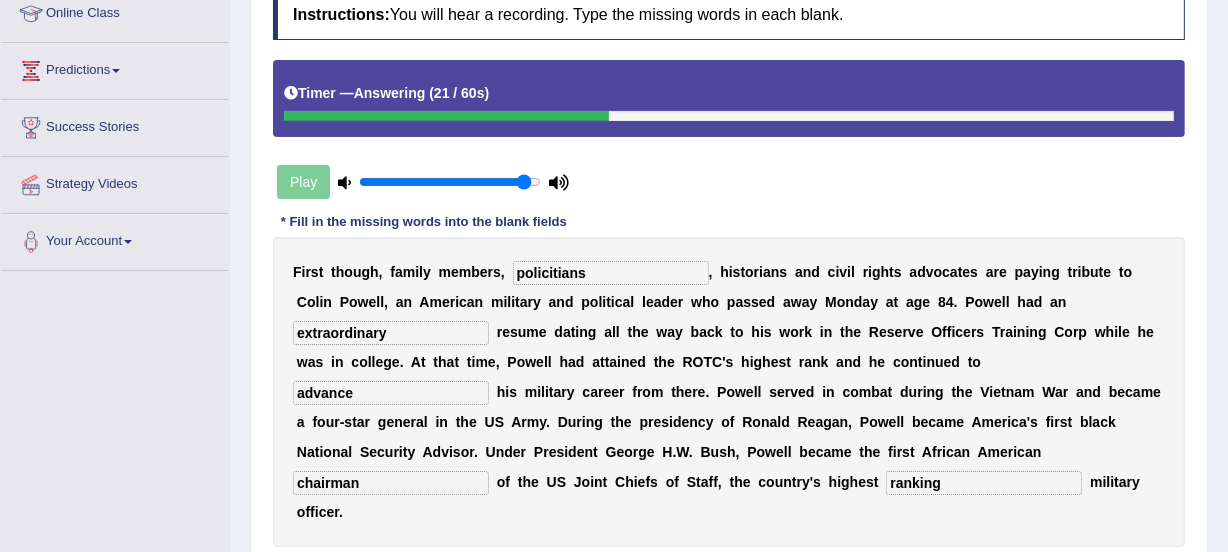 click on "policitians" at bounding box center [611, 273] 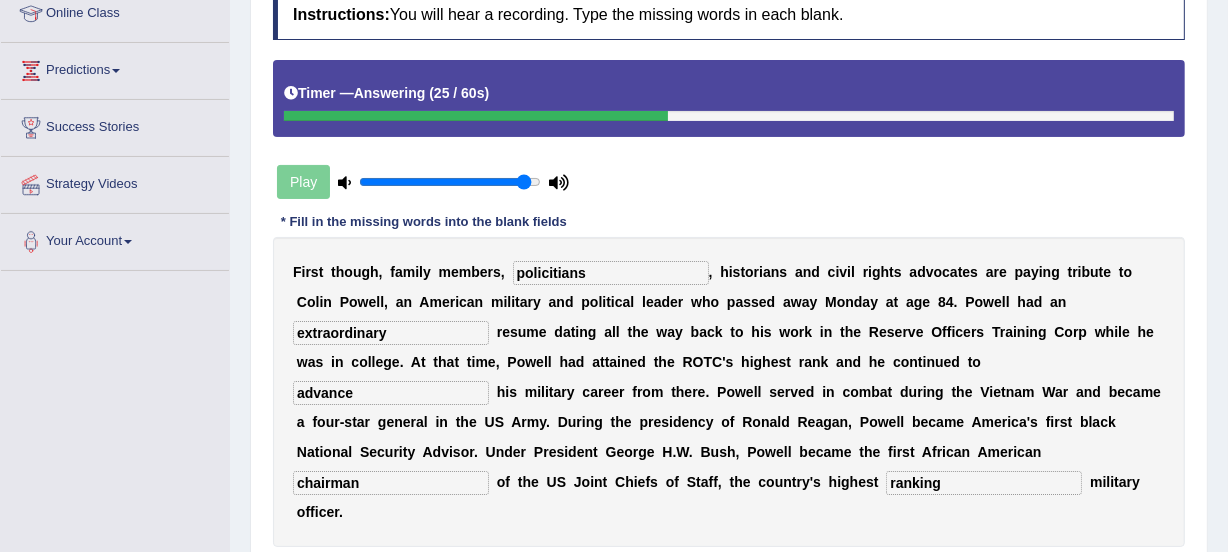 click on "policitians" at bounding box center [611, 273] 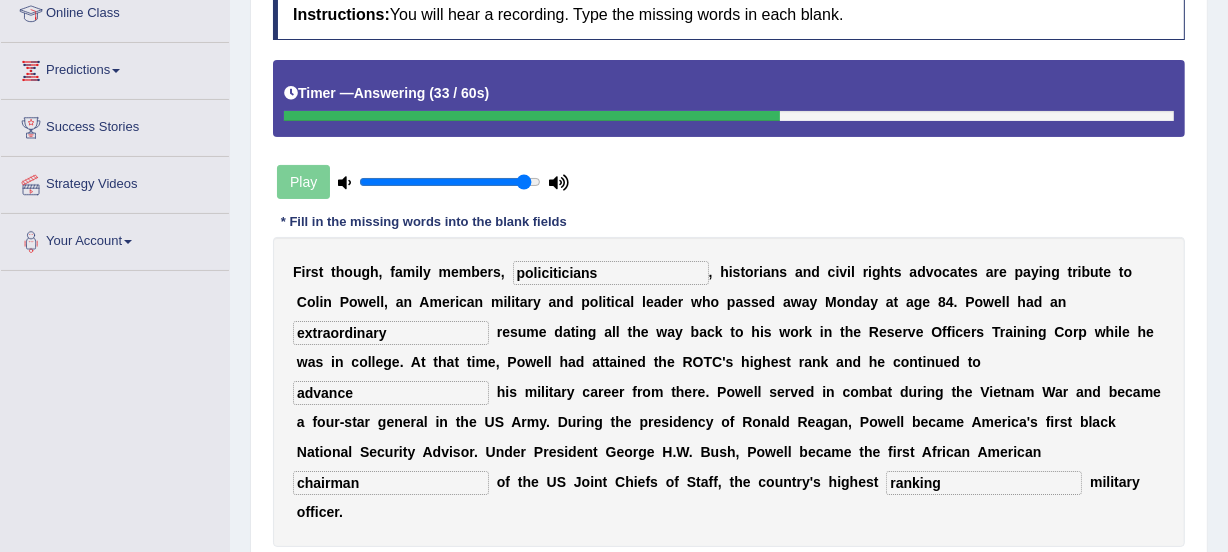 click on "policiticians" at bounding box center (611, 273) 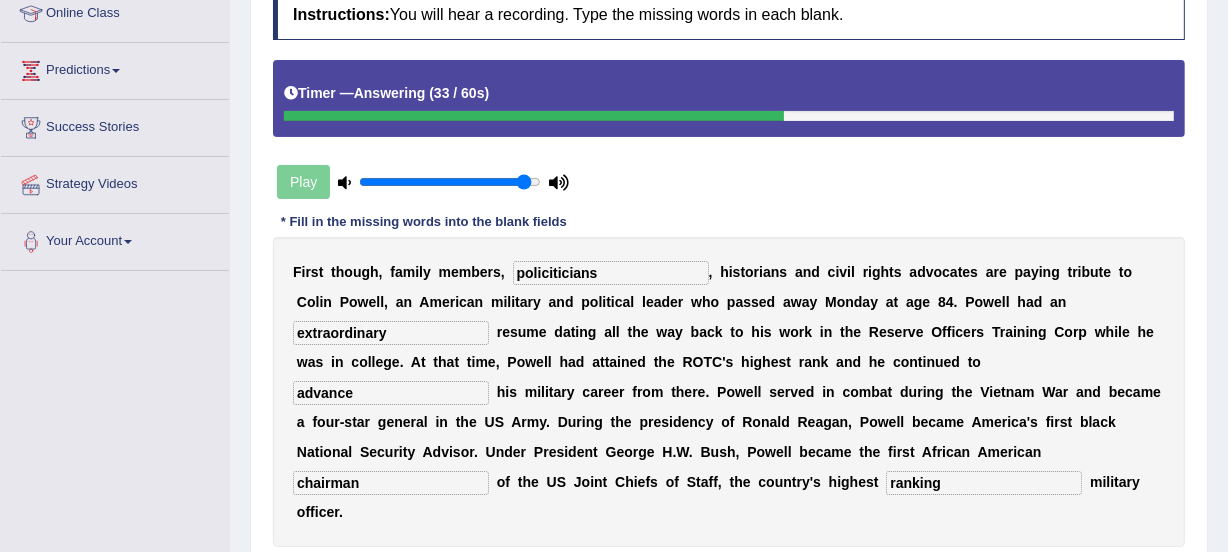 click on "policiticians" at bounding box center (611, 273) 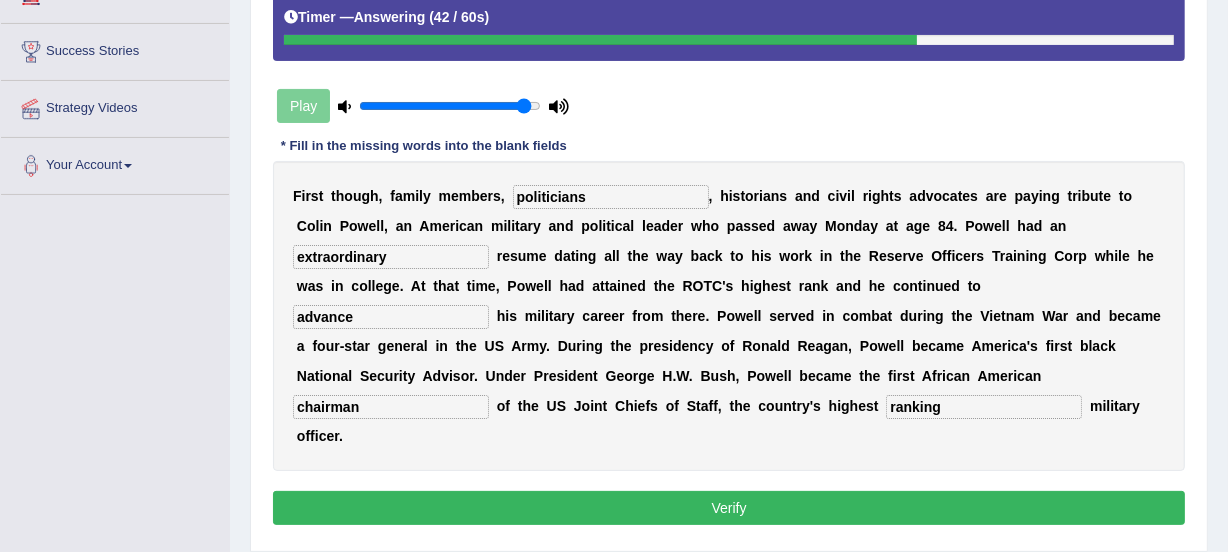 scroll, scrollTop: 363, scrollLeft: 0, axis: vertical 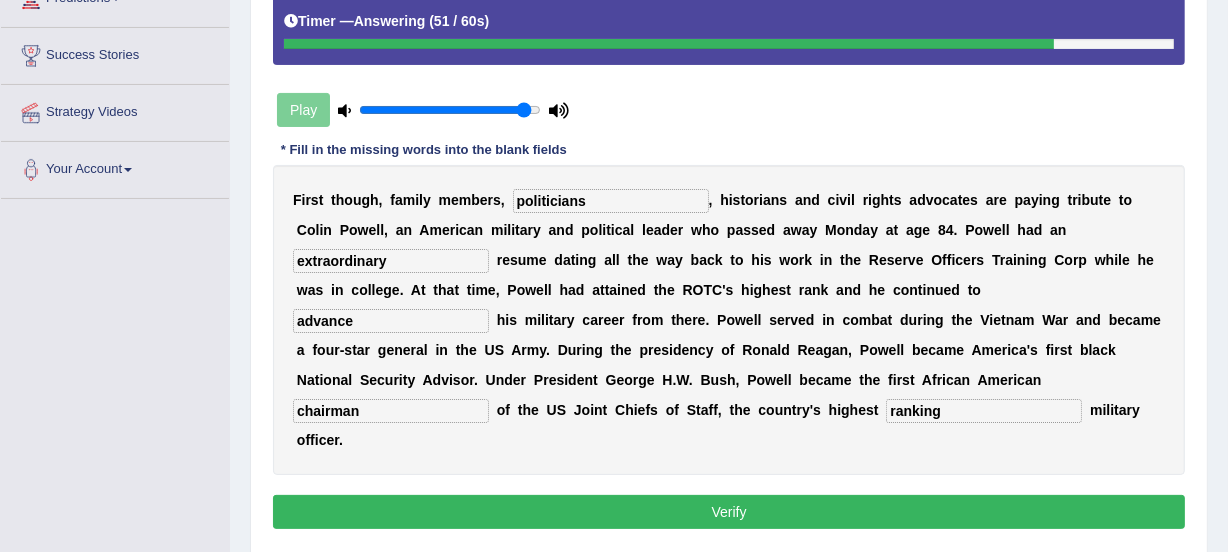 type on "politicians" 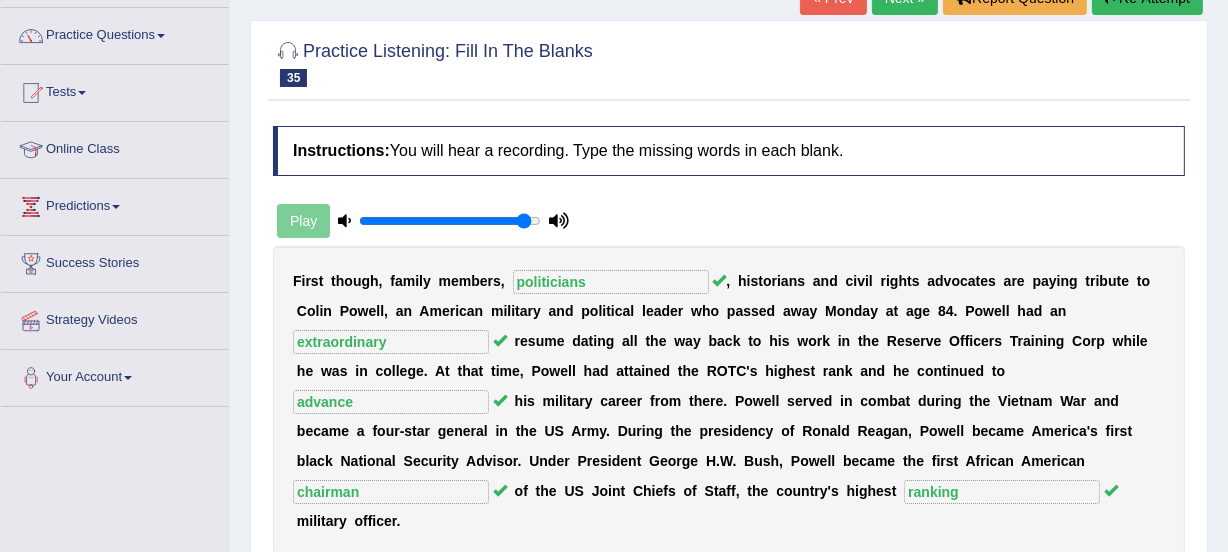 scroll, scrollTop: 142, scrollLeft: 0, axis: vertical 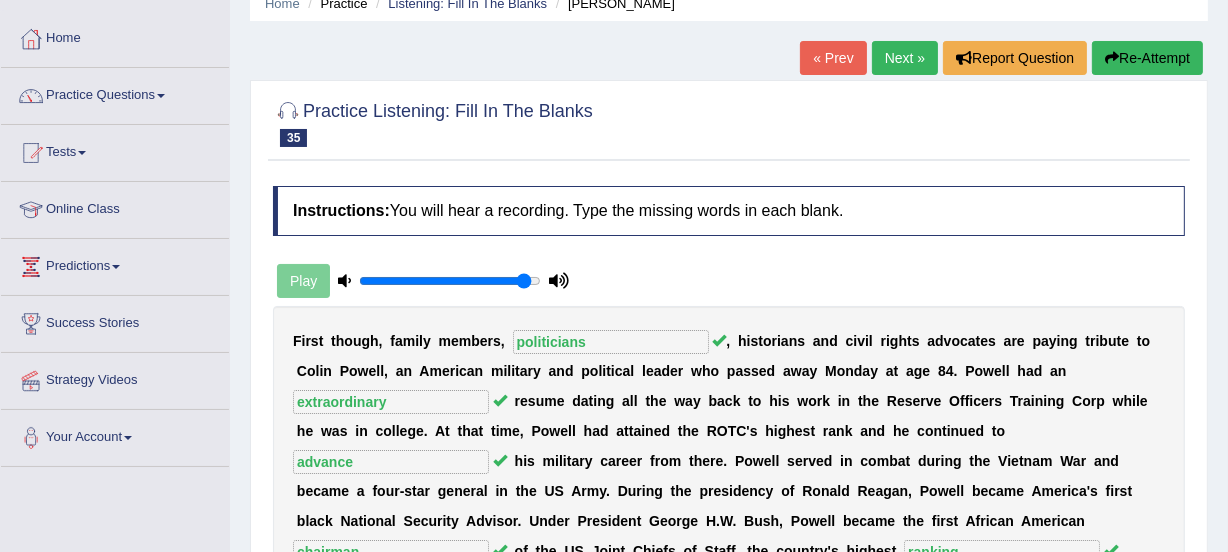 click on "Next »" at bounding box center (905, 58) 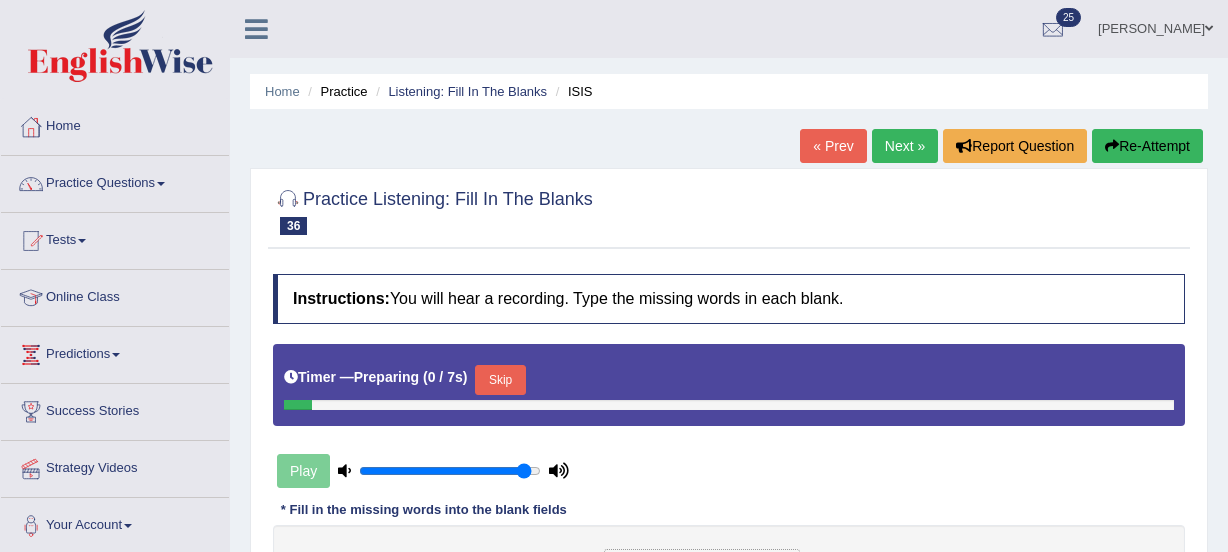 scroll, scrollTop: 0, scrollLeft: 0, axis: both 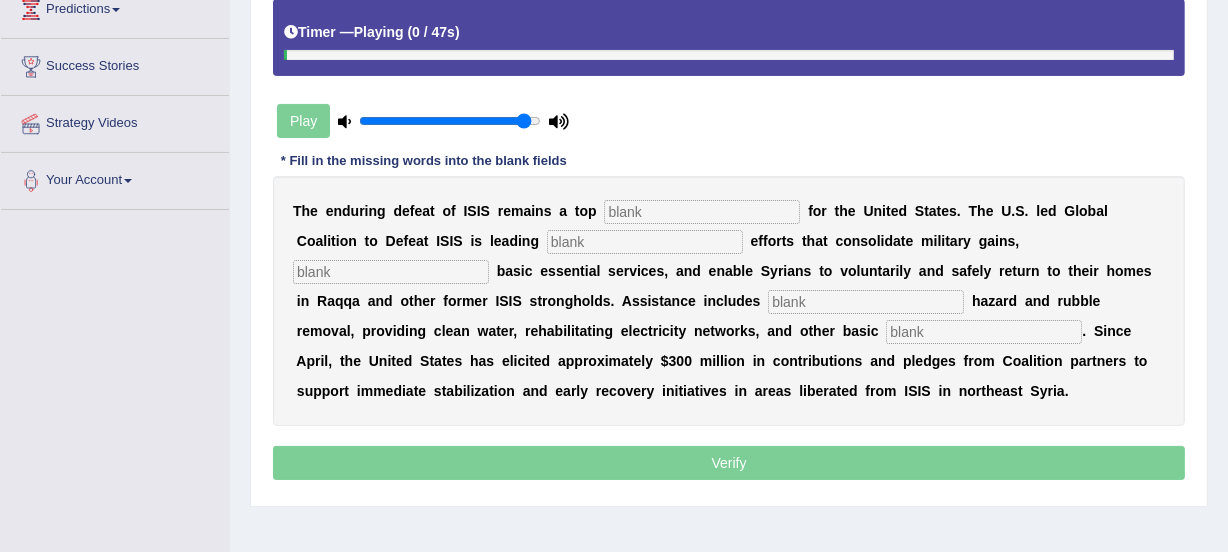 click at bounding box center [702, 212] 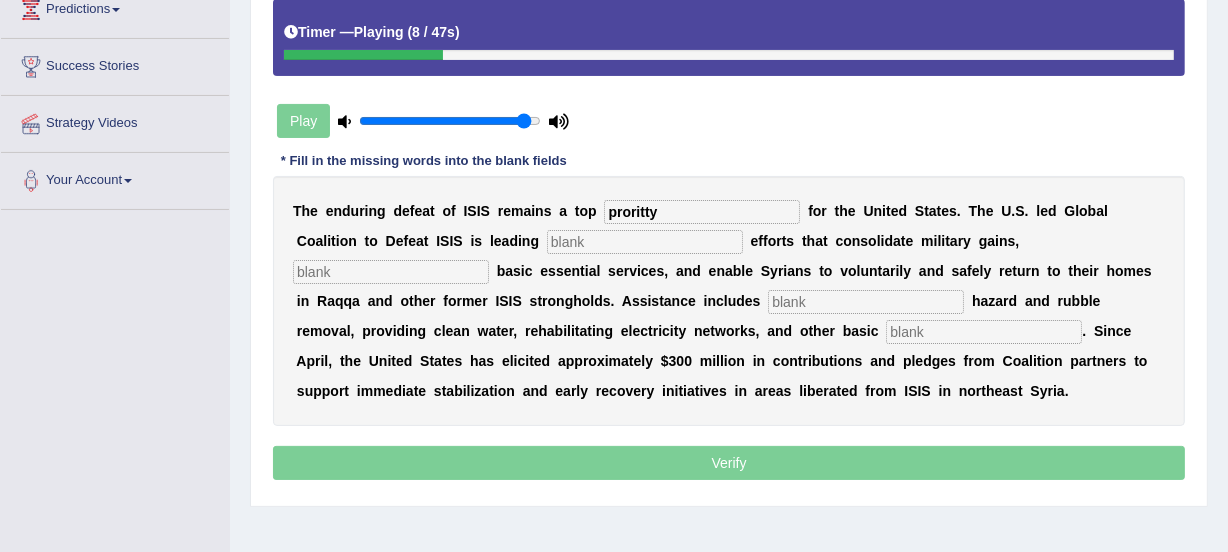 type on "proritty" 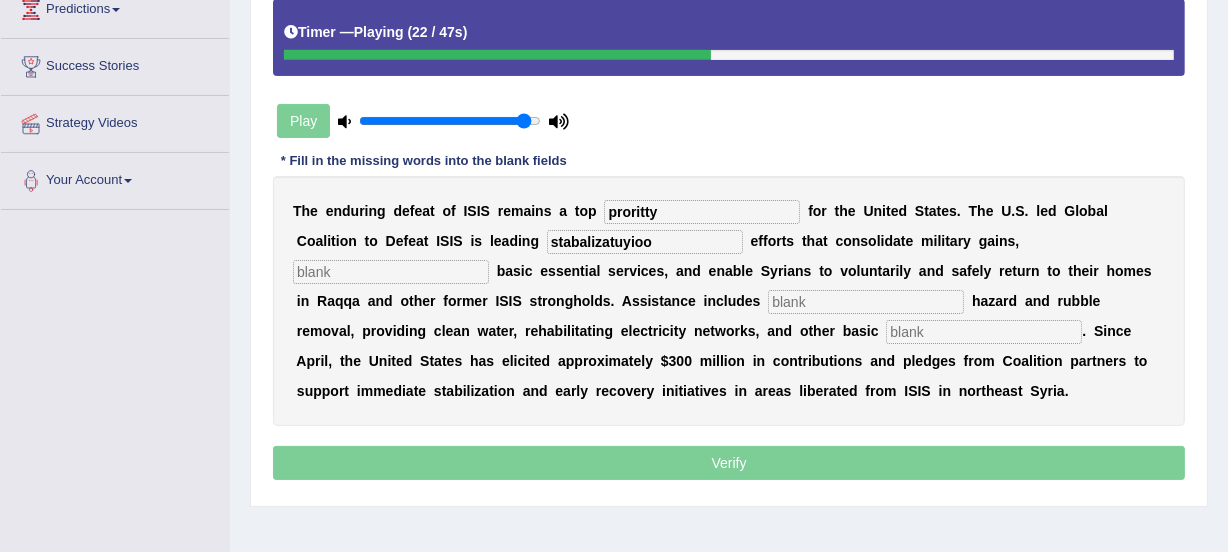 type on "stabalizatuyioo" 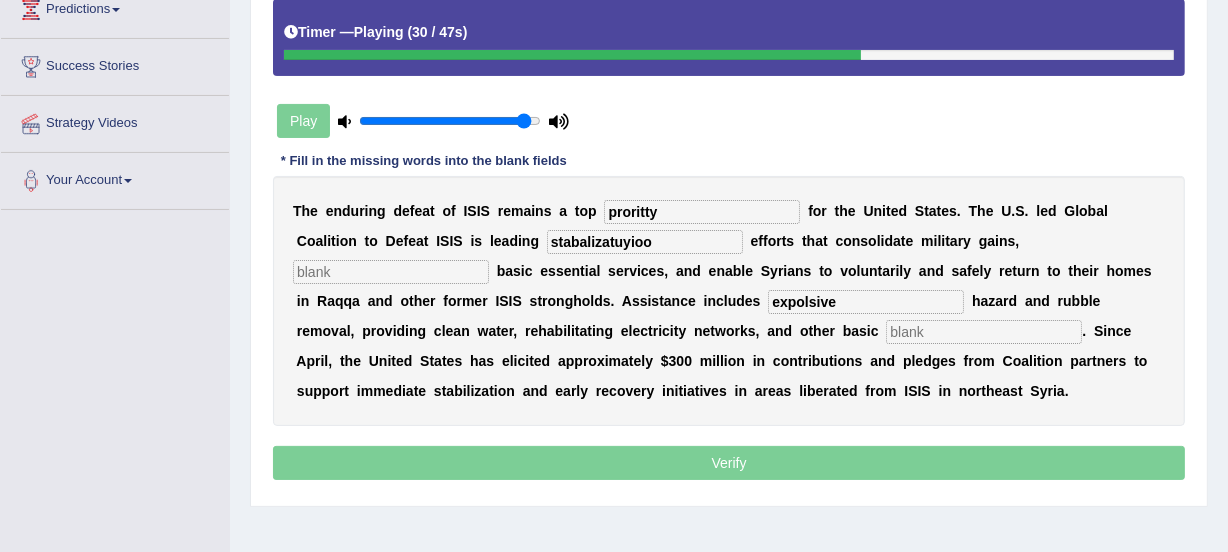 type on "expolsive" 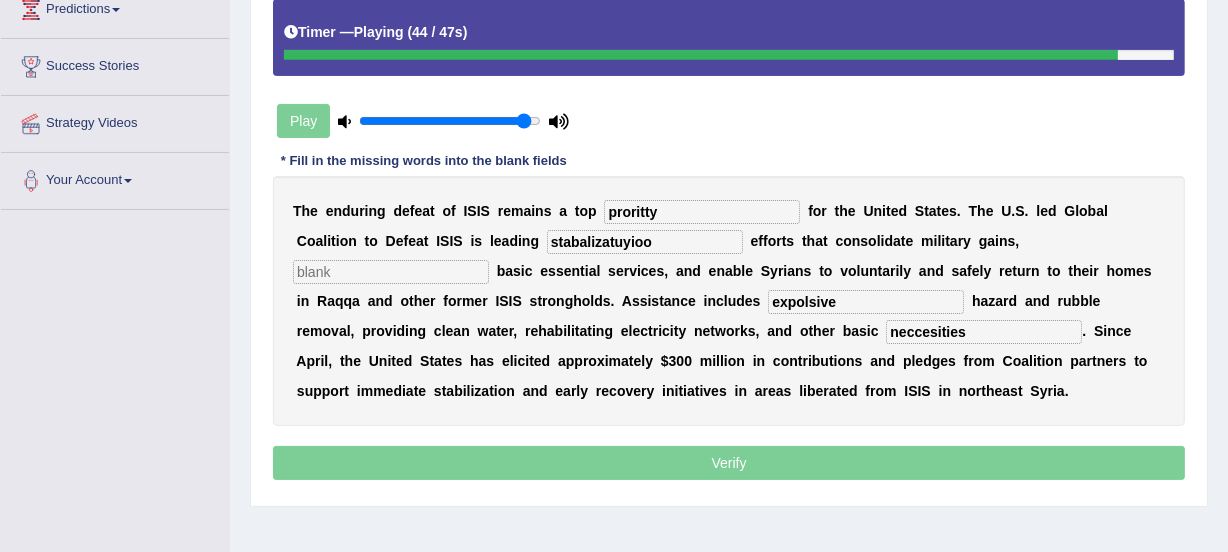 type on "neccesities" 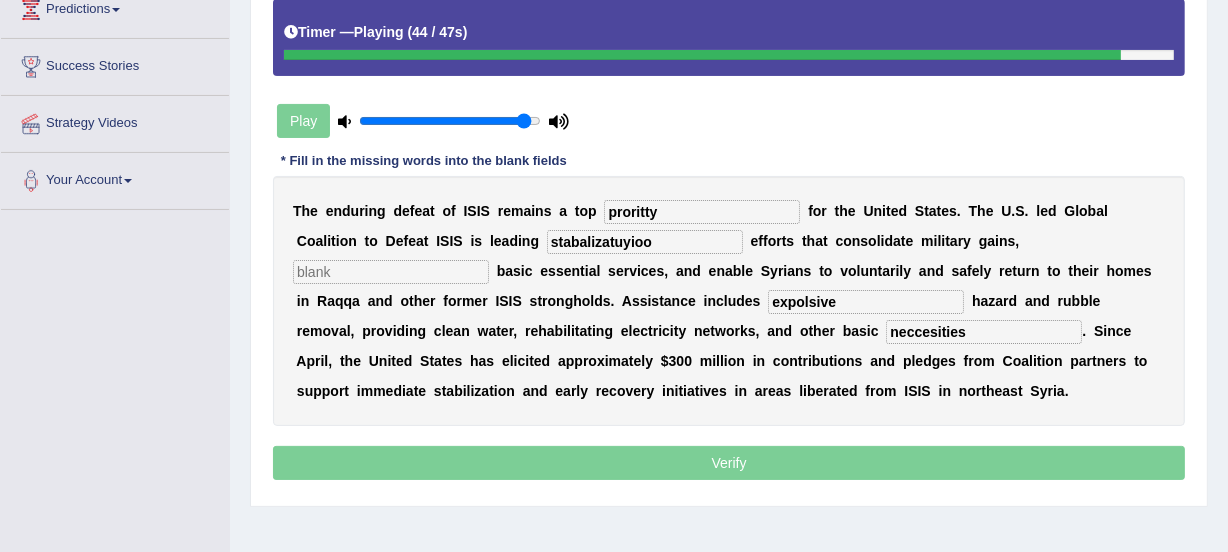 click on "expolsive" at bounding box center [866, 302] 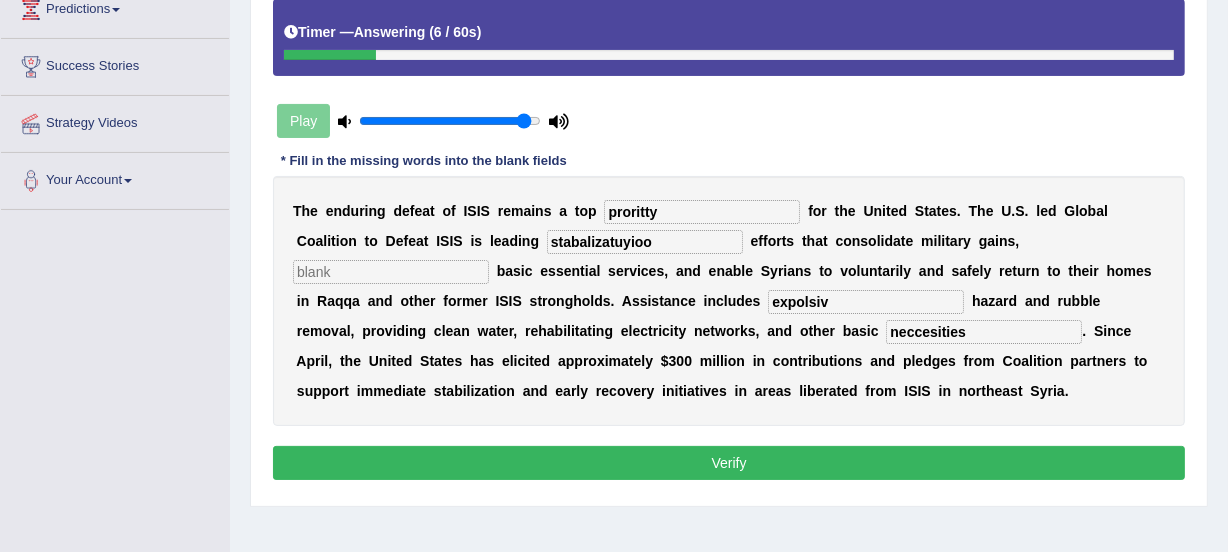 type on "expolsive" 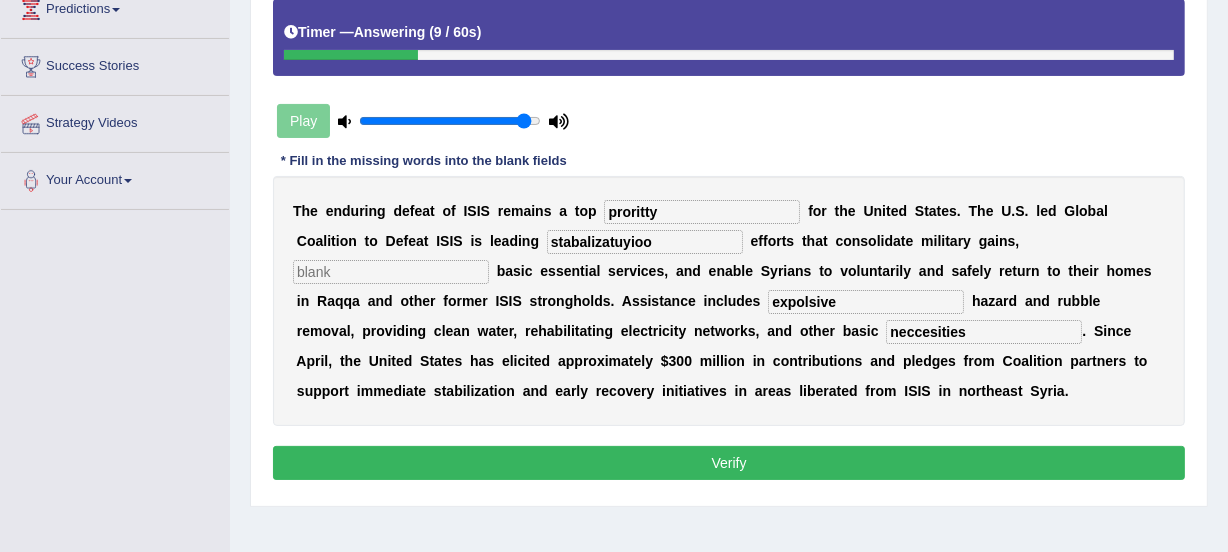 click on "stabalizatuyioo" at bounding box center [645, 242] 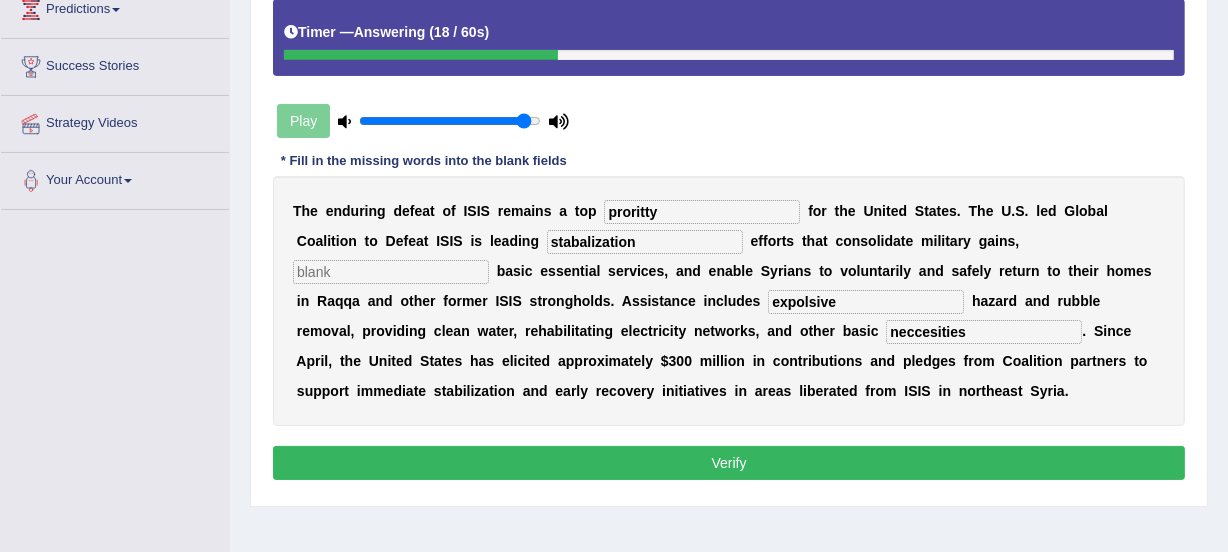 type on "stabalization" 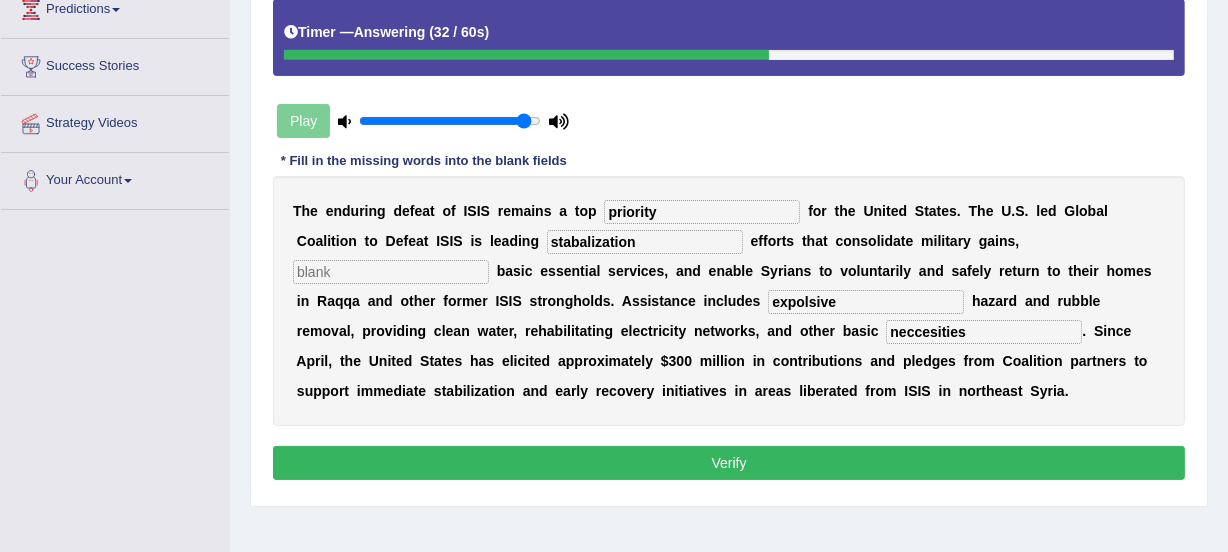 type on "priority" 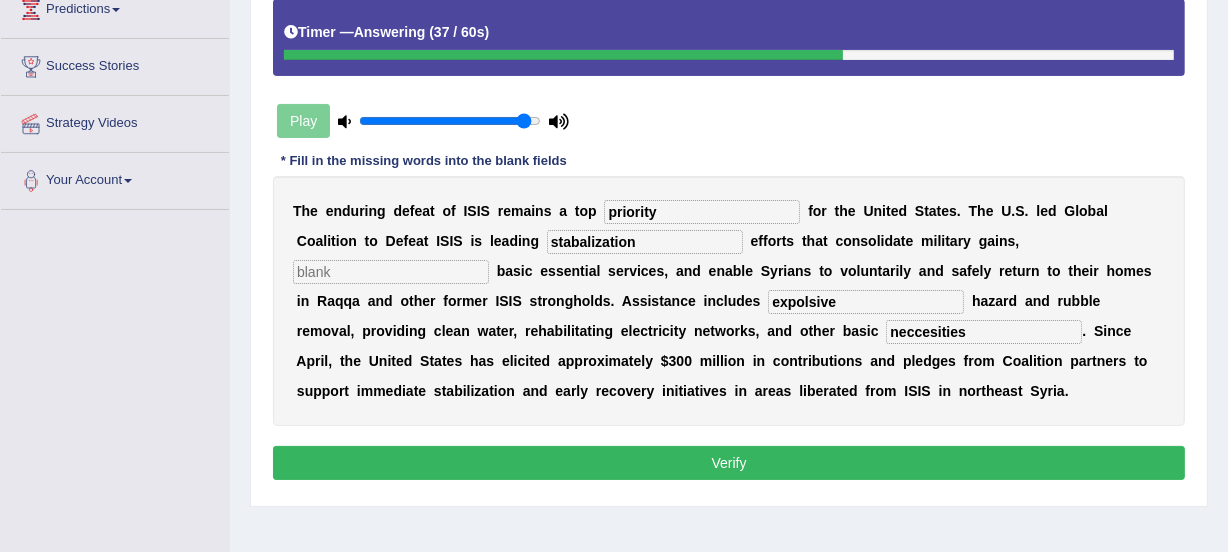 click at bounding box center [391, 272] 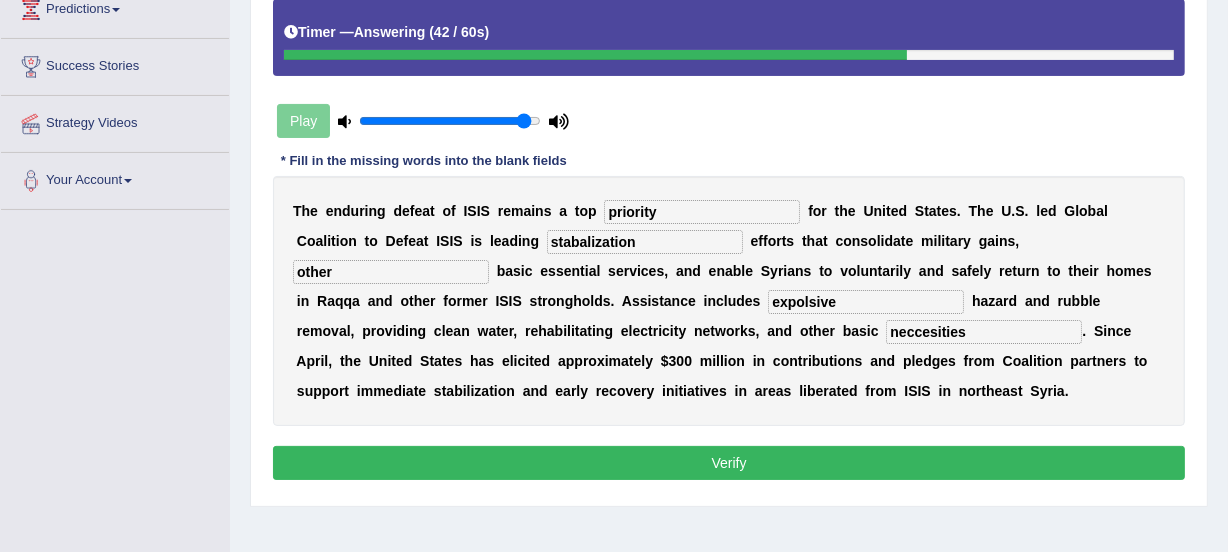 type on "other" 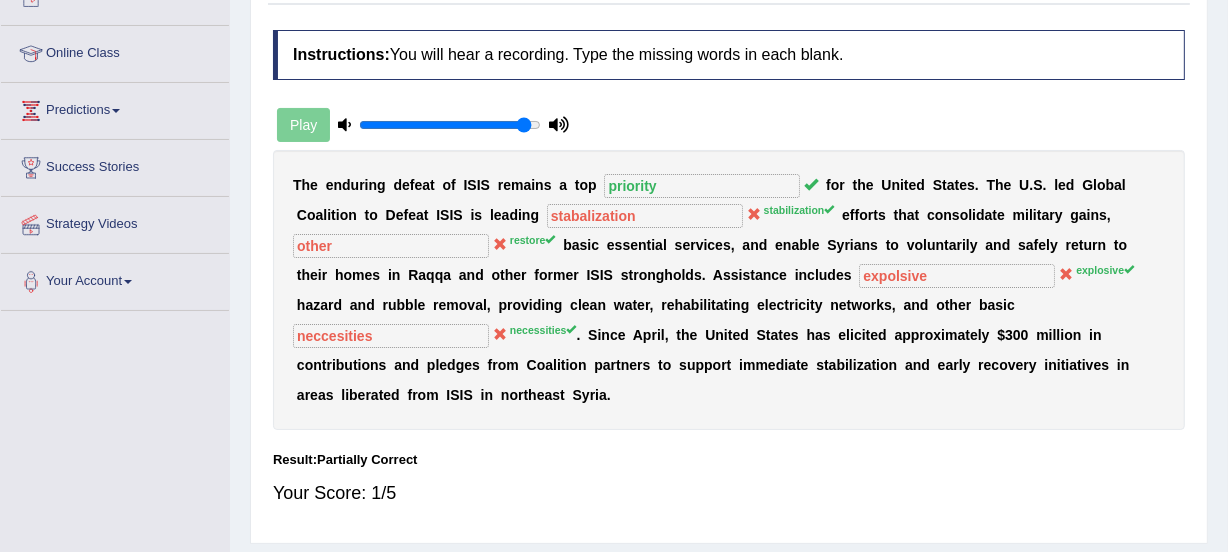 scroll, scrollTop: 224, scrollLeft: 0, axis: vertical 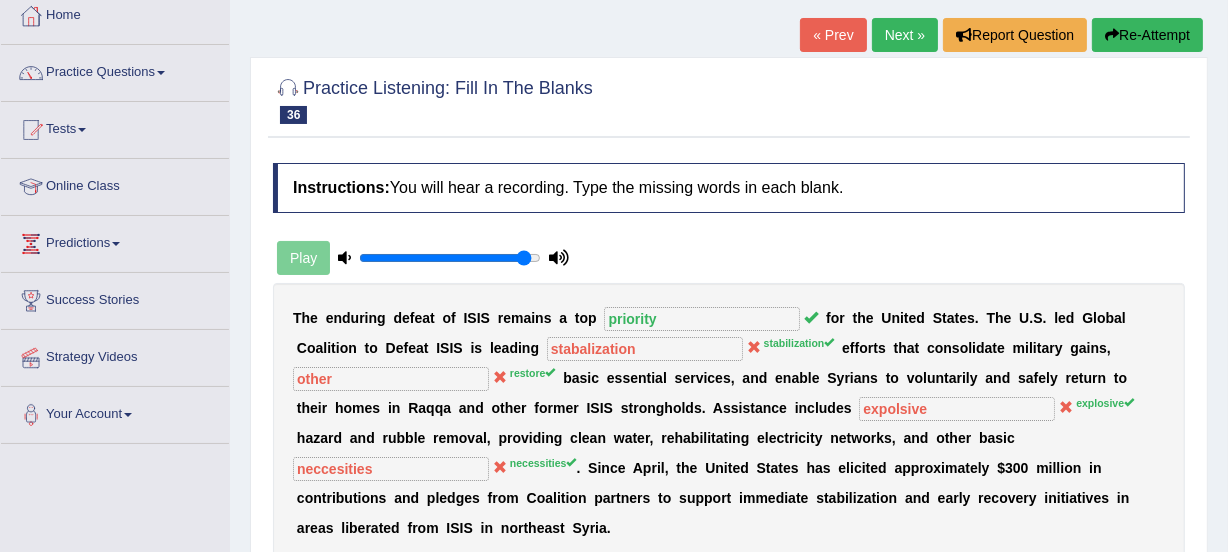 click on "Re-Attempt" at bounding box center (1147, 35) 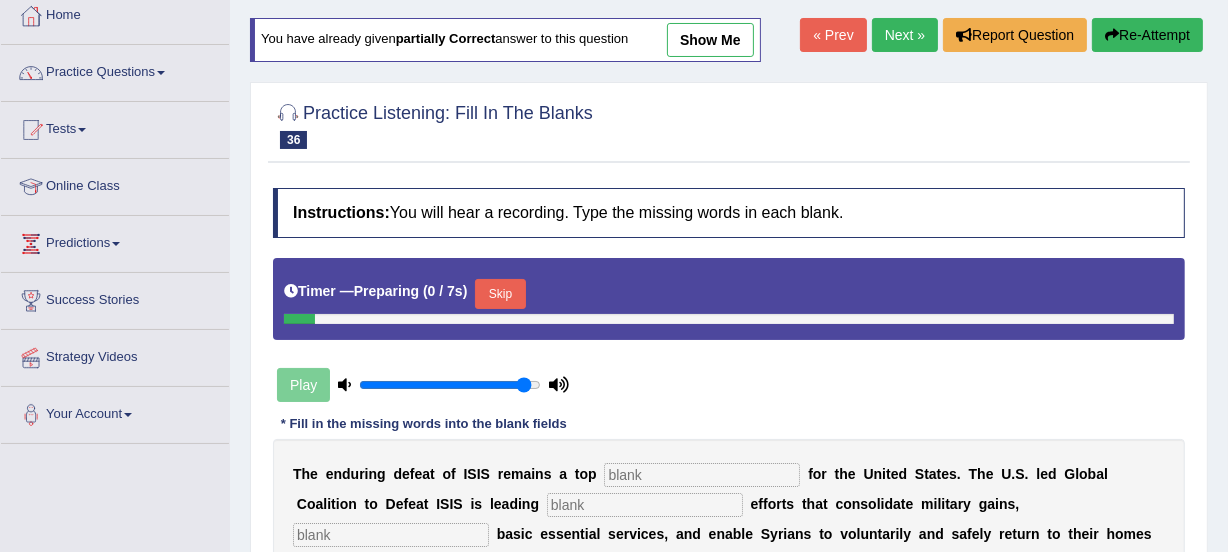 scroll, scrollTop: 111, scrollLeft: 0, axis: vertical 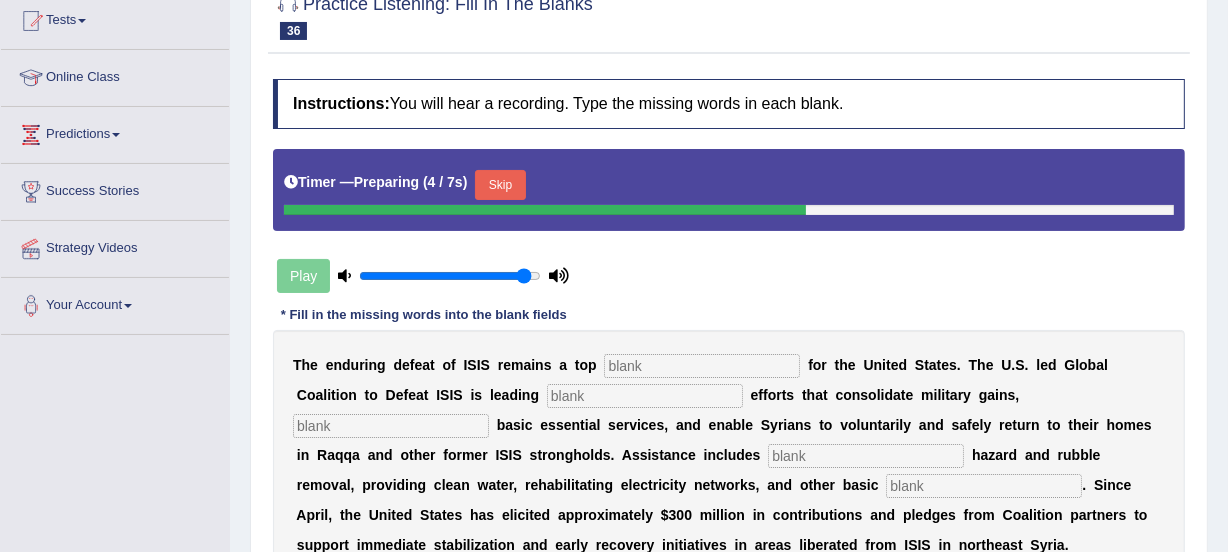 click at bounding box center (702, 366) 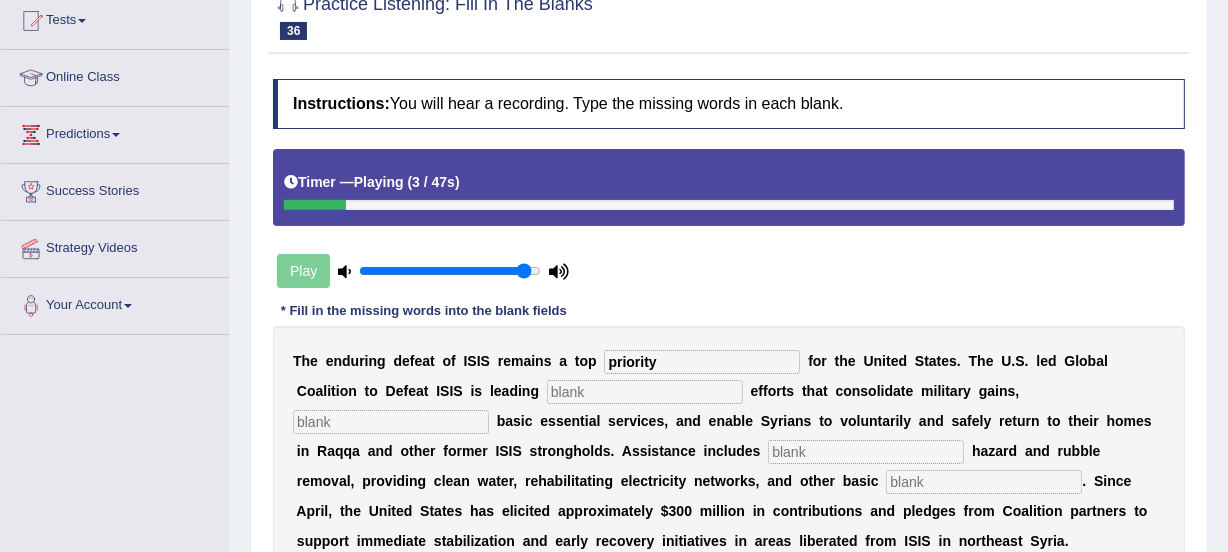 type on "priority" 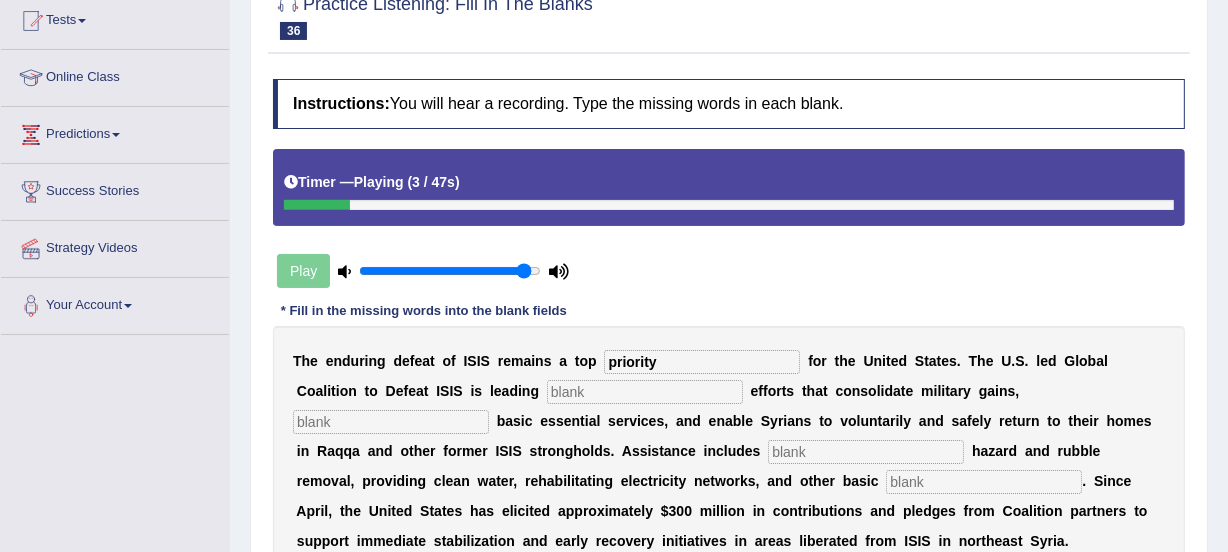 click at bounding box center (645, 392) 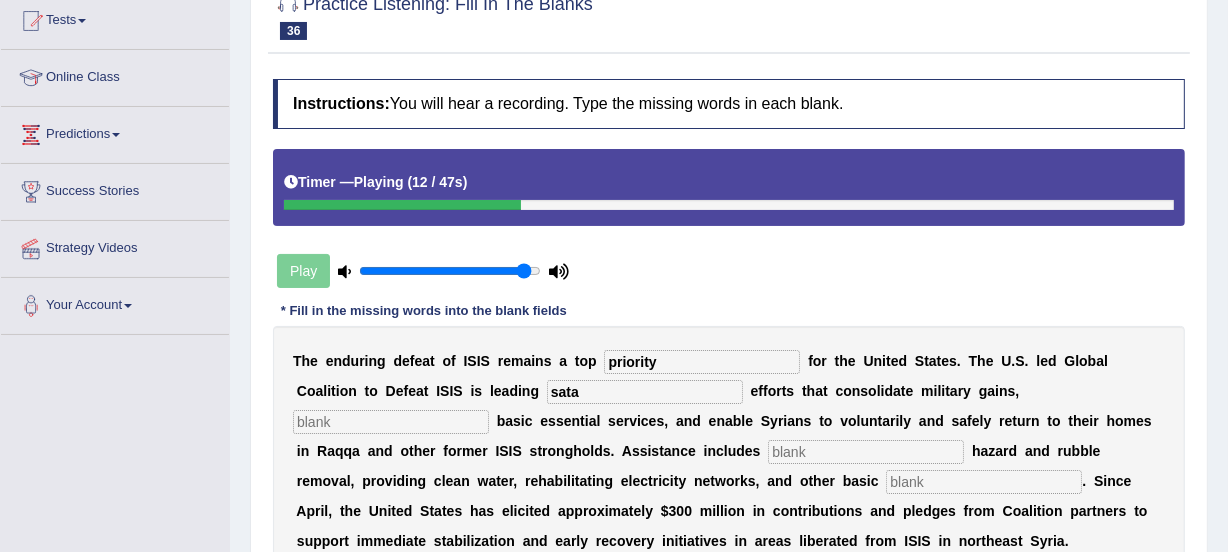 type on "sata" 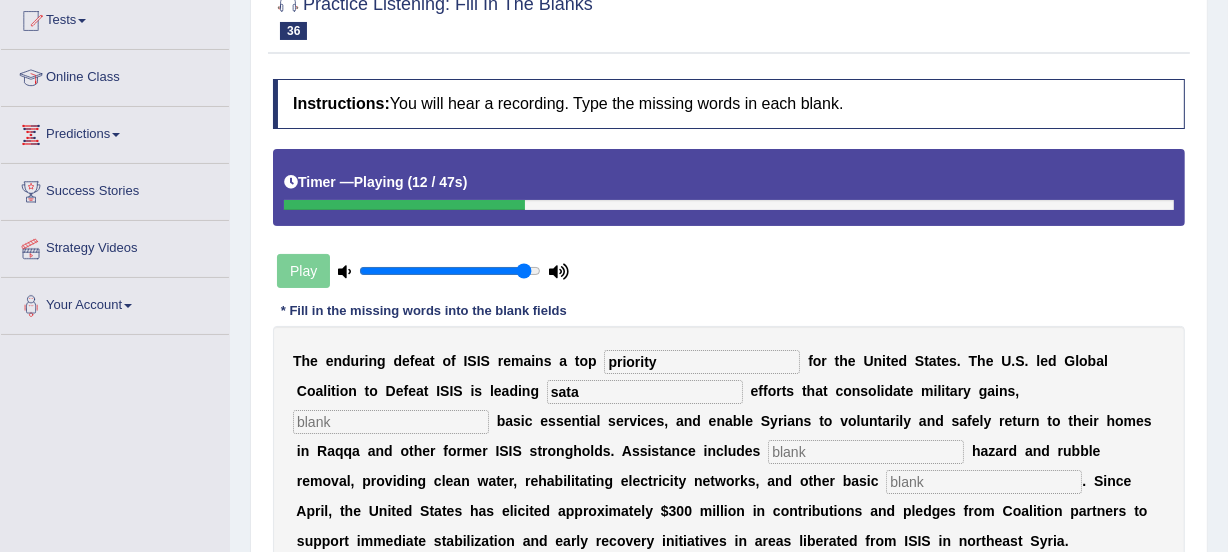 click at bounding box center (391, 422) 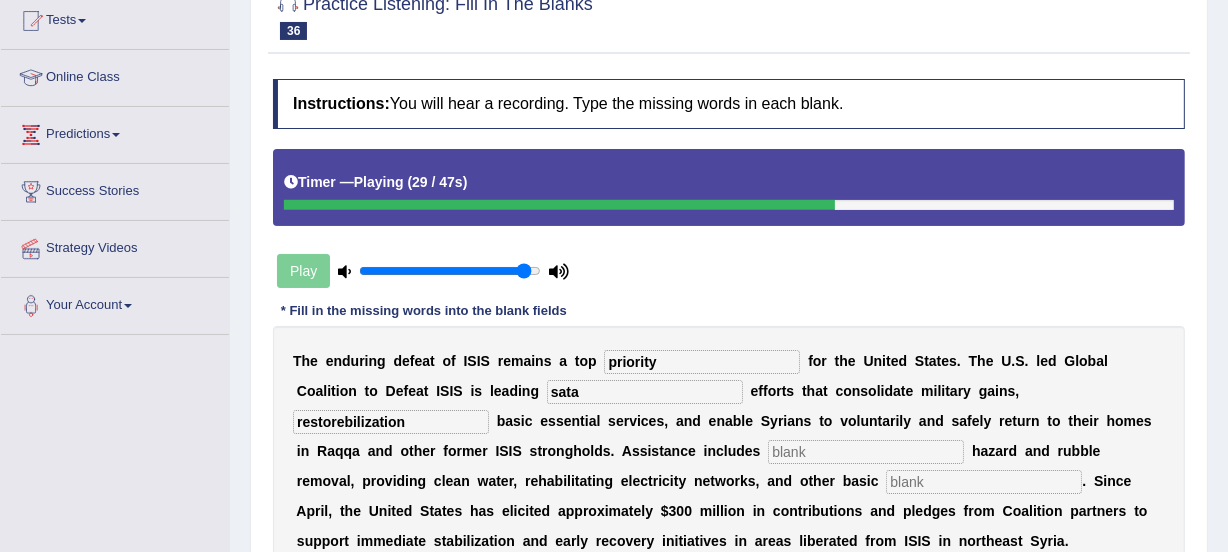 type on "restorebilization" 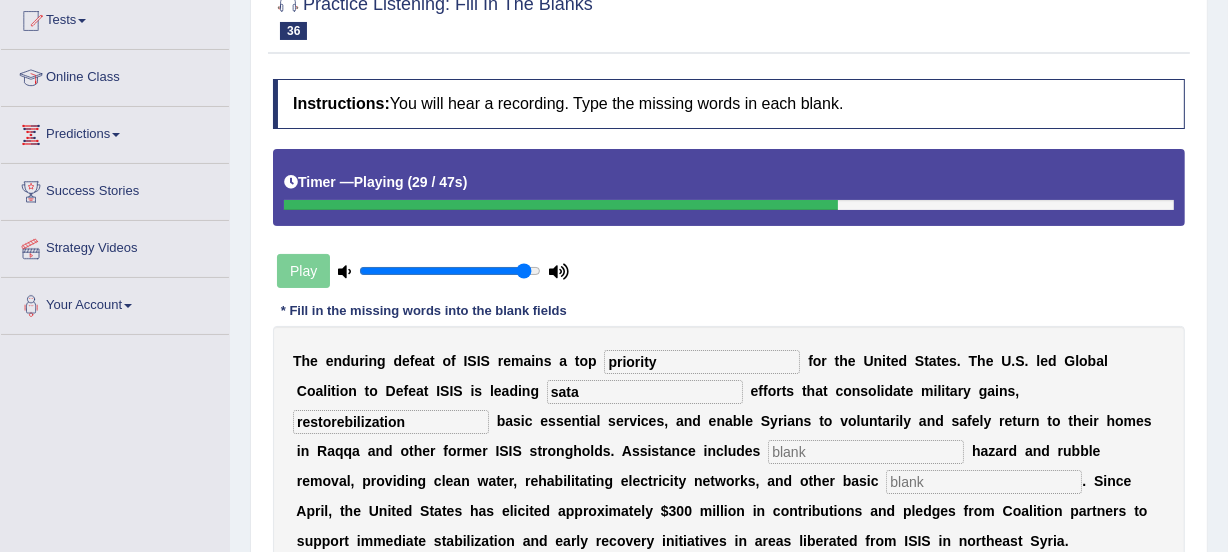 click at bounding box center [866, 452] 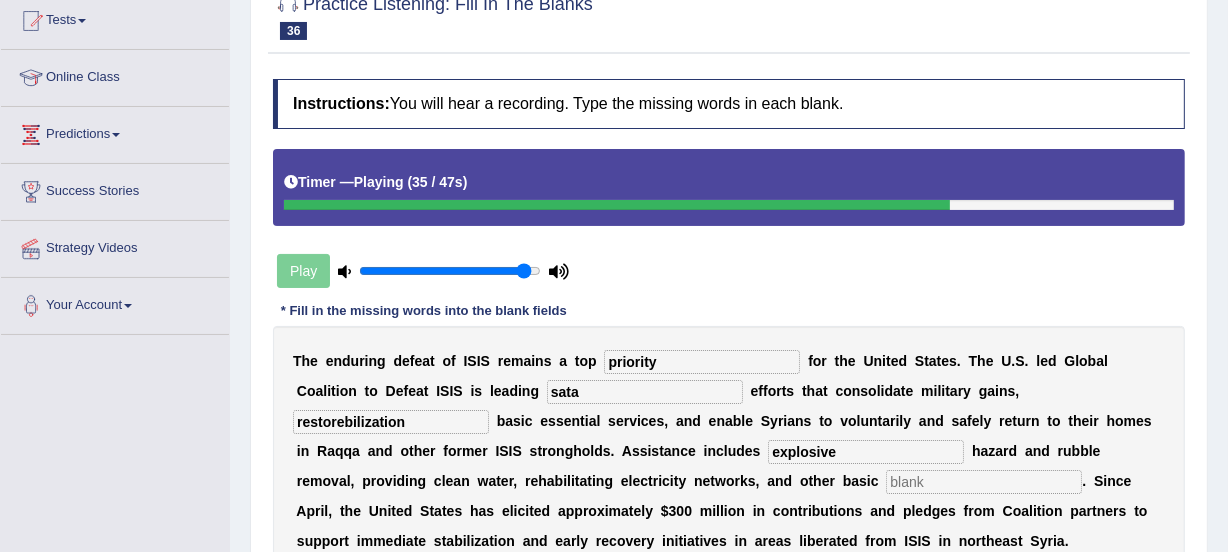 type on "explosive" 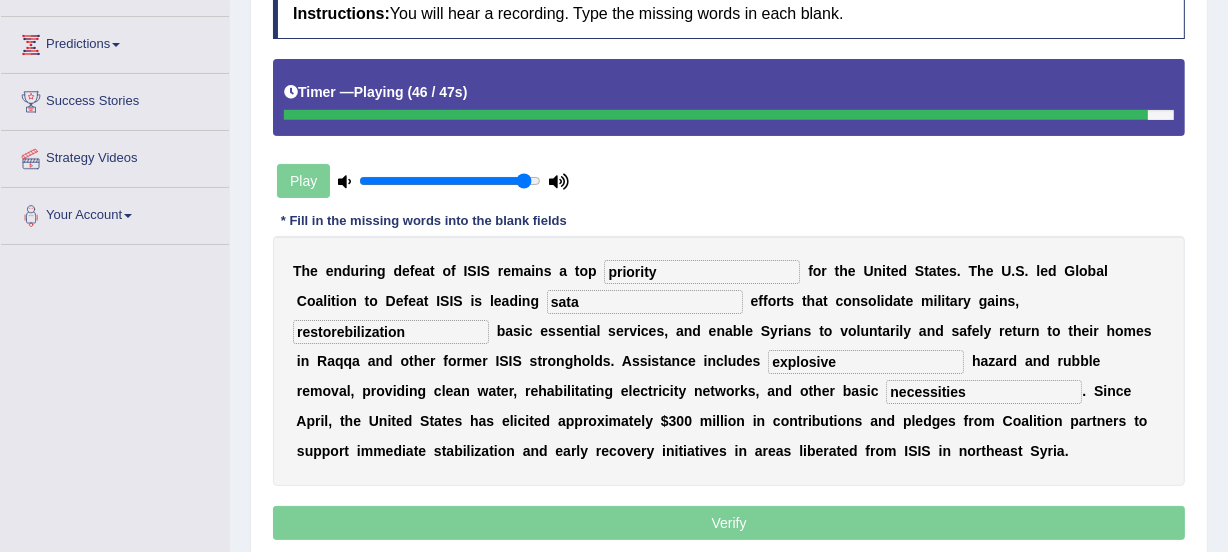 scroll, scrollTop: 301, scrollLeft: 0, axis: vertical 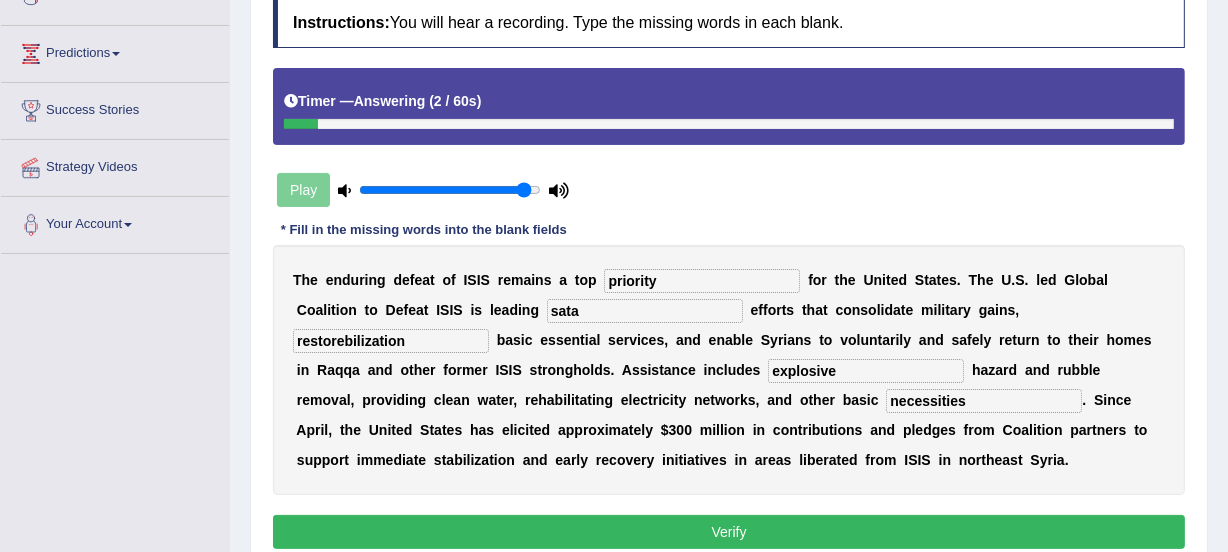 type on "necessities" 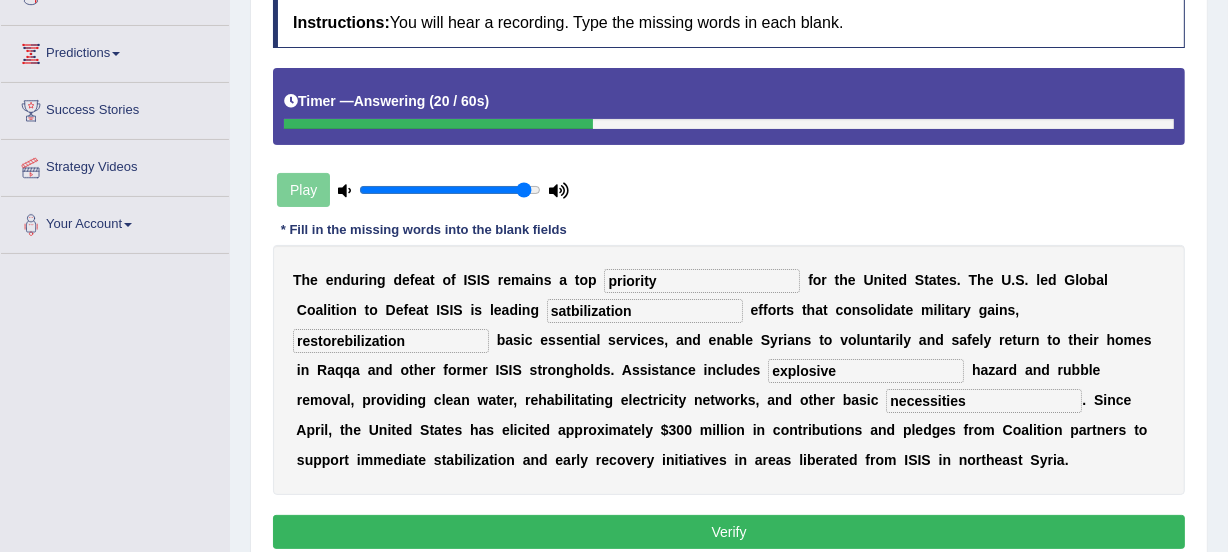 type on "satbilization" 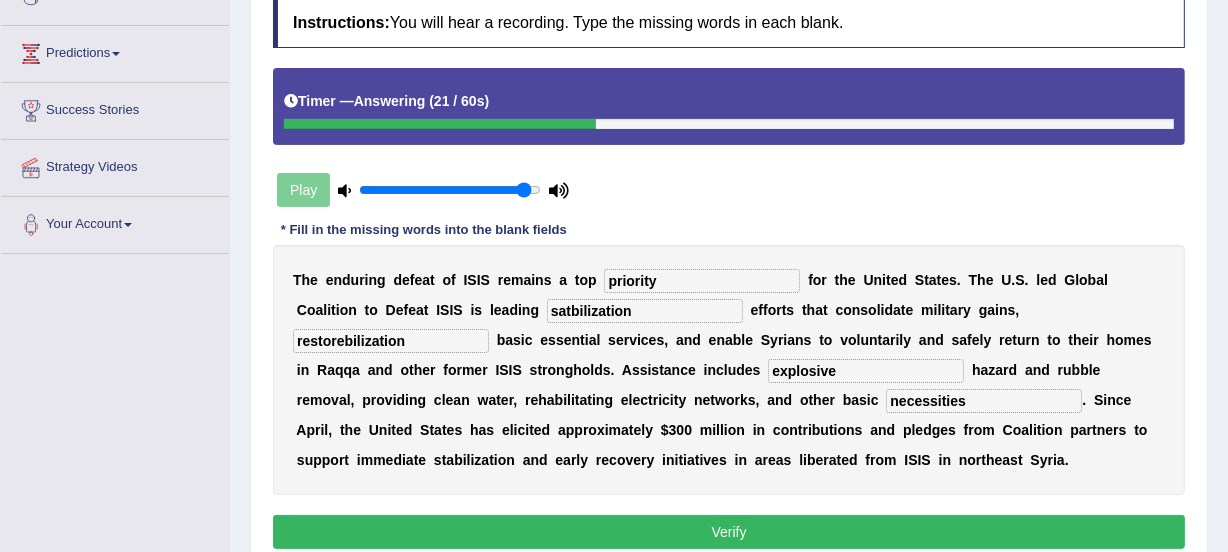 click on "restorebilization" at bounding box center (391, 341) 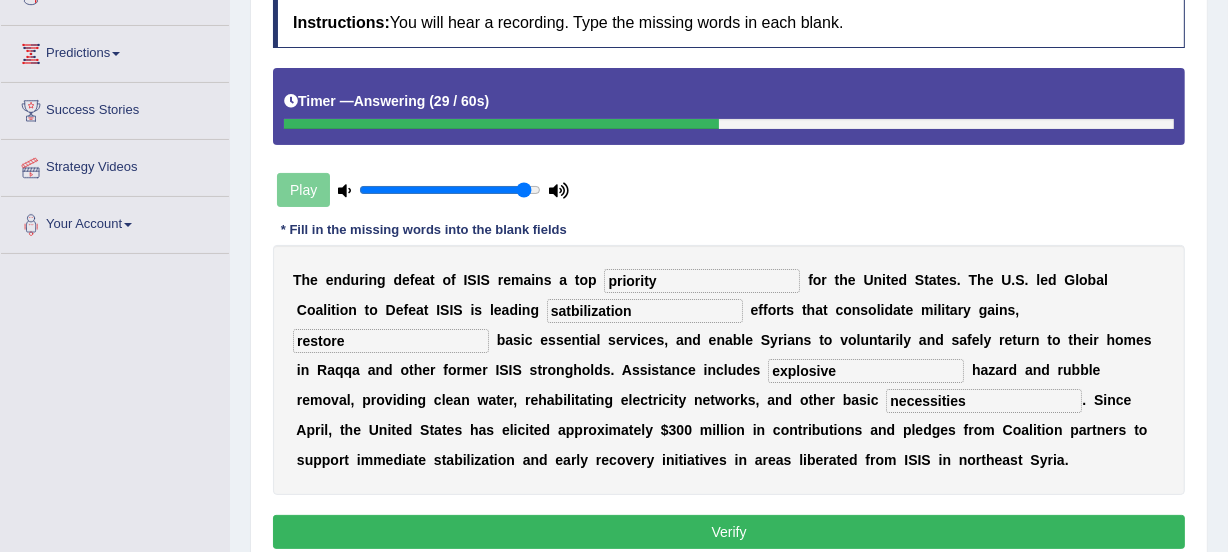 type on "restore" 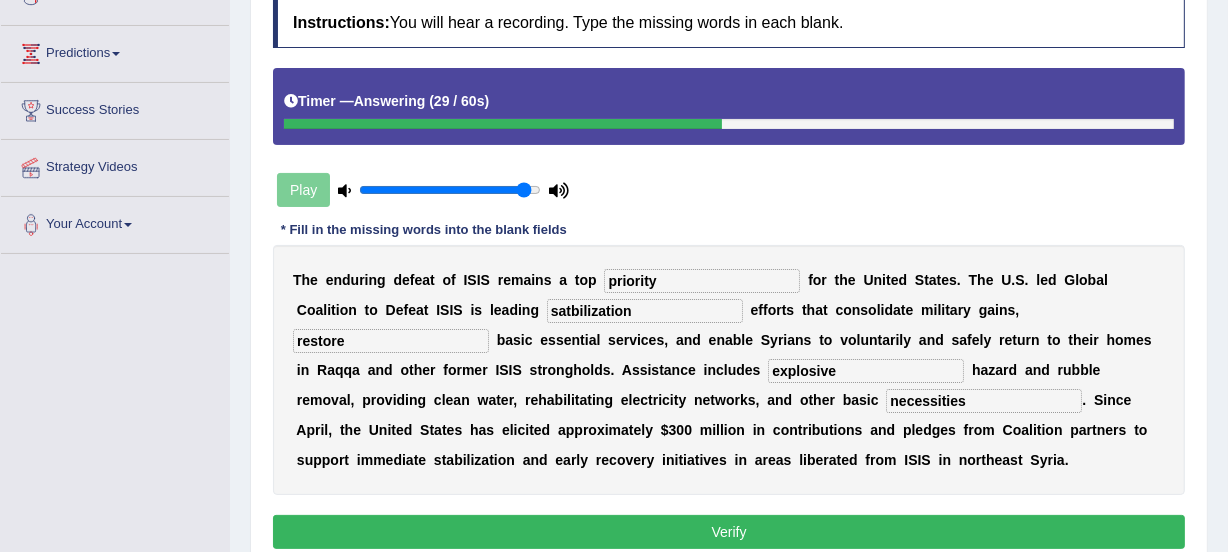 click on "satbilization" at bounding box center [645, 311] 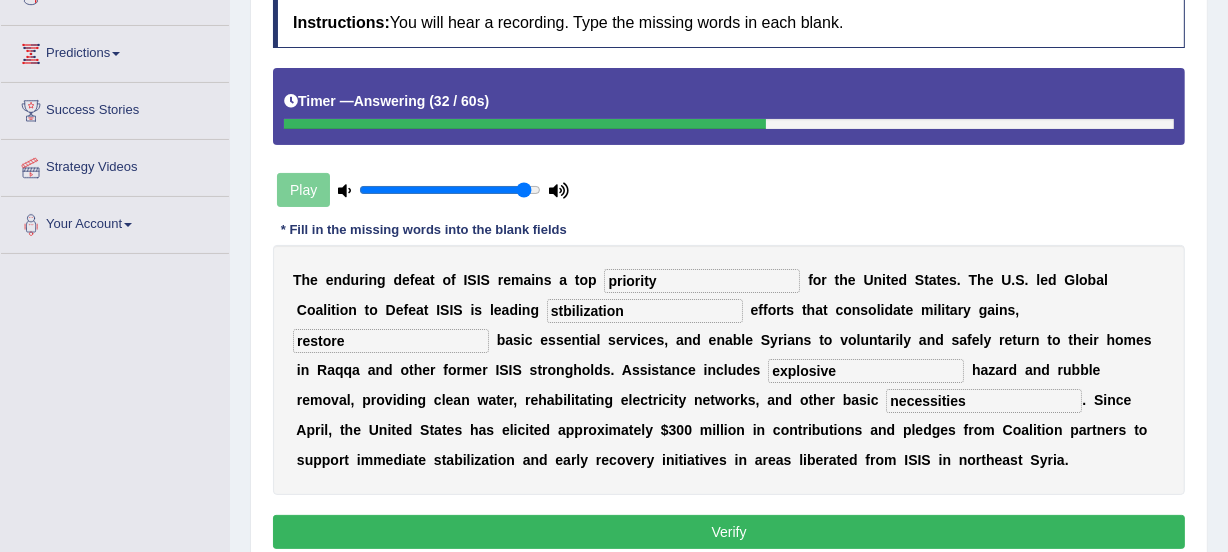 click on "stbilization" at bounding box center (645, 311) 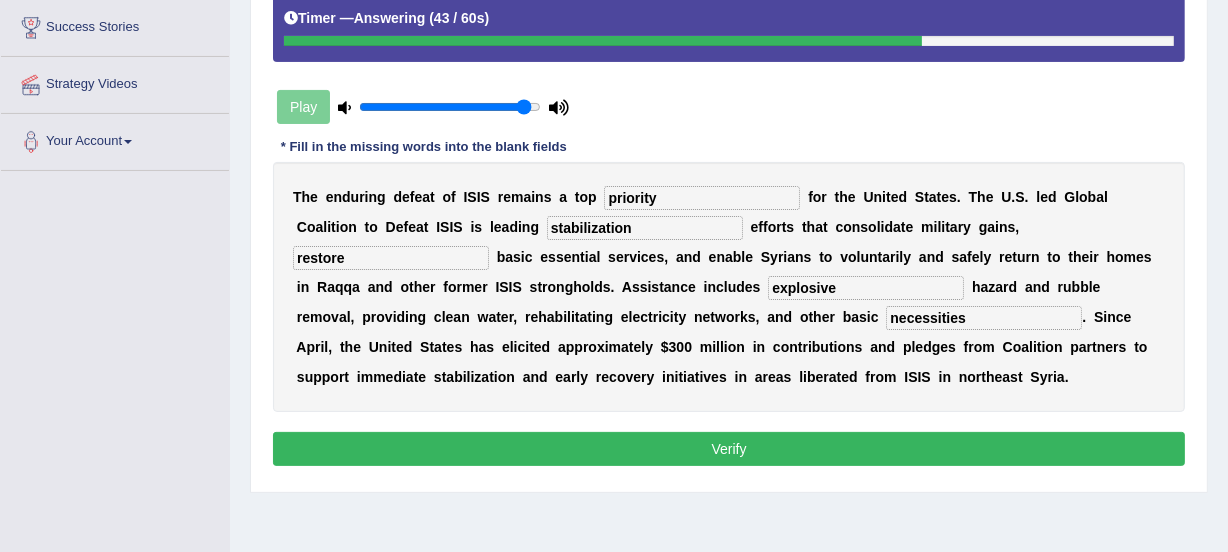 scroll, scrollTop: 380, scrollLeft: 0, axis: vertical 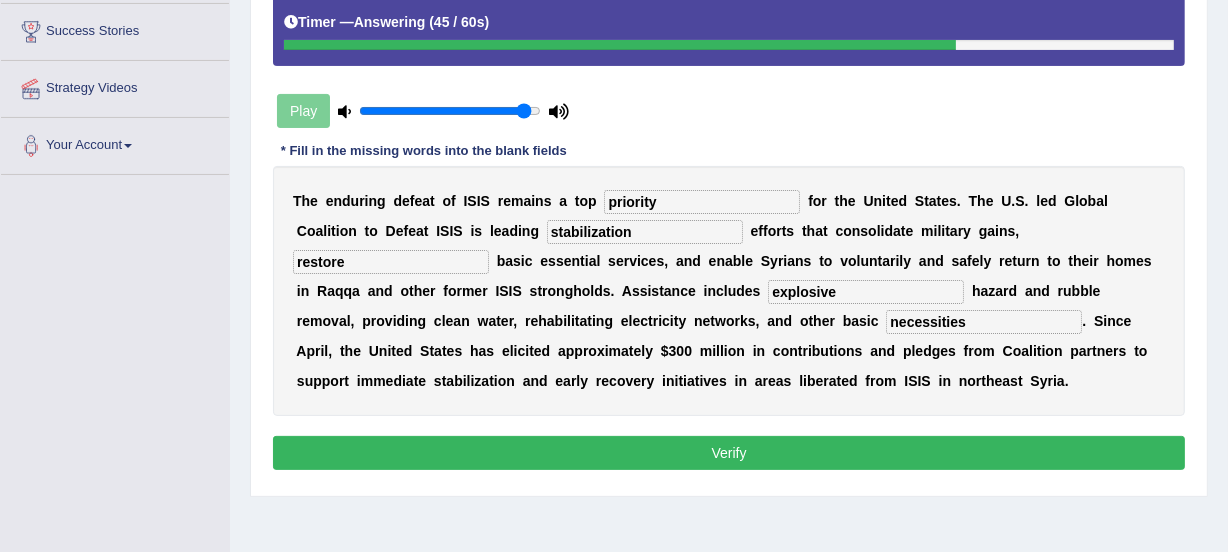type on "stabilization" 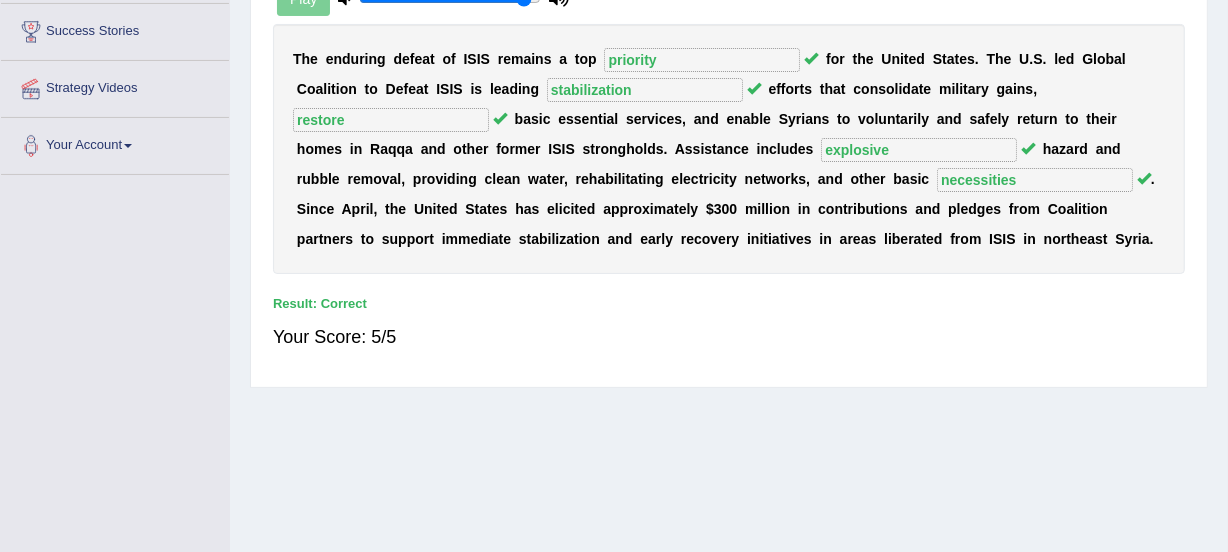 scroll, scrollTop: 377, scrollLeft: 0, axis: vertical 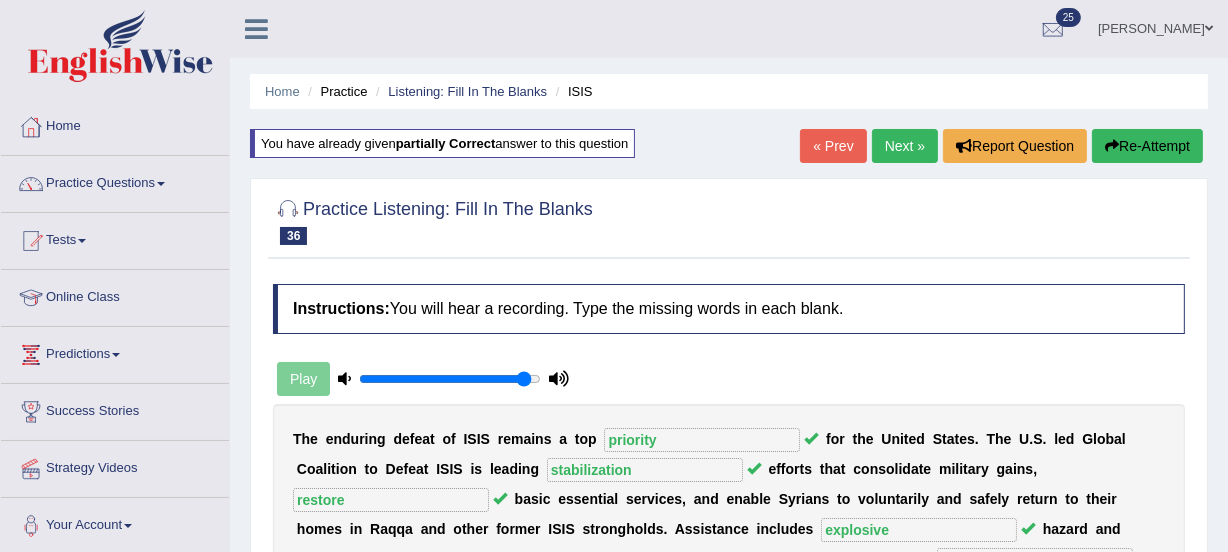 click on "Next »" at bounding box center (905, 146) 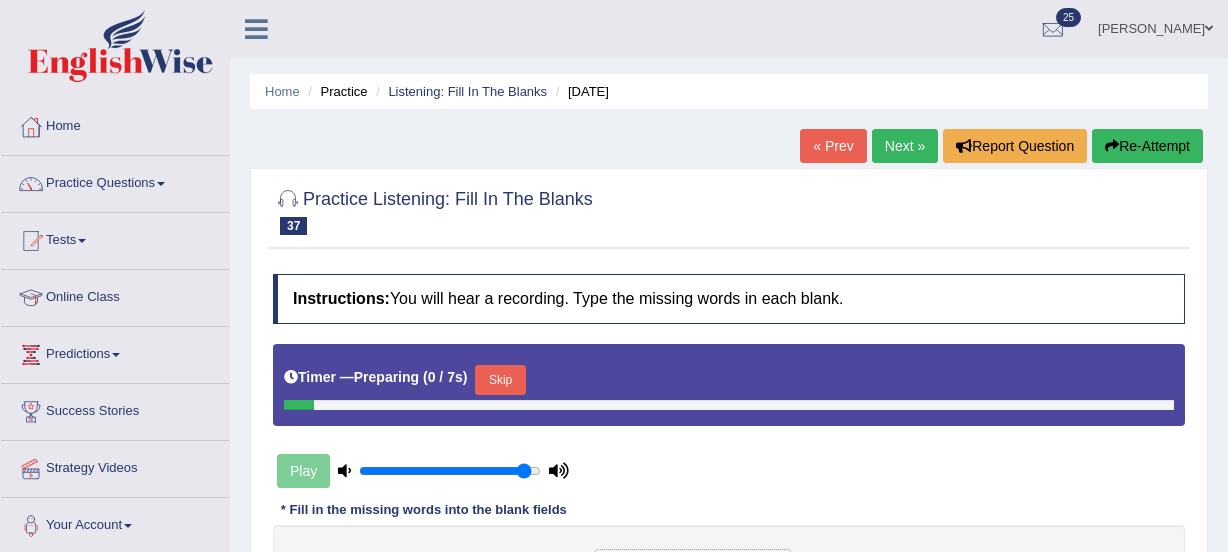 scroll, scrollTop: 472, scrollLeft: 0, axis: vertical 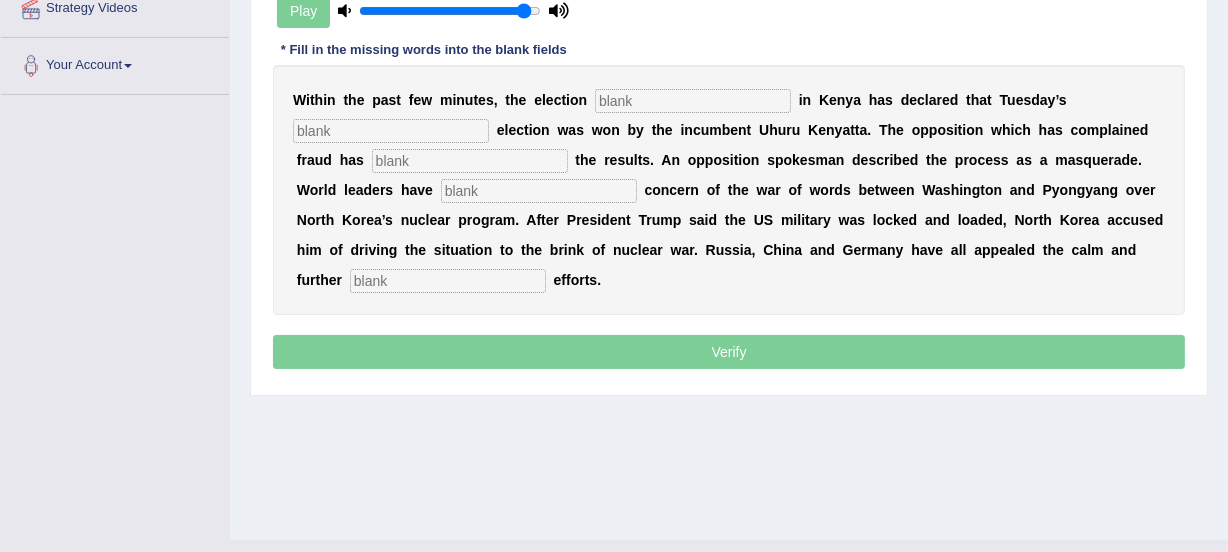 click at bounding box center [693, 101] 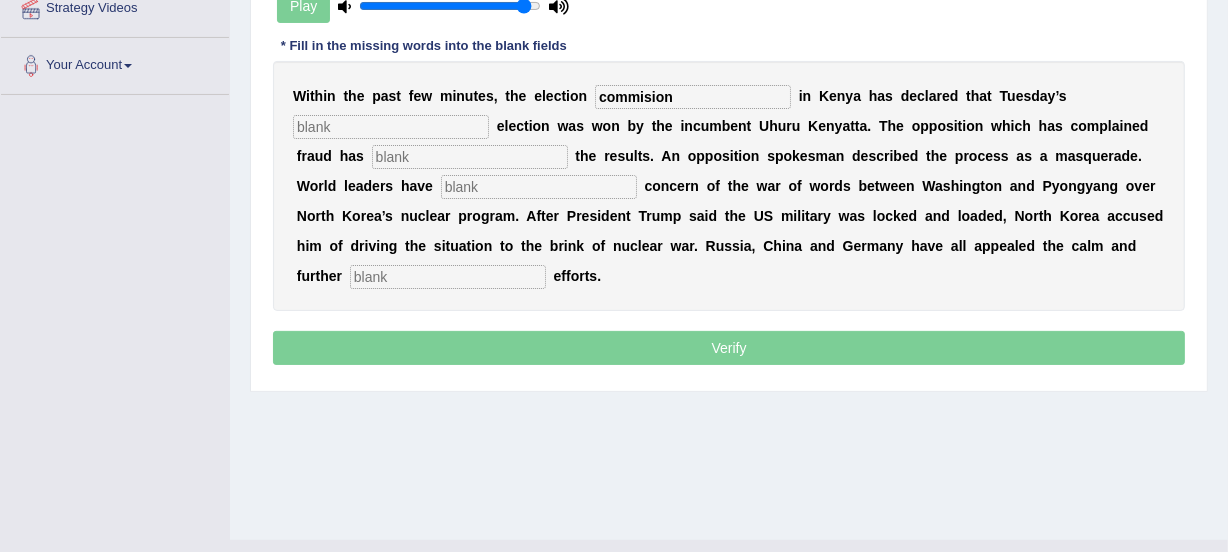 type on "commision" 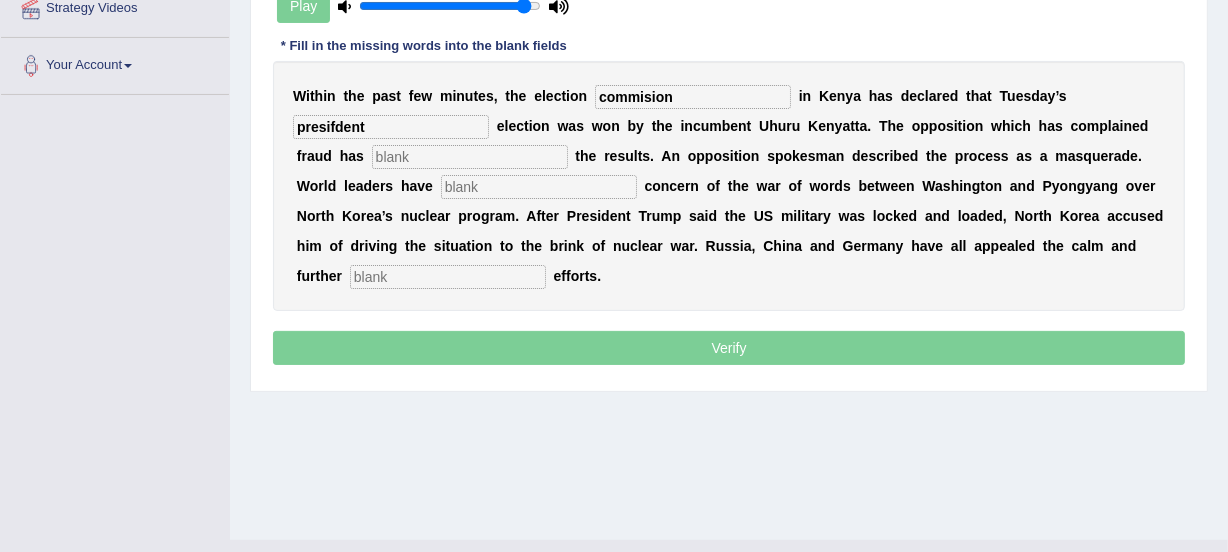 type on "presifdent" 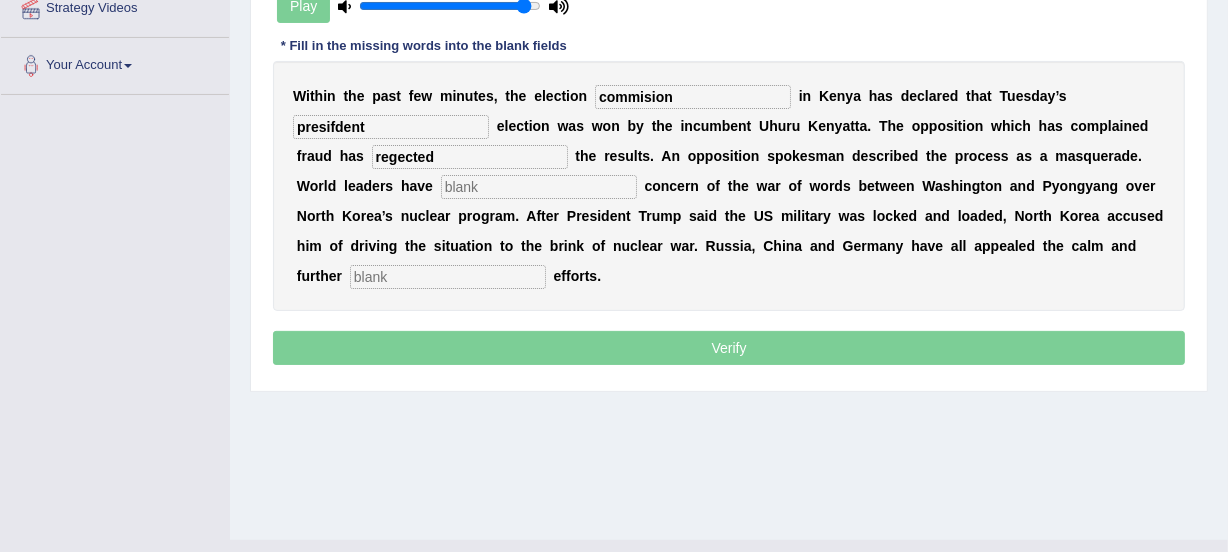 type on "regected" 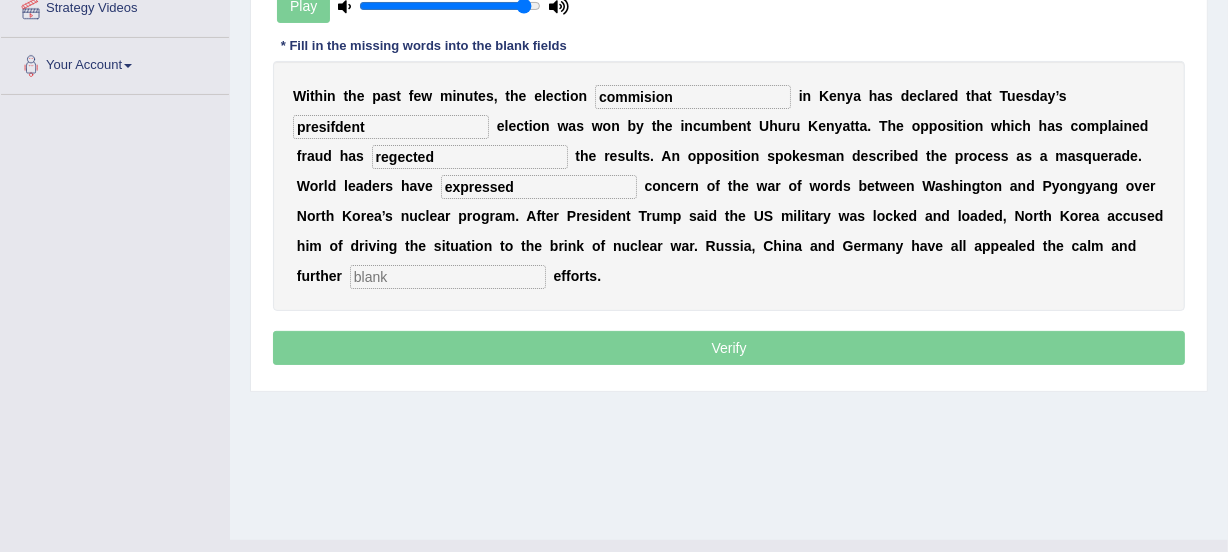 type on "expressed" 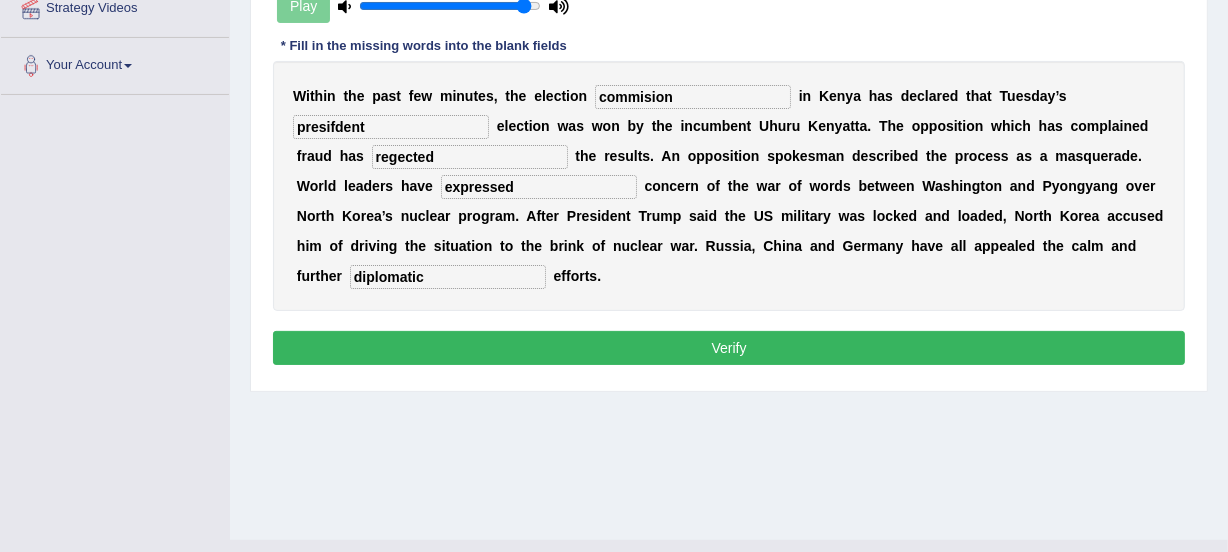 type on "diplomatic" 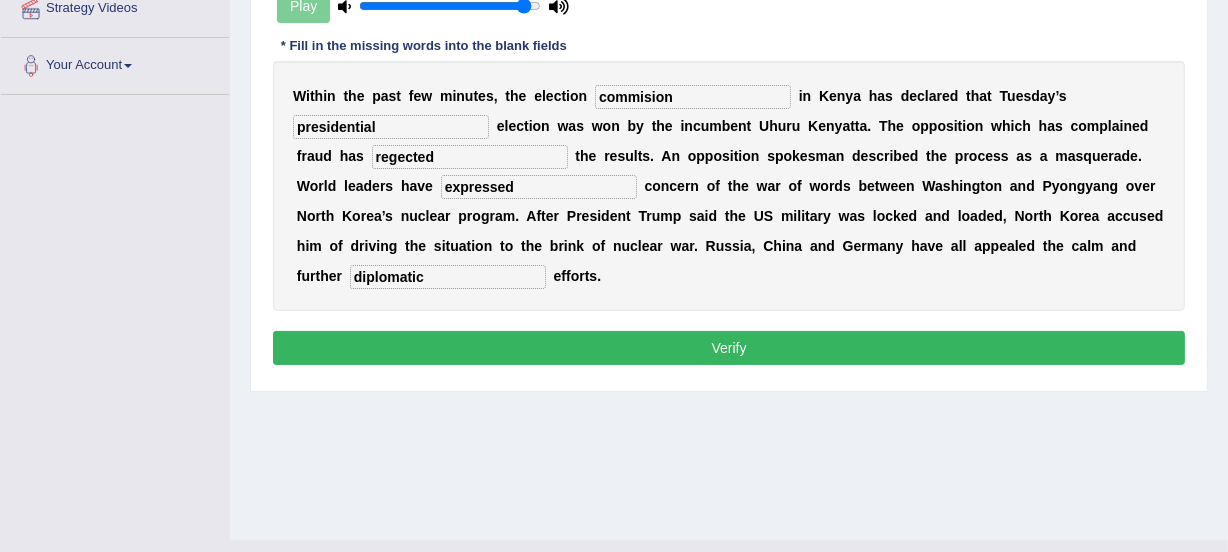 type on "presidential" 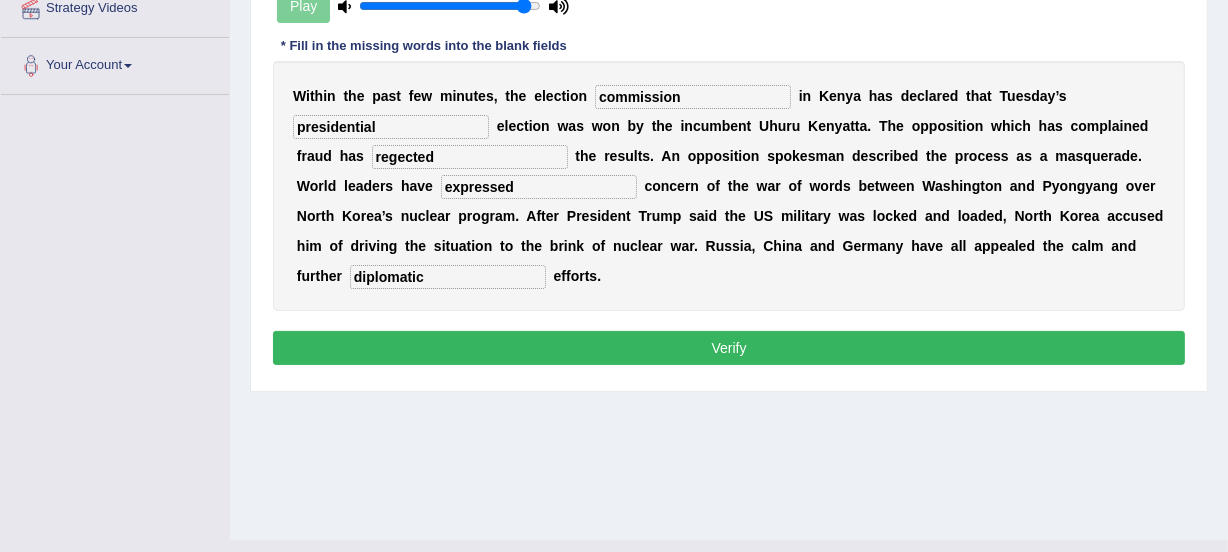 type on "commission" 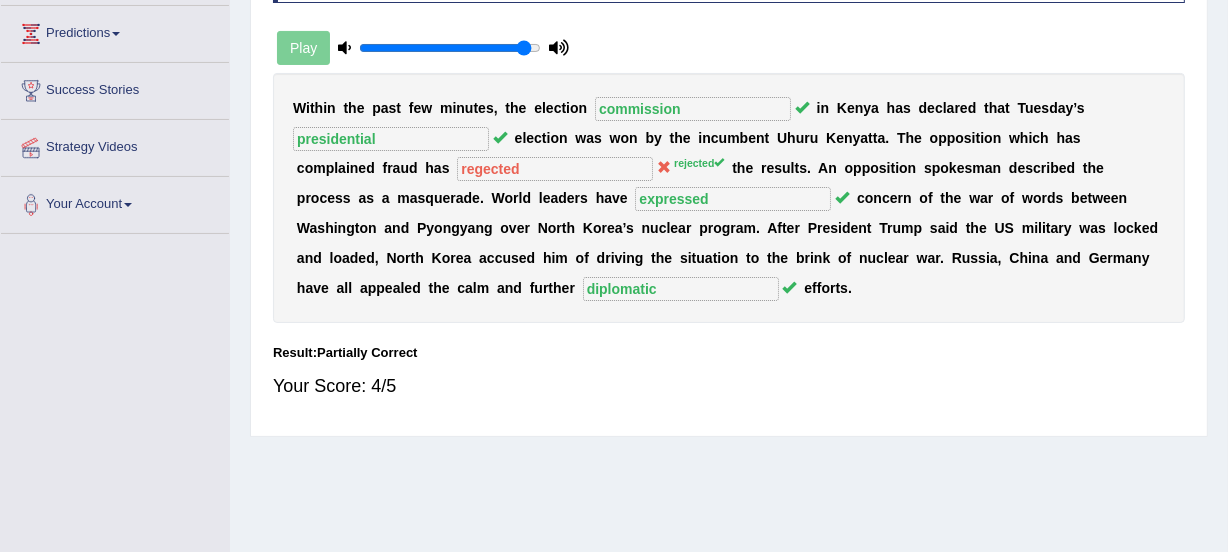 scroll, scrollTop: 325, scrollLeft: 0, axis: vertical 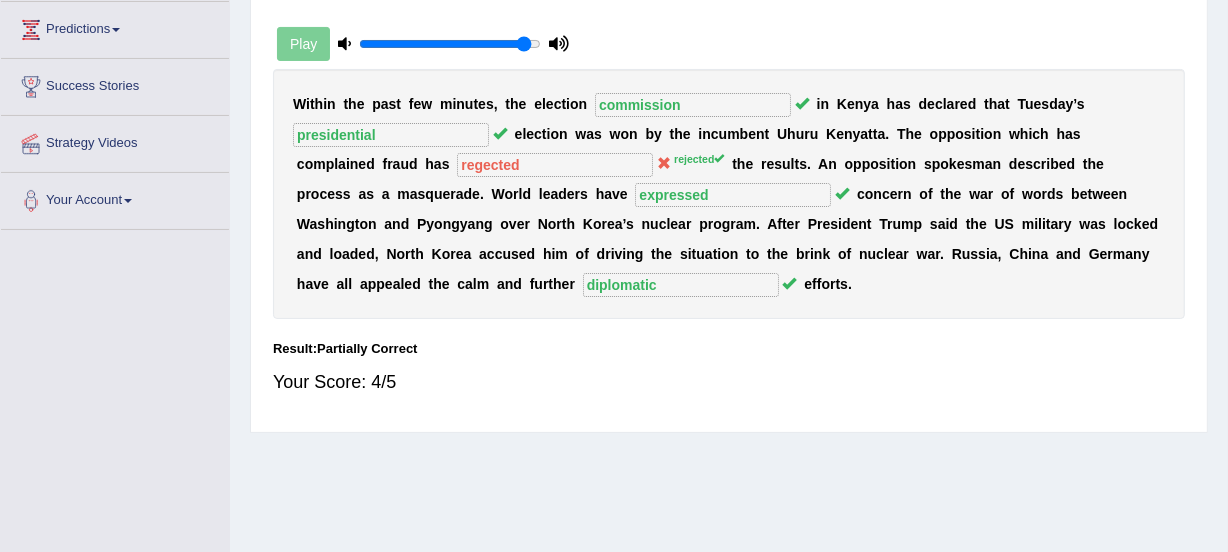 drag, startPoint x: 665, startPoint y: 162, endPoint x: 1238, endPoint y: 1, distance: 595.189 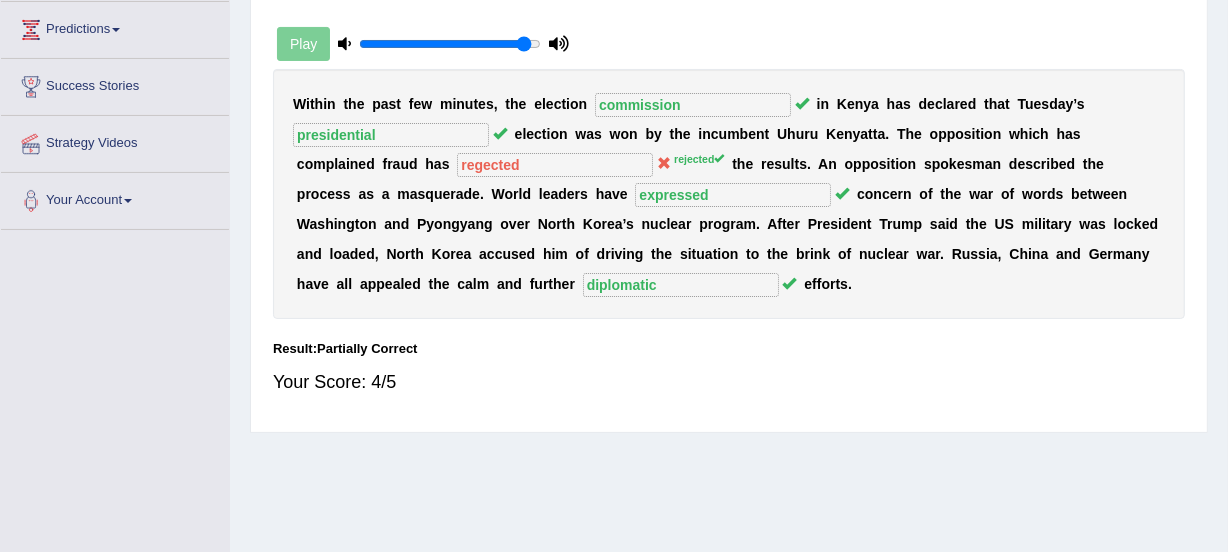 click on "Toggle navigation
Home
Practice Questions   Speaking Practice Read Aloud
Repeat Sentence
Describe Image
Re-tell Lecture
Answer Short Question
Writing Practice  Summarize Written Text
Write Essay
Reading Practice  Reading & Writing: Fill In The Blanks
Choose Multiple Answers
Re-order Paragraphs
Fill In The Blanks
Choose Single Answer
Listening Practice  Summarize Spoken Text
Highlight Incorrect Words
Highlight Correct Summary
Select Missing Word
Choose Single Answer
Choose Multiple Answers
Fill In The Blanks
Write From Dictation
Pronunciation
Tests  Take Practice Sectional Test
Take Mock Test
History
Online Class" at bounding box center (614, -49) 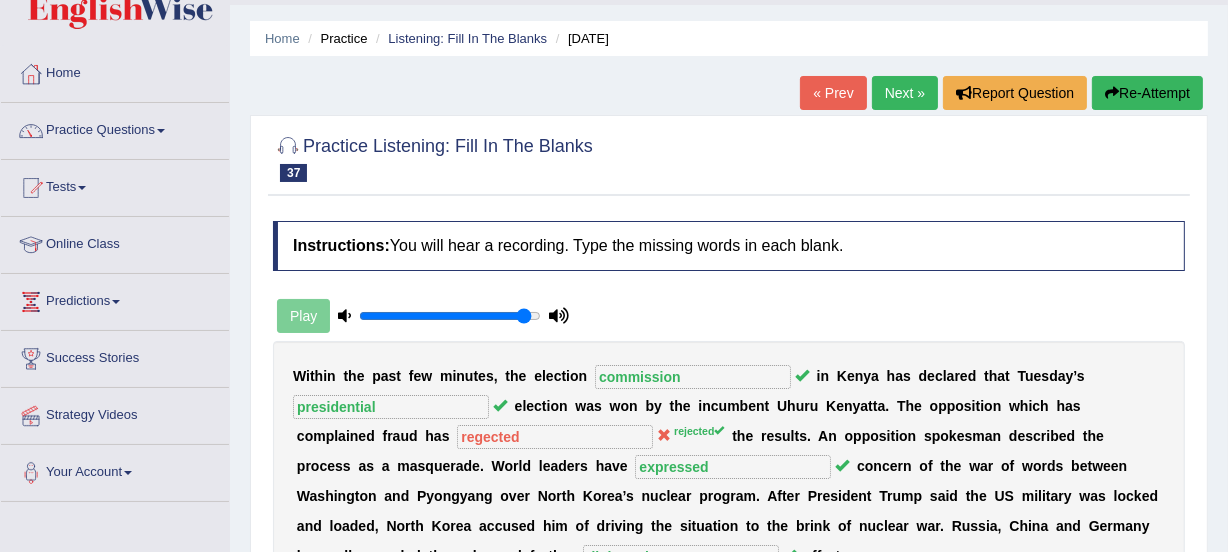 scroll, scrollTop: 46, scrollLeft: 0, axis: vertical 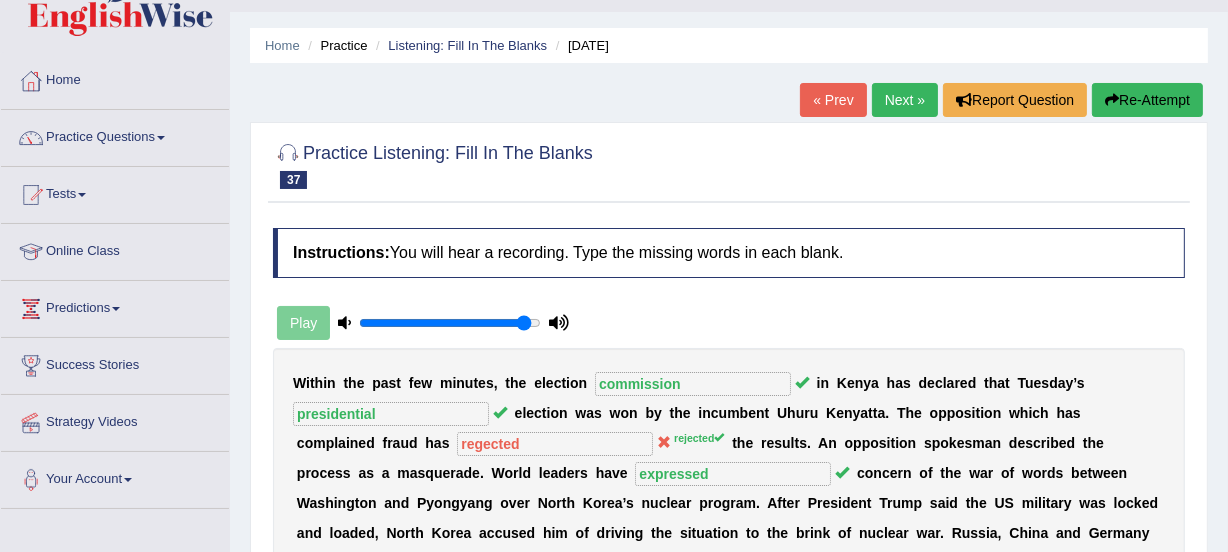 click on "Next »" at bounding box center [905, 100] 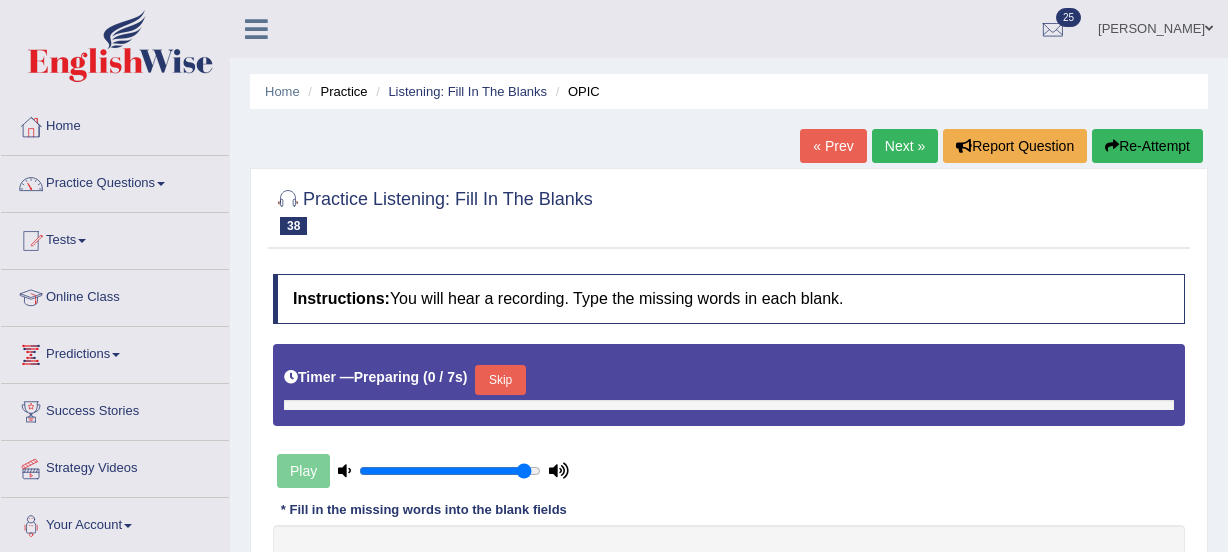 scroll, scrollTop: 273, scrollLeft: 0, axis: vertical 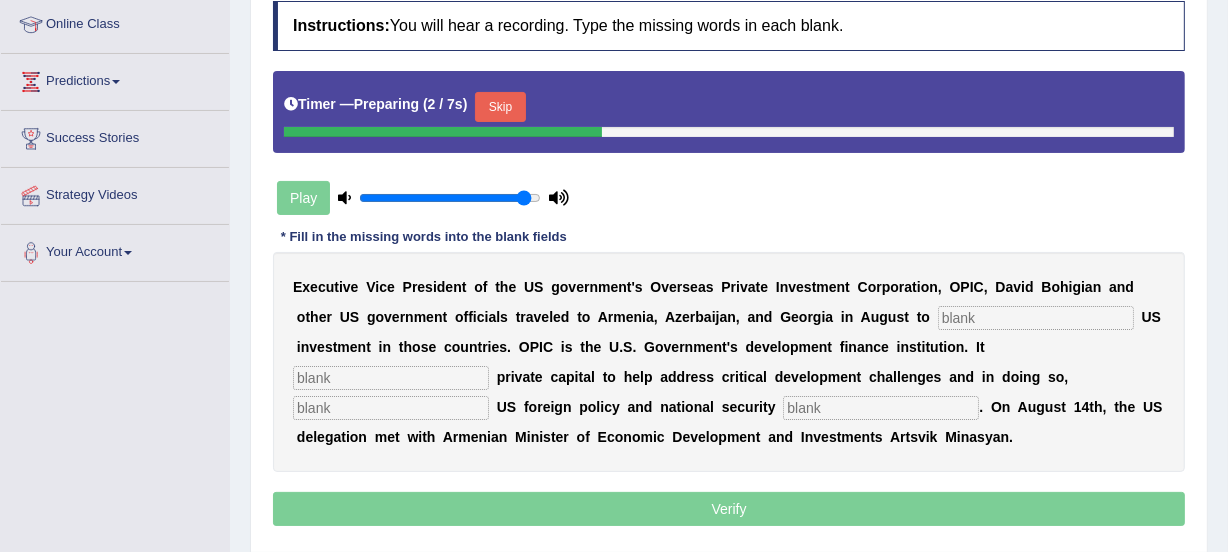 click at bounding box center [1036, 318] 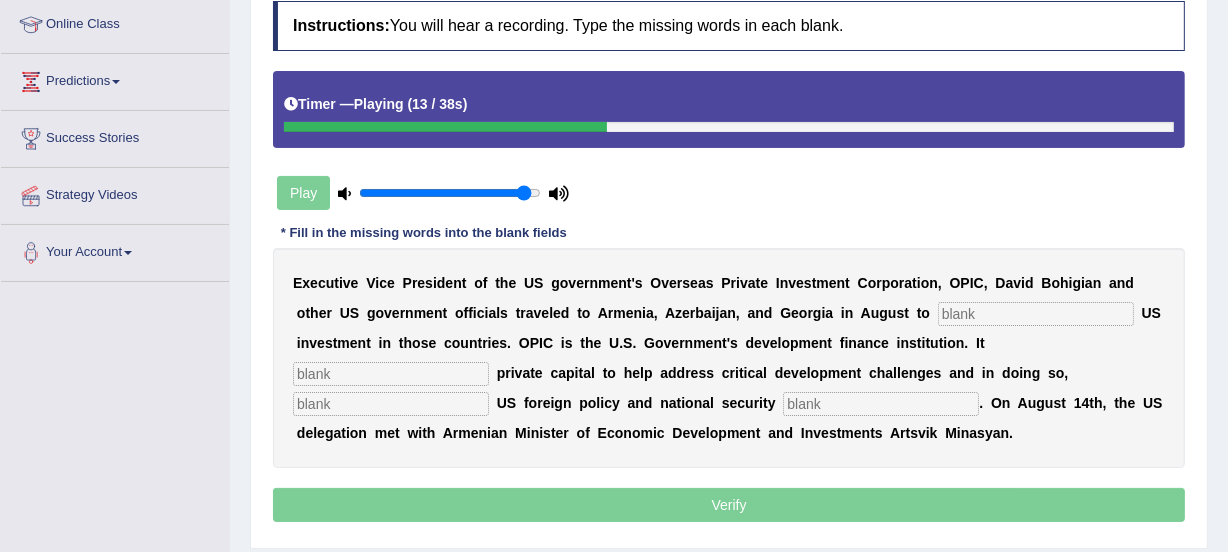 click at bounding box center [1036, 314] 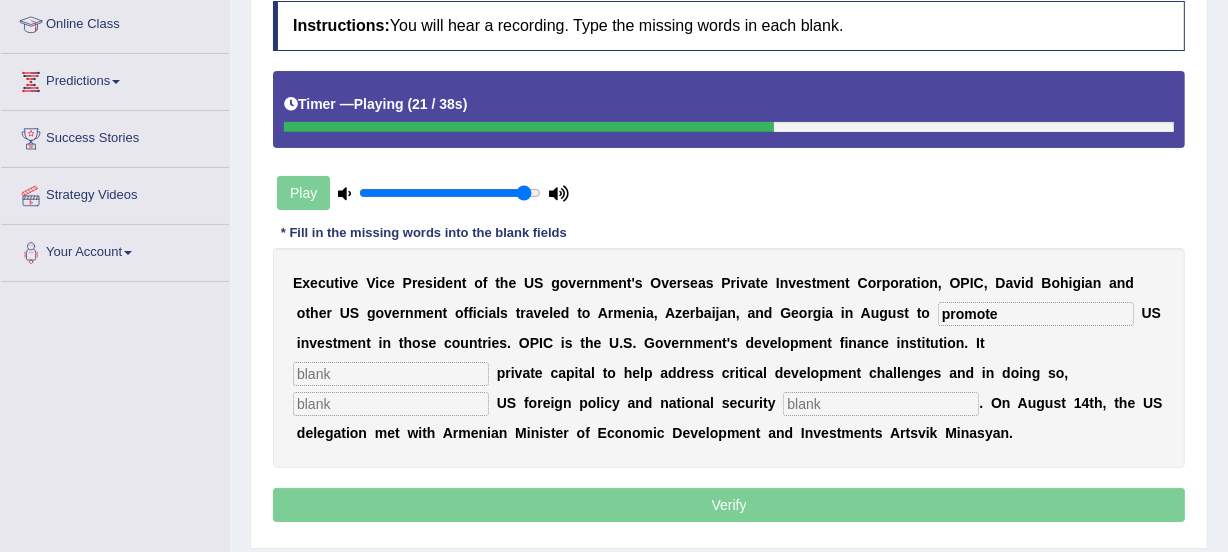 type on "promote" 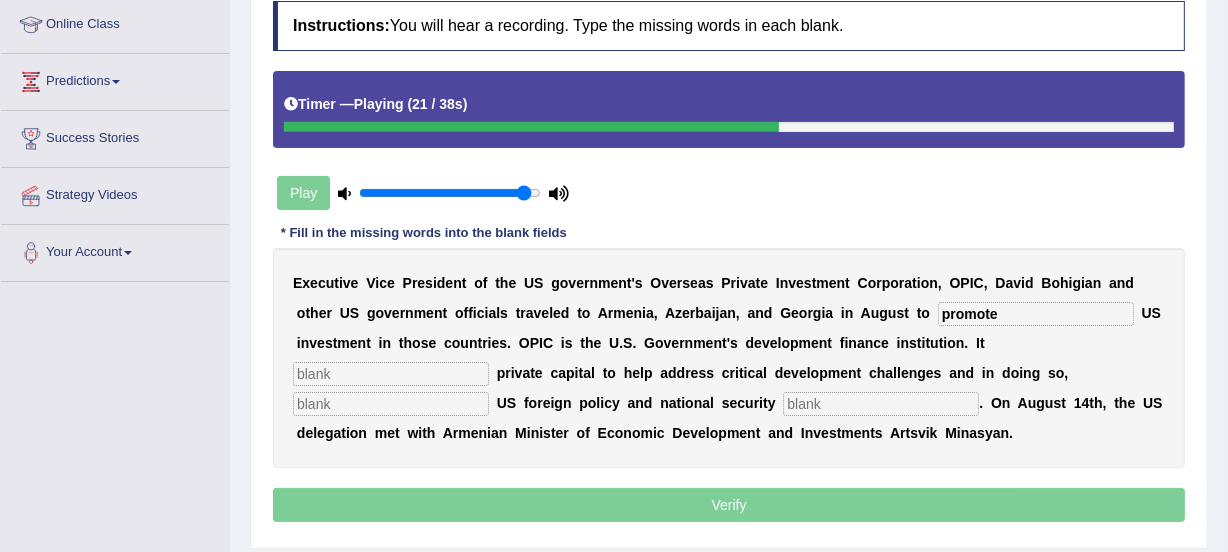 click at bounding box center [391, 374] 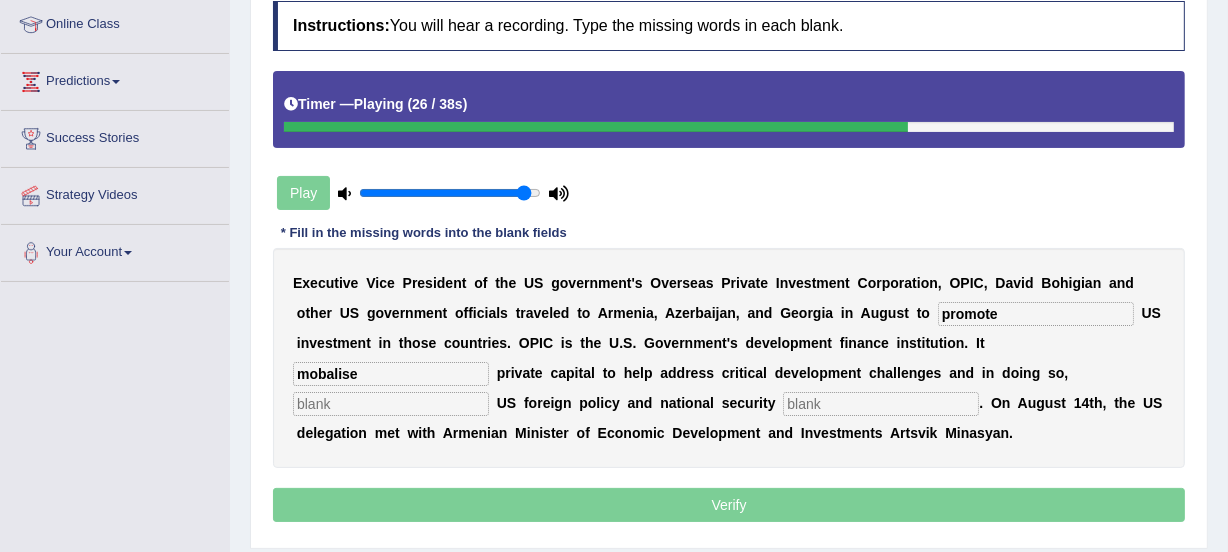 type on "mobalise" 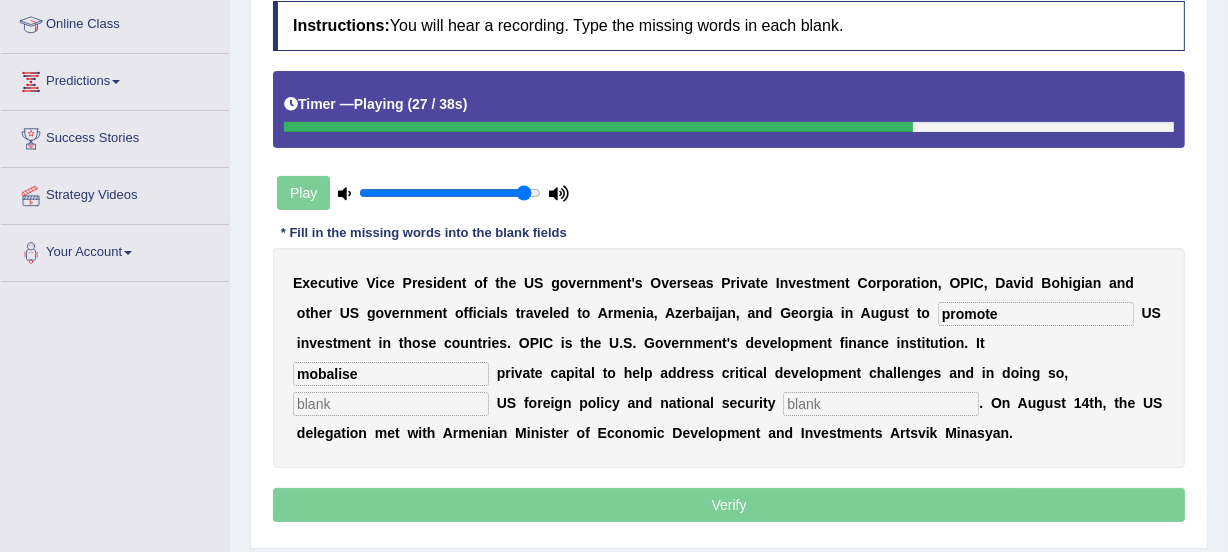 click at bounding box center [391, 404] 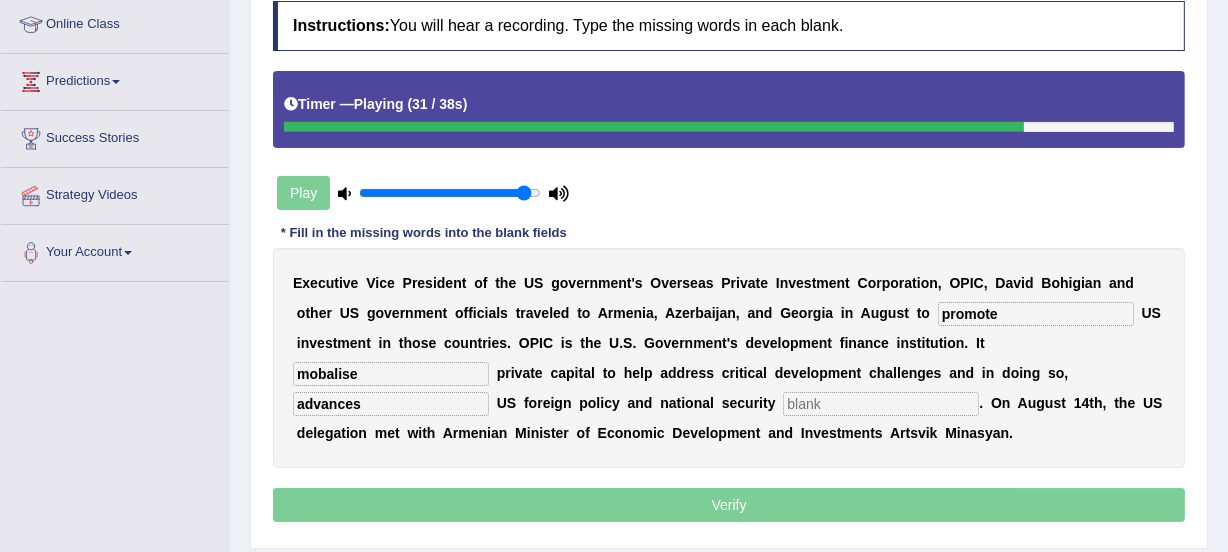 type on "advances" 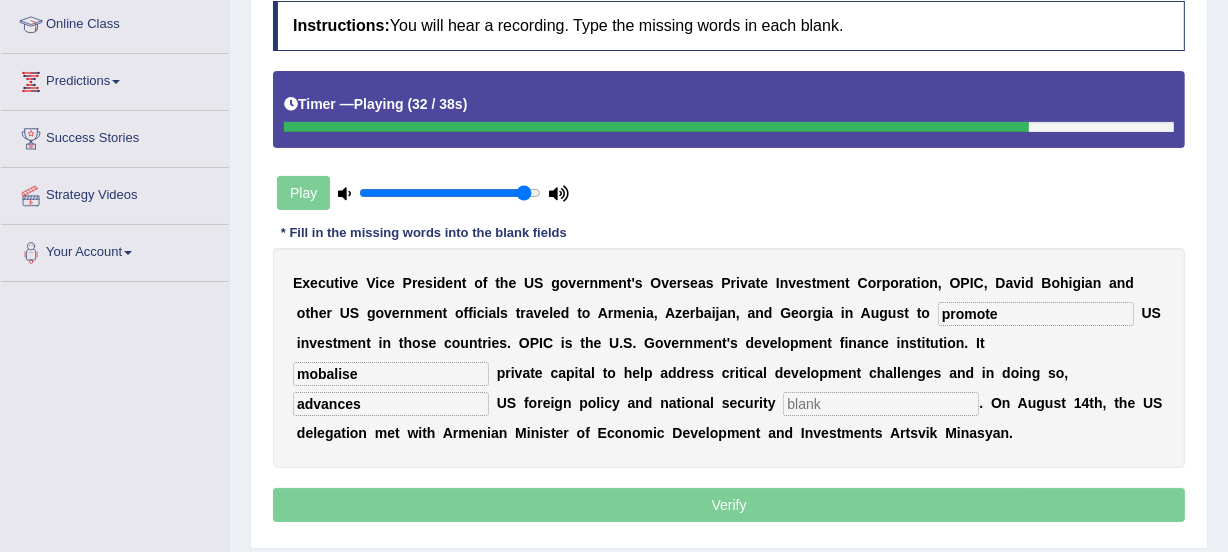 click at bounding box center (881, 404) 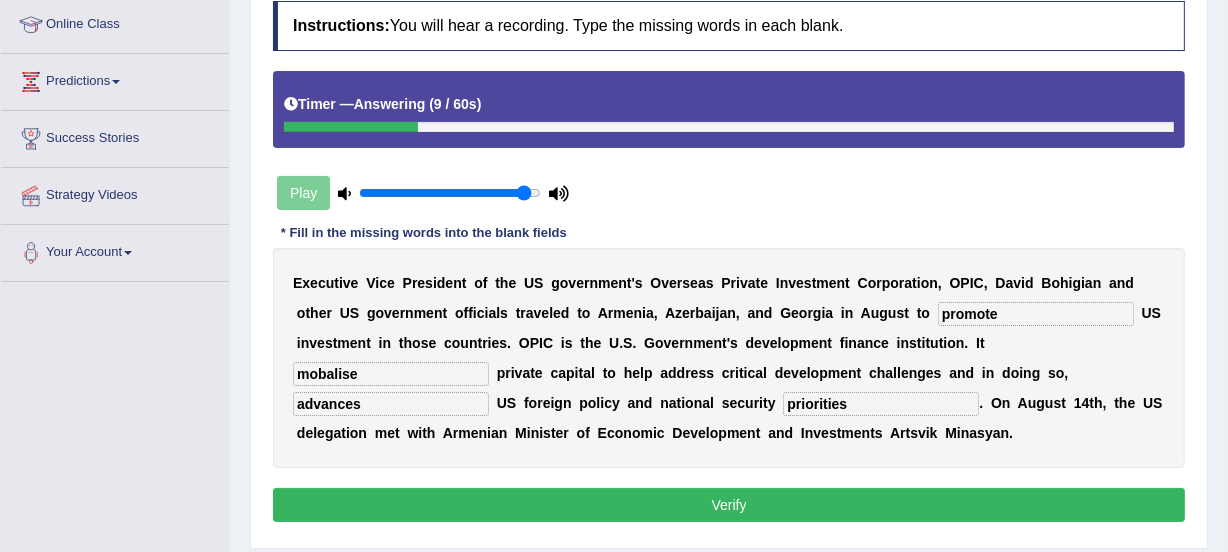 type on "priorities" 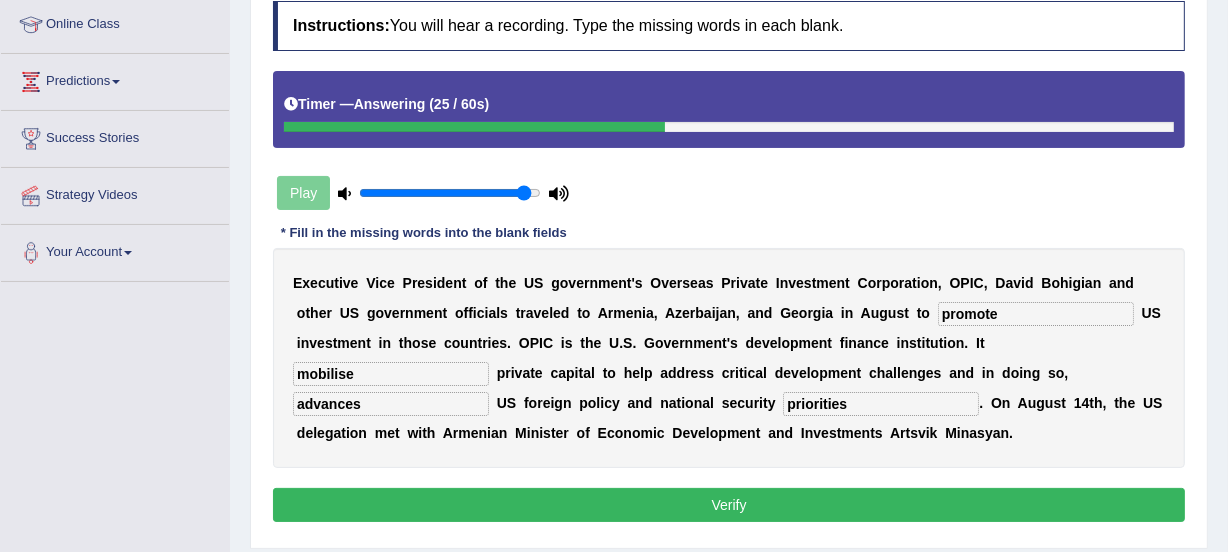 type on "mobilise" 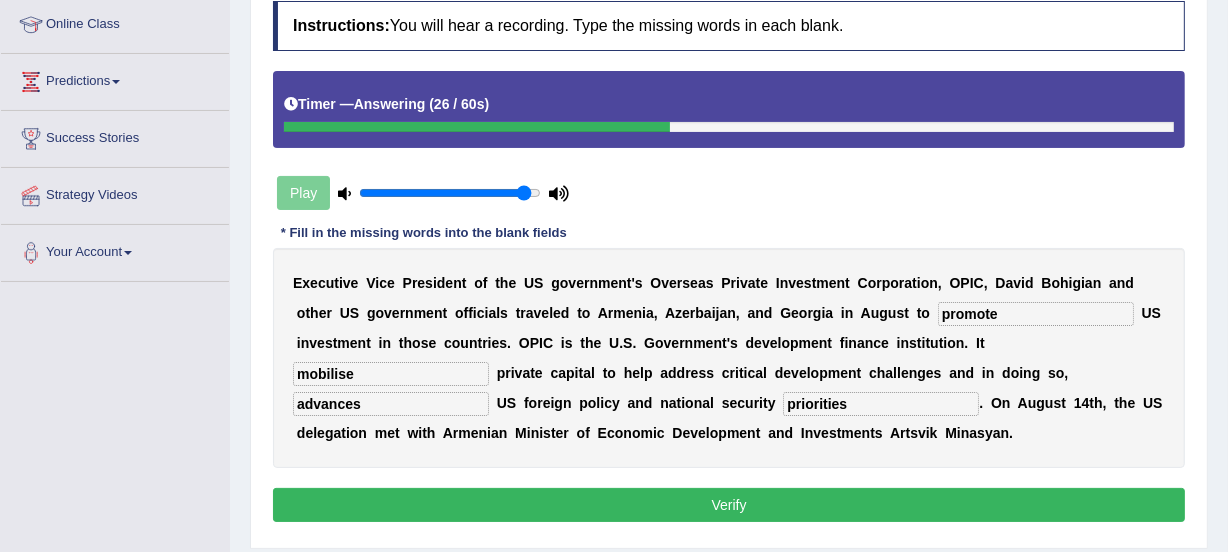 click on "Verify" at bounding box center [729, 505] 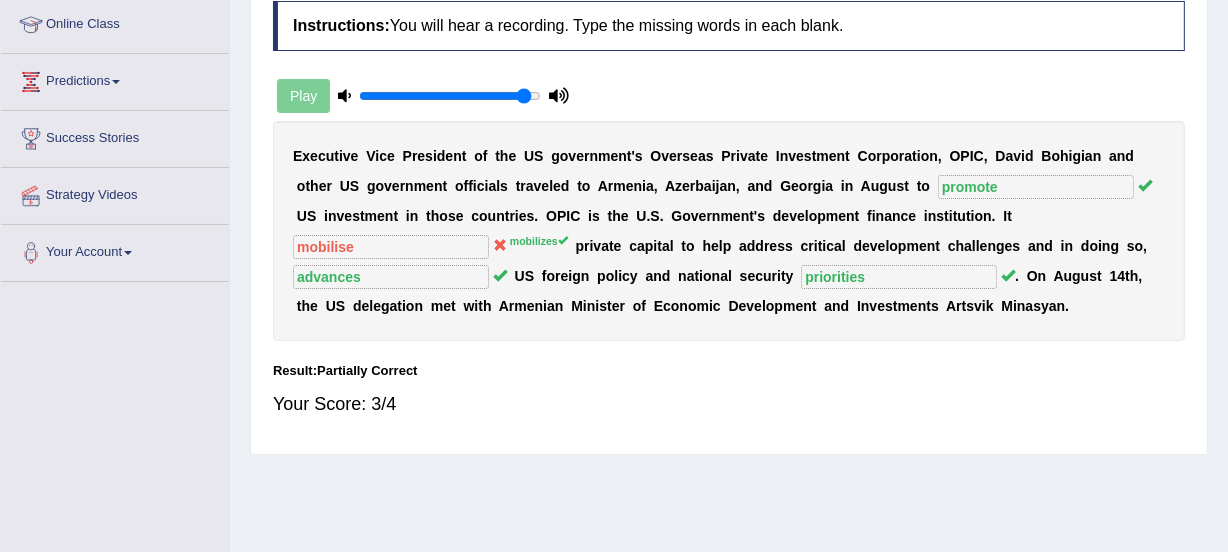 drag, startPoint x: 542, startPoint y: 245, endPoint x: 1240, endPoint y: 155, distance: 703.7784 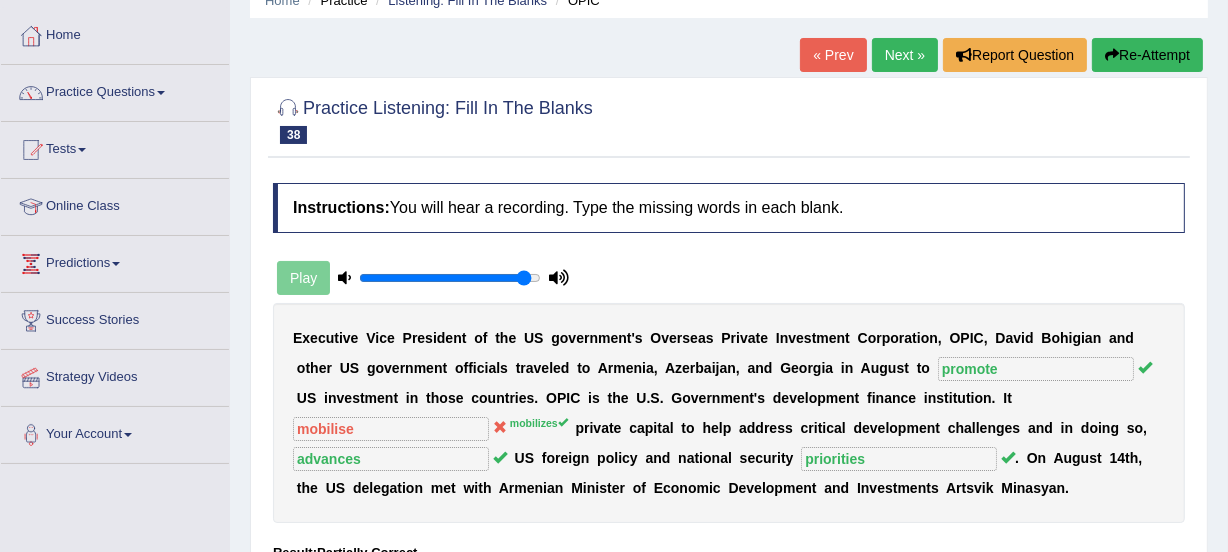 scroll, scrollTop: 68, scrollLeft: 0, axis: vertical 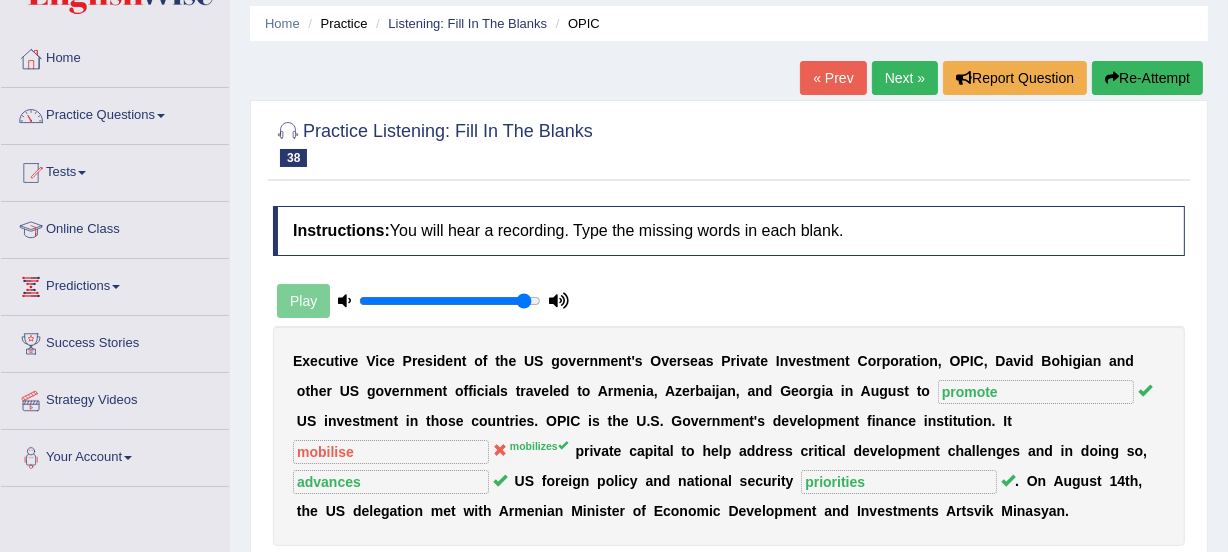 click on "Next »" at bounding box center [905, 78] 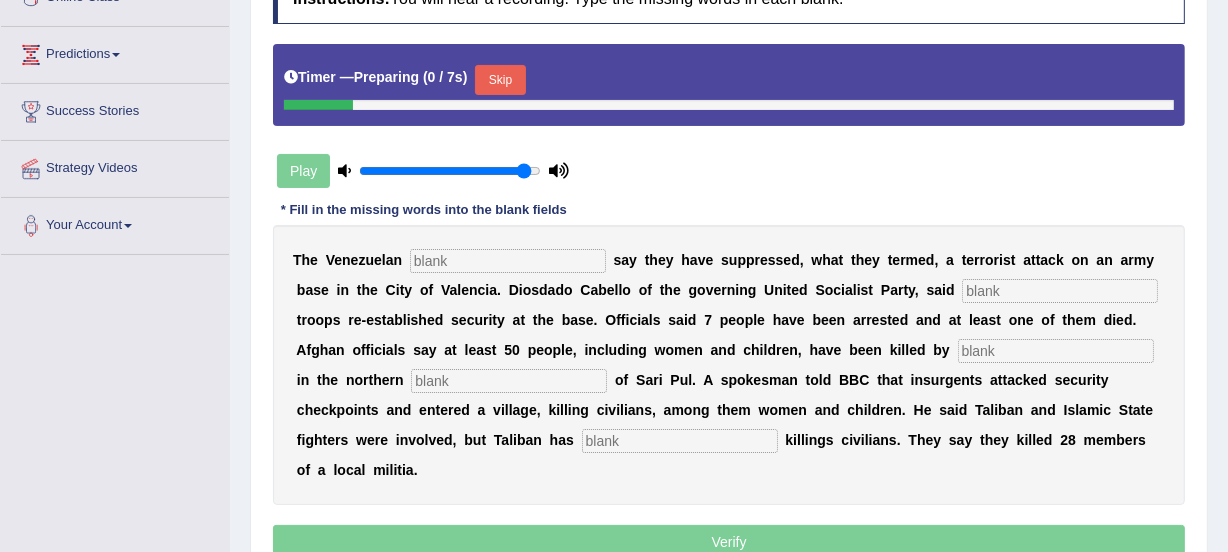 scroll, scrollTop: 300, scrollLeft: 0, axis: vertical 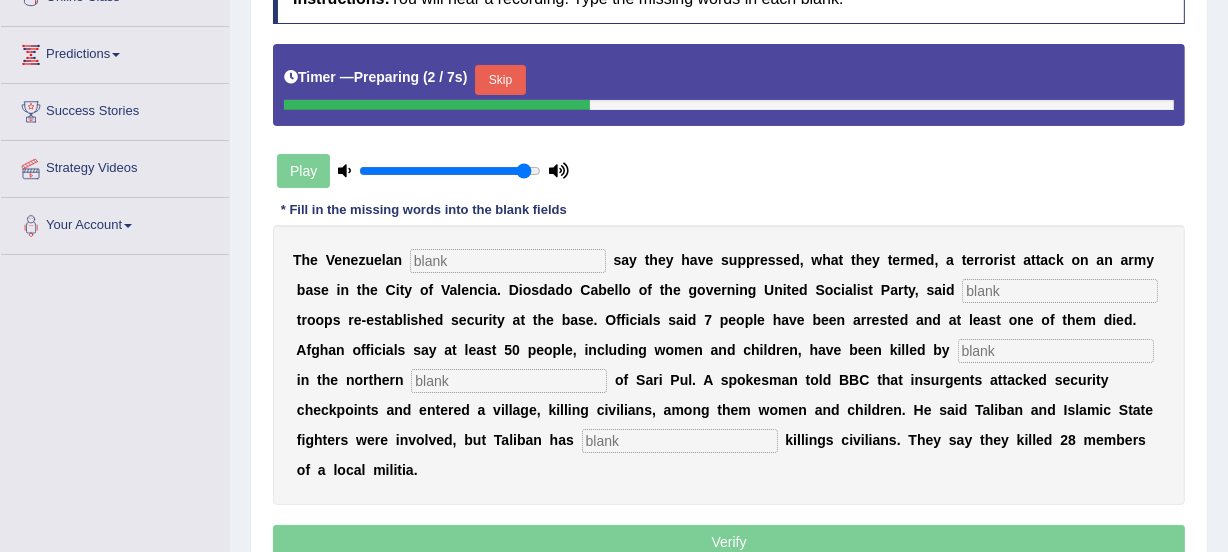 click at bounding box center (508, 261) 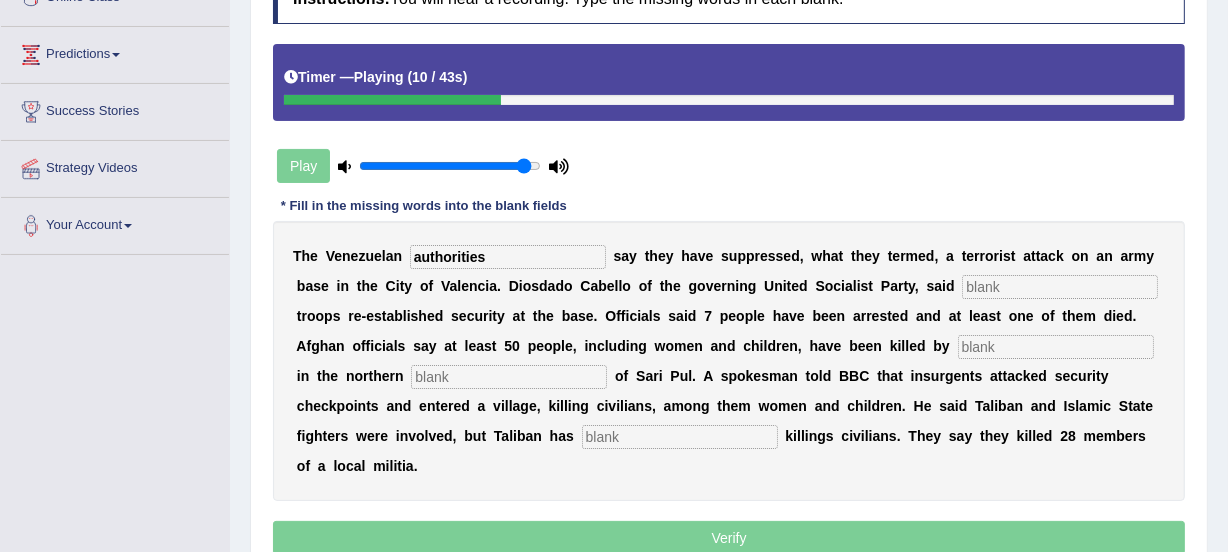 type on "authorities" 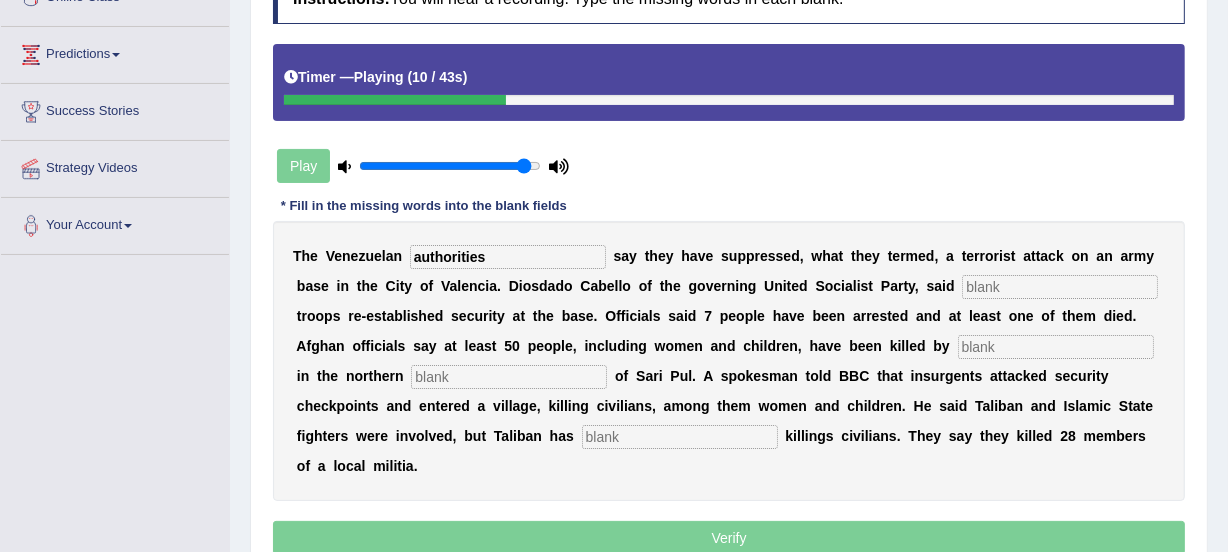 click at bounding box center (1060, 287) 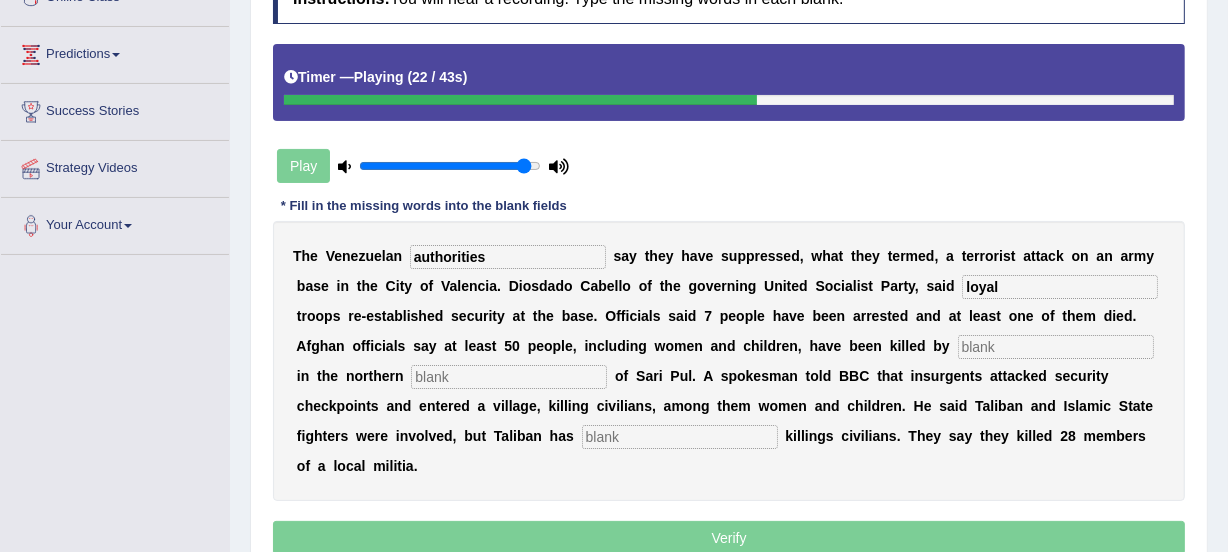 type on "loyal" 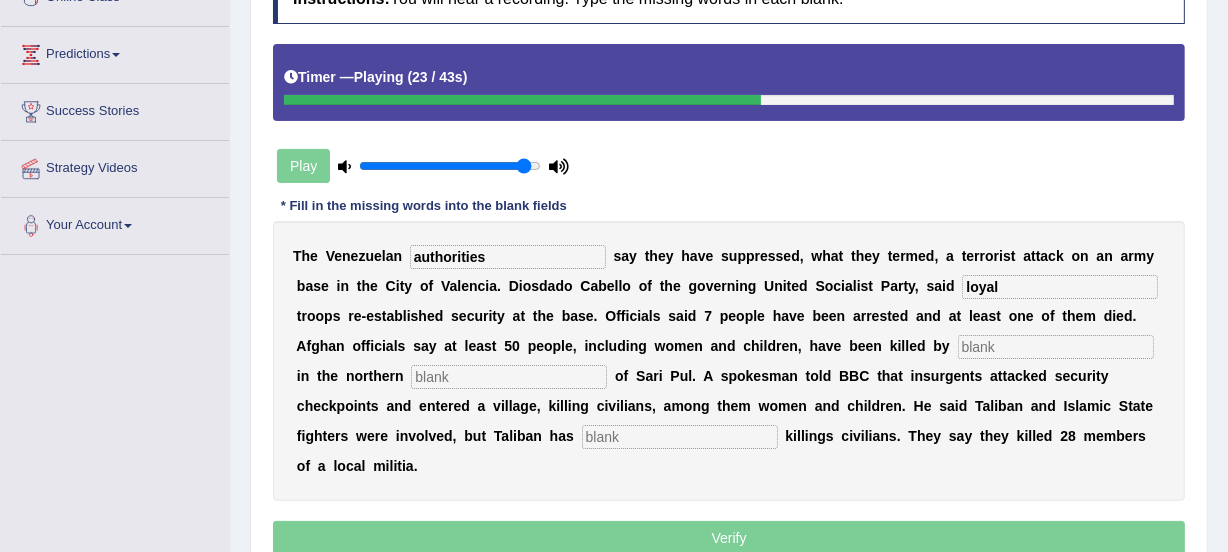 click at bounding box center (1056, 347) 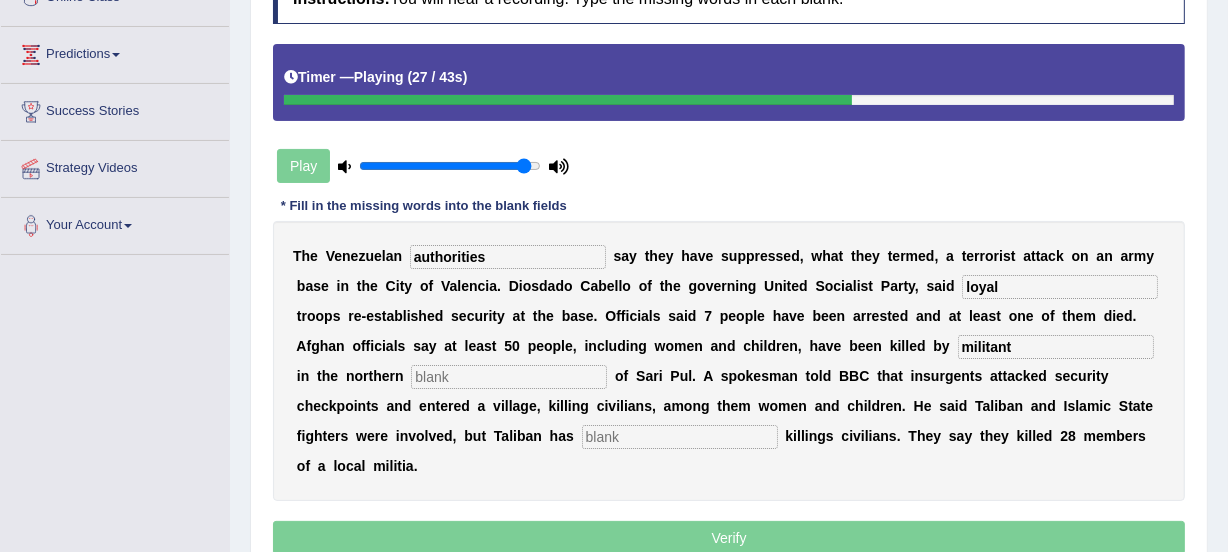 type on "militant" 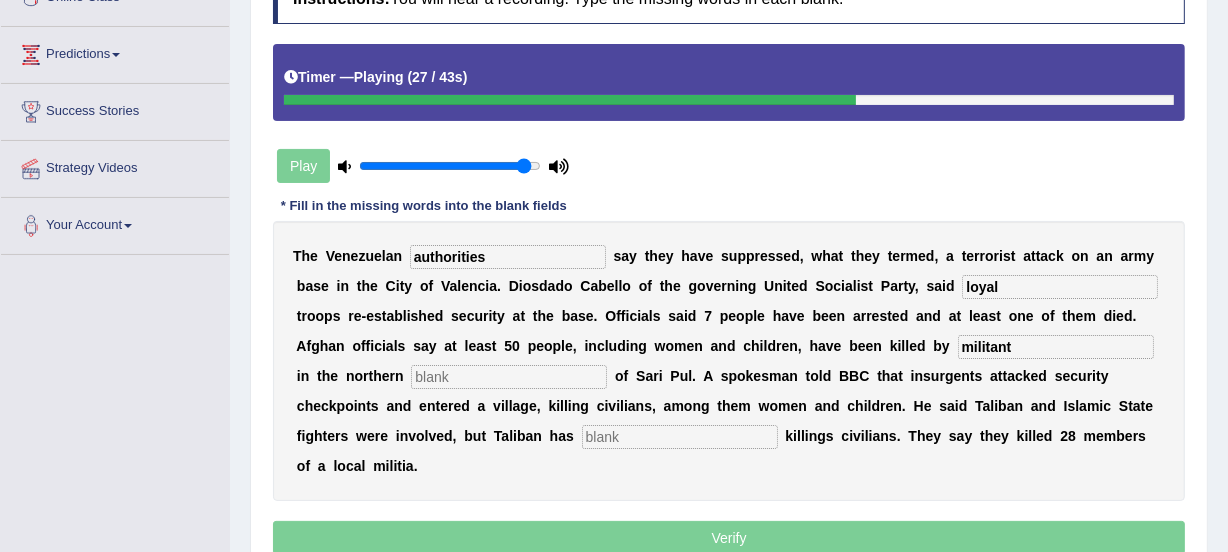 click at bounding box center [509, 377] 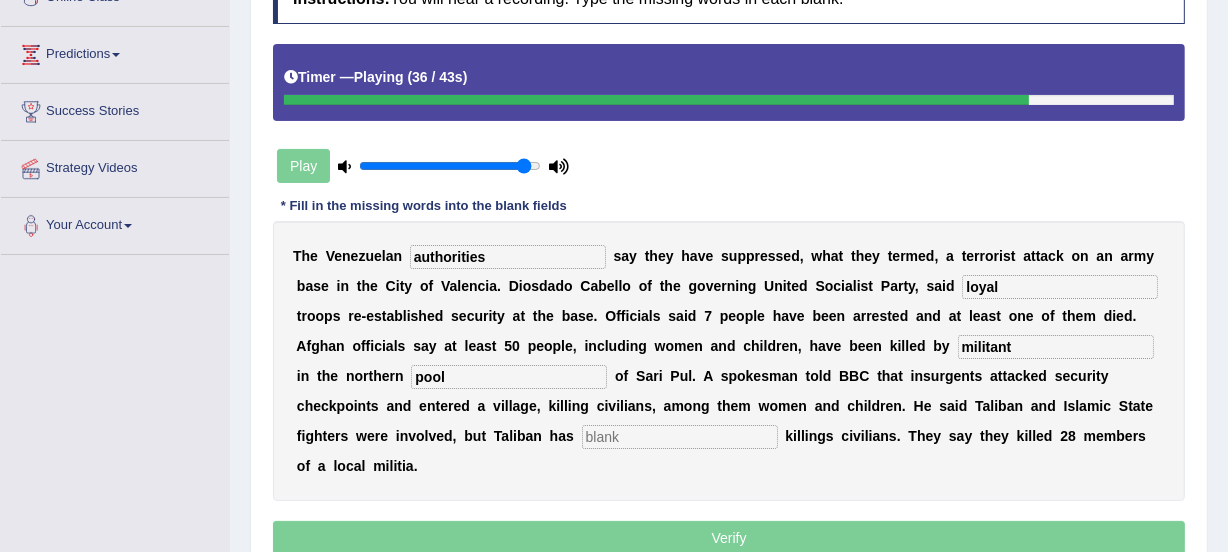 type on "pool" 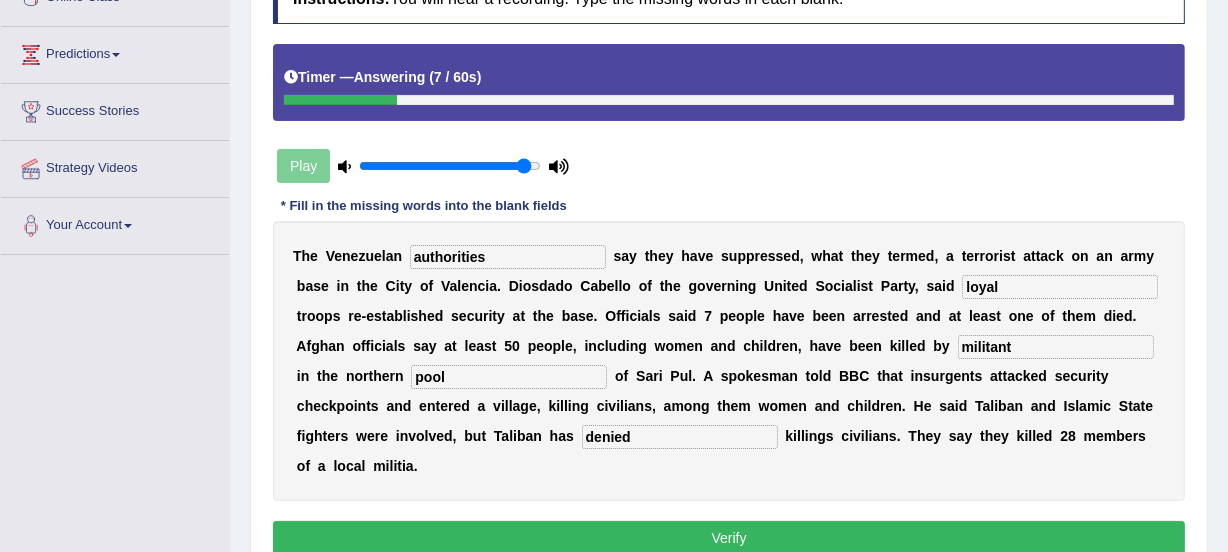type on "denied" 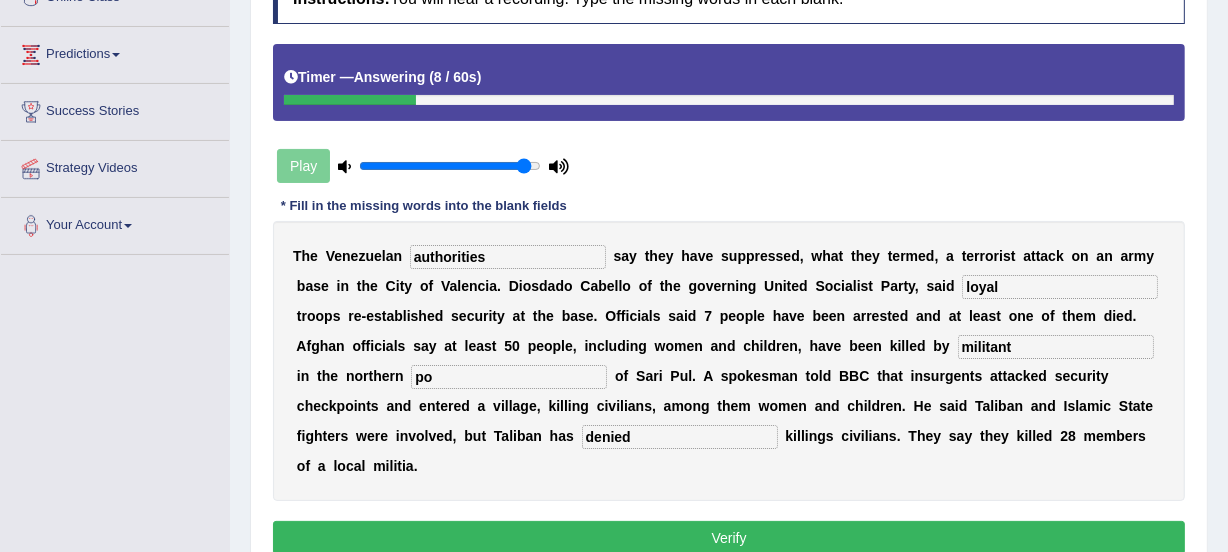 type on "p" 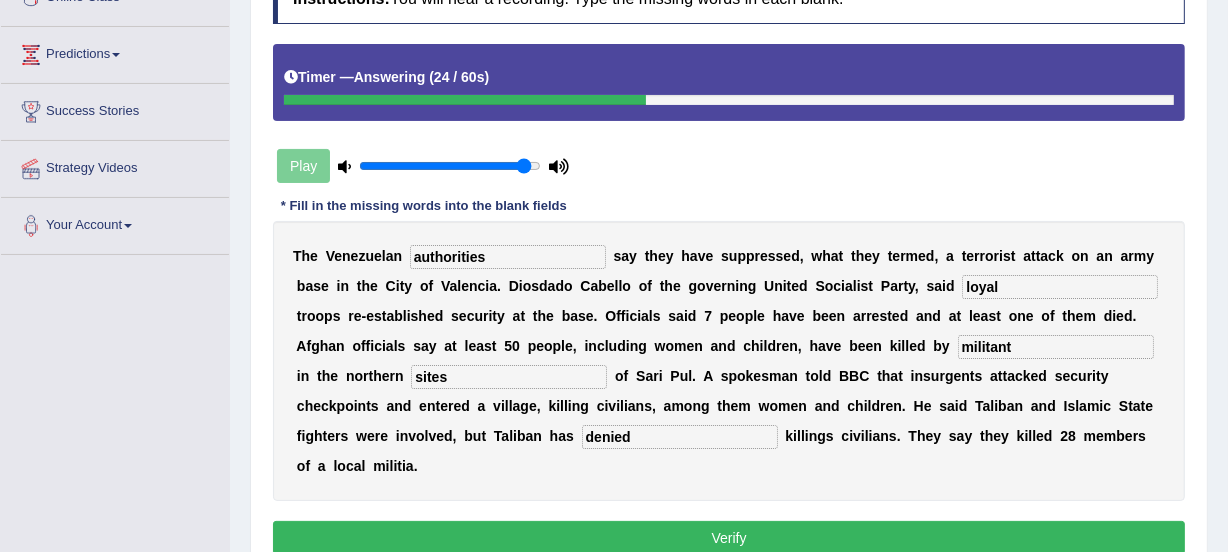 type on "sites" 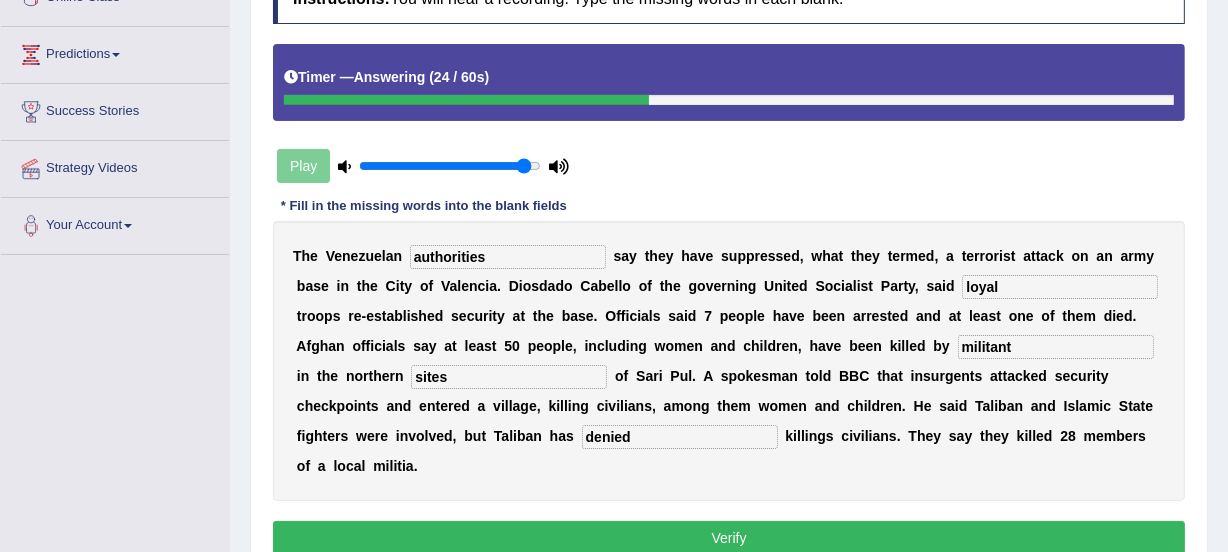 click on "Verify" at bounding box center (729, 538) 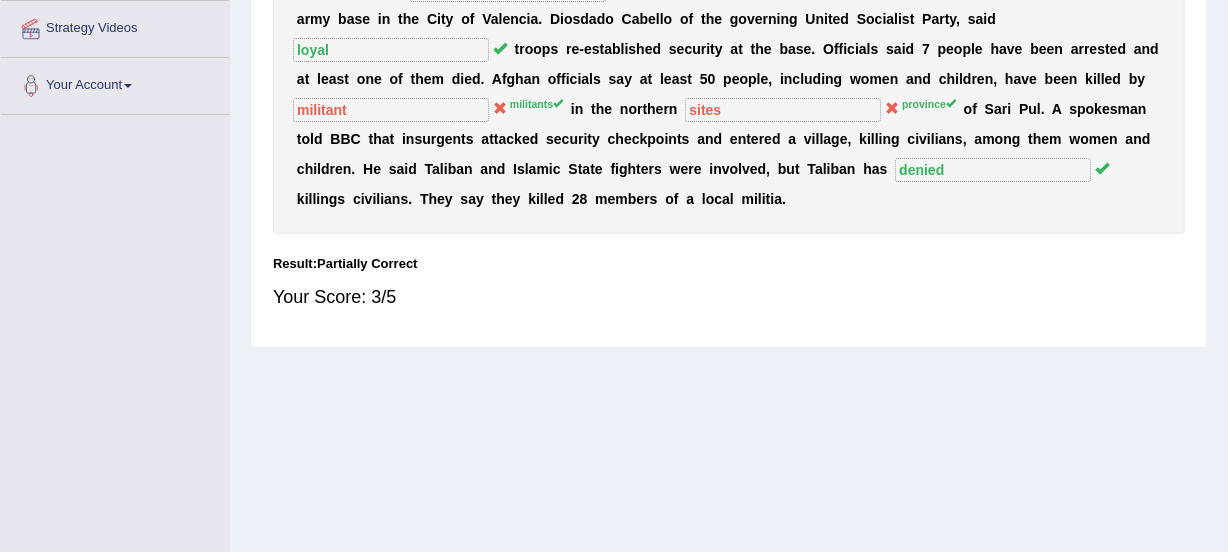 scroll, scrollTop: 437, scrollLeft: 0, axis: vertical 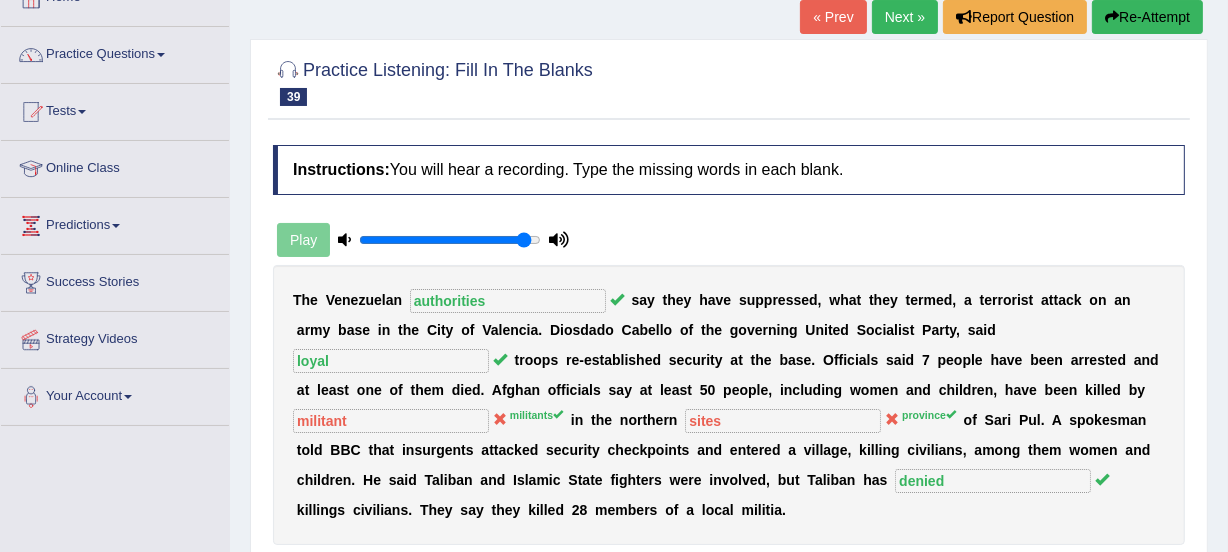 click on "Next »" at bounding box center (905, 17) 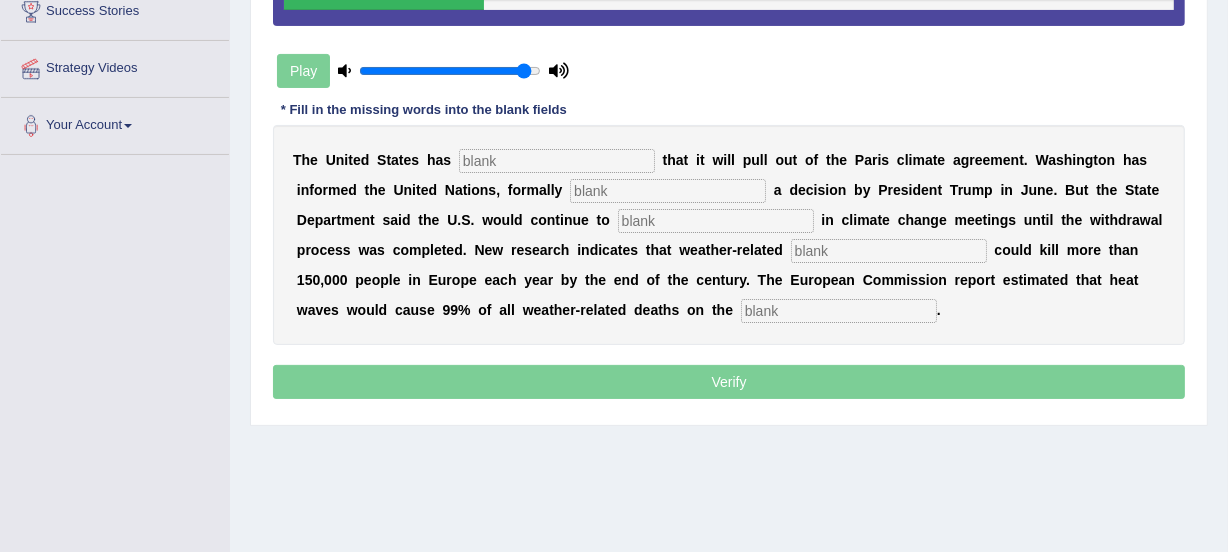 scroll, scrollTop: 400, scrollLeft: 0, axis: vertical 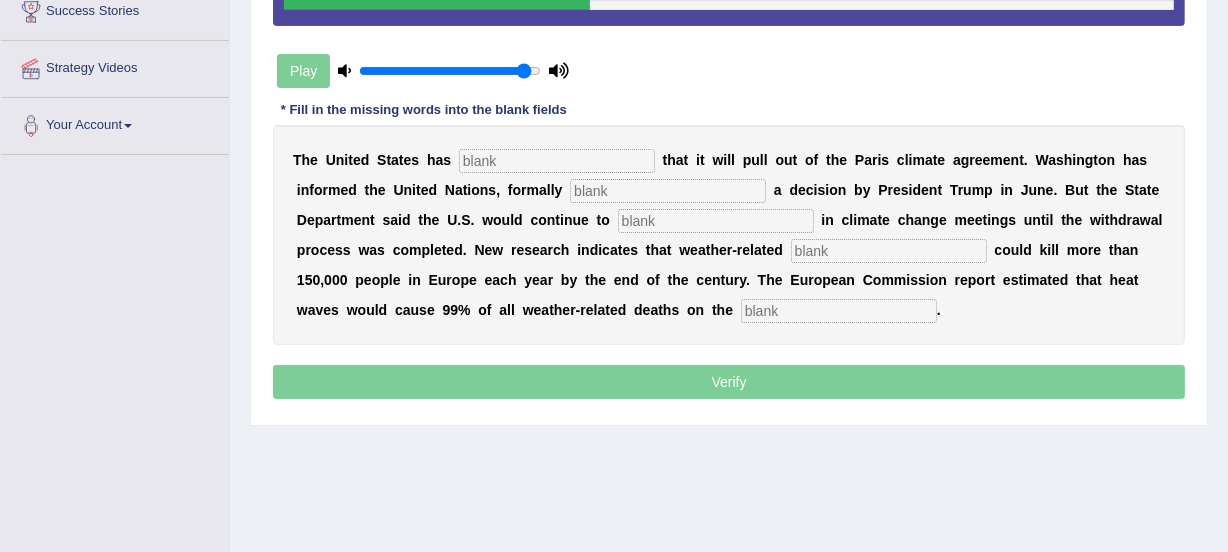 click at bounding box center [557, 161] 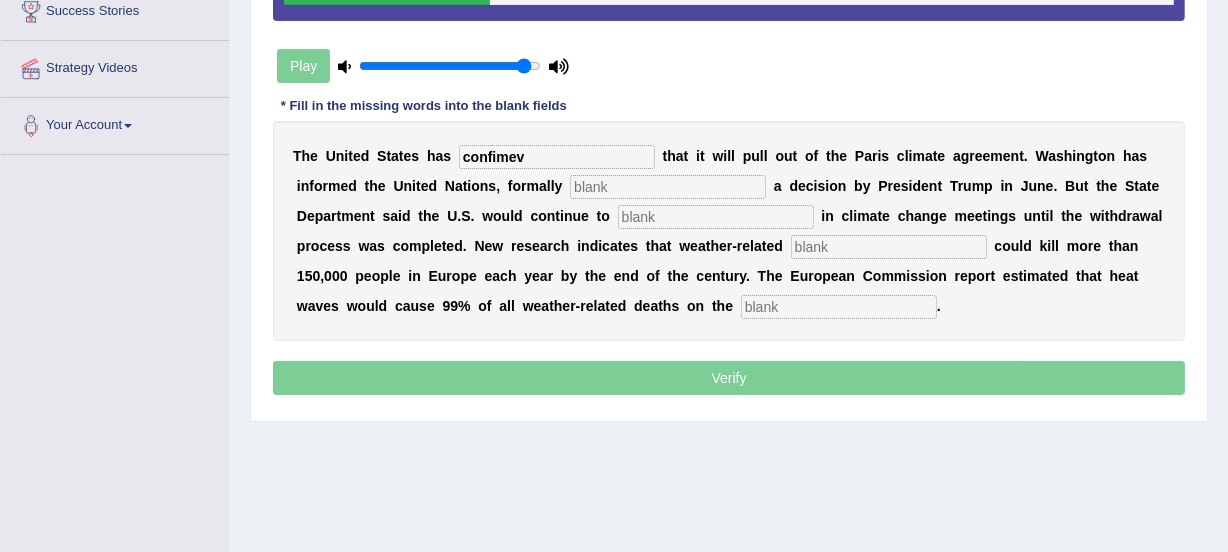 type on "confimev" 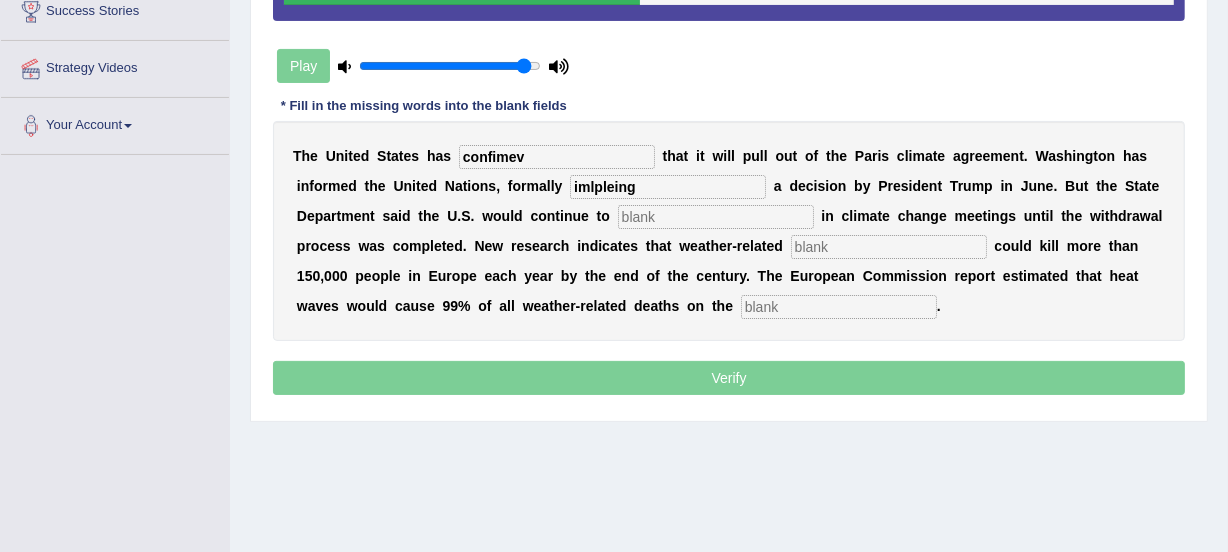type on "imlpleing" 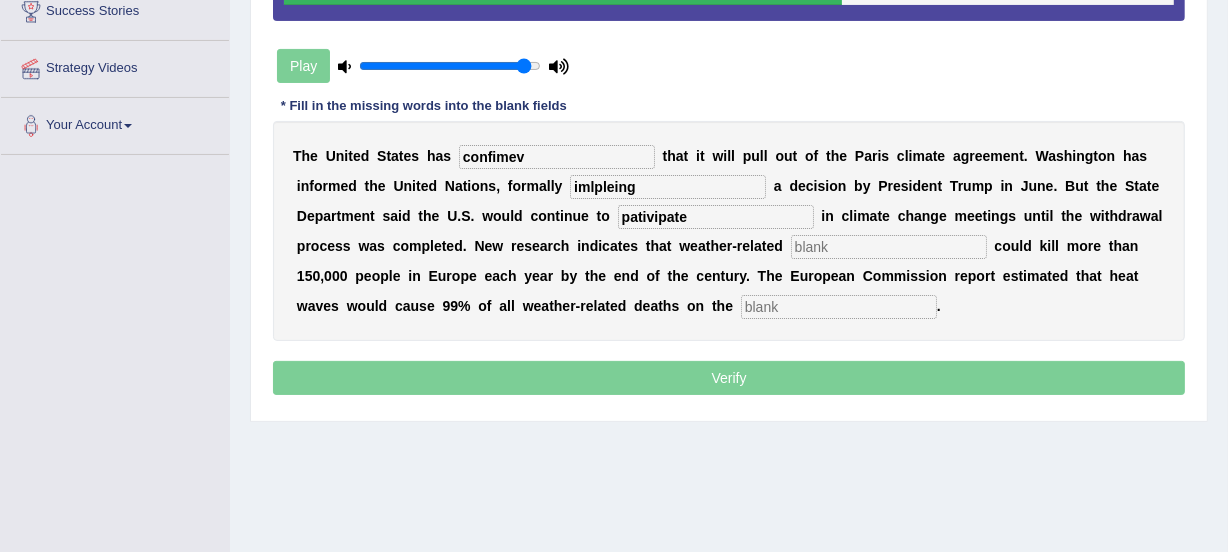 type on "pativipate" 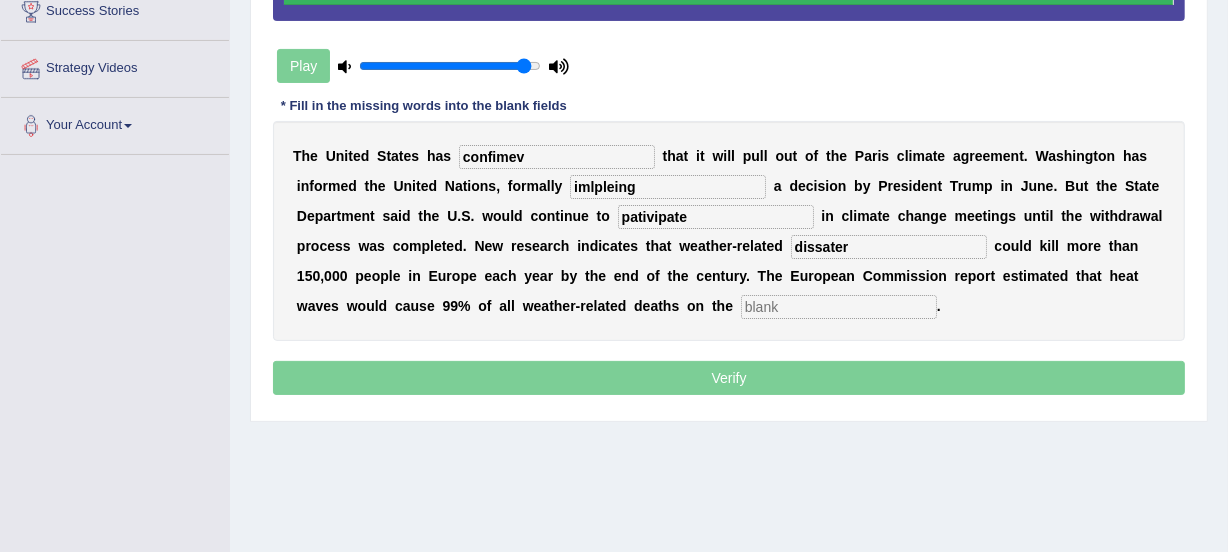 type on "dissater" 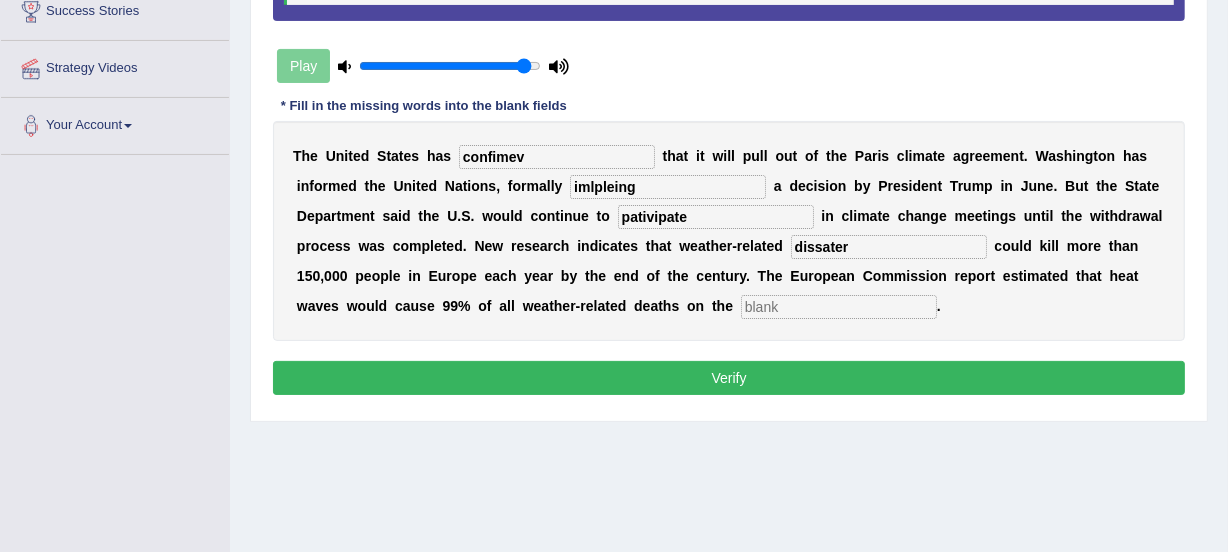 click at bounding box center (839, 307) 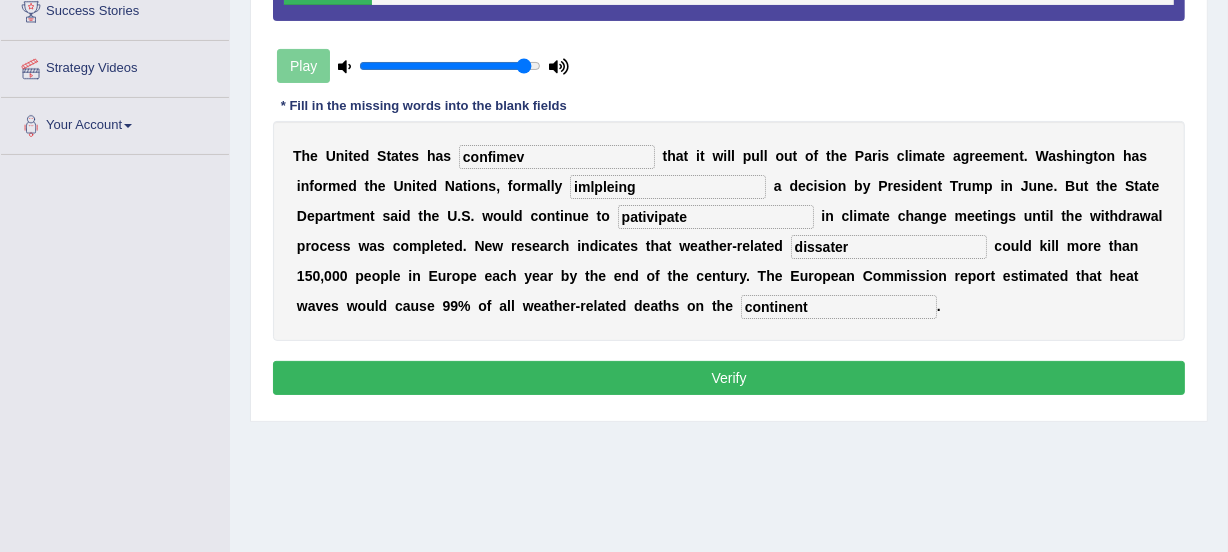 type on "continent" 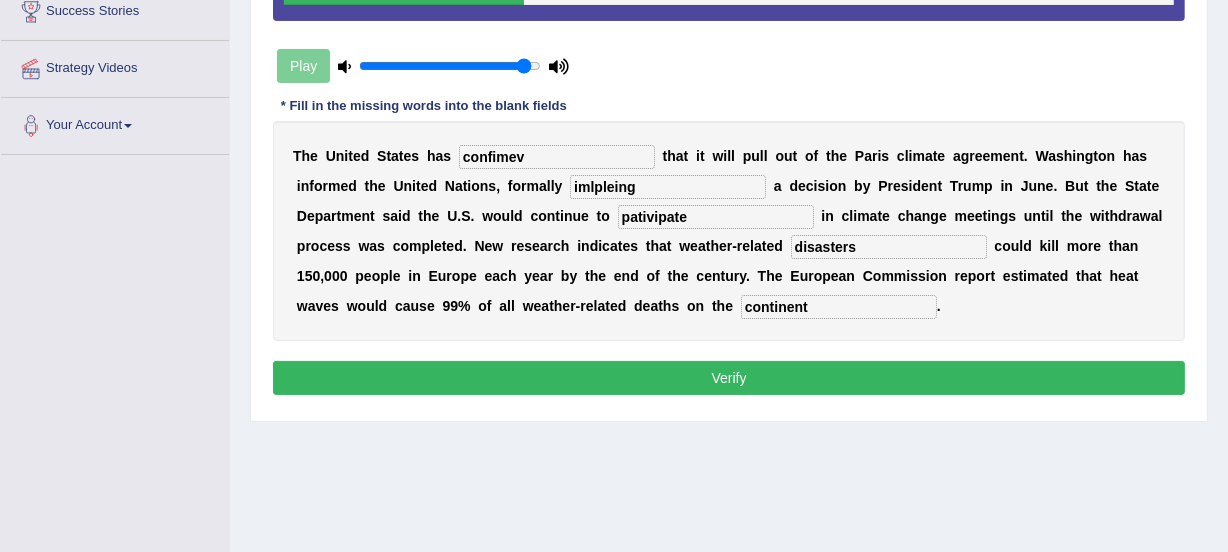 drag, startPoint x: 931, startPoint y: 248, endPoint x: 803, endPoint y: 190, distance: 140.52757 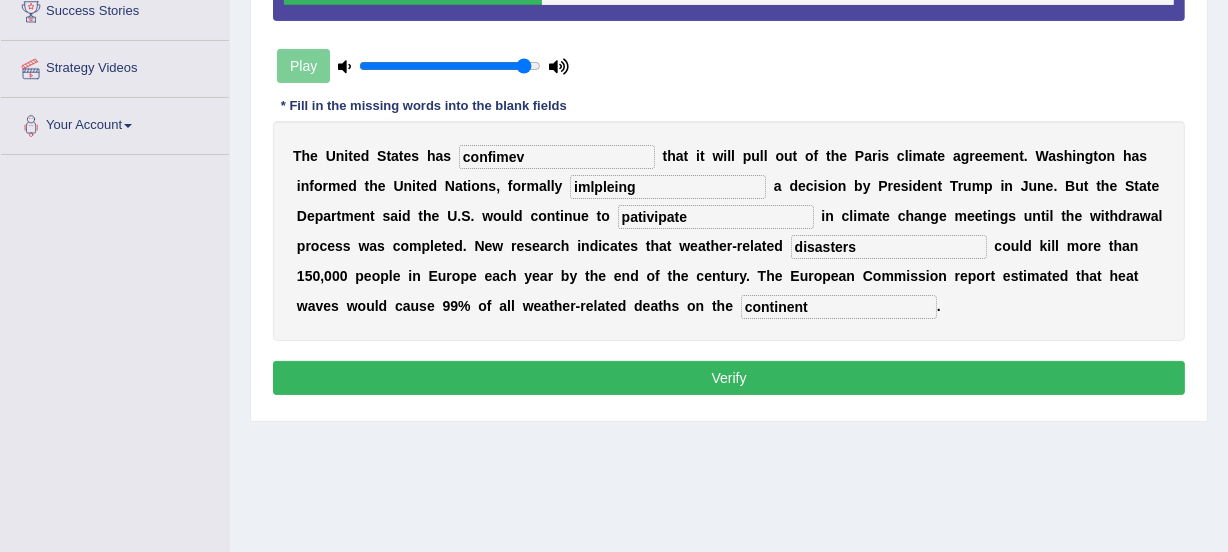 type on "disasters" 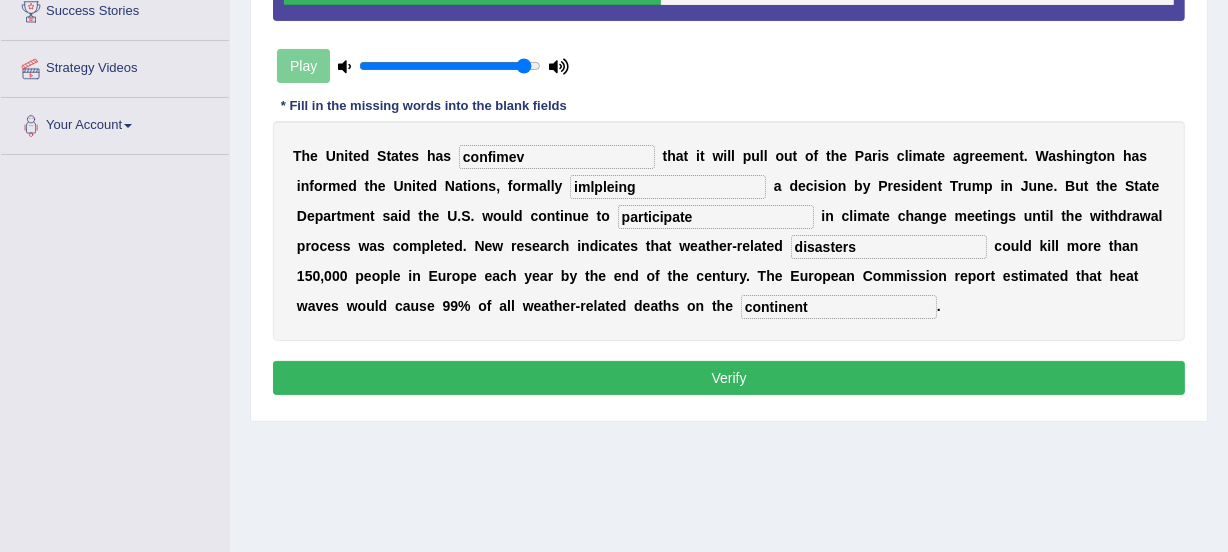 type on "participate" 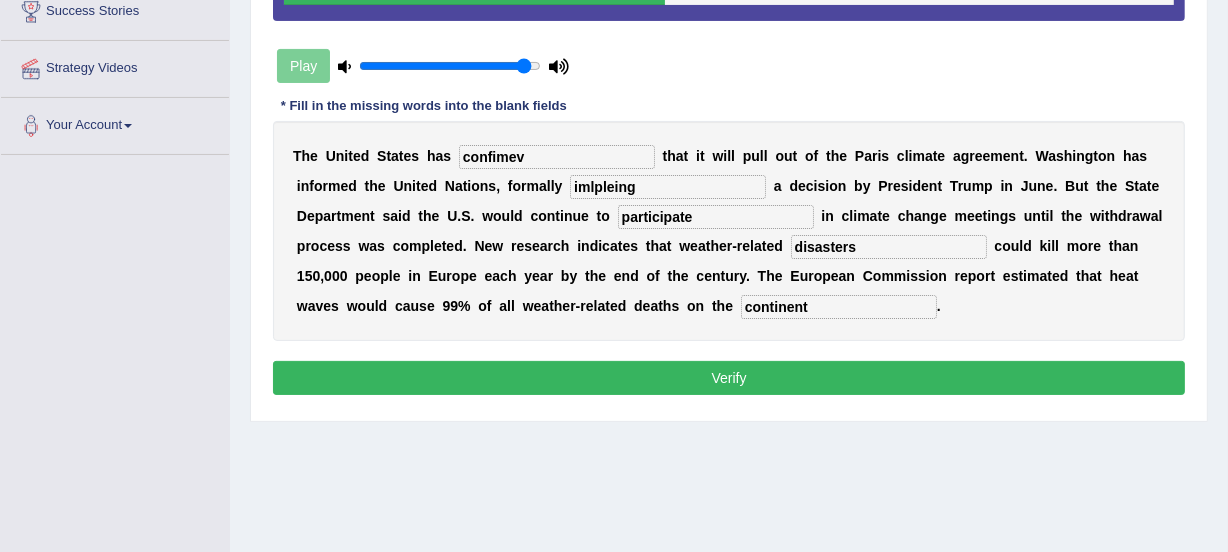 click on "imlpleing" at bounding box center [668, 187] 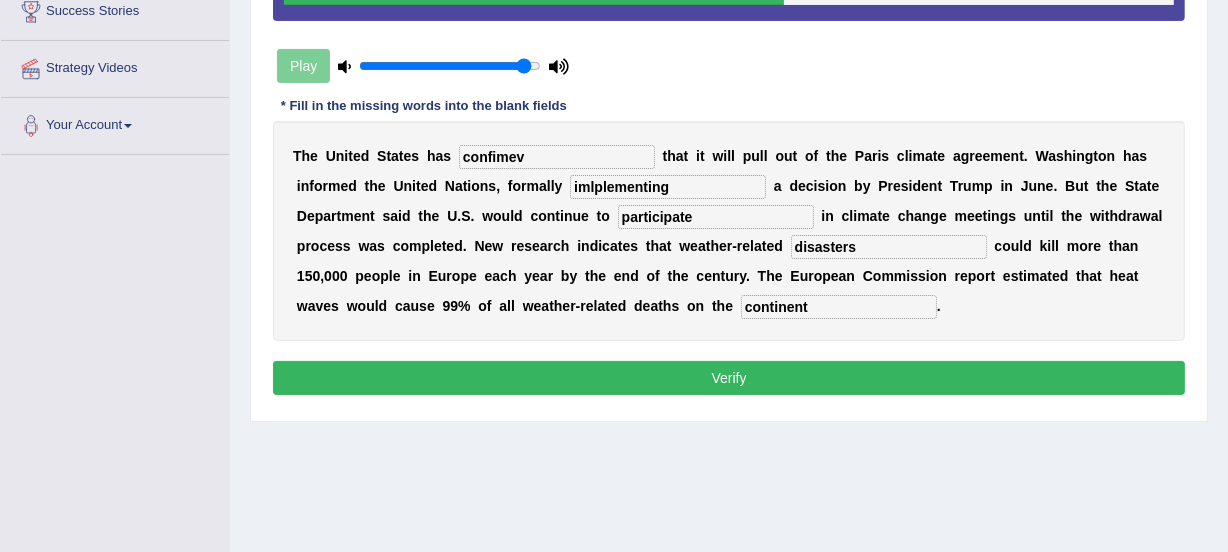 type on "imlplementing" 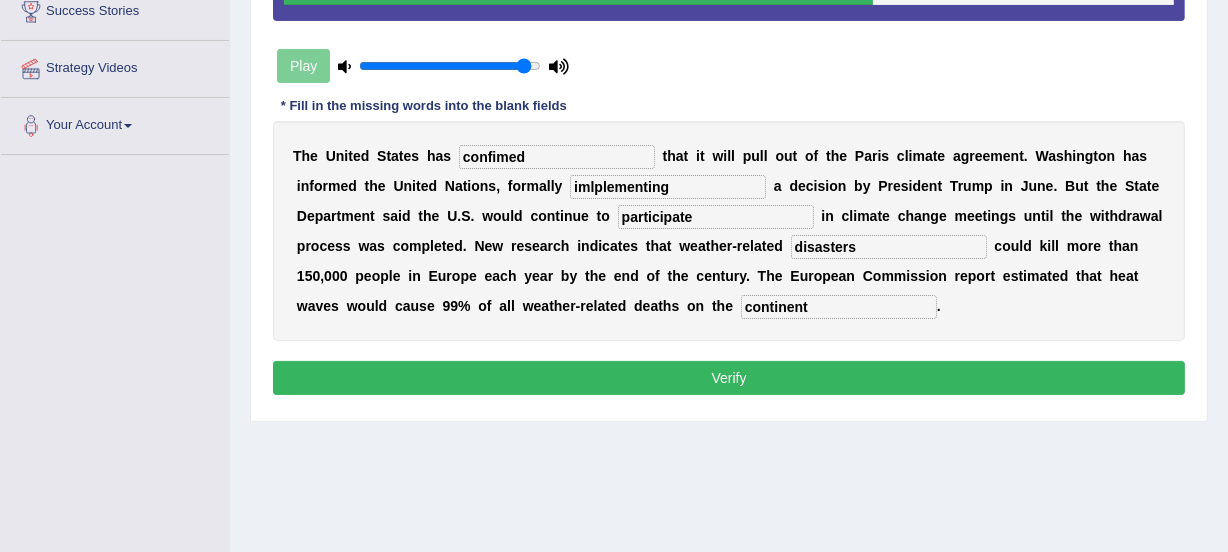 type on "confimed" 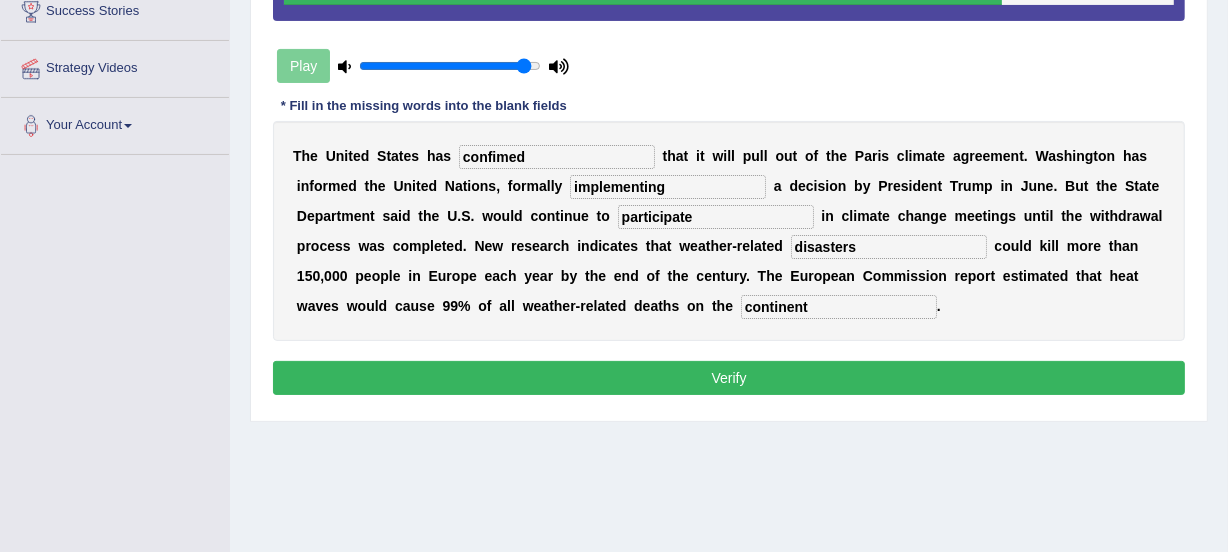 type on "implementing" 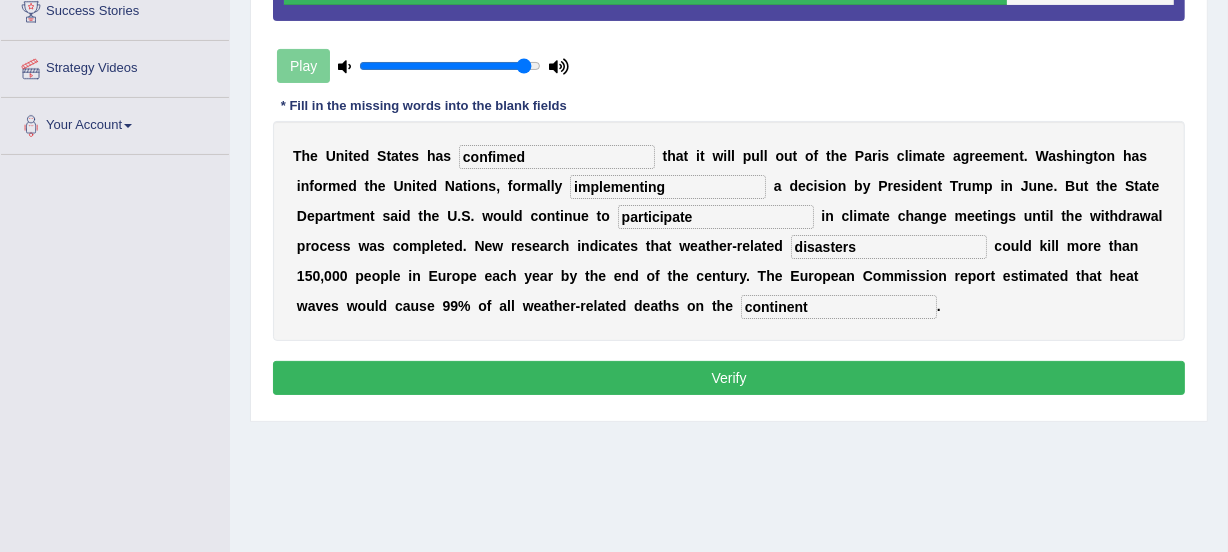 click on "Verify" at bounding box center [729, 378] 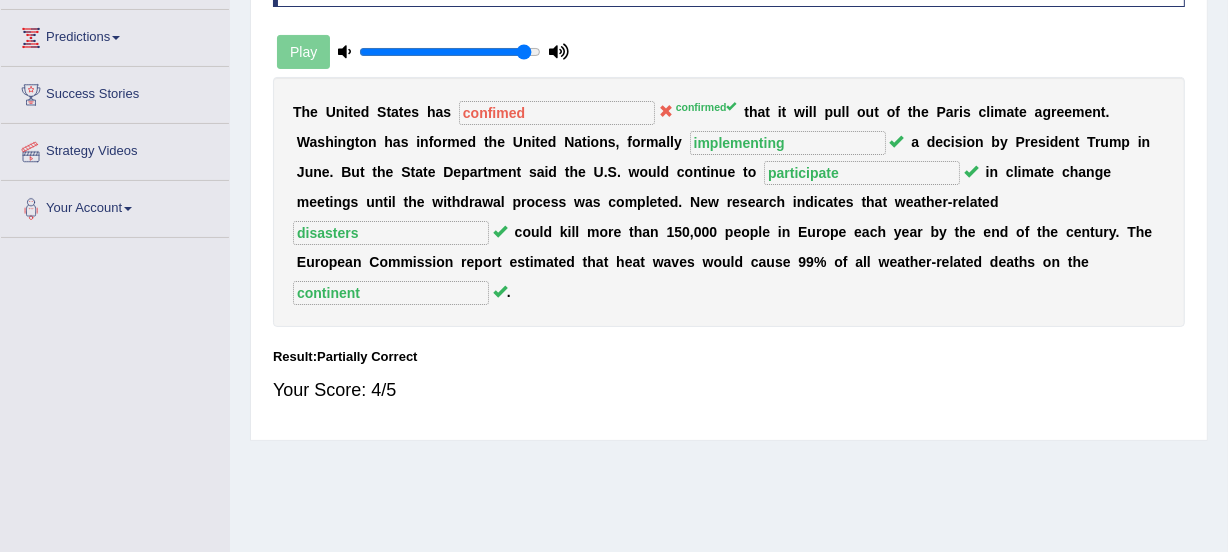 scroll, scrollTop: 240, scrollLeft: 0, axis: vertical 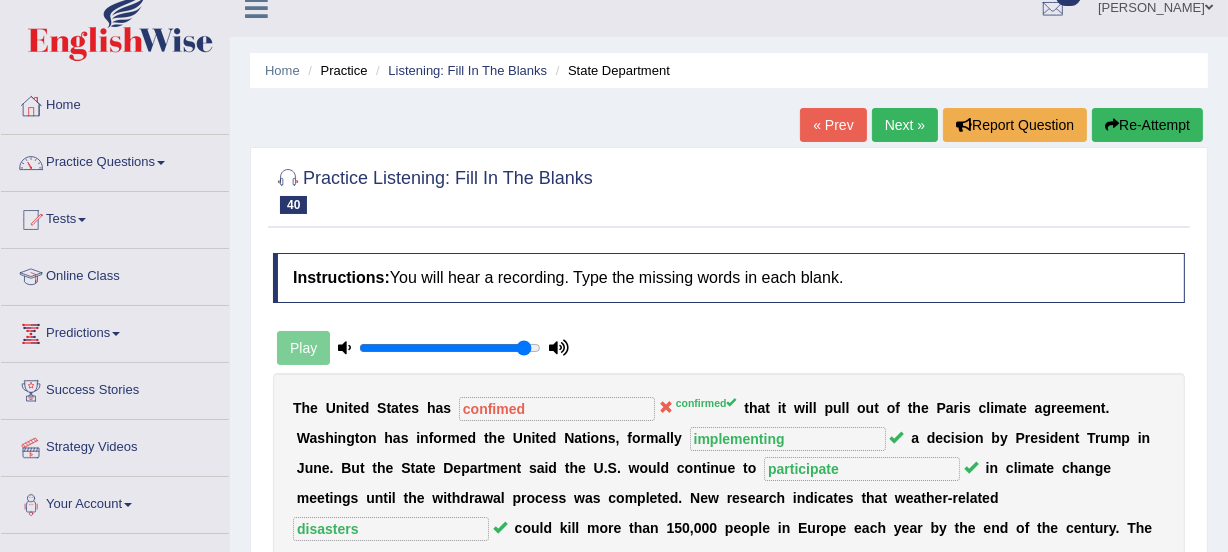 click on "Next »" at bounding box center (905, 125) 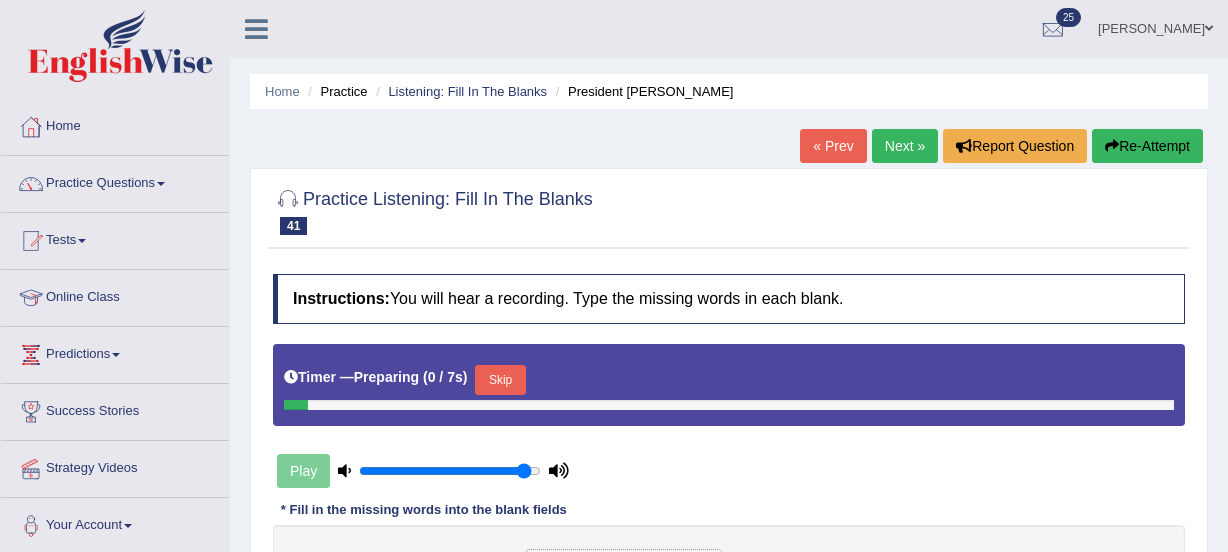 scroll, scrollTop: 396, scrollLeft: 0, axis: vertical 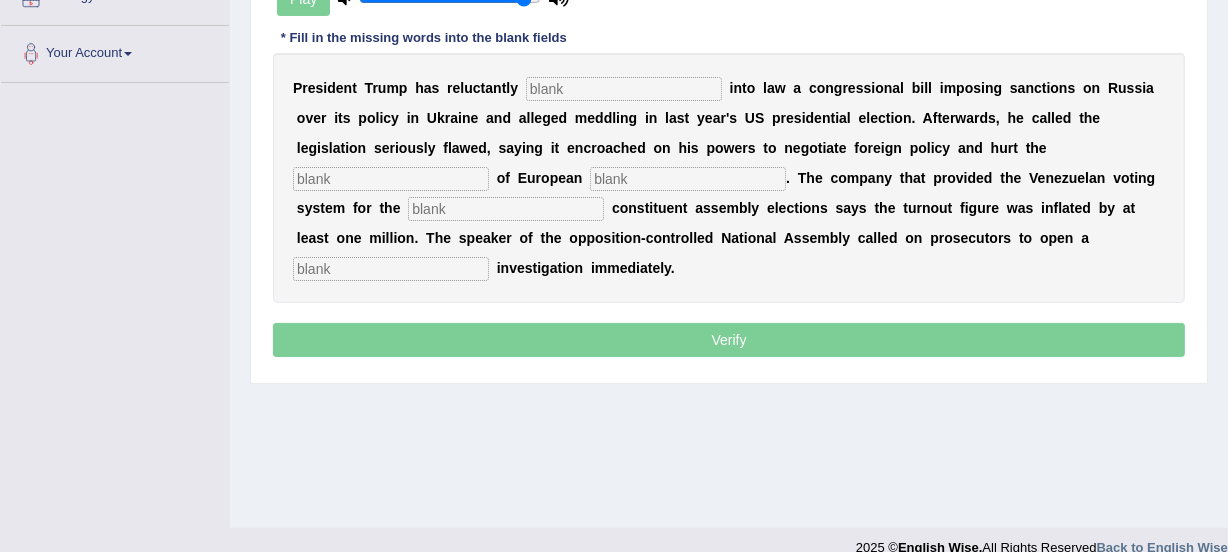 click at bounding box center [624, 89] 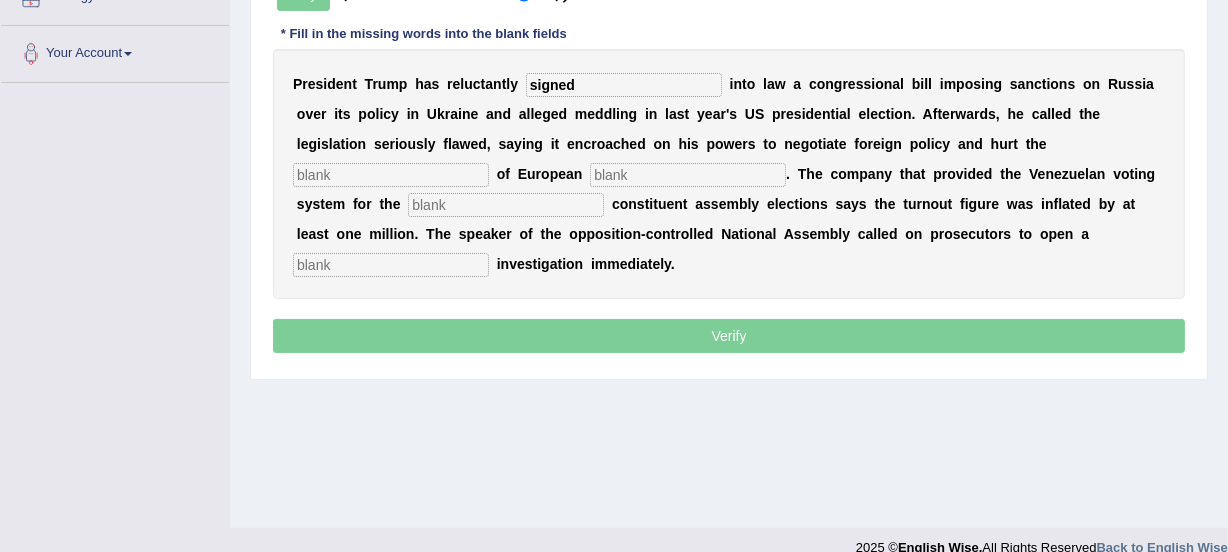 type on "signed" 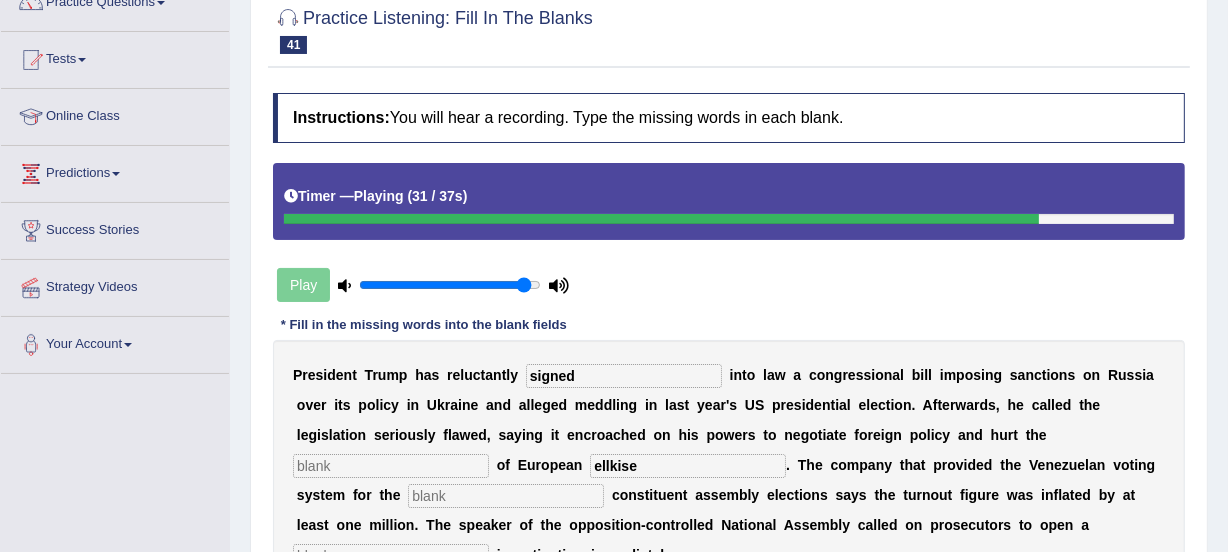 scroll, scrollTop: 157, scrollLeft: 0, axis: vertical 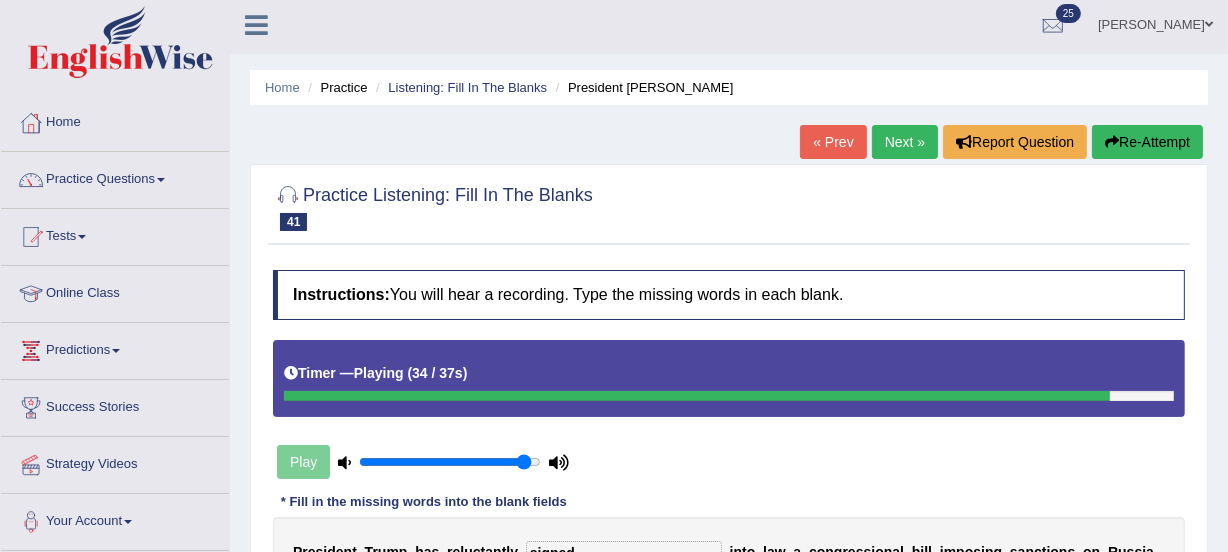 type on "ellkise" 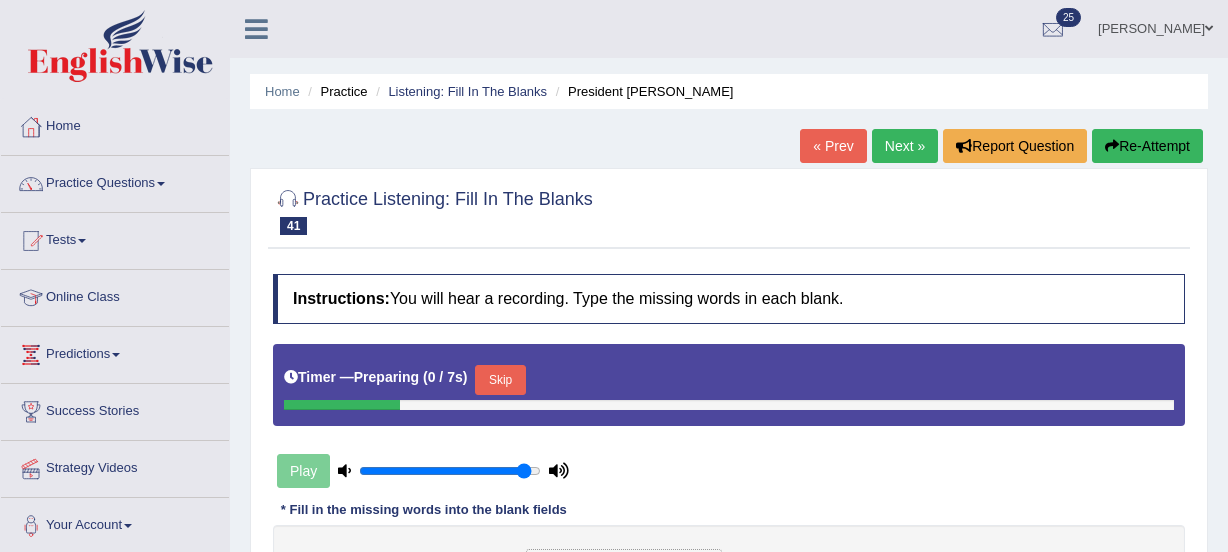 scroll, scrollTop: 40, scrollLeft: 0, axis: vertical 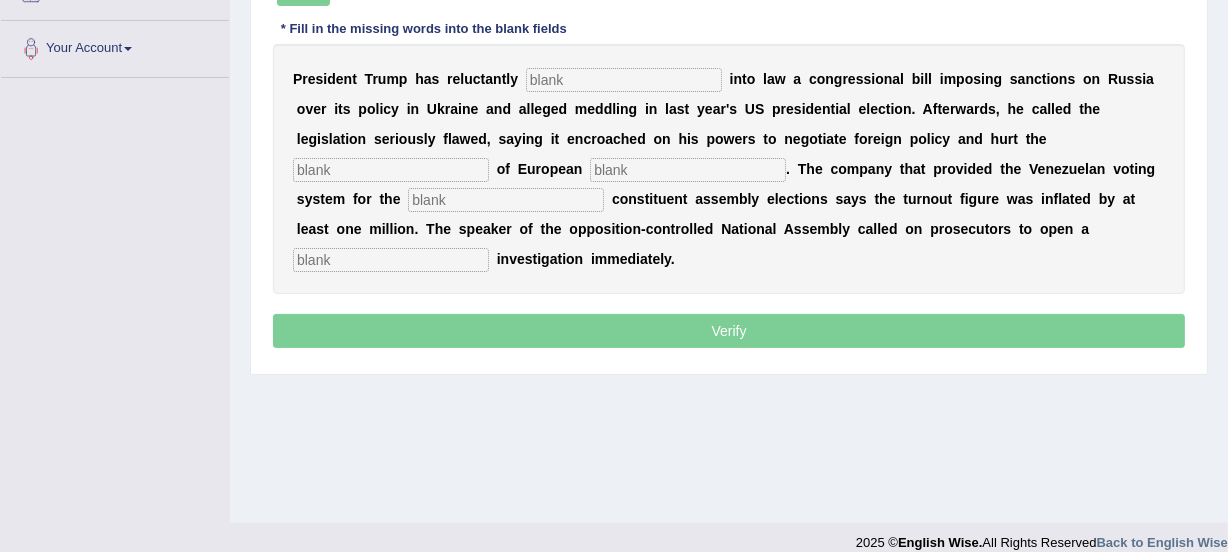click at bounding box center (506, 200) 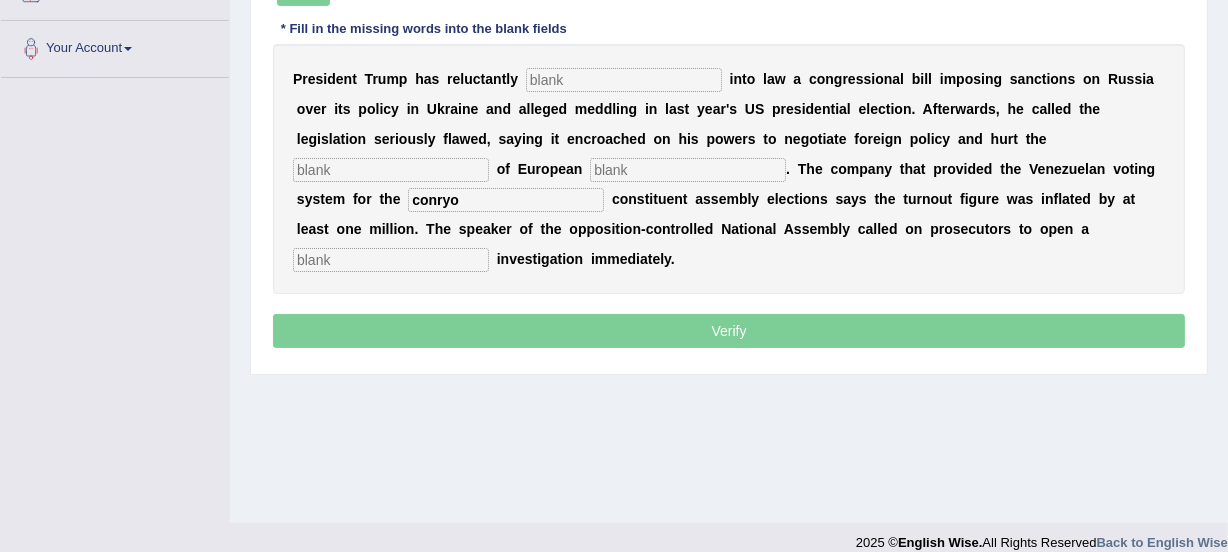 type on "conryo" 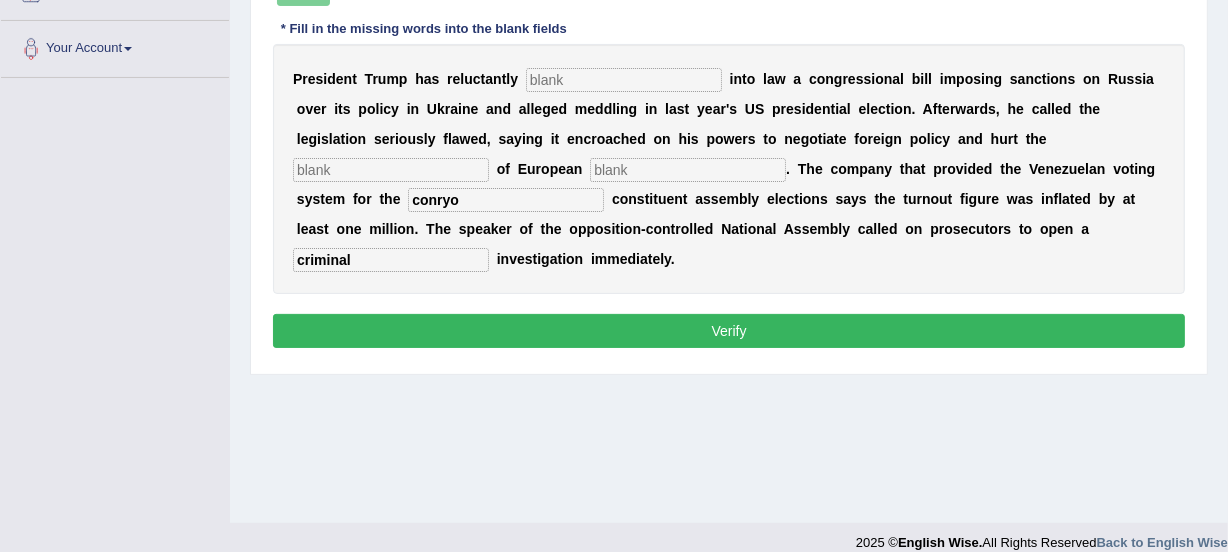 type on "criminal" 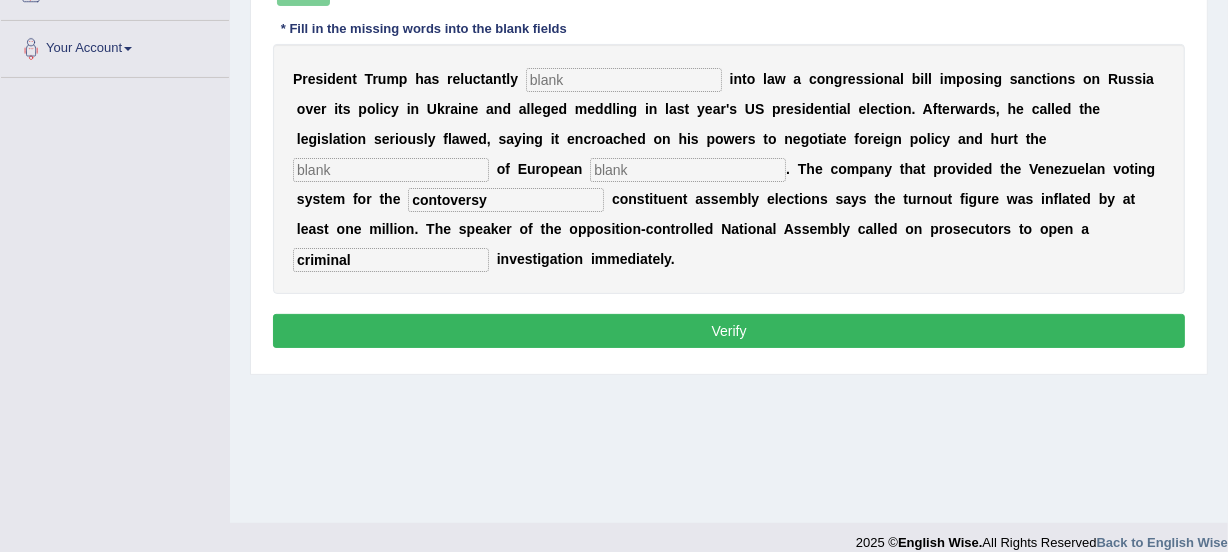 type on "contoversy" 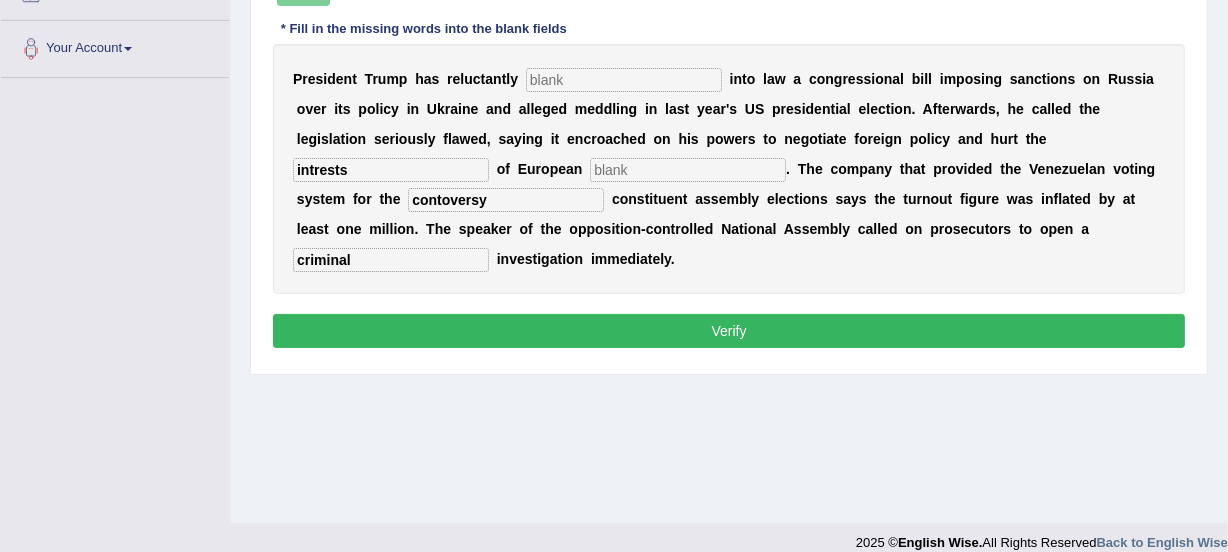 type on "intrests" 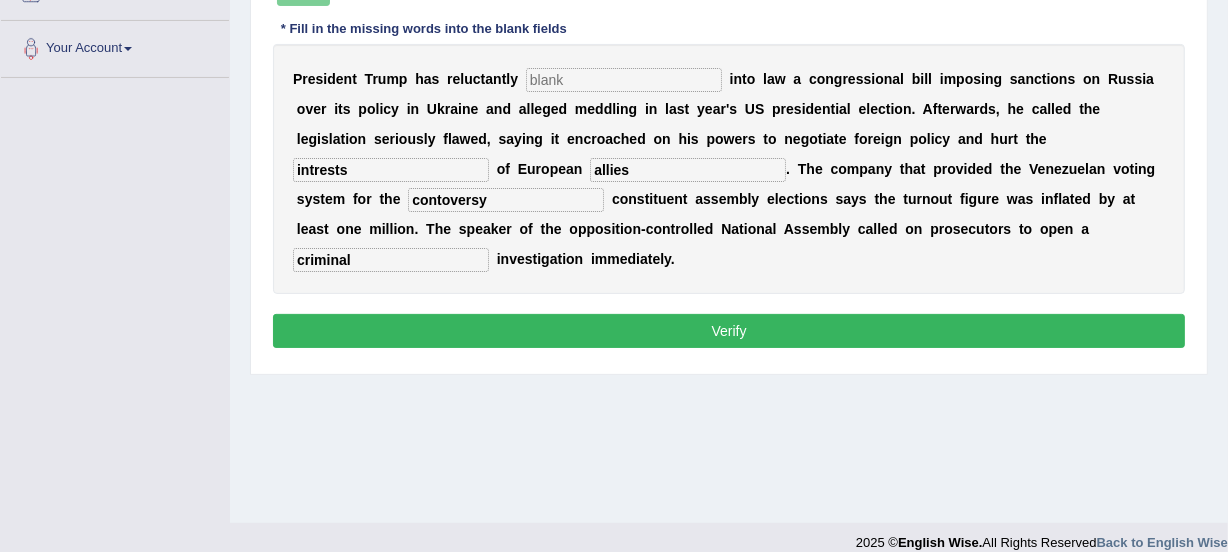 type on "allies" 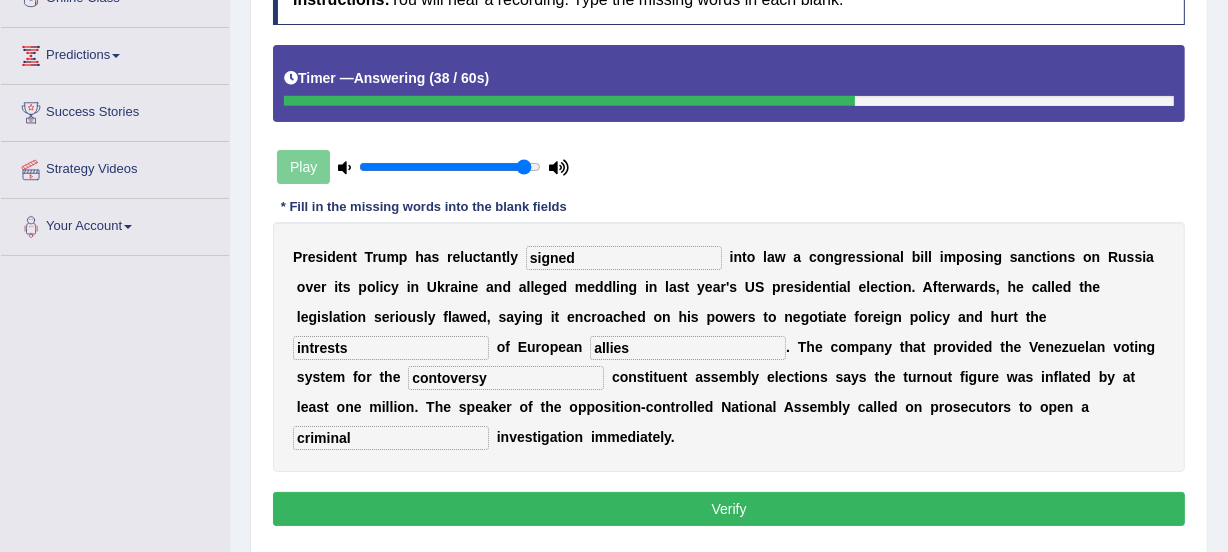 scroll, scrollTop: 295, scrollLeft: 0, axis: vertical 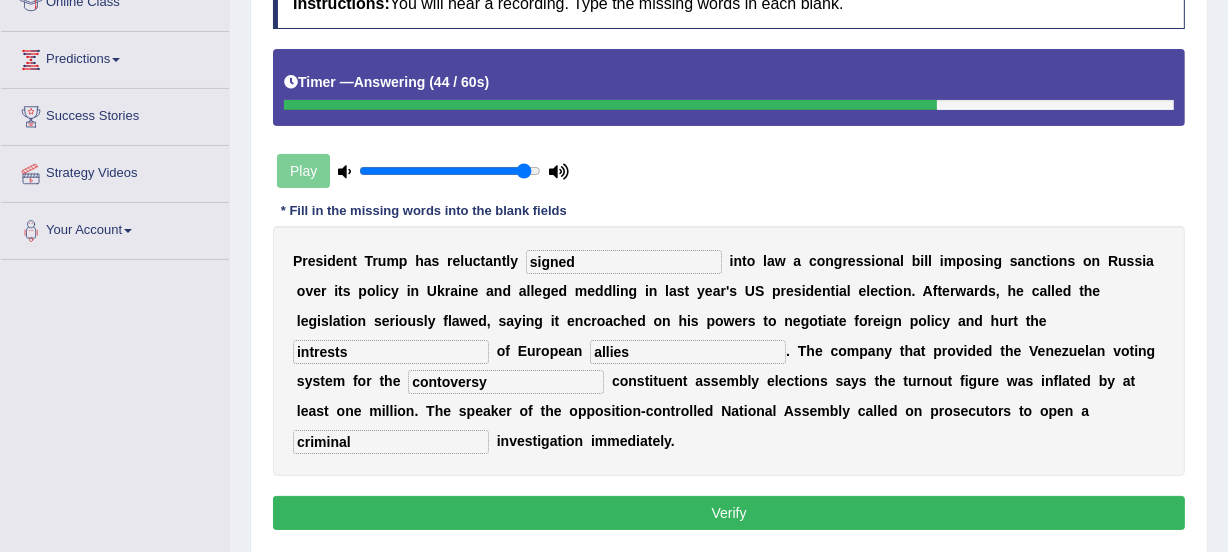 type on "signed" 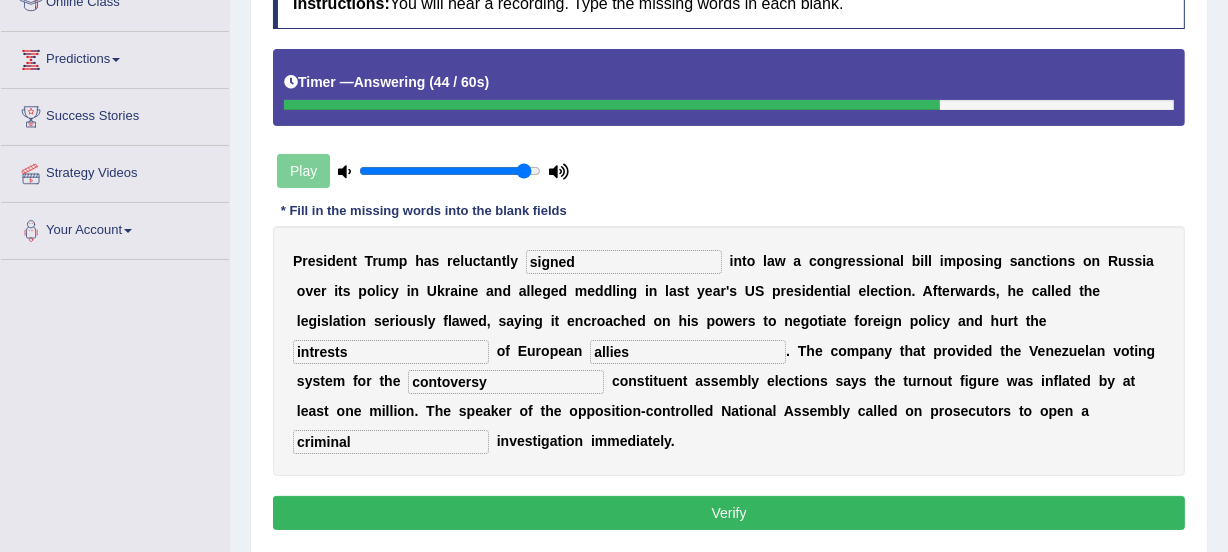 click on "Verify" at bounding box center (729, 513) 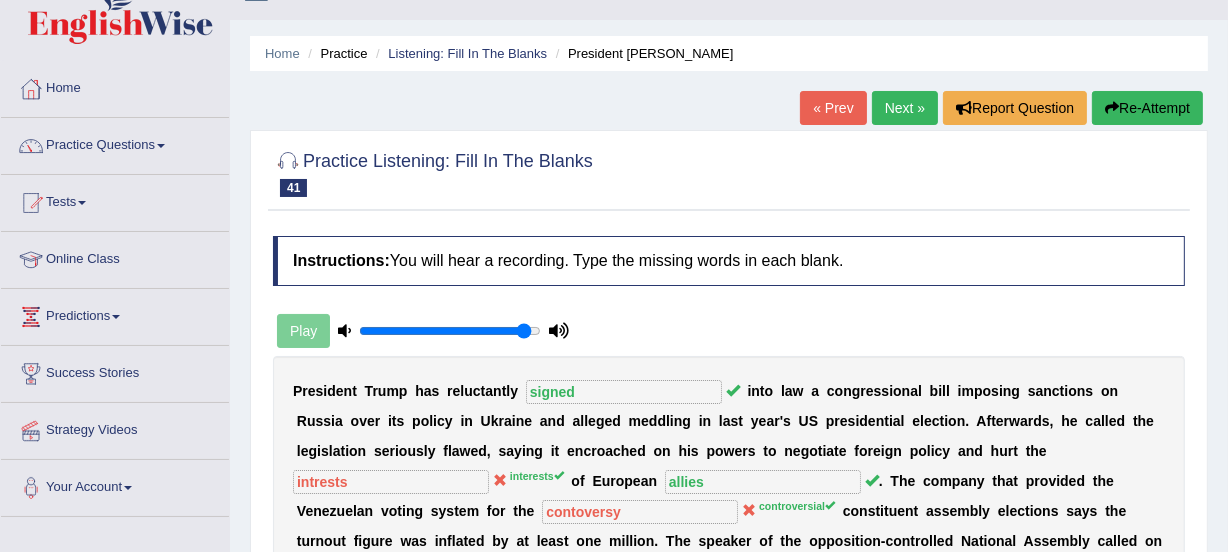 scroll, scrollTop: 0, scrollLeft: 0, axis: both 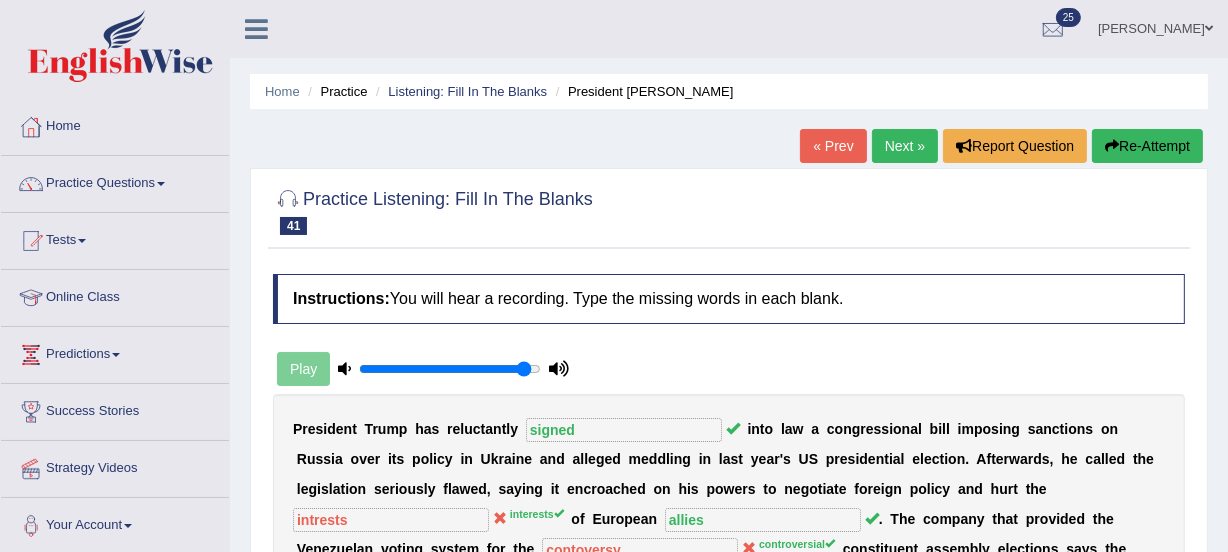 click on "Next »" at bounding box center (905, 146) 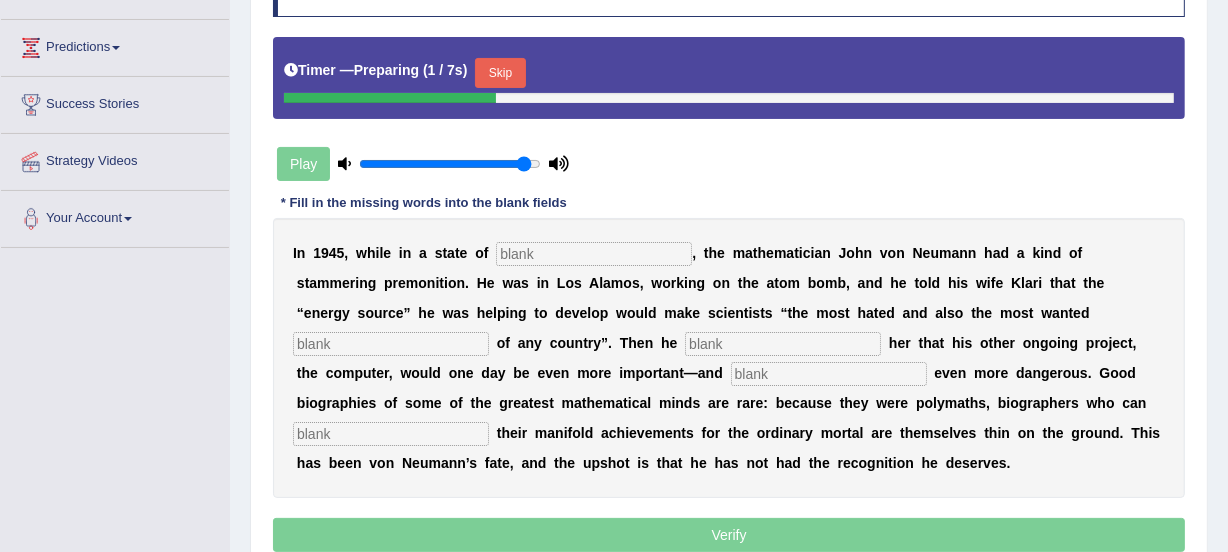 scroll, scrollTop: 0, scrollLeft: 0, axis: both 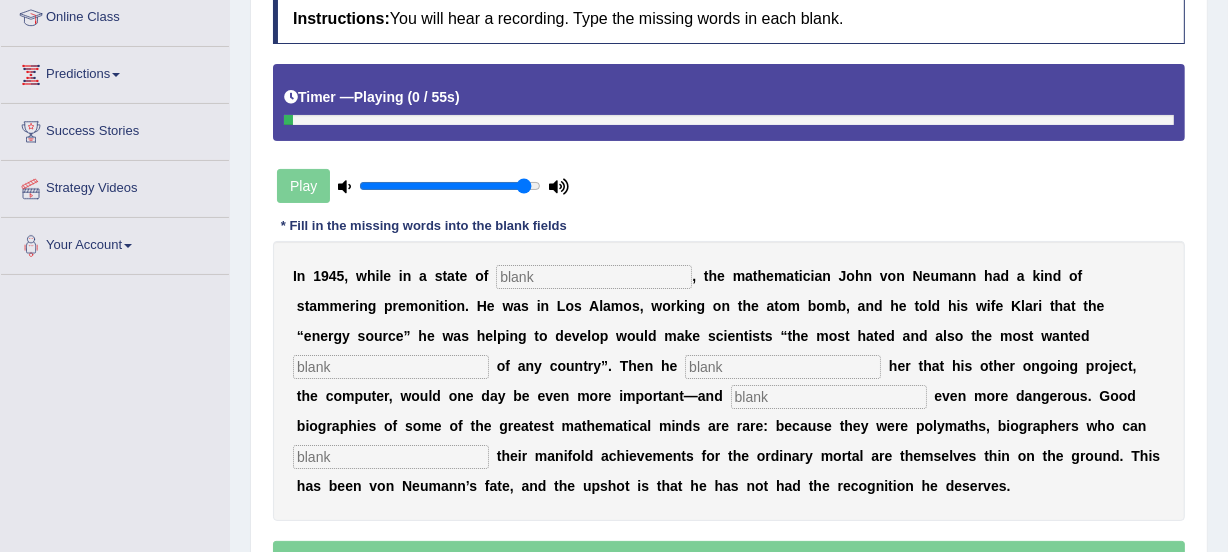 click at bounding box center (594, 277) 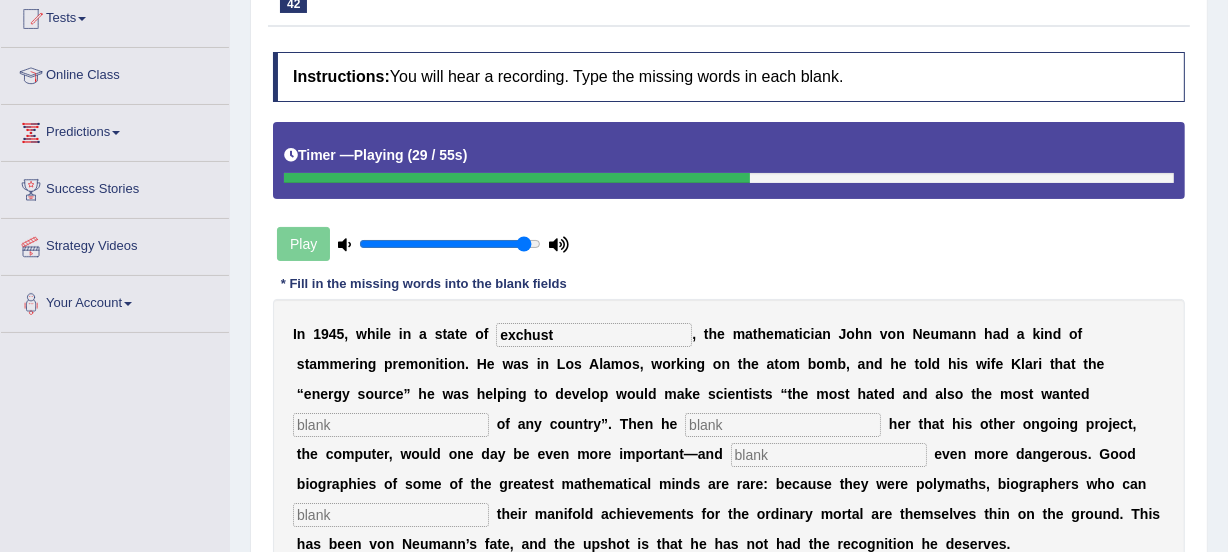 scroll, scrollTop: 170, scrollLeft: 0, axis: vertical 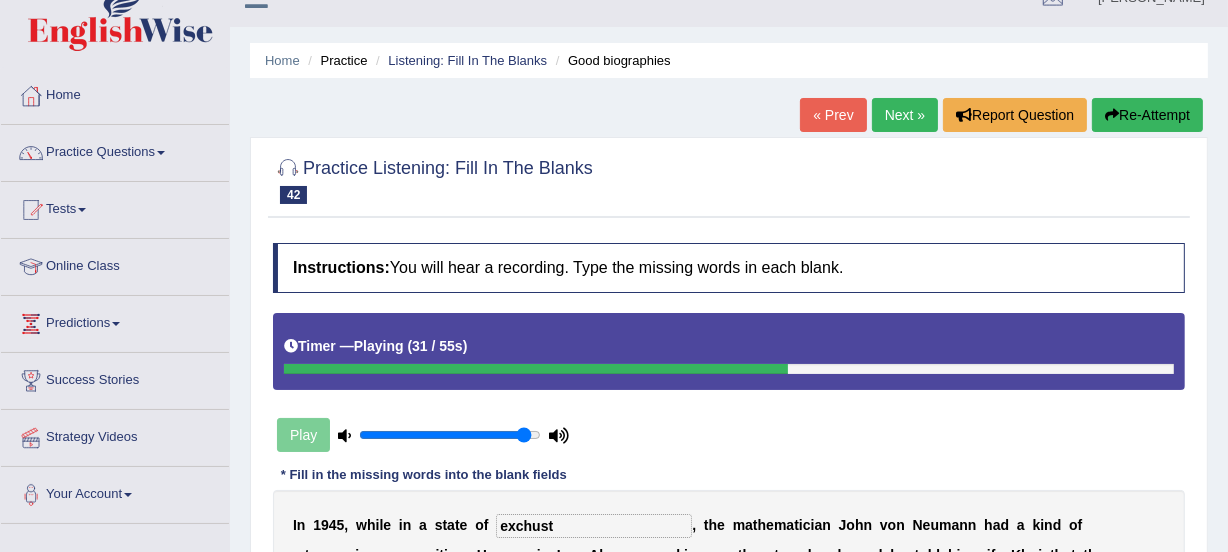 type on "exchust" 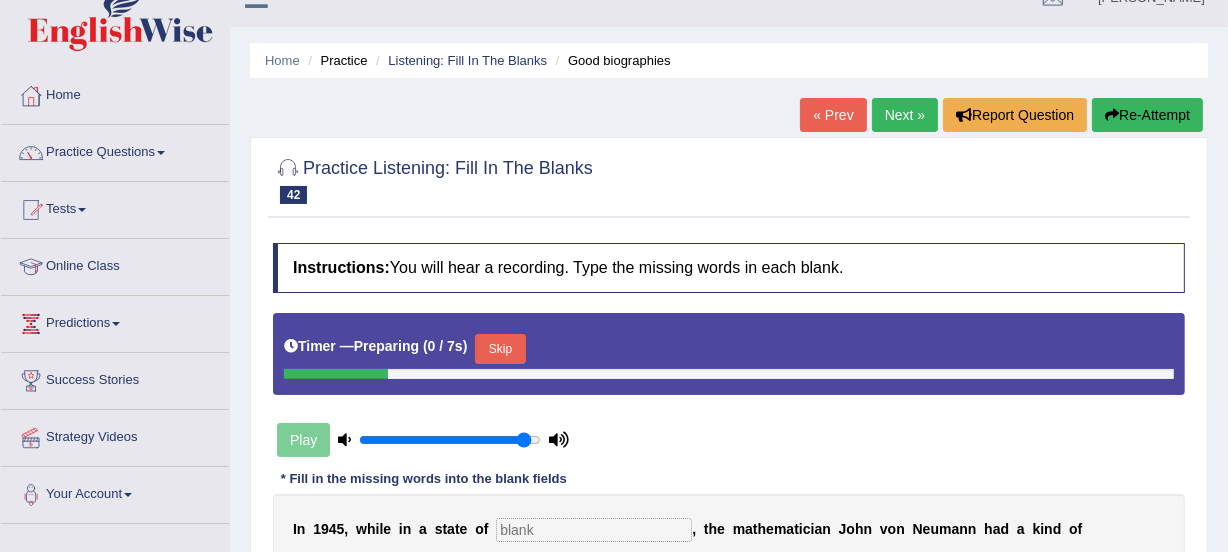 scroll, scrollTop: 31, scrollLeft: 0, axis: vertical 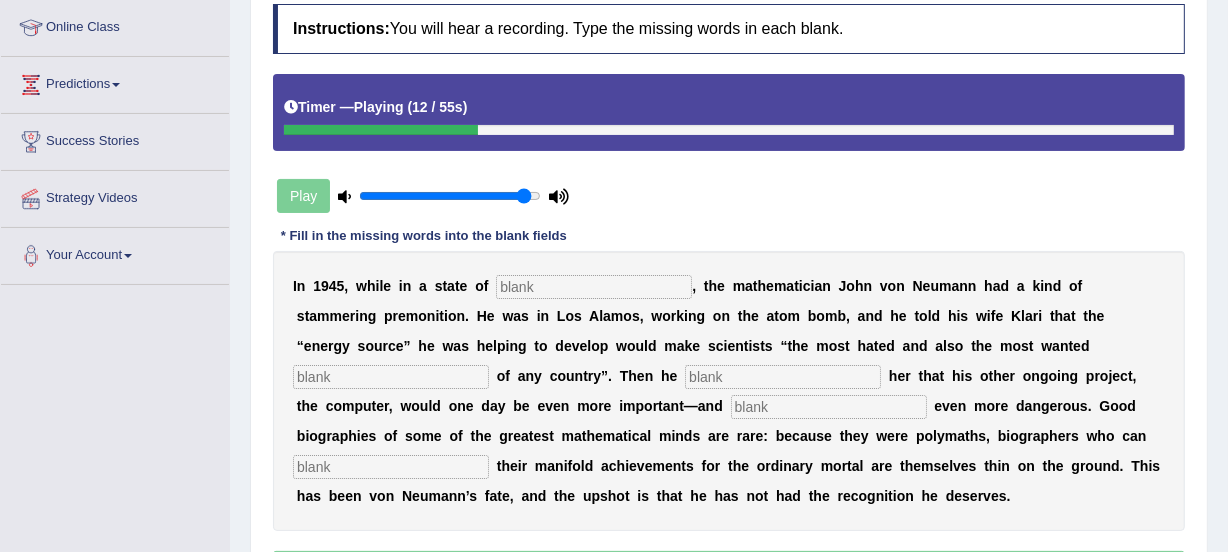 click at bounding box center (944, 316) 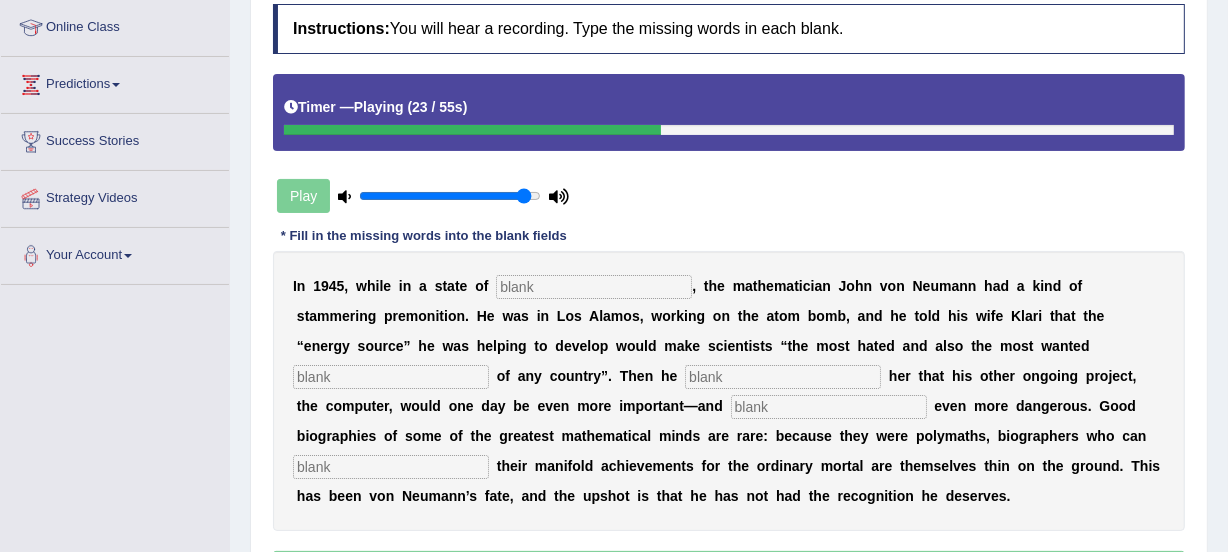 click at bounding box center (391, 377) 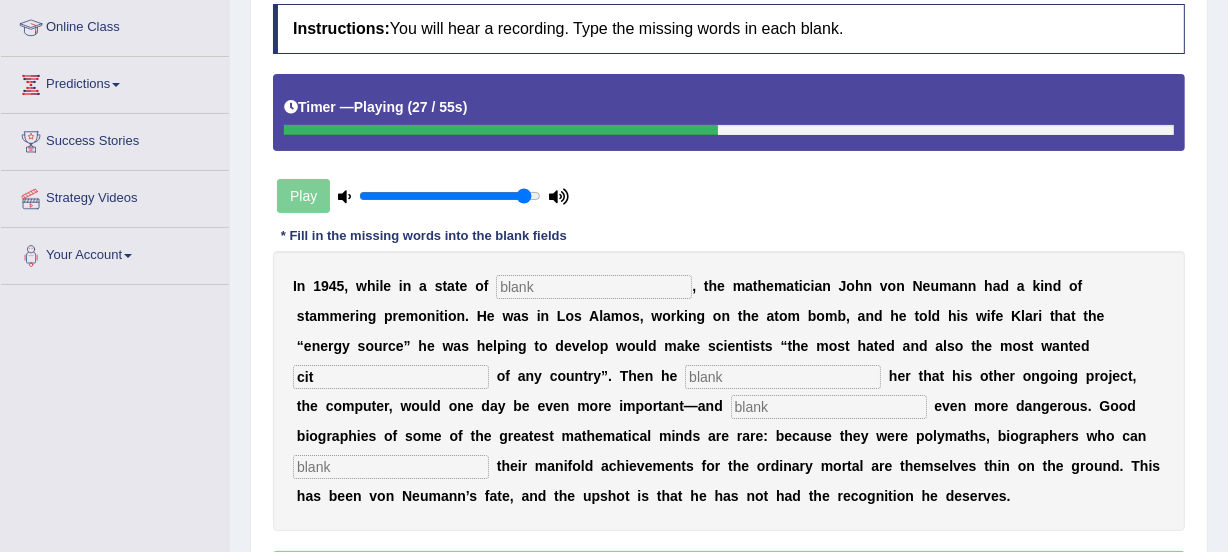 type on "cit" 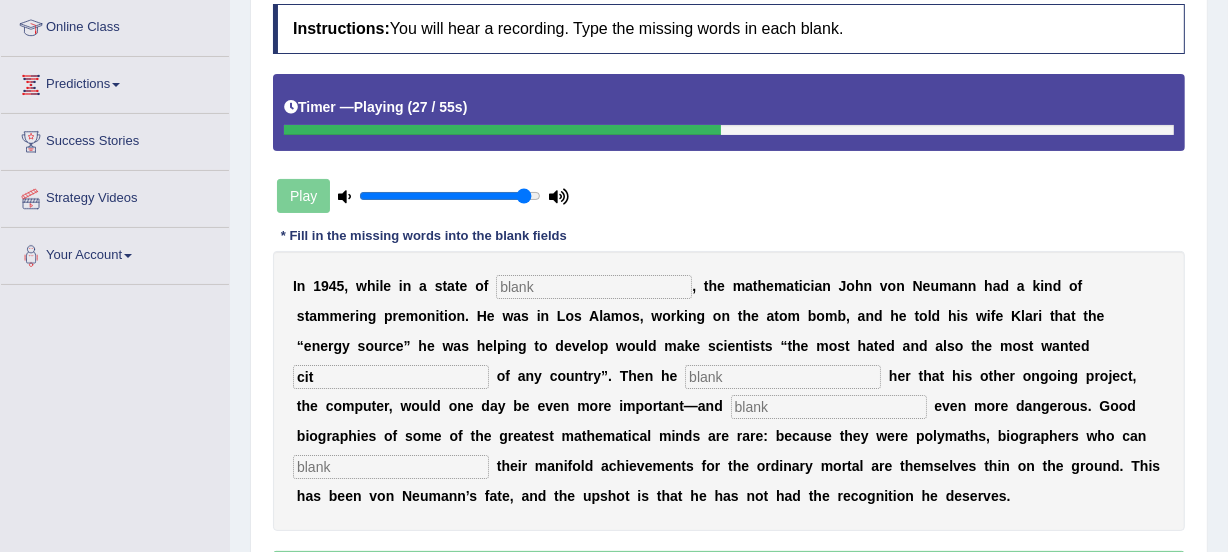 click at bounding box center [783, 377] 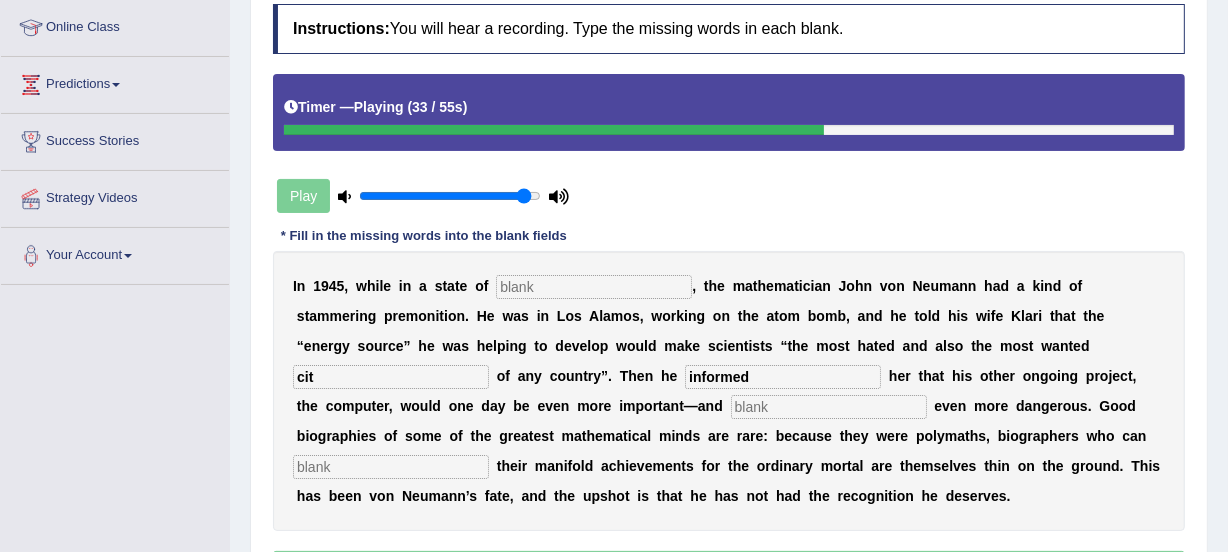 type on "informed" 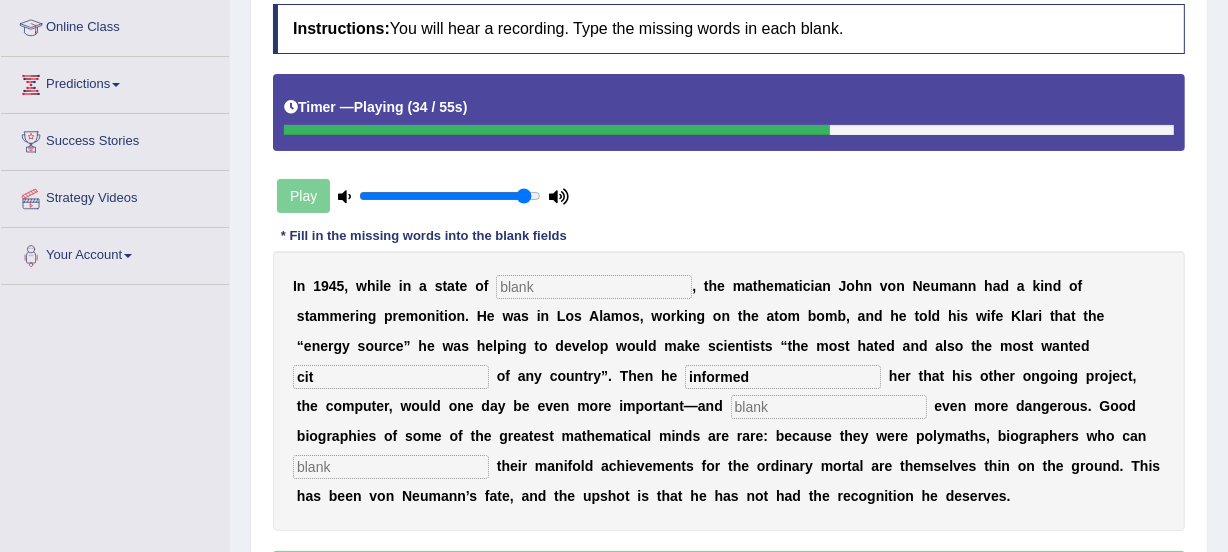 click at bounding box center (829, 407) 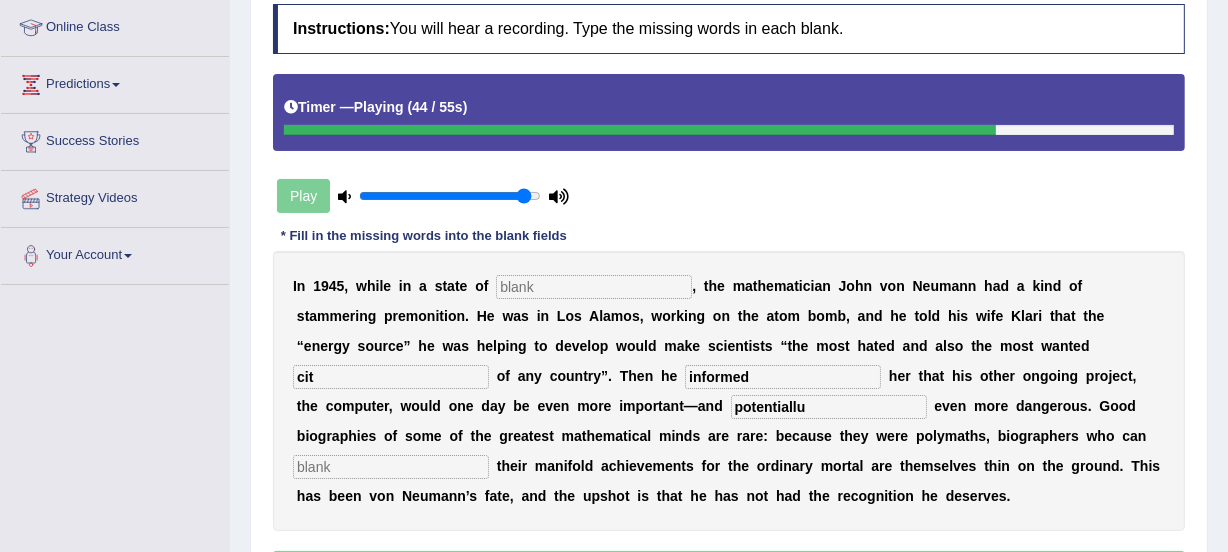type on "potentiallu" 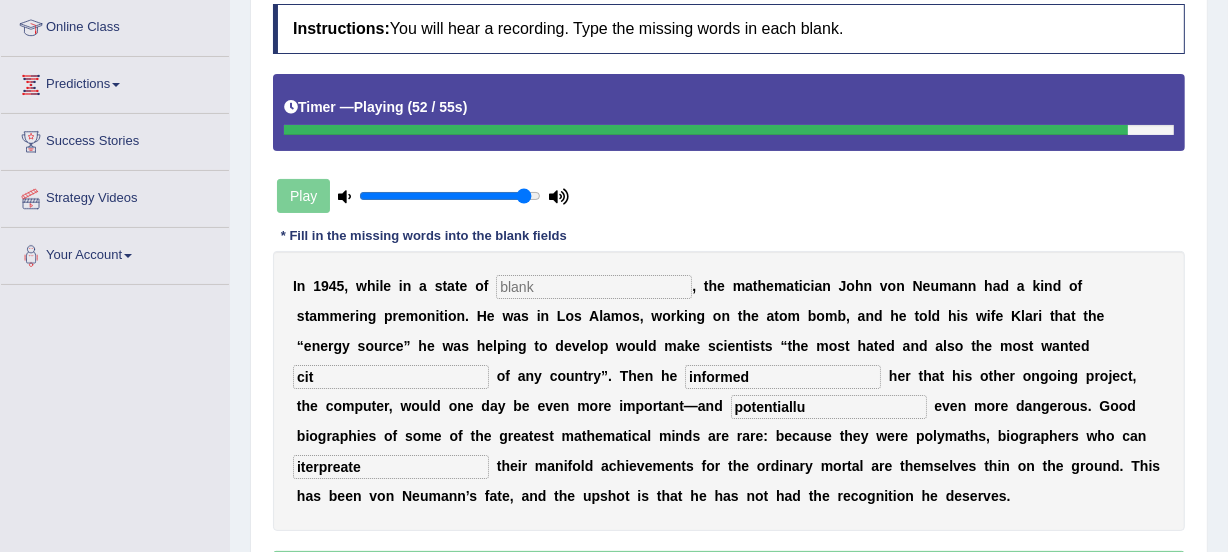 type on "iterpreate" 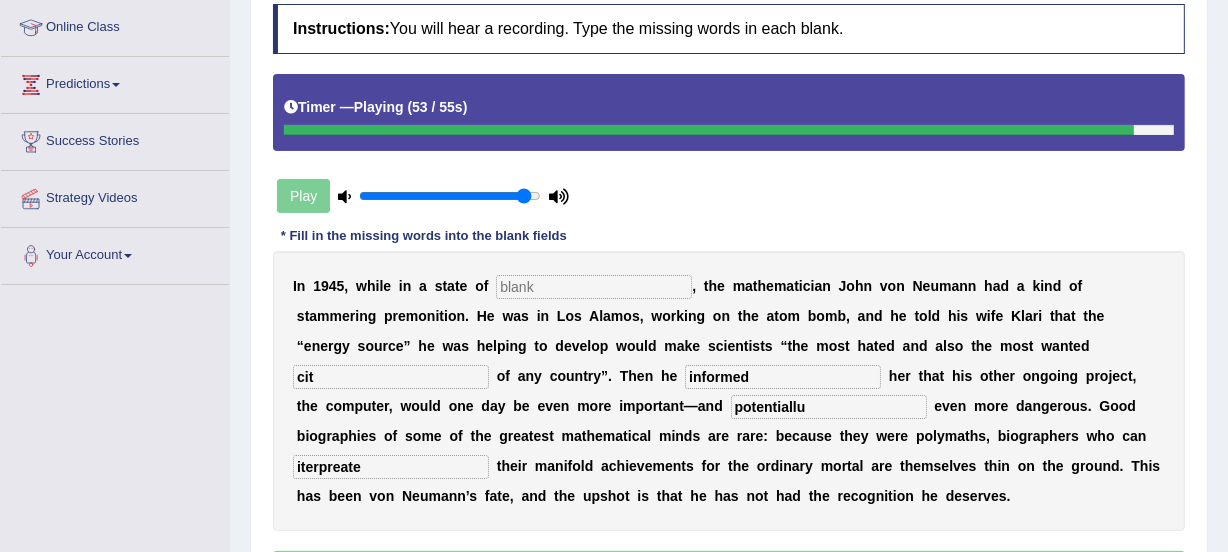 click at bounding box center [594, 287] 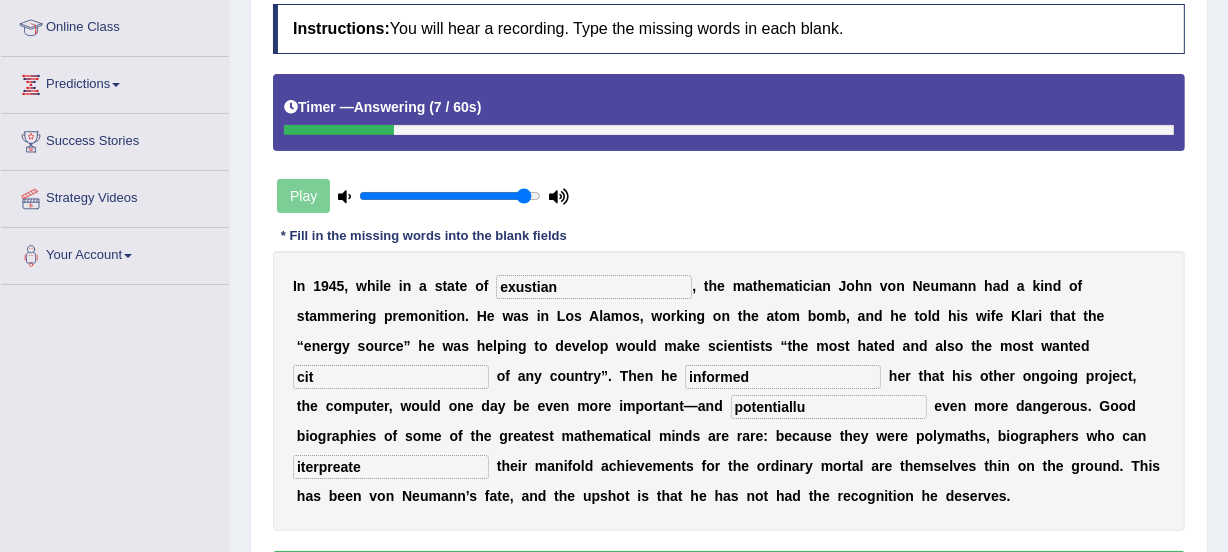 type on "exustian" 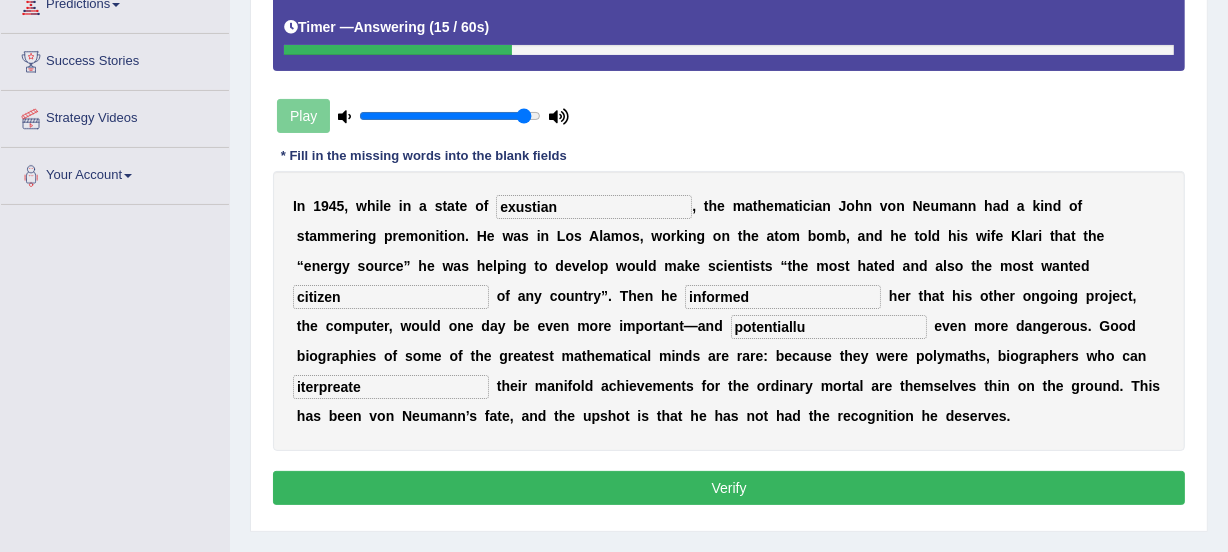 scroll, scrollTop: 467, scrollLeft: 0, axis: vertical 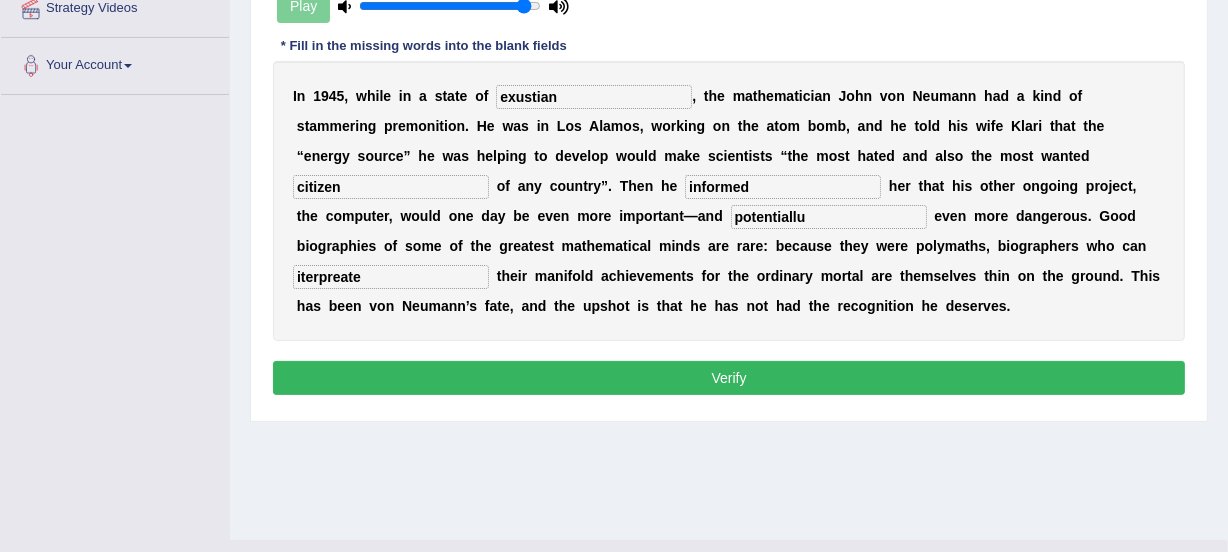 type on "citizen" 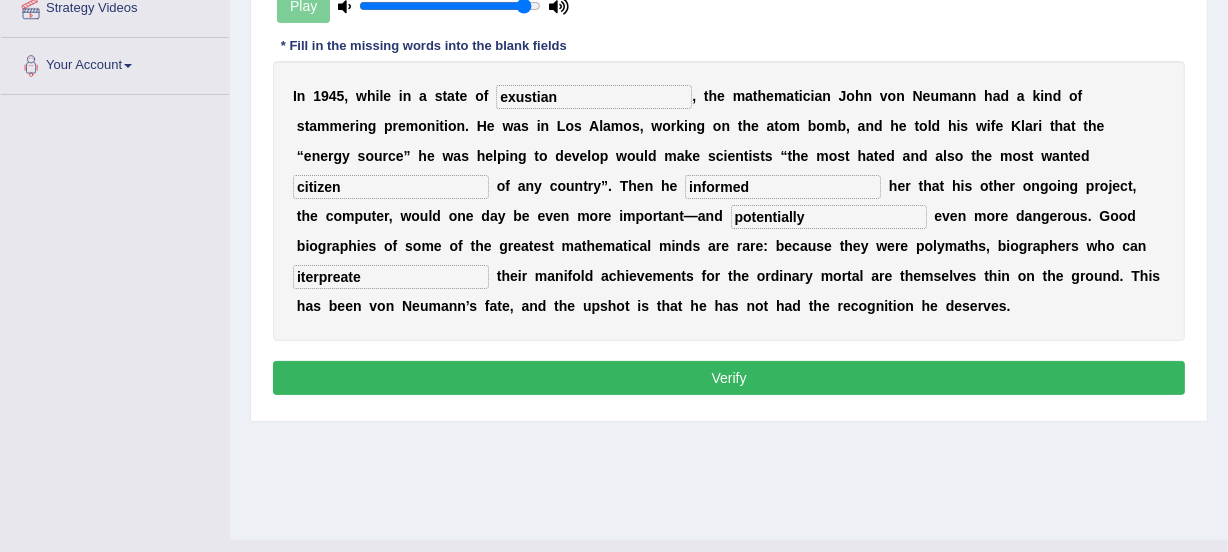 type on "potentially" 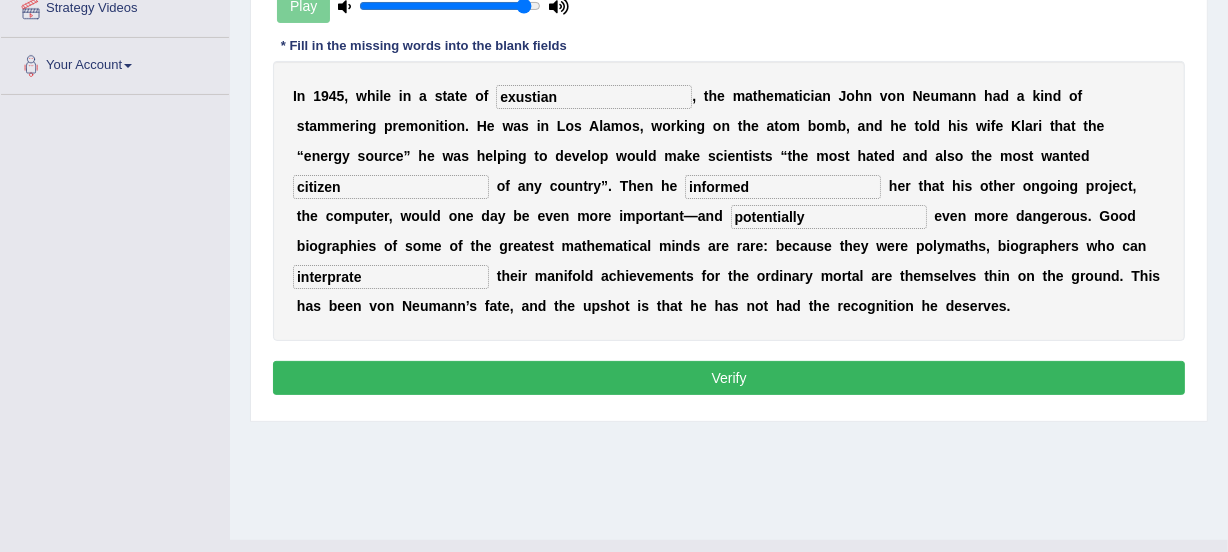 type on "interprate" 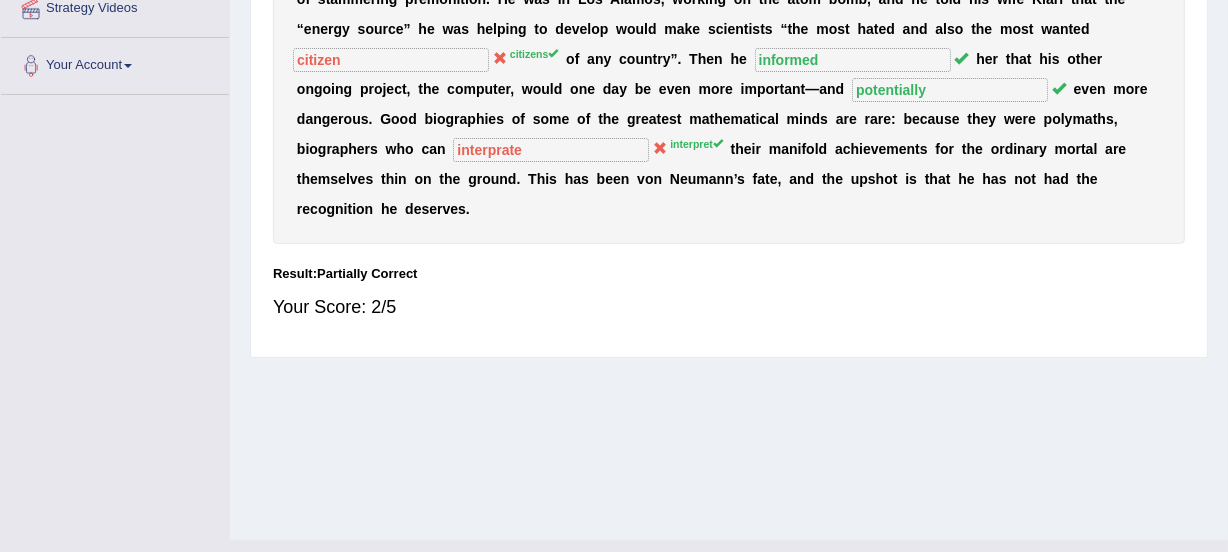 scroll, scrollTop: 0, scrollLeft: 0, axis: both 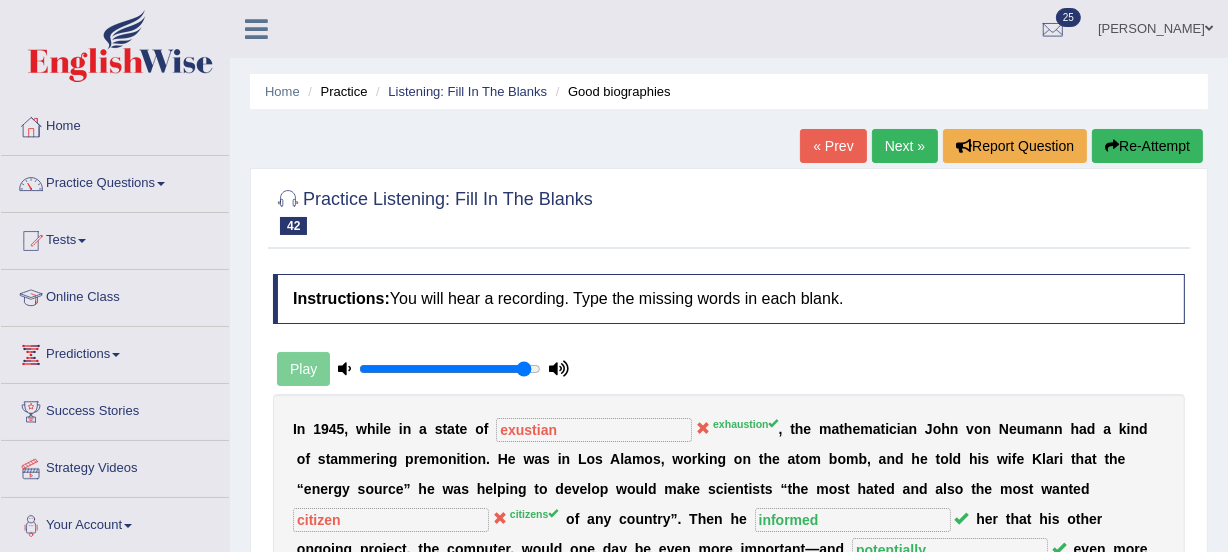 drag, startPoint x: 865, startPoint y: 359, endPoint x: 887, endPoint y: 353, distance: 22.803509 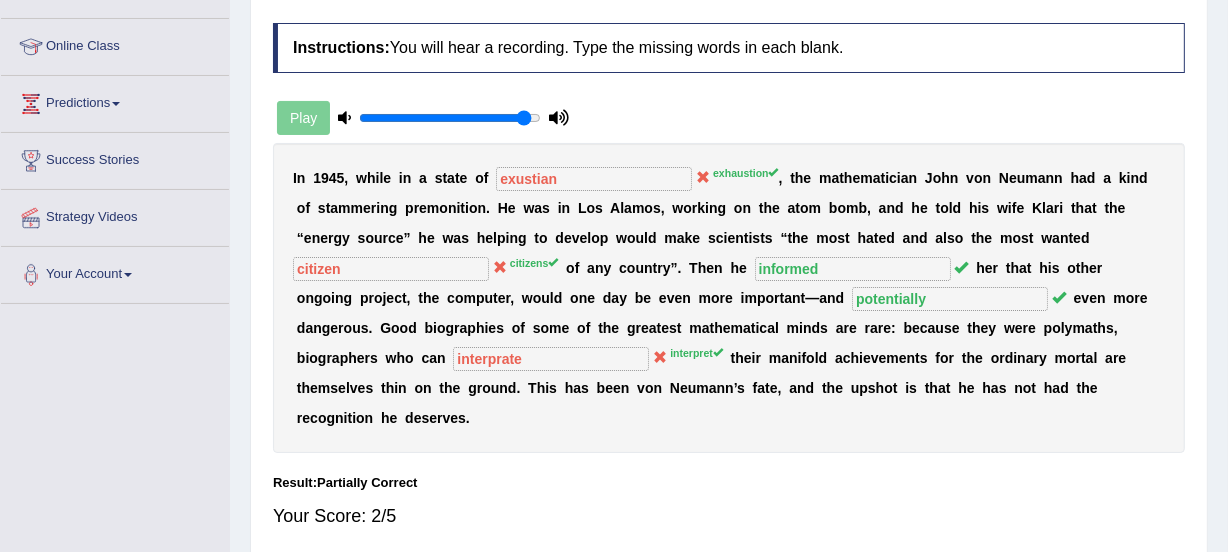 scroll, scrollTop: 271, scrollLeft: 0, axis: vertical 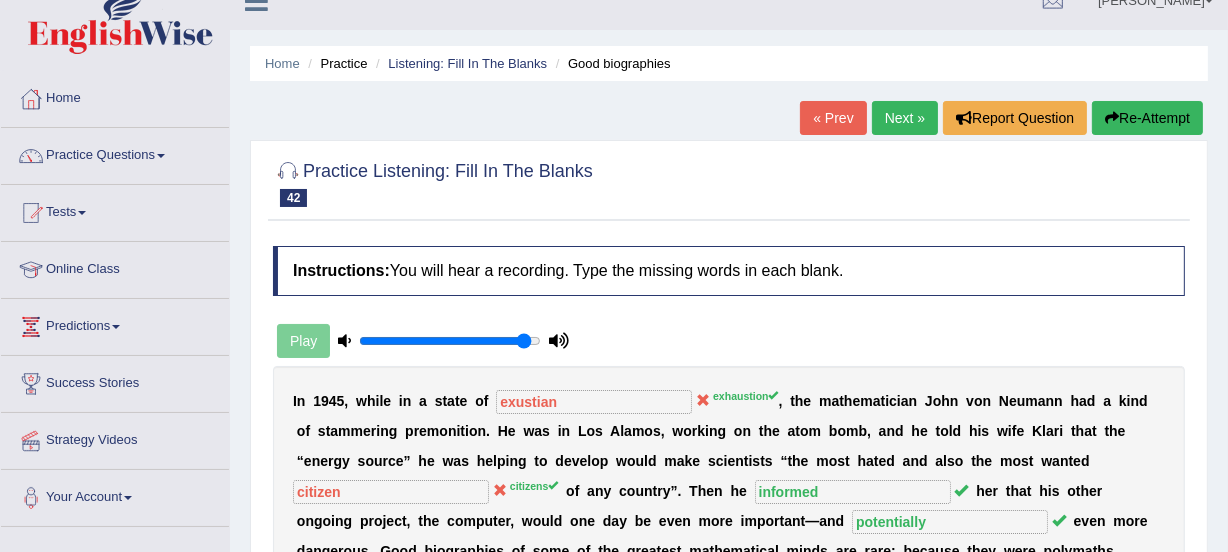 click on "Re-Attempt" at bounding box center (1147, 118) 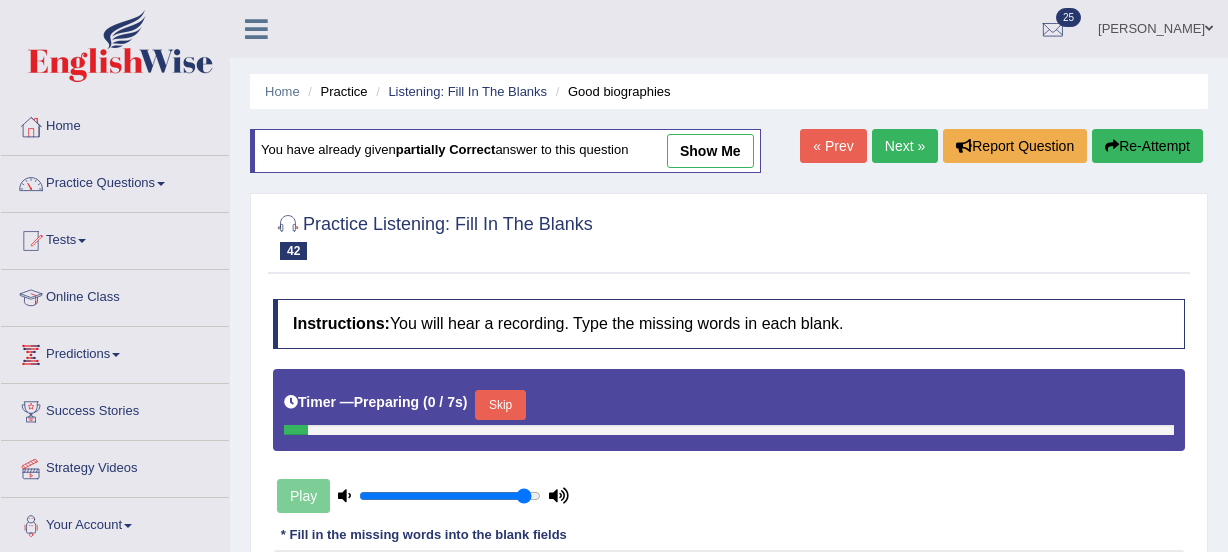 scroll, scrollTop: 28, scrollLeft: 0, axis: vertical 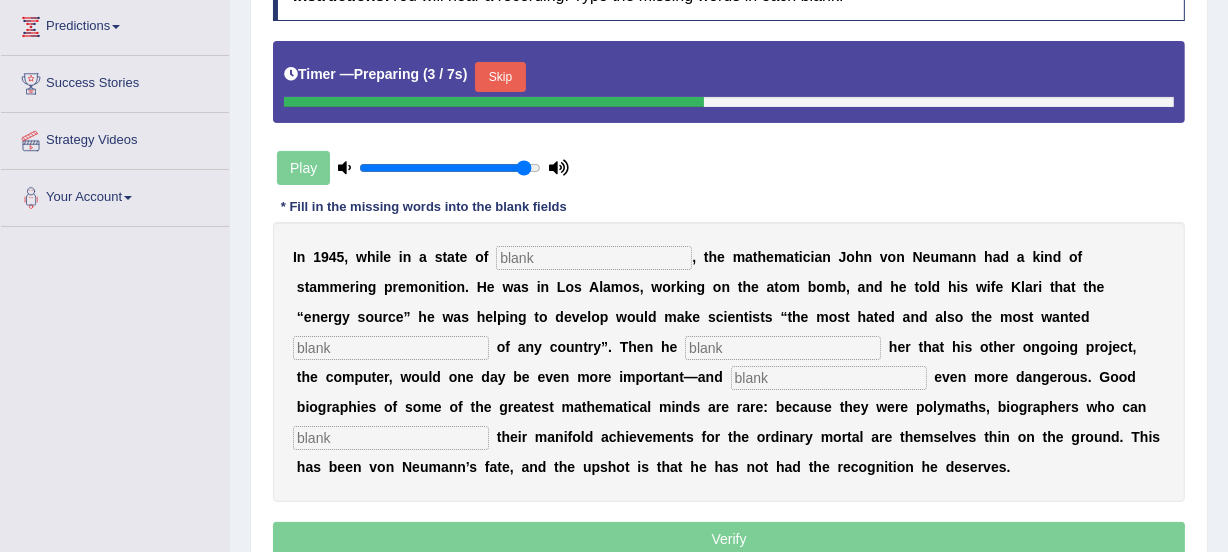 click at bounding box center (594, 258) 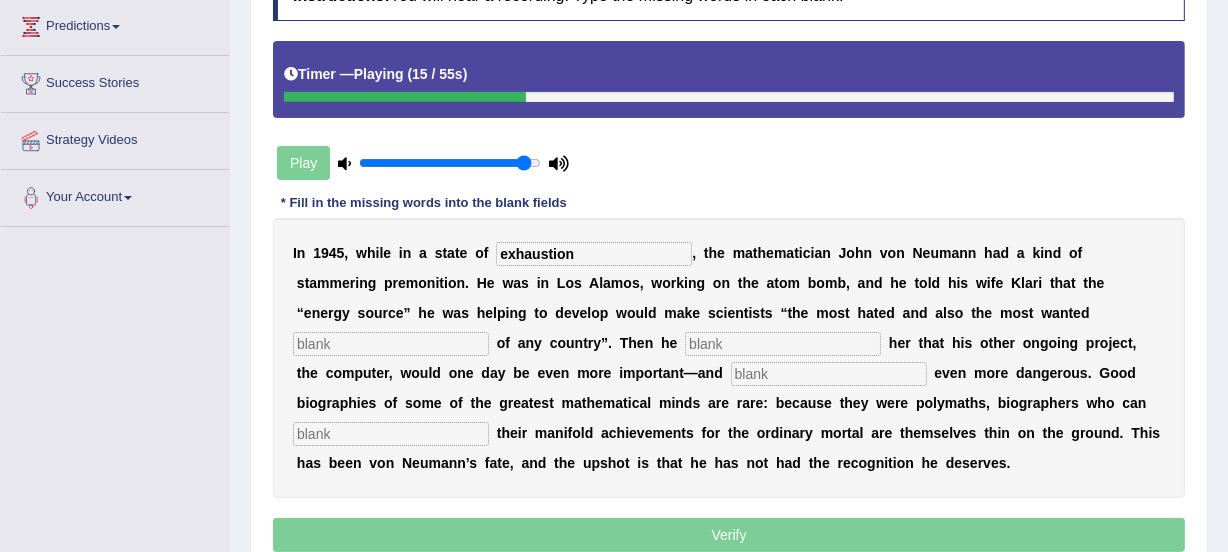 click on "exhaustion" at bounding box center [594, 254] 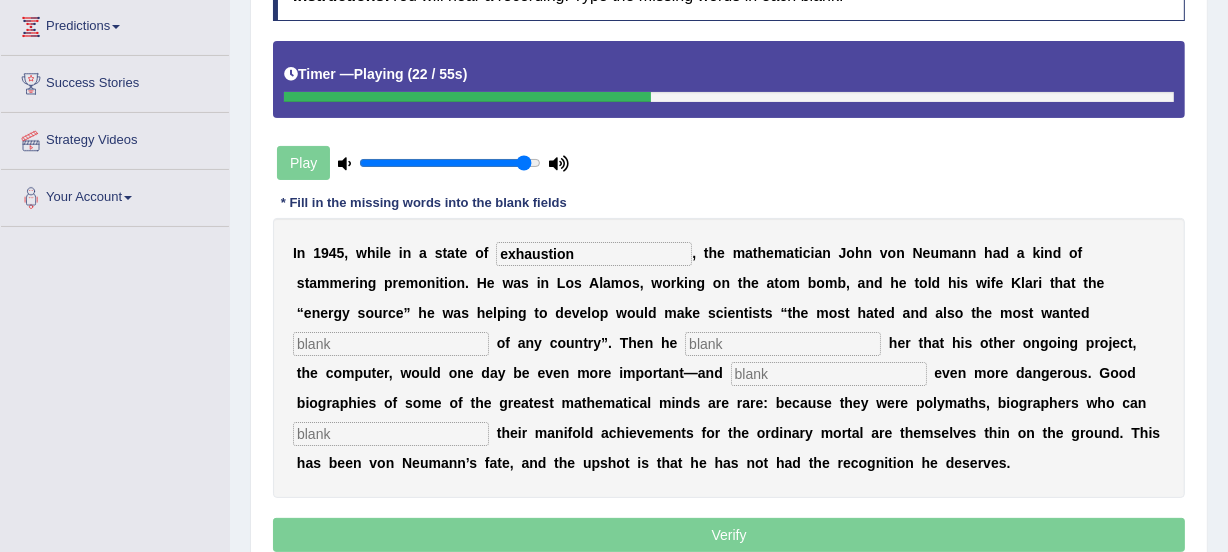 type on "exhaustion" 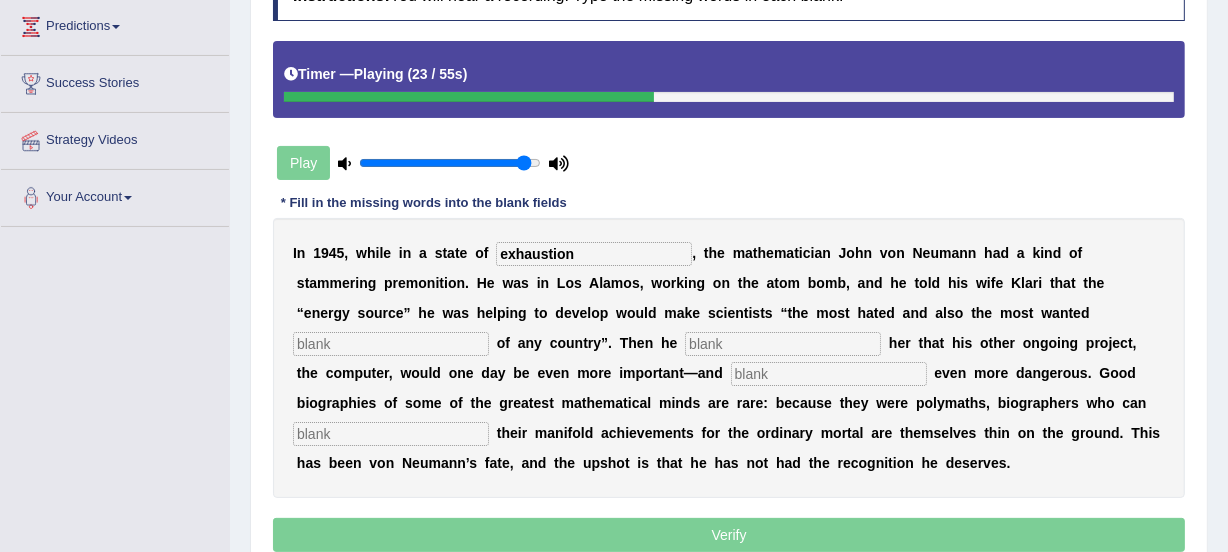 click at bounding box center (391, 344) 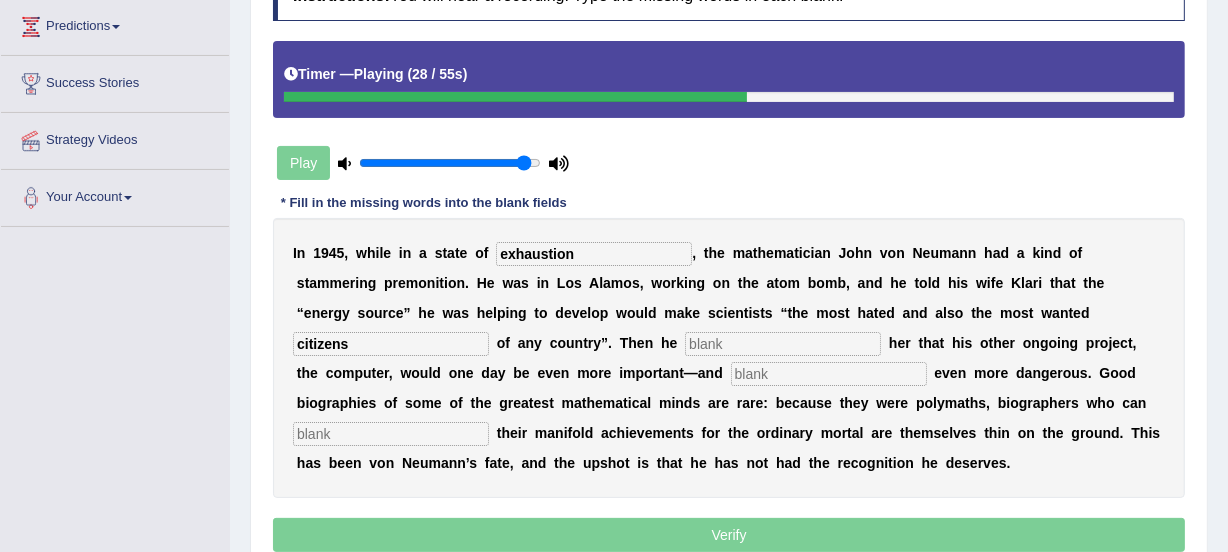 type on "citizens" 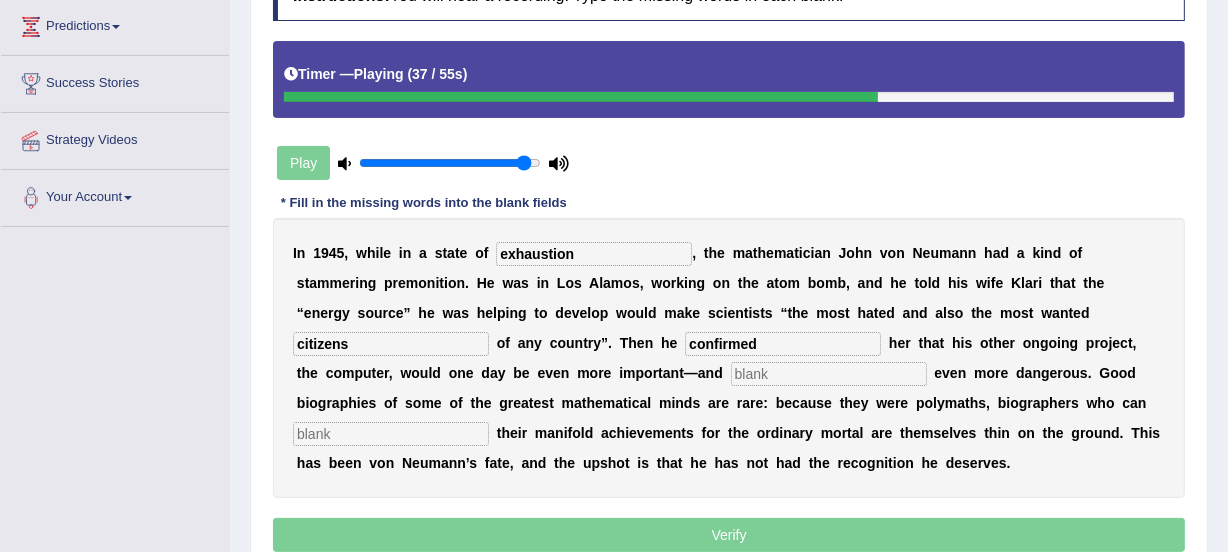 type on "confirmed" 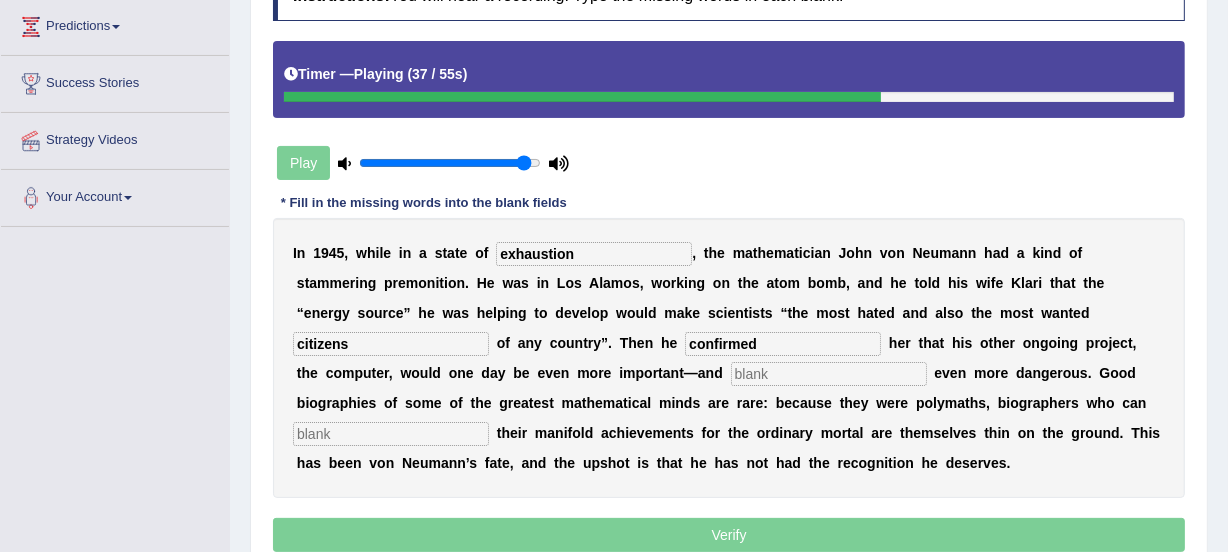 click at bounding box center (829, 374) 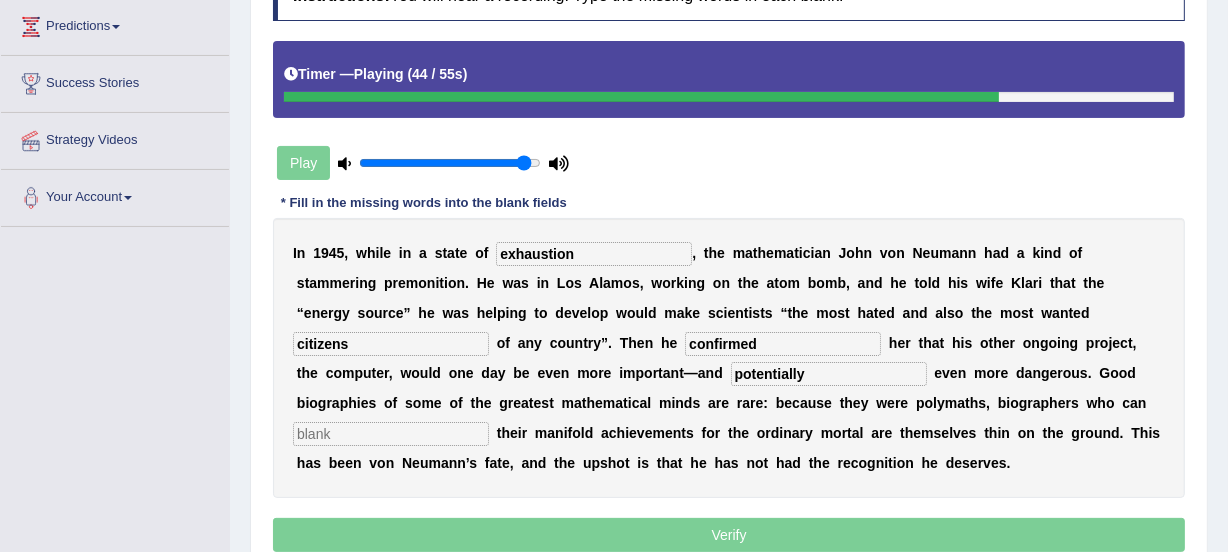 type on "potentially" 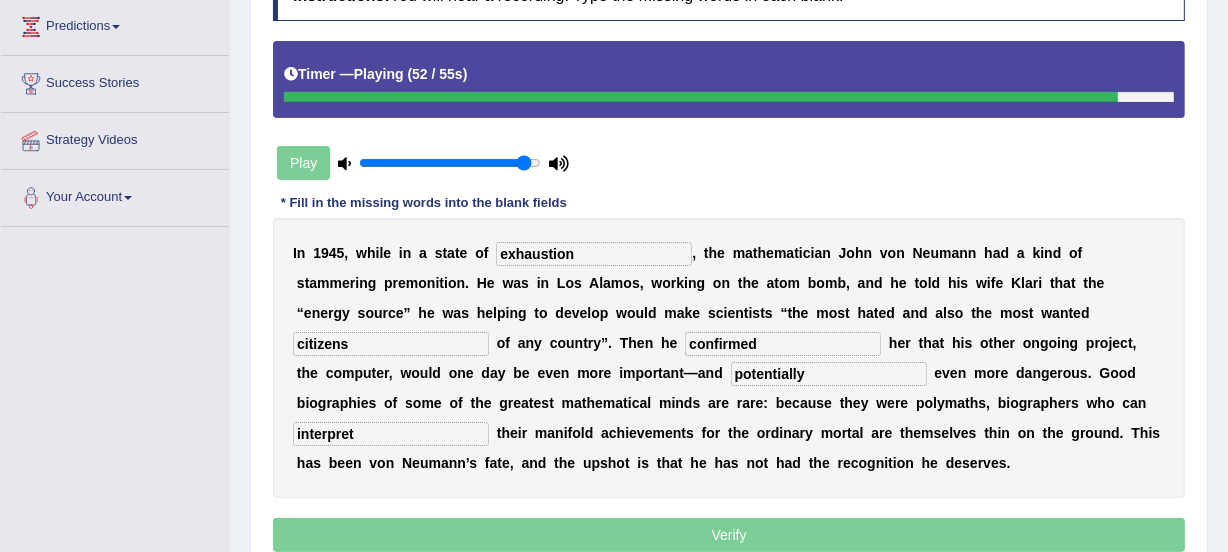 type on "interpret" 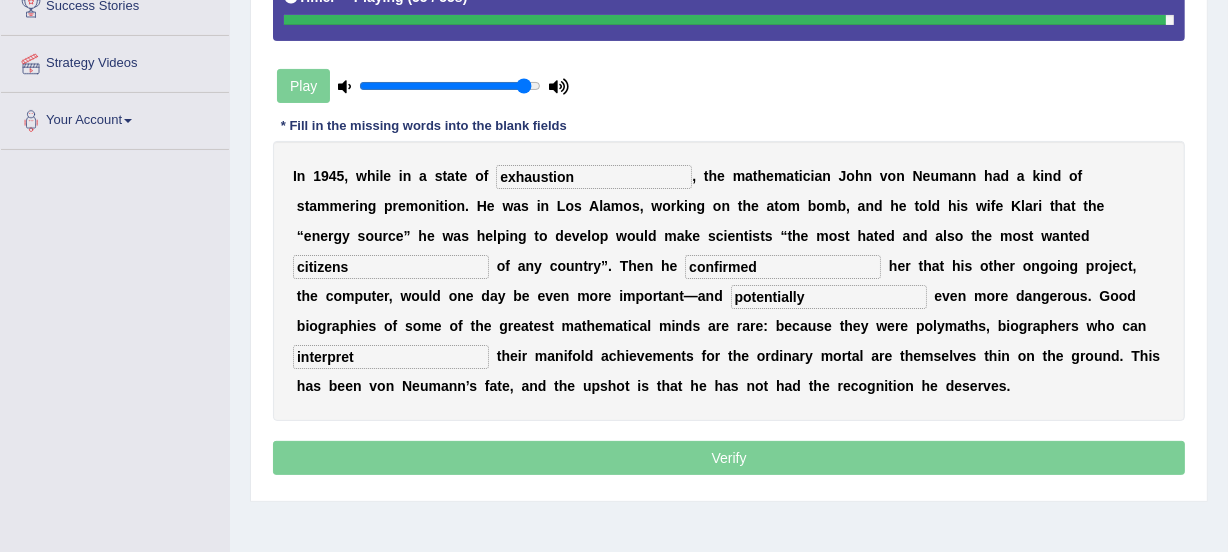 scroll, scrollTop: 403, scrollLeft: 0, axis: vertical 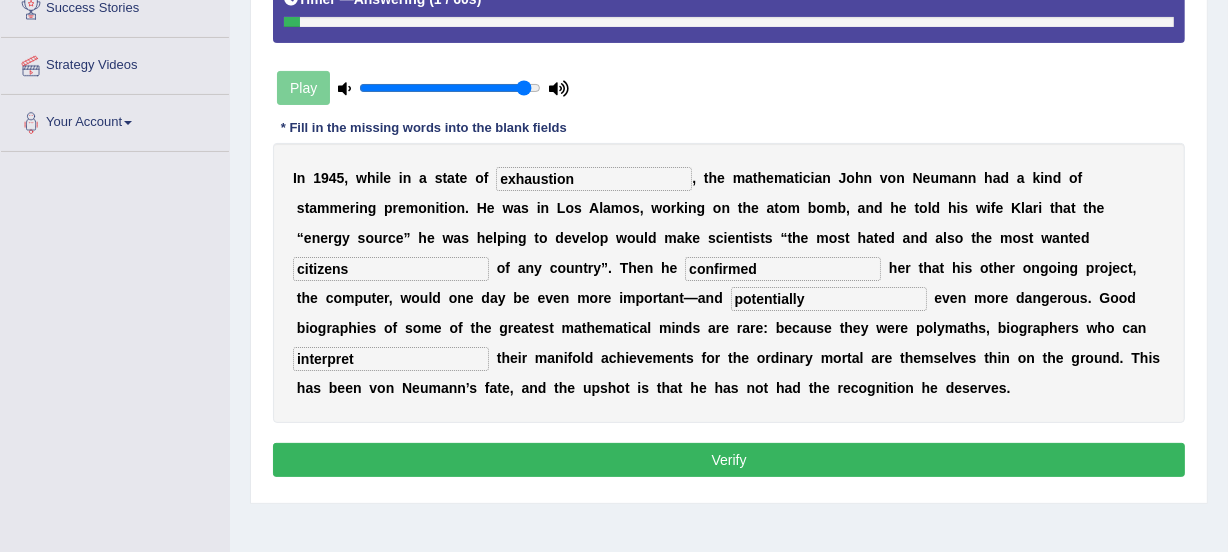 click on "Verify" at bounding box center [729, 460] 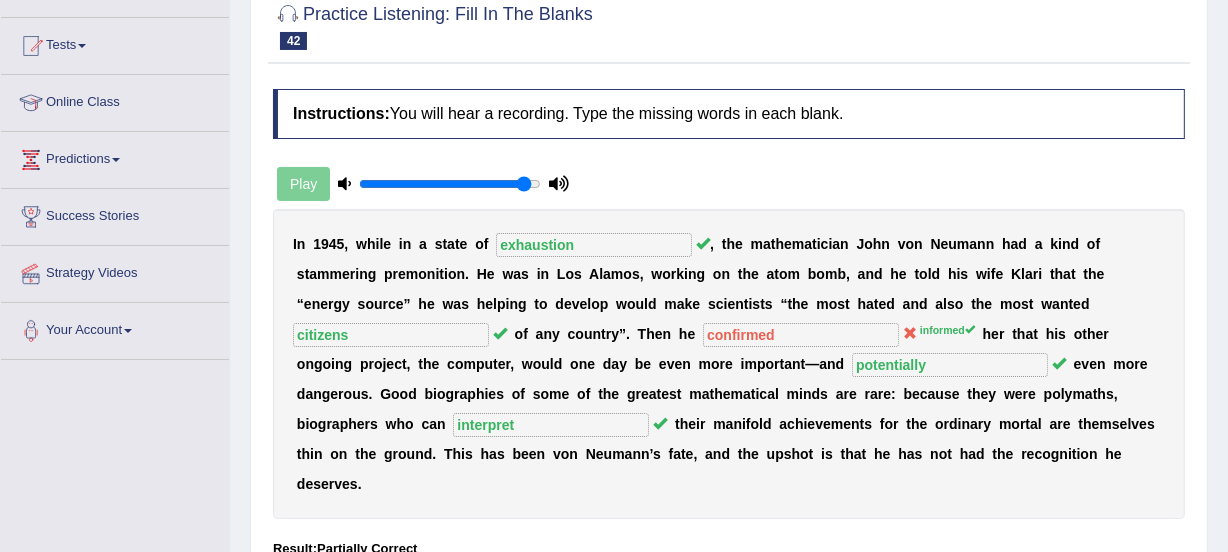 scroll, scrollTop: 185, scrollLeft: 0, axis: vertical 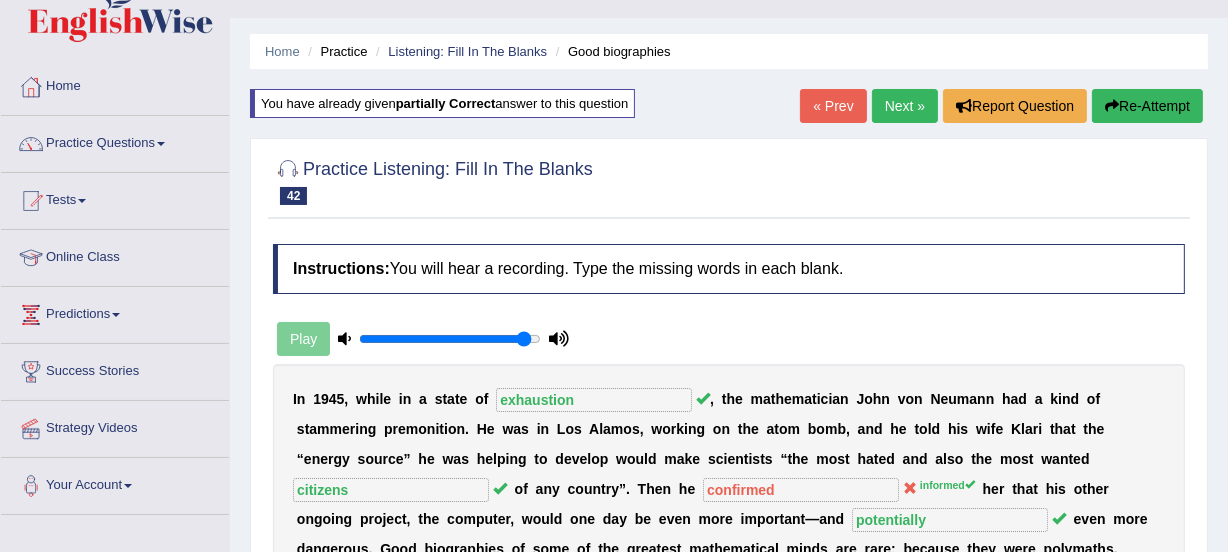 click on "Next »" at bounding box center (905, 106) 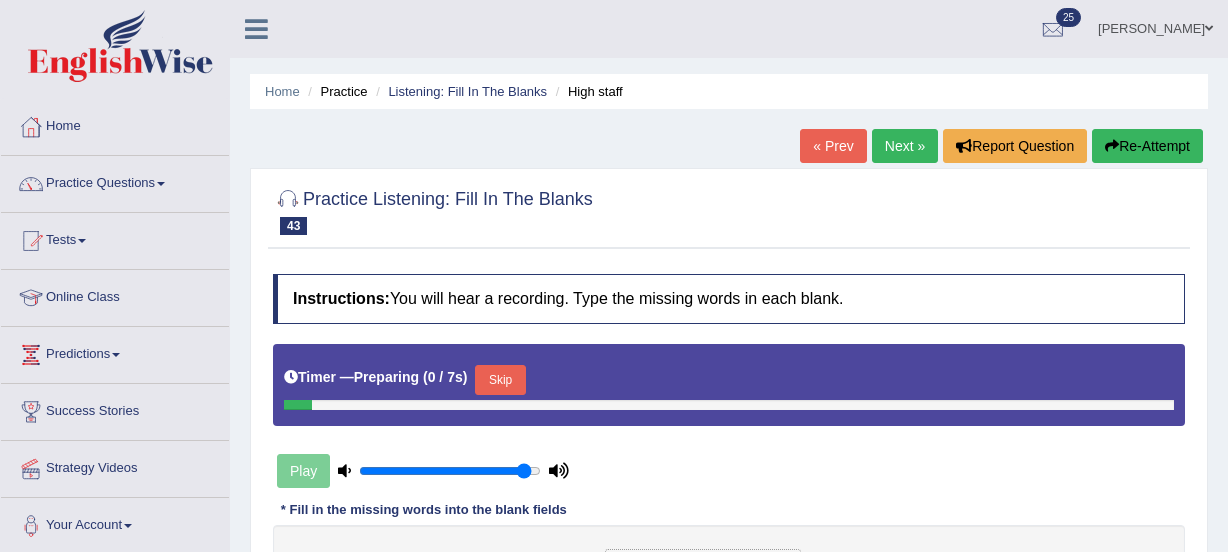 scroll, scrollTop: 0, scrollLeft: 0, axis: both 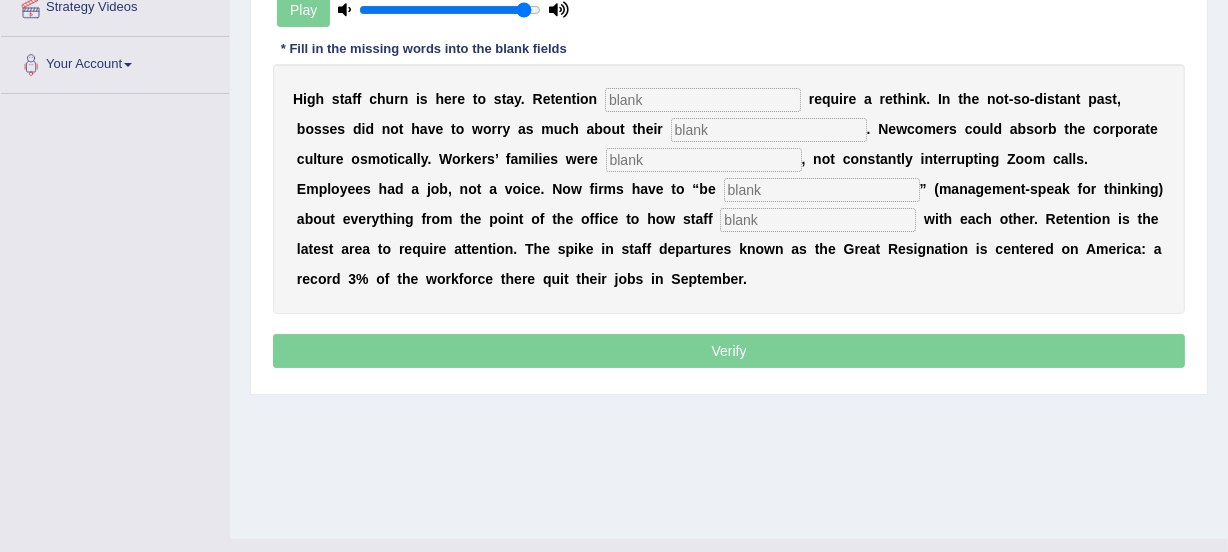 click at bounding box center [703, 100] 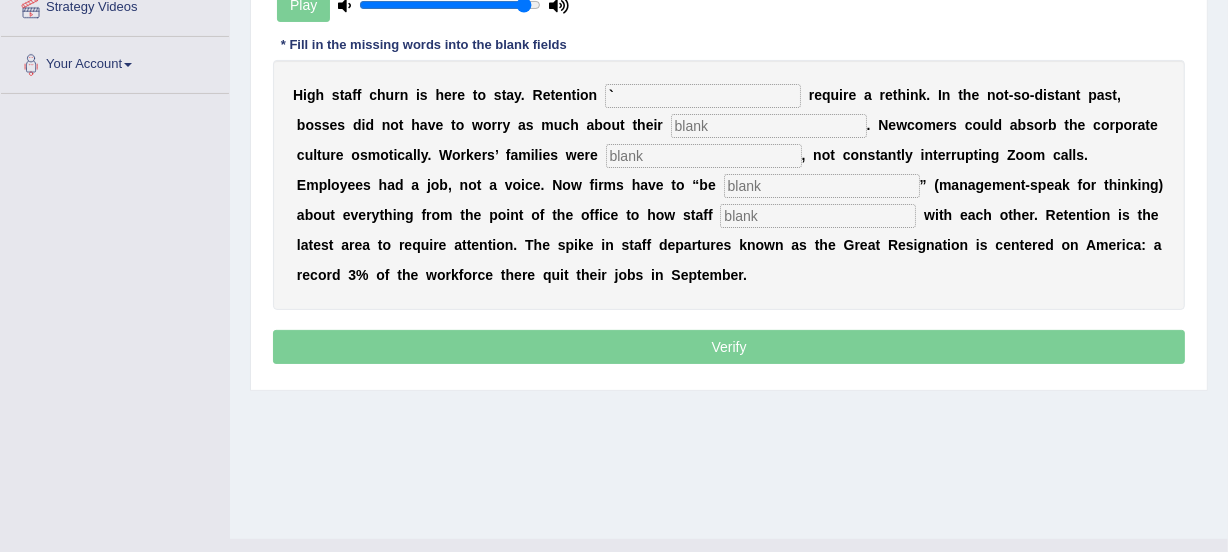 click on "`" at bounding box center (703, 96) 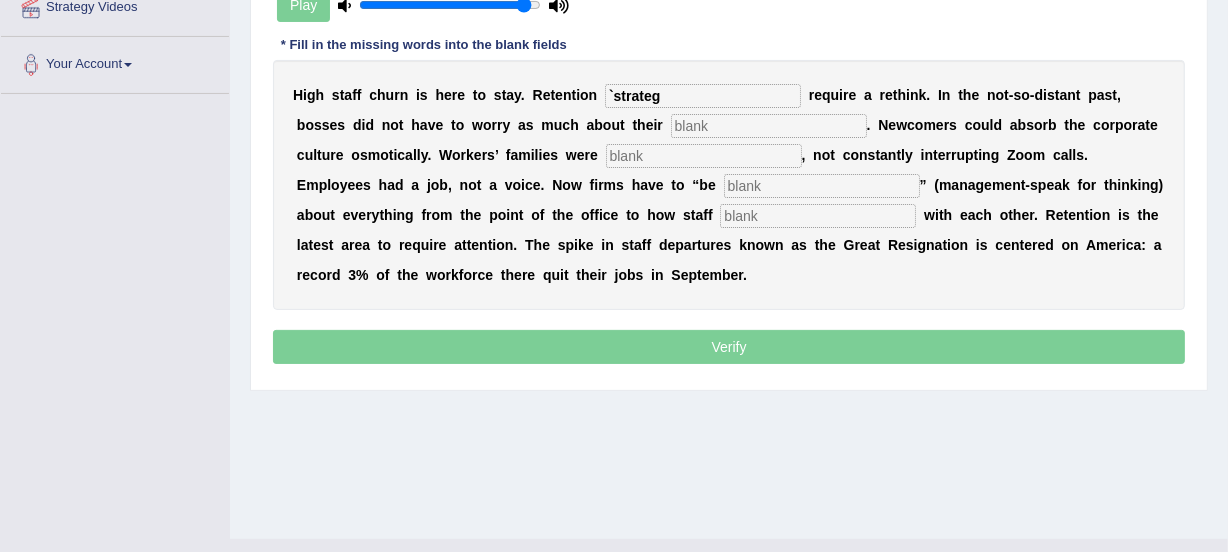 type on "`strateg" 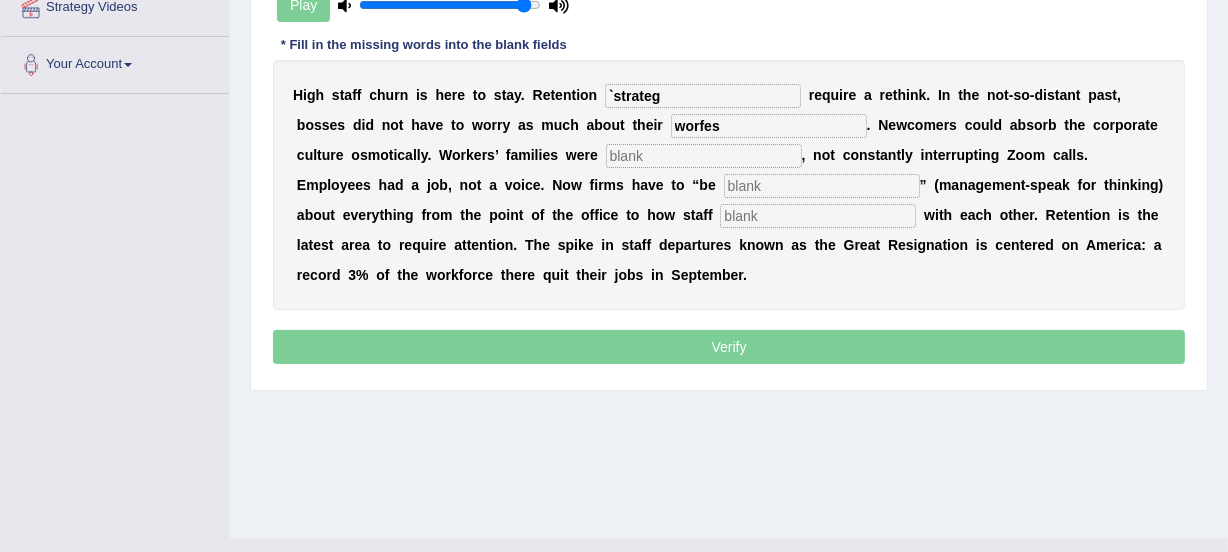 type on "worfes" 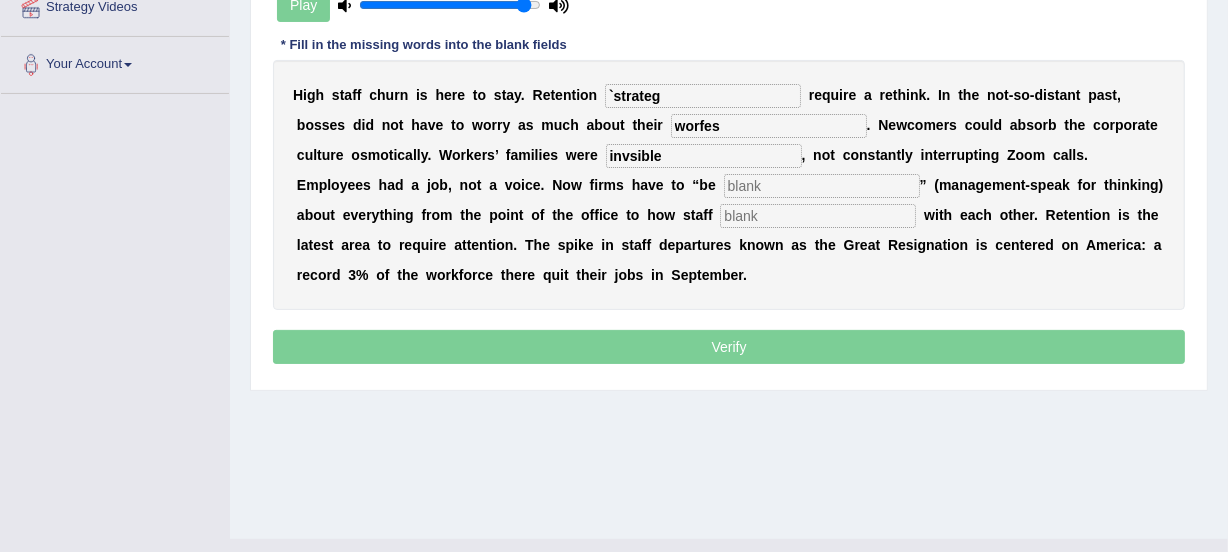 type on "invsible" 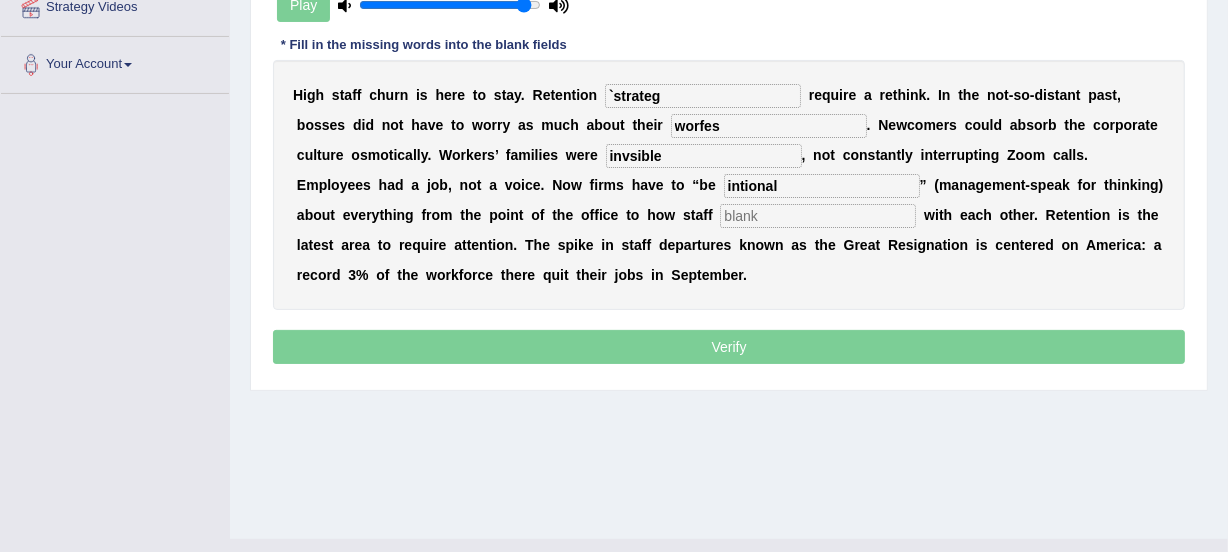type on "intional" 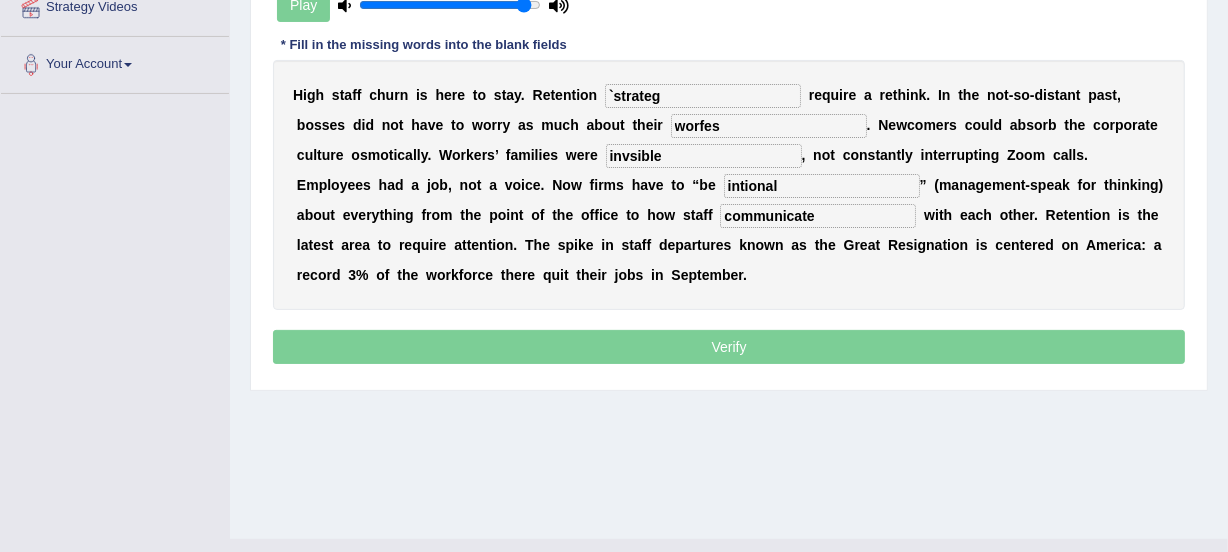type on "communicate" 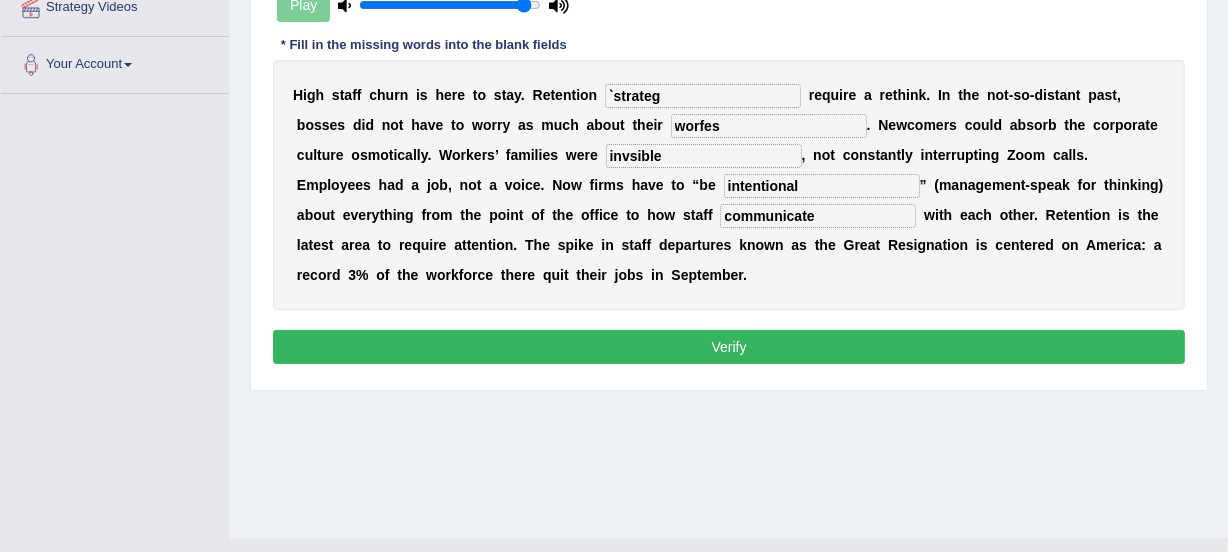 type on "intentional" 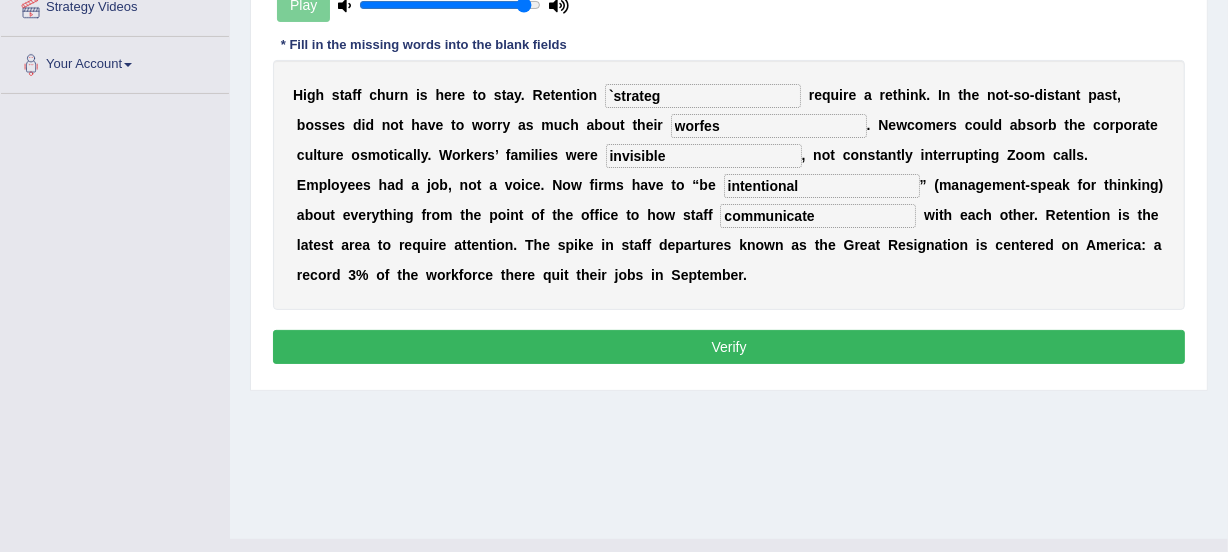 type on "invisible" 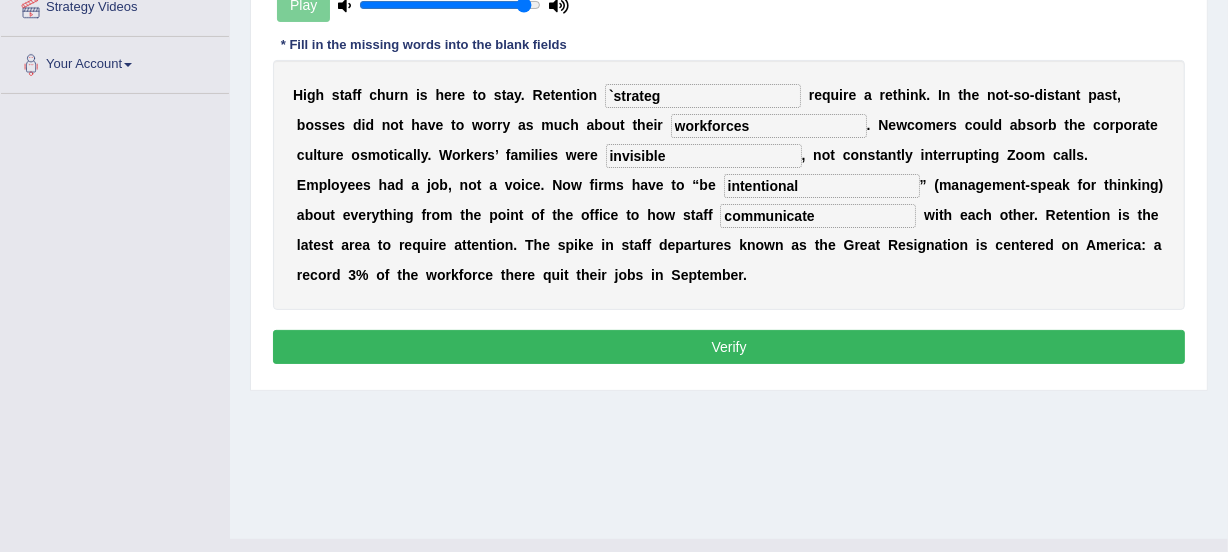 type on "workforces" 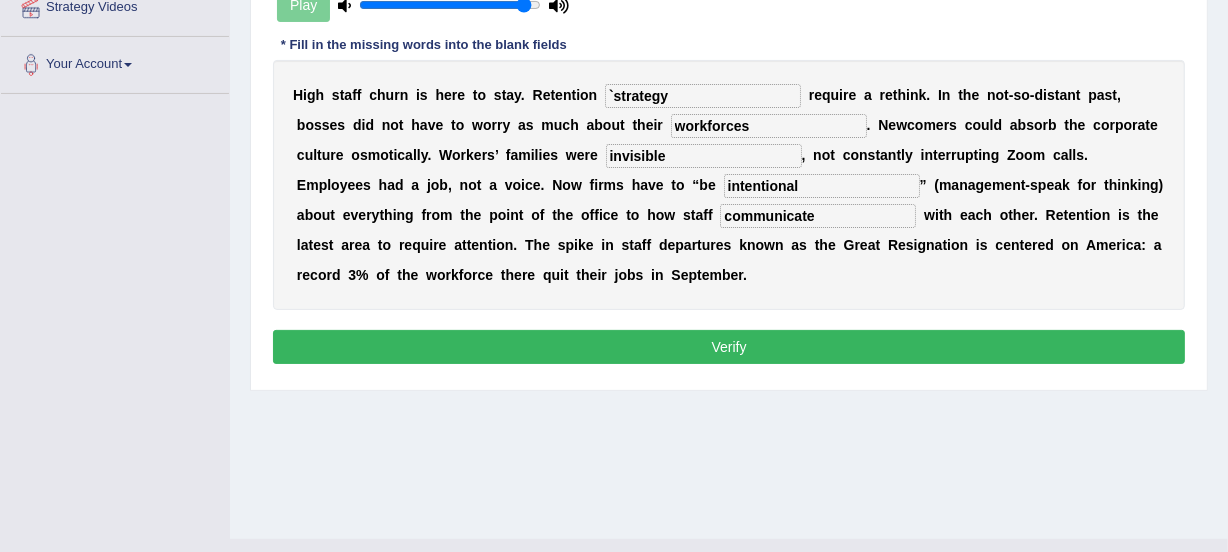 type on "`strategy" 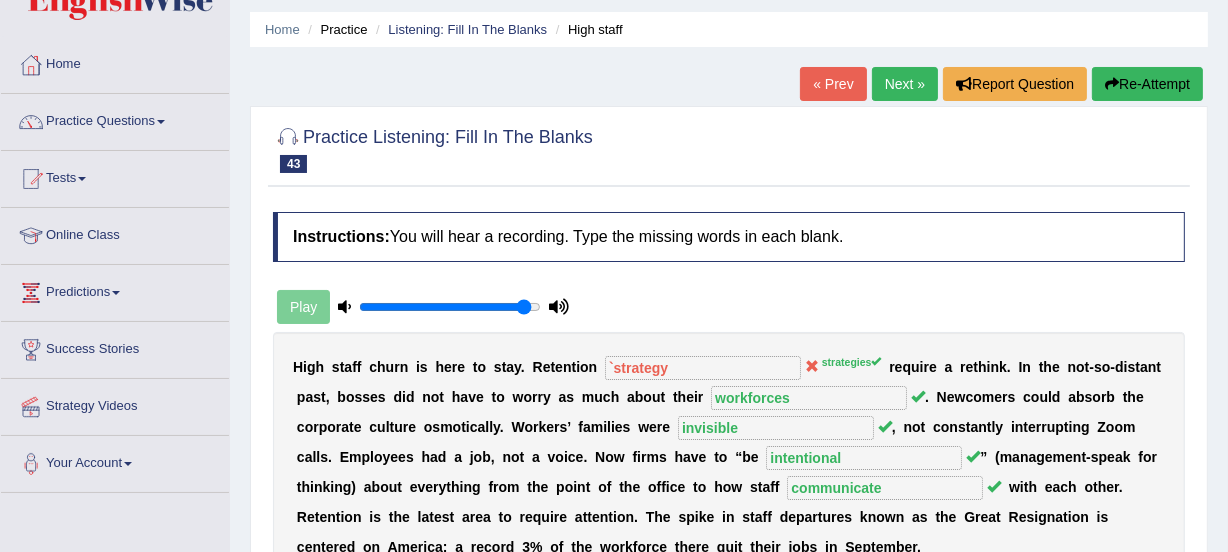 scroll, scrollTop: 25, scrollLeft: 0, axis: vertical 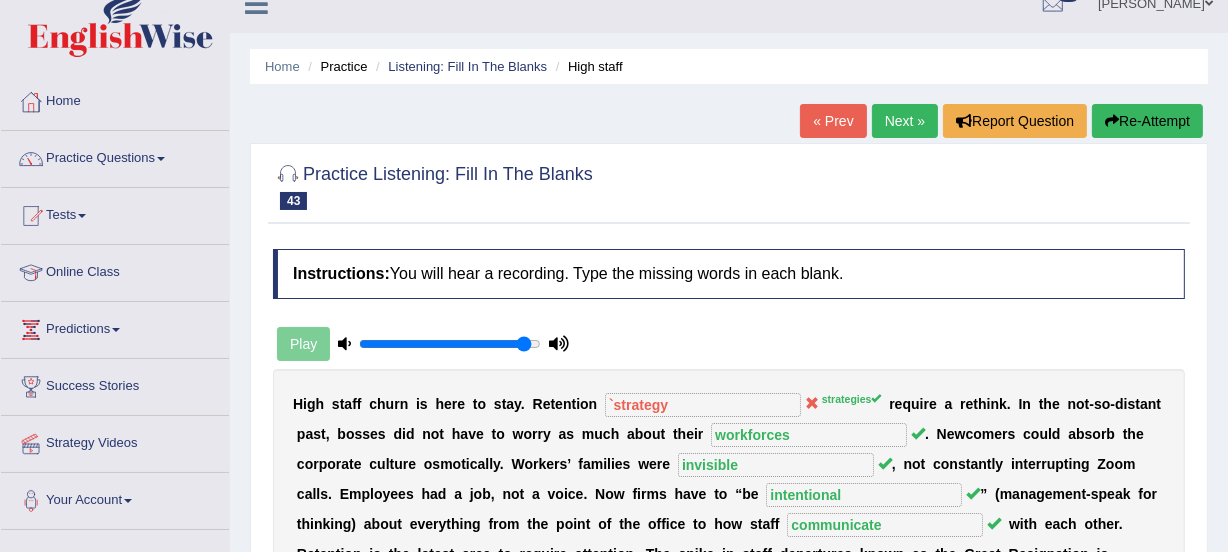 click on "Next »" at bounding box center [905, 121] 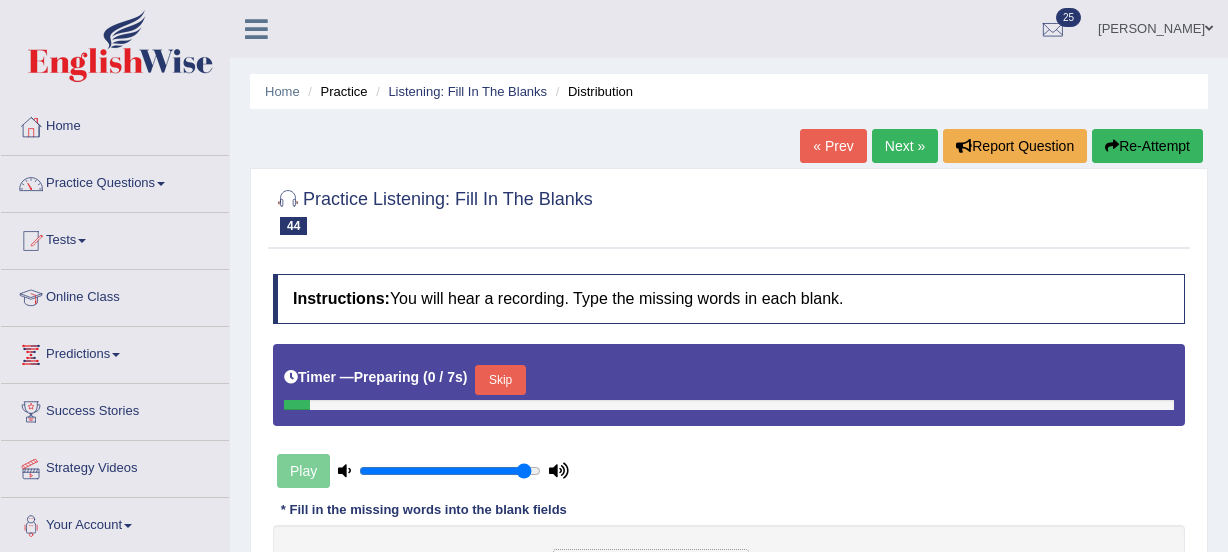 scroll, scrollTop: 0, scrollLeft: 0, axis: both 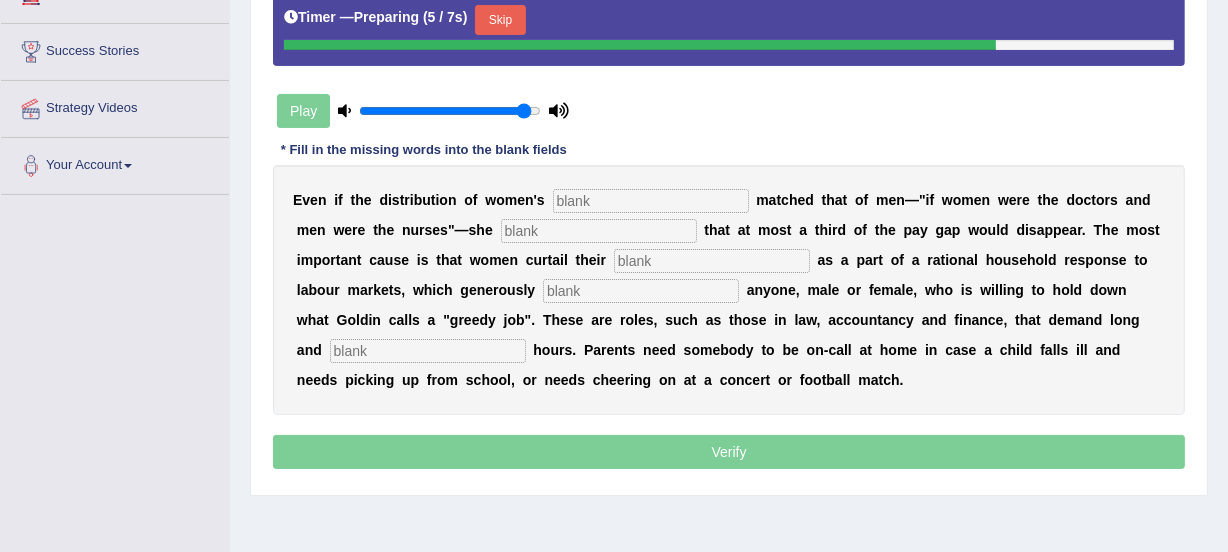 click at bounding box center [651, 201] 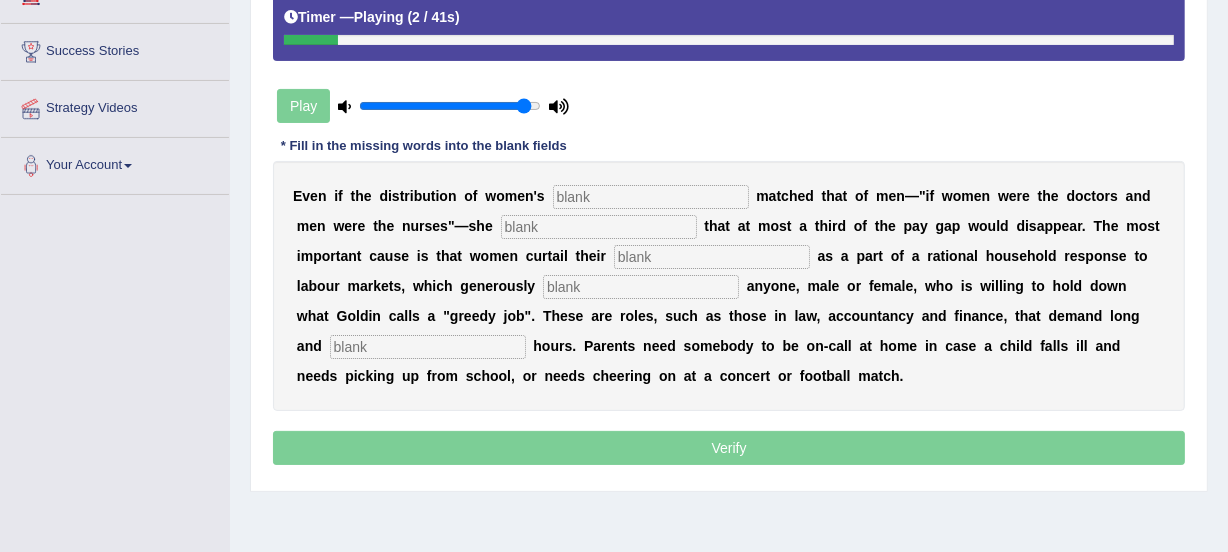 type on "a" 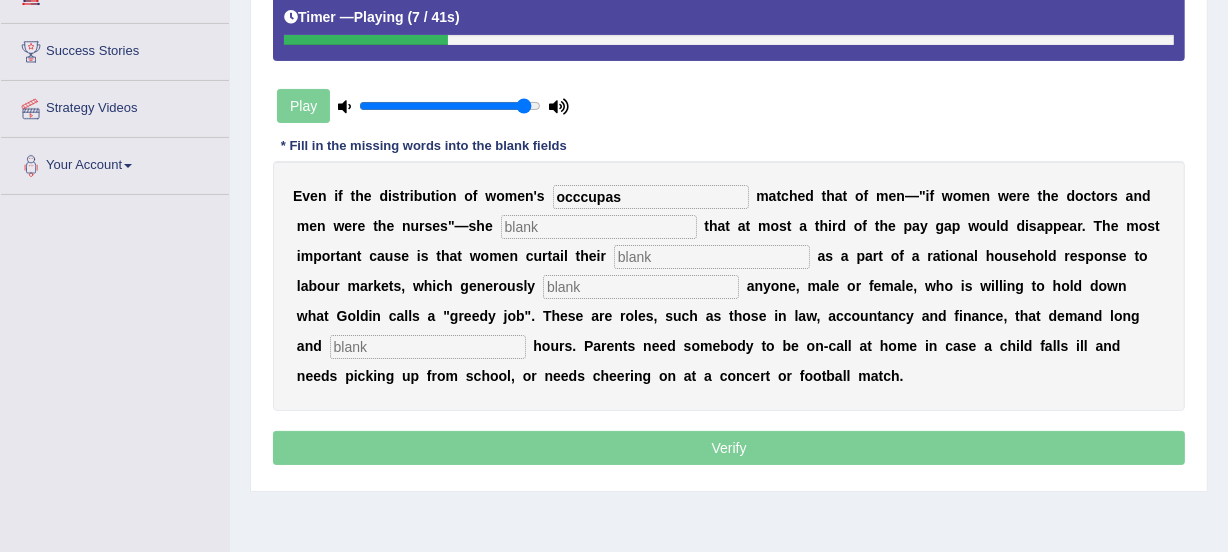 type on "occcupas" 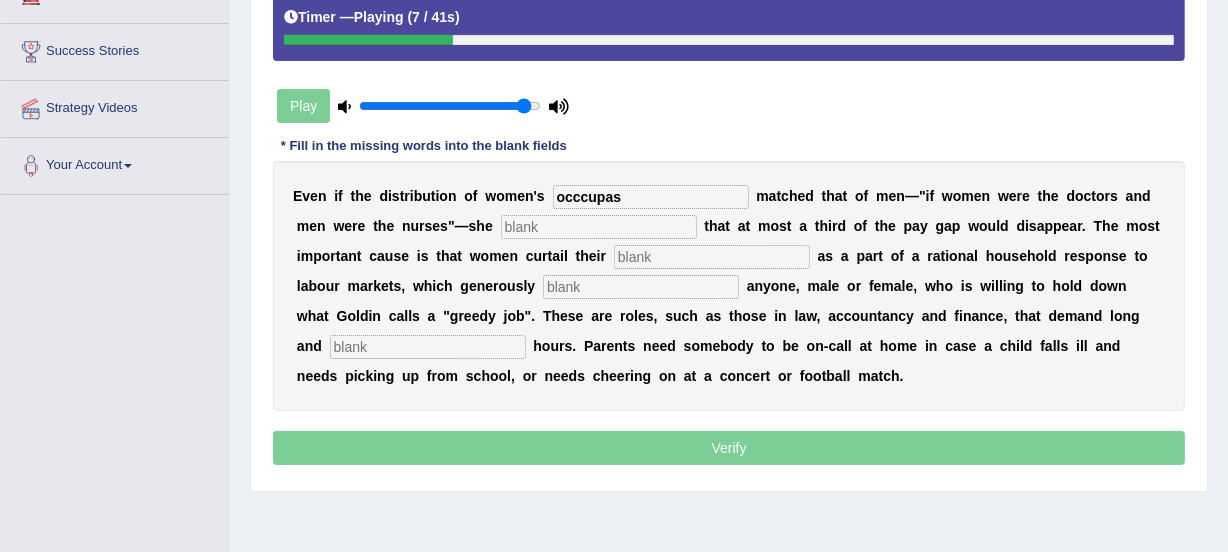 click at bounding box center (599, 227) 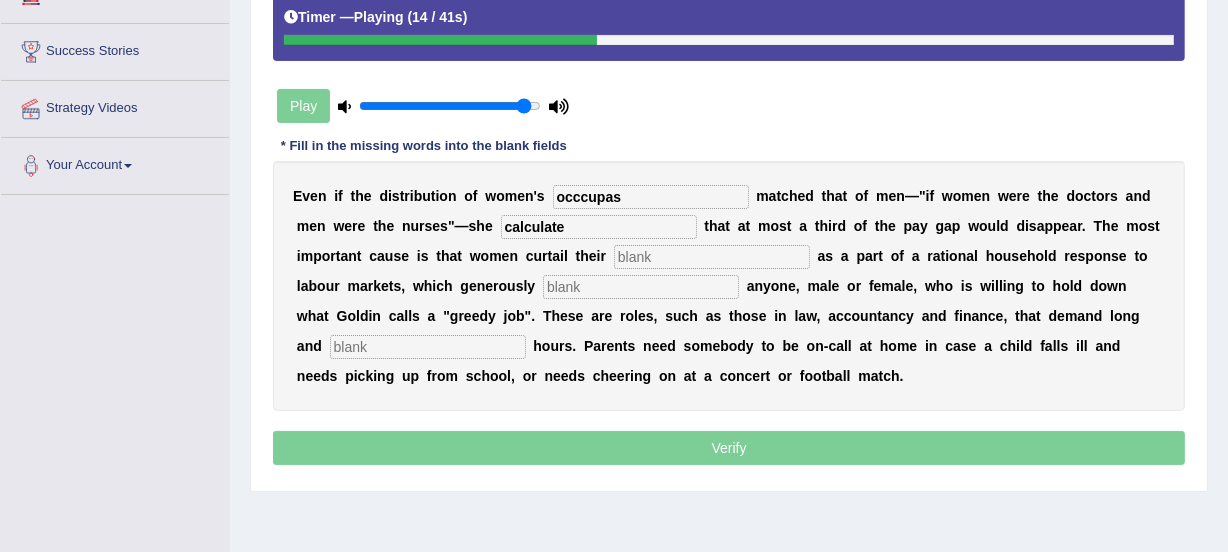 type on "calculate" 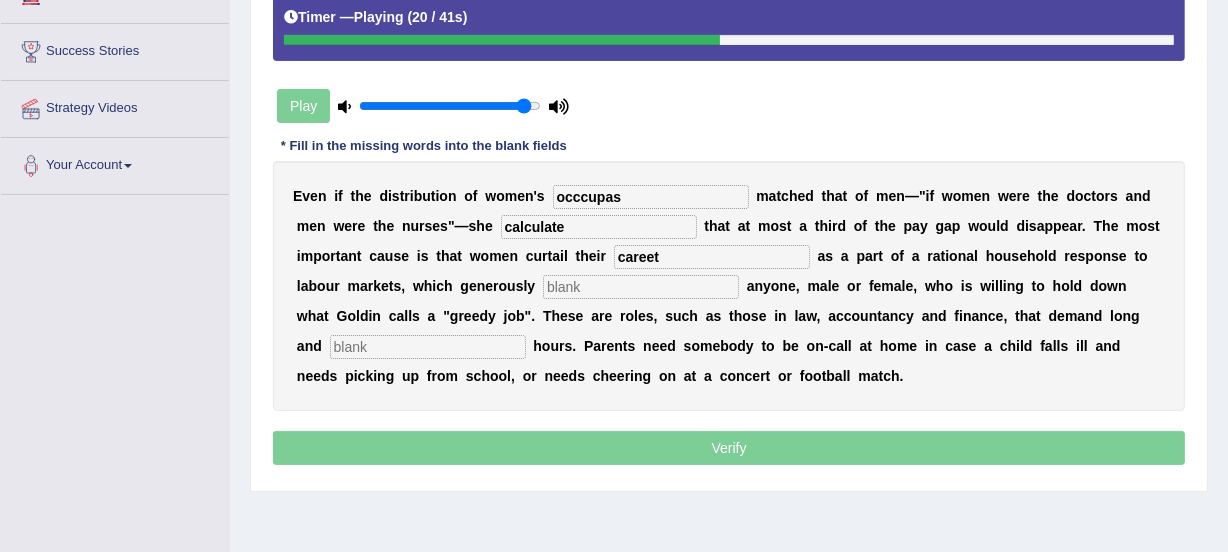 type on "careet" 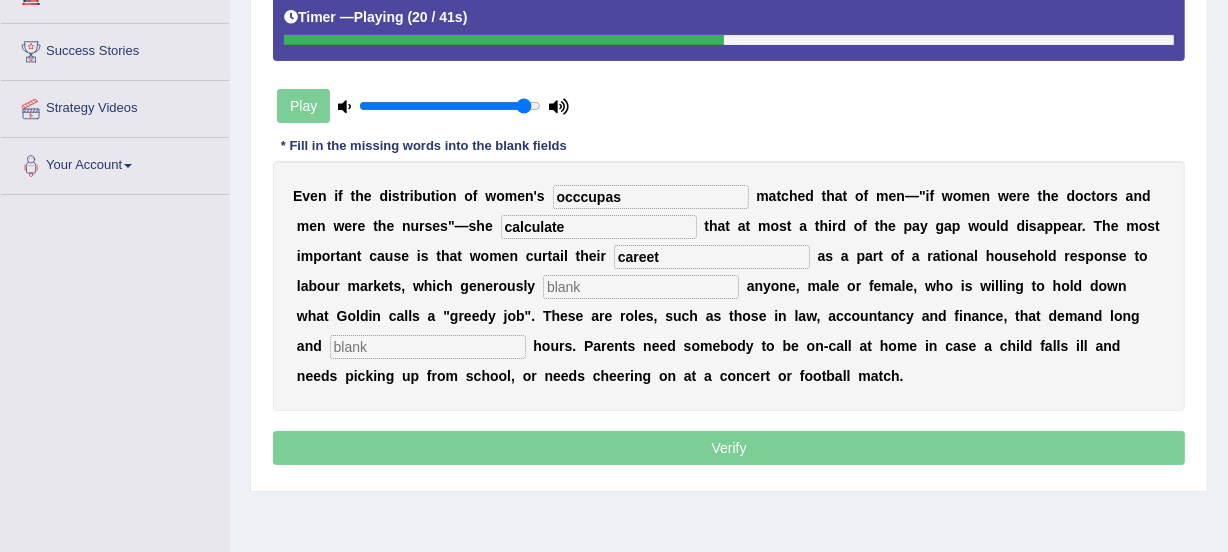 click at bounding box center [641, 287] 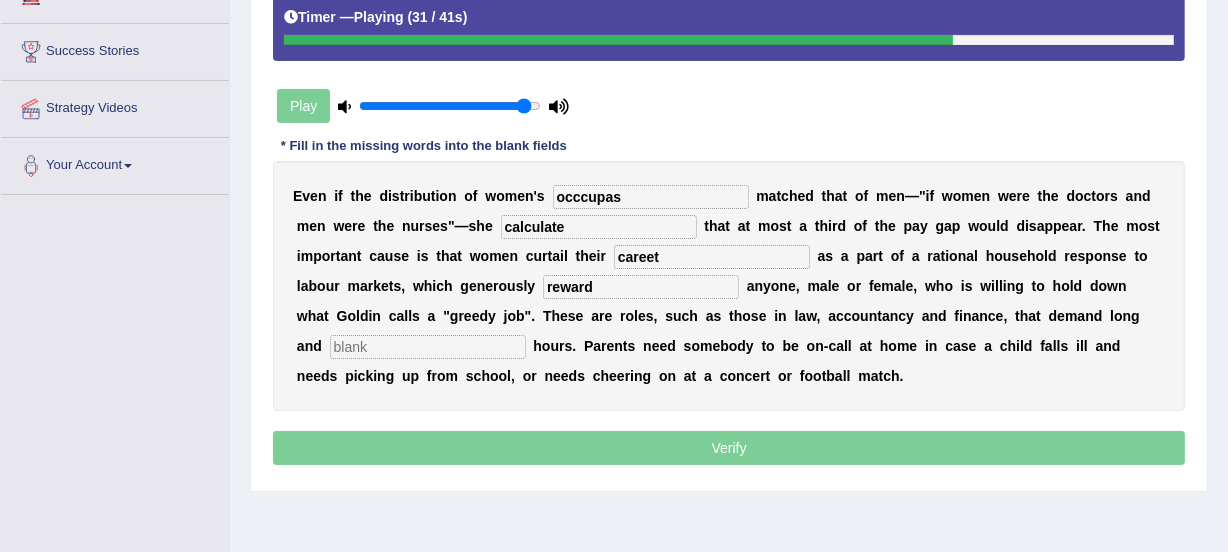 type on "reward" 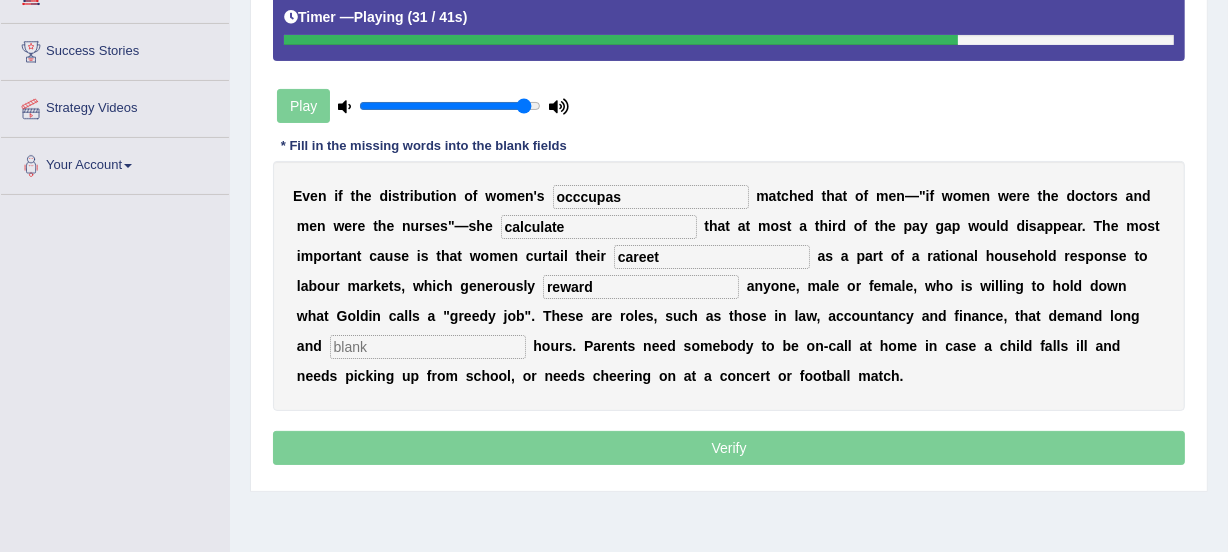click at bounding box center (428, 347) 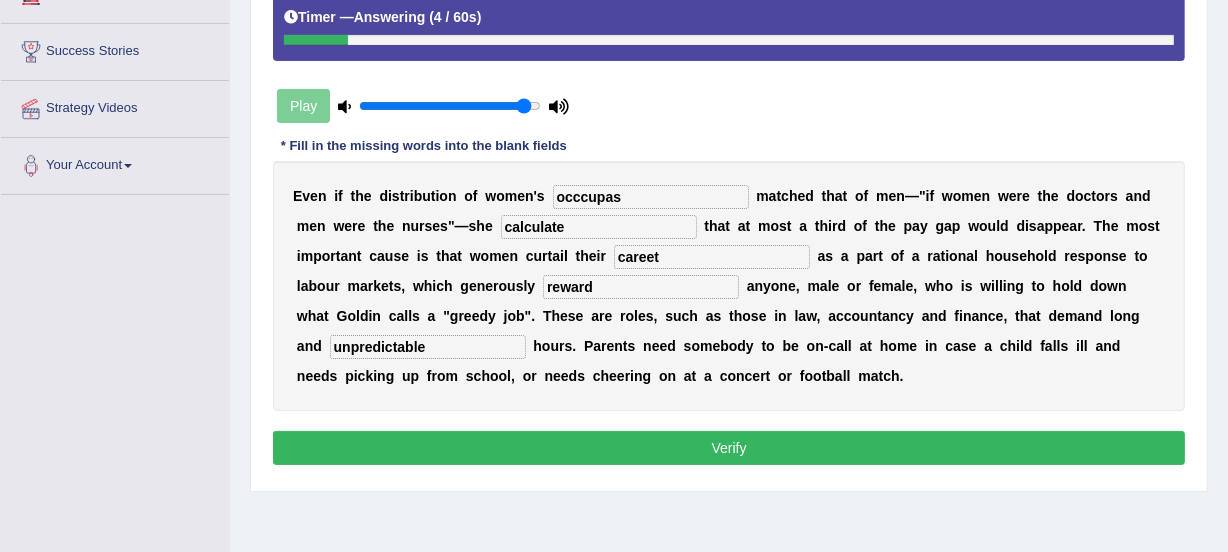 type on "unpredictable" 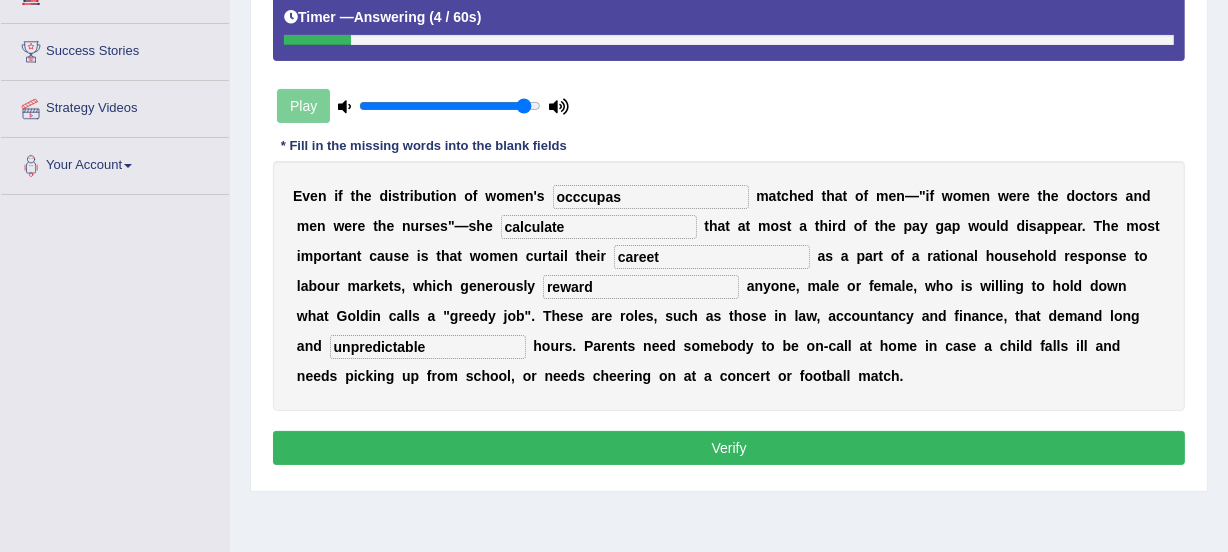 click on "careet" at bounding box center [712, 257] 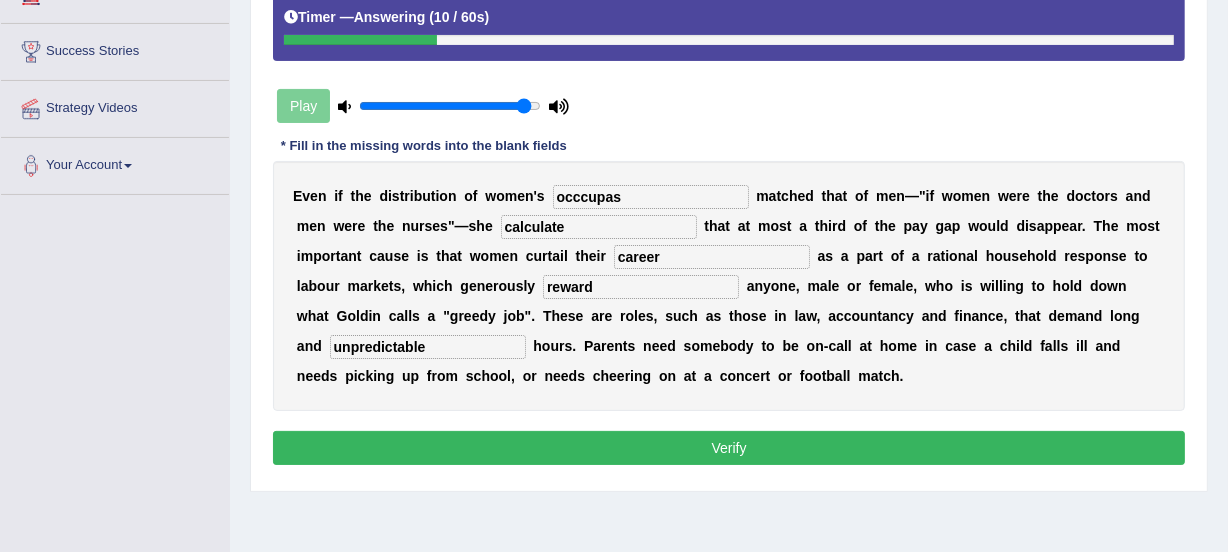 type on "career" 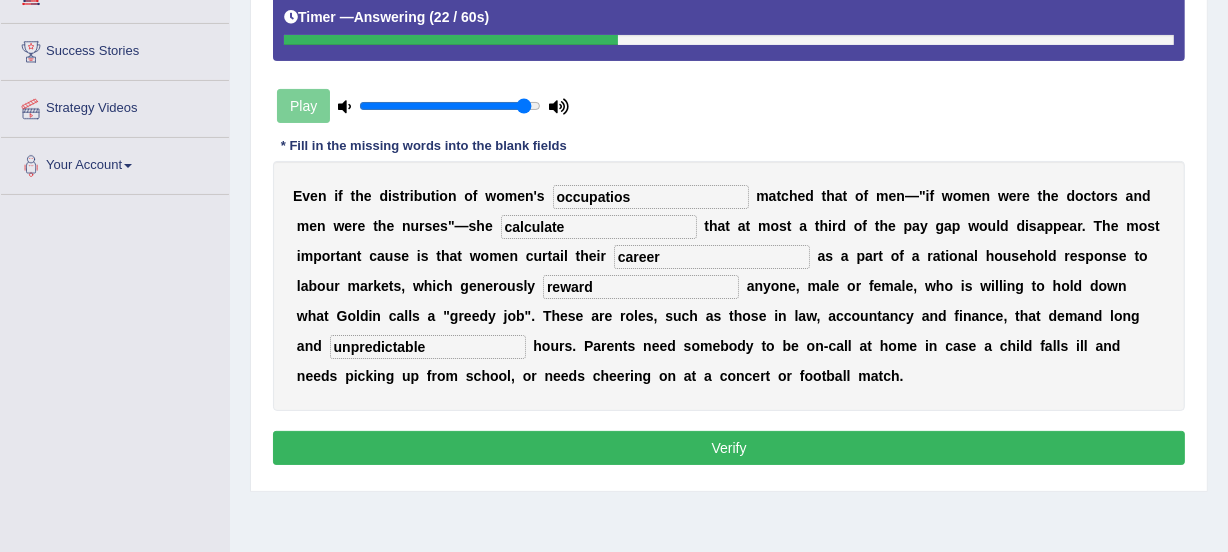 type on "occupatios" 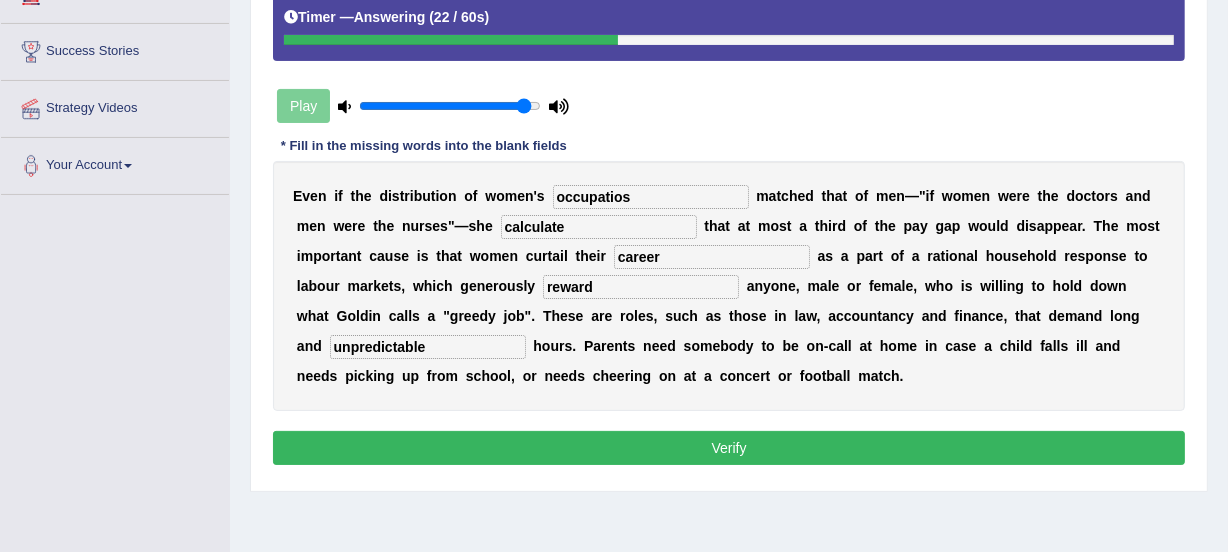 click on "Verify" at bounding box center (729, 448) 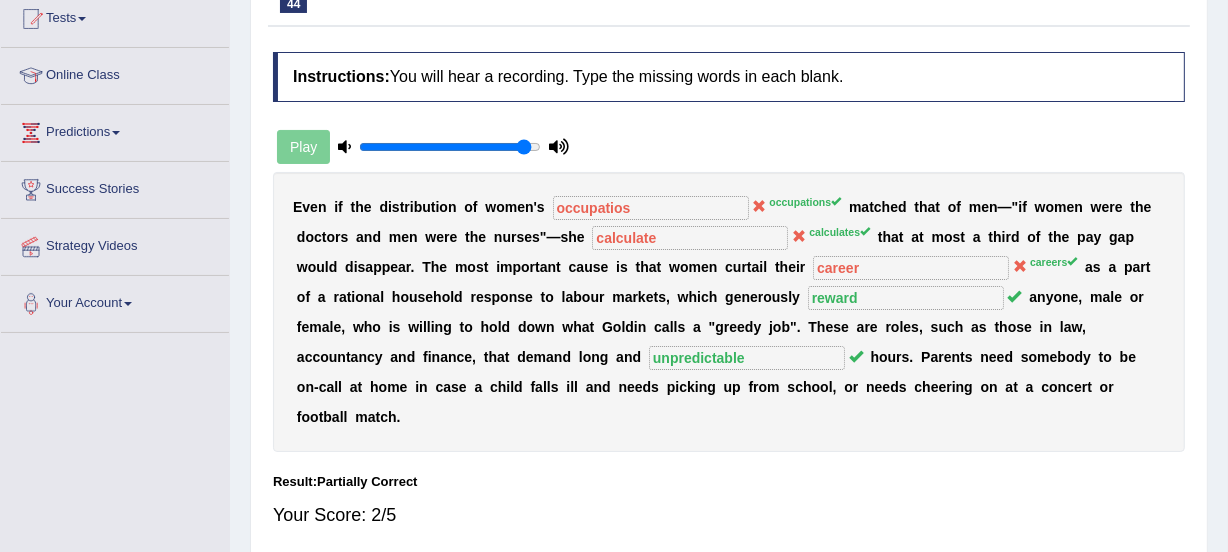 scroll, scrollTop: 208, scrollLeft: 0, axis: vertical 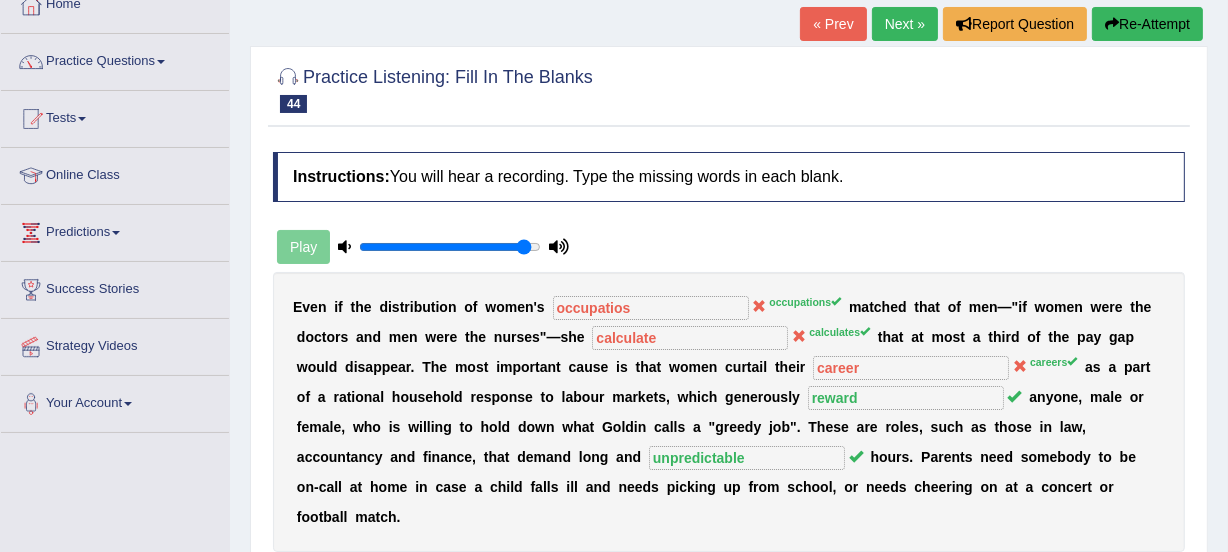 click on "Re-Attempt" at bounding box center [1147, 24] 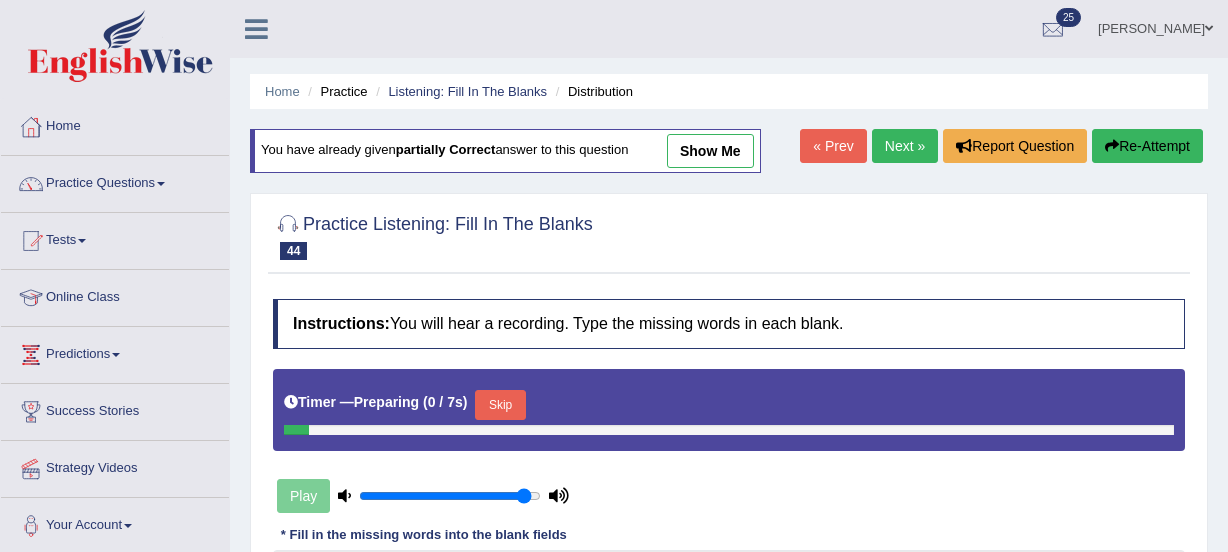 scroll, scrollTop: 122, scrollLeft: 0, axis: vertical 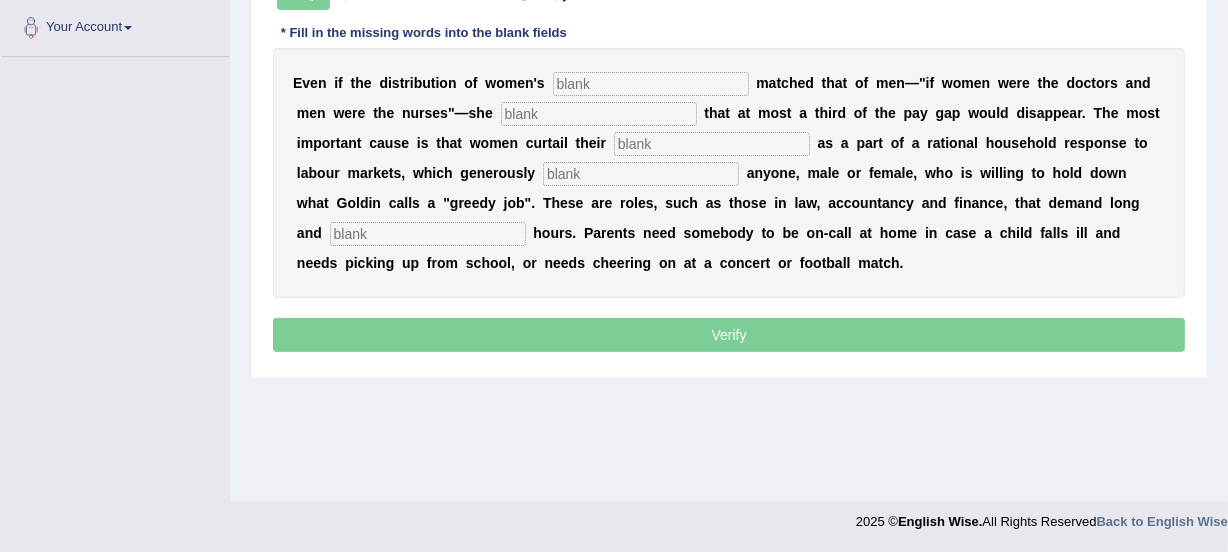 click at bounding box center [599, 114] 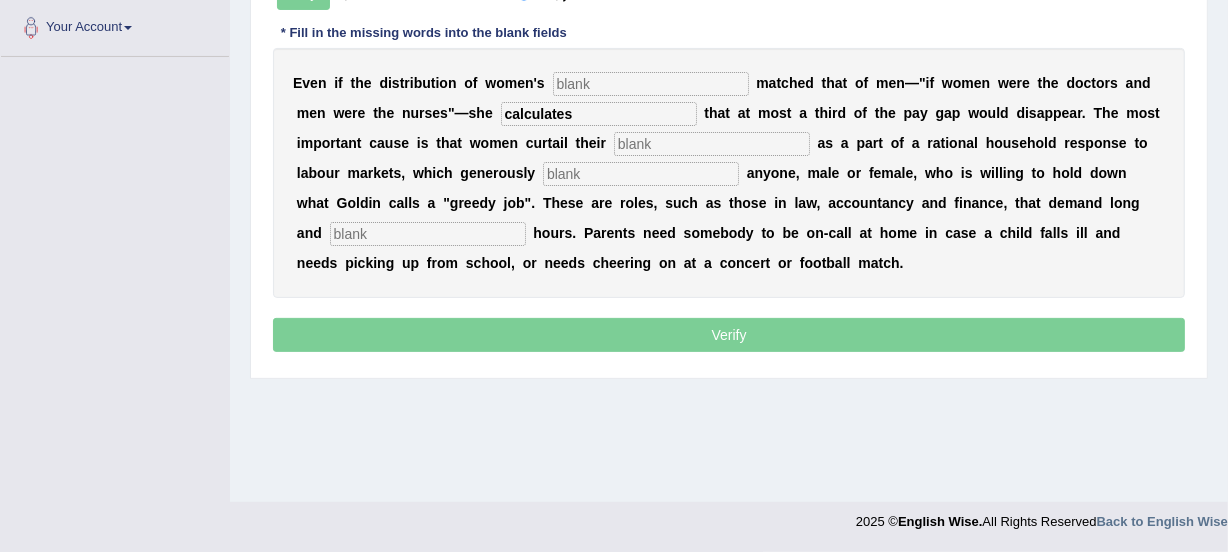type on "calculates" 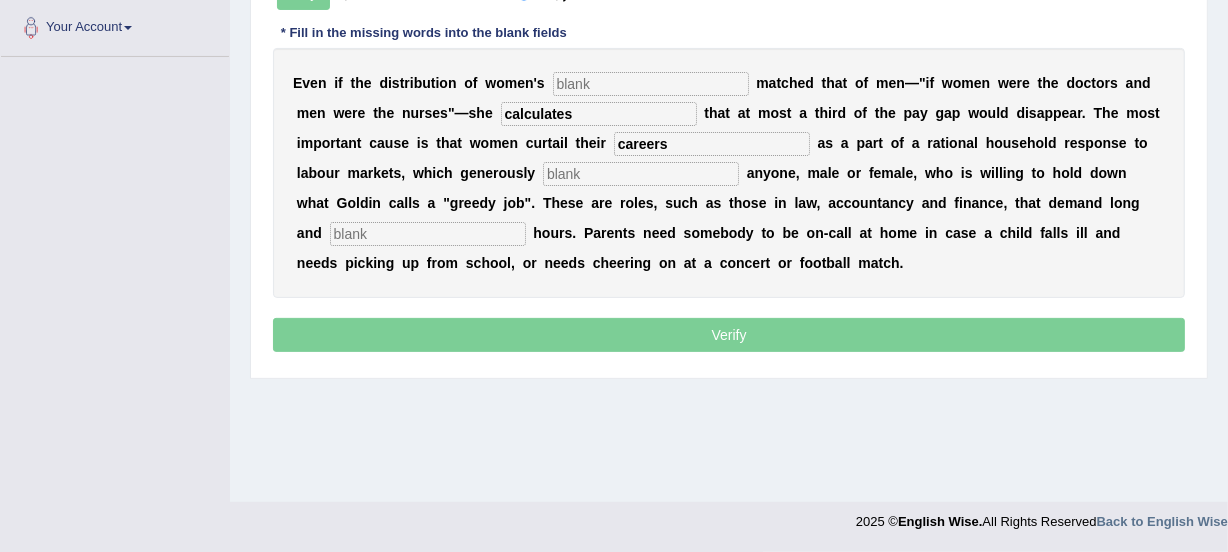 type on "careers" 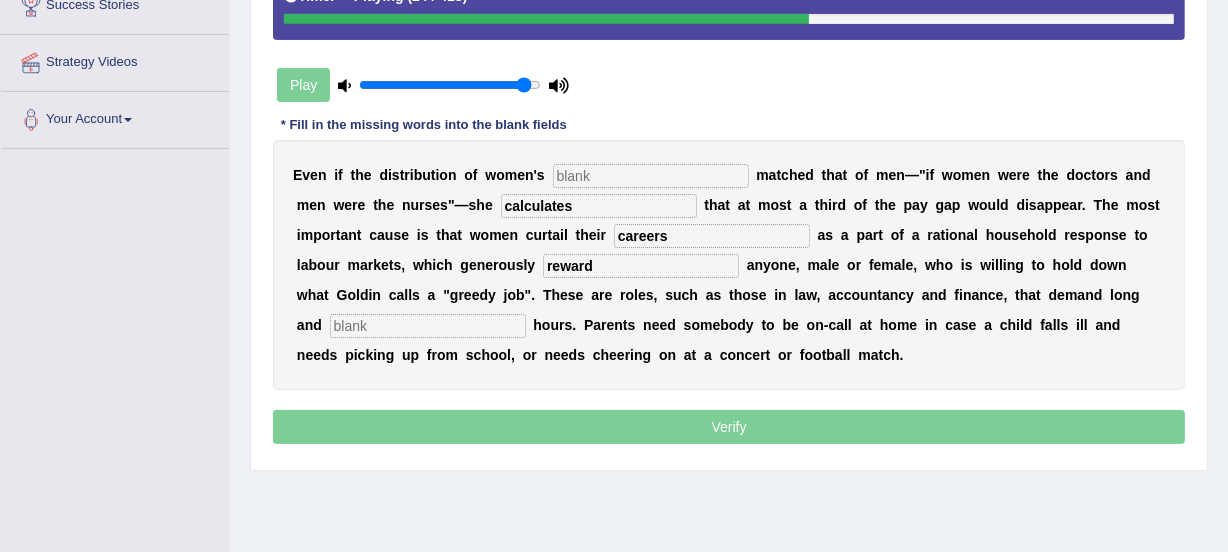 scroll, scrollTop: 389, scrollLeft: 0, axis: vertical 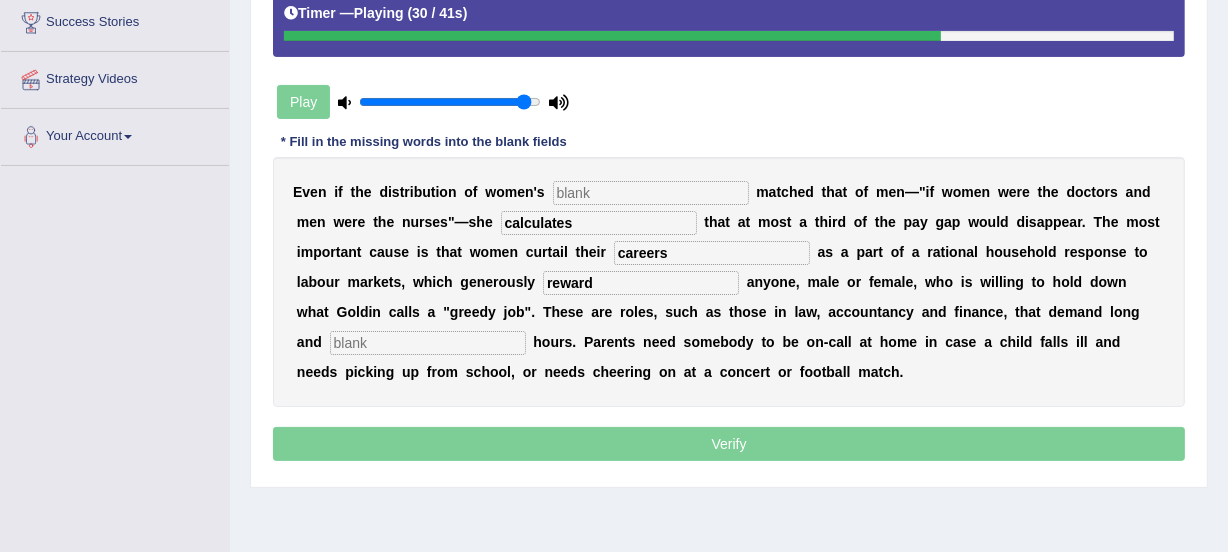 type on "reward" 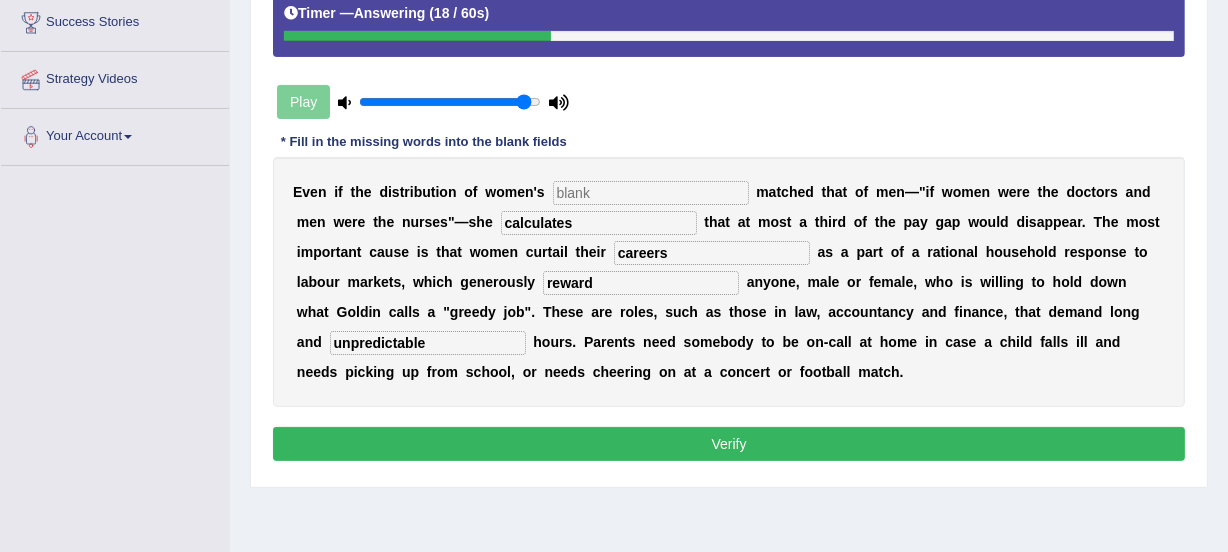type on "unpredictable" 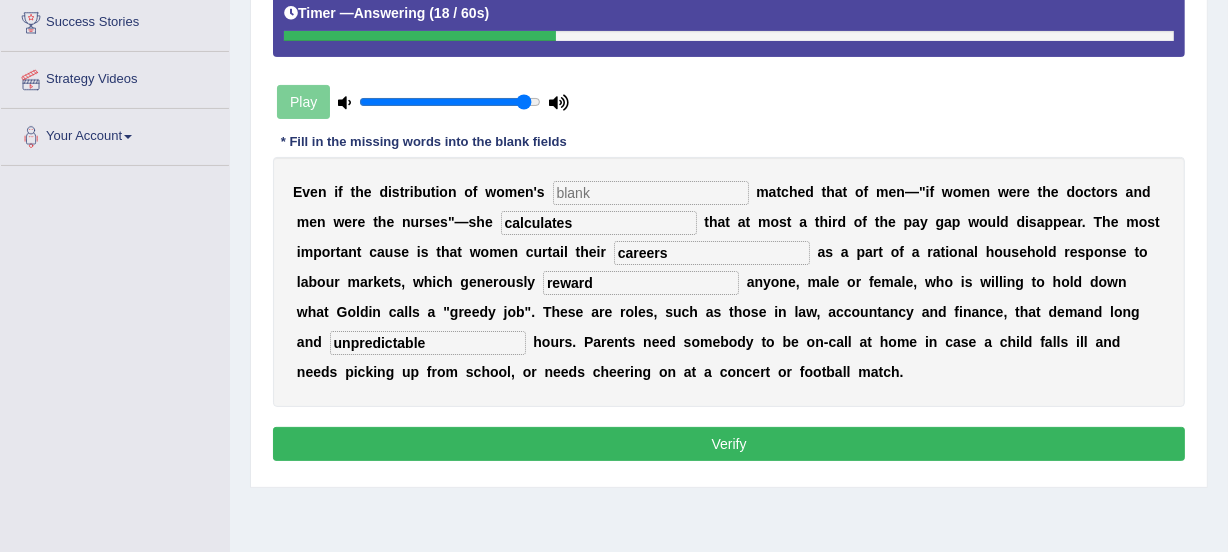 click at bounding box center [651, 193] 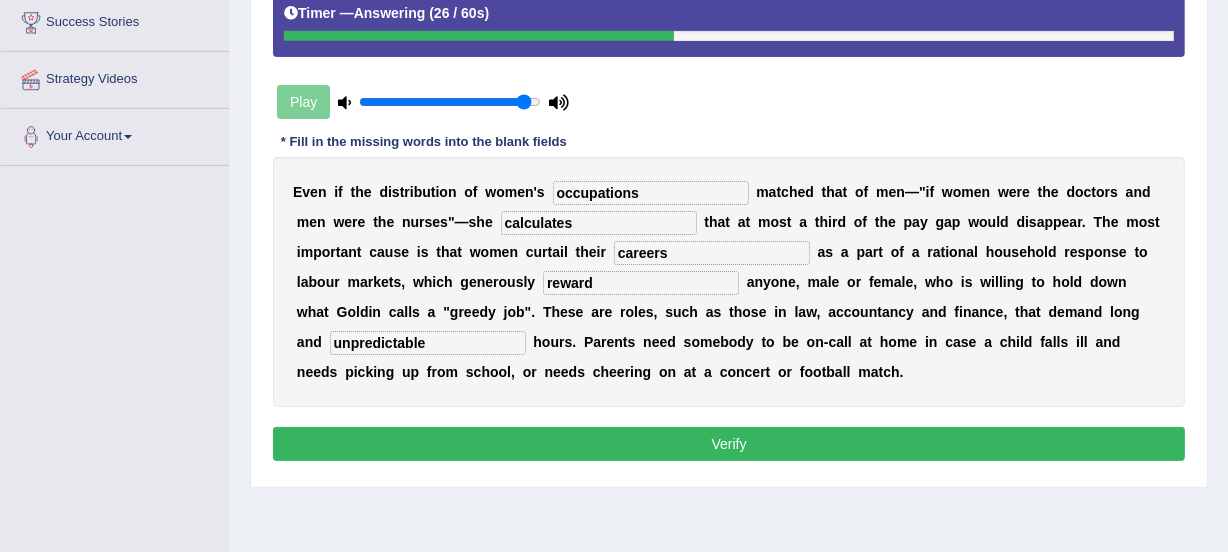 type on "occupations" 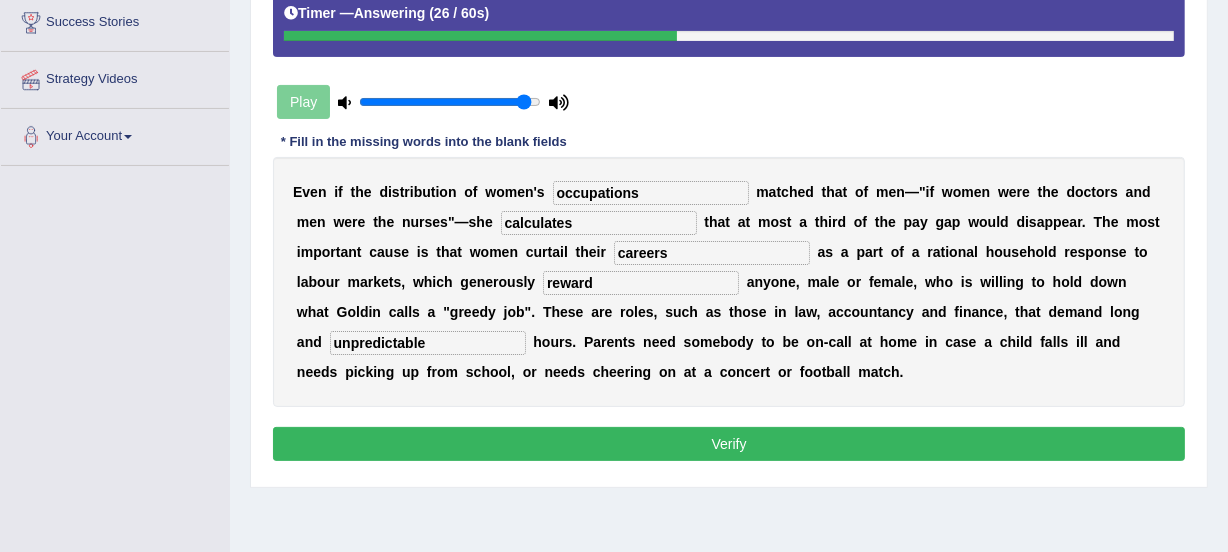 click on "Verify" at bounding box center (729, 444) 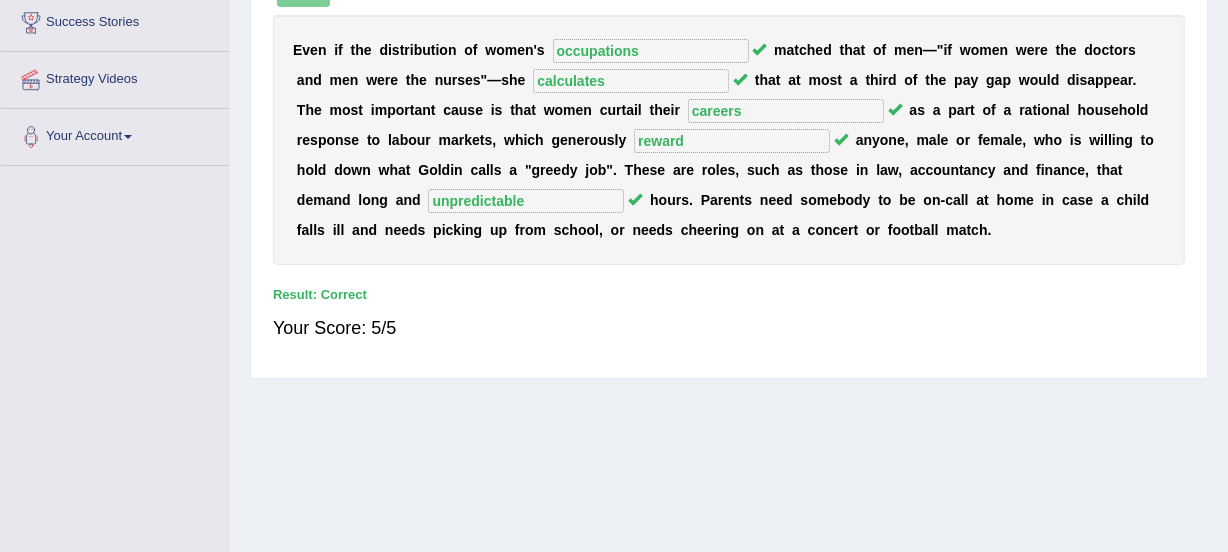 click on "Home
Practice
Listening: Fill In The Blanks
Distribution
You have already given  partially correct  answer to this question
« Prev Next »  Report Question  Re-Attempt
Practice Listening: Fill In The Blanks
44
Distribution
Instructions:  You will hear a recording. Type the missing words in each blank.
Timer —  Answering   ( 26 / 60s ) Play * Fill in the missing words into the blank fields E v e n    i f    t h e    d i s t r i b u t i o n    o f    w o m e n ' s    occupations      m a t c h e d    t h a t    o f    m e n — " i f    w o m e n    w e r e    t h e    d o c t o r s    a n d    m e n    w e r e    t h e    n u r s e s " — s h e    calculates      t h a t    a t    m o s t    a    t h i r d    o f    t h e    p a y    g a p    w o u l d" at bounding box center (729, 111) 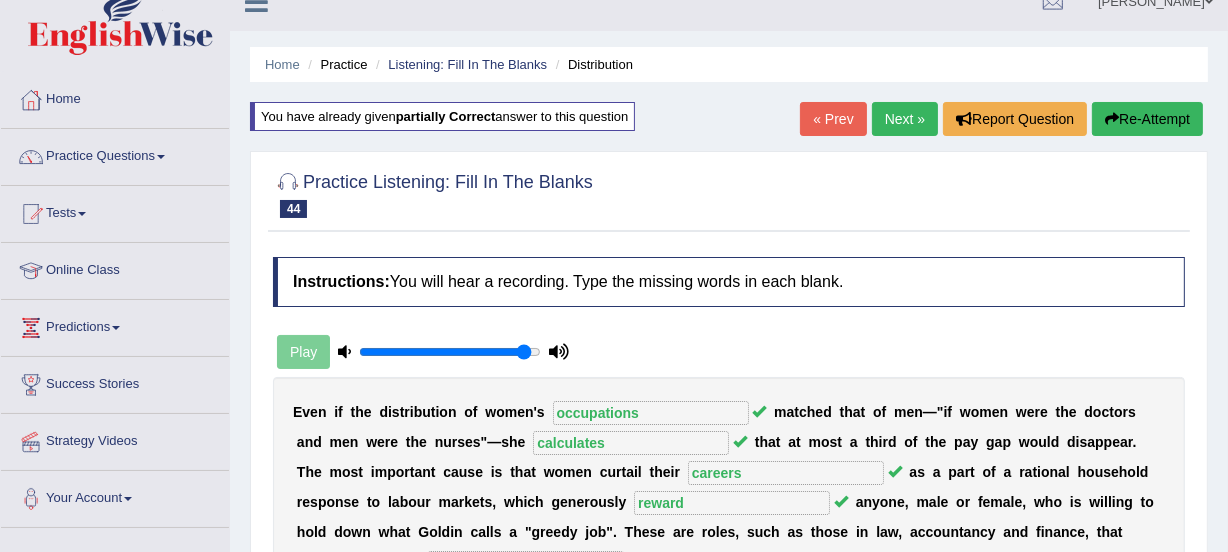 scroll, scrollTop: 25, scrollLeft: 0, axis: vertical 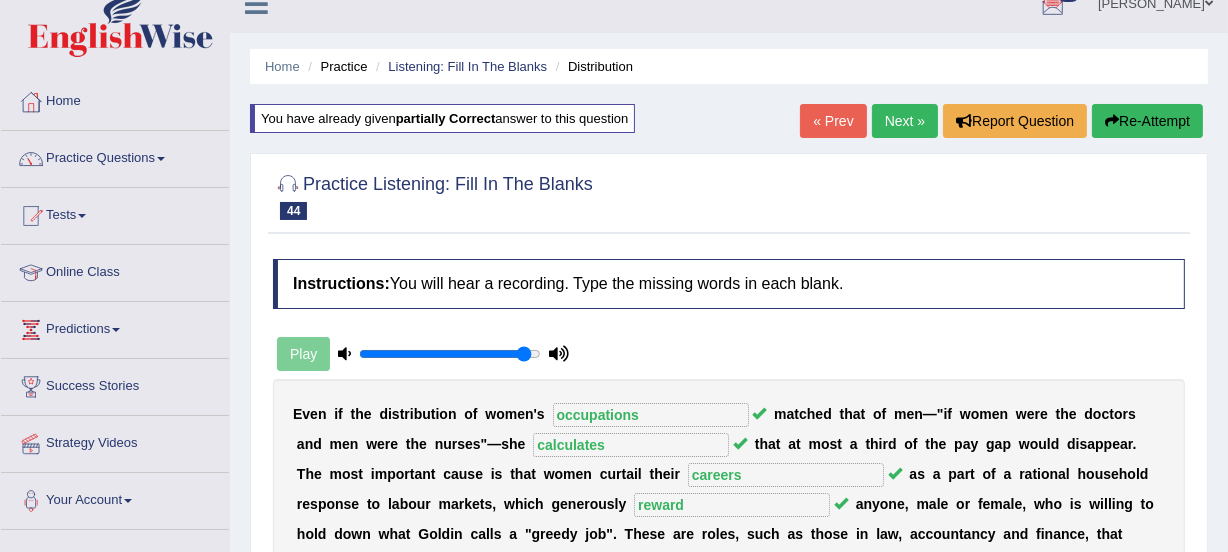 click on "Next »" at bounding box center [905, 121] 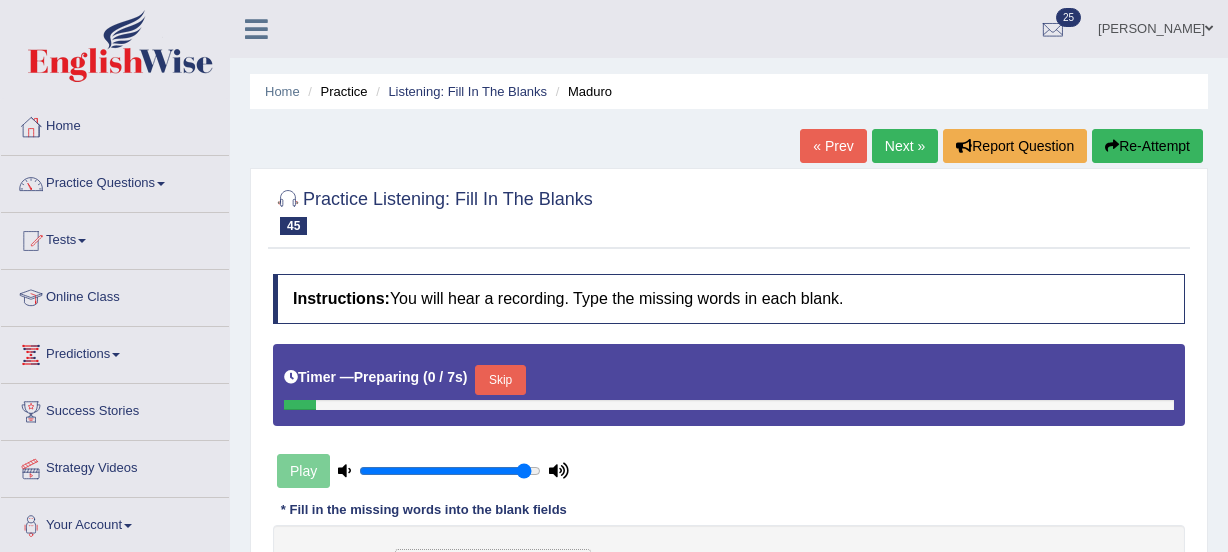 scroll, scrollTop: 254, scrollLeft: 0, axis: vertical 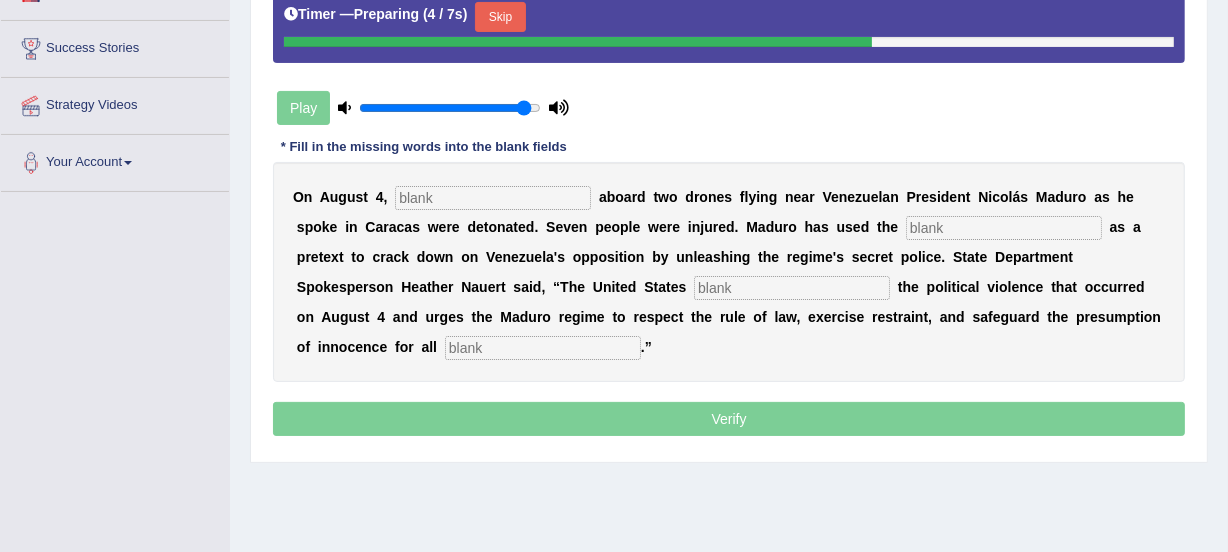 click at bounding box center [493, 198] 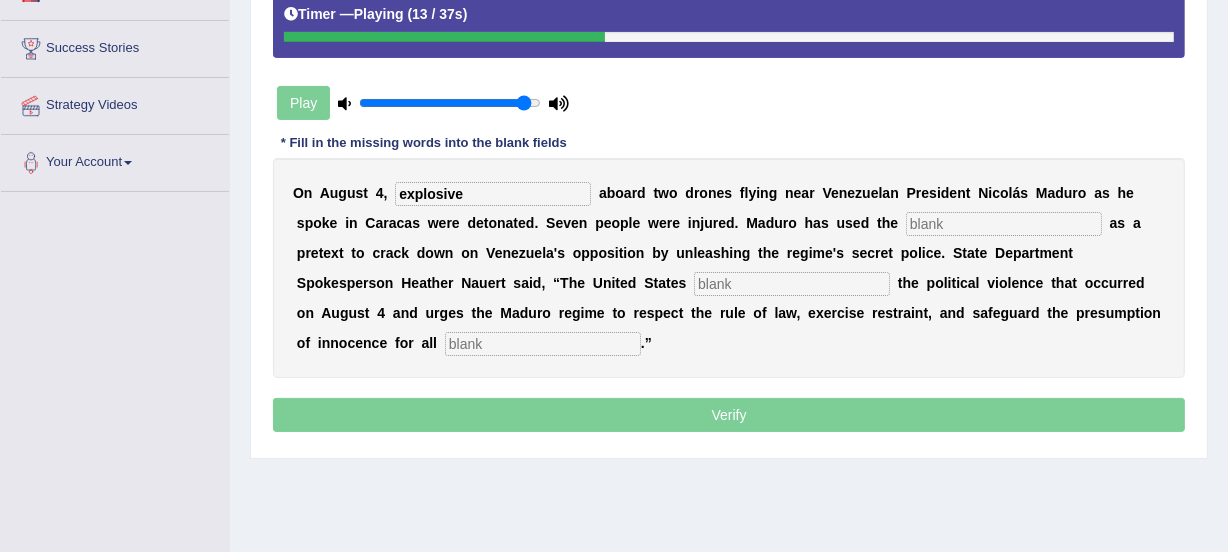 type on "explosive" 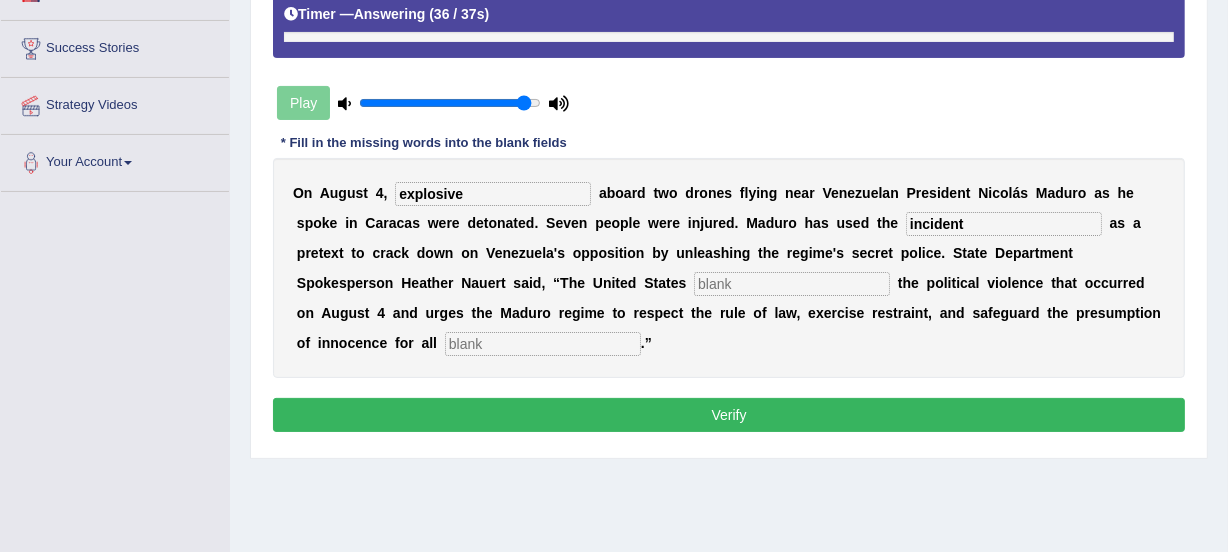 type on "incident" 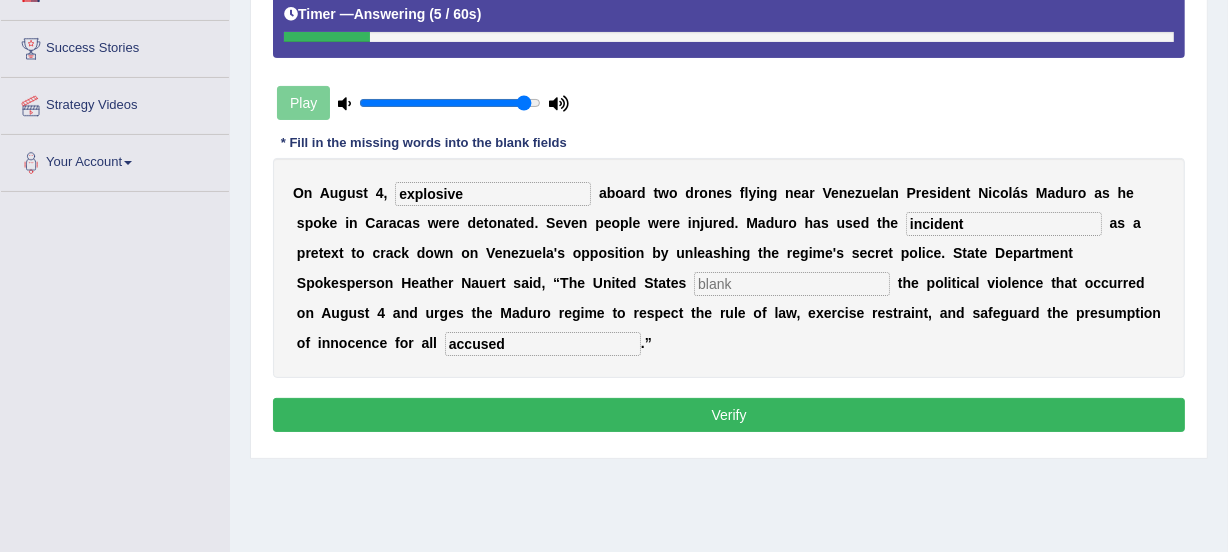 type on "accused" 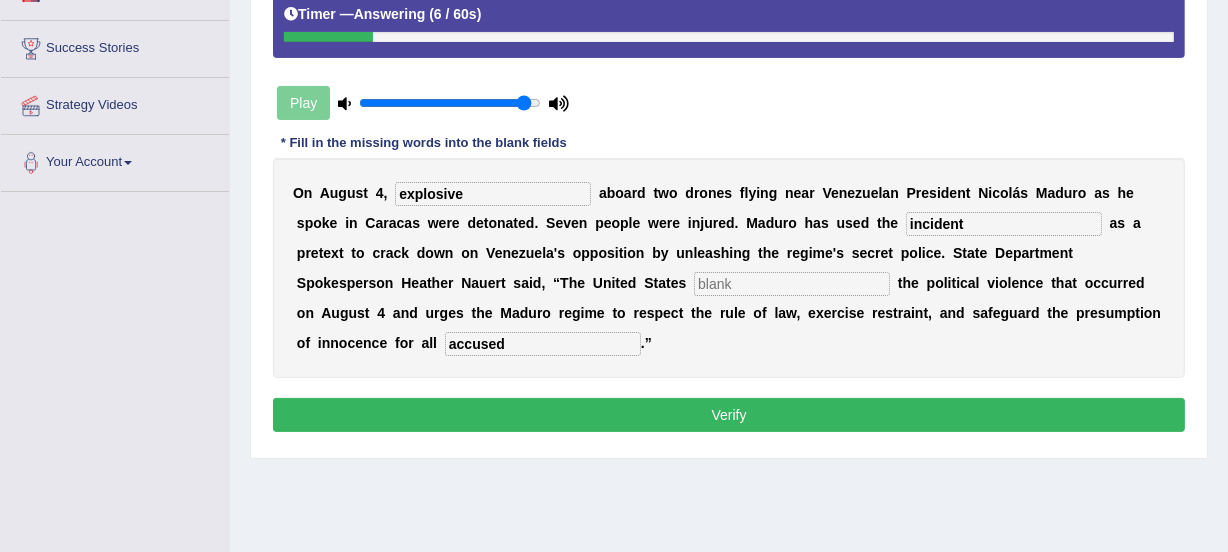 click on "Verify" at bounding box center (729, 415) 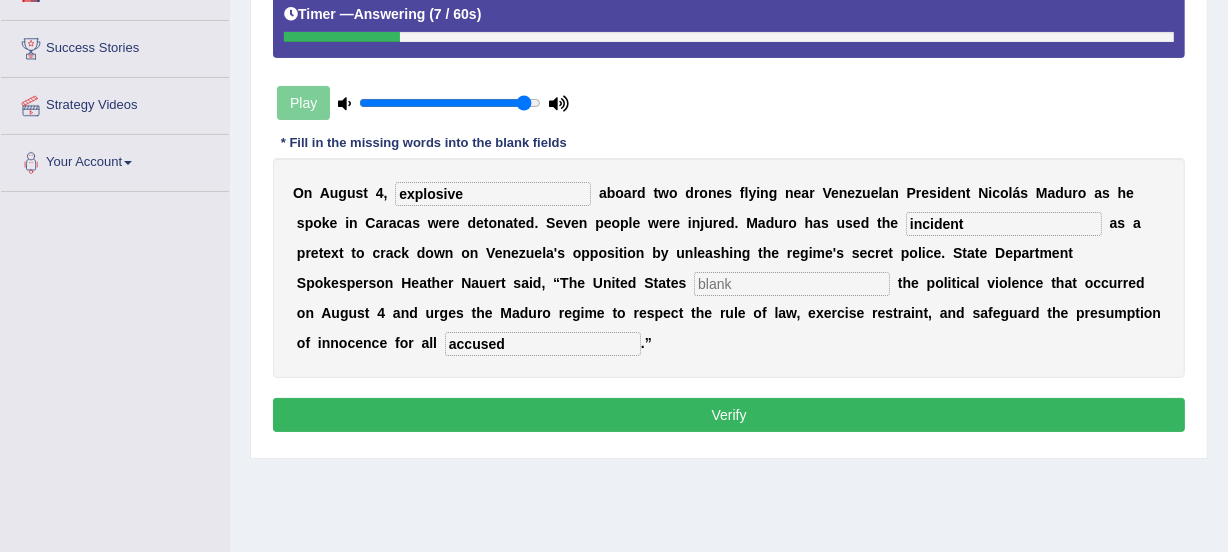 click at bounding box center (792, 284) 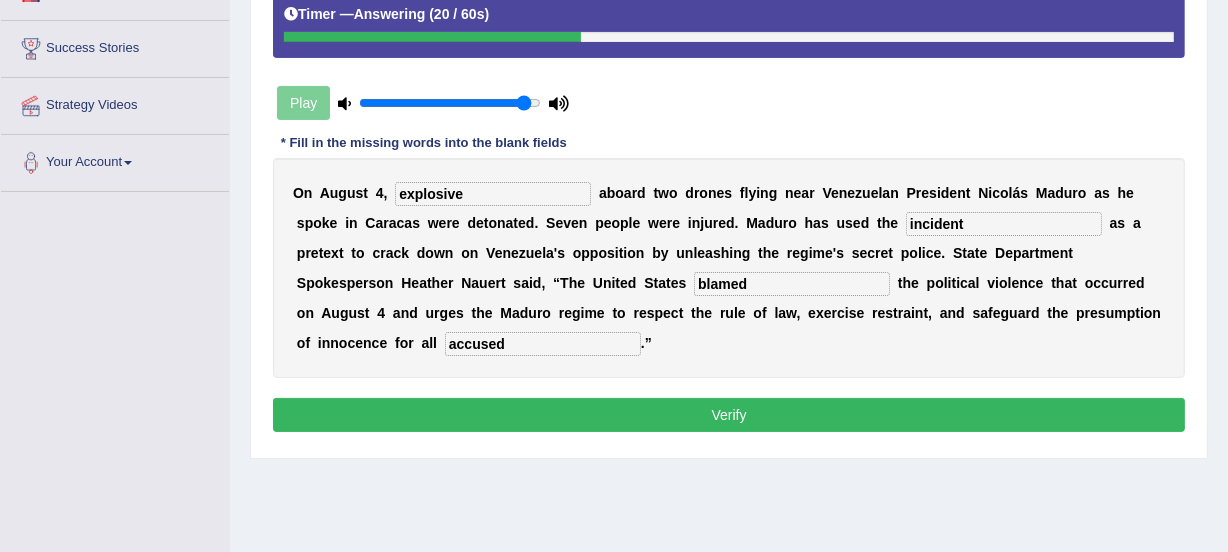 type on "blamed" 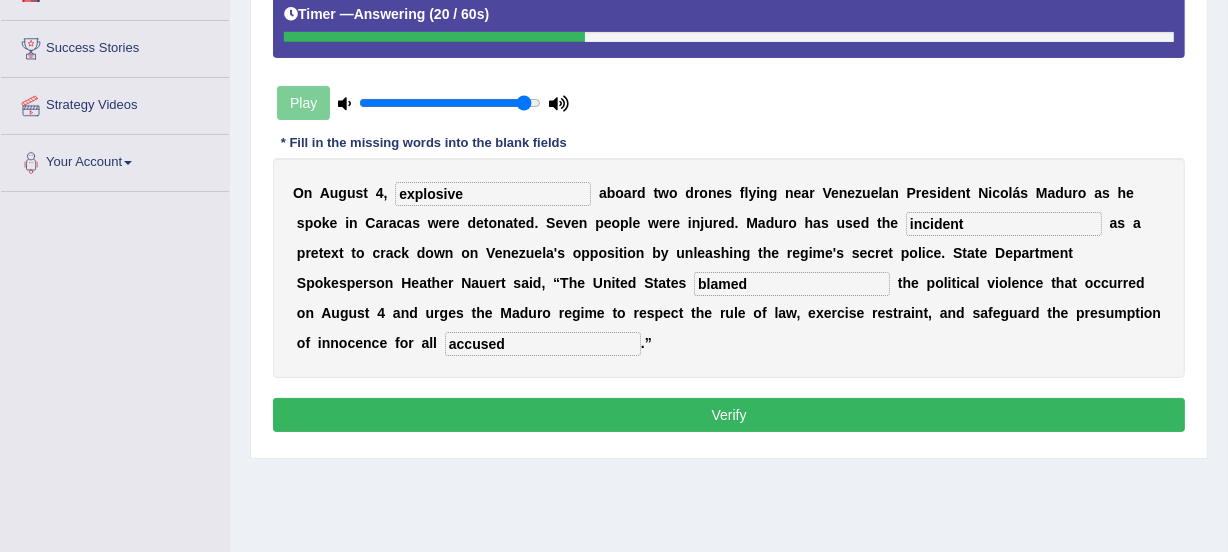click on "Verify" at bounding box center [729, 415] 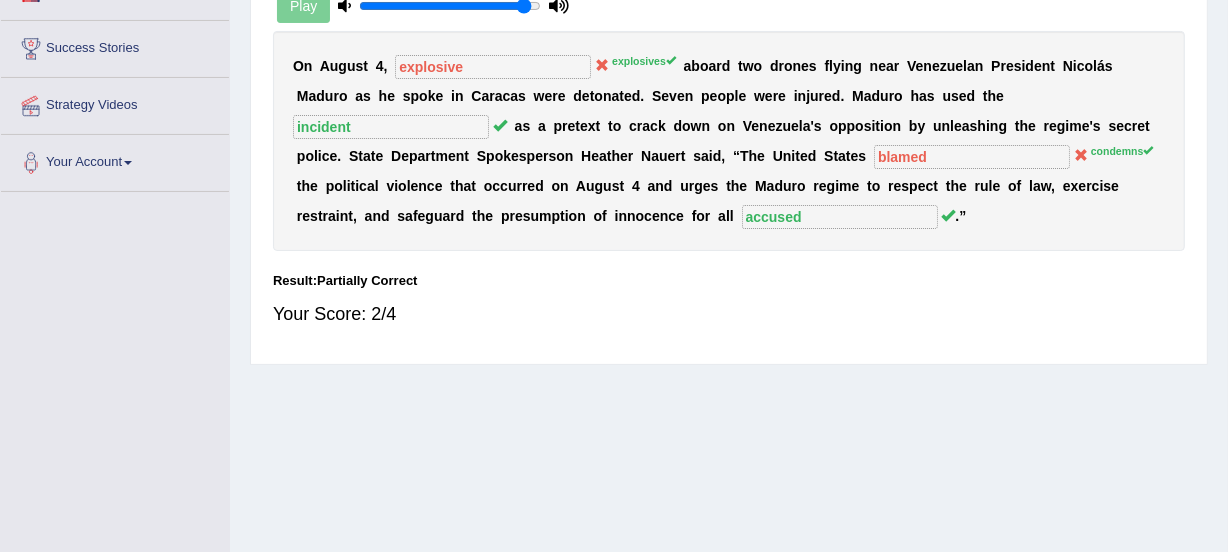 drag, startPoint x: 691, startPoint y: 85, endPoint x: 850, endPoint y: 107, distance: 160.5148 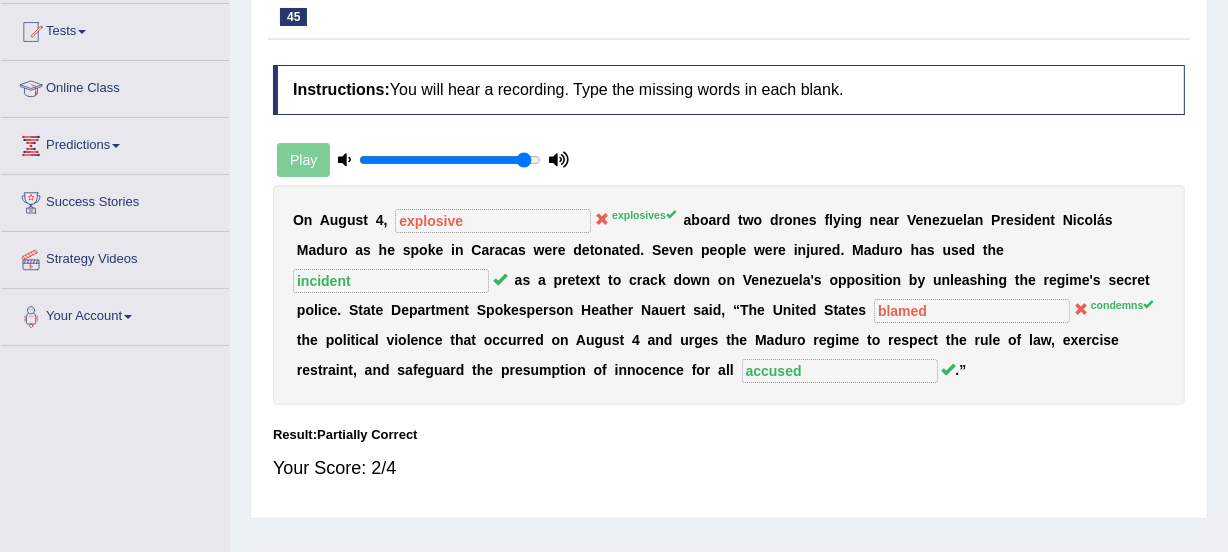 scroll, scrollTop: 117, scrollLeft: 0, axis: vertical 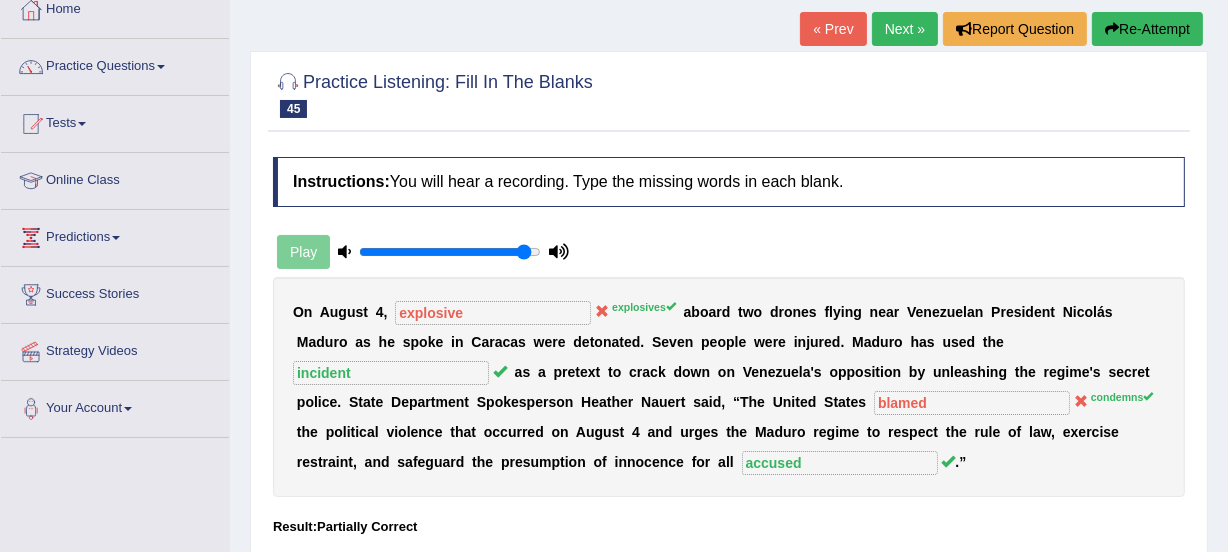 click on "Next »" at bounding box center [905, 29] 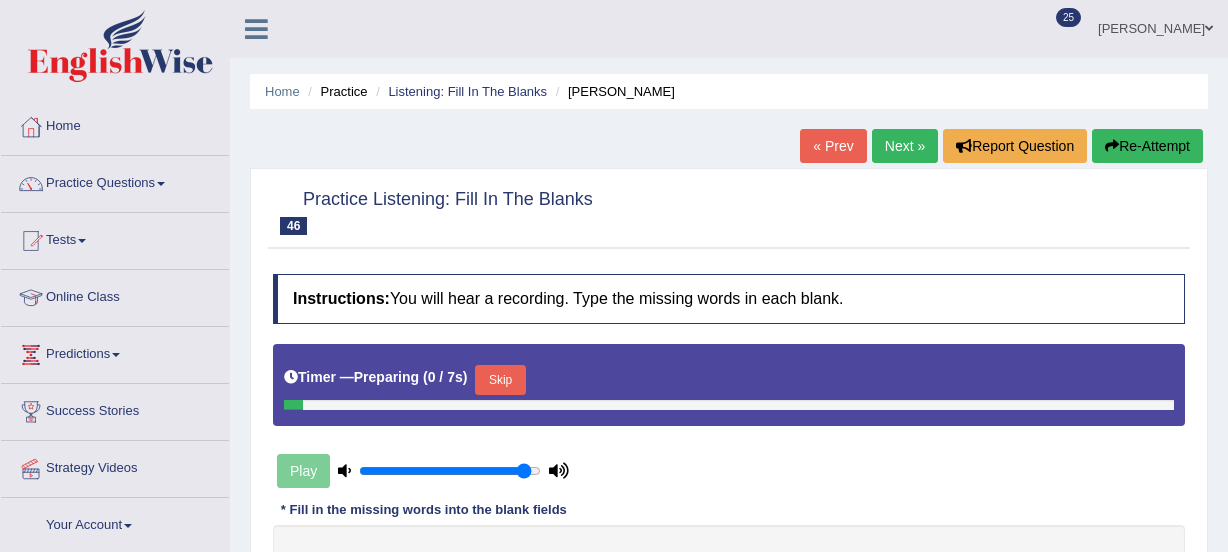 scroll, scrollTop: 0, scrollLeft: 0, axis: both 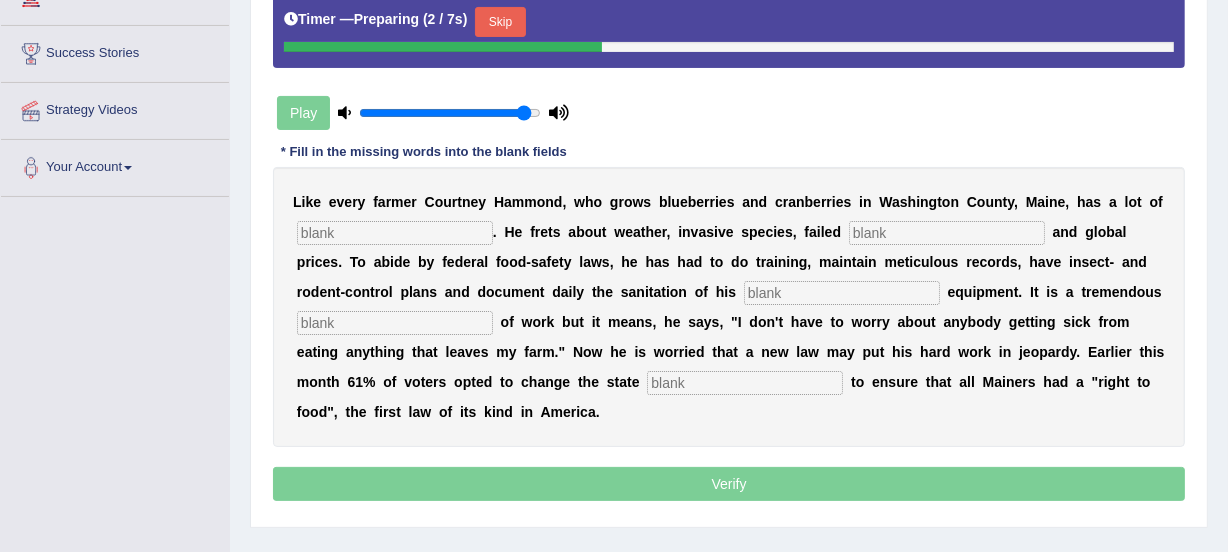 drag, startPoint x: 1234, startPoint y: 187, endPoint x: 1240, endPoint y: 363, distance: 176.10225 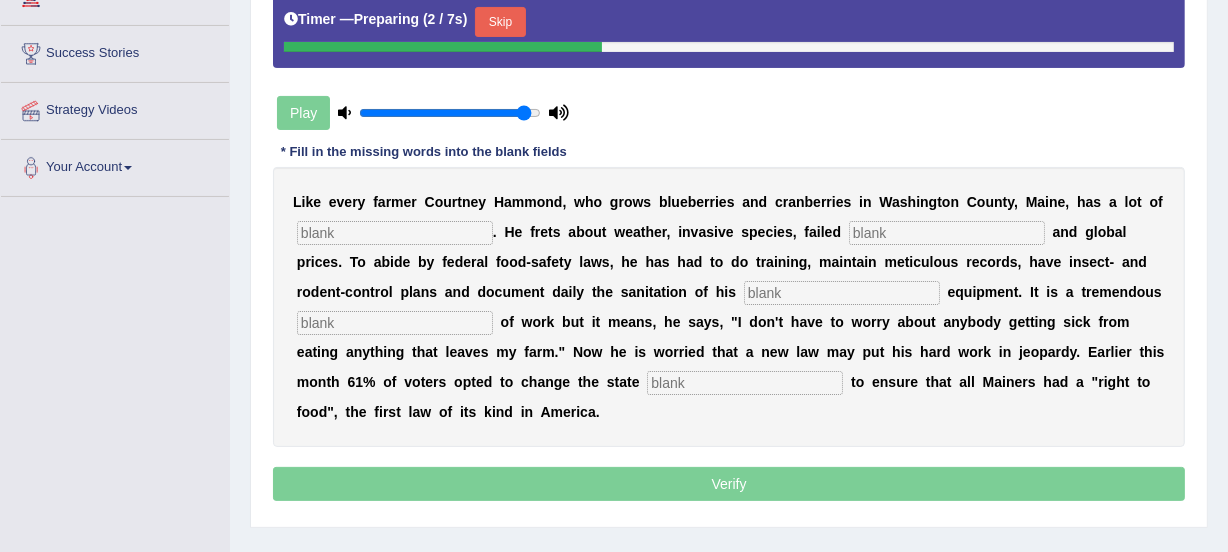 click on "Toggle navigation
Home
Practice Questions   Speaking Practice Read Aloud
Repeat Sentence
Describe Image
Re-tell Lecture
Answer Short Question
Writing Practice  Summarize Written Text
Write Essay
Reading Practice  Reading & Writing: Fill In The Blanks
Choose Multiple Answers
Re-order Paragraphs
Fill In The Blanks
Choose Single Answer
Listening Practice  Summarize Spoken Text
Highlight Incorrect Words
Highlight Correct Summary
Select Missing Word
Choose Single Answer
Choose Multiple Answers
Fill In The Blanks
Write From Dictation
Pronunciation
Tests  Take Practice Sectional Test
Take Mock Test
History
Online Class" at bounding box center [614, -82] 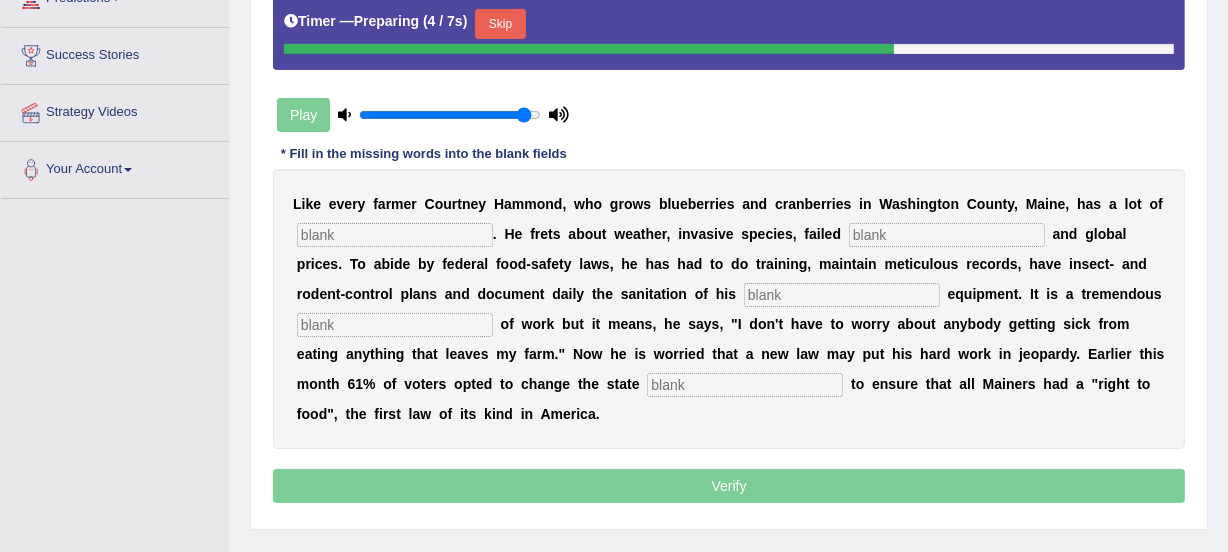 click at bounding box center [395, 235] 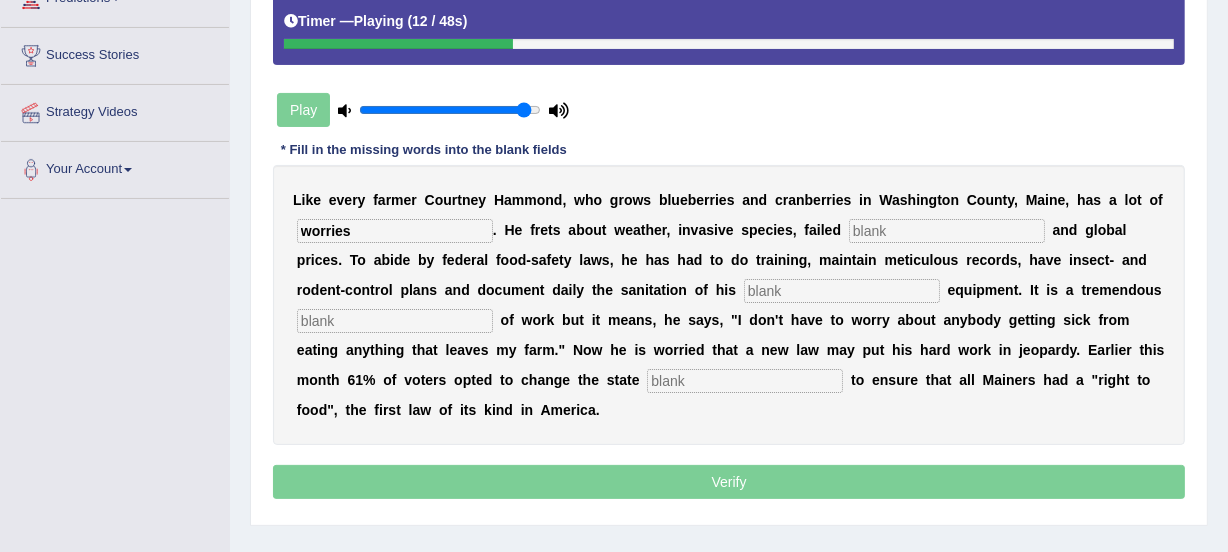 type on "worries" 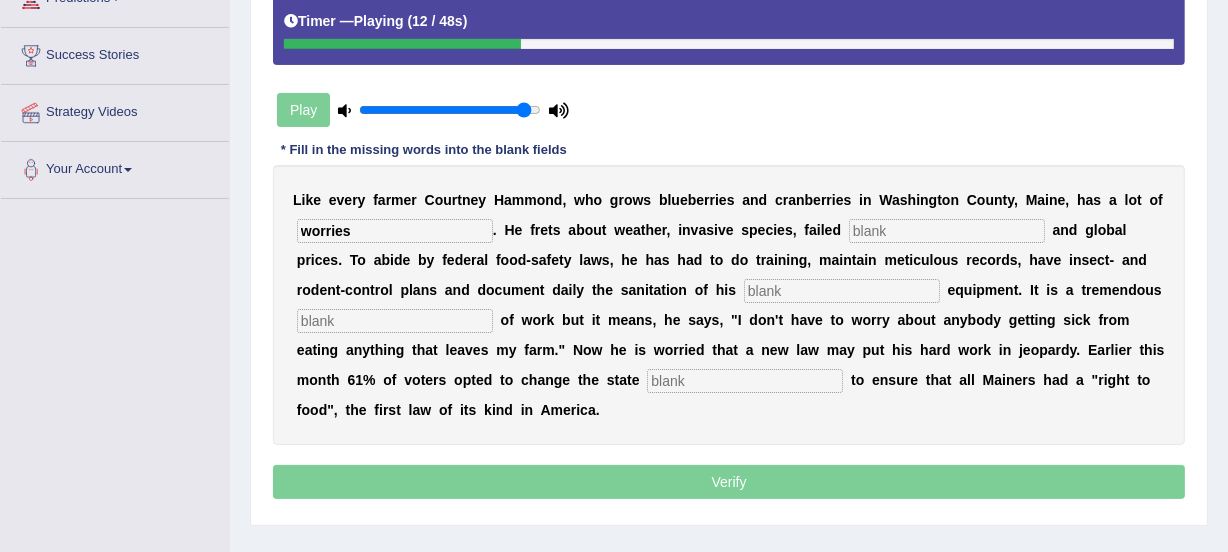 click at bounding box center (947, 231) 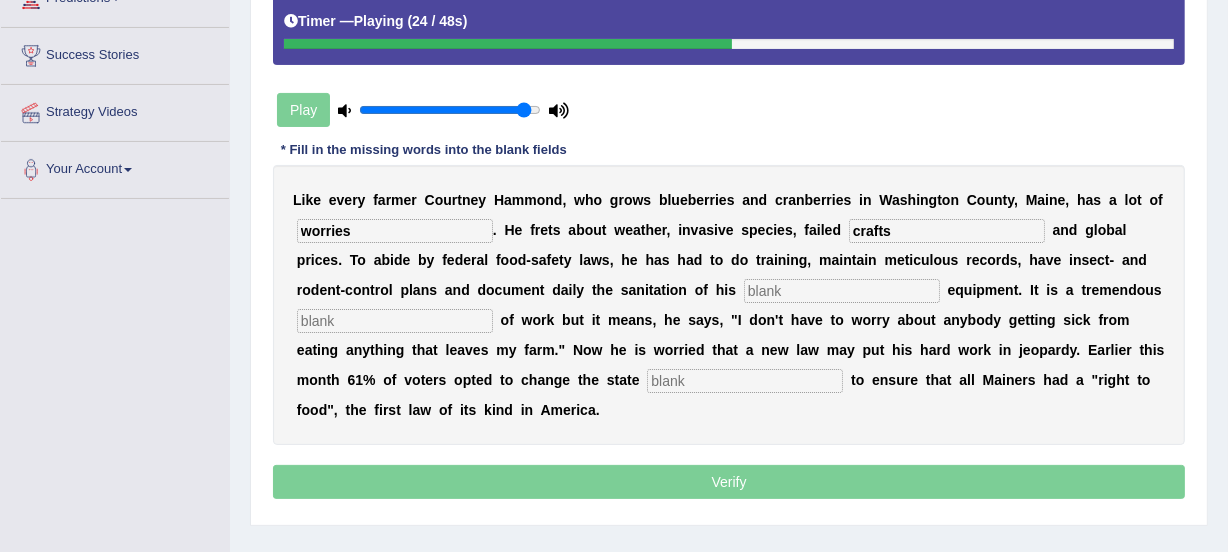 type on "crafts" 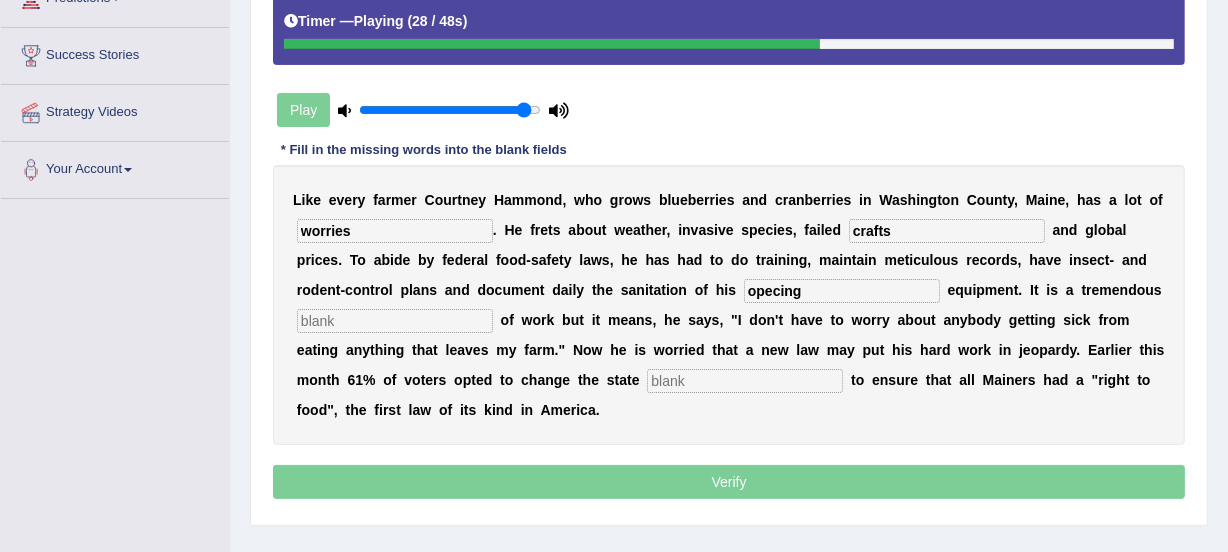 type on "opecing" 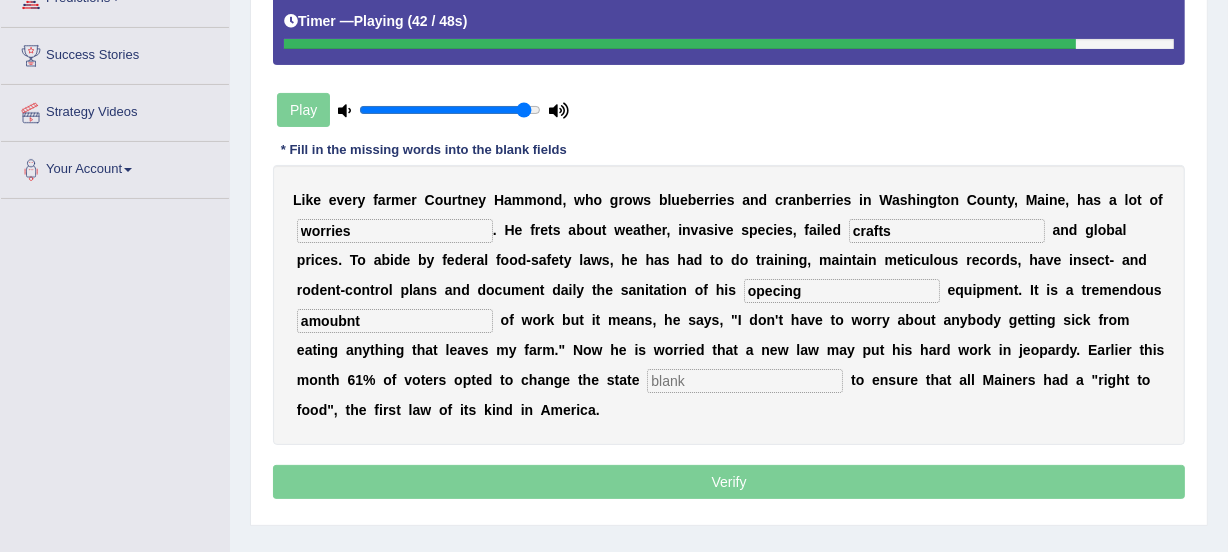 type on "amoubnt" 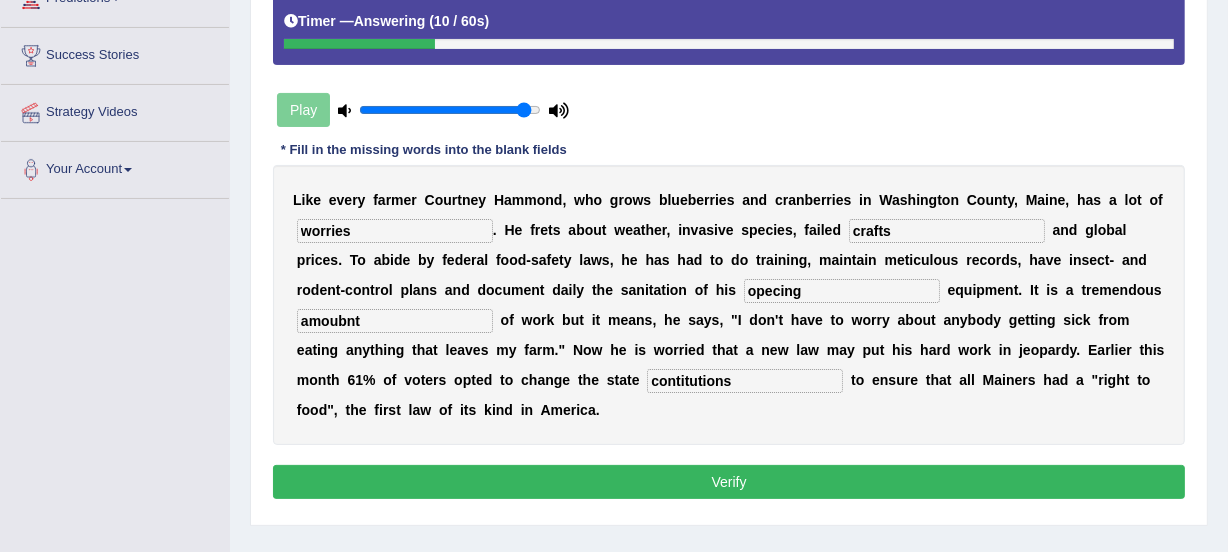 type on "contitutions" 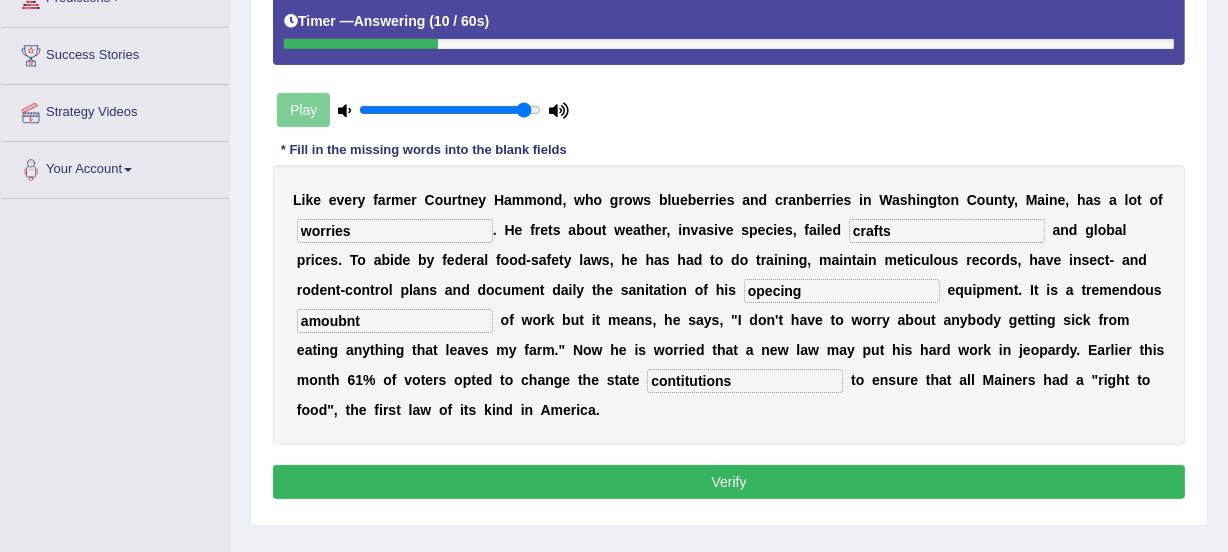 click on "amoubnt" at bounding box center [395, 321] 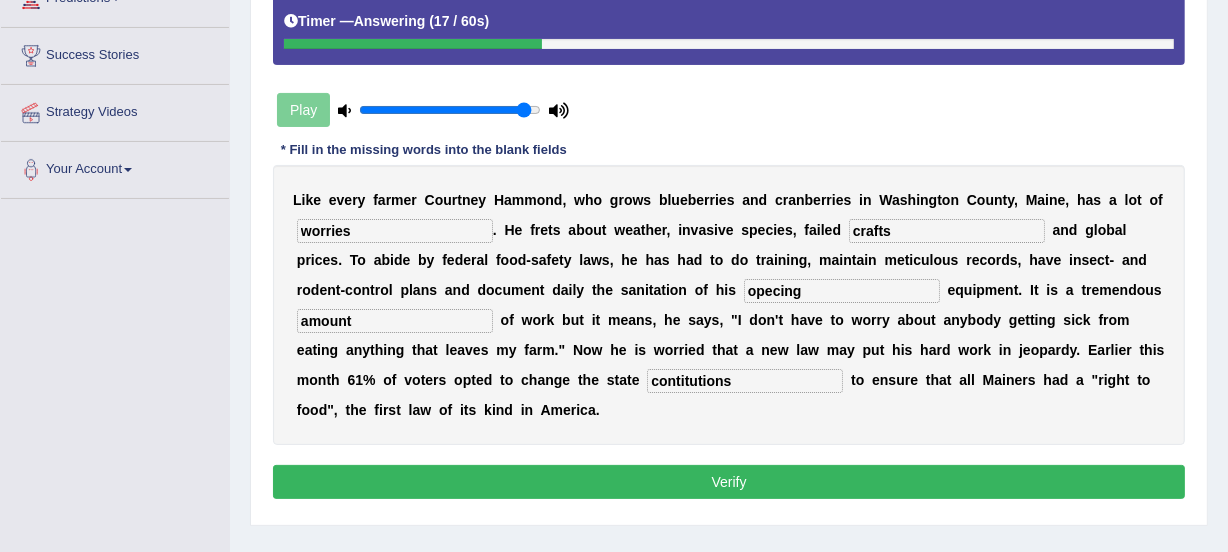 type on "amount" 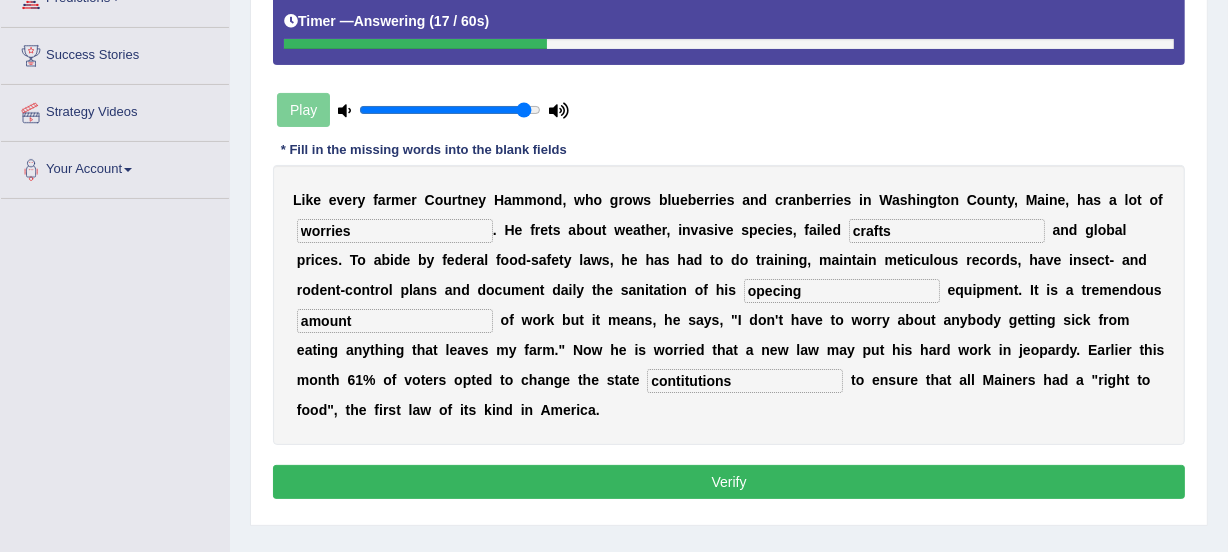 click on "opecing" at bounding box center [842, 291] 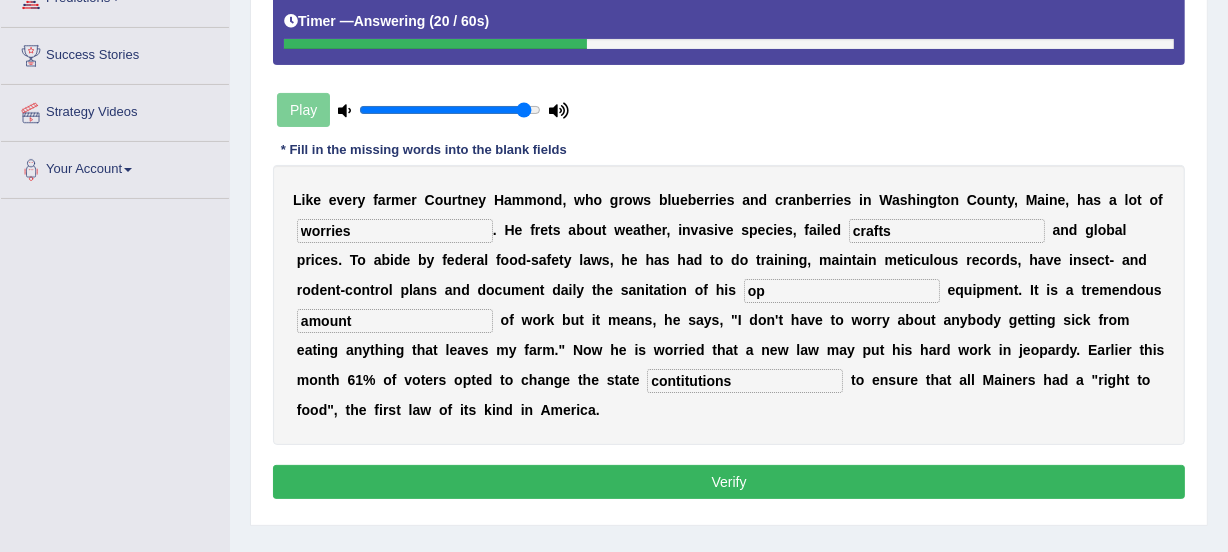 type on "o" 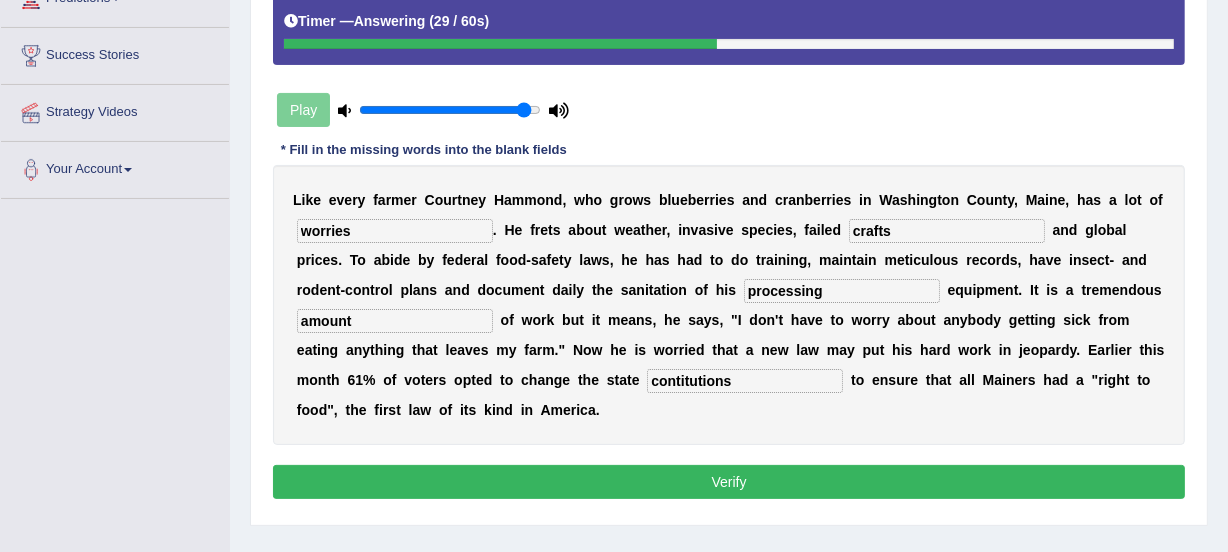type on "processing" 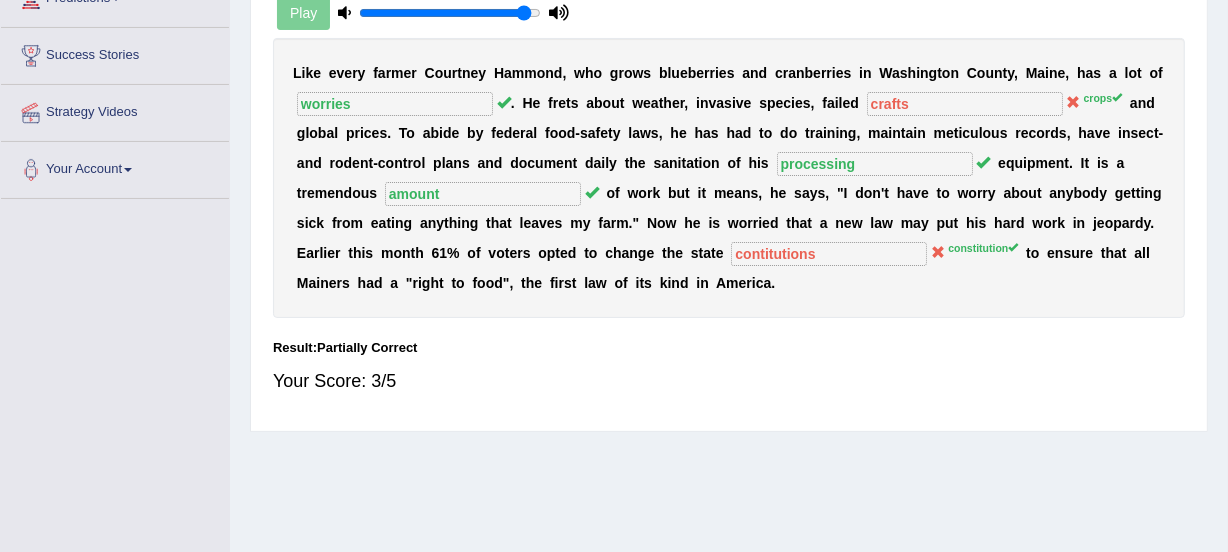 click on "L i k e    e v e r y    f a r m e r    C o u r t n e y    H a m m o n d ,    w h o    g r o w s    b l u e b e r r i e s    a n d    c r a n b e r r i e s    i n    W a s h i n g t o n    C o u n t y ,    M a i n e ,    h a s    a    l o t    o f    worries   .    H e    f r e t s    a b o u t    w e a t h e r ,    i n v a s i v e    s p e c i e s ,    f a i l e d    crafts   crops    a n d    g l o b a l    p r i c e s .    T o    a b i d e    b y    f e d e r a l    f o o d - s a f e t y    l a w s ,    h e    h a s    h a d    t o    d o    t r a i n i n g ,    m a i n t a i n    m e t i c u l o u s    r e c o r d s ,    h a v e    i n s e c t -    a n d    r o d e n t - c o n t r o l    p l a n s    a n d    d o c u m e n t    d a i l y    t h e    s a n i t a t i o n    o f    h i s    processing      e q u i p m e n t .    I t    i s    a    t r e m e n d o u s    amount      o f    w o r k    b u t    i t    m e a n s ,    h e    s a" at bounding box center [729, 178] 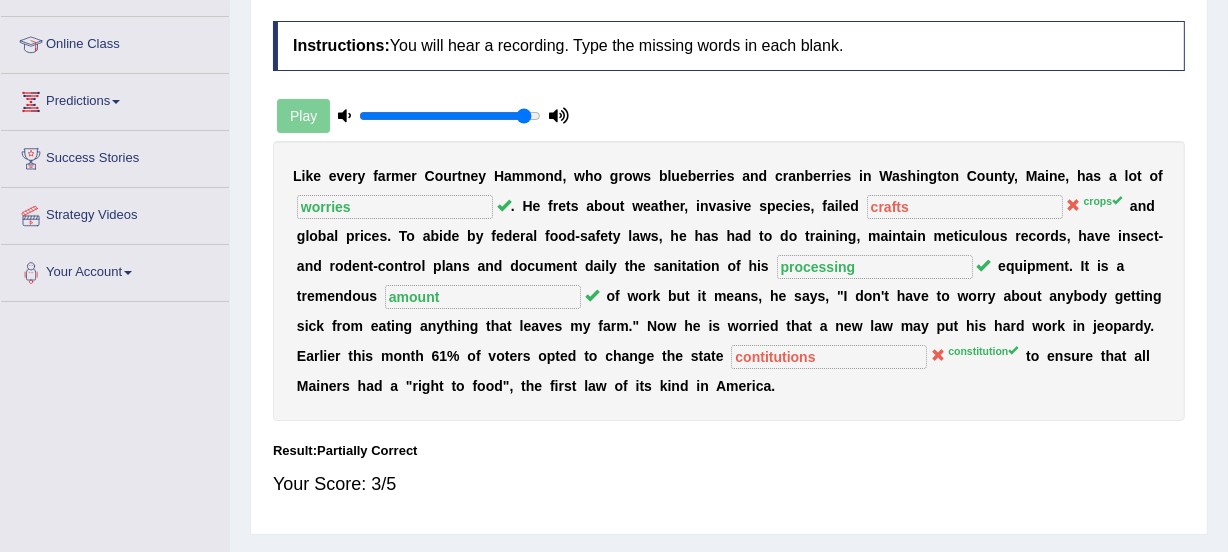 scroll, scrollTop: 228, scrollLeft: 0, axis: vertical 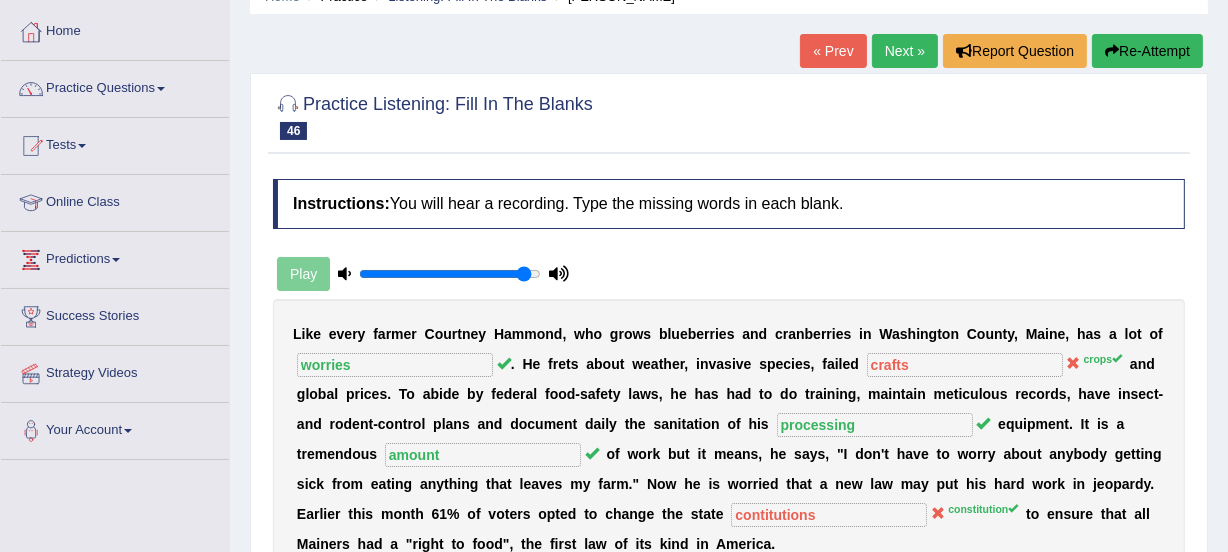 click on "Next »" at bounding box center [905, 51] 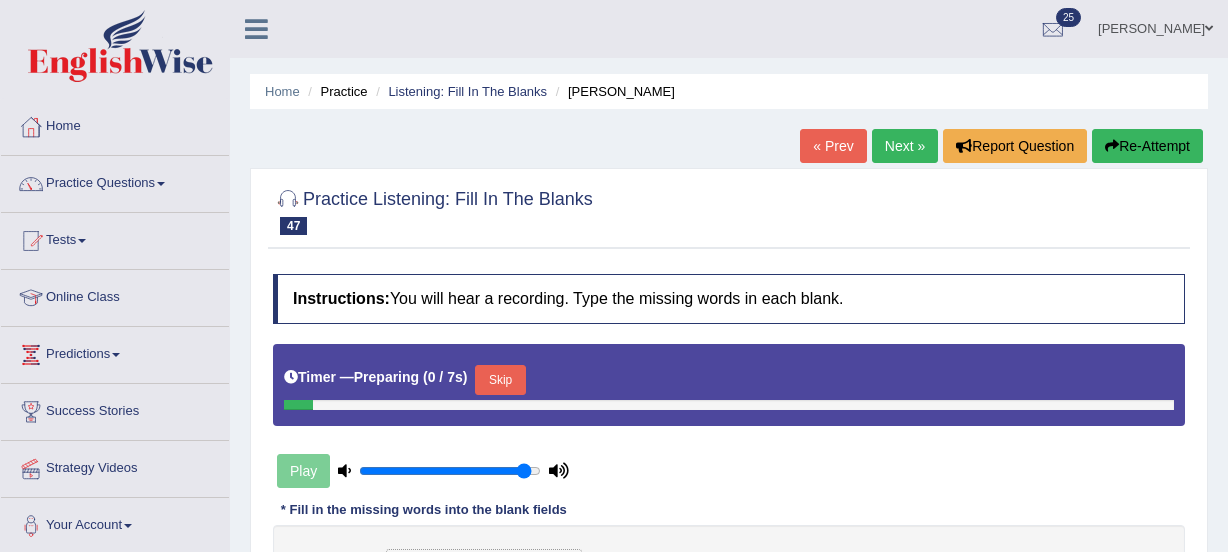 scroll, scrollTop: 0, scrollLeft: 0, axis: both 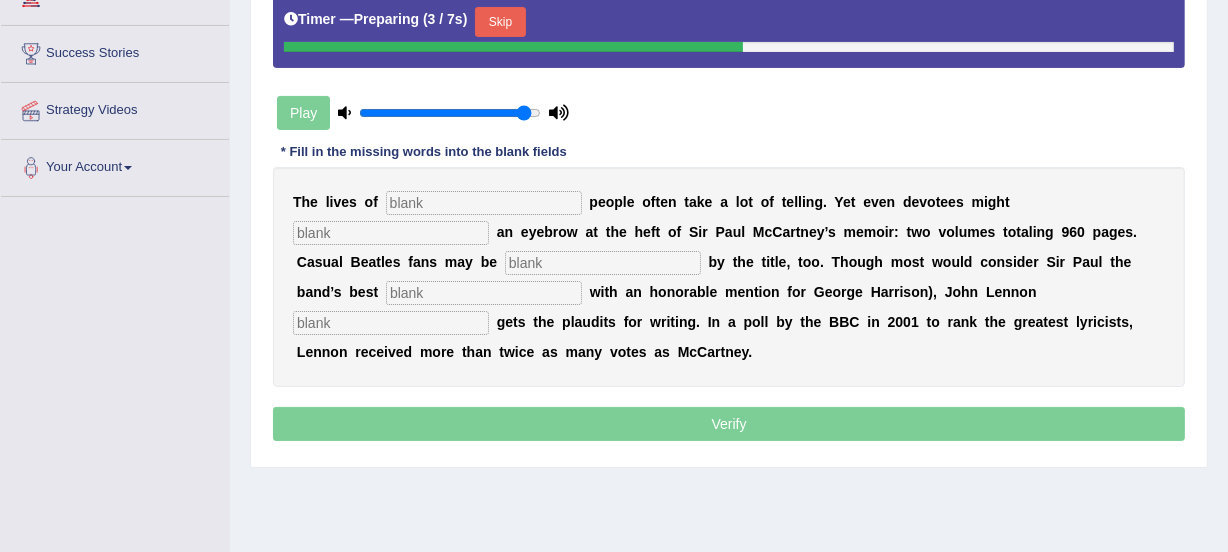 click at bounding box center [484, 203] 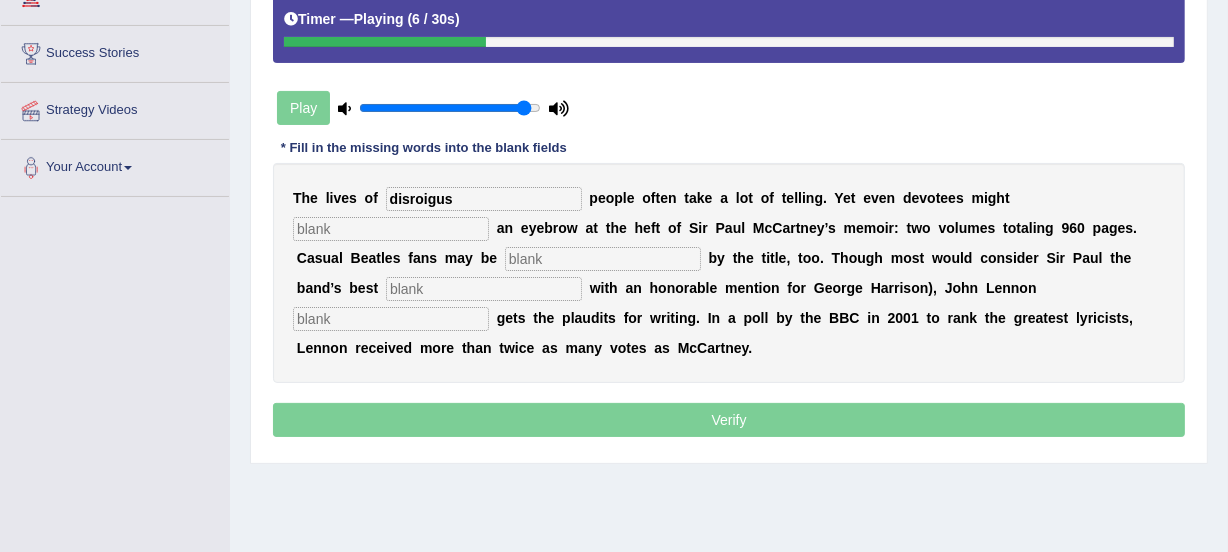 type on "disroigus" 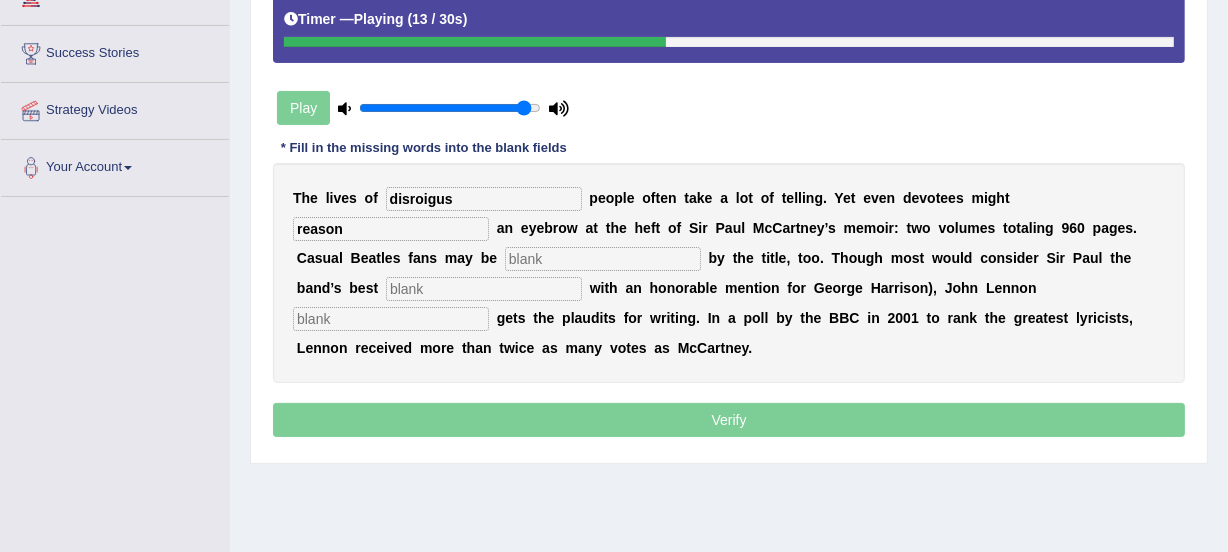 type on "reason" 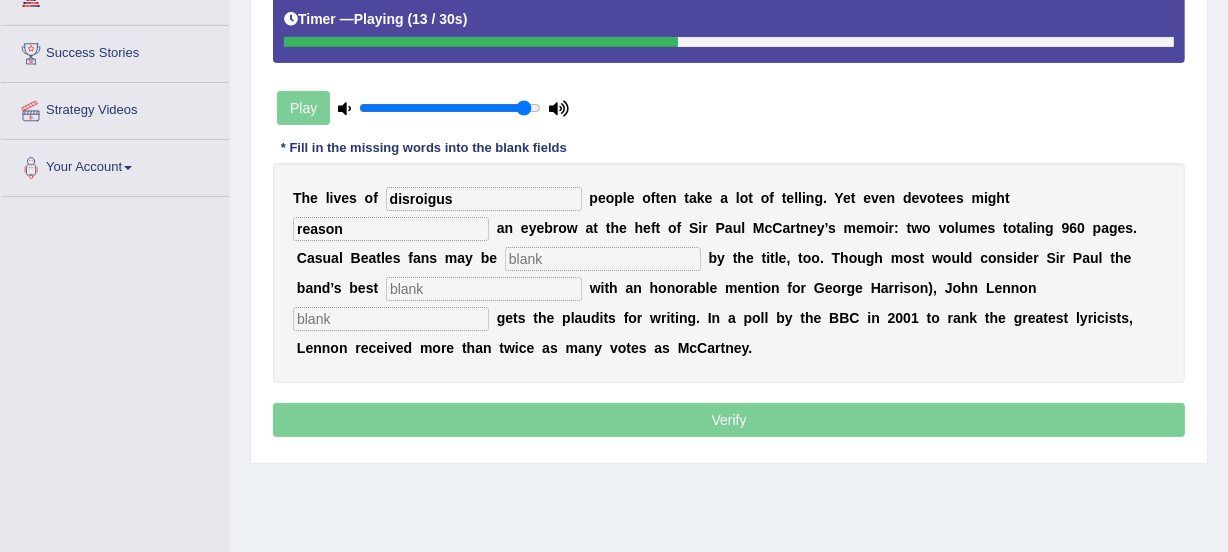 click at bounding box center [603, 259] 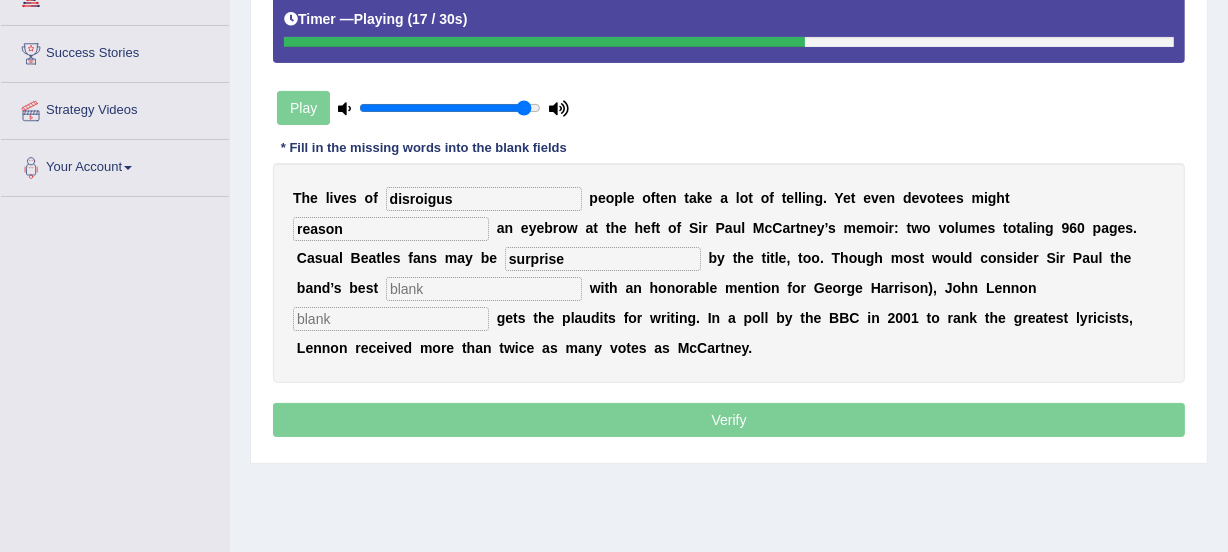 type on "surprise" 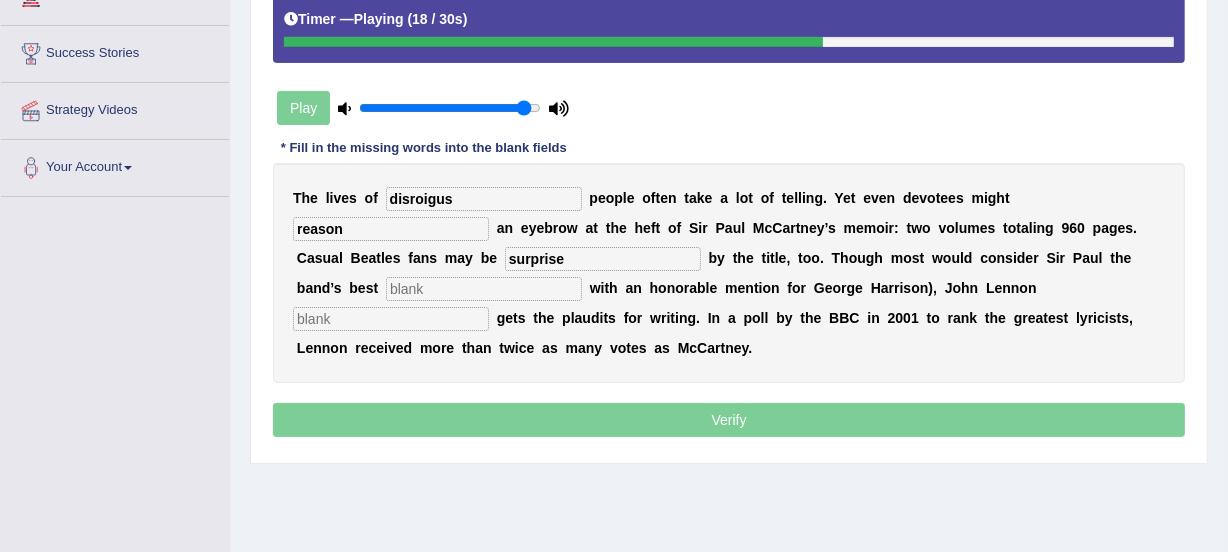 type on "n" 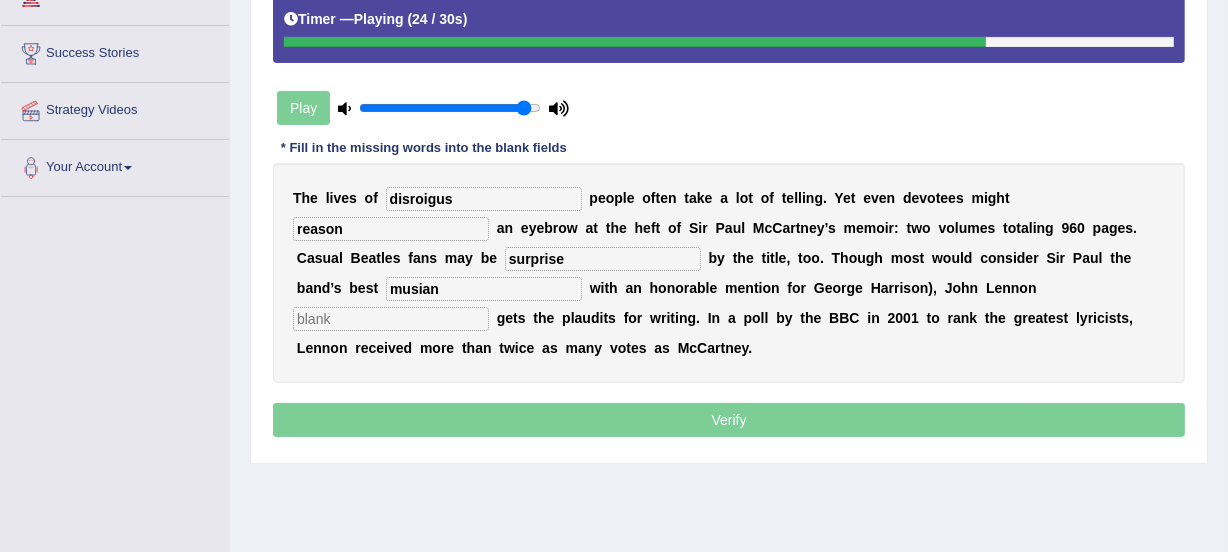 type on "musian" 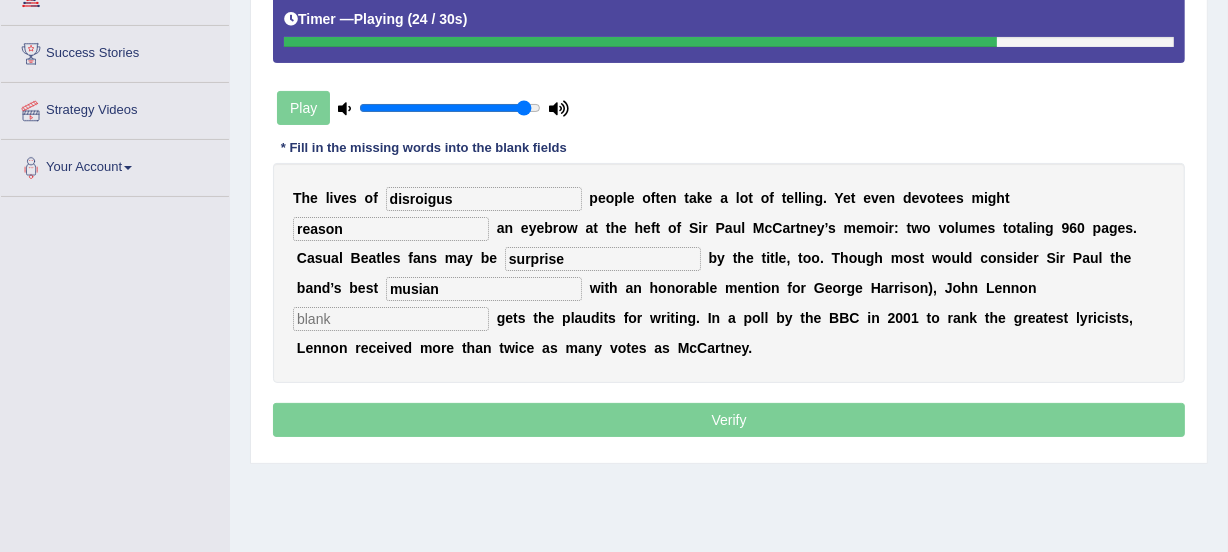 click at bounding box center (391, 319) 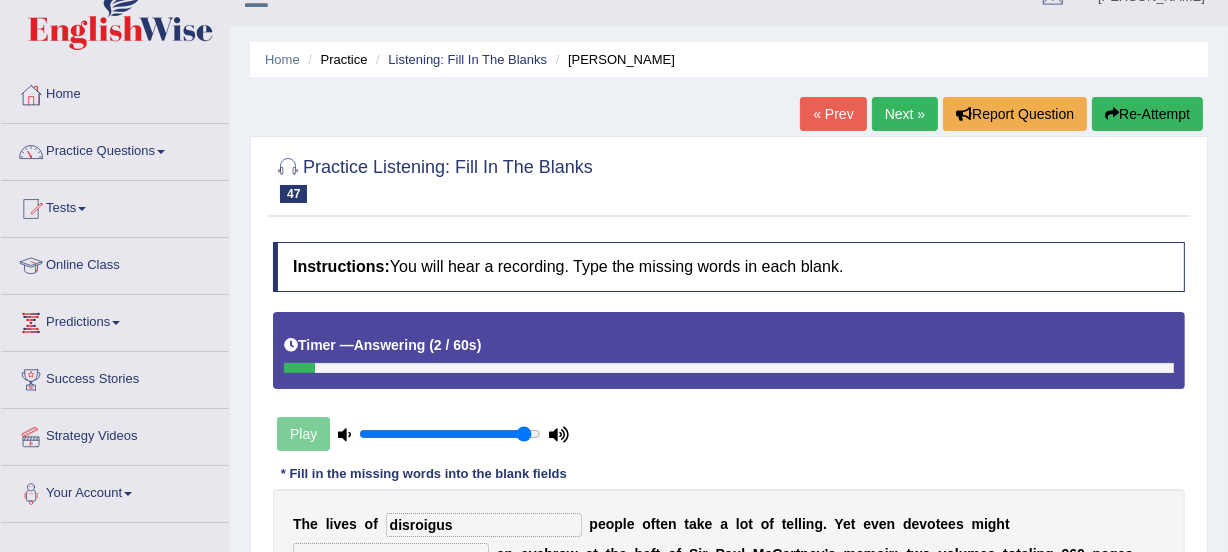 scroll, scrollTop: 19, scrollLeft: 0, axis: vertical 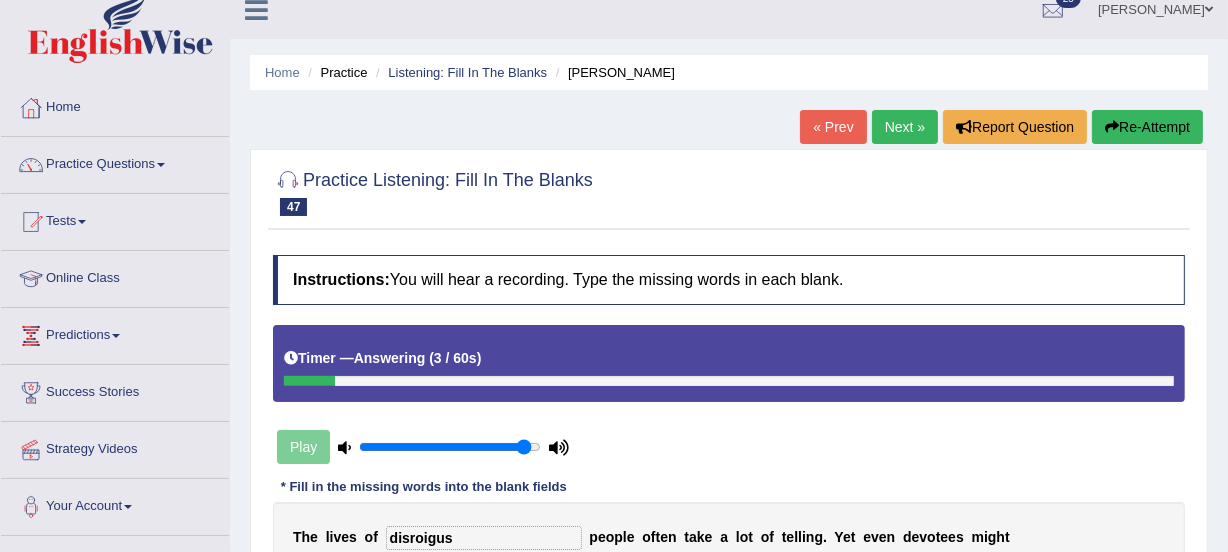 click on "Re-Attempt" at bounding box center (1147, 127) 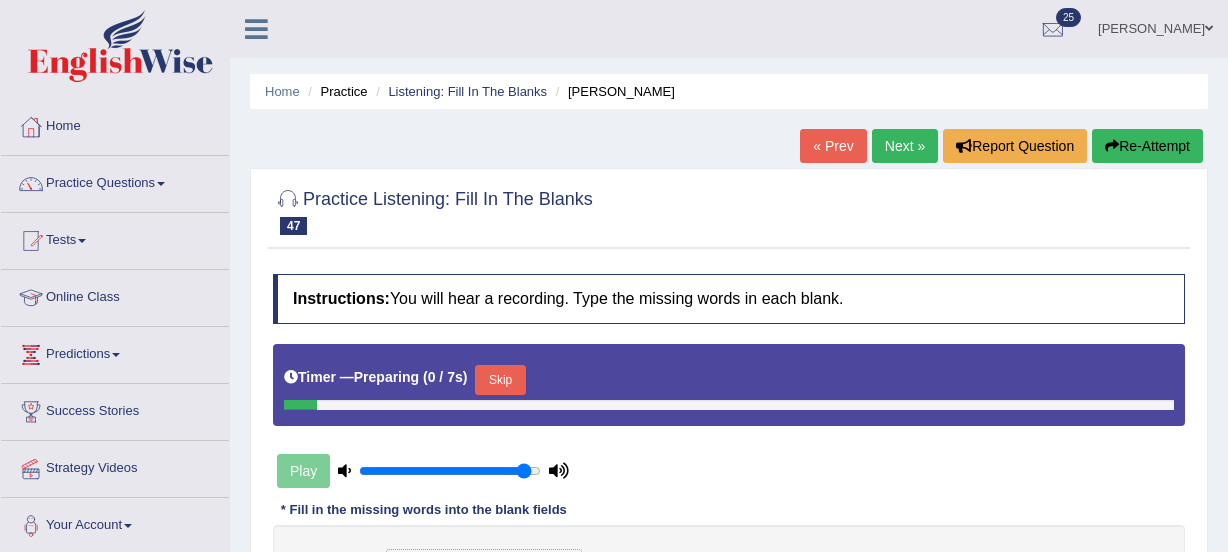 scroll, scrollTop: 19, scrollLeft: 0, axis: vertical 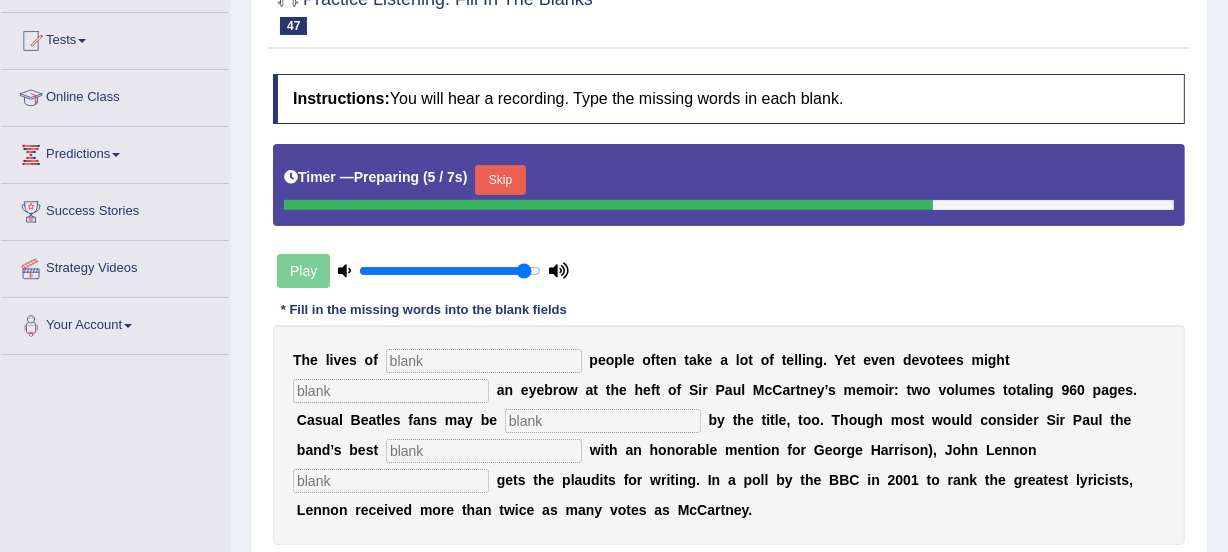 click at bounding box center (484, 361) 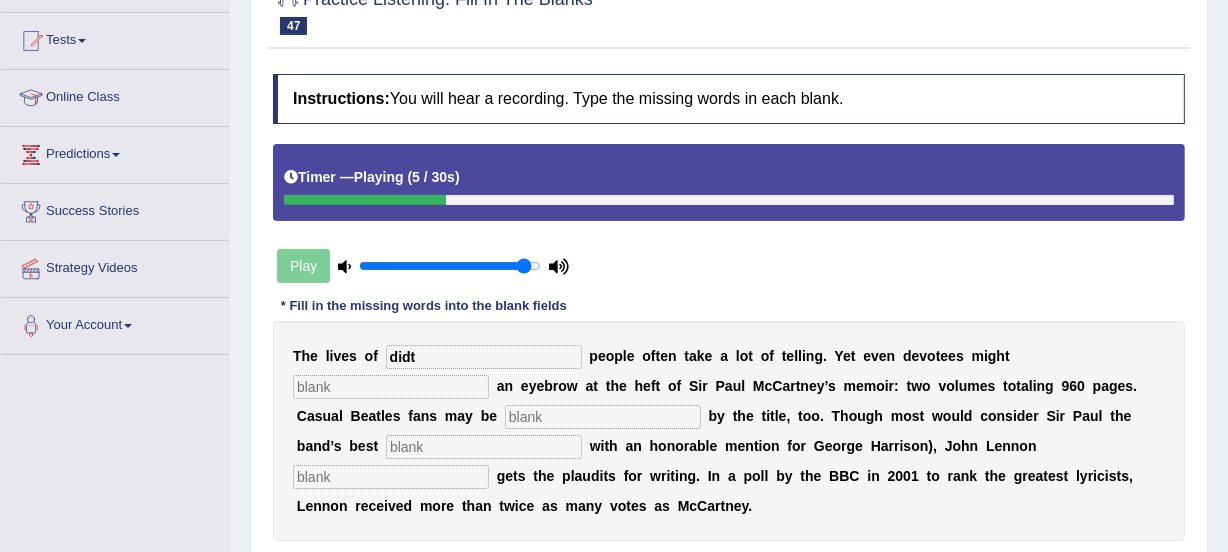 type on "didt" 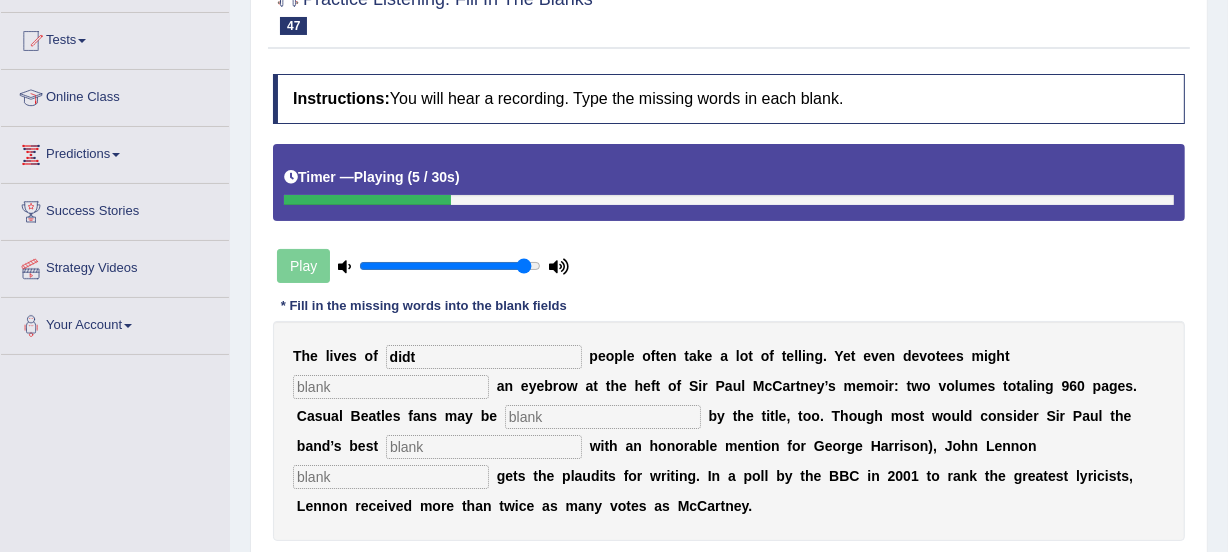 click at bounding box center (391, 387) 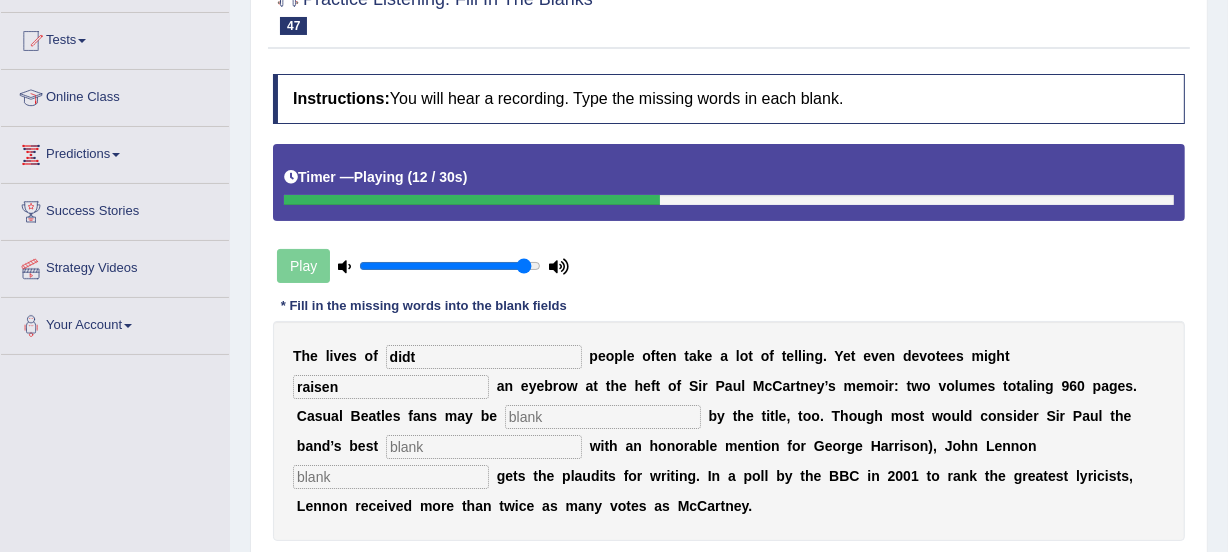 type on "raisen" 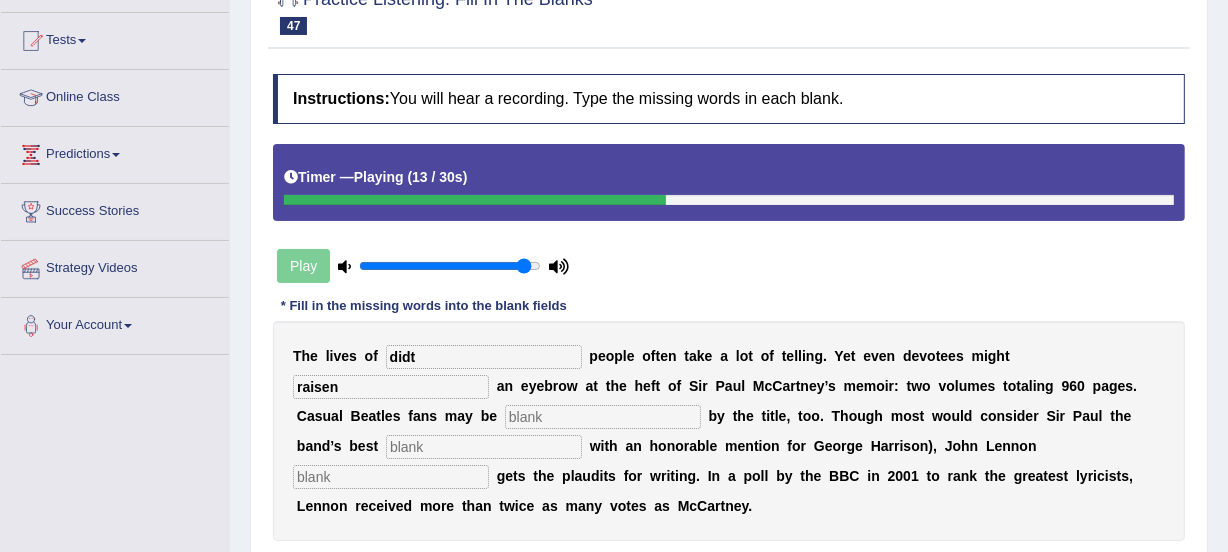 click at bounding box center (603, 417) 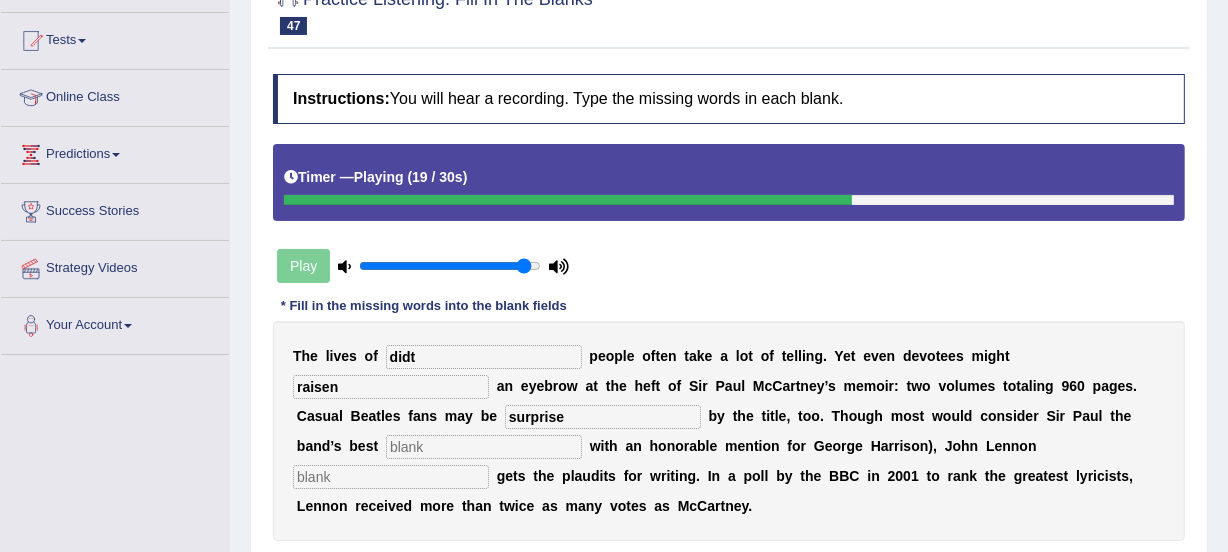 type on "surprise" 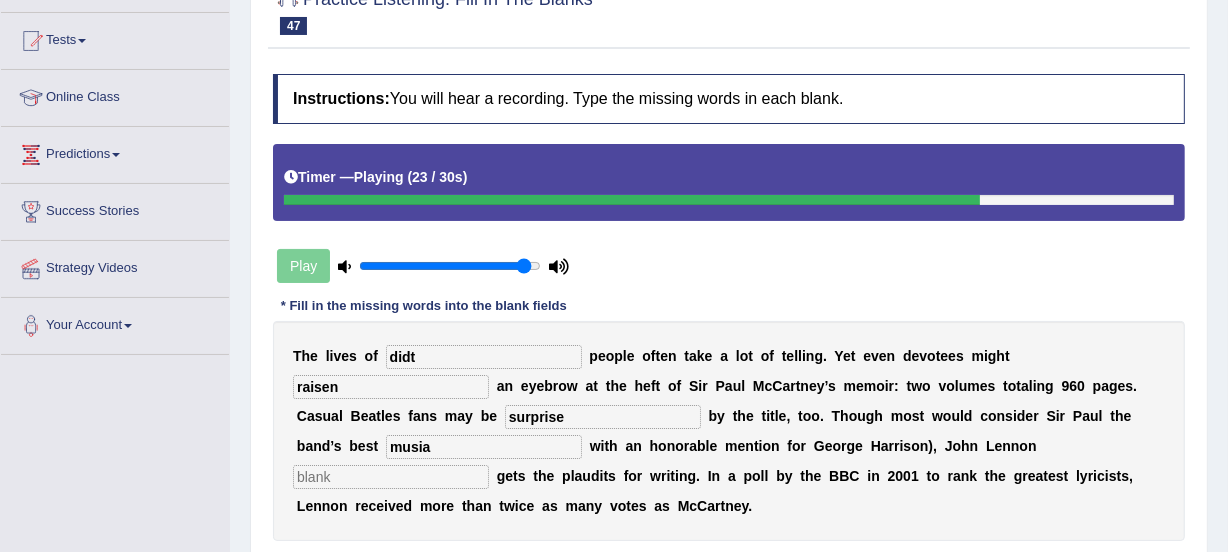 type on "musia" 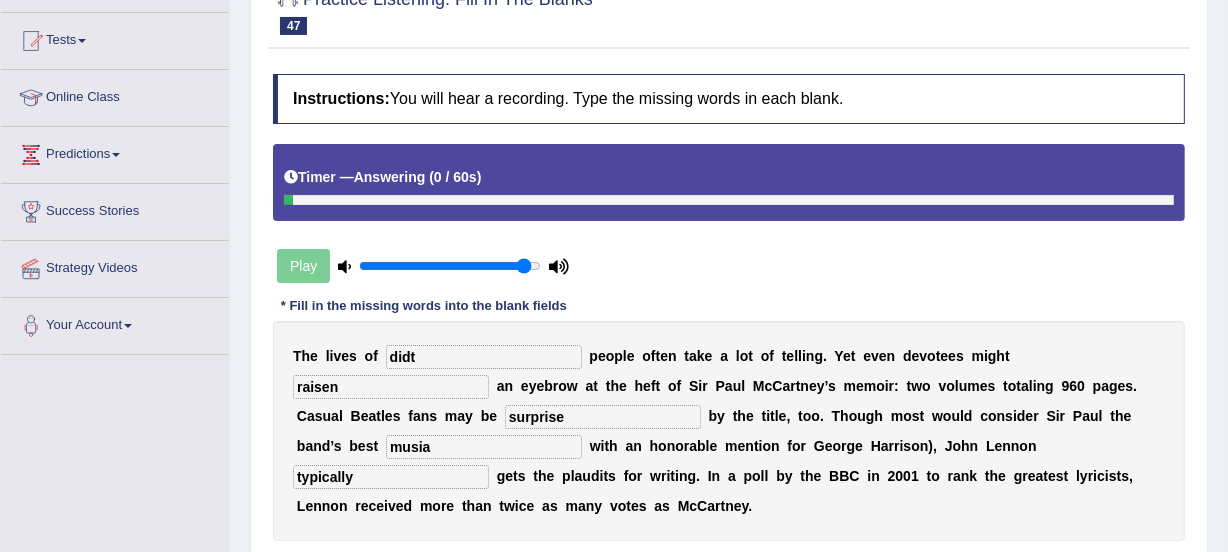 type on "typically" 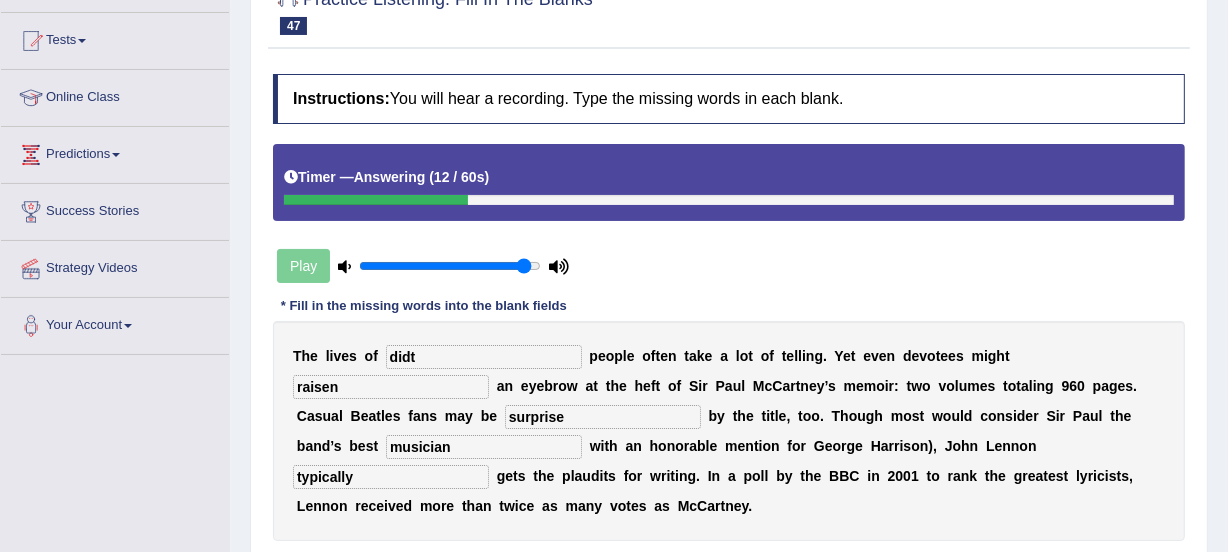 type on "musician" 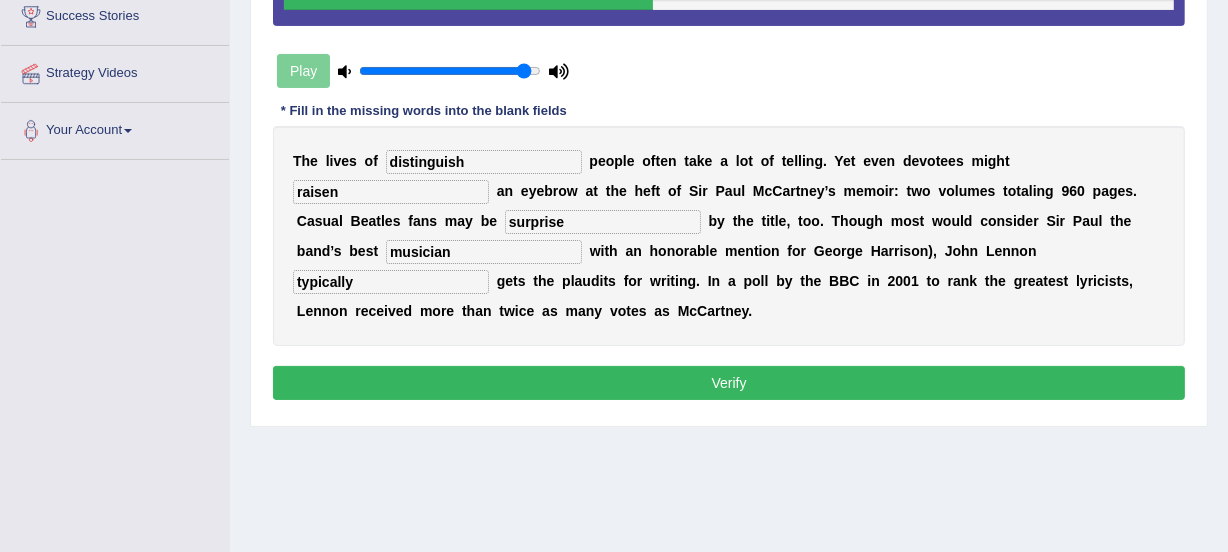scroll, scrollTop: 386, scrollLeft: 0, axis: vertical 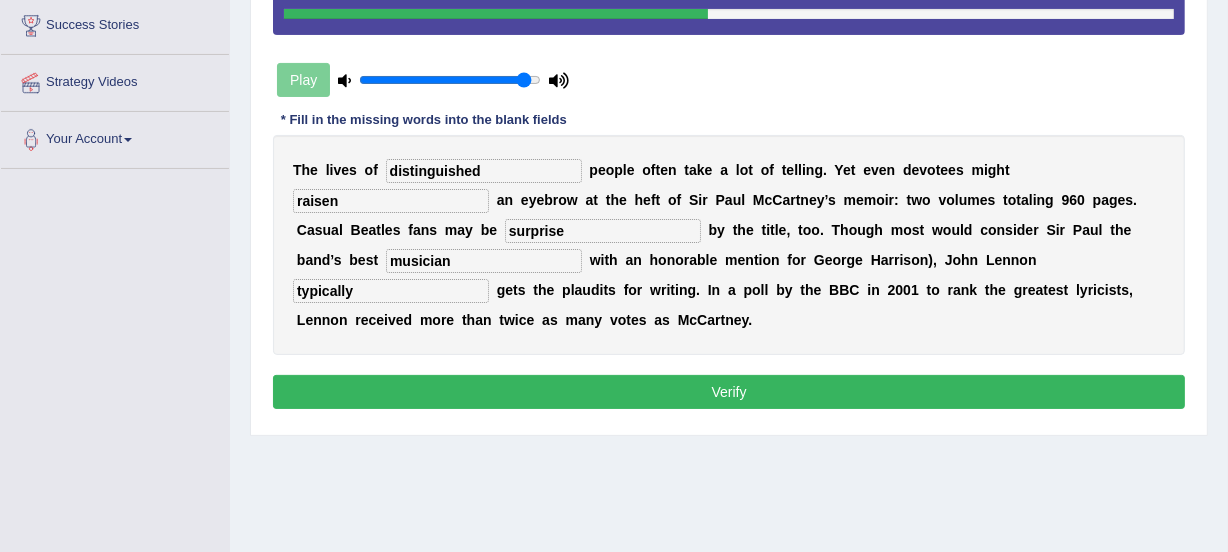type on "distinguished" 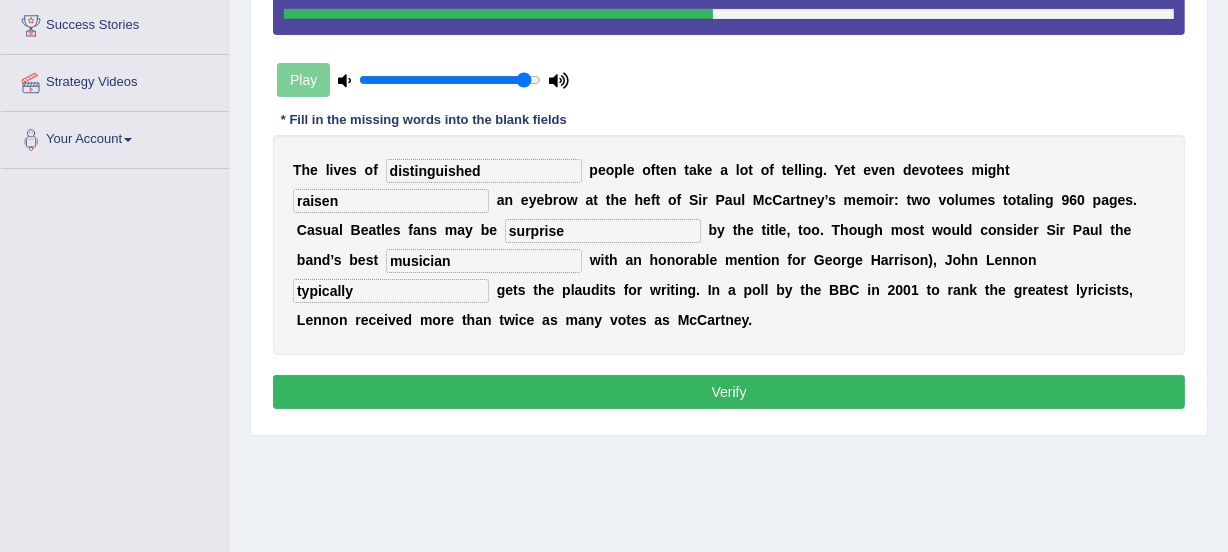 click on "Verify" at bounding box center (729, 392) 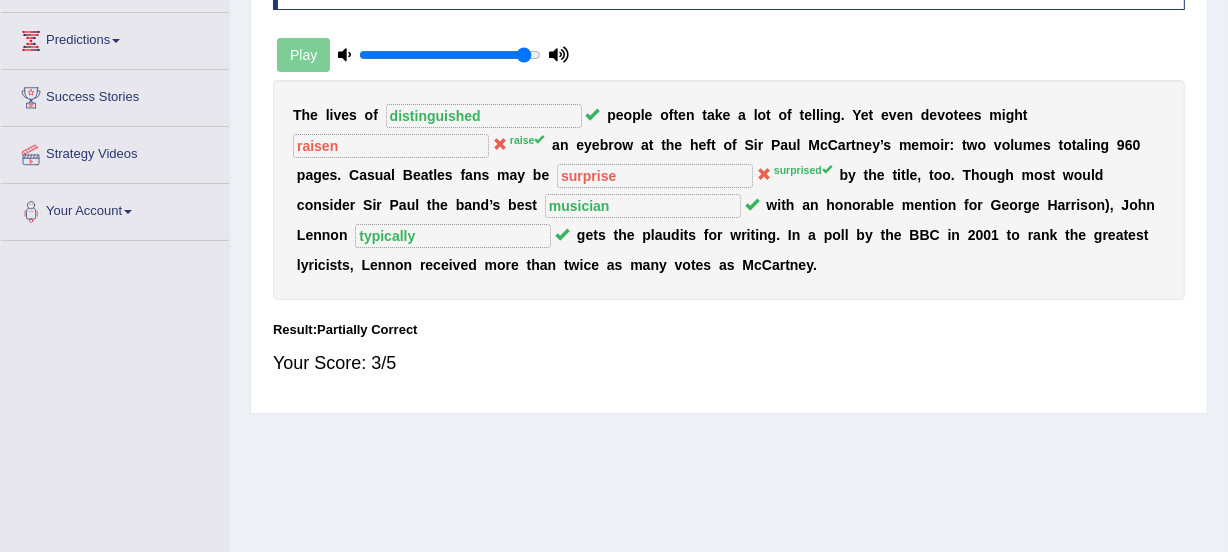 scroll, scrollTop: 313, scrollLeft: 0, axis: vertical 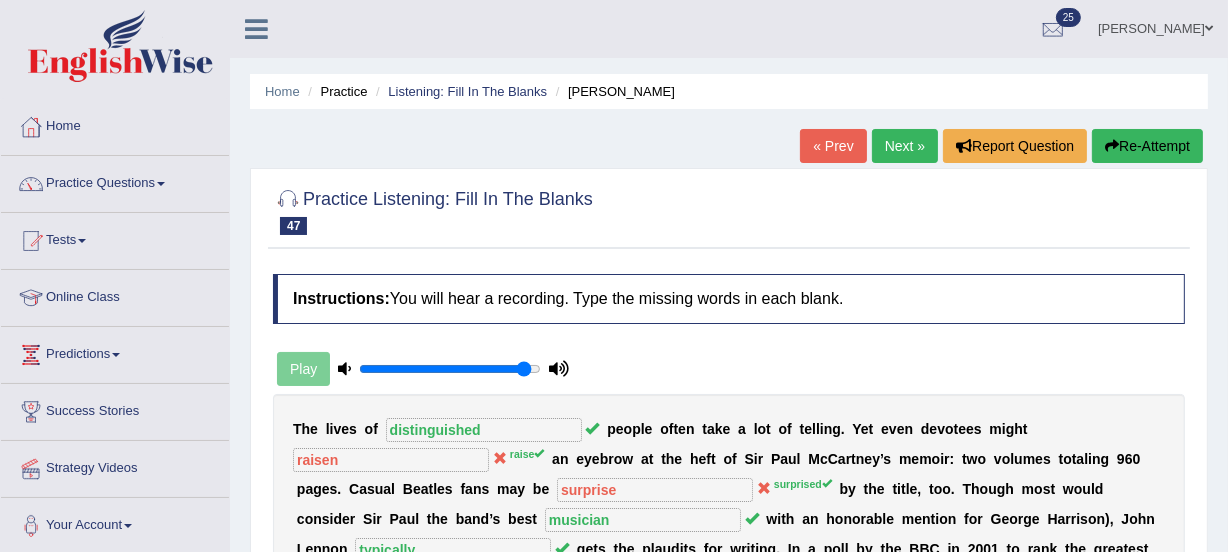 click on "Next »" at bounding box center [905, 146] 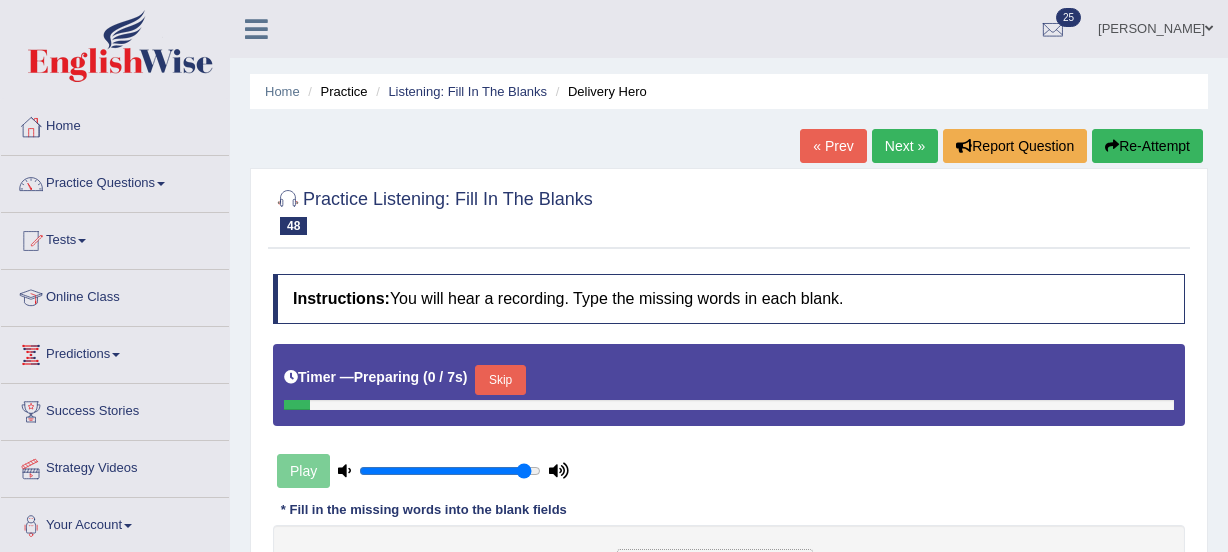 scroll, scrollTop: 0, scrollLeft: 0, axis: both 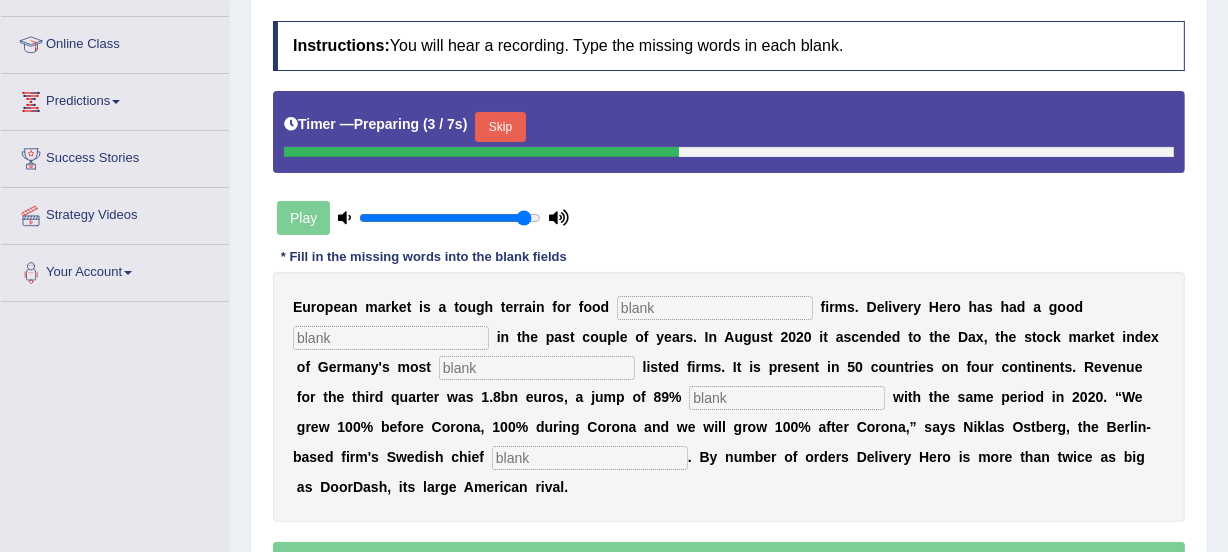 drag, startPoint x: 1233, startPoint y: 237, endPoint x: 1234, endPoint y: 358, distance: 121.004135 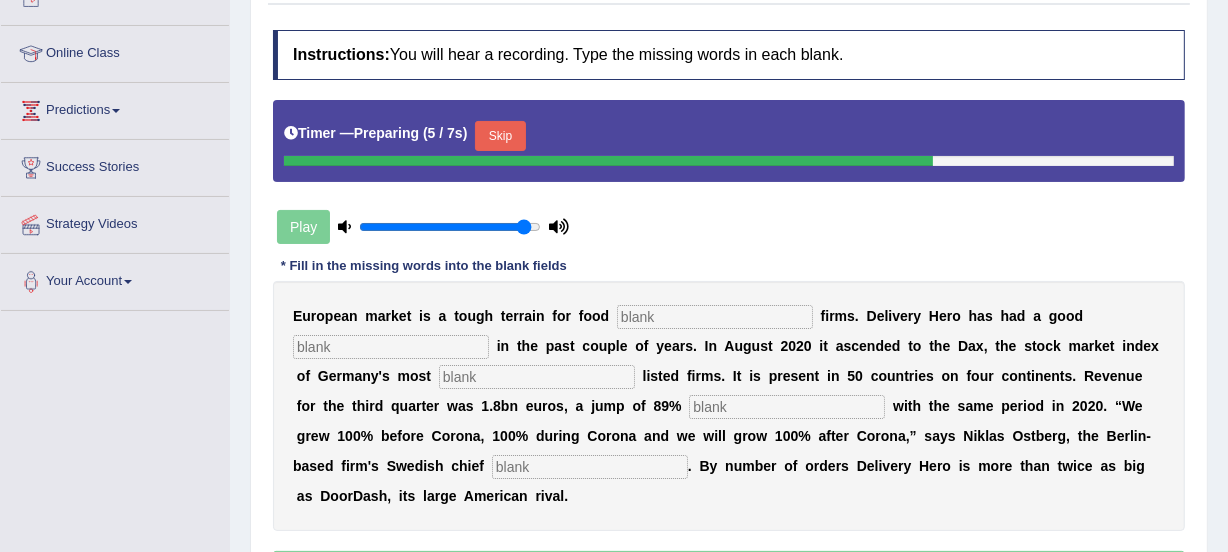 click at bounding box center [715, 317] 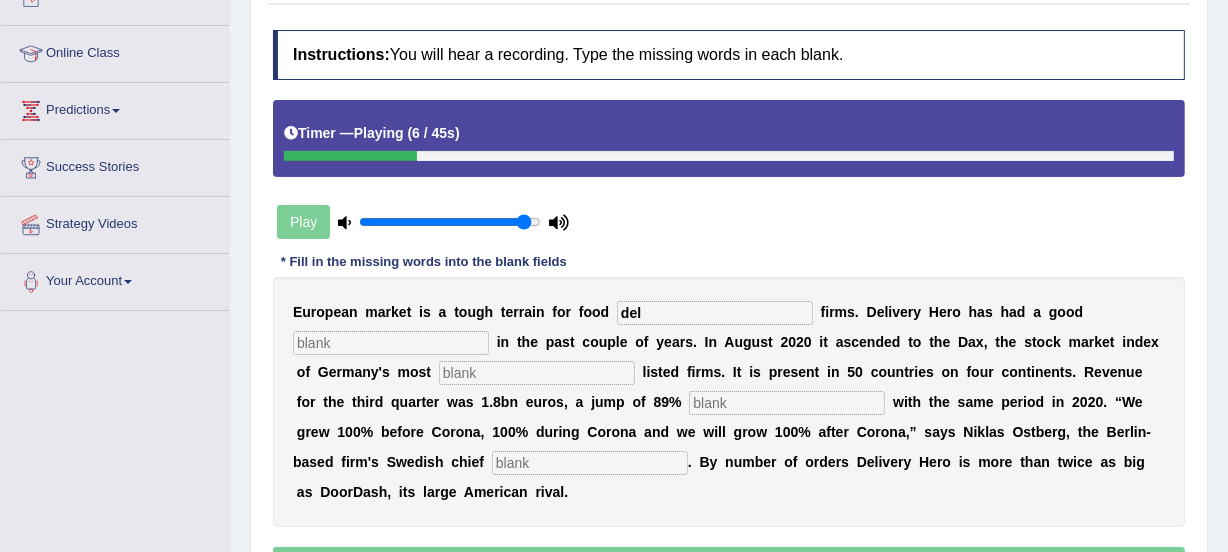 type on "del" 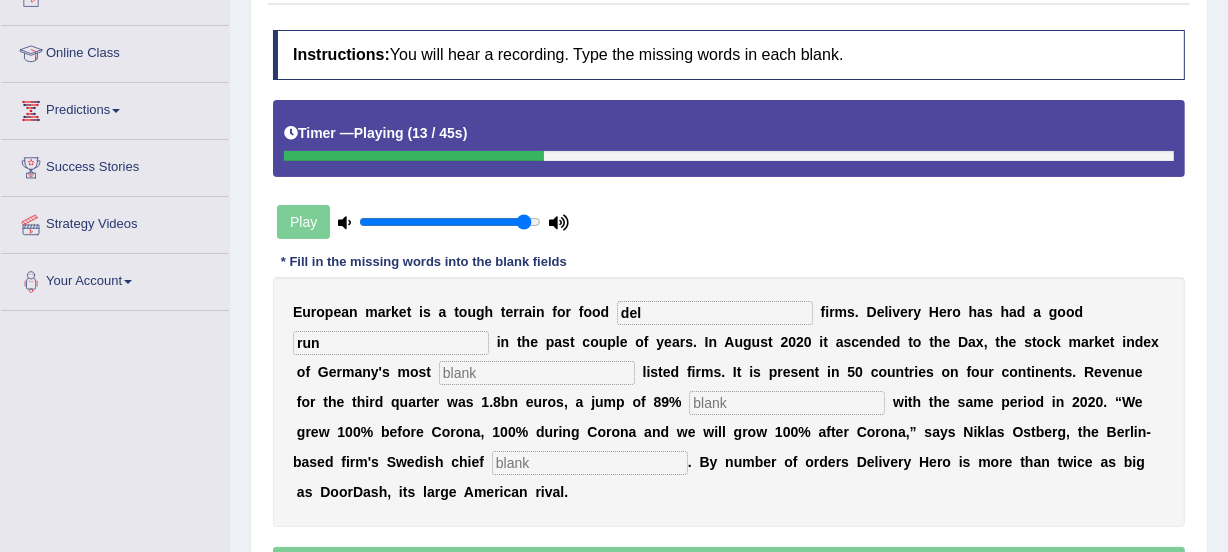 type on "run" 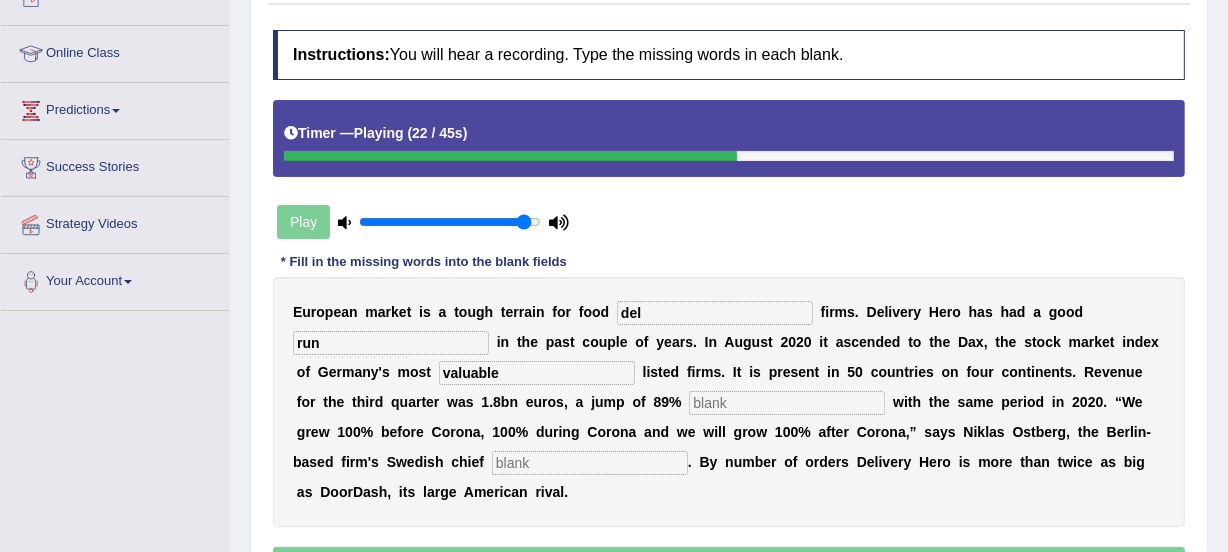 type on "valuable" 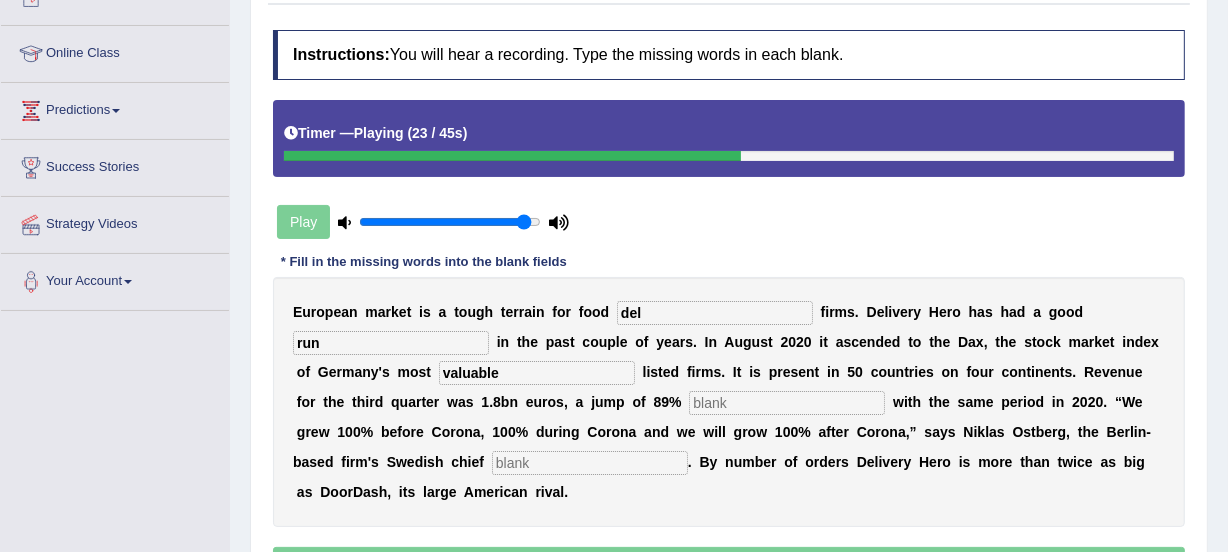 click at bounding box center [787, 403] 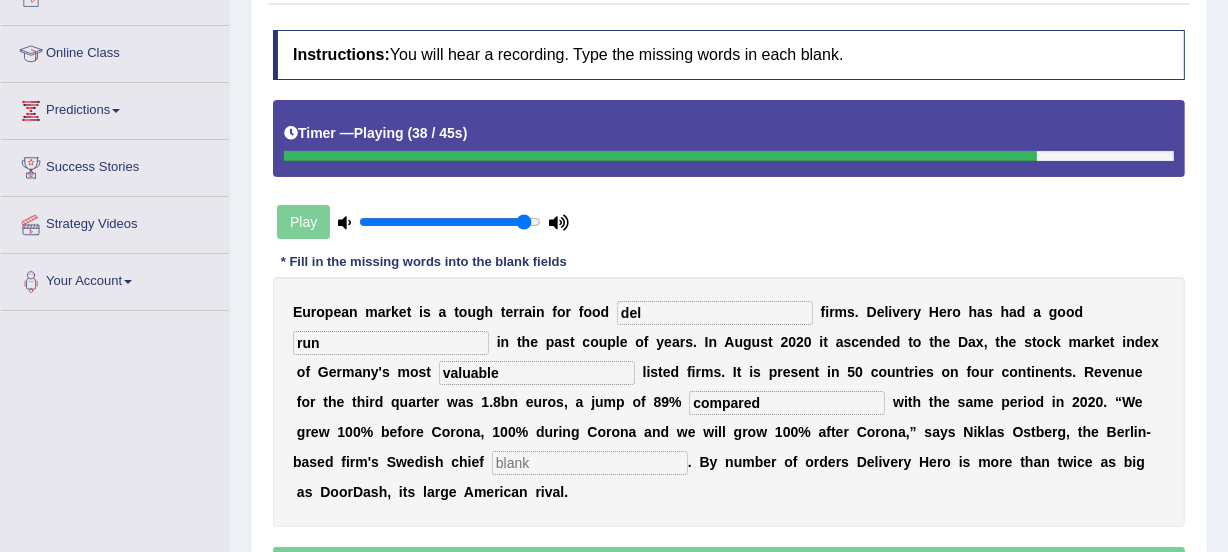 type on "compared" 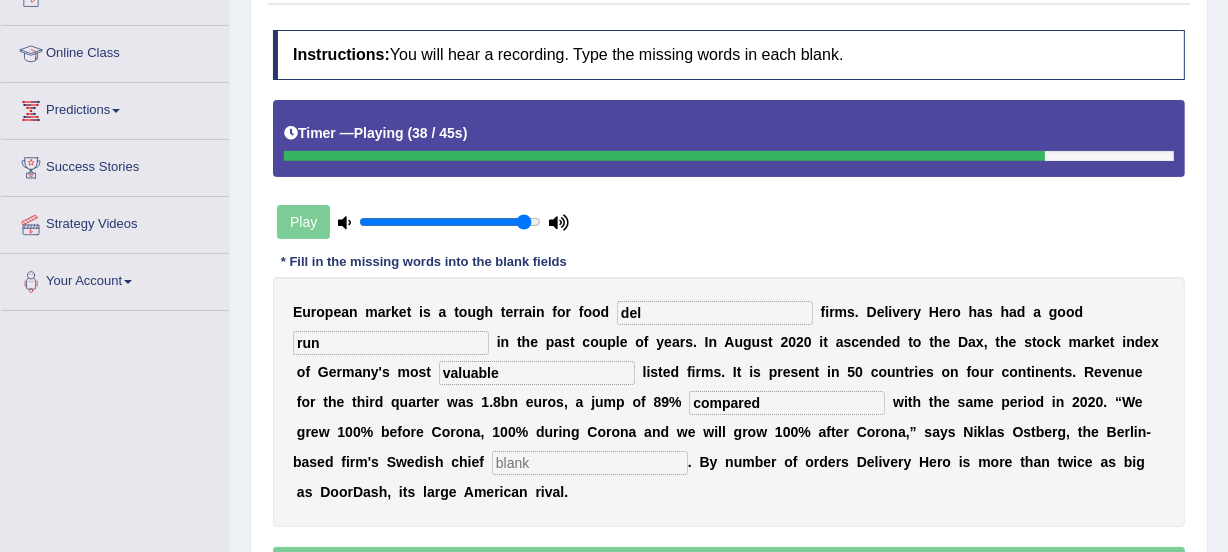 click at bounding box center (590, 463) 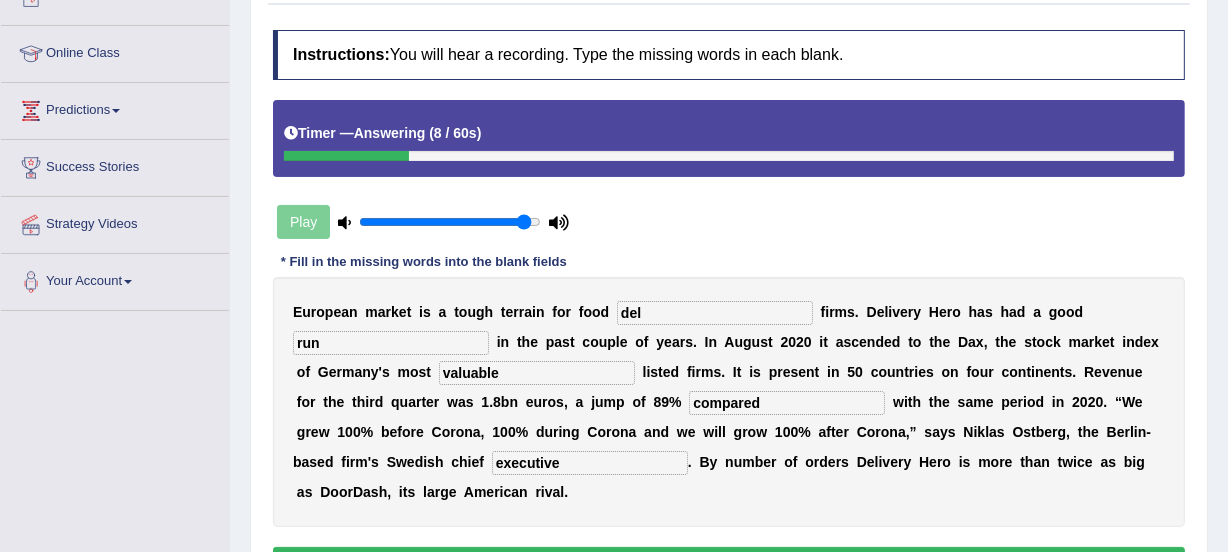 type on "executive" 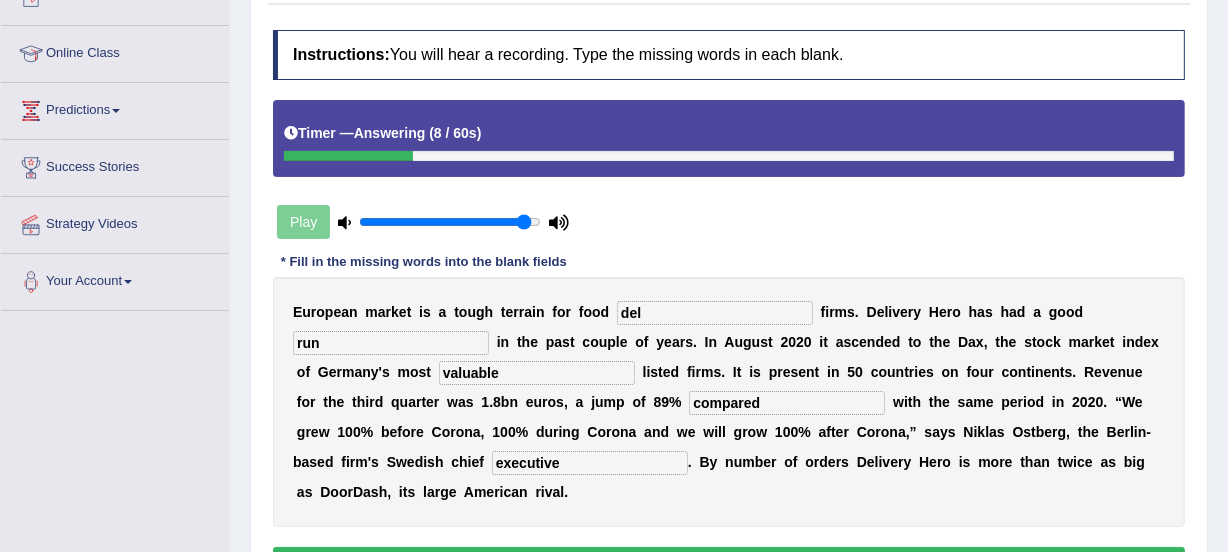 click on "del" at bounding box center [715, 313] 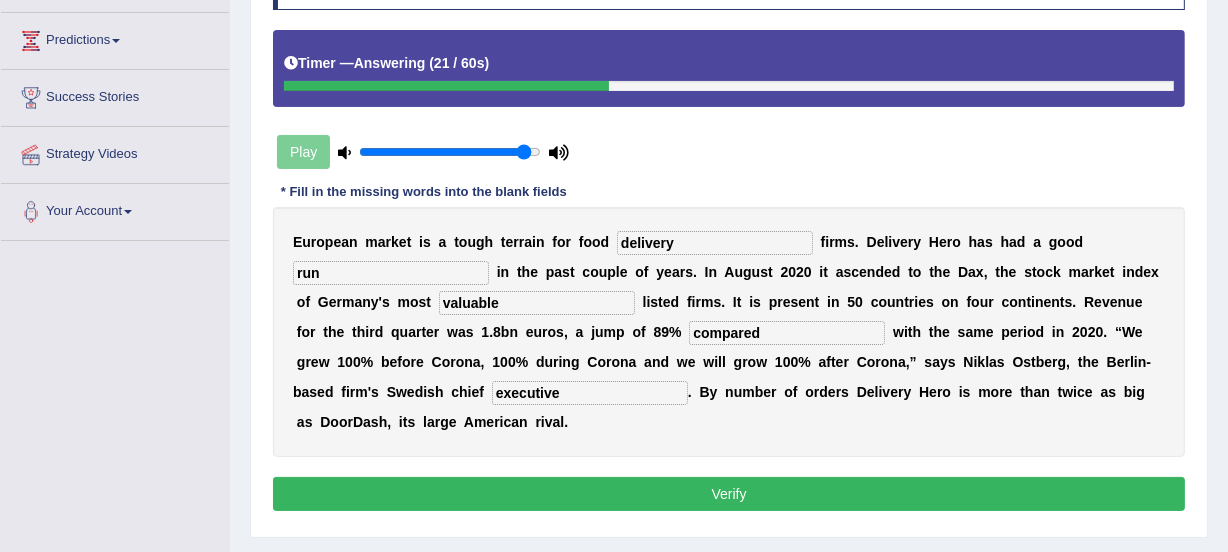 scroll, scrollTop: 309, scrollLeft: 0, axis: vertical 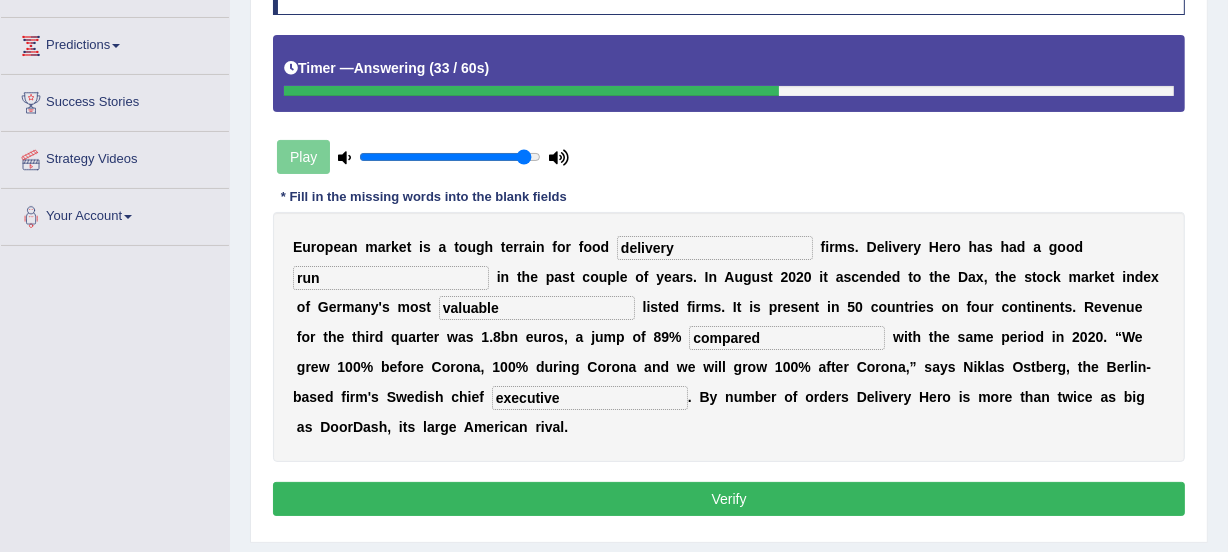 type on "delivery" 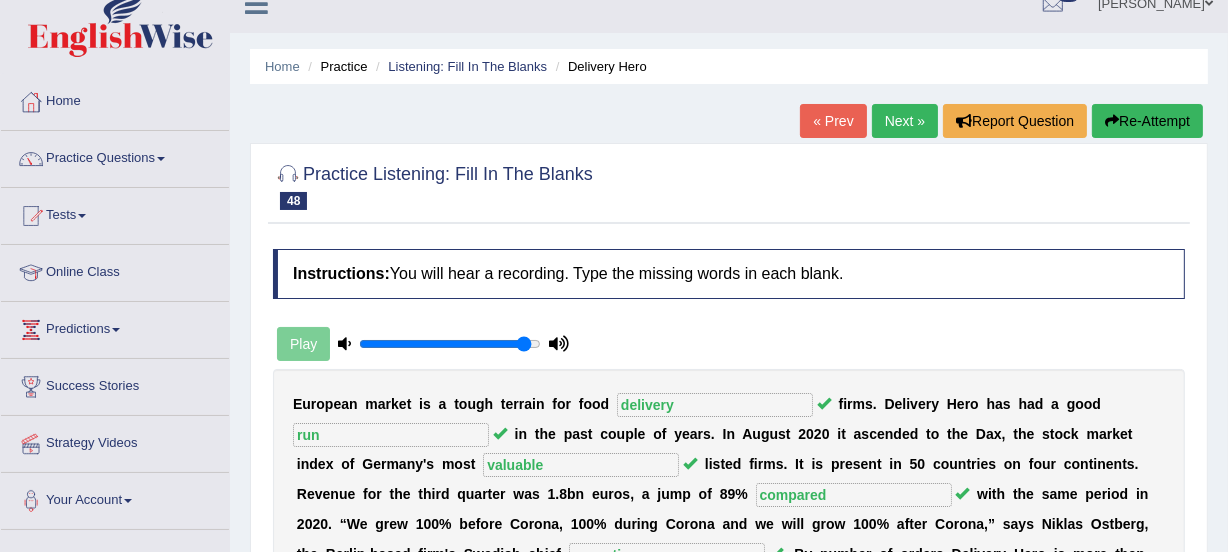 scroll, scrollTop: 0, scrollLeft: 0, axis: both 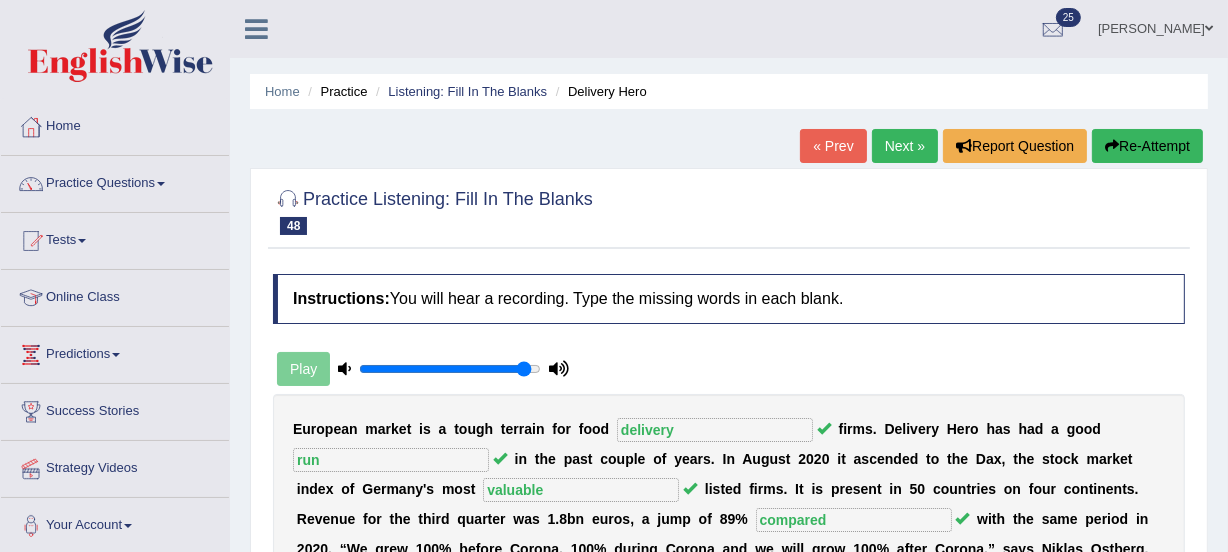click on "Next »" at bounding box center [905, 146] 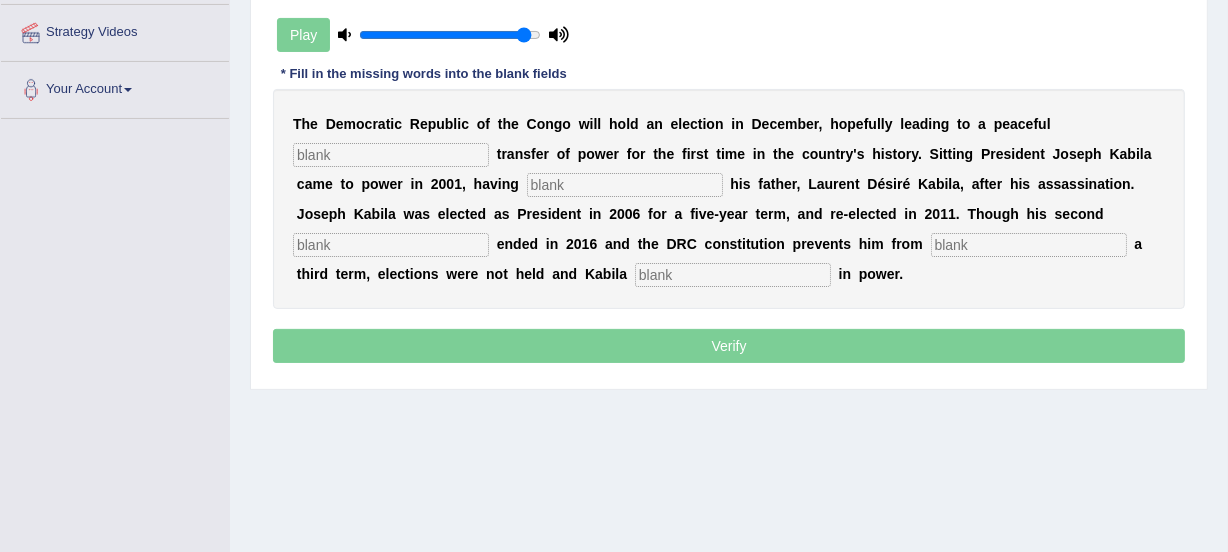 scroll, scrollTop: 436, scrollLeft: 0, axis: vertical 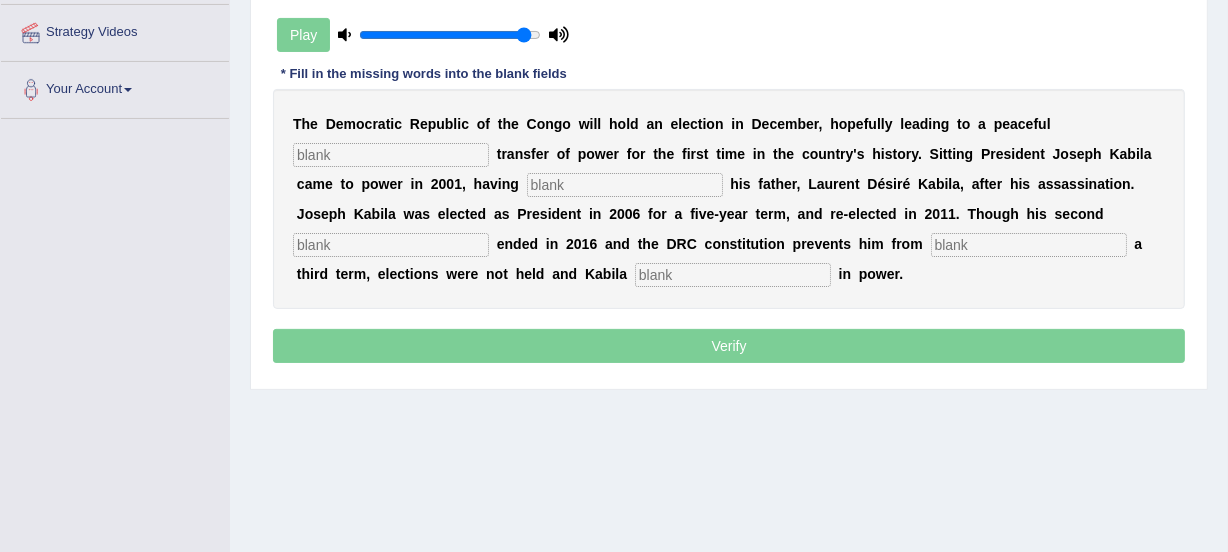 click at bounding box center (391, 155) 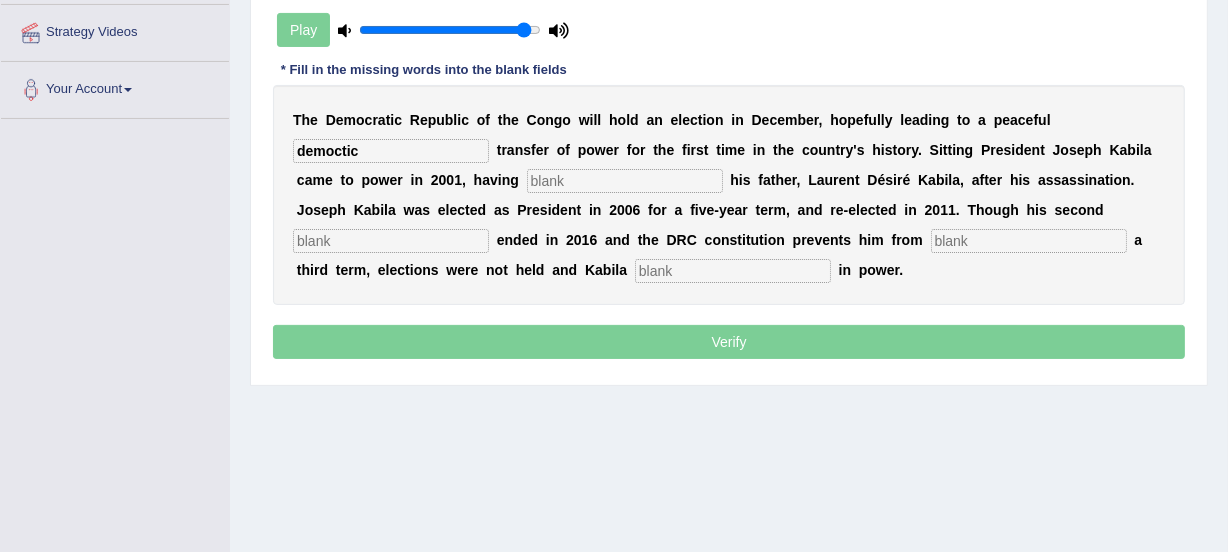 type on "democtic" 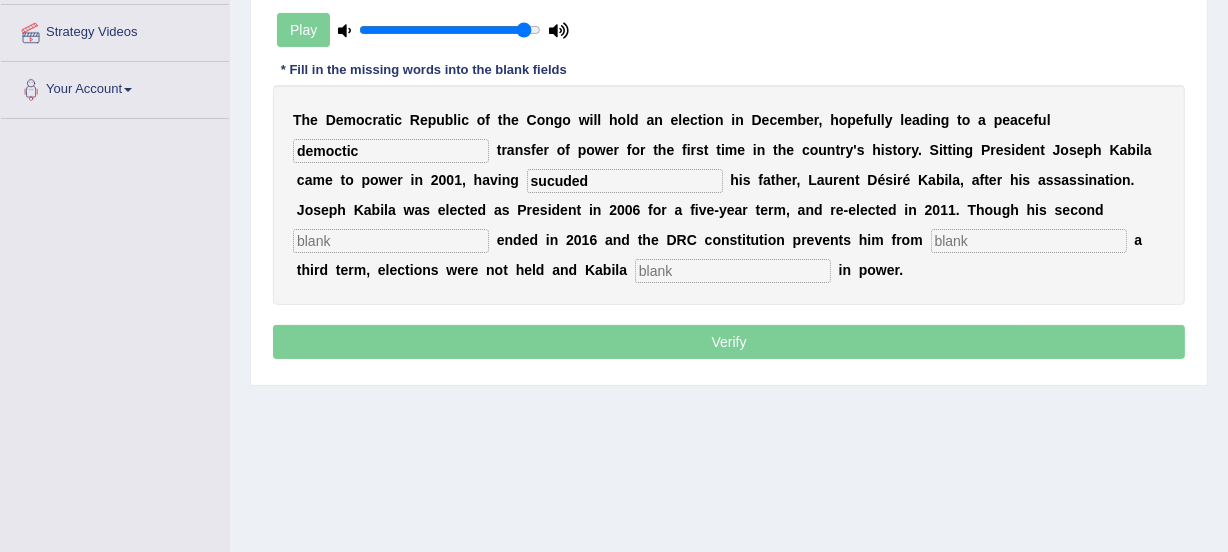 type on "sucuded" 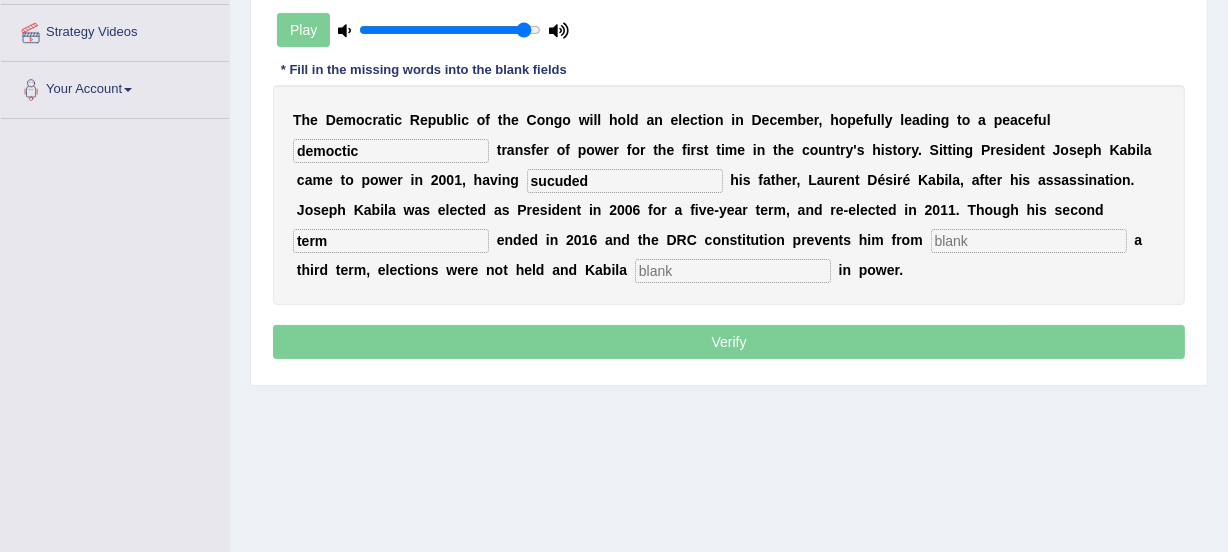 type on "term" 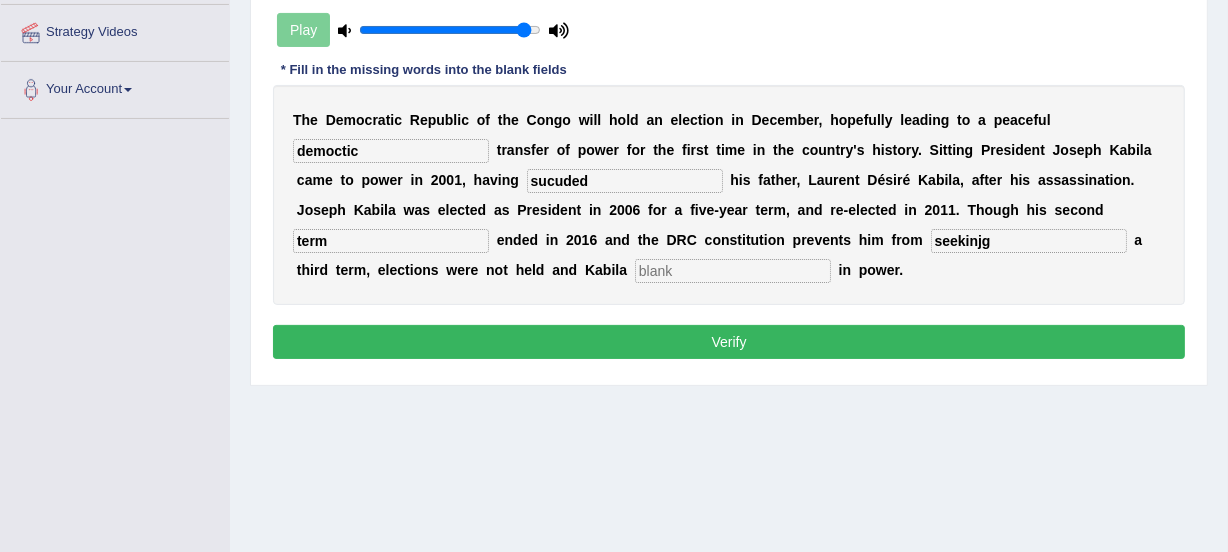 type on "seekinjg" 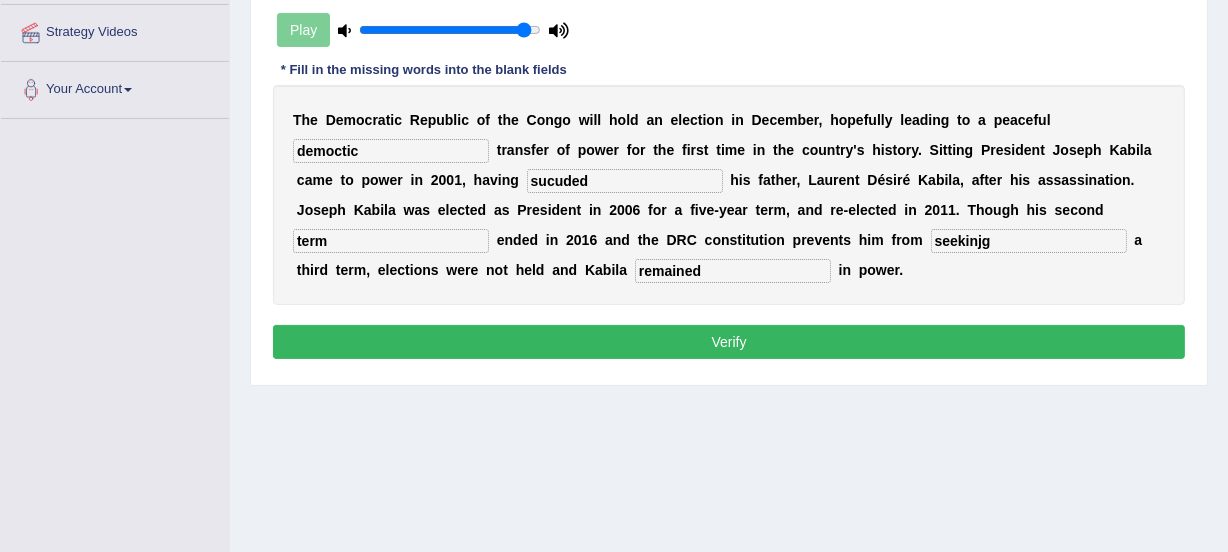 type on "remained" 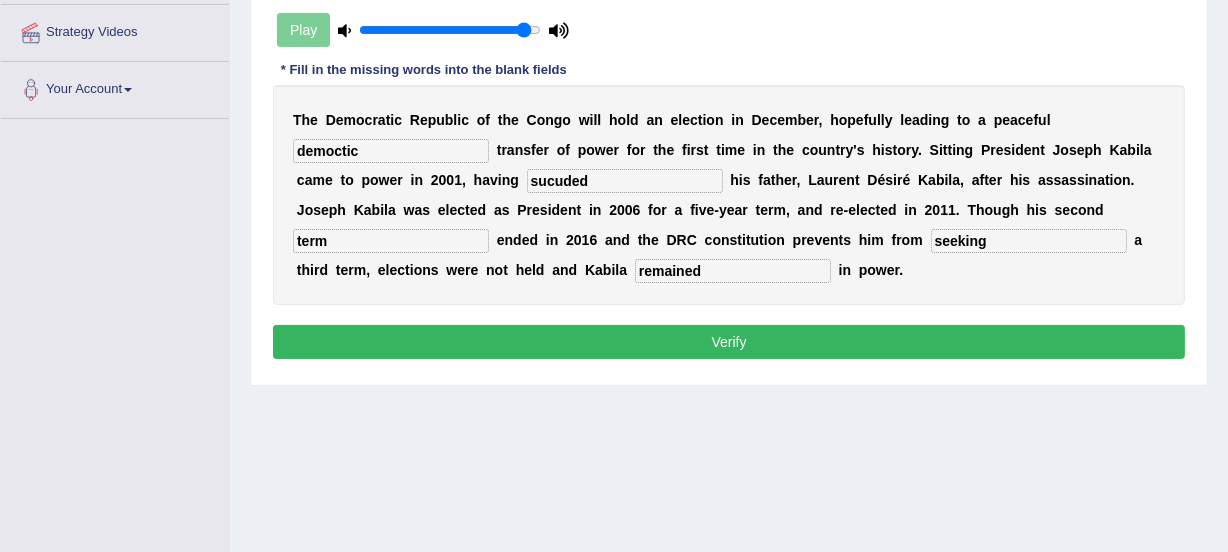 type on "seeking" 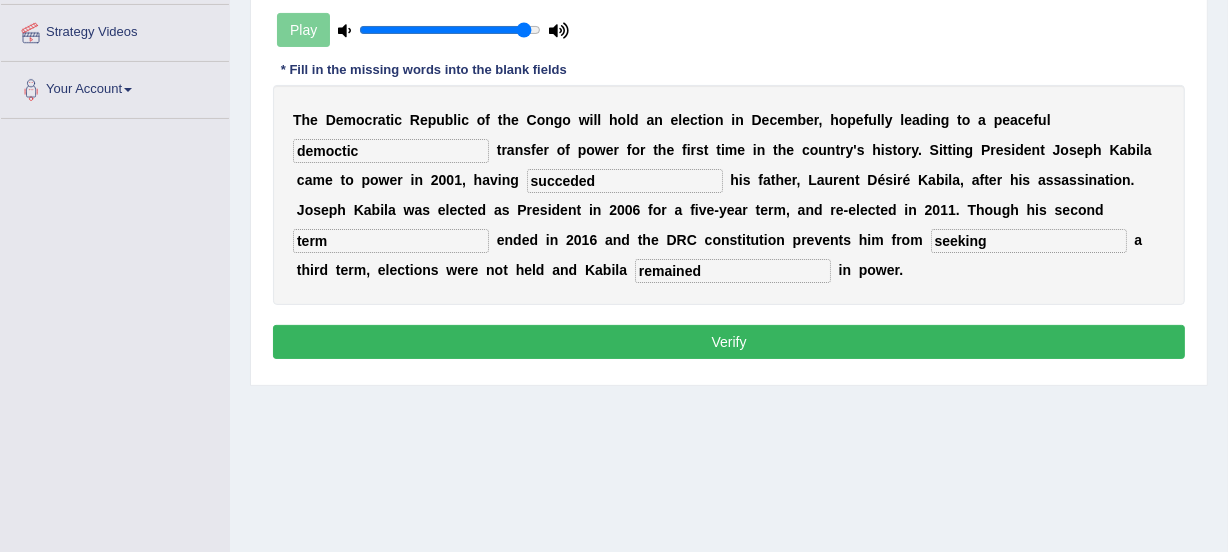 type on "succeded" 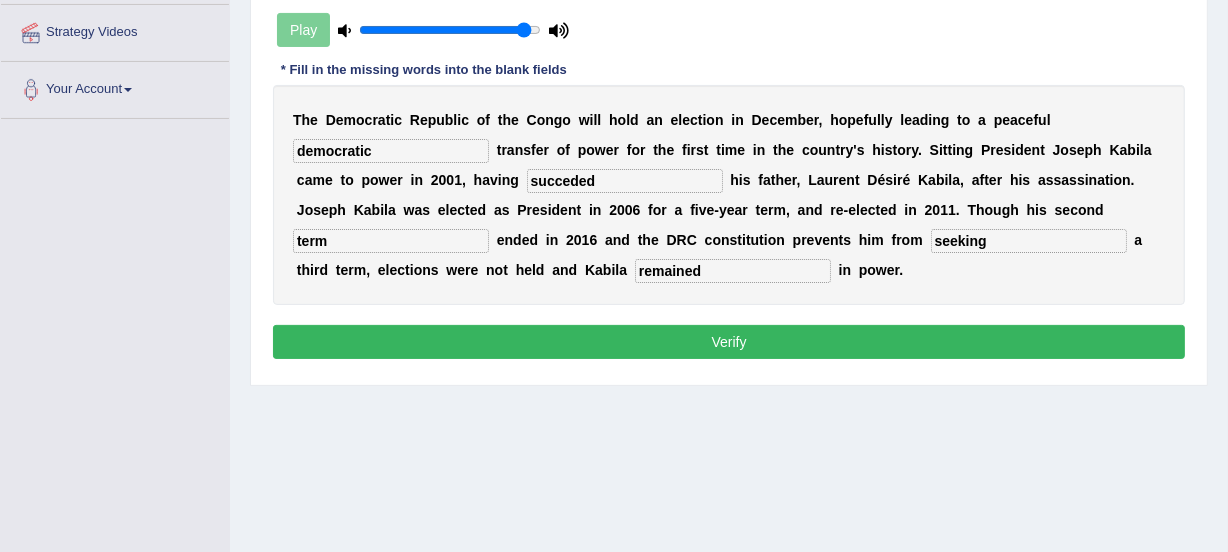 type on "democratic" 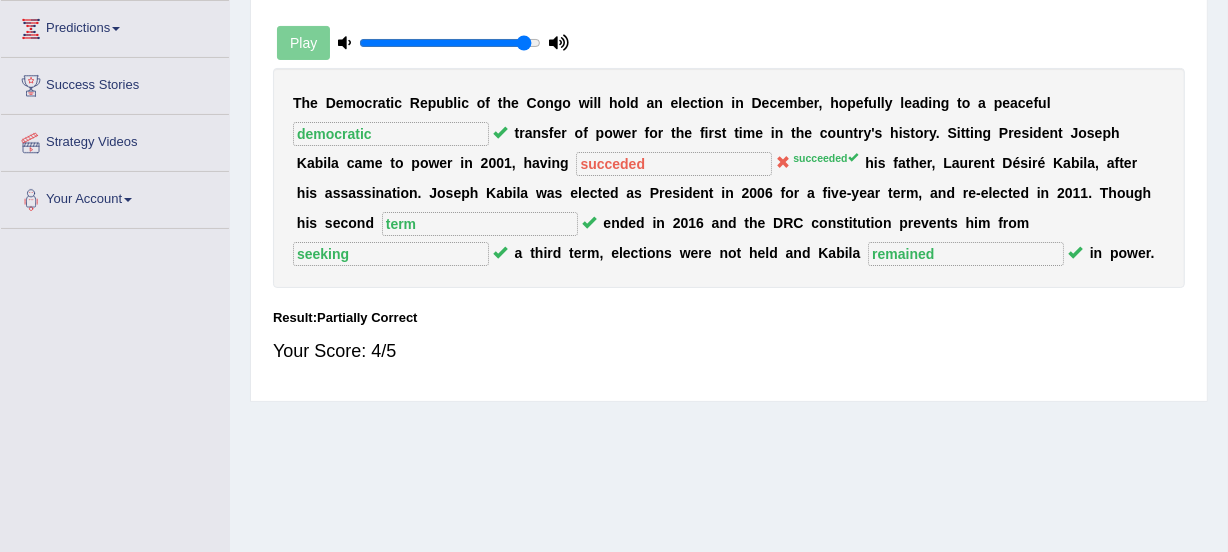 scroll, scrollTop: 307, scrollLeft: 0, axis: vertical 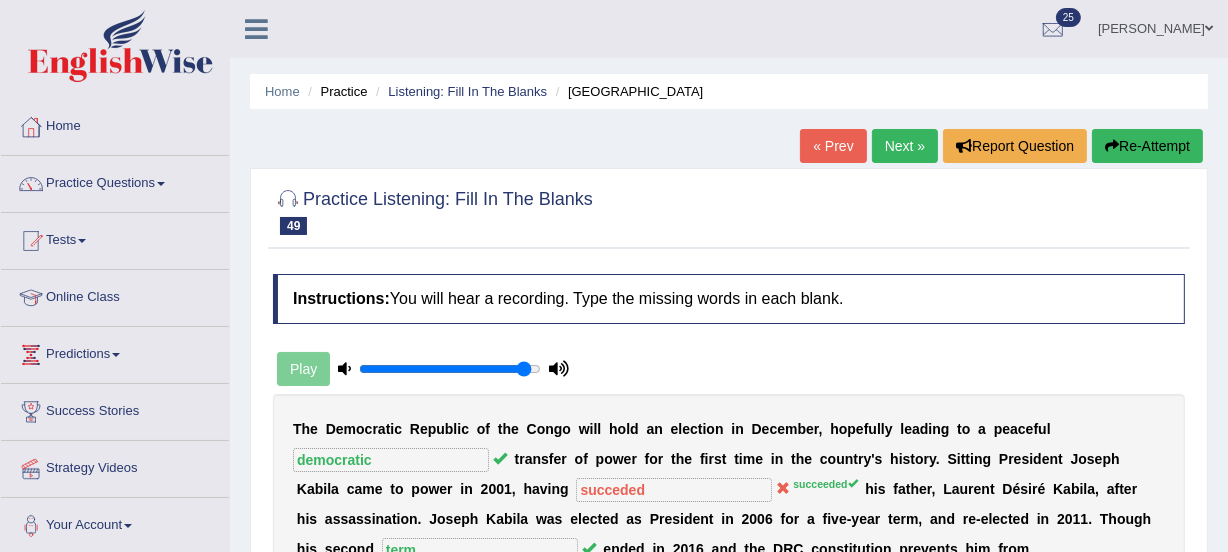 click on "Next »" at bounding box center (905, 146) 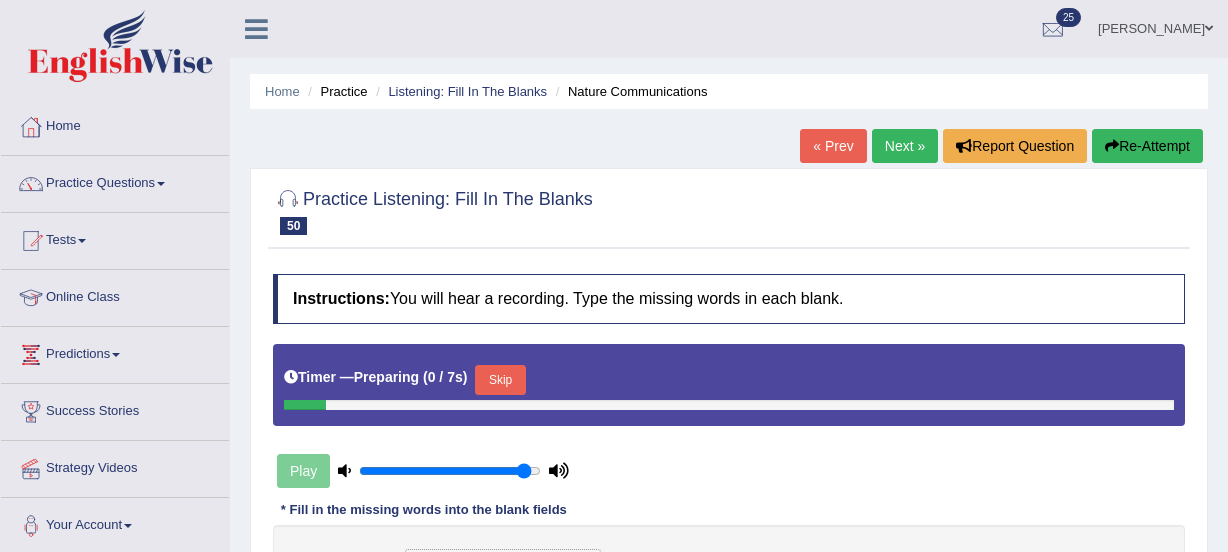 scroll, scrollTop: 0, scrollLeft: 0, axis: both 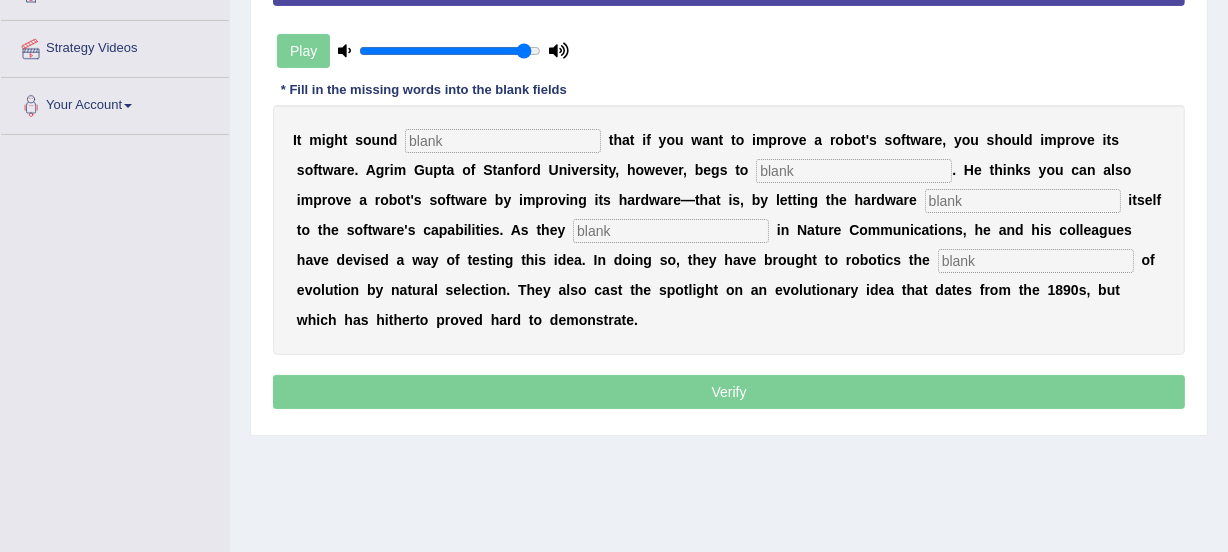 click at bounding box center (503, 141) 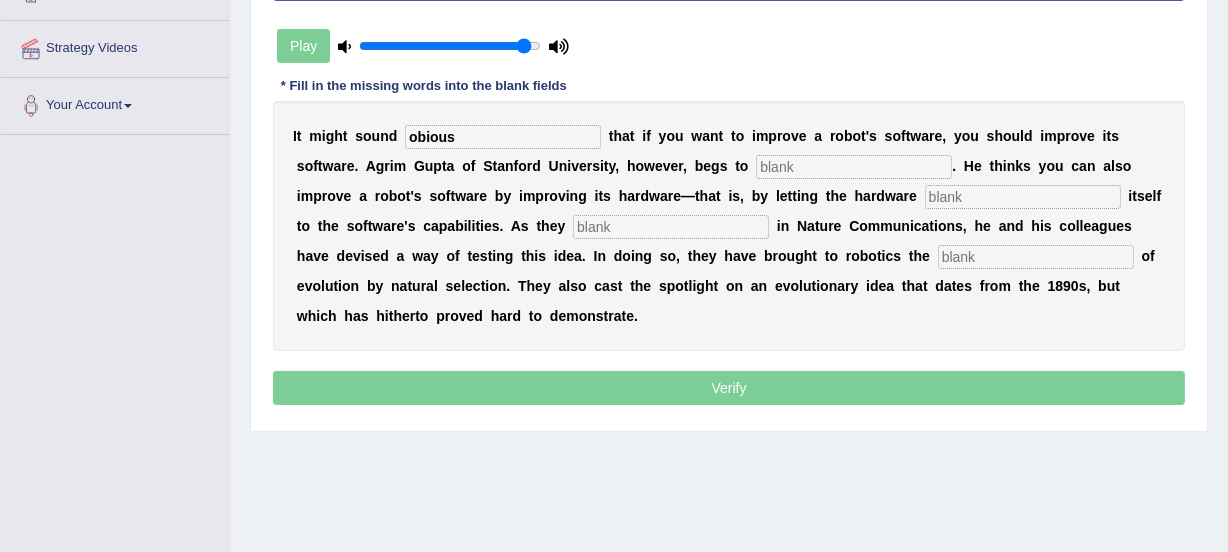 type on "obious" 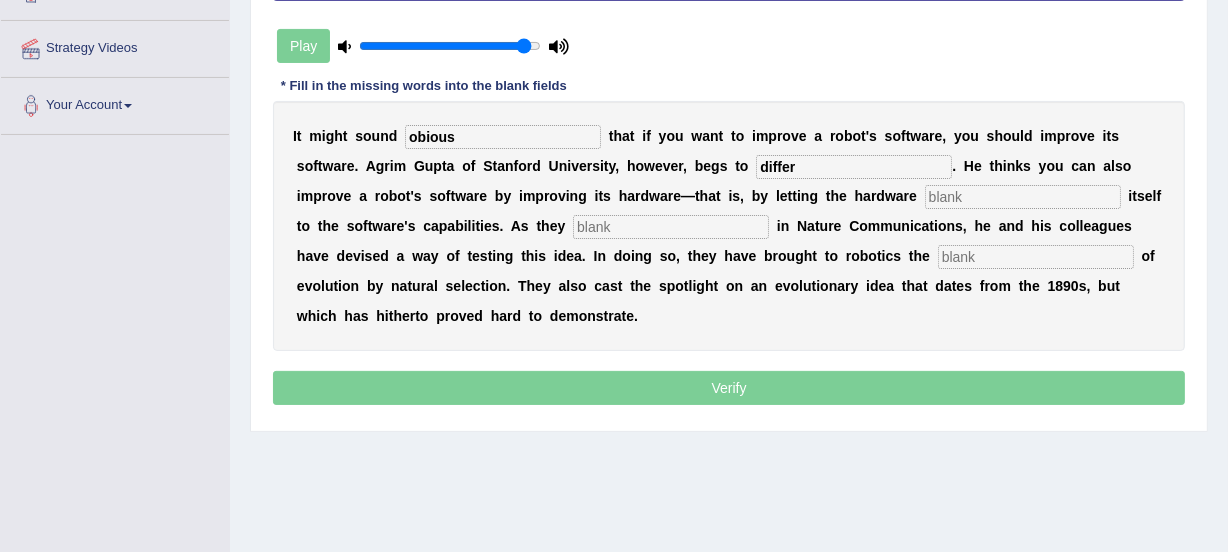 type on "differ" 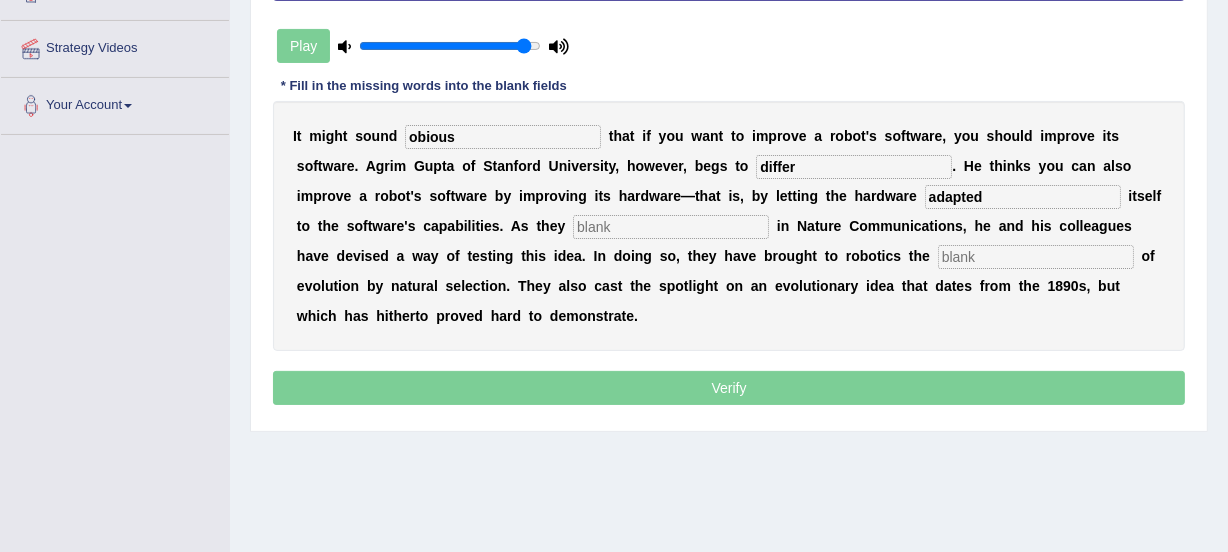 type on "adapted" 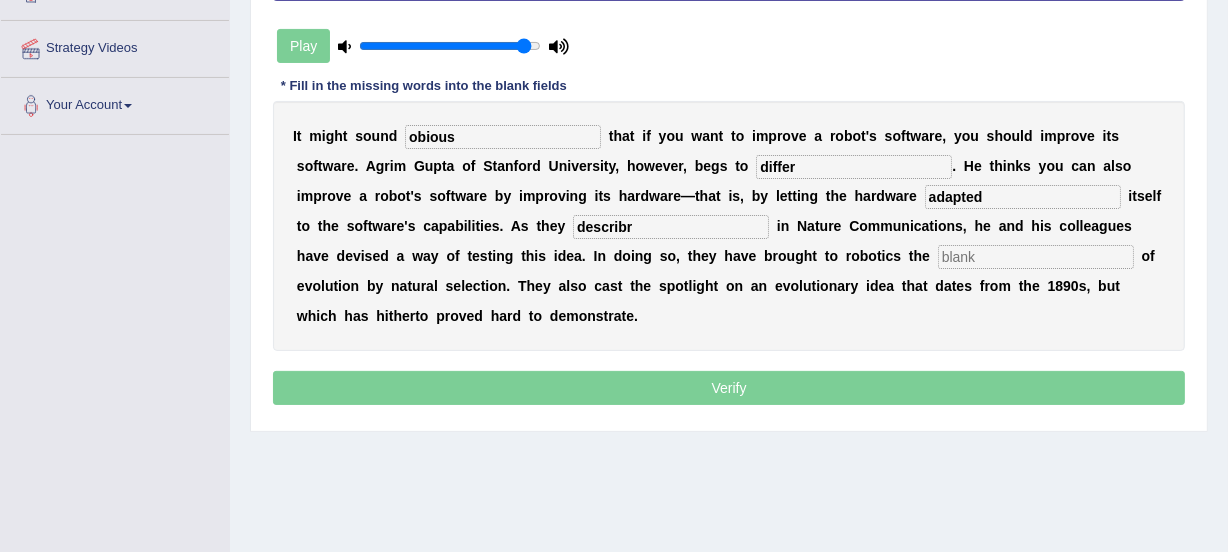 type on "describr" 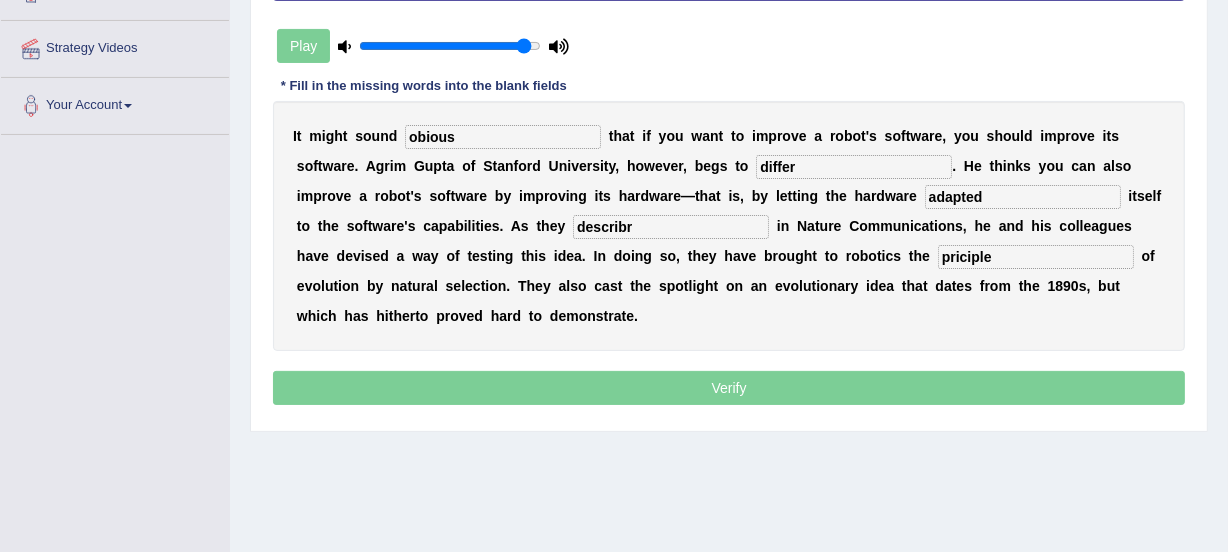 click on "priciple" at bounding box center [1036, 257] 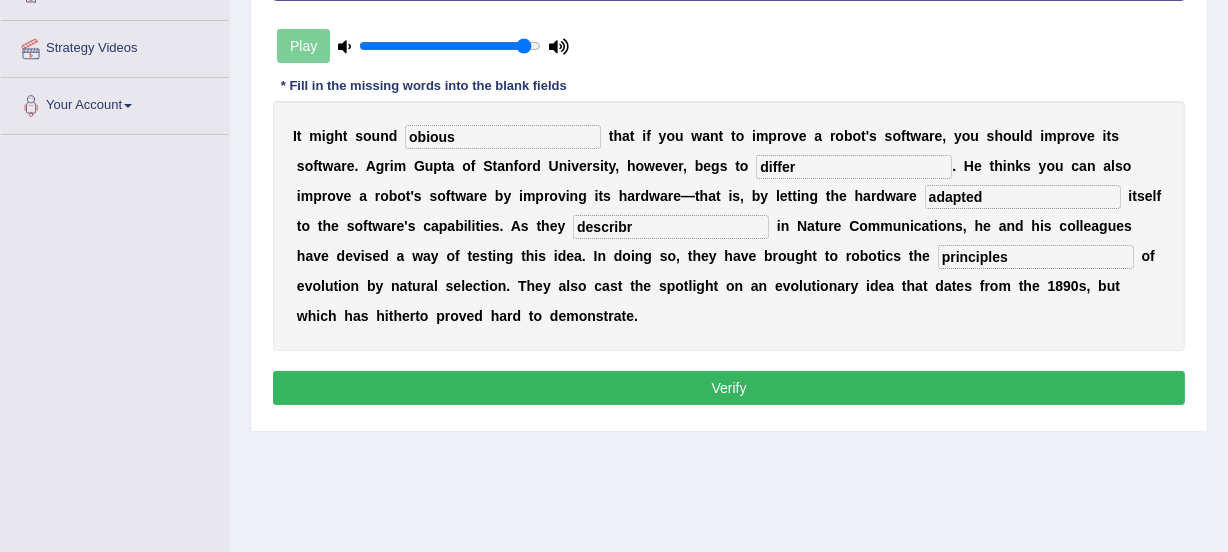 type on "principles" 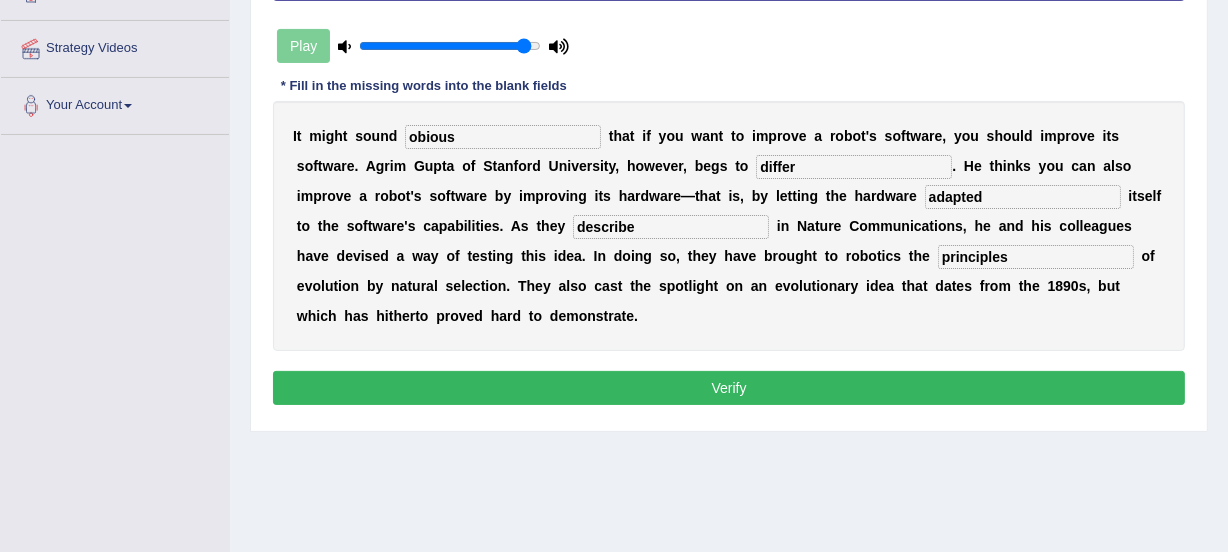 type on "describe" 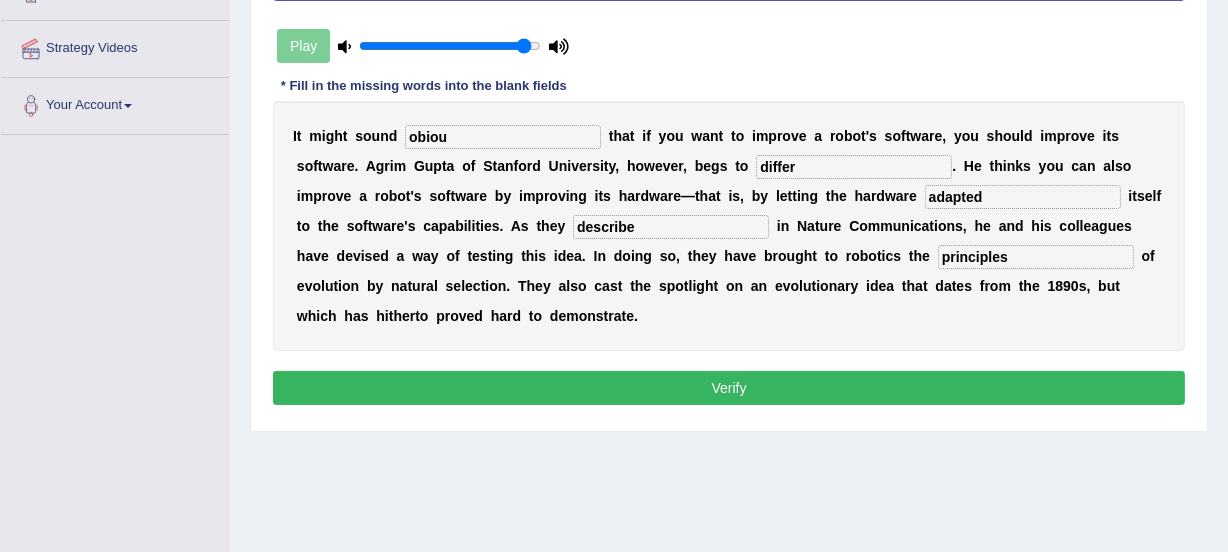 type on "obious" 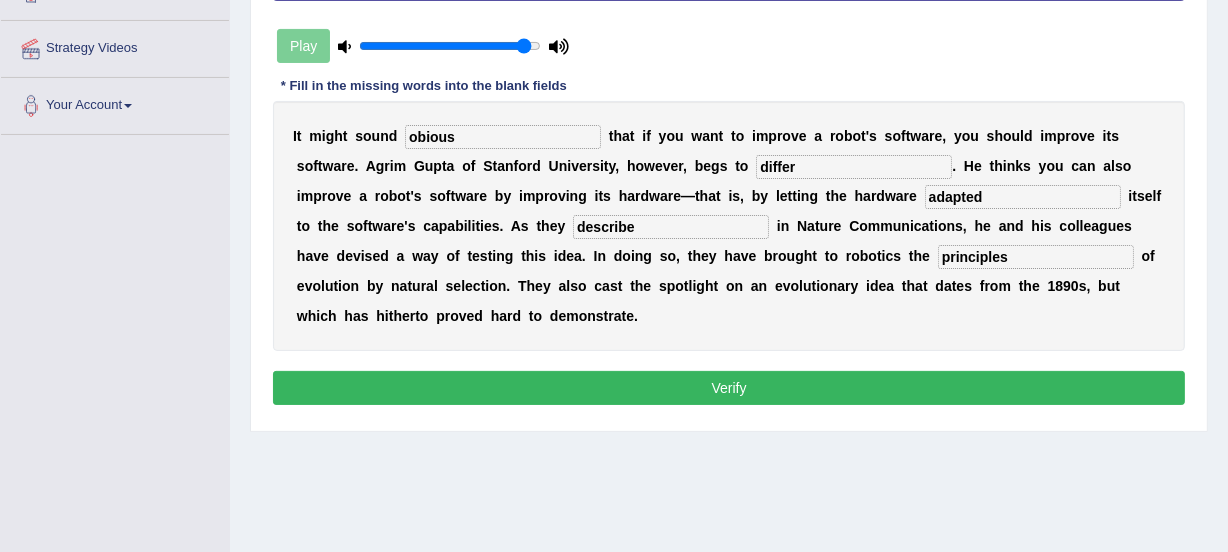 click on "Verify" at bounding box center [729, 388] 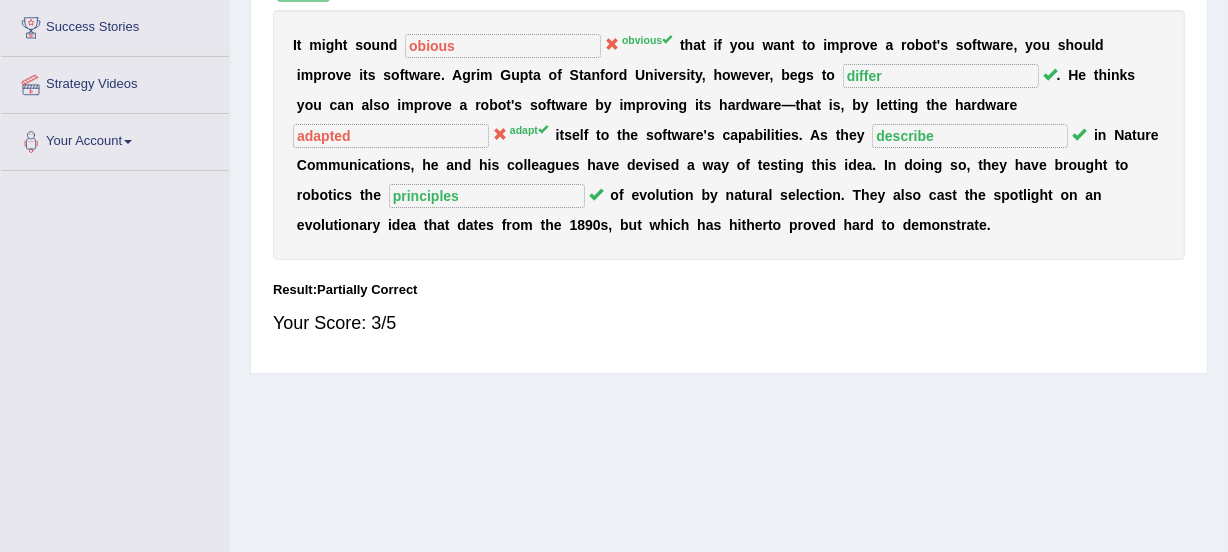 scroll, scrollTop: 348, scrollLeft: 0, axis: vertical 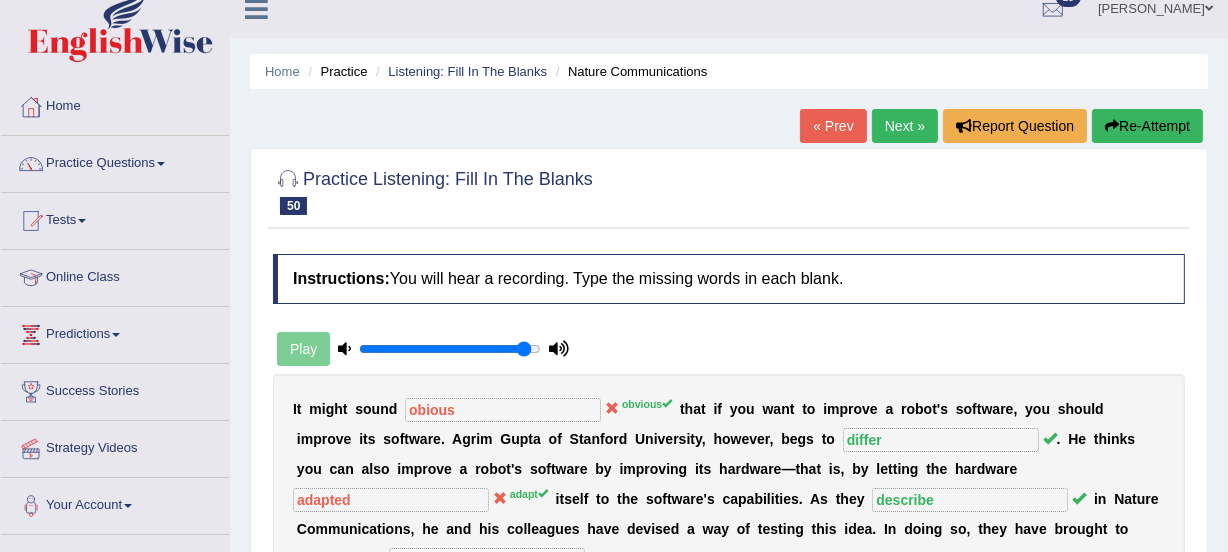 click on "Re-Attempt" at bounding box center [1147, 126] 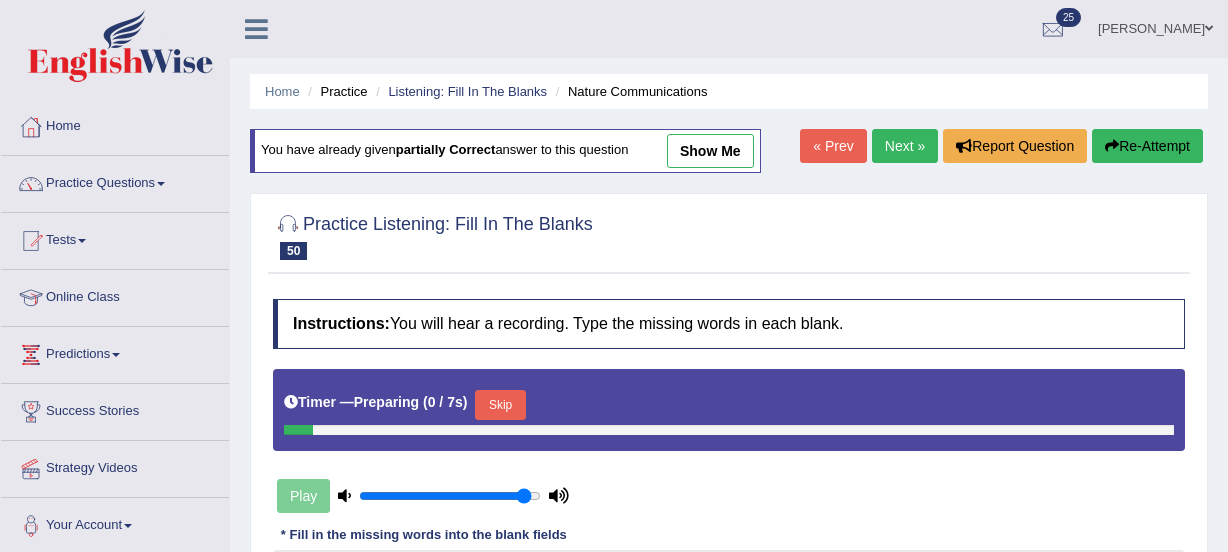 scroll, scrollTop: 384, scrollLeft: 0, axis: vertical 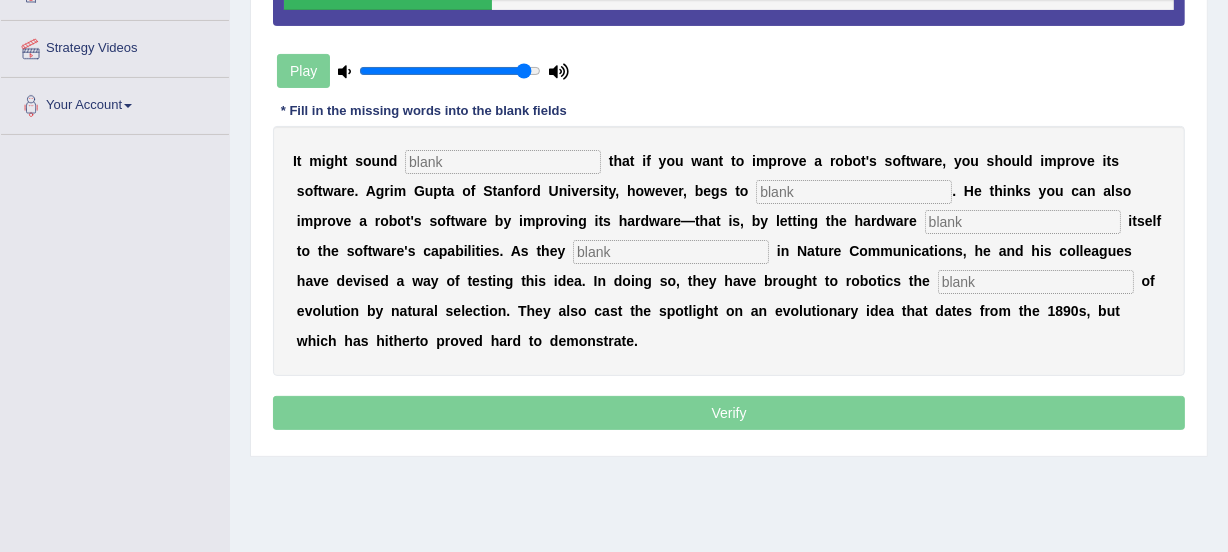 click at bounding box center (854, 192) 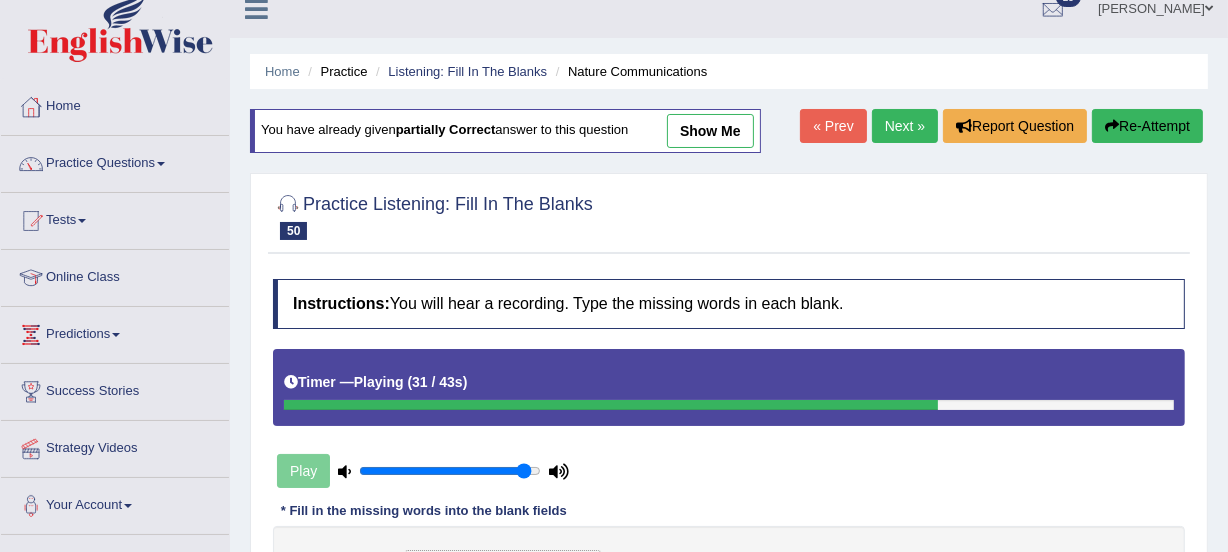 scroll, scrollTop: 9, scrollLeft: 0, axis: vertical 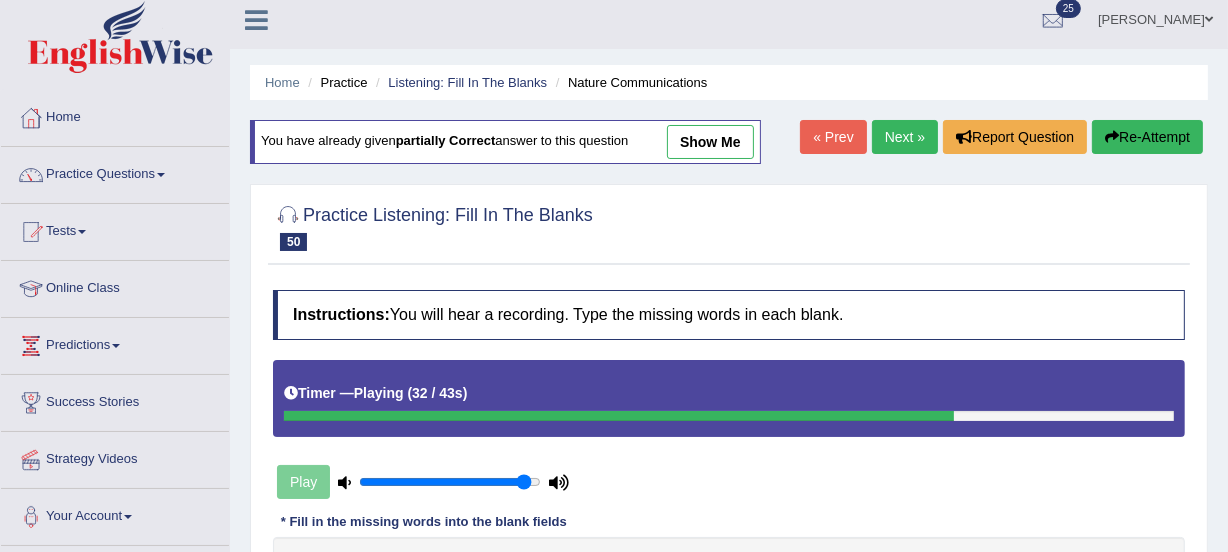 click on "Re-Attempt" at bounding box center [1147, 137] 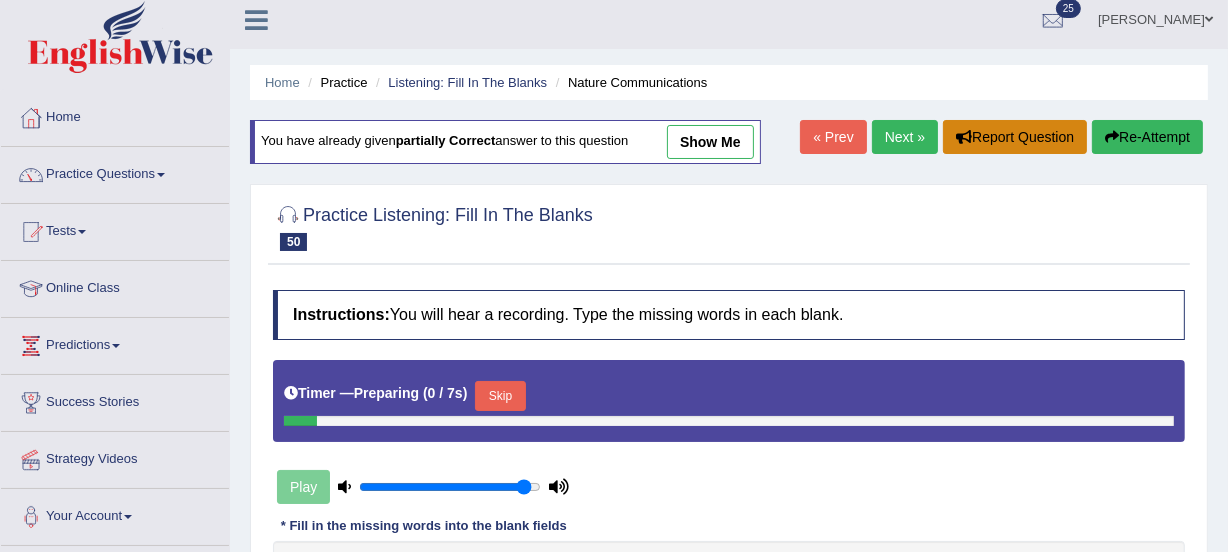scroll, scrollTop: 9, scrollLeft: 0, axis: vertical 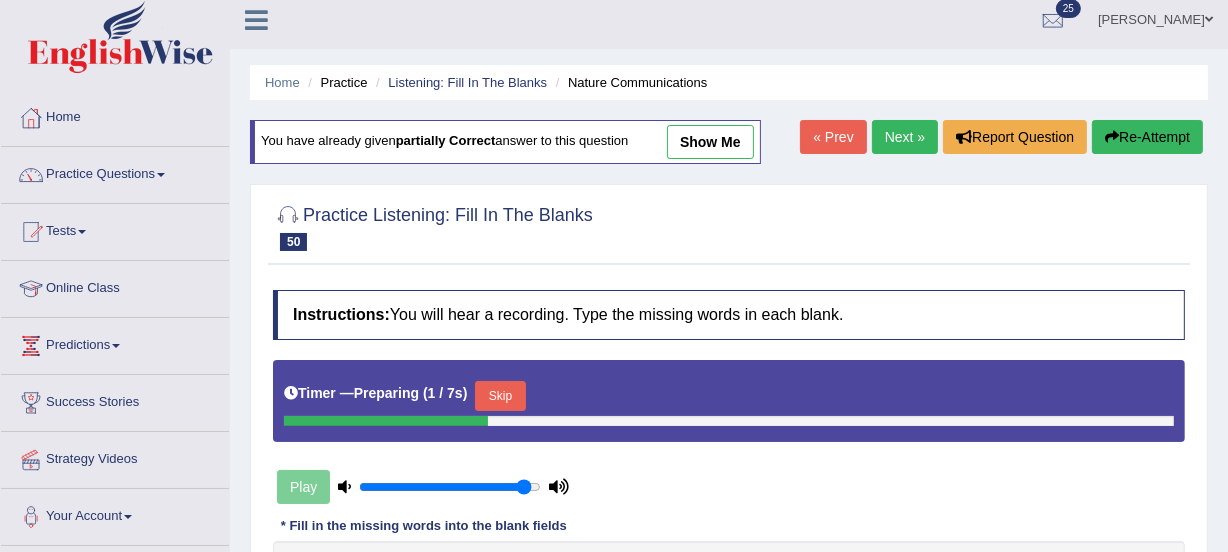 click on "Next »" at bounding box center (905, 137) 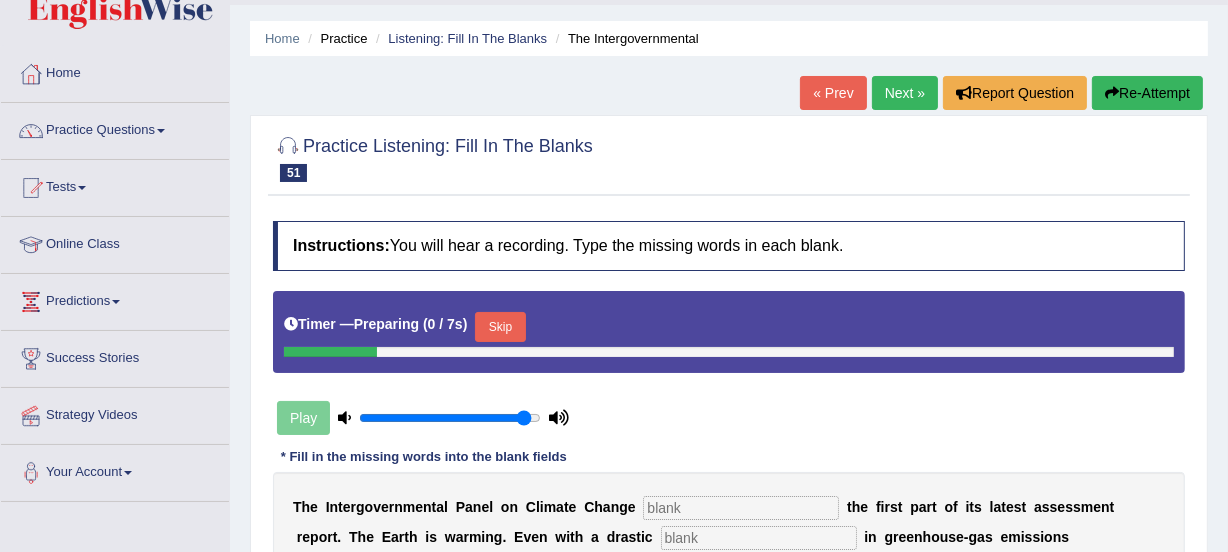 scroll, scrollTop: 474, scrollLeft: 0, axis: vertical 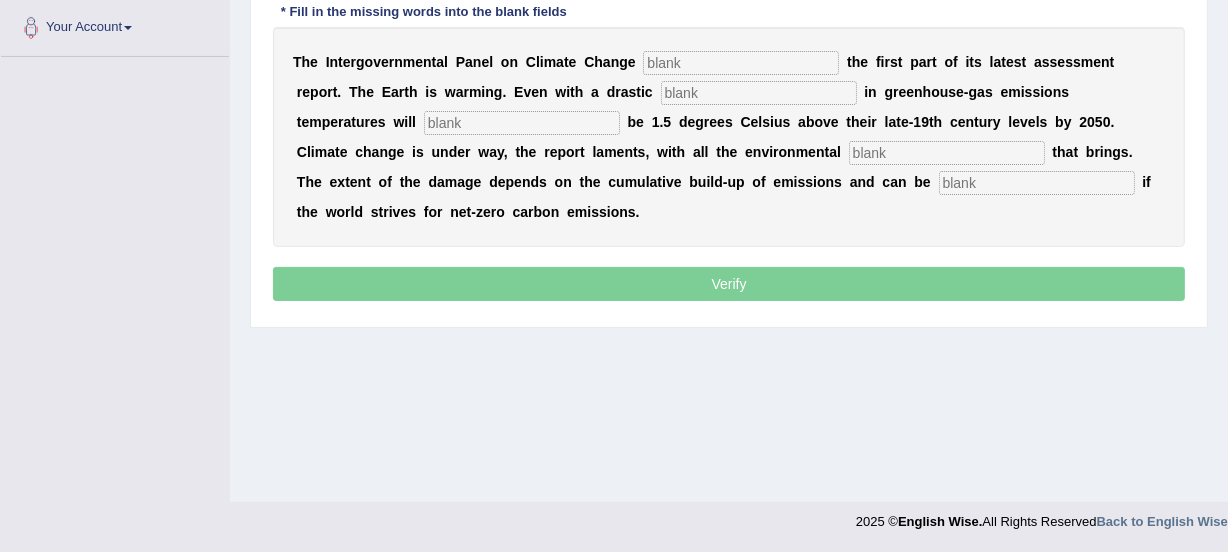 click at bounding box center (741, 63) 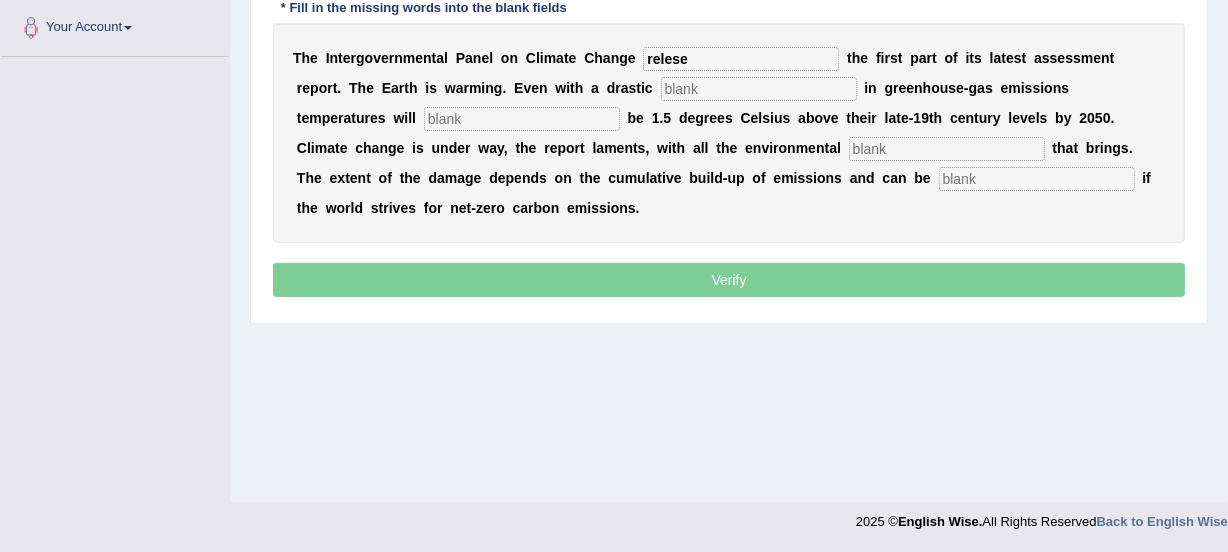 type on "relese" 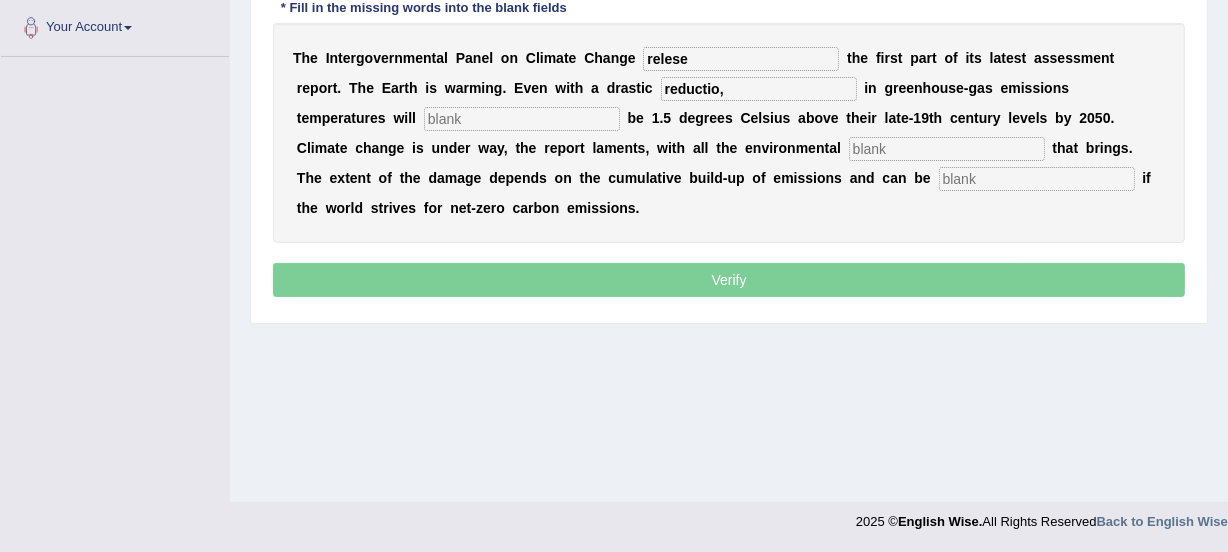 type on "reductio," 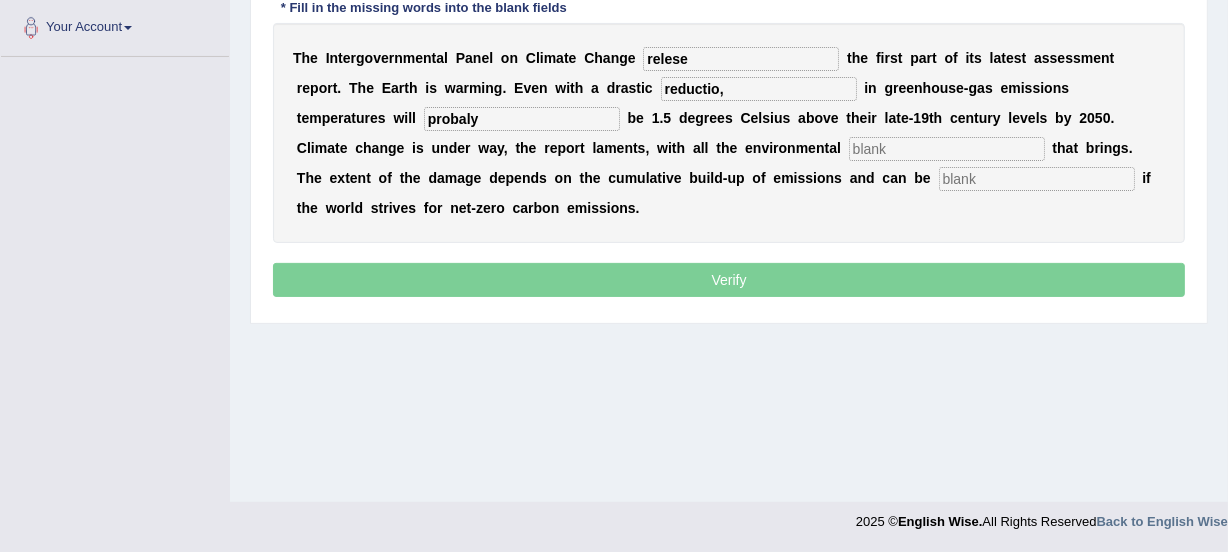 type on "probaly" 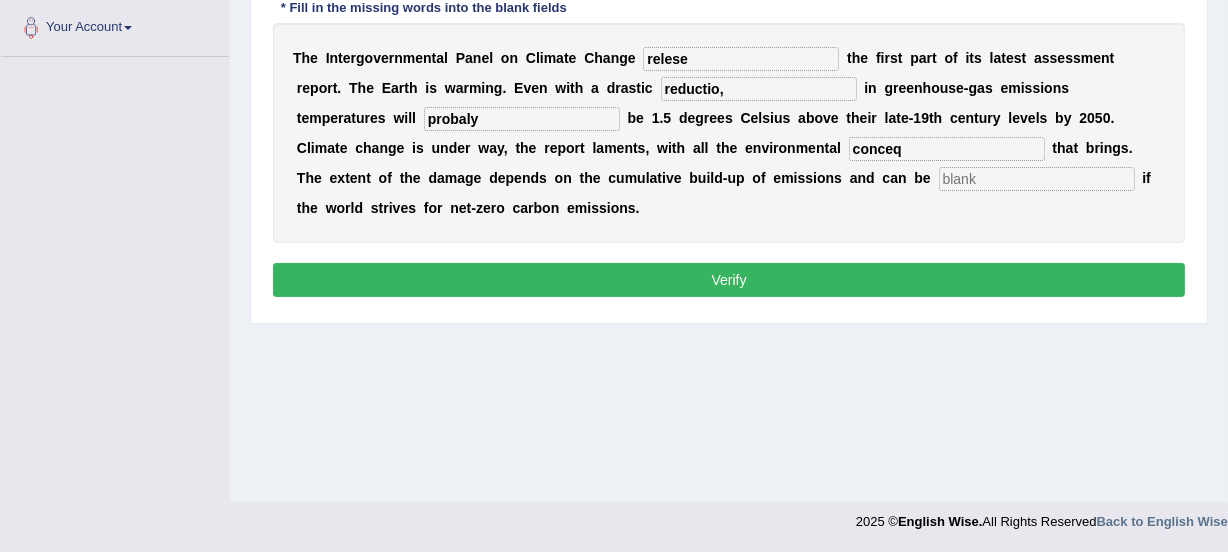type on "conceq" 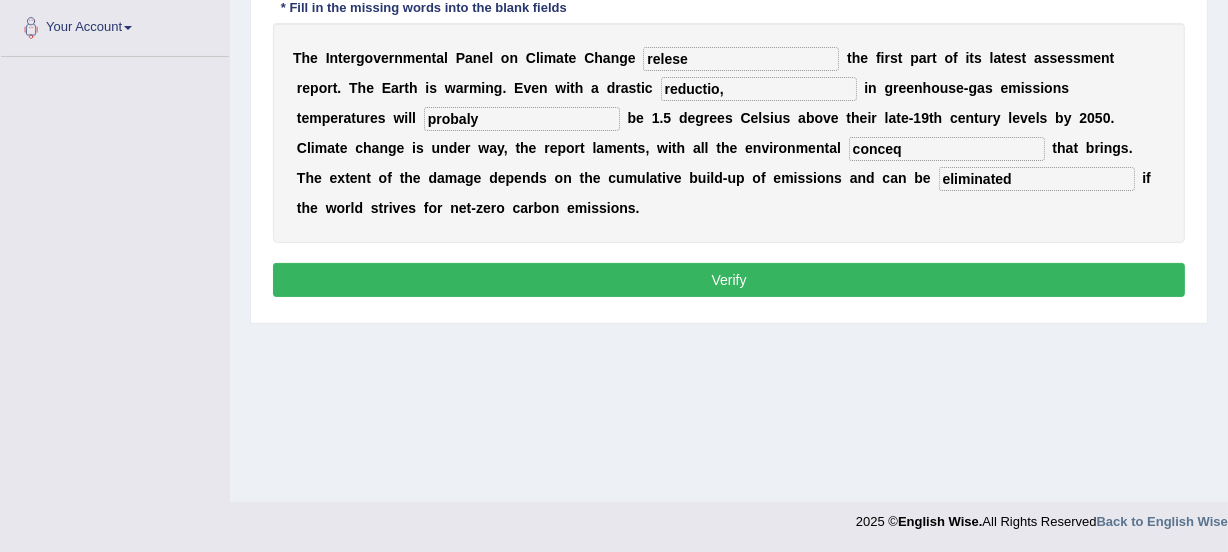 type on "eliminated" 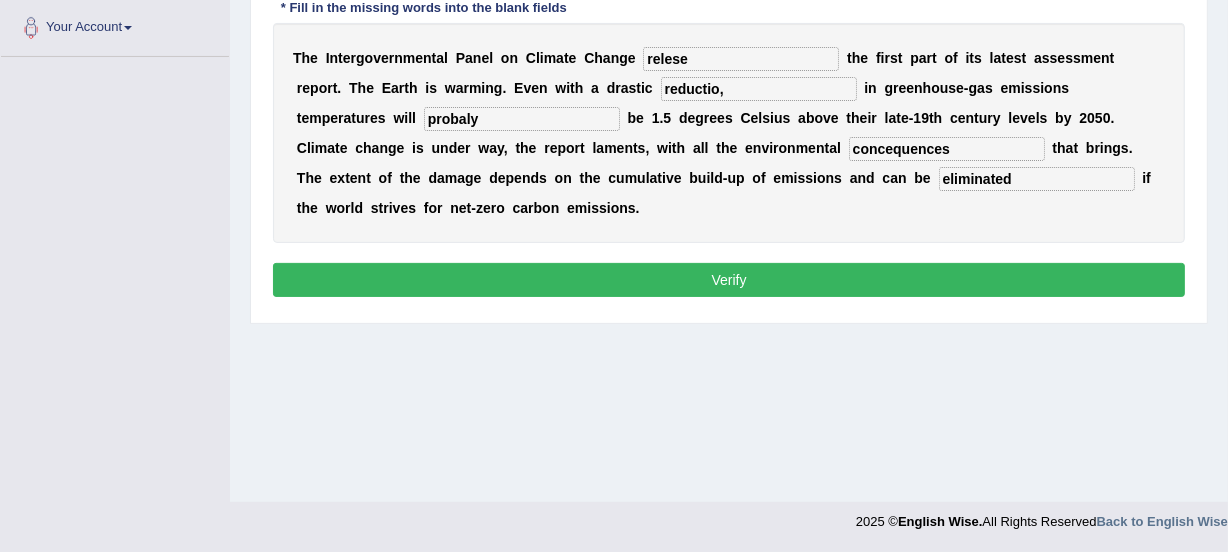 type on "concequences" 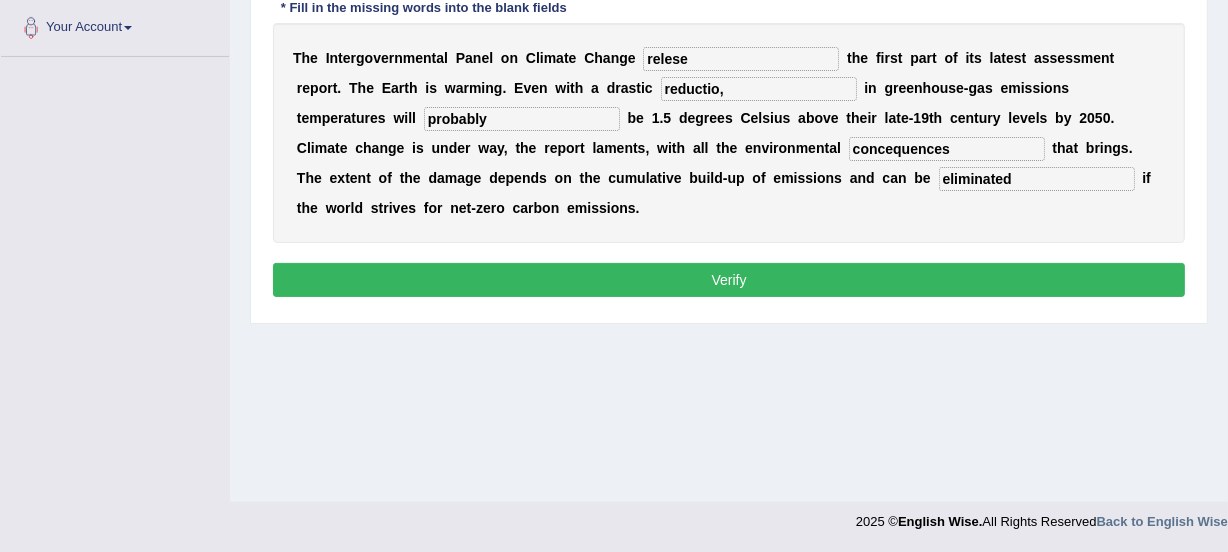 type on "probably" 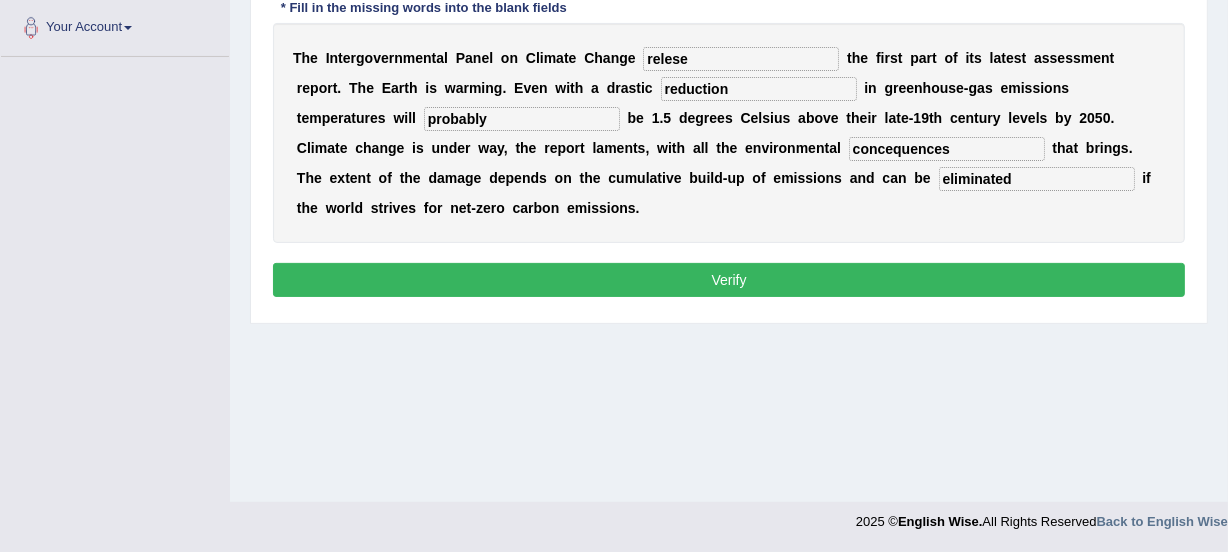 type on "reduction" 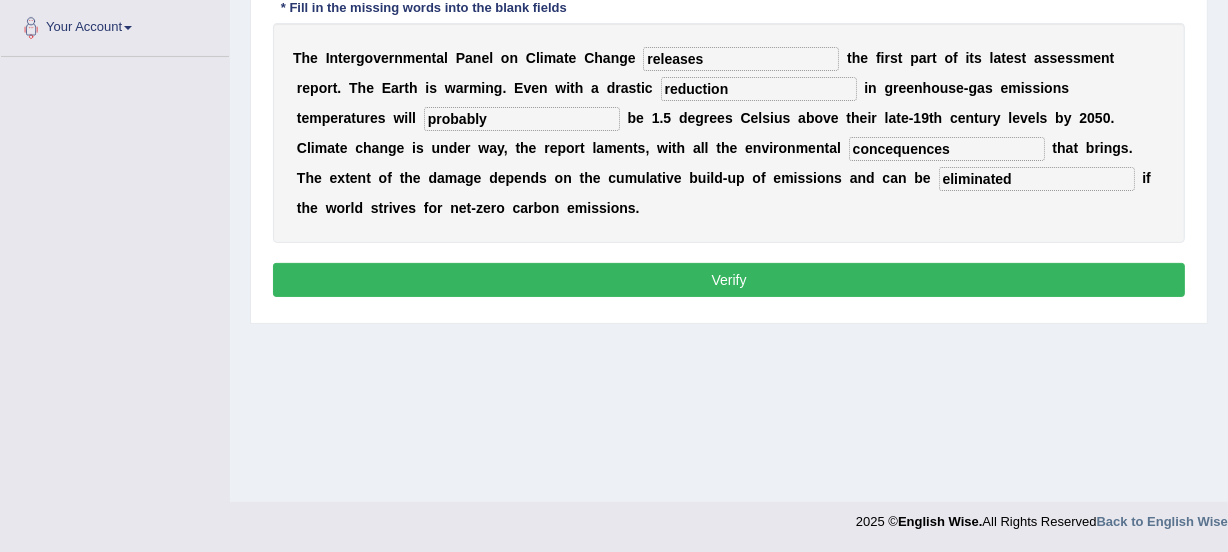 type on "releases" 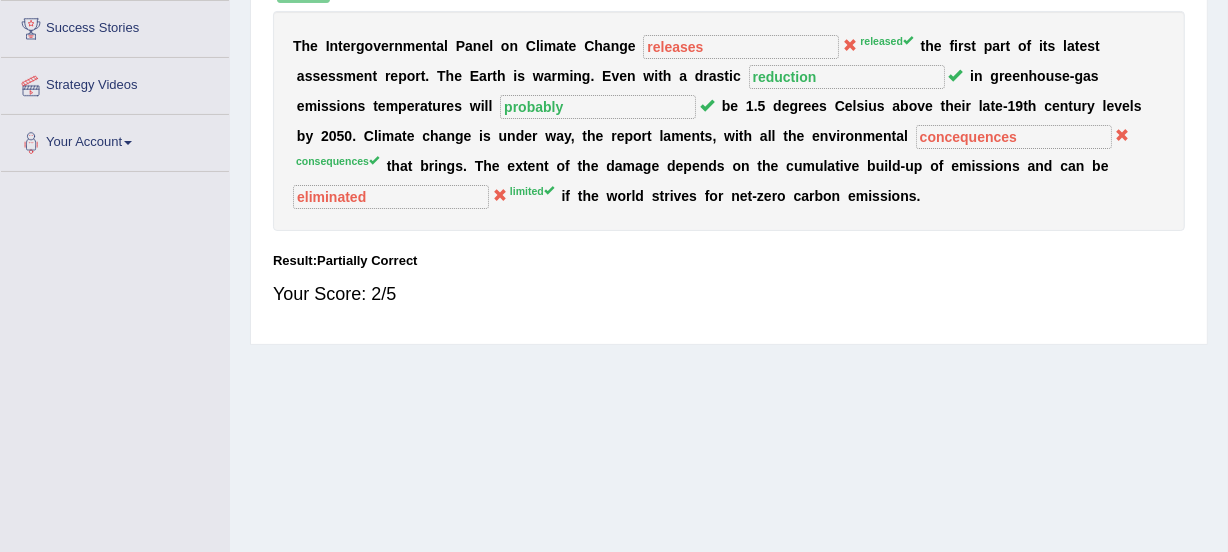 scroll, scrollTop: 352, scrollLeft: 0, axis: vertical 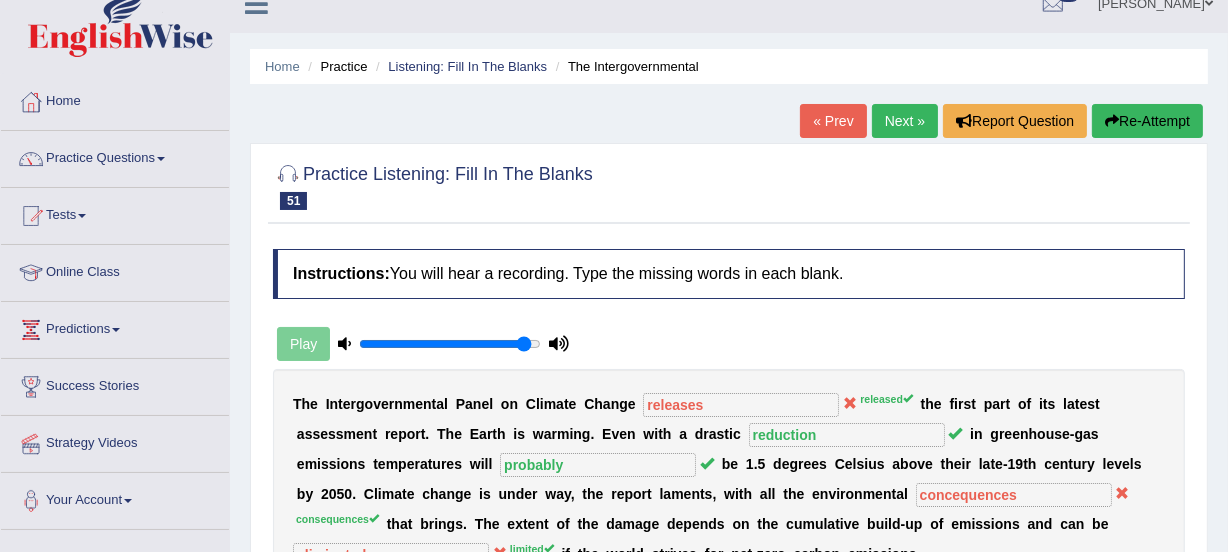 click on "Next »" at bounding box center [905, 121] 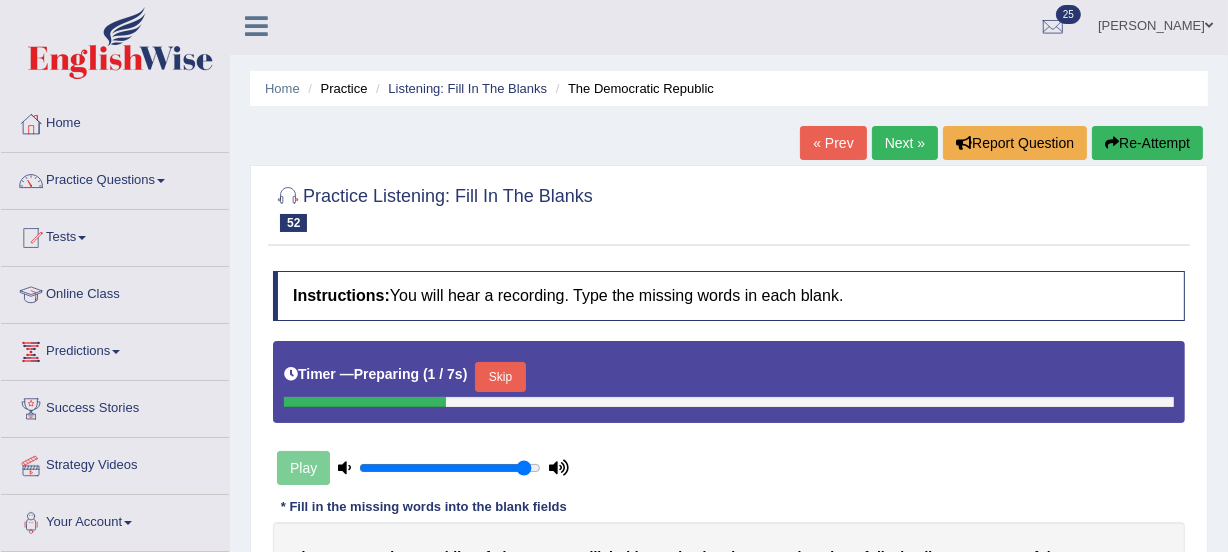 scroll, scrollTop: 152, scrollLeft: 0, axis: vertical 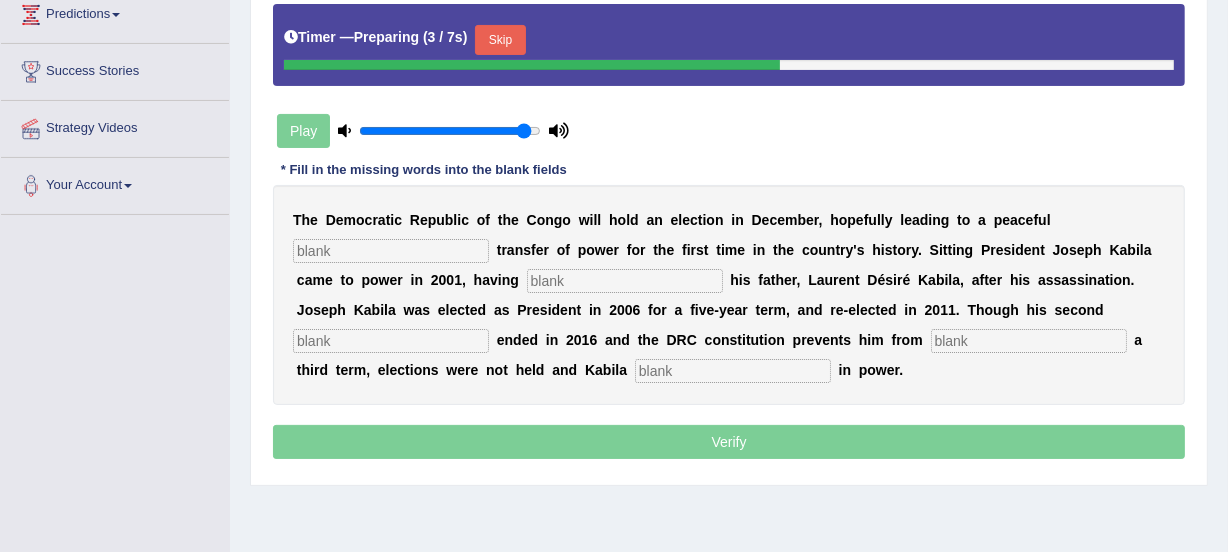 click at bounding box center [391, 251] 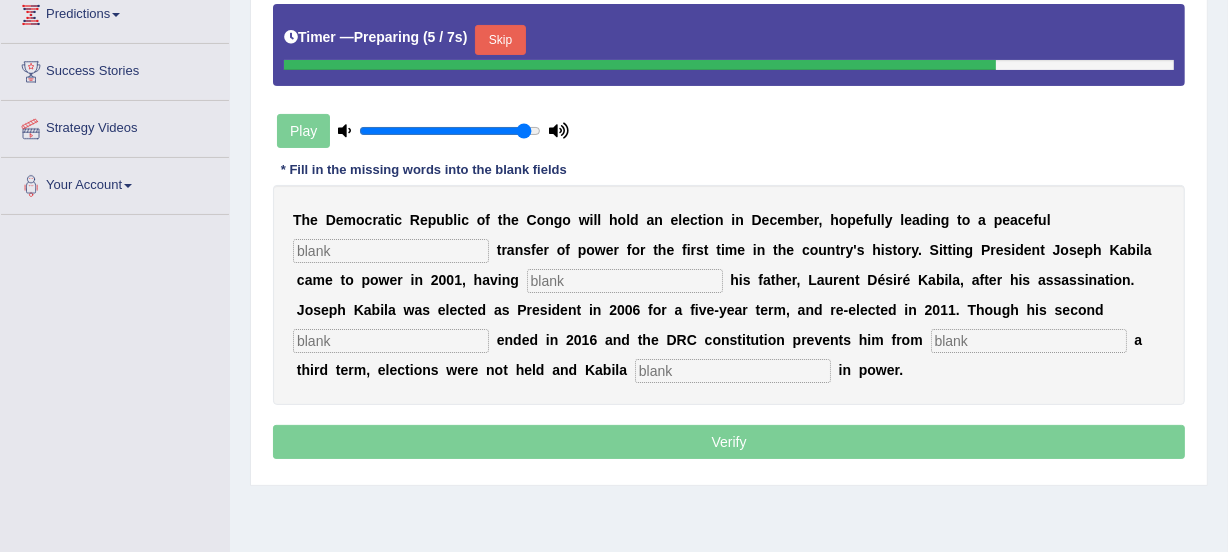 click at bounding box center (391, 251) 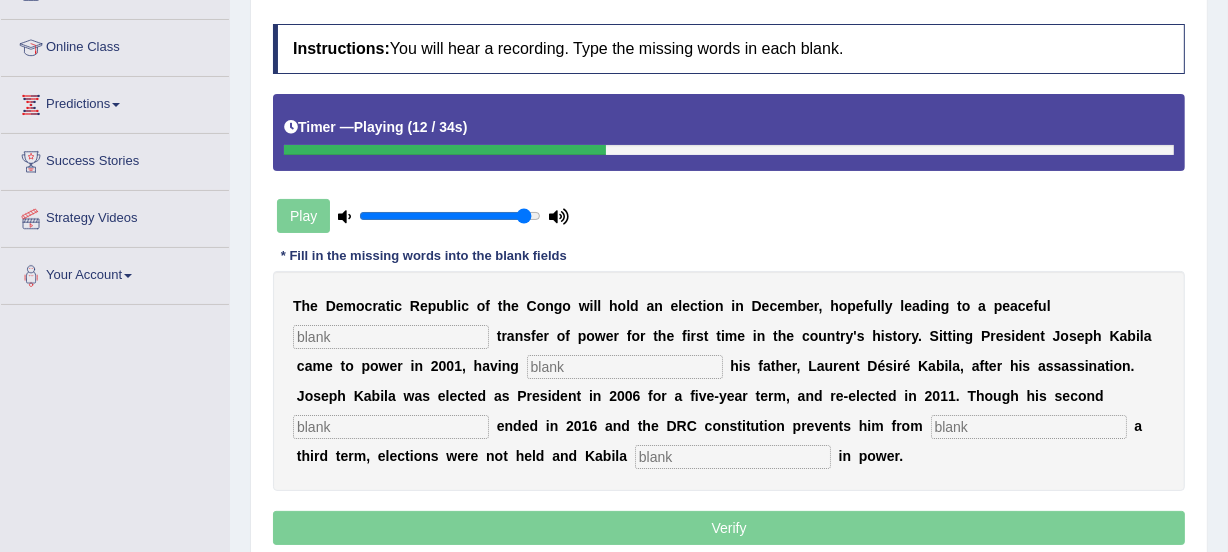 scroll, scrollTop: 238, scrollLeft: 0, axis: vertical 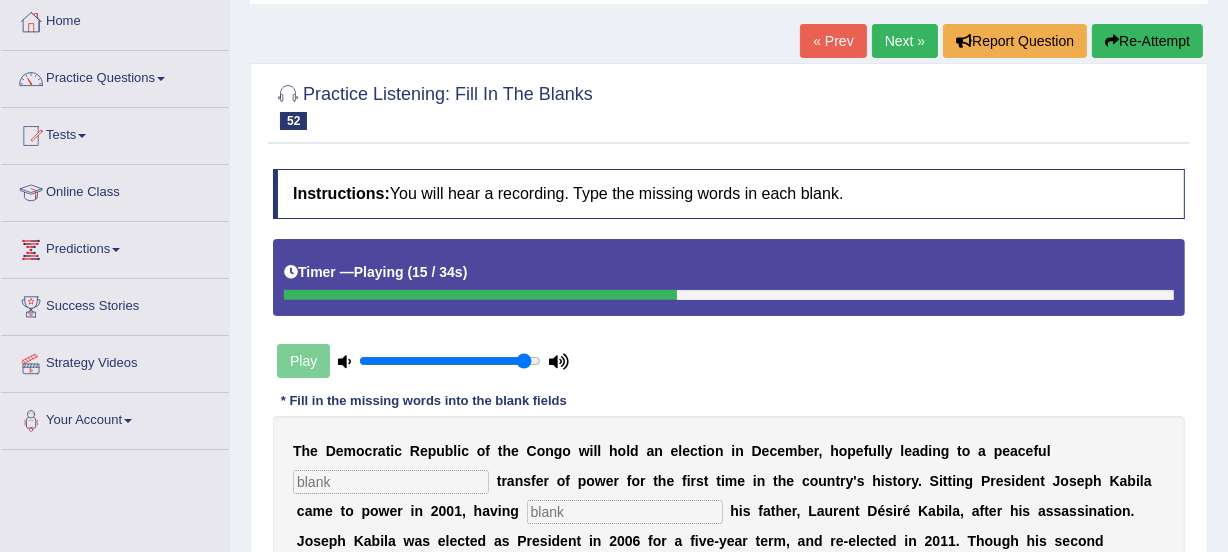 click on "Next »" at bounding box center [905, 41] 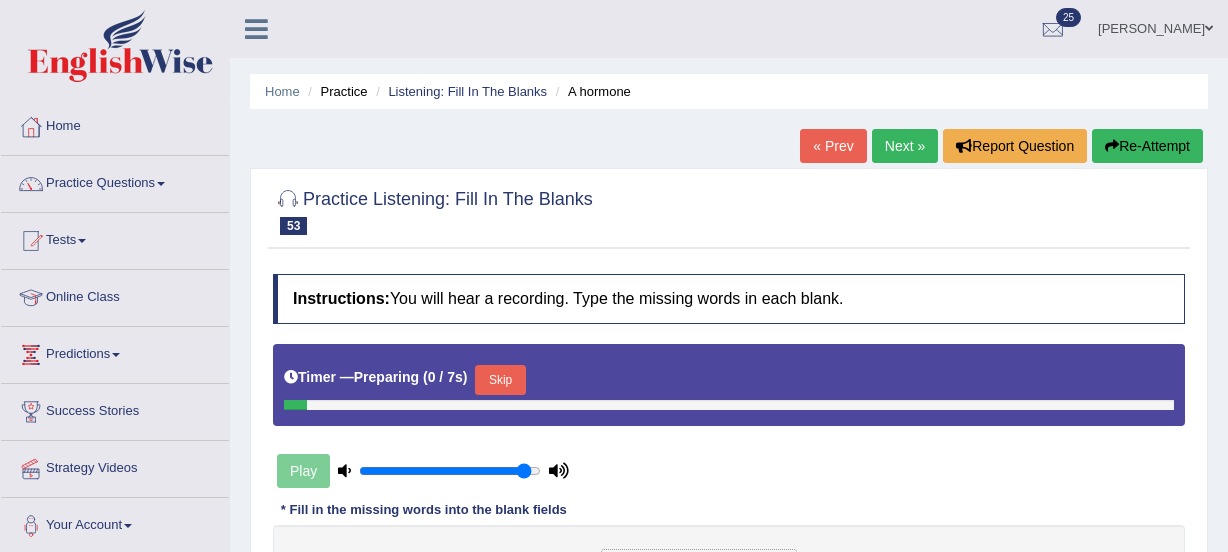 scroll, scrollTop: 0, scrollLeft: 0, axis: both 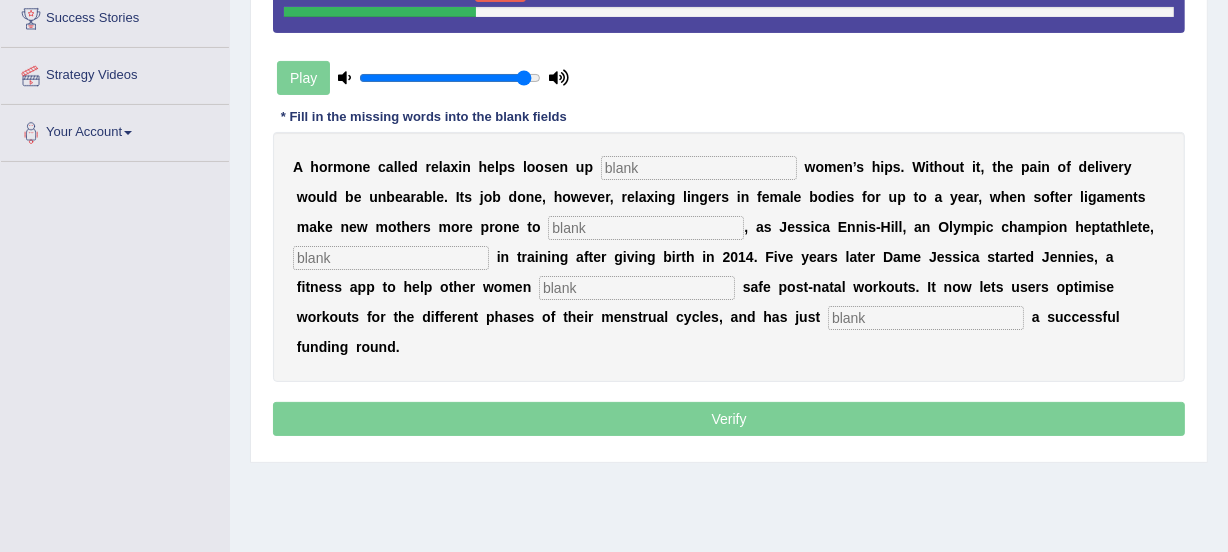 drag, startPoint x: 1232, startPoint y: 154, endPoint x: 1240, endPoint y: 349, distance: 195.16403 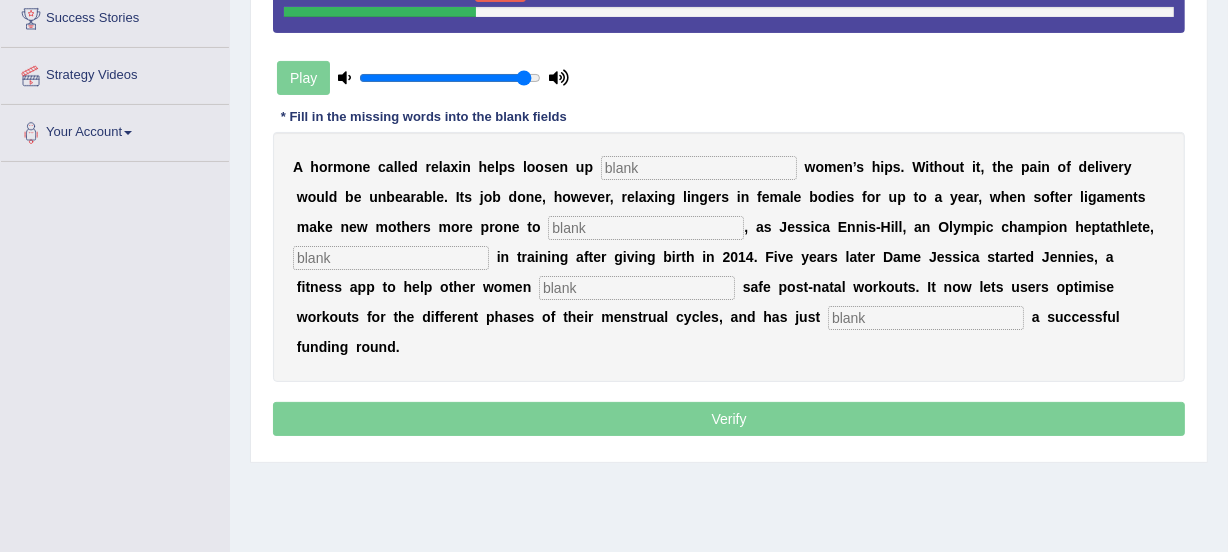 click on "Toggle navigation
Home
Practice Questions   Speaking Practice Read Aloud
Repeat Sentence
Describe Image
Re-tell Lecture
Answer Short Question
Writing Practice  Summarize Written Text
Write Essay
Reading Practice  Reading & Writing: Fill In The Blanks
Choose Multiple Answers
Re-order Paragraphs
Fill In The Blanks
Choose Single Answer
Listening Practice  Summarize Spoken Text
Highlight Incorrect Words
Highlight Correct Summary
Select Missing Word
Choose Single Answer
Choose Multiple Answers
Fill In The Blanks
Write From Dictation
Pronunciation
Tests  Take Practice Sectional Test
Take Mock Test
History
Online Class" at bounding box center [614, -117] 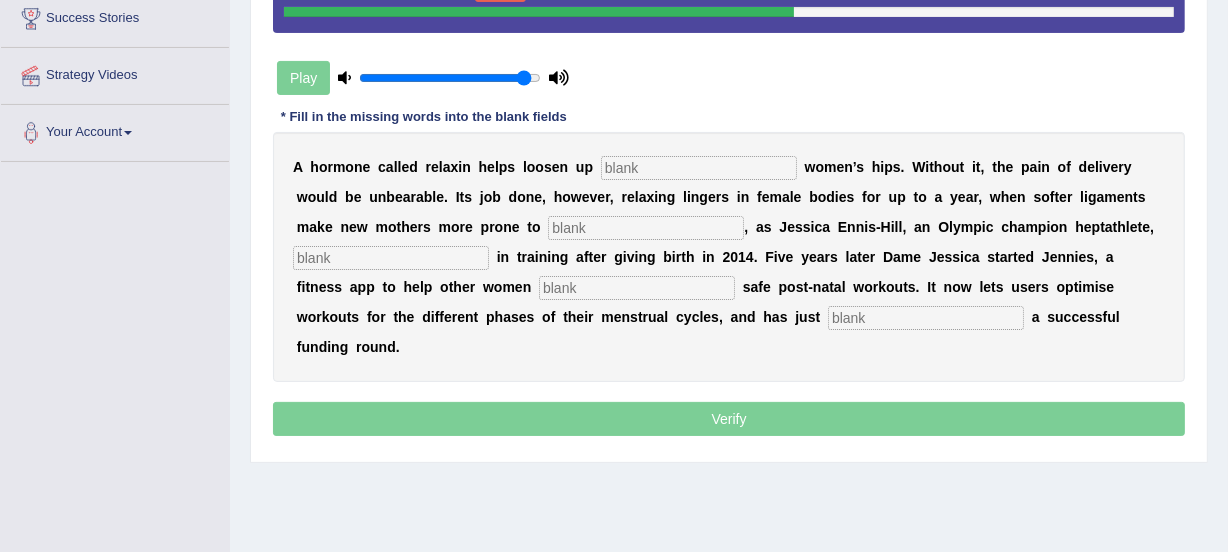click at bounding box center (699, 168) 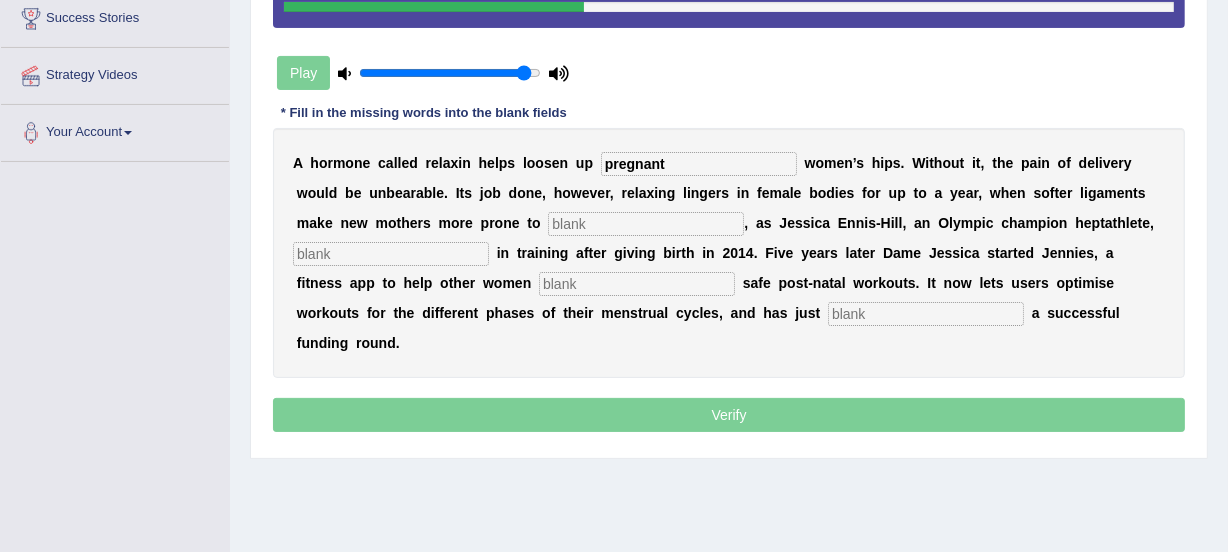type on "pregnant" 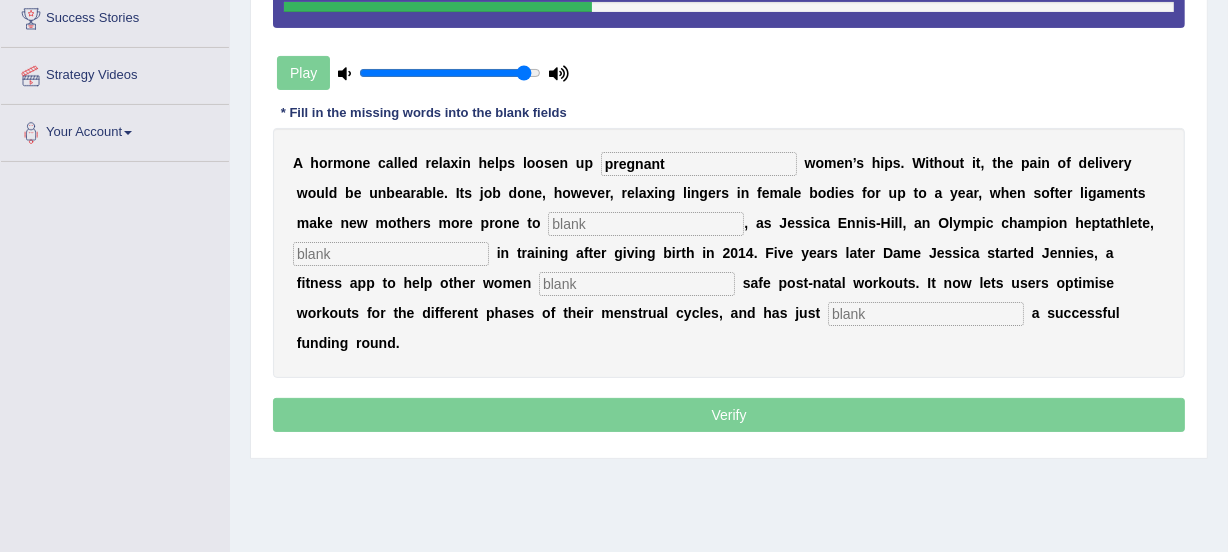 click at bounding box center [646, 224] 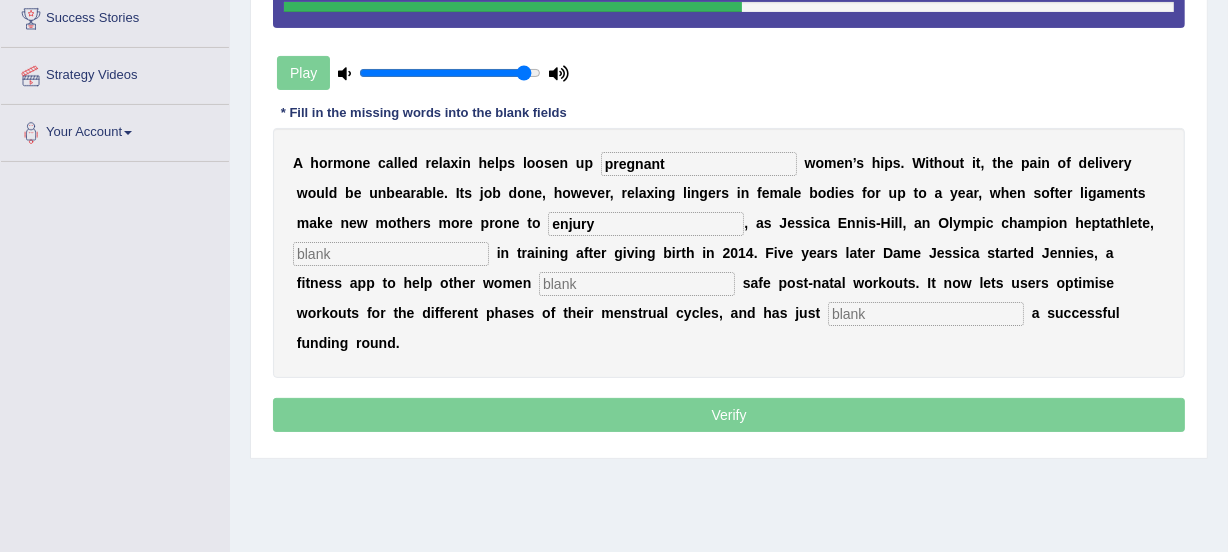 type on "enjury" 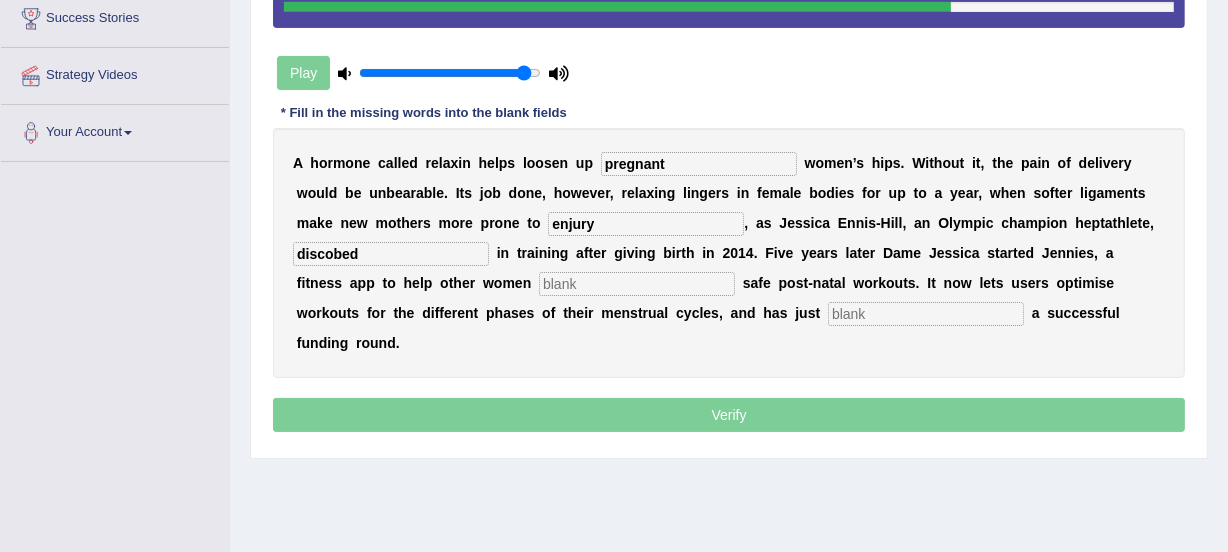 type on "discobed" 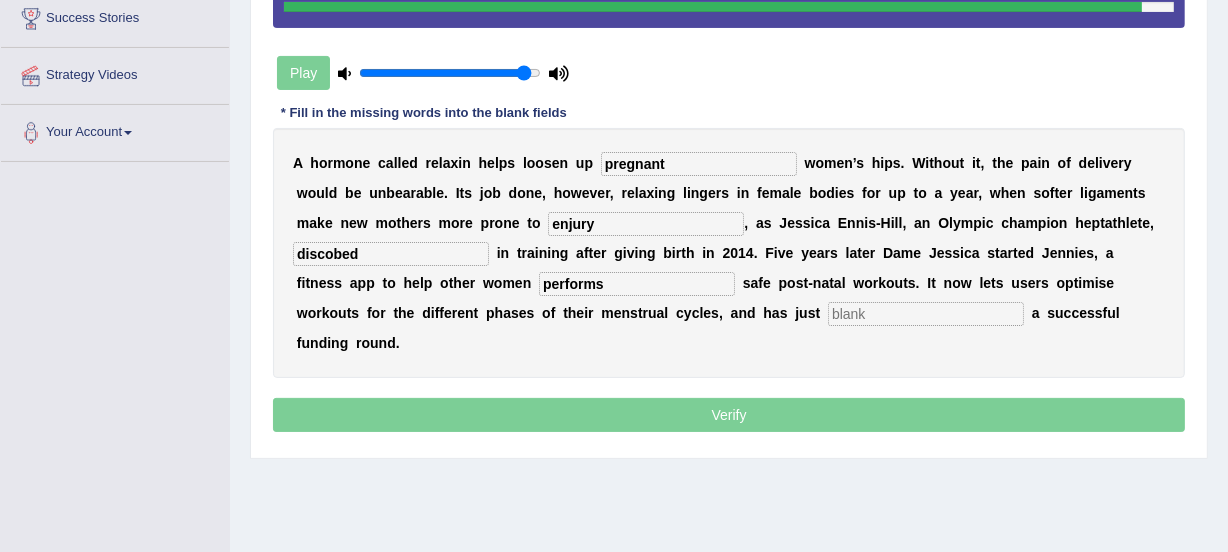 type on "performs" 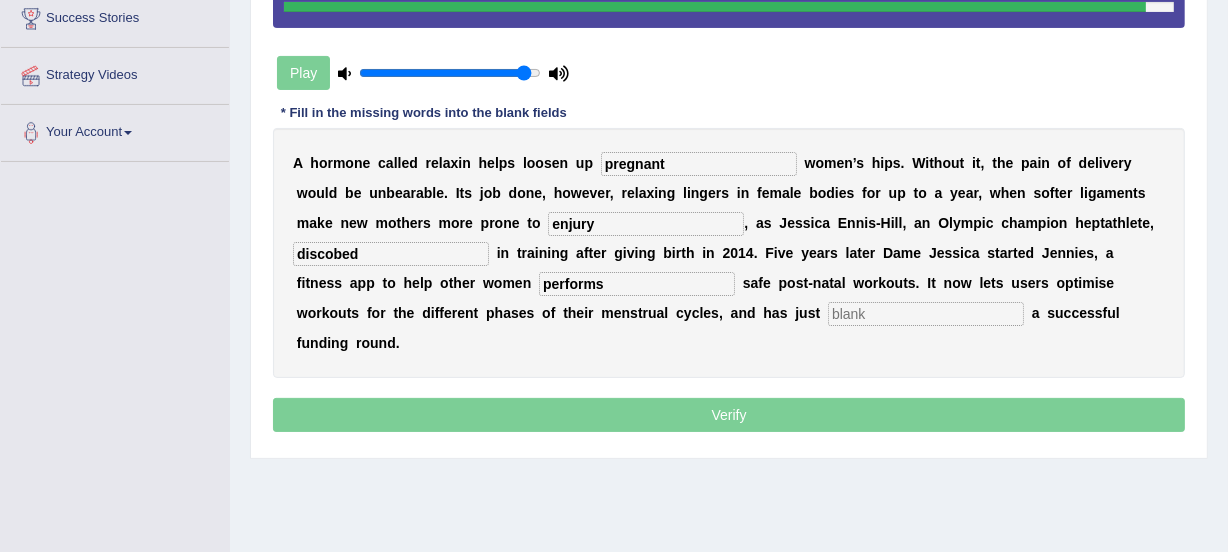 click at bounding box center (926, 314) 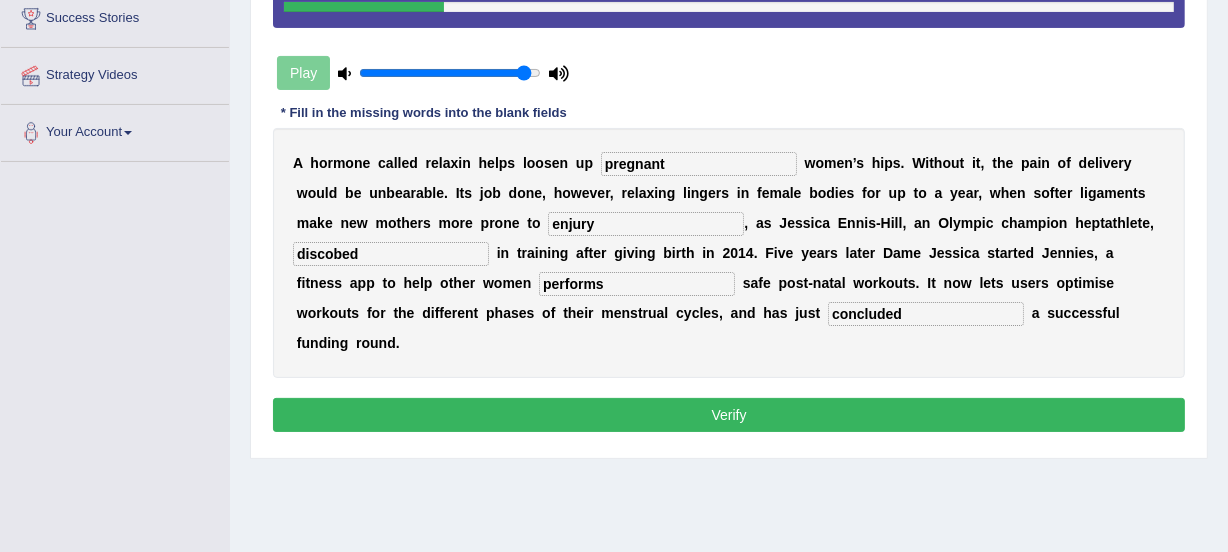 type on "concluded" 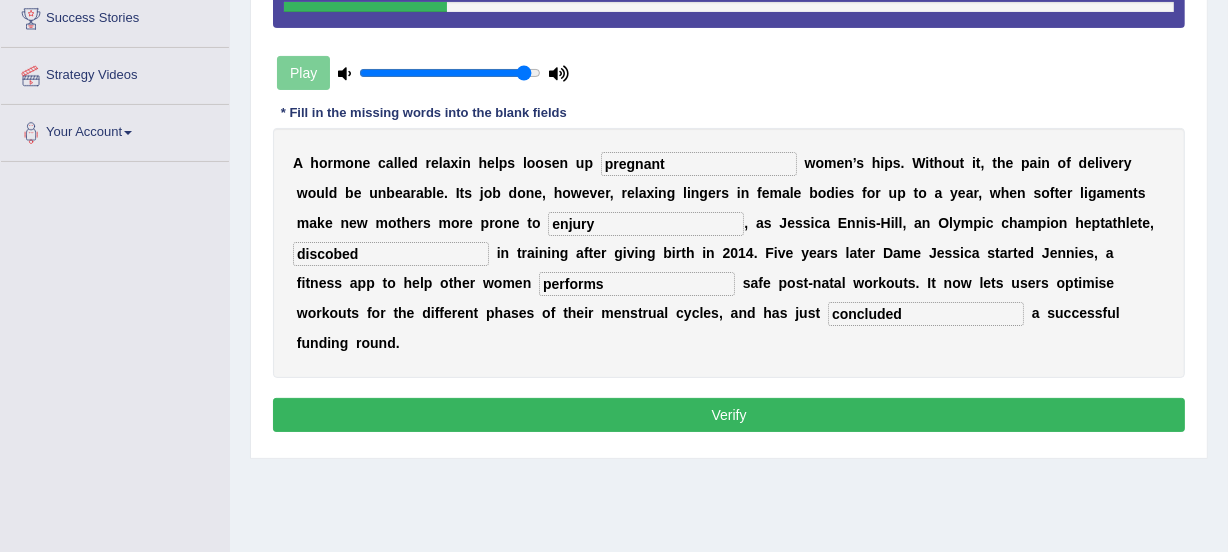 click on "discobed" at bounding box center [391, 254] 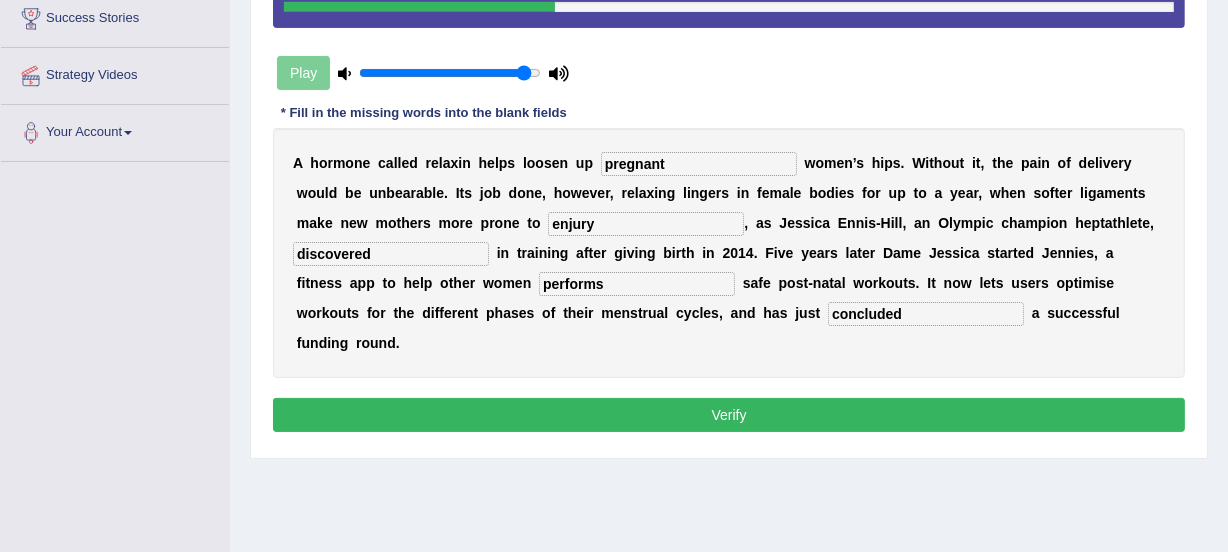 type on "discovered" 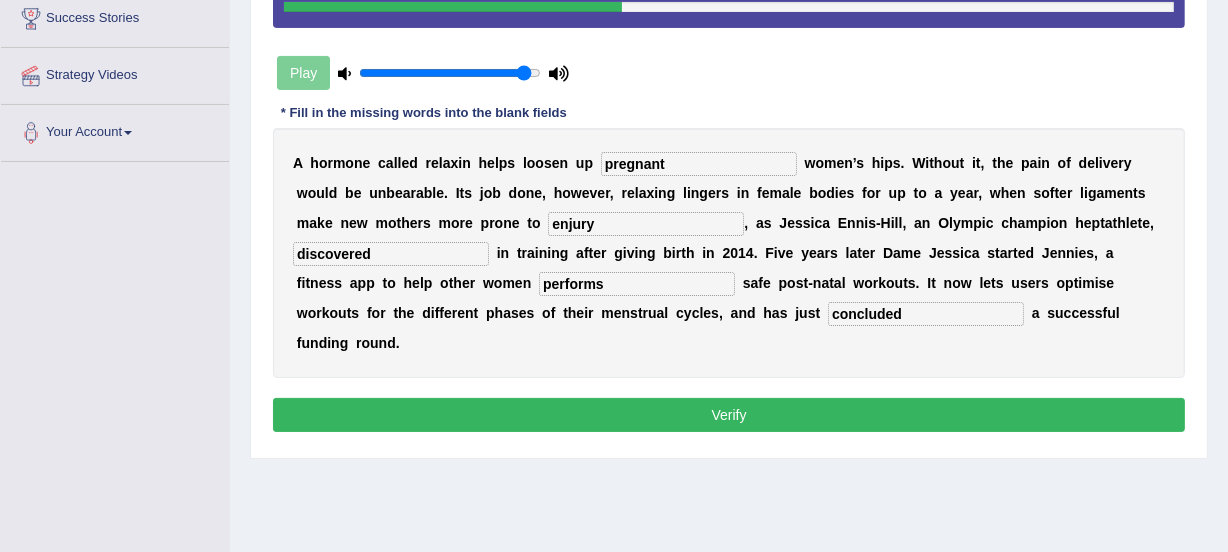 click on "pregnant" at bounding box center (699, 164) 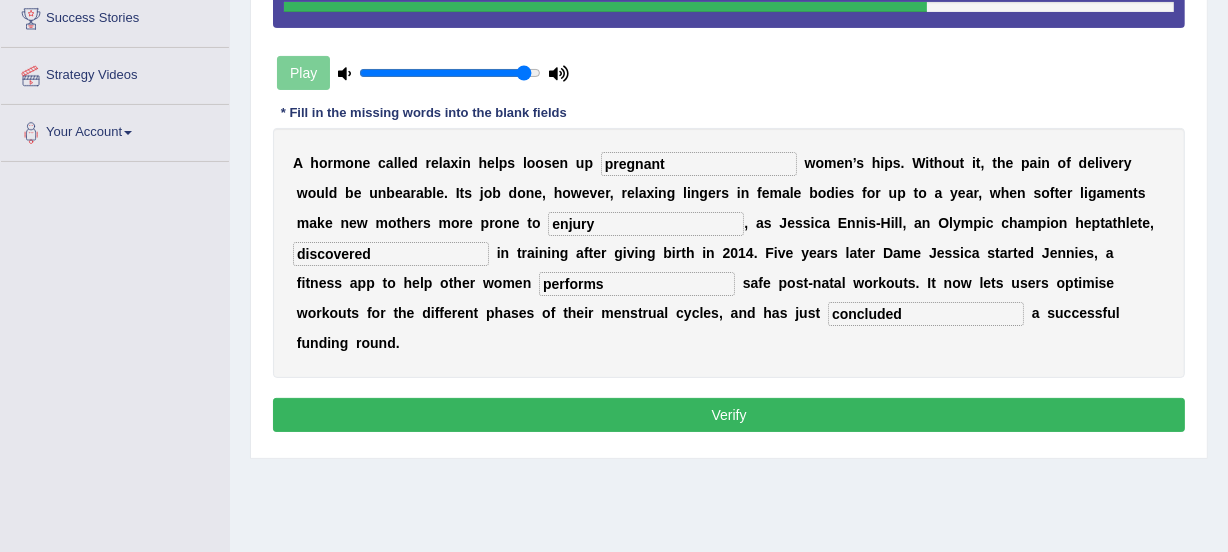 click on "Verify" at bounding box center (729, 415) 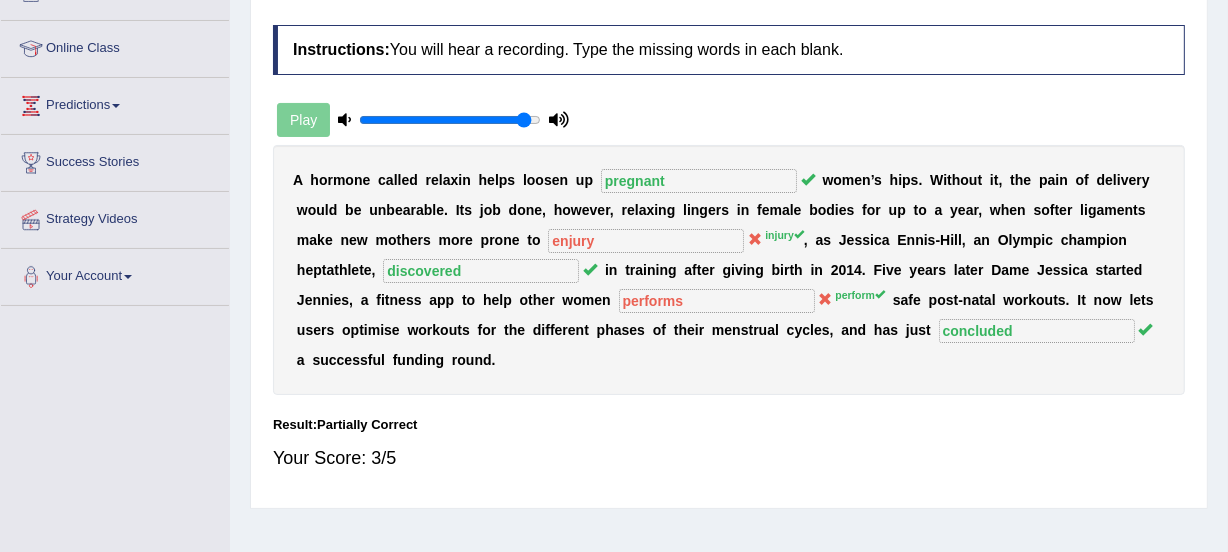 scroll, scrollTop: 248, scrollLeft: 0, axis: vertical 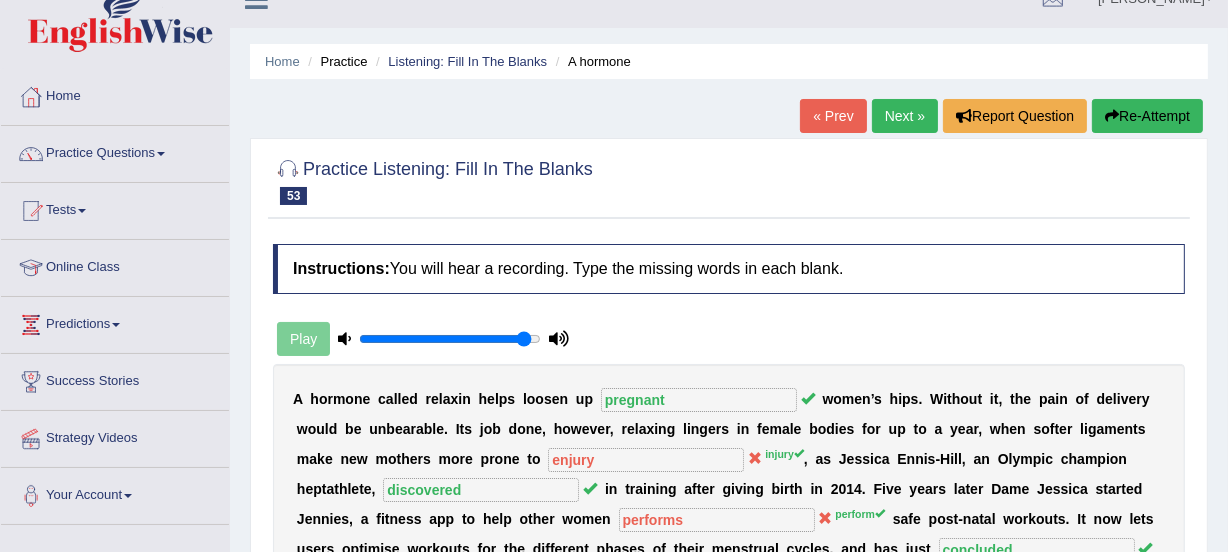 click on "Next »" at bounding box center [905, 116] 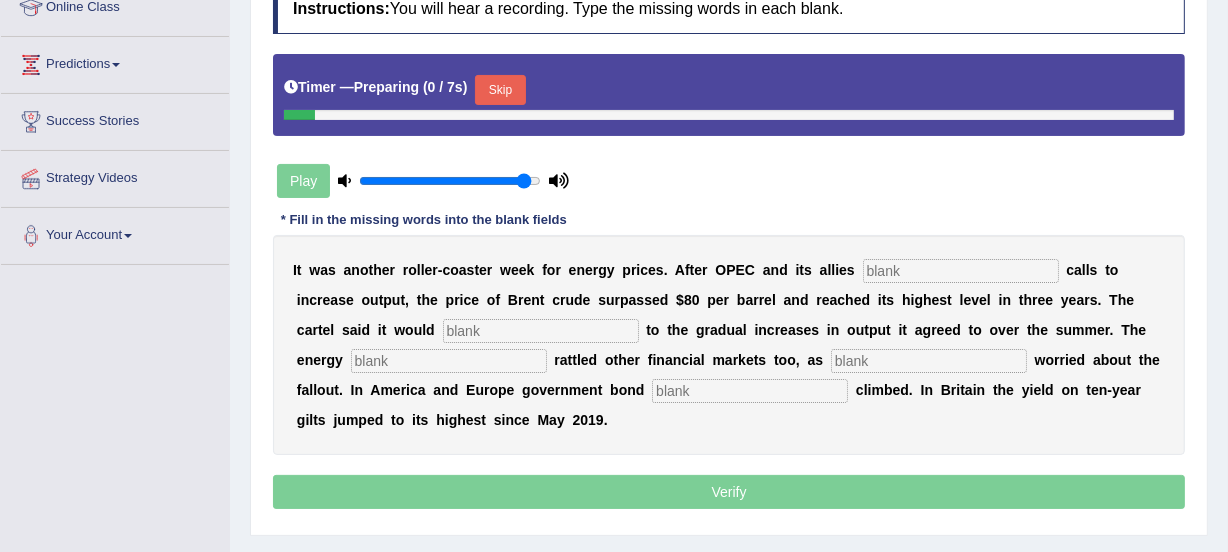 scroll, scrollTop: 290, scrollLeft: 0, axis: vertical 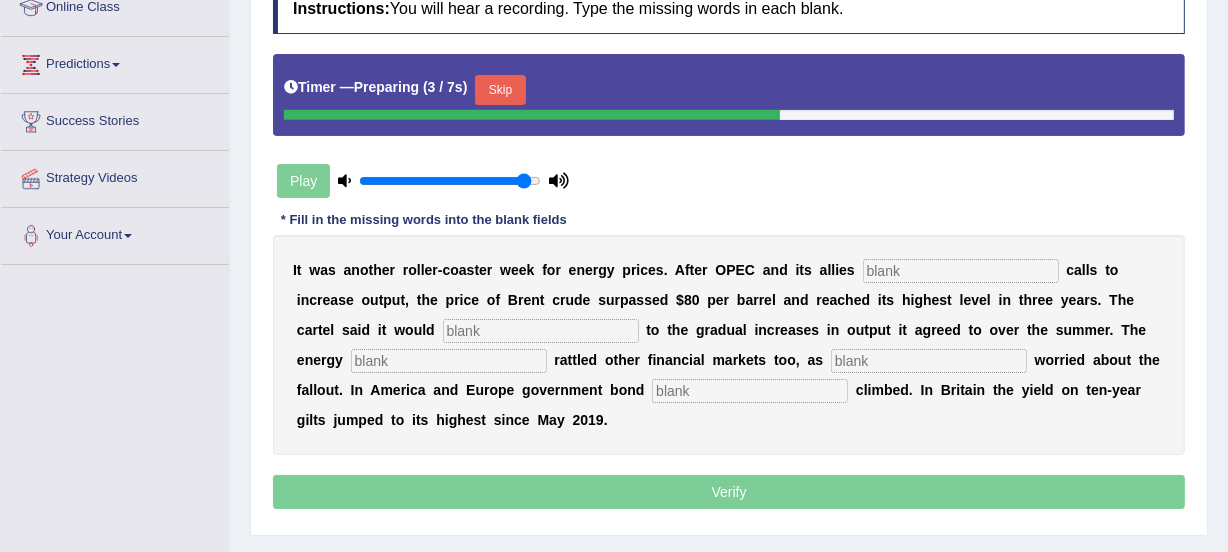 click at bounding box center (961, 271) 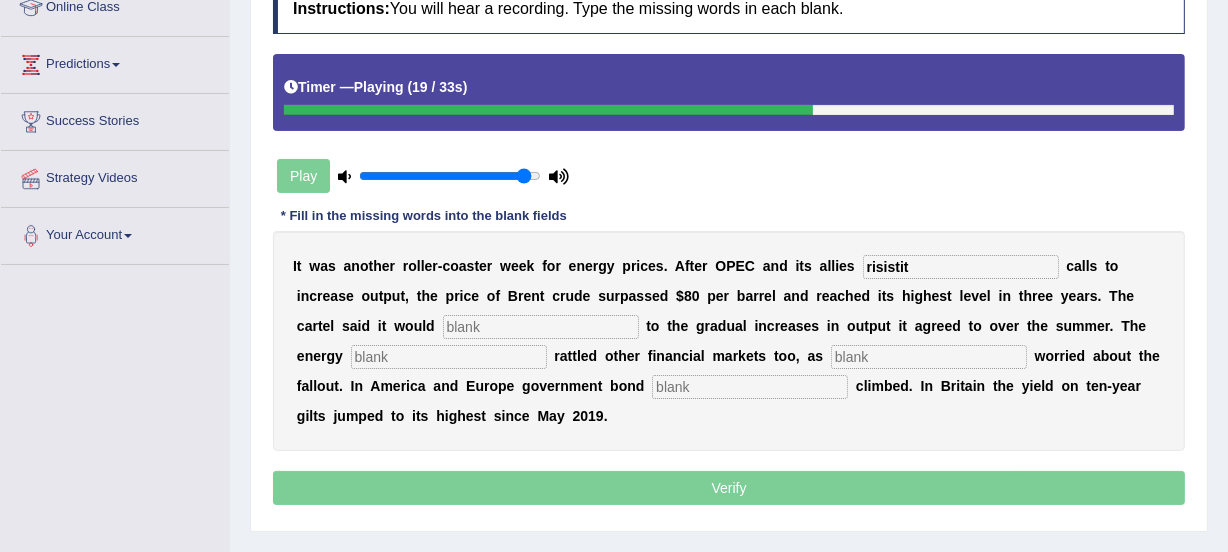 type on "risistit" 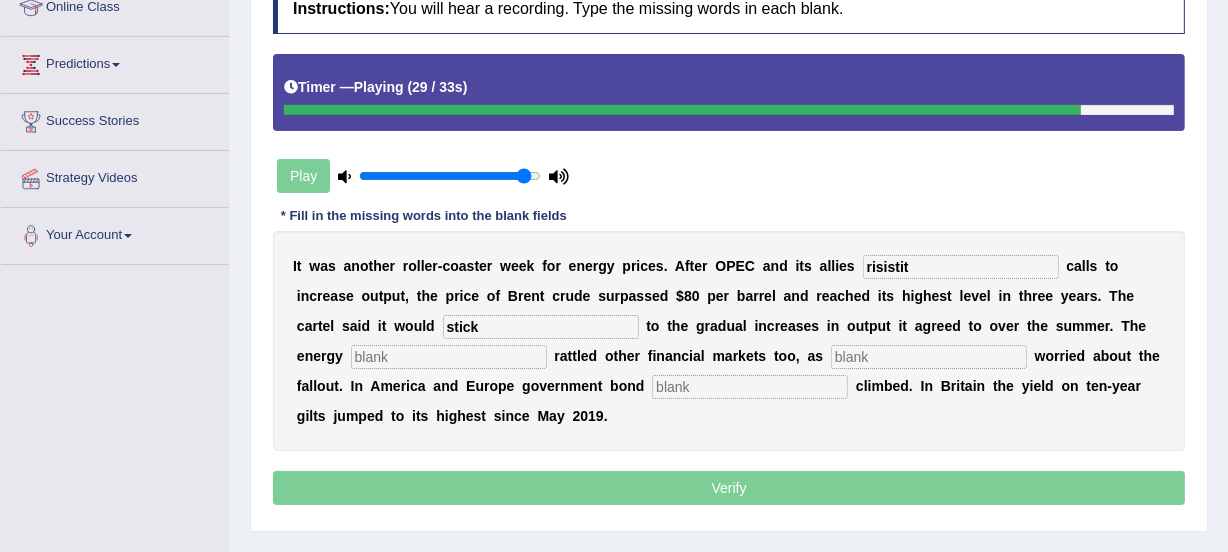 scroll, scrollTop: 0, scrollLeft: 0, axis: both 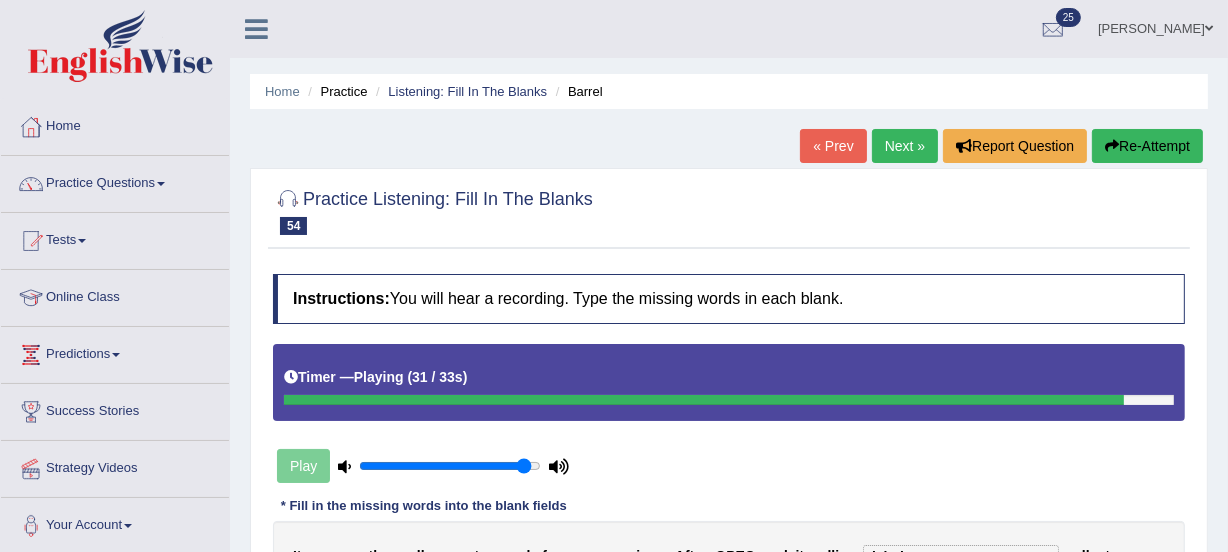type on "stick" 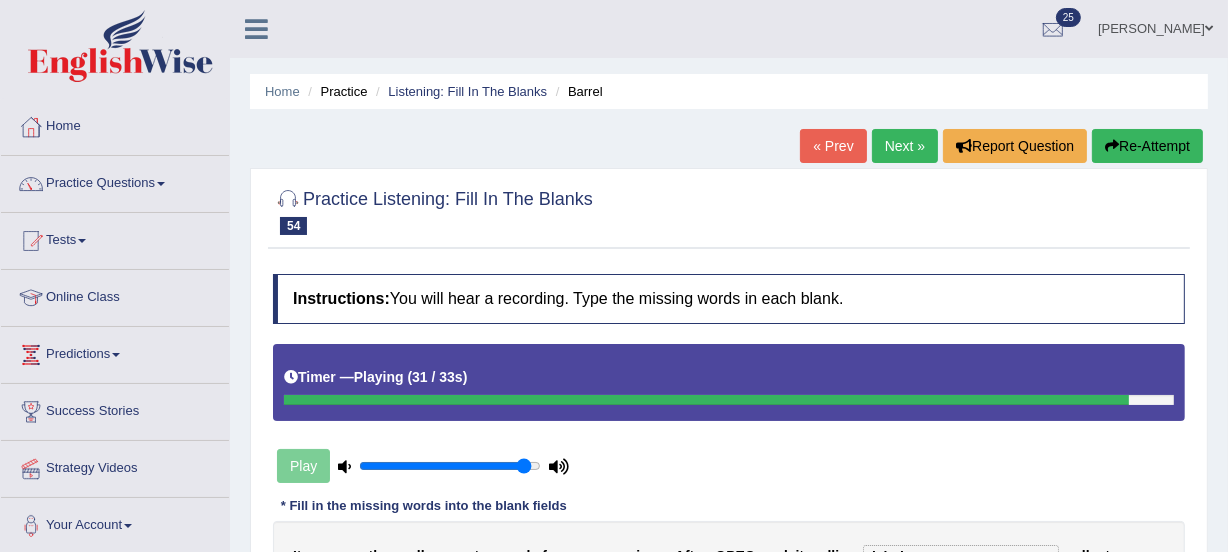 click on "Re-Attempt" at bounding box center [1147, 146] 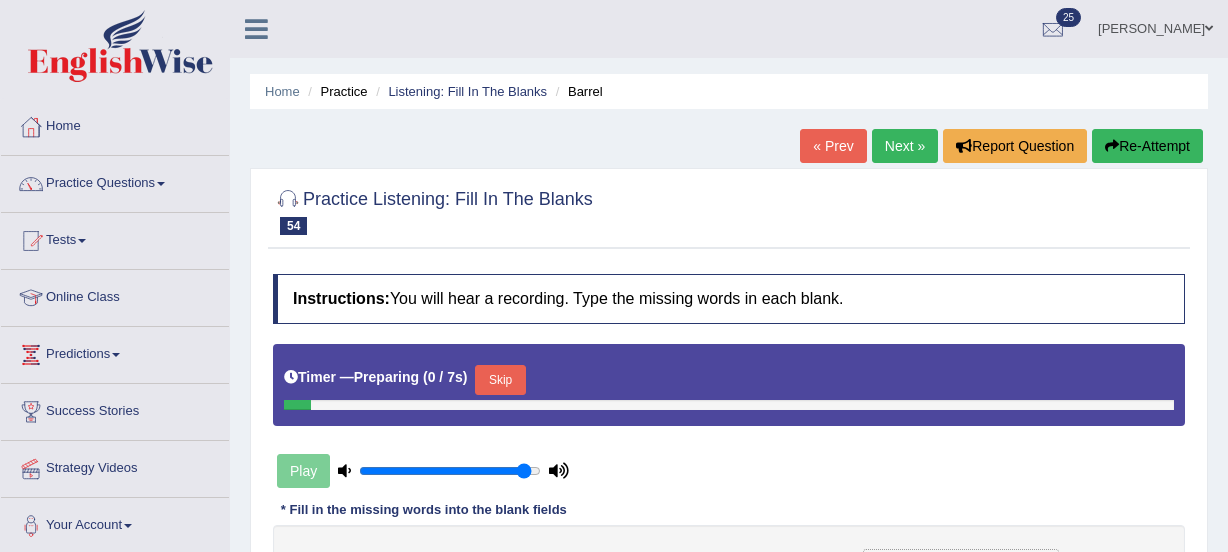 scroll, scrollTop: 86, scrollLeft: 0, axis: vertical 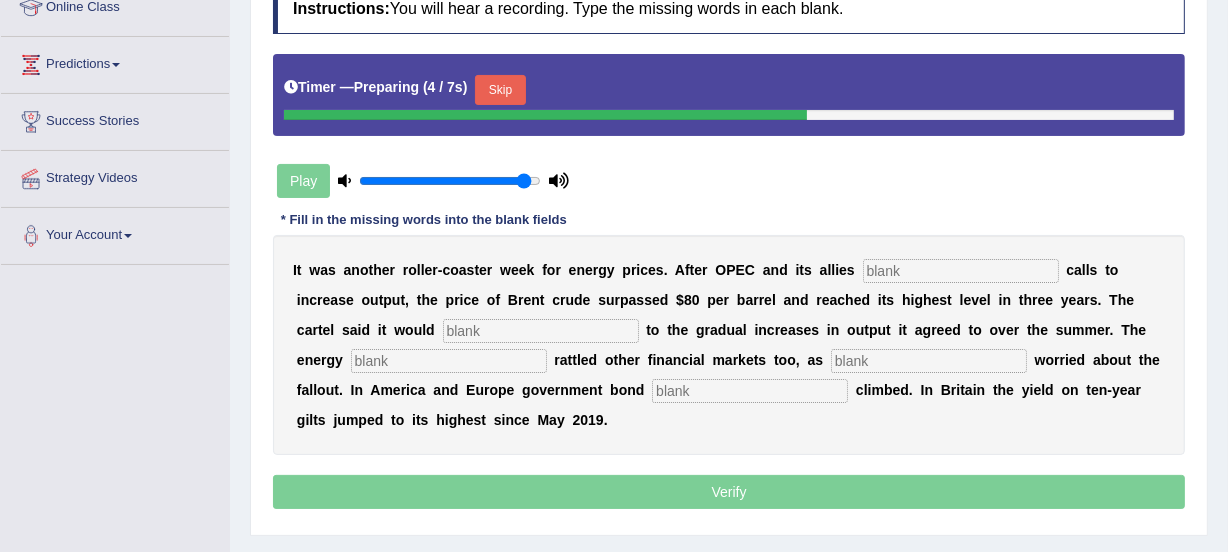 click at bounding box center [961, 271] 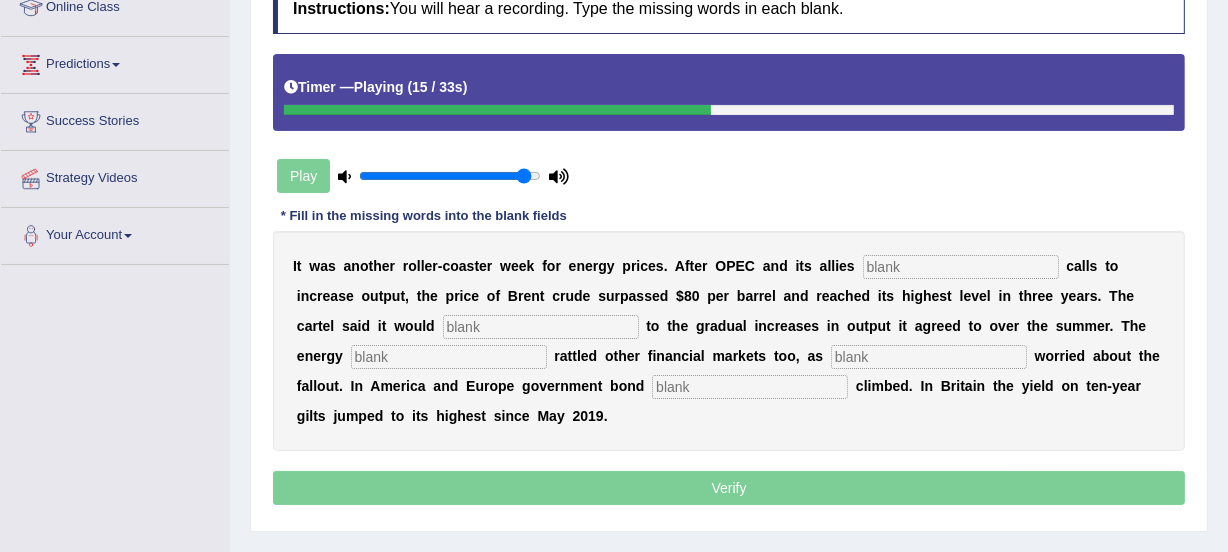 click at bounding box center [541, 327] 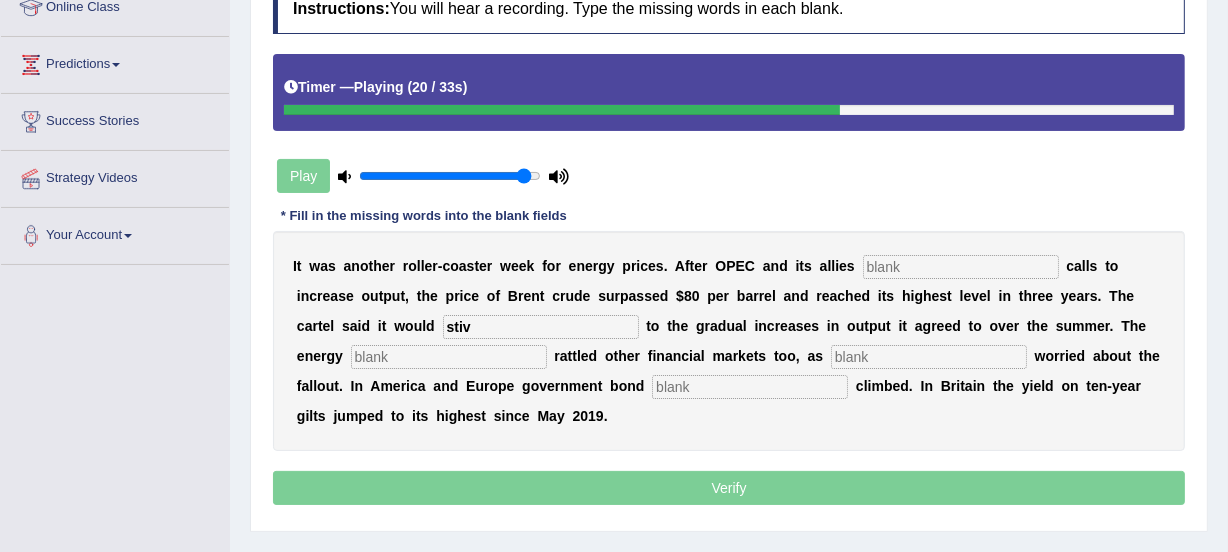 type on "stiv" 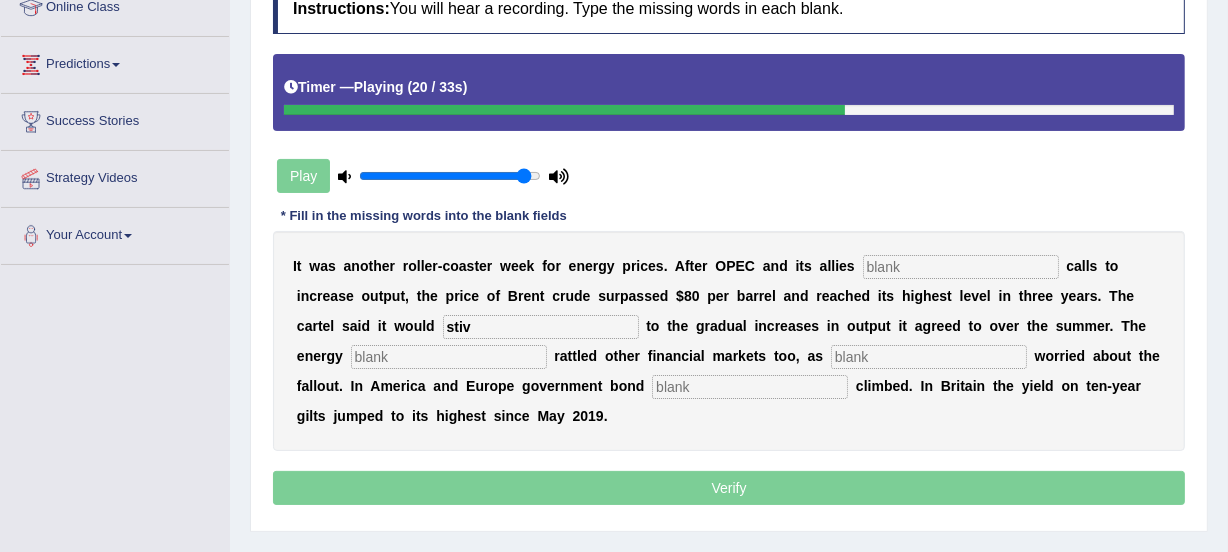 click at bounding box center [449, 357] 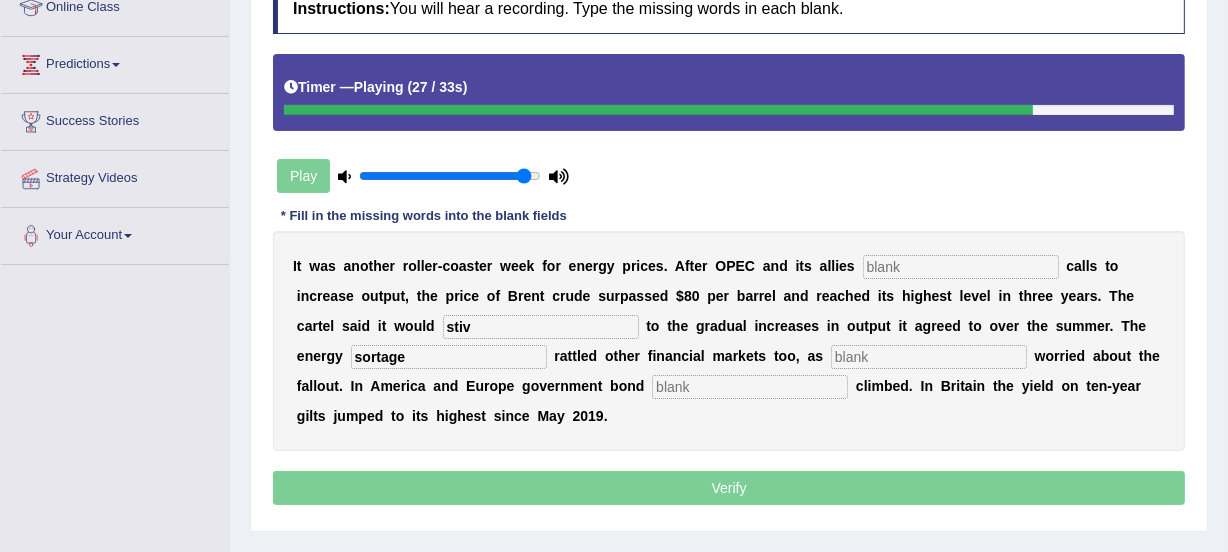 type on "sortage" 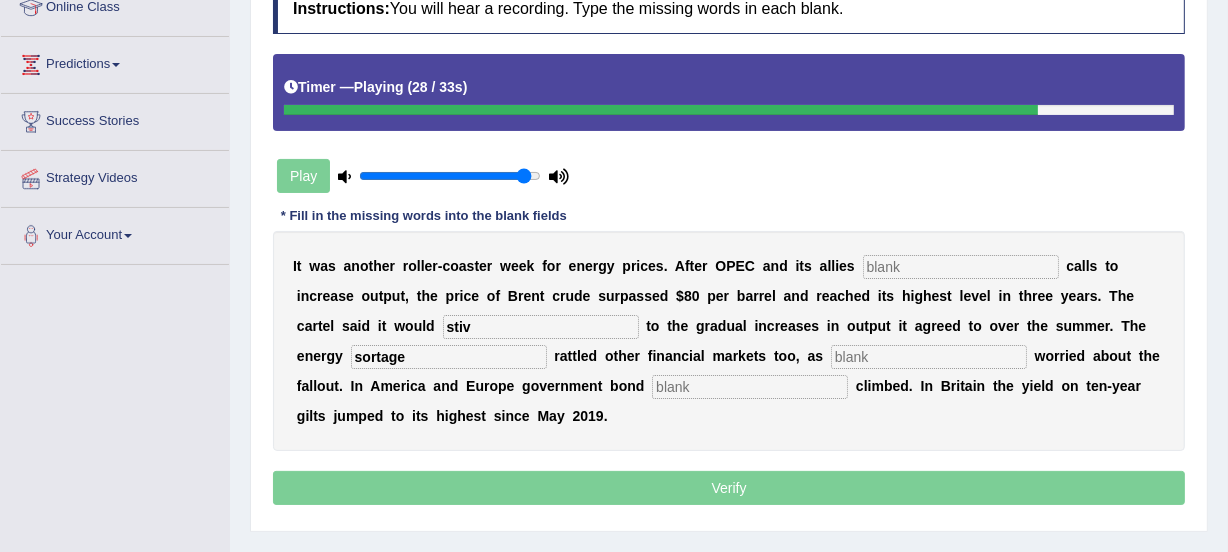 click at bounding box center (750, 387) 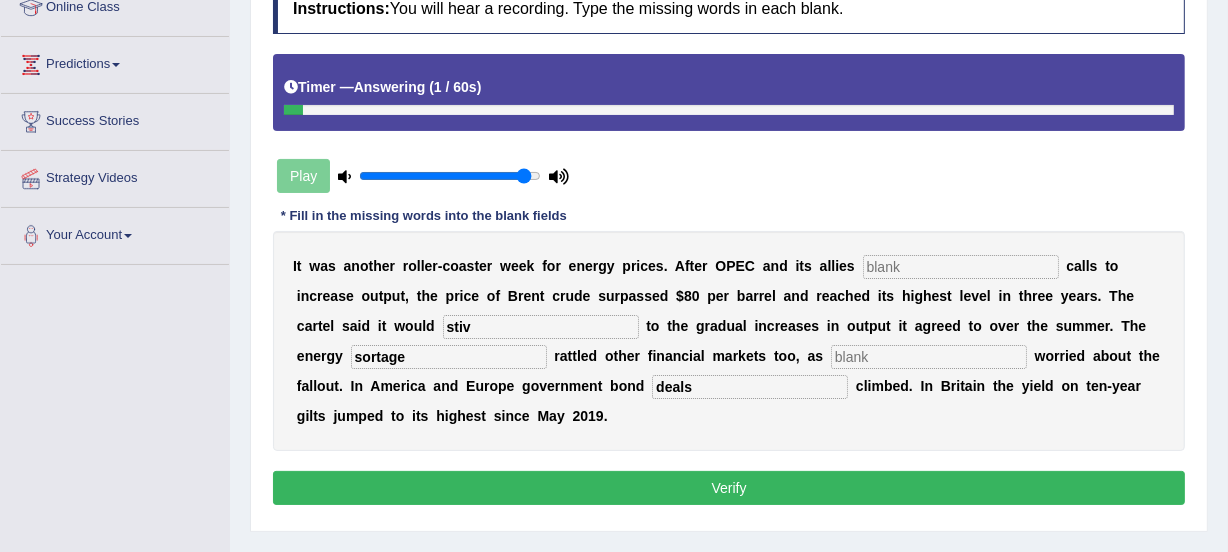 type on "deals" 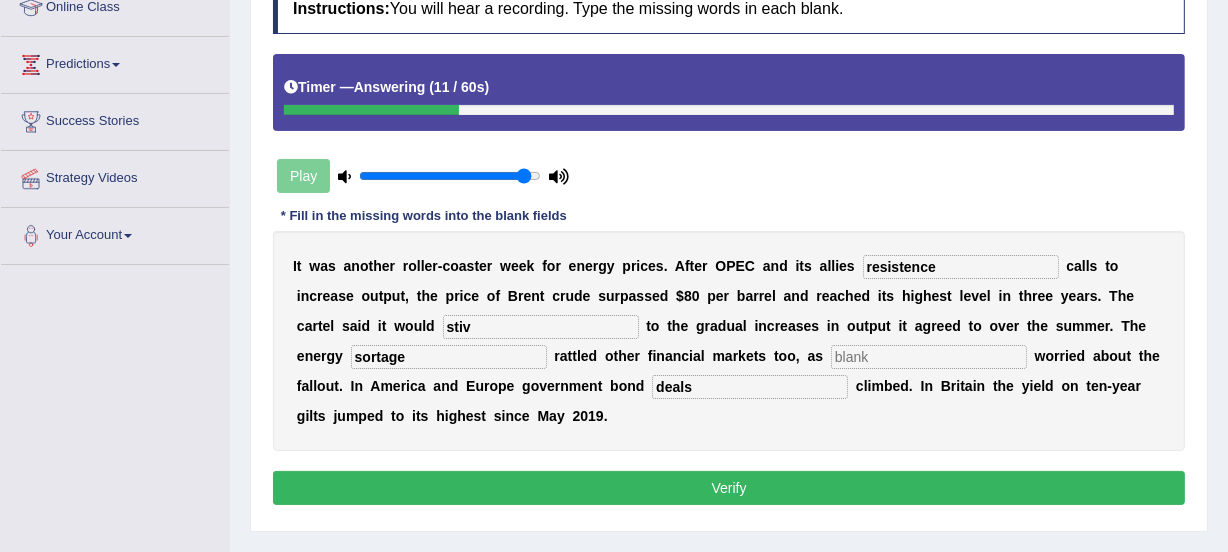 type on "resistence" 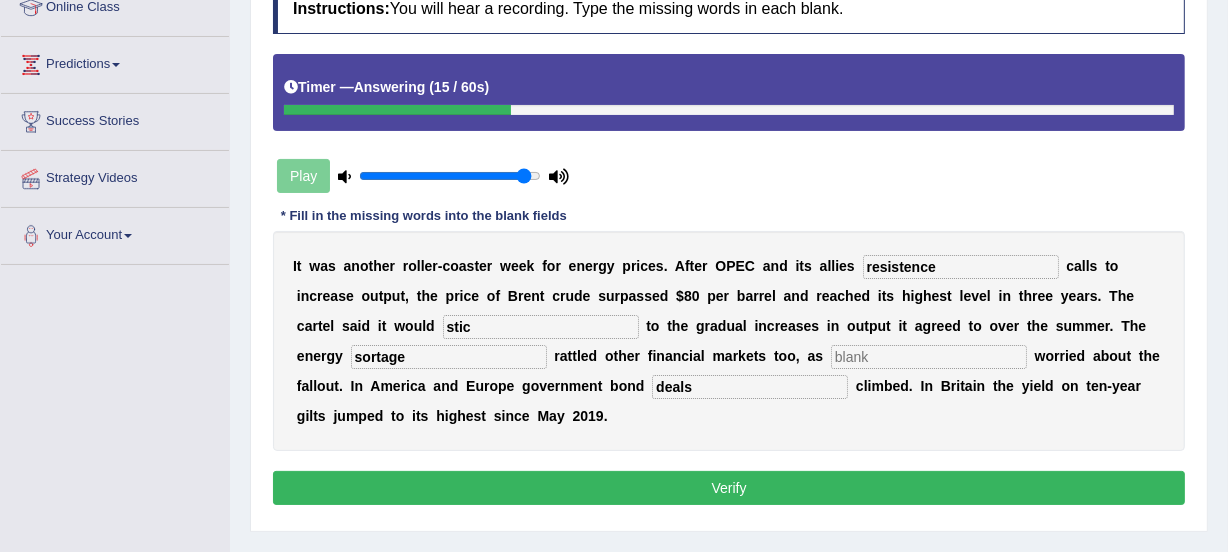 type on "stic" 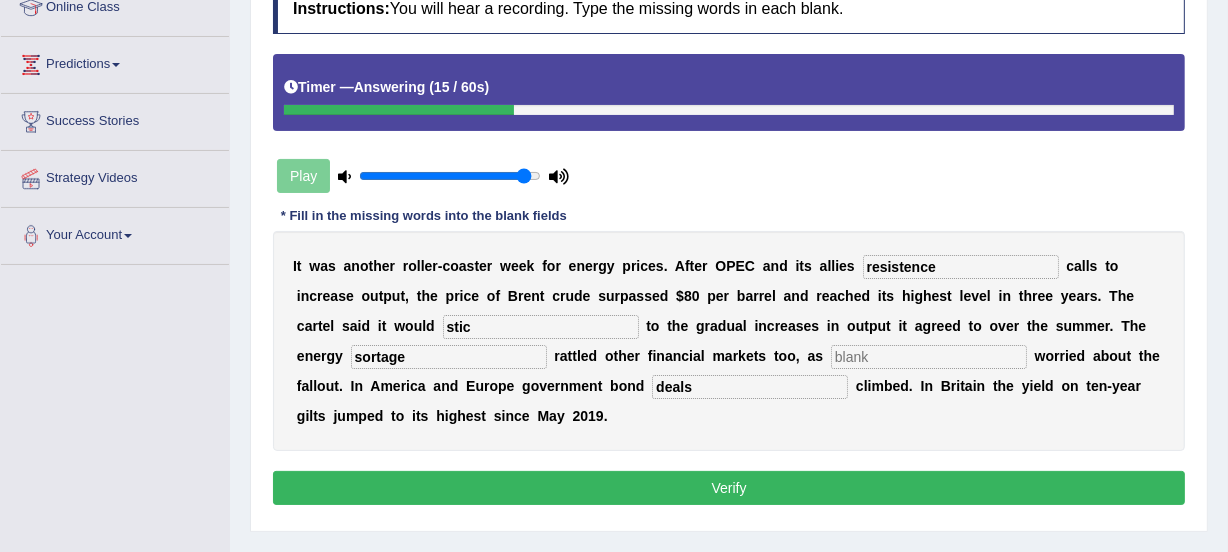 click on "sortage" at bounding box center (449, 357) 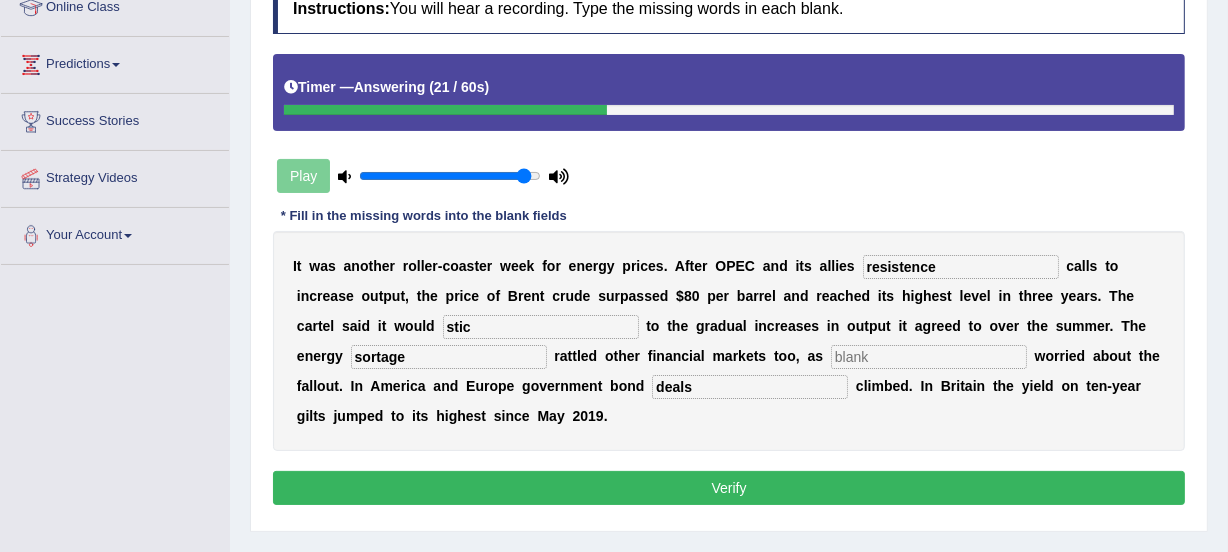 click at bounding box center (929, 357) 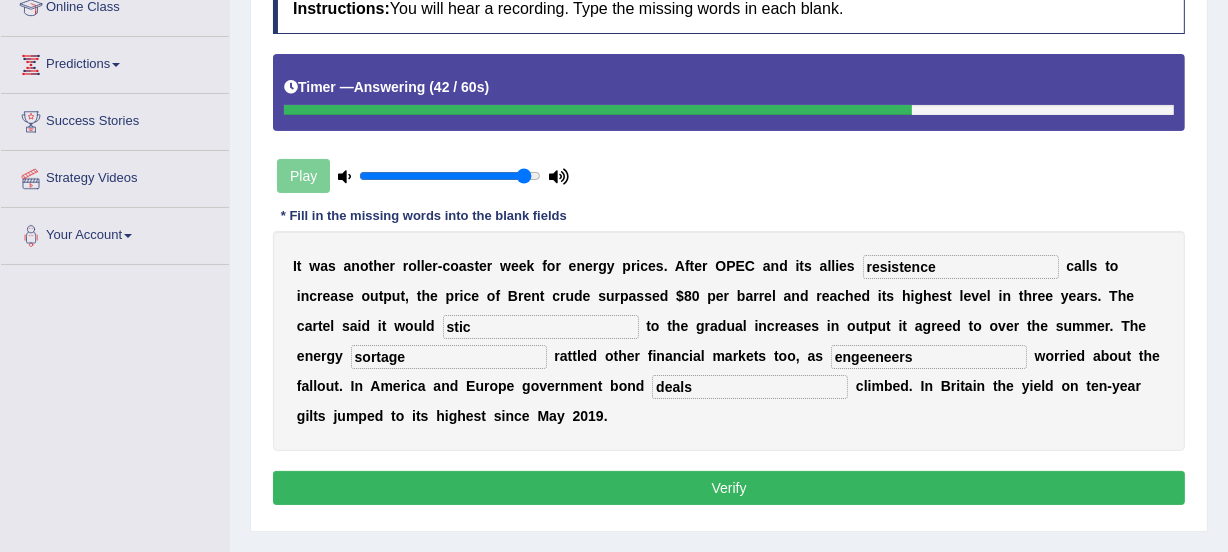 type on "engeeneers" 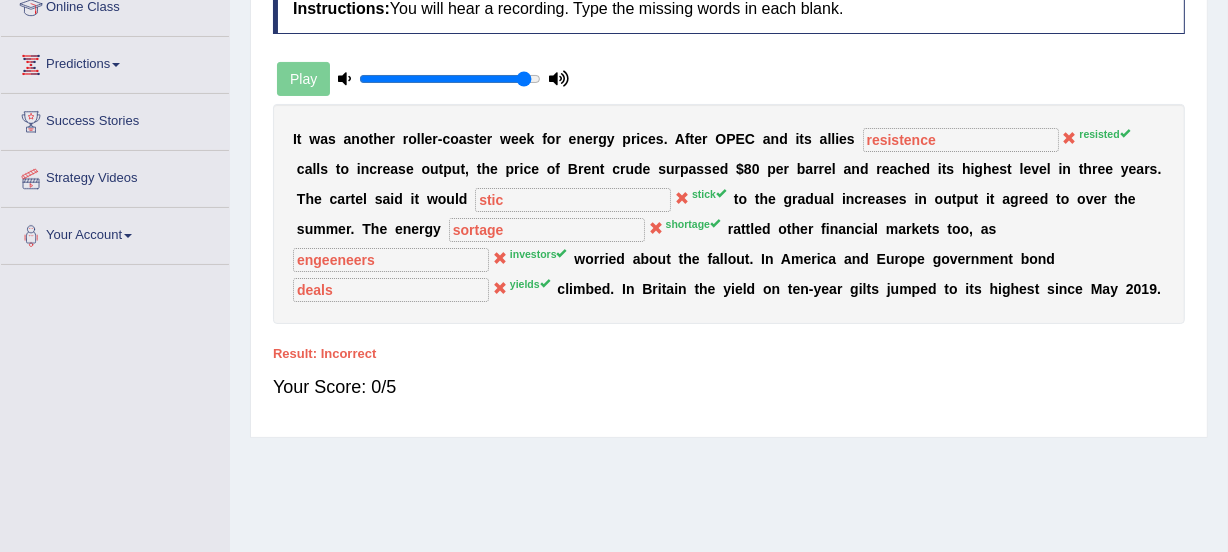 scroll, scrollTop: 280, scrollLeft: 0, axis: vertical 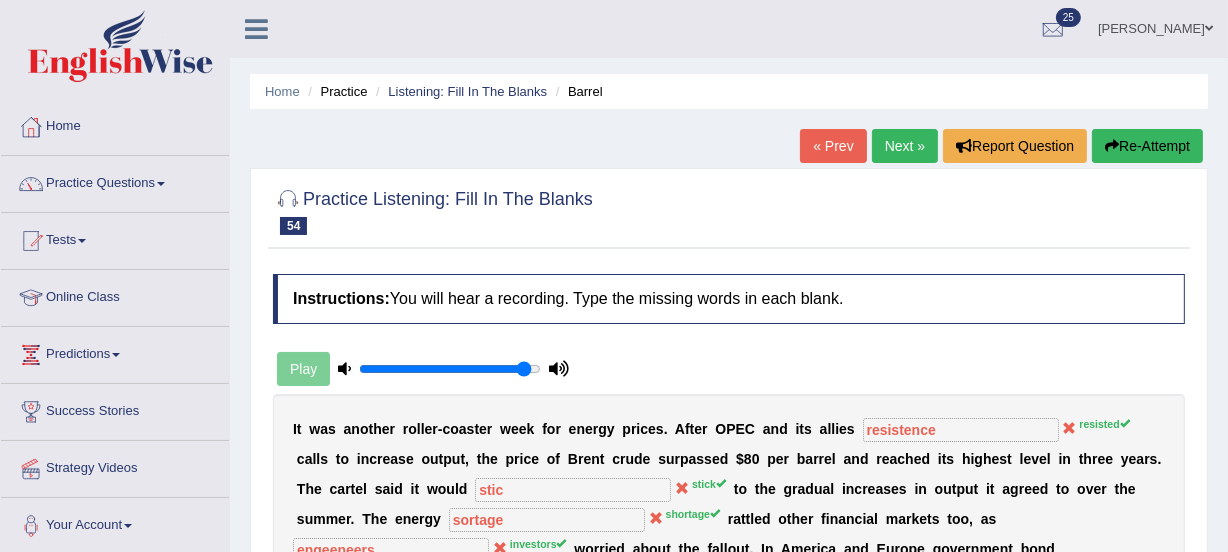click on "Re-Attempt" at bounding box center (1147, 146) 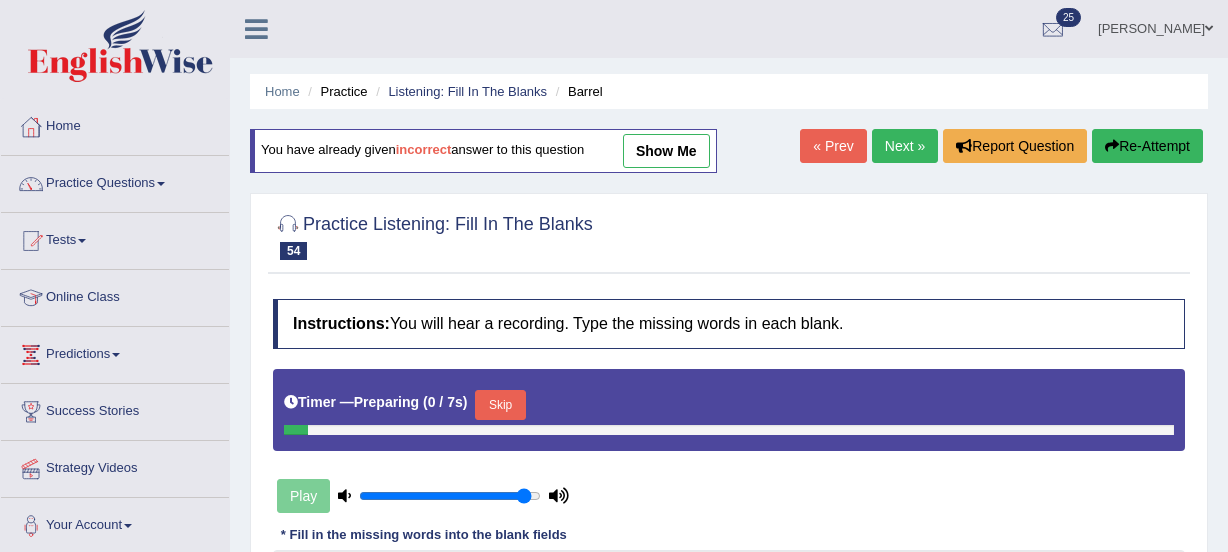 scroll, scrollTop: 0, scrollLeft: 0, axis: both 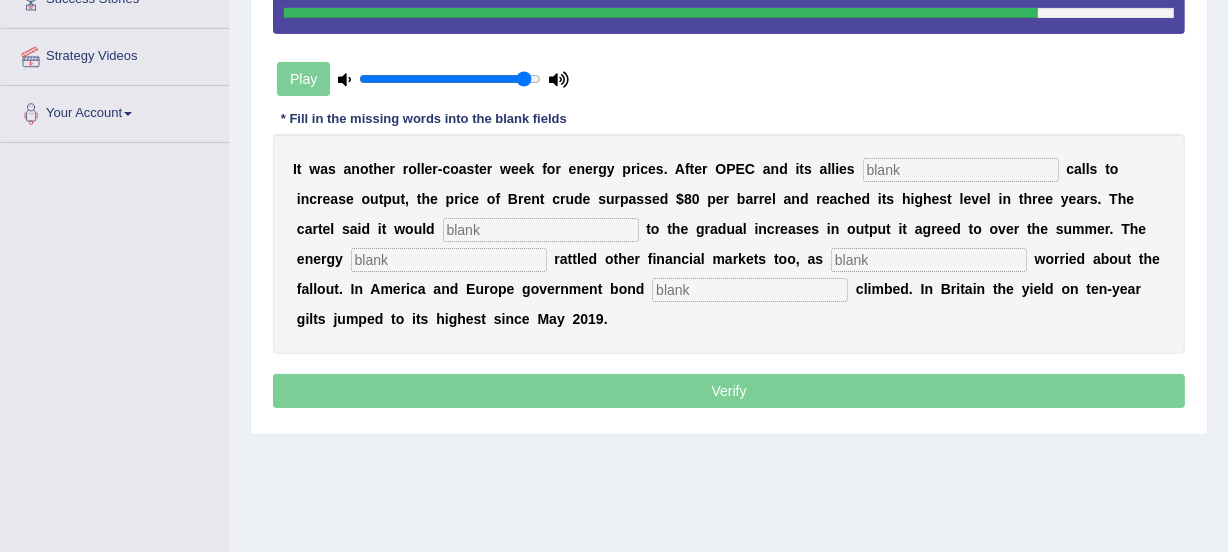click at bounding box center [750, 290] 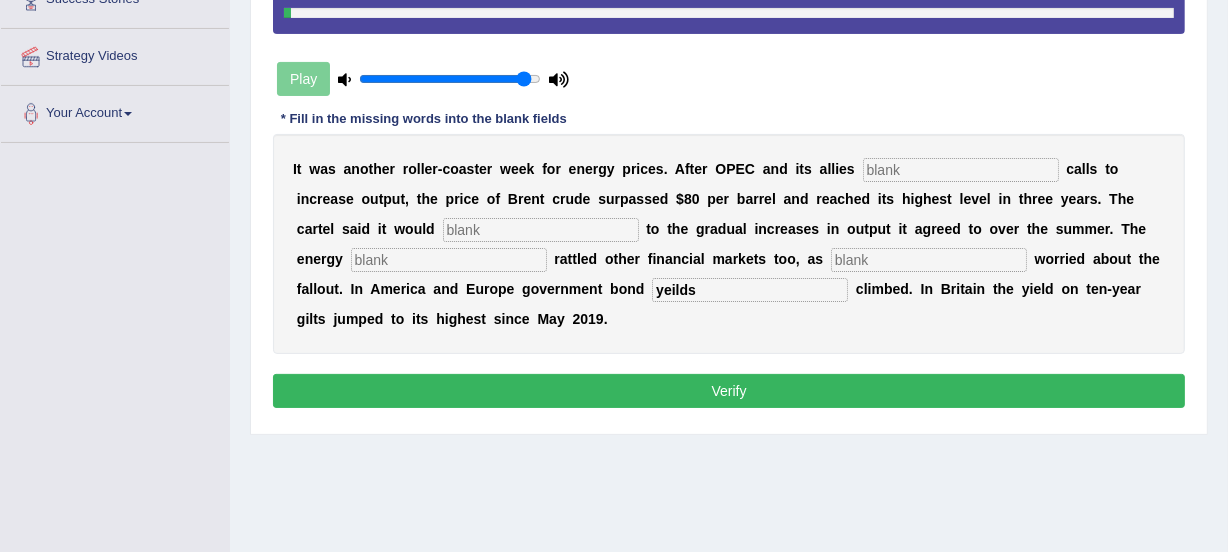 type on "yeilds" 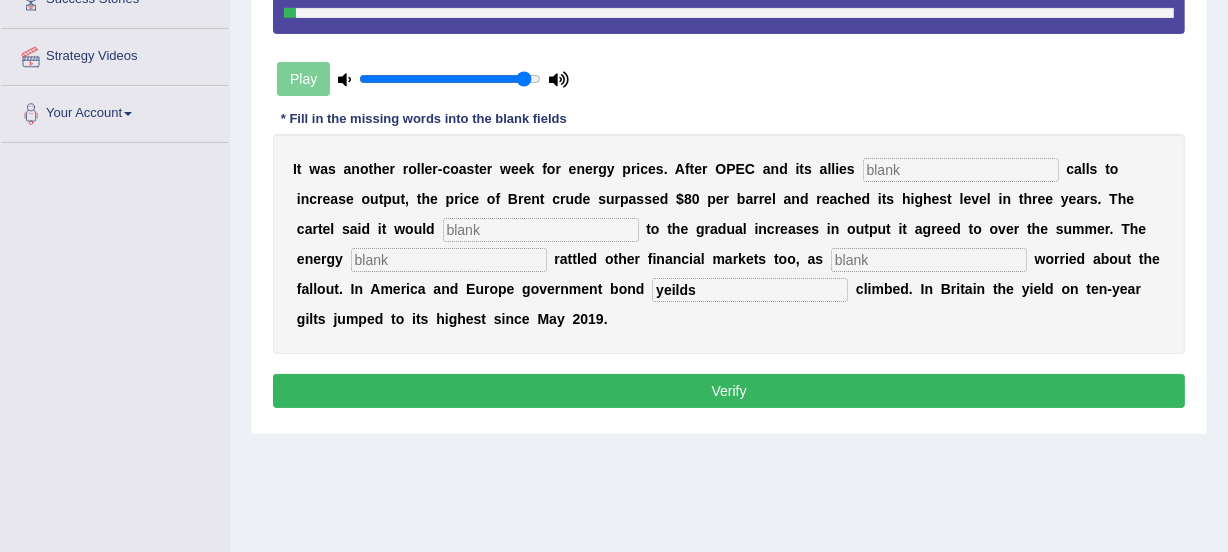 click at bounding box center [929, 260] 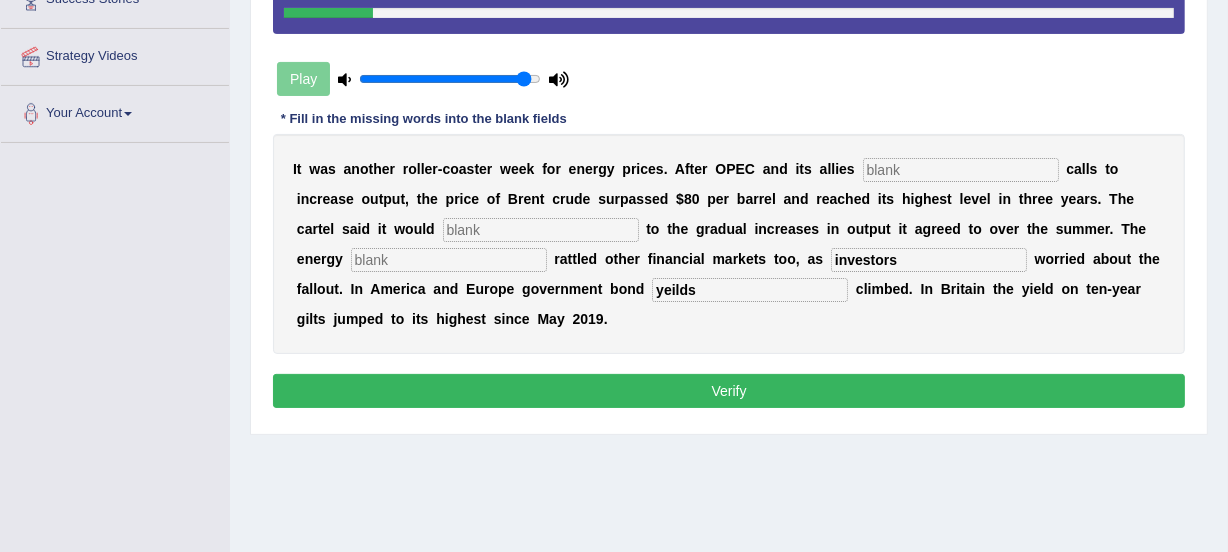 type on "investors" 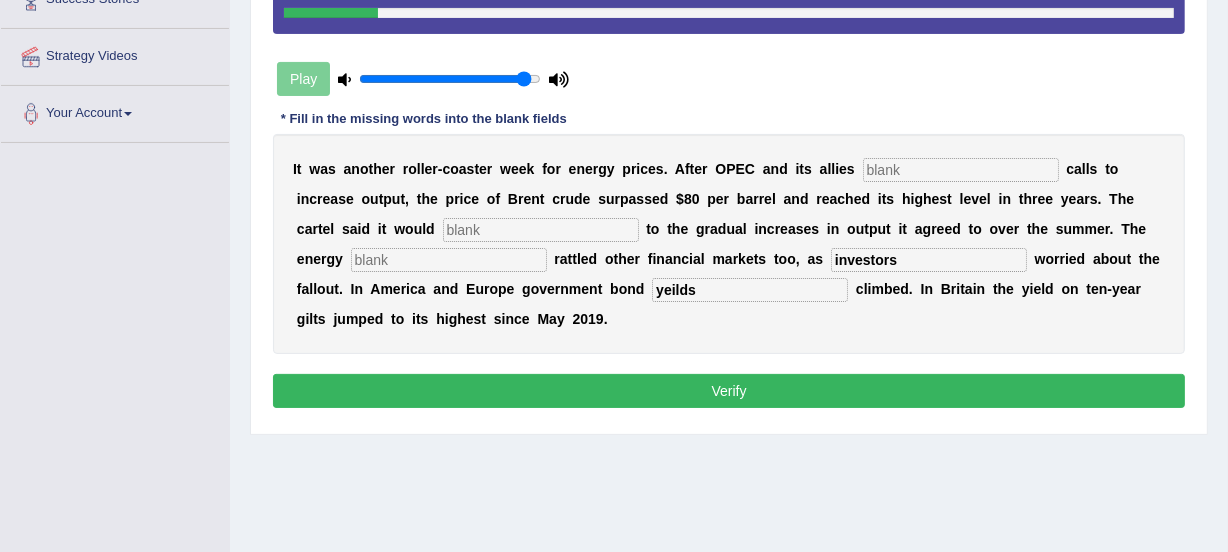 click at bounding box center [449, 260] 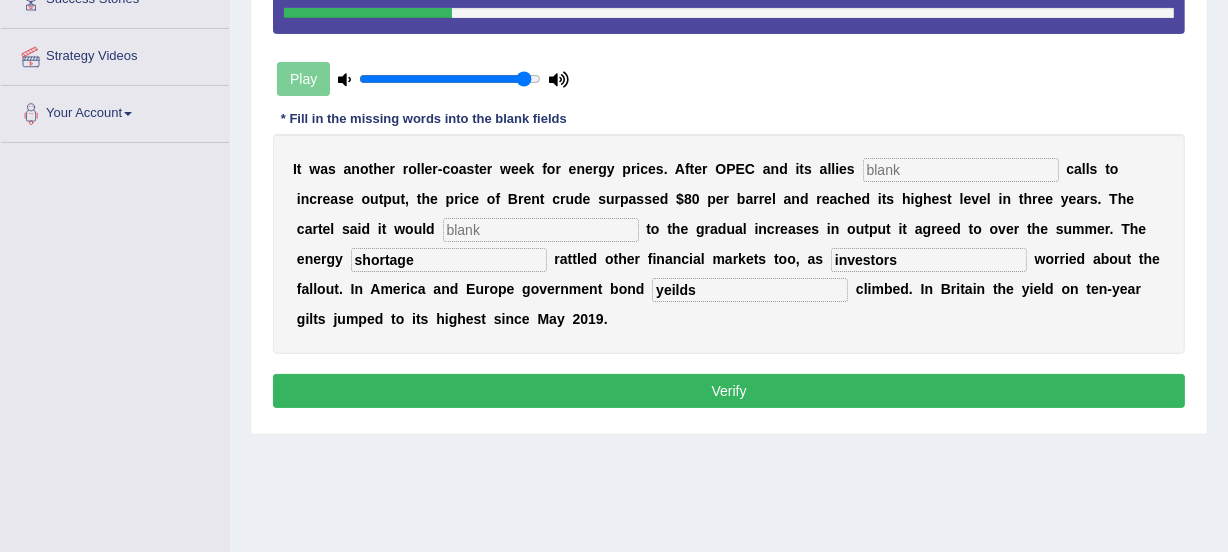 type on "shortage" 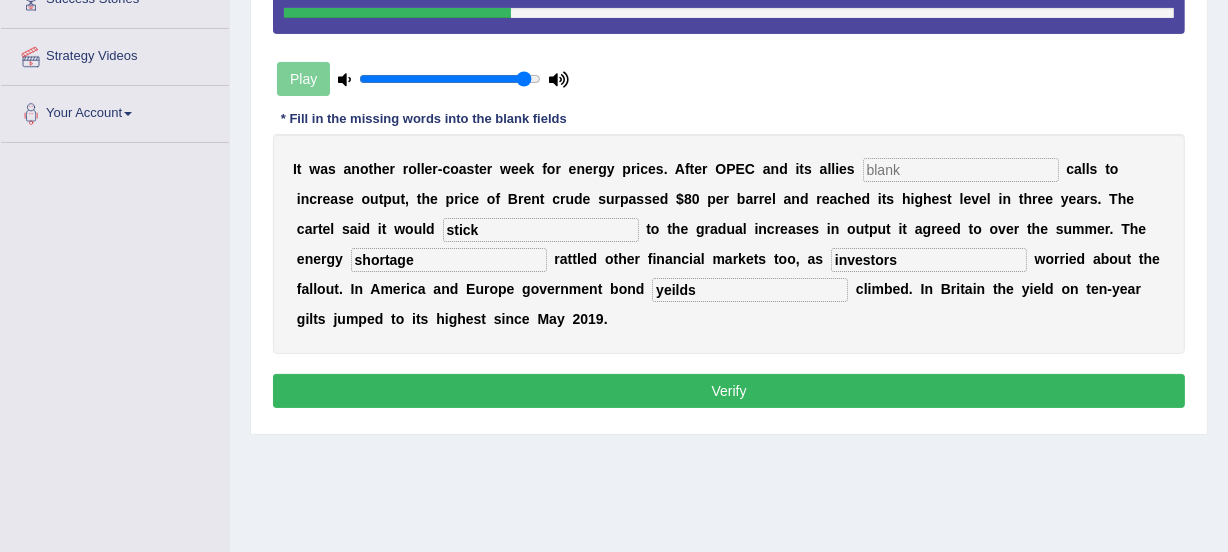 type on "stick" 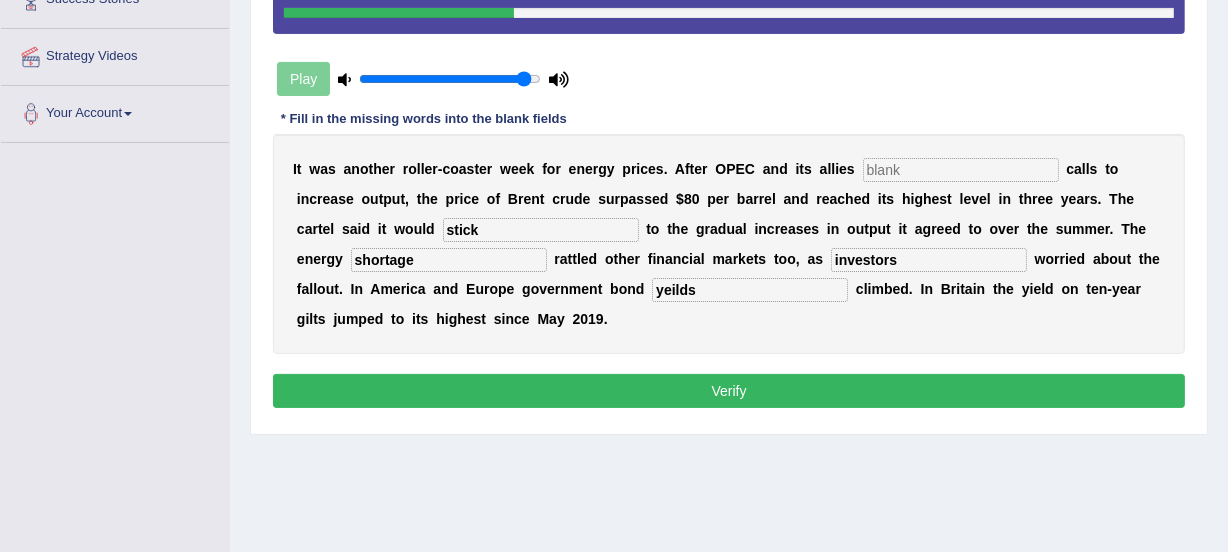 click at bounding box center [961, 170] 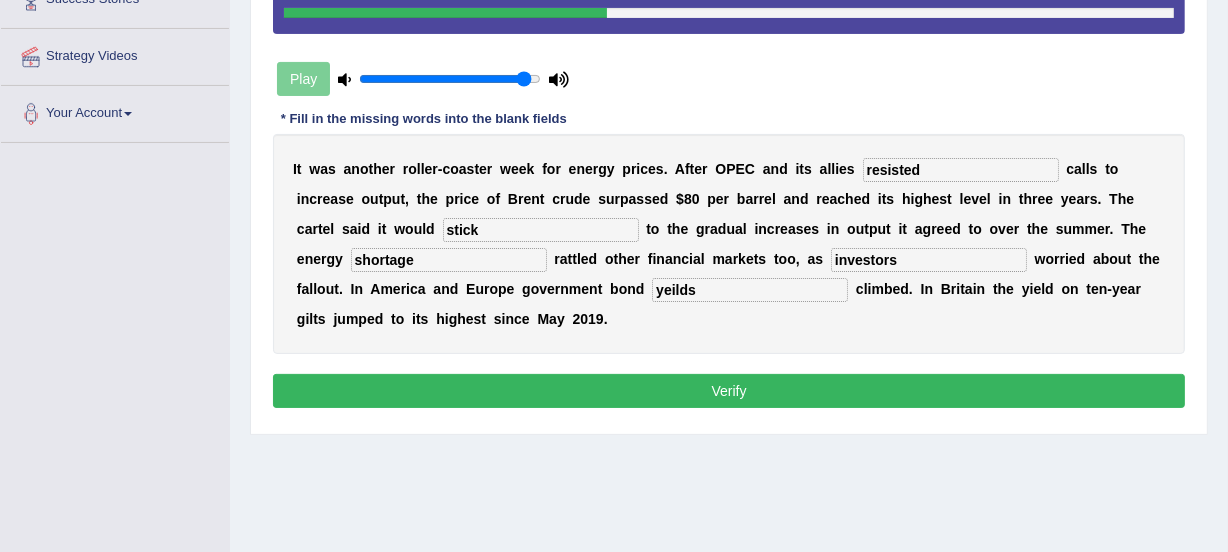 type on "resisted" 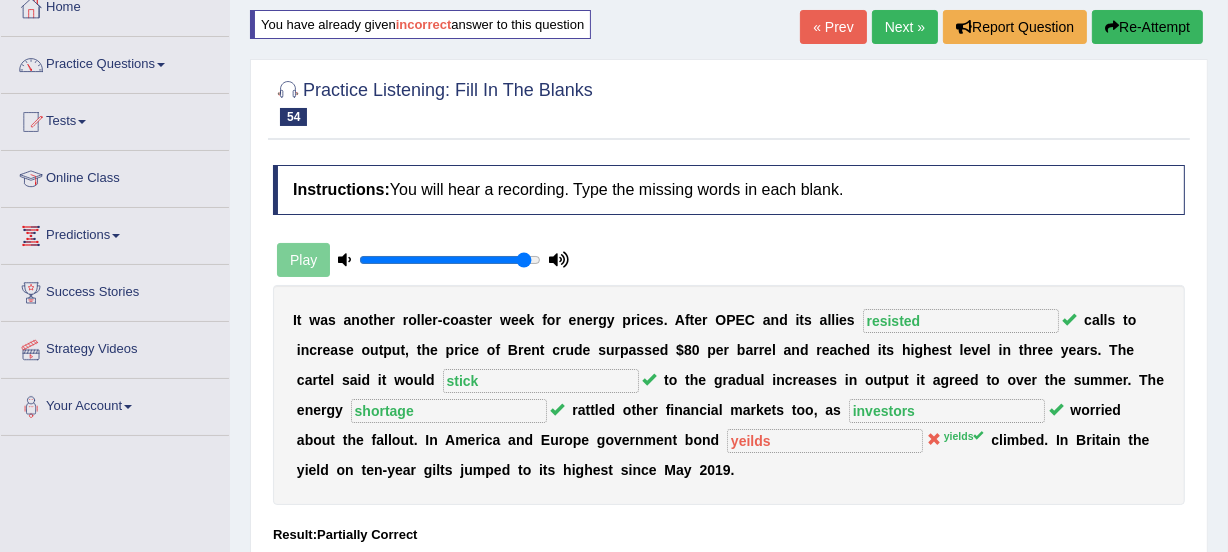 scroll, scrollTop: 85, scrollLeft: 0, axis: vertical 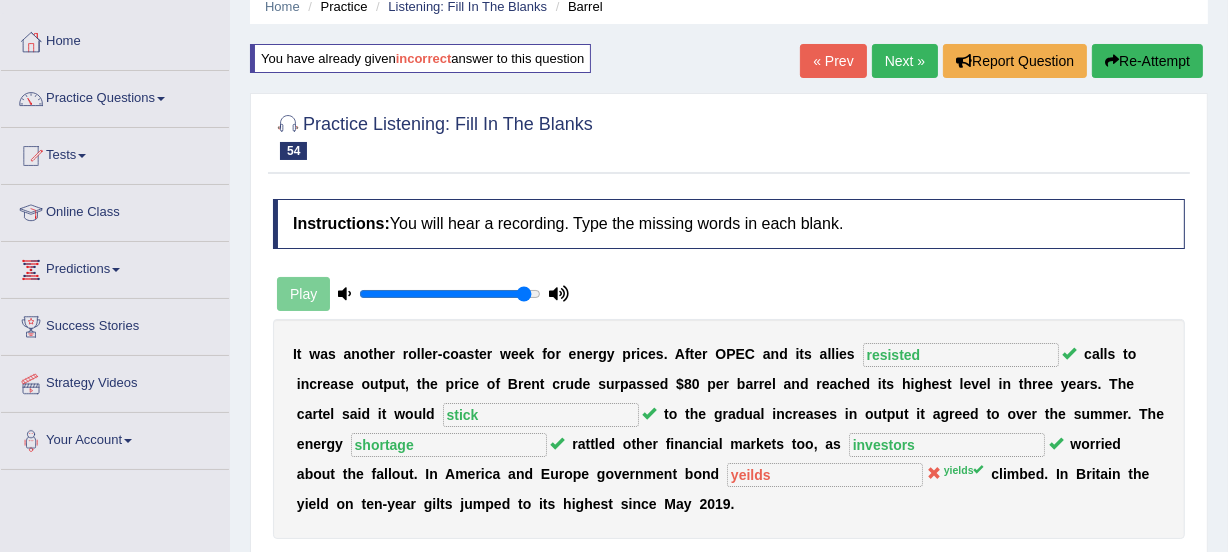click on "Next »" at bounding box center (905, 61) 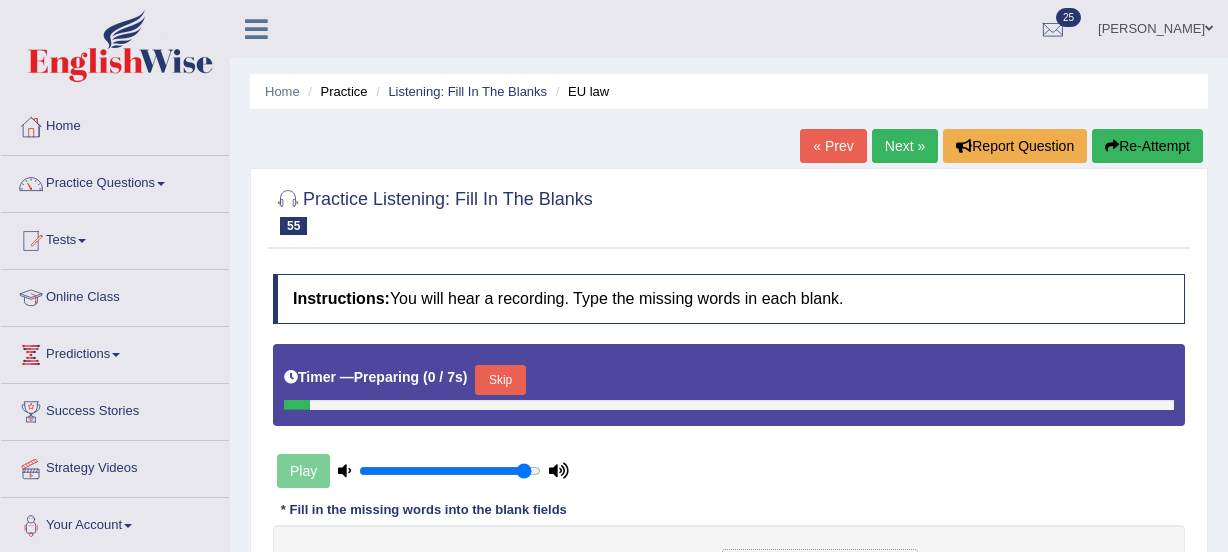scroll, scrollTop: 0, scrollLeft: 0, axis: both 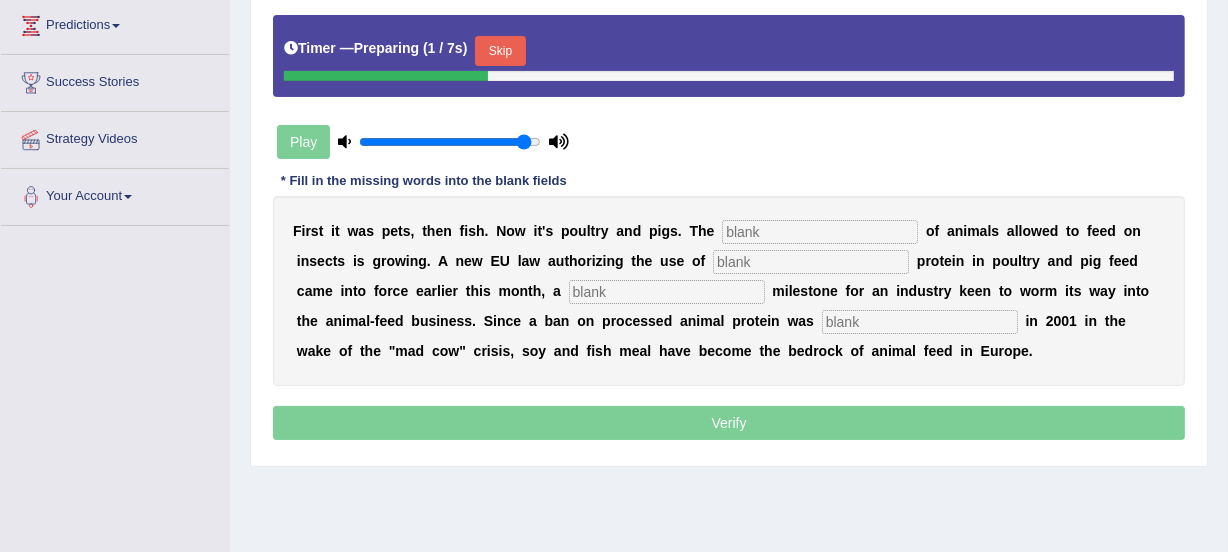 drag, startPoint x: 1234, startPoint y: 200, endPoint x: 1240, endPoint y: 363, distance: 163.1104 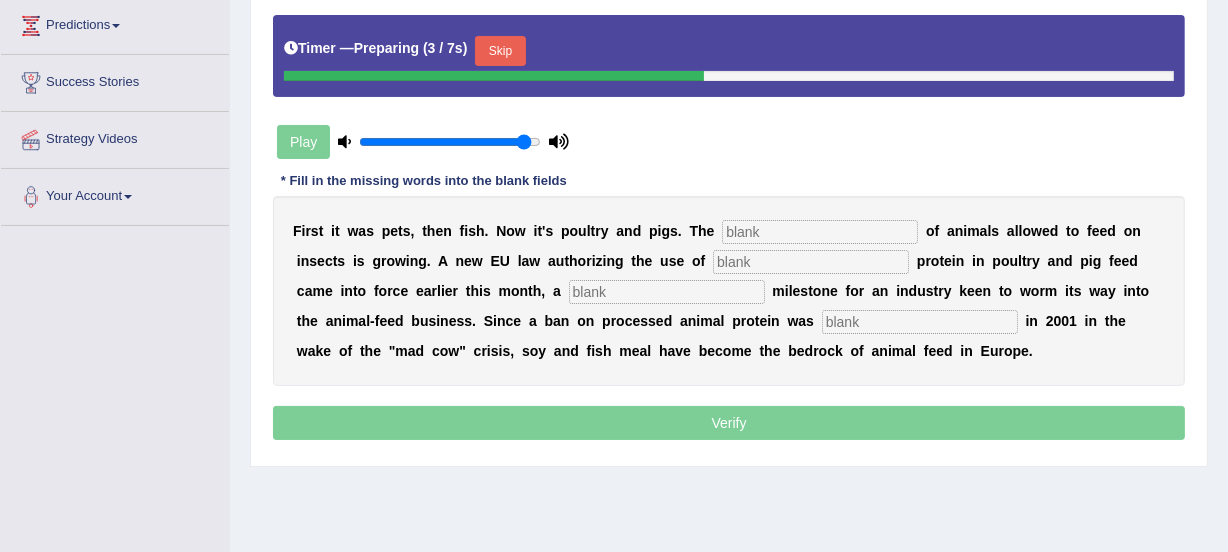 click at bounding box center [820, 232] 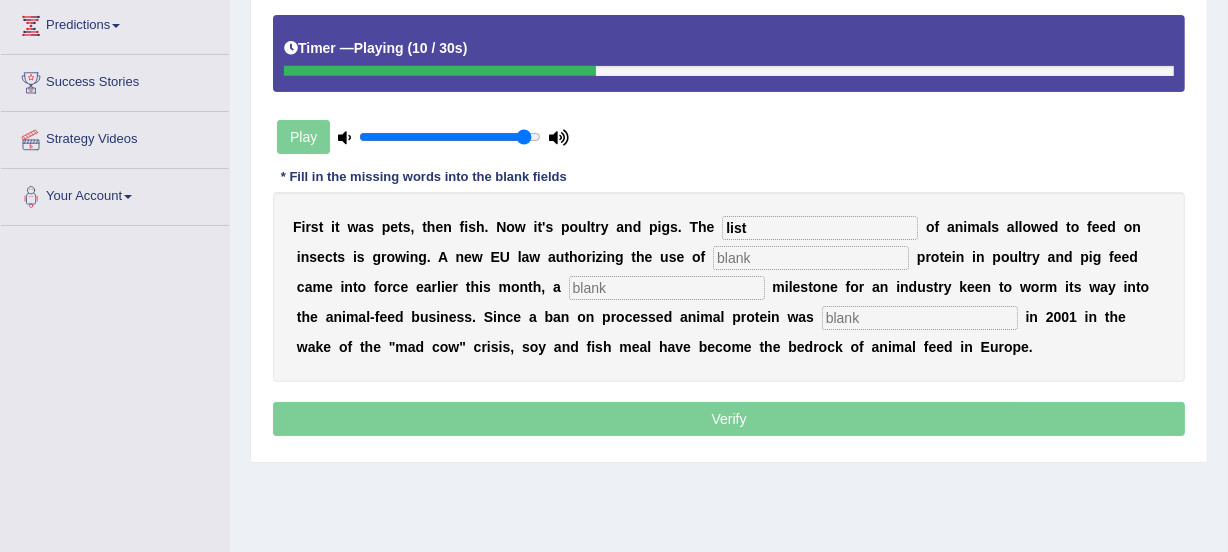 type on "list" 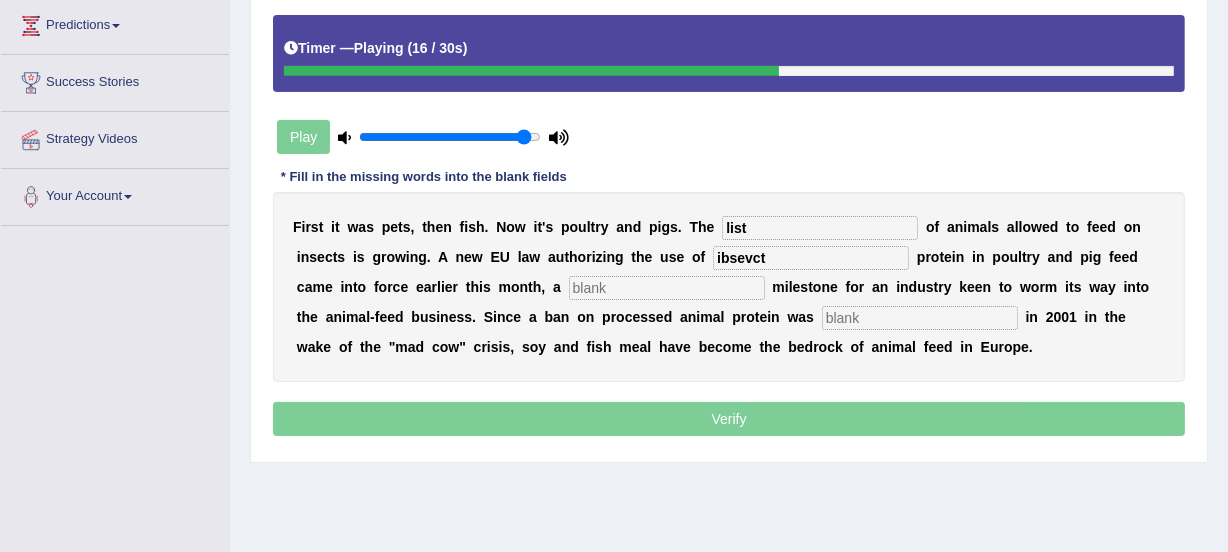 type on "ibsevct" 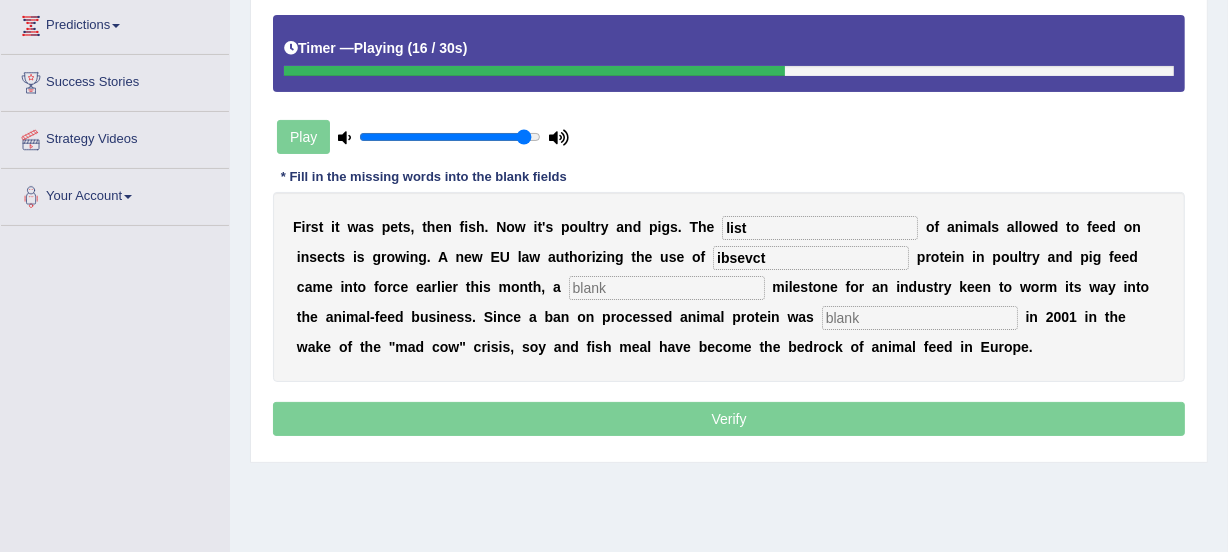 click at bounding box center (667, 288) 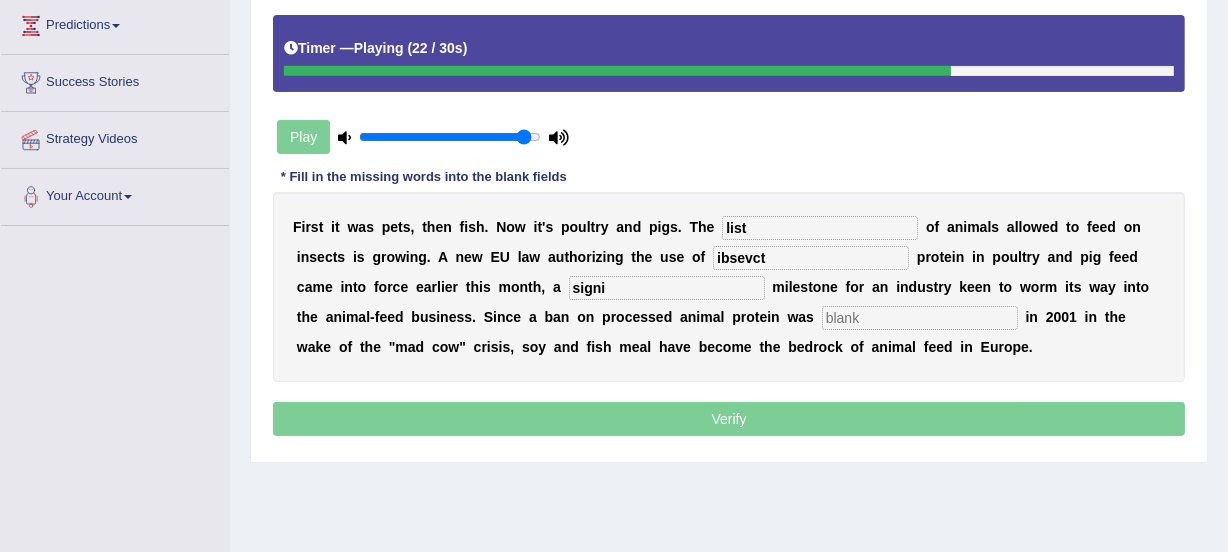 type on "signi" 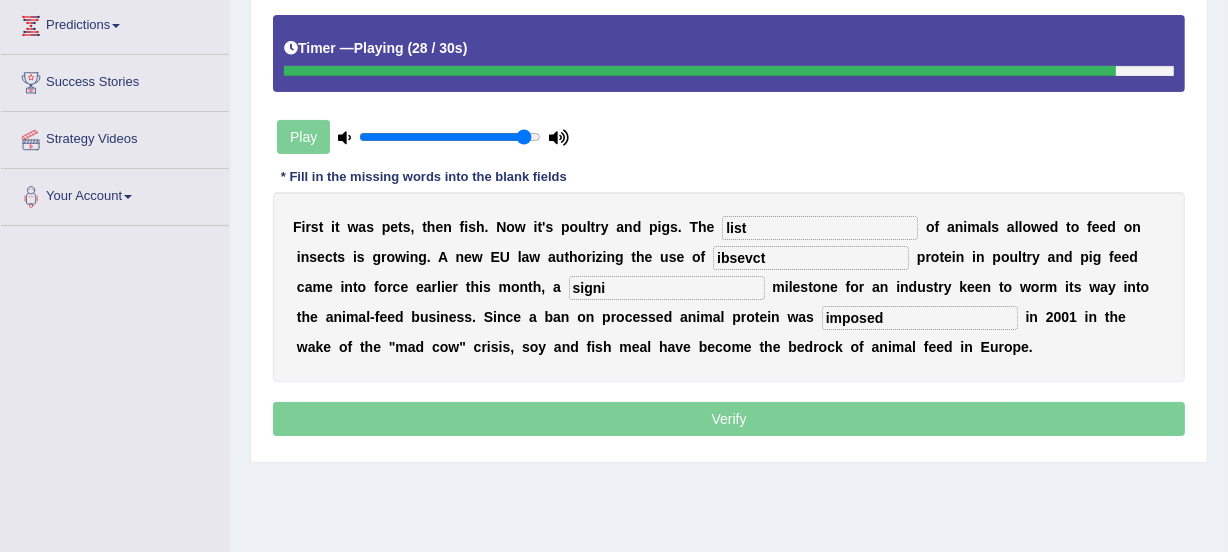 type on "imposed" 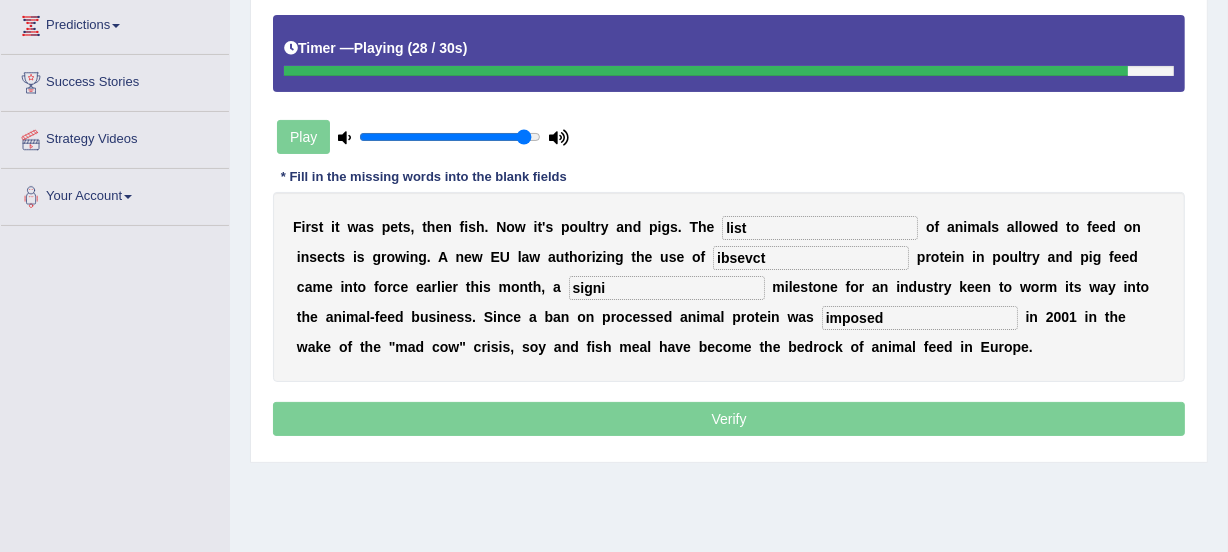 click on "signi" at bounding box center [667, 288] 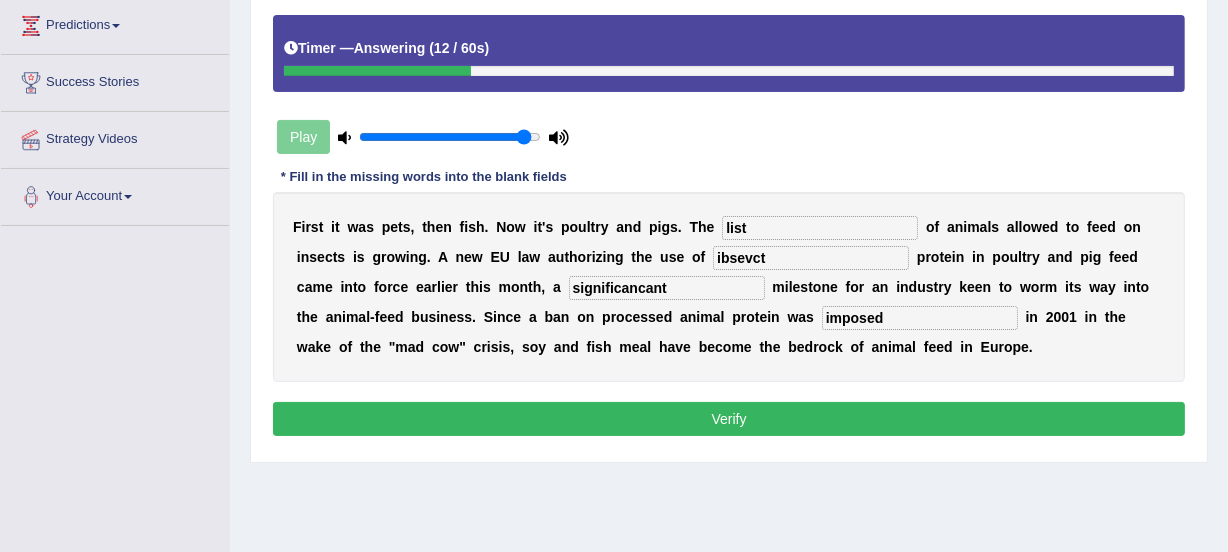 click on "significancant" at bounding box center [667, 288] 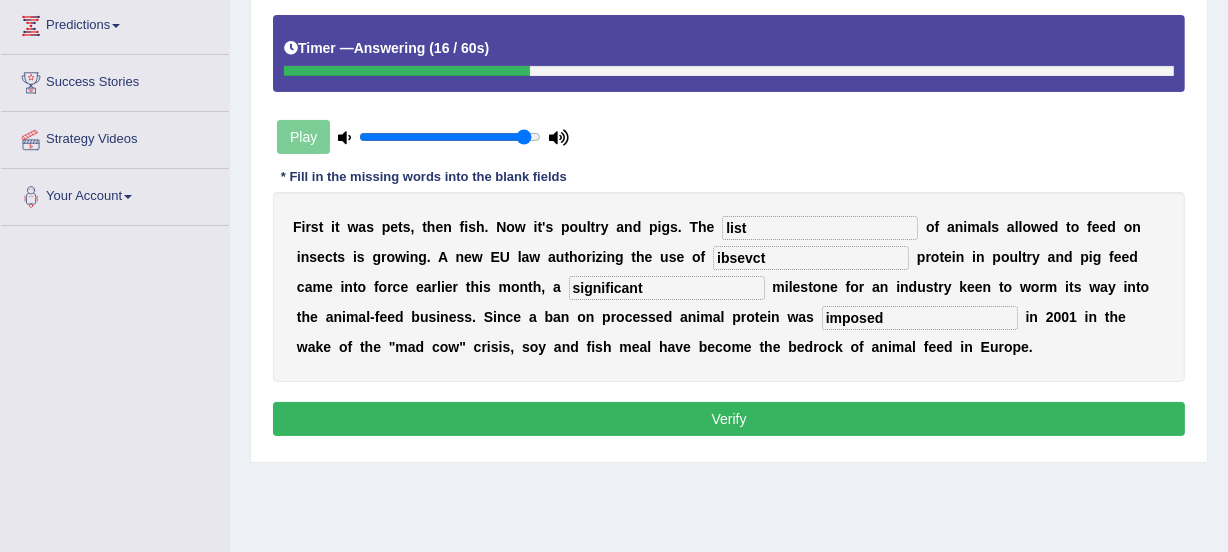 type on "significant" 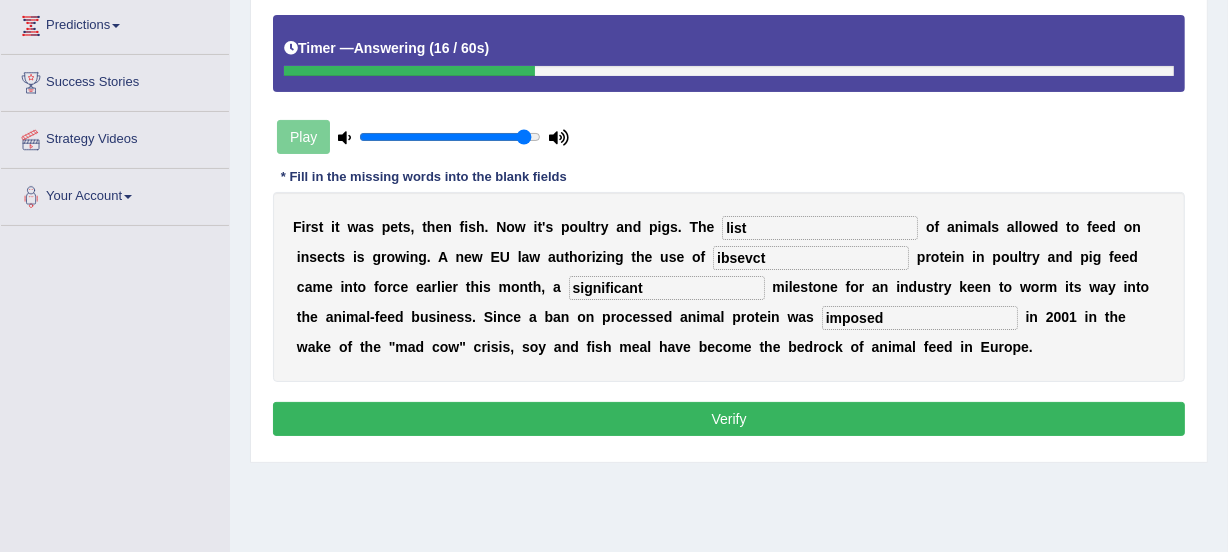 click on "ibsevct" at bounding box center [811, 258] 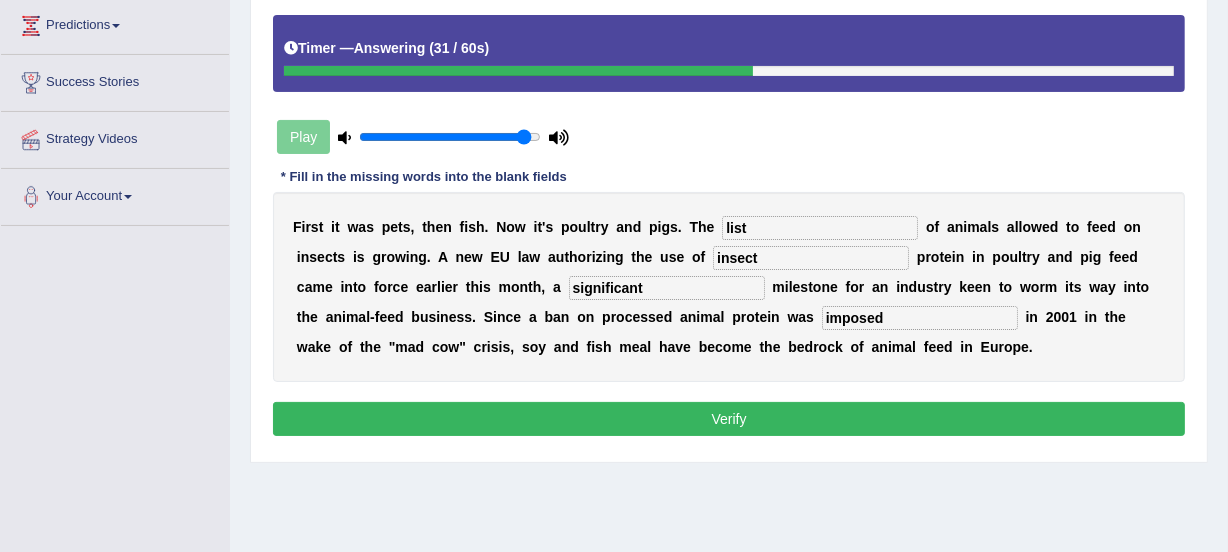 type on "insect" 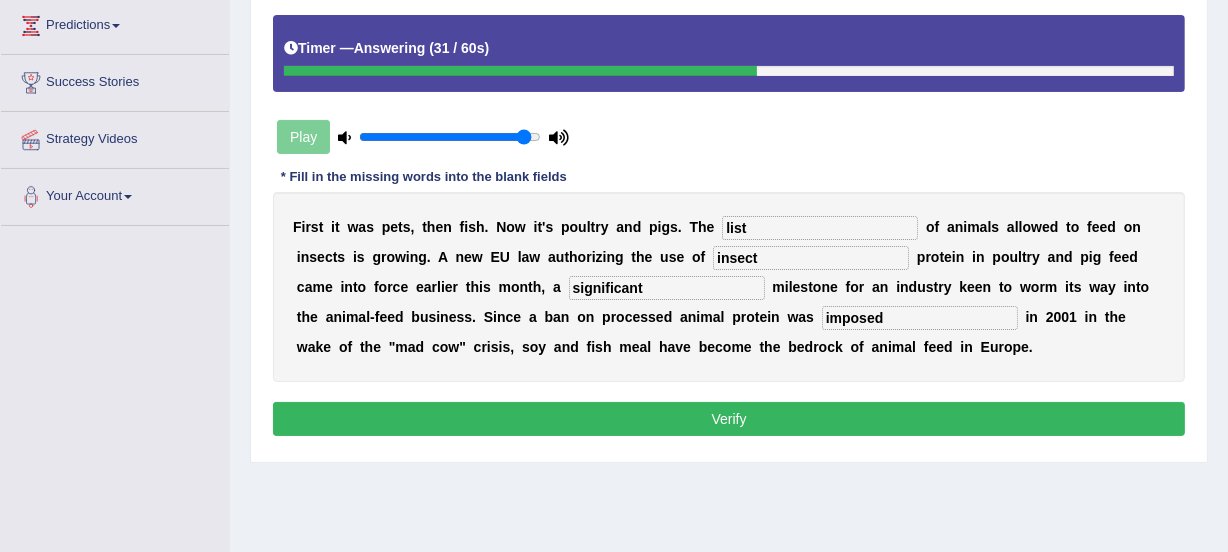 click on "Verify" at bounding box center [729, 419] 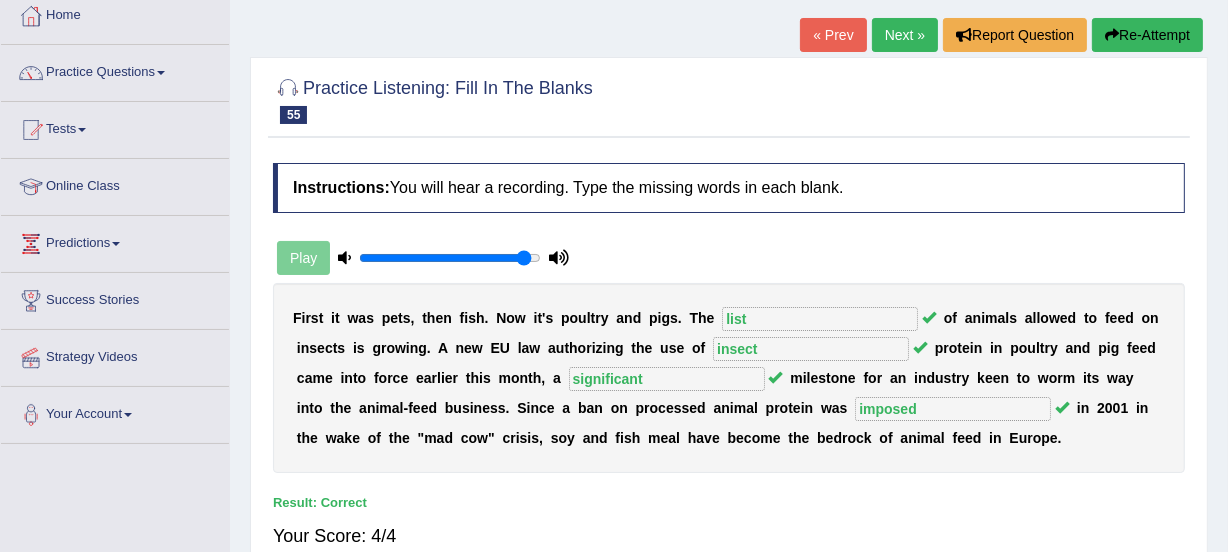 scroll, scrollTop: 110, scrollLeft: 0, axis: vertical 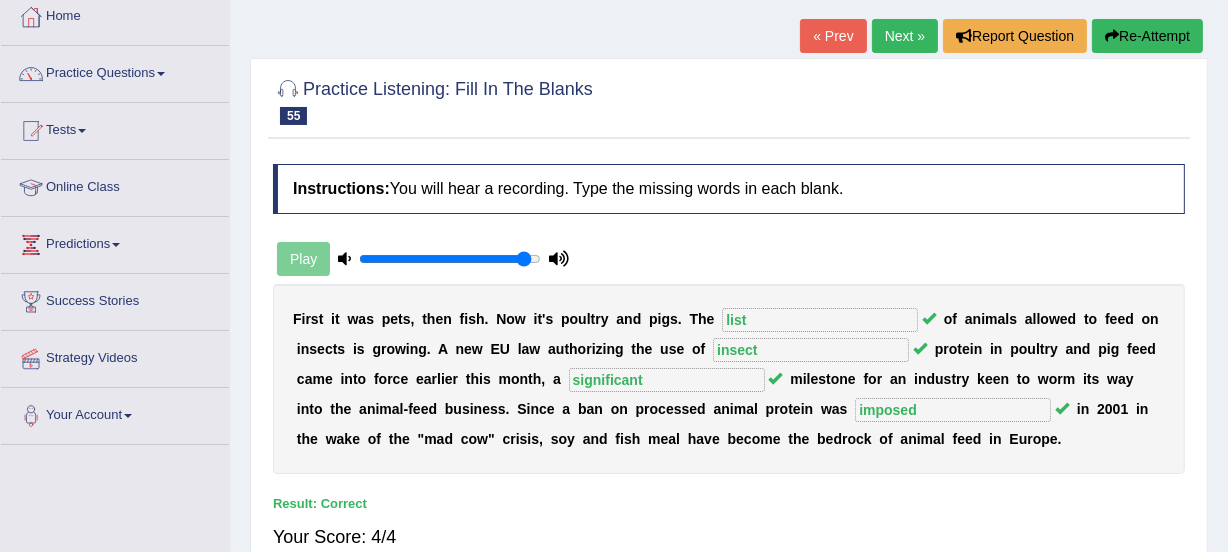 click on "Next »" at bounding box center (905, 36) 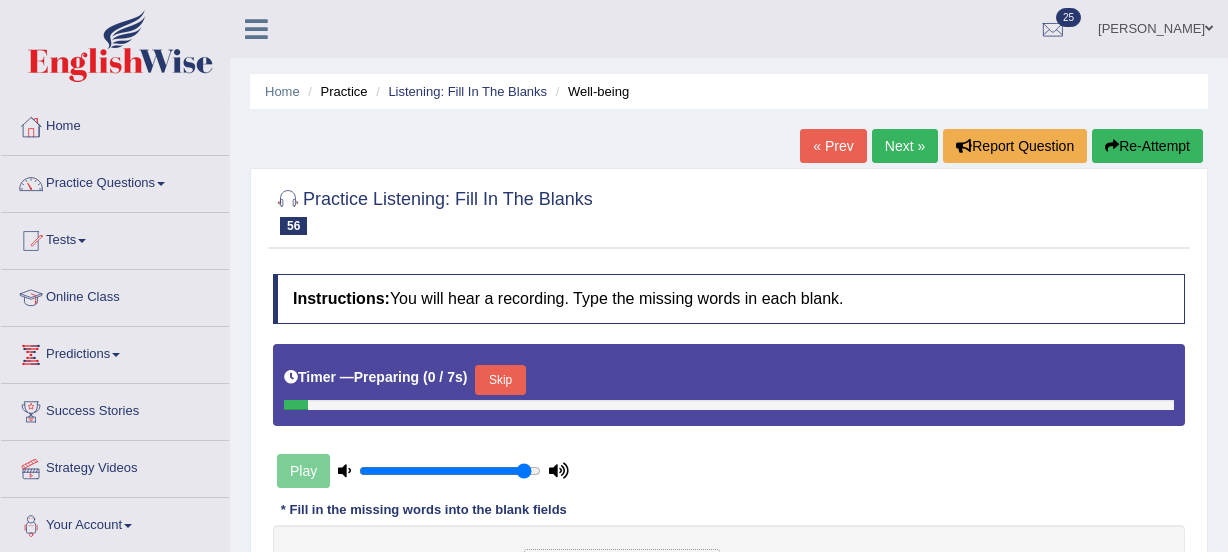 scroll, scrollTop: 0, scrollLeft: 0, axis: both 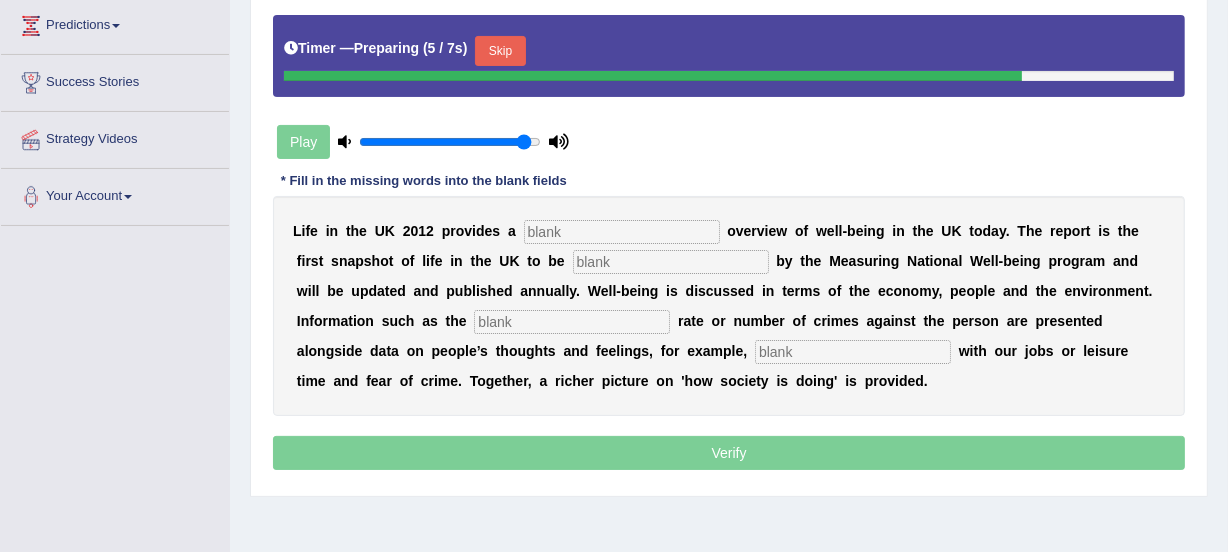 click at bounding box center [622, 232] 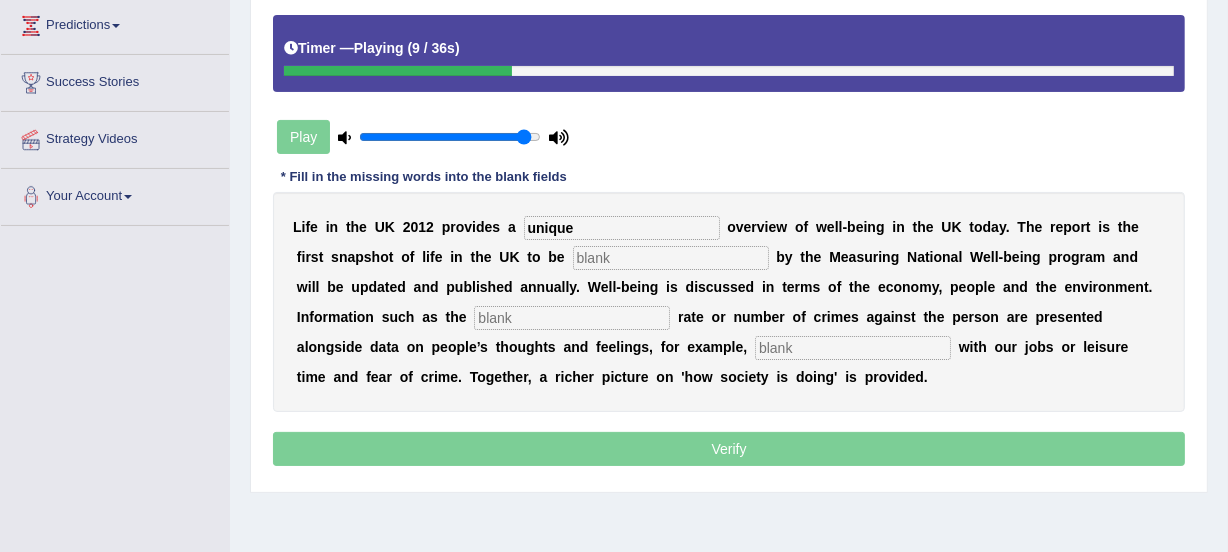type on "unique" 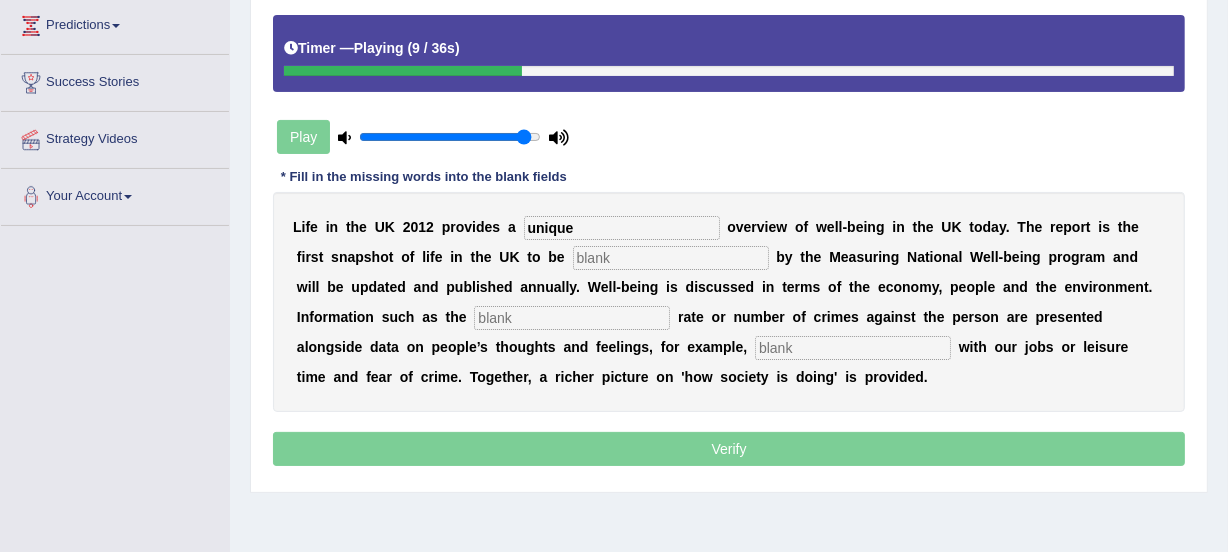 click at bounding box center (671, 258) 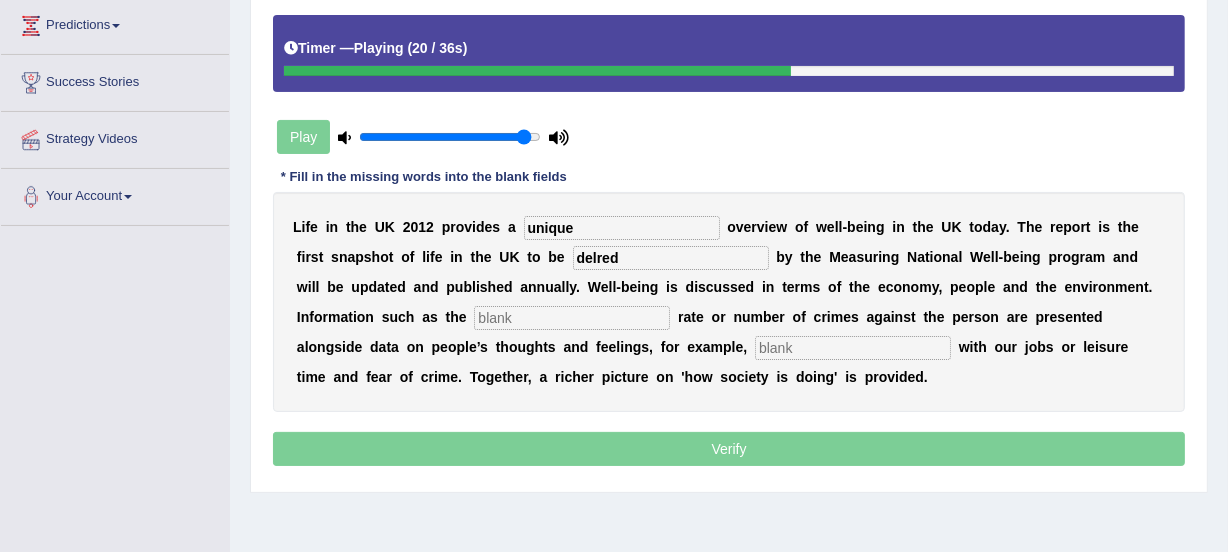 type on "delred" 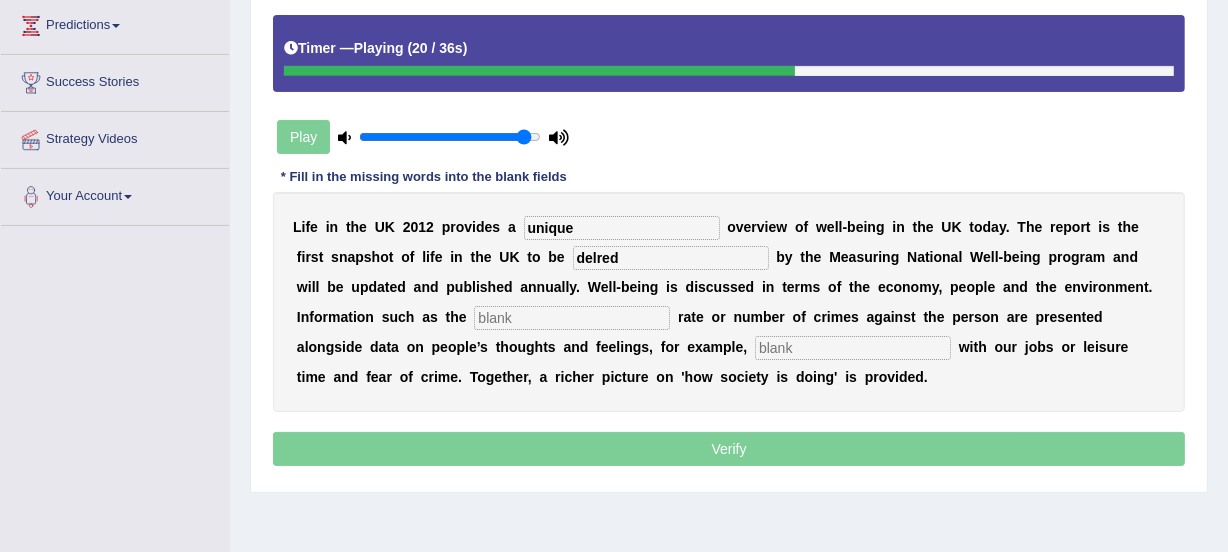 click at bounding box center [572, 318] 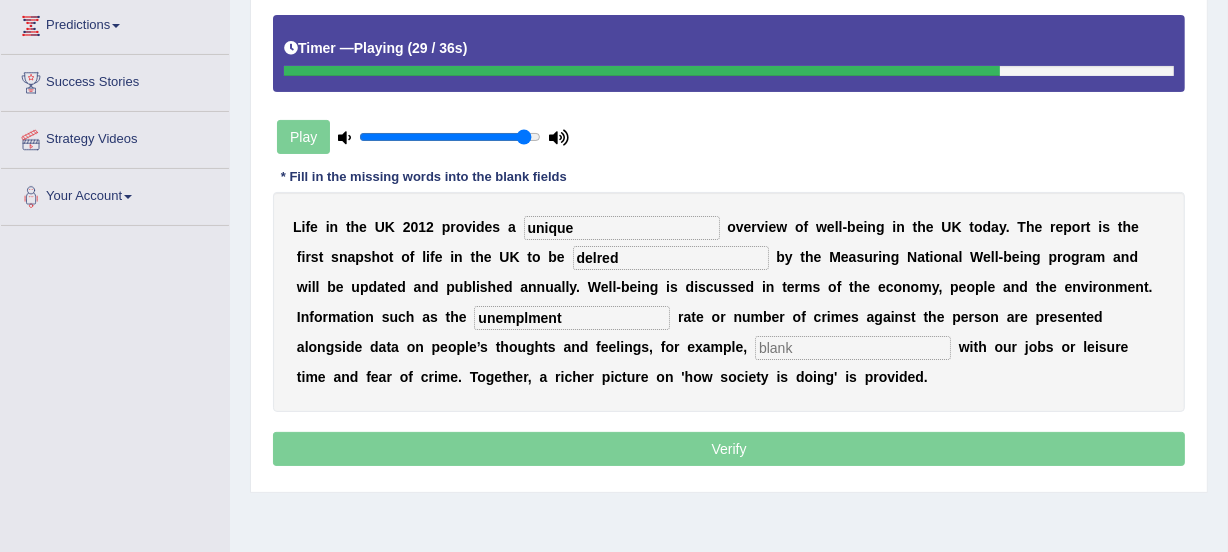type on "unemplment" 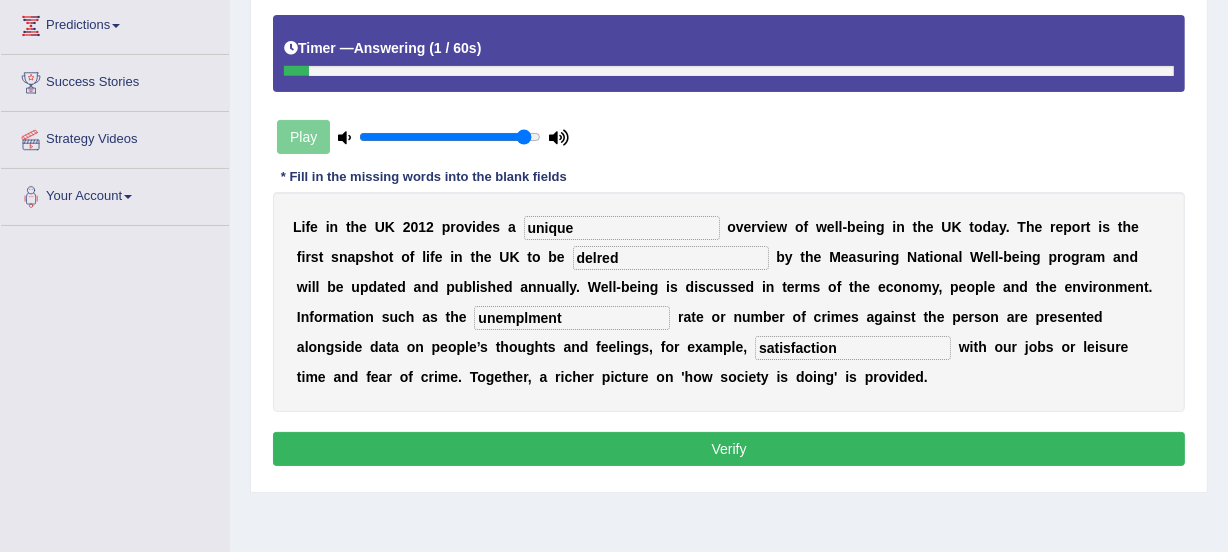 type on "satisfaction" 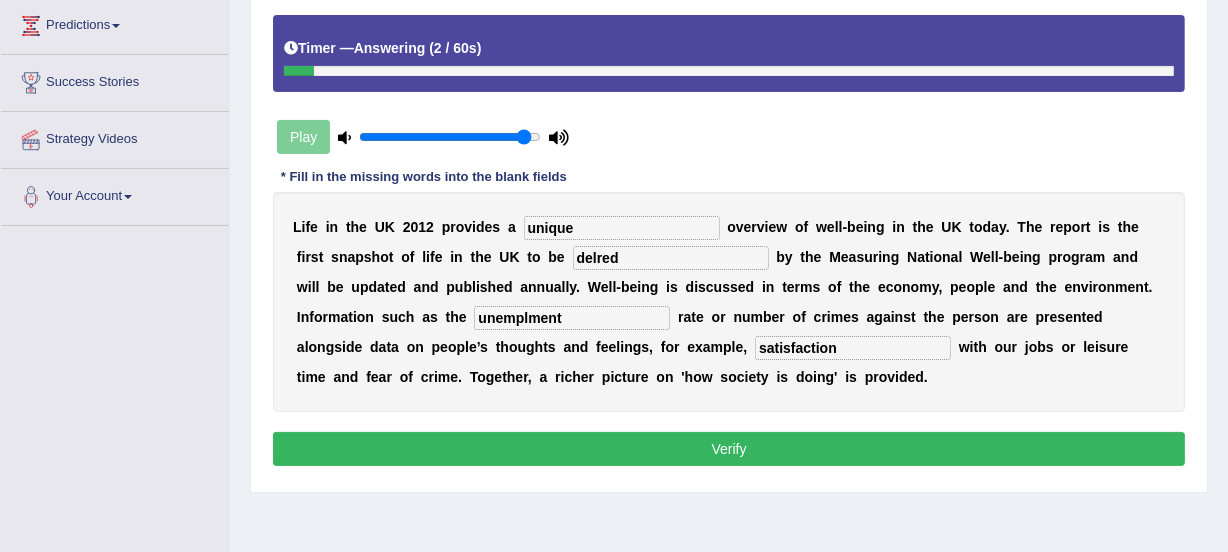 click on "unemplment" at bounding box center [572, 318] 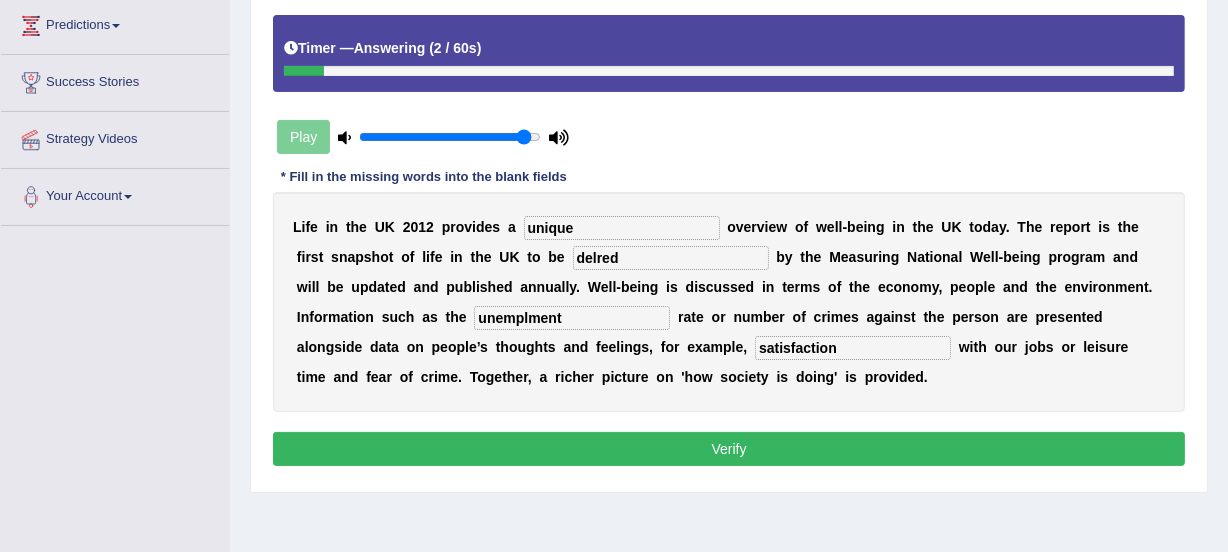 click on "unemplment" at bounding box center (572, 318) 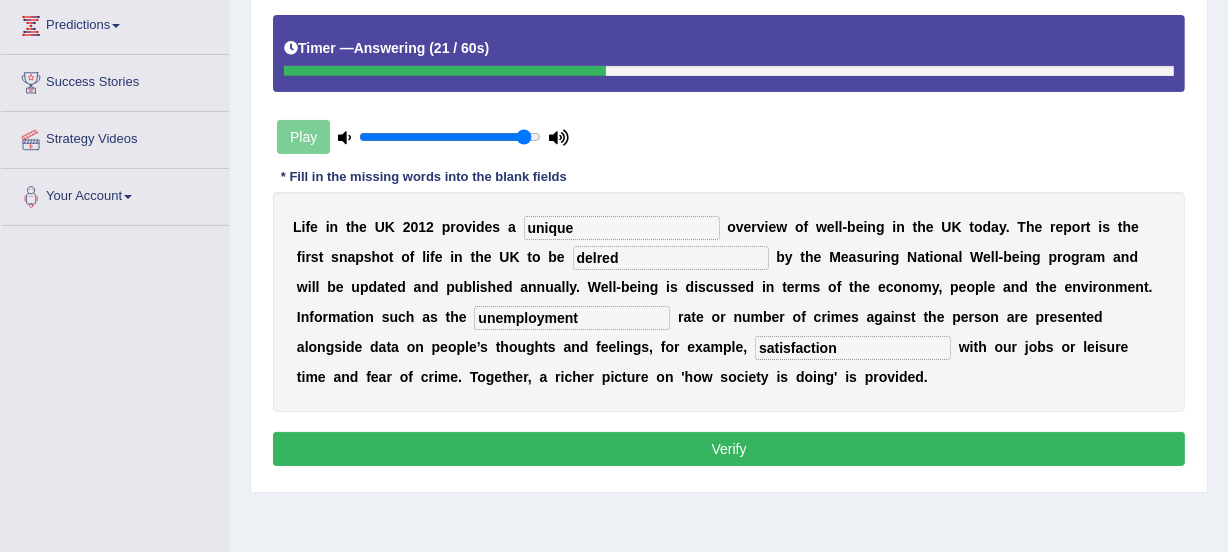 type on "unemployment" 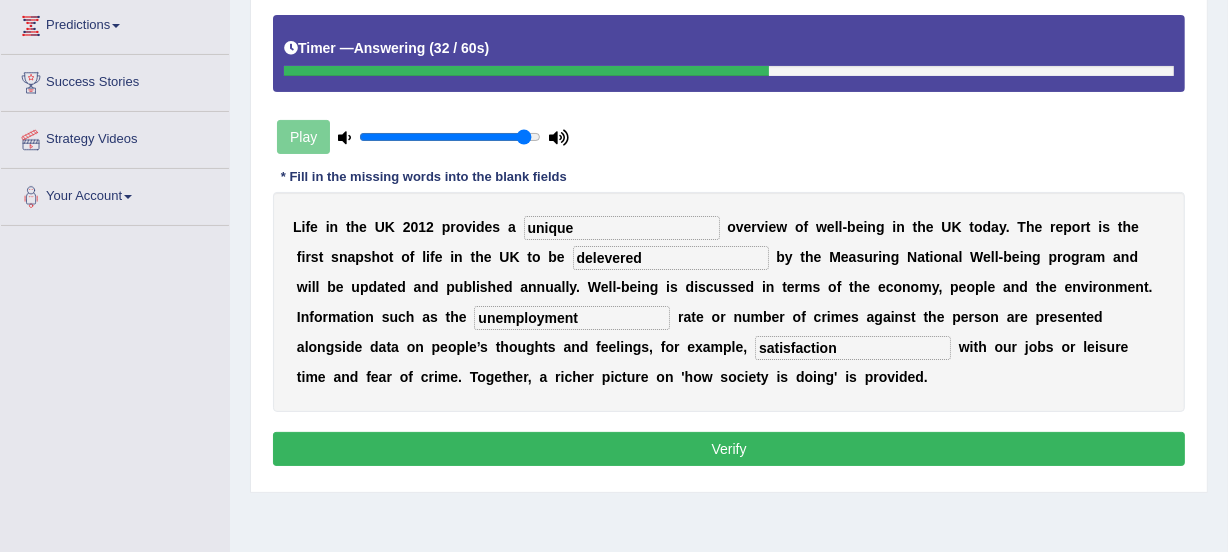 type on "delevered" 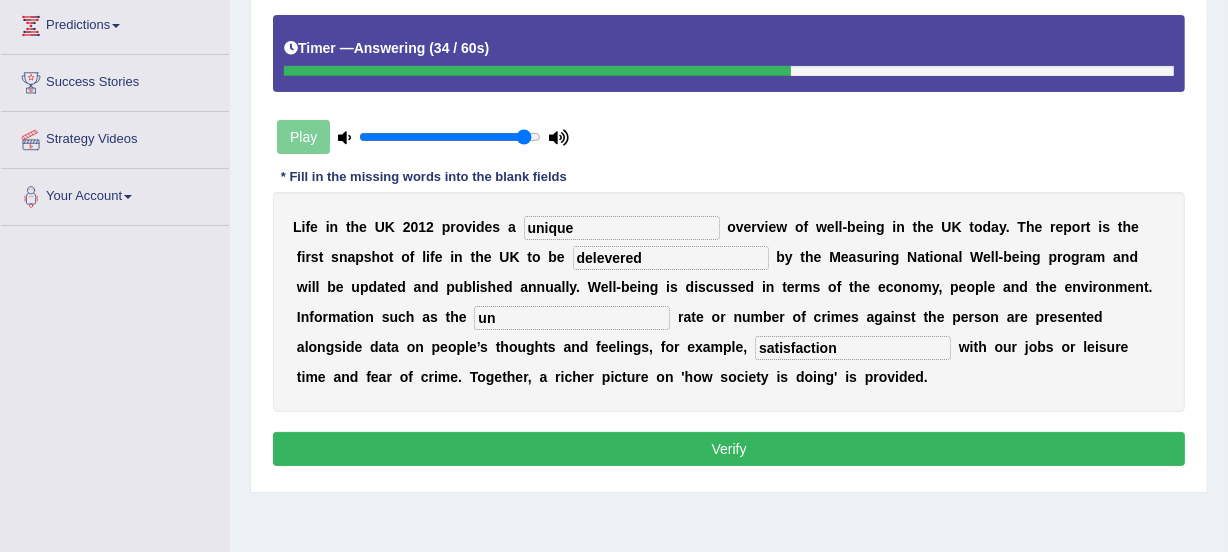 type on "u" 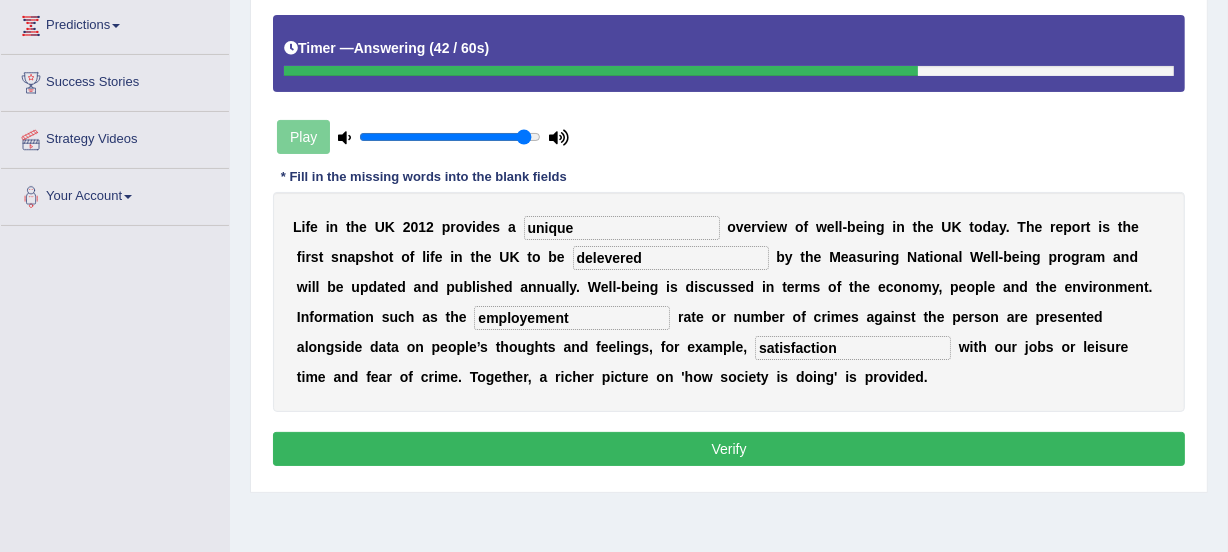 click on "employement" at bounding box center [572, 318] 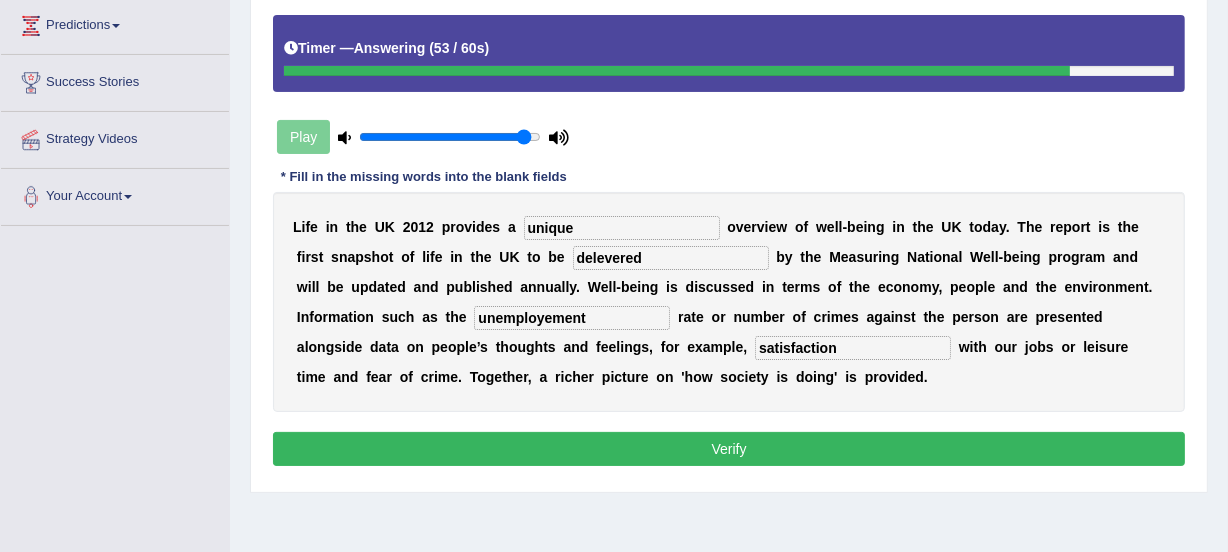 click on "unemployement" at bounding box center [572, 318] 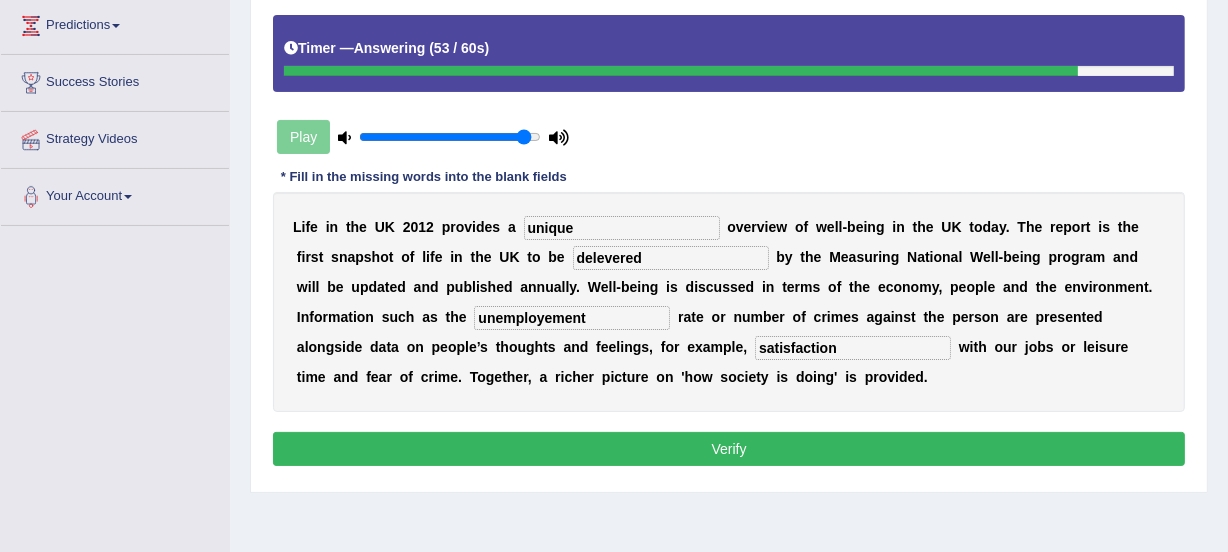 type on "unemployment" 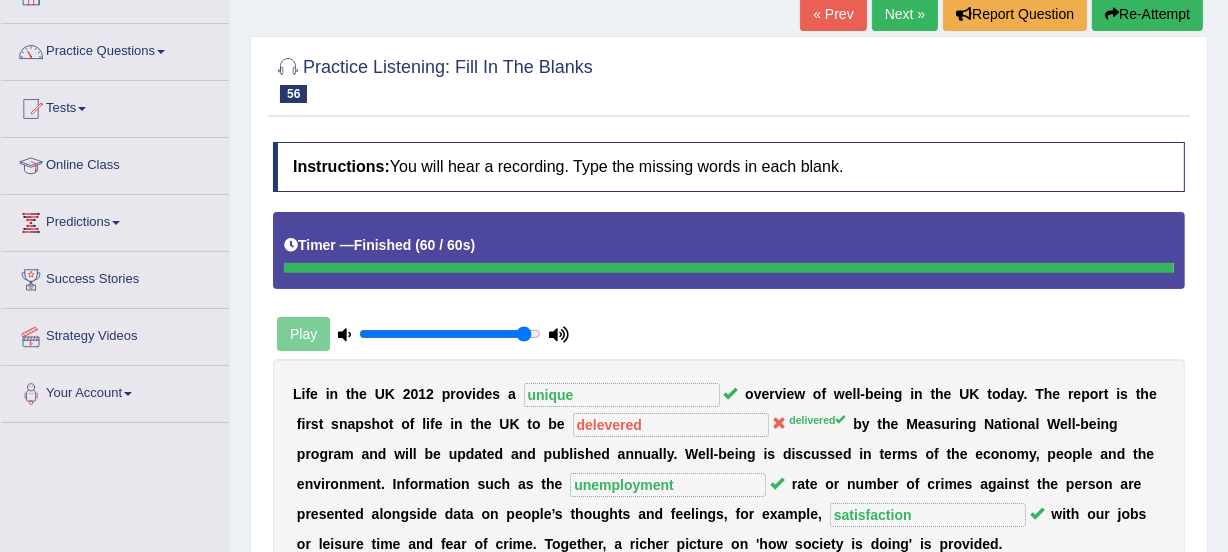 scroll, scrollTop: 95, scrollLeft: 0, axis: vertical 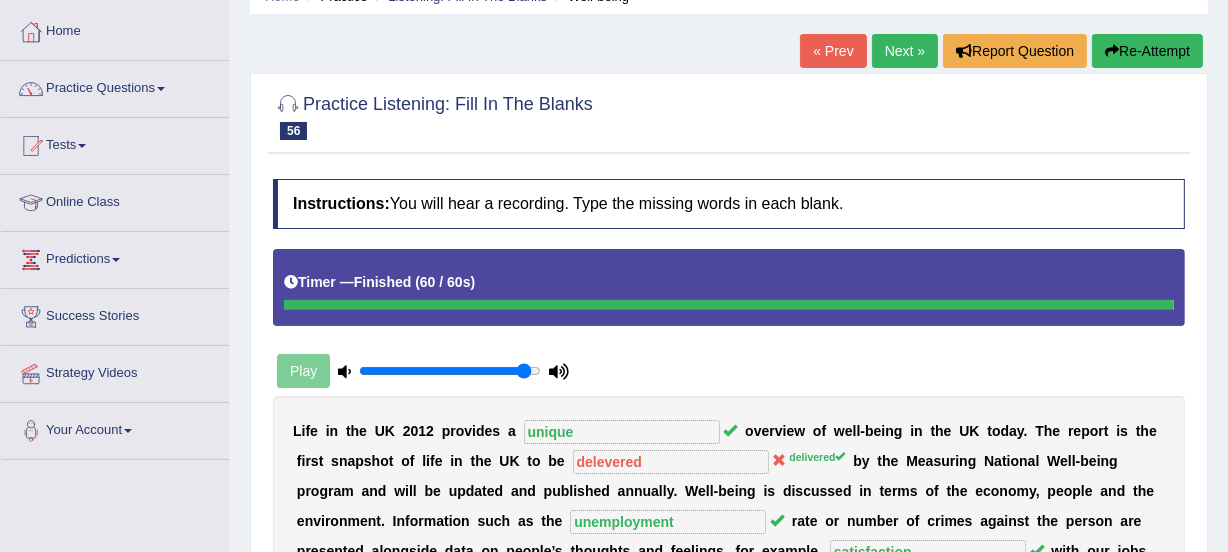 click on "Next »" at bounding box center [905, 51] 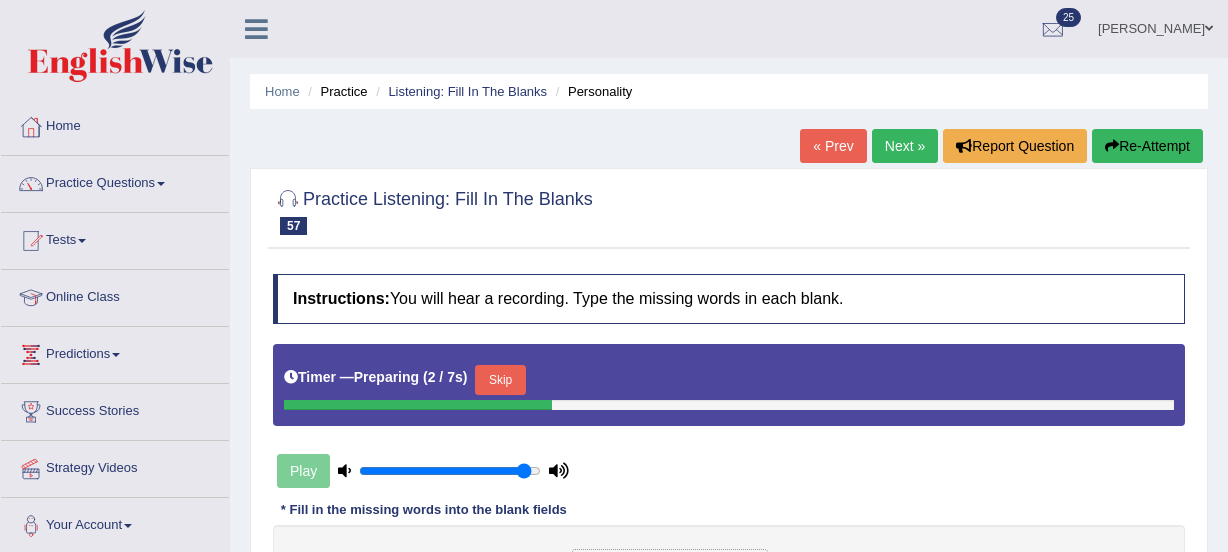 scroll, scrollTop: 0, scrollLeft: 0, axis: both 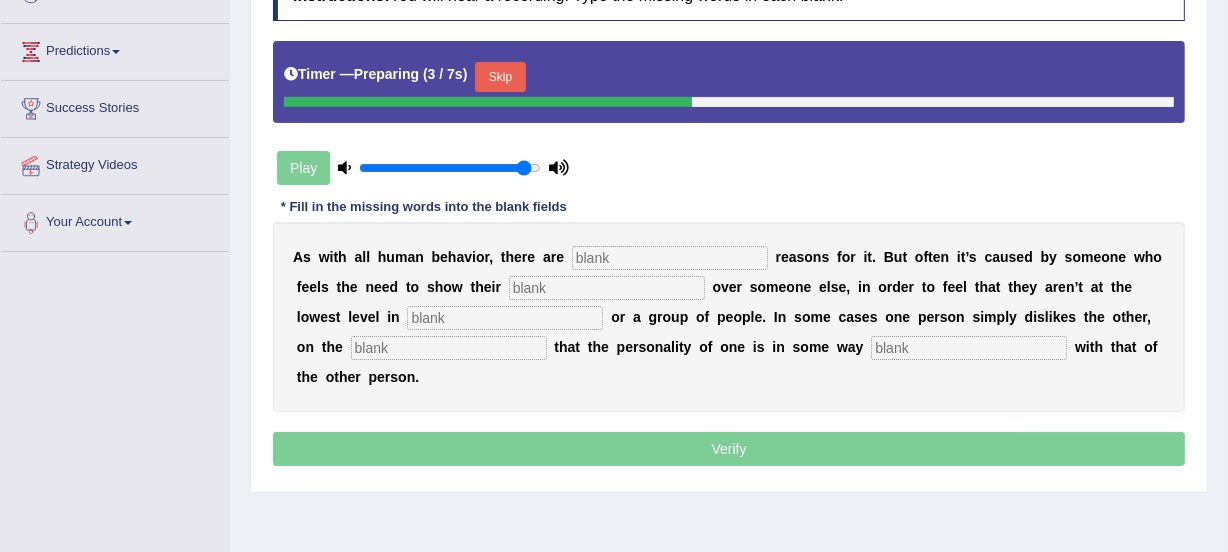 drag, startPoint x: 0, startPoint y: 0, endPoint x: 1240, endPoint y: 322, distance: 1281.1261 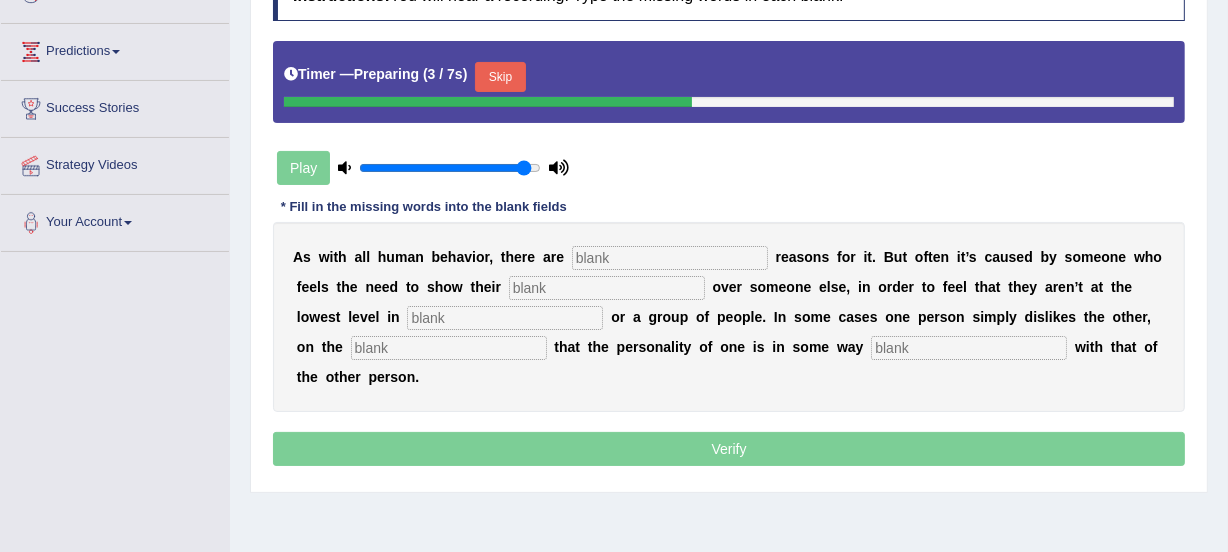 click on "Toggle navigation
Home
Practice Questions   Speaking Practice Read Aloud
Repeat Sentence
Describe Image
Re-tell Lecture
Answer Short Question
Writing Practice  Summarize Written Text
Write Essay
Reading Practice  Reading & Writing: Fill In The Blanks
Choose Multiple Answers
Re-order Paragraphs
Fill In The Blanks
Choose Single Answer
Listening Practice  Summarize Spoken Text
Highlight Incorrect Words
Highlight Correct Summary
Select Missing Word
Choose Single Answer
Choose Multiple Answers
Fill In The Blanks
Write From Dictation
Pronunciation
Tests  Take Practice Sectional Test
Take Mock Test
History
Online Class" at bounding box center (614, -27) 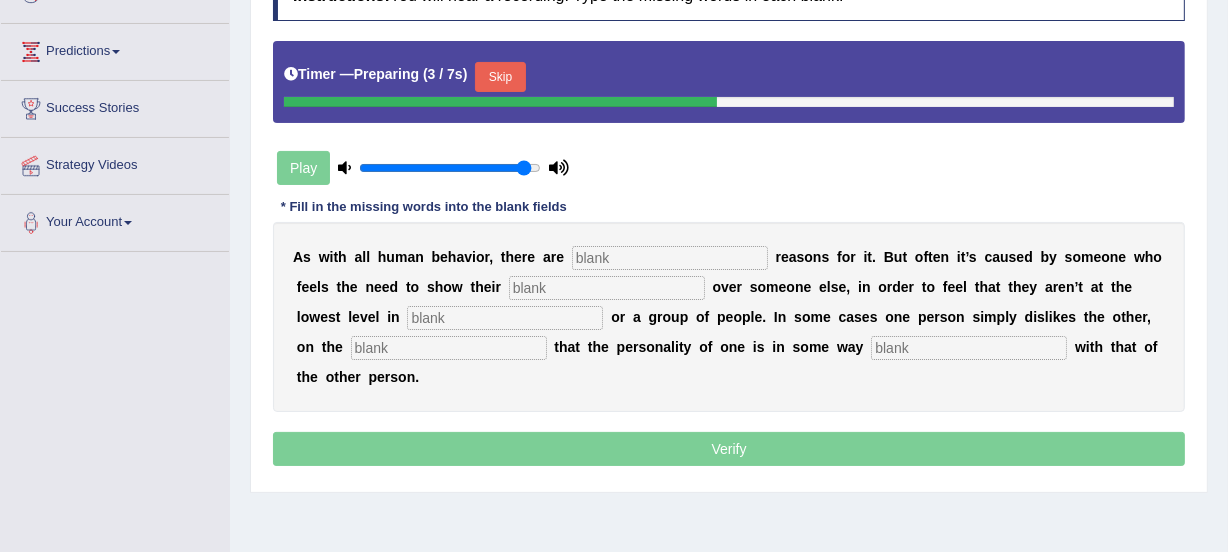scroll, scrollTop: 307, scrollLeft: 0, axis: vertical 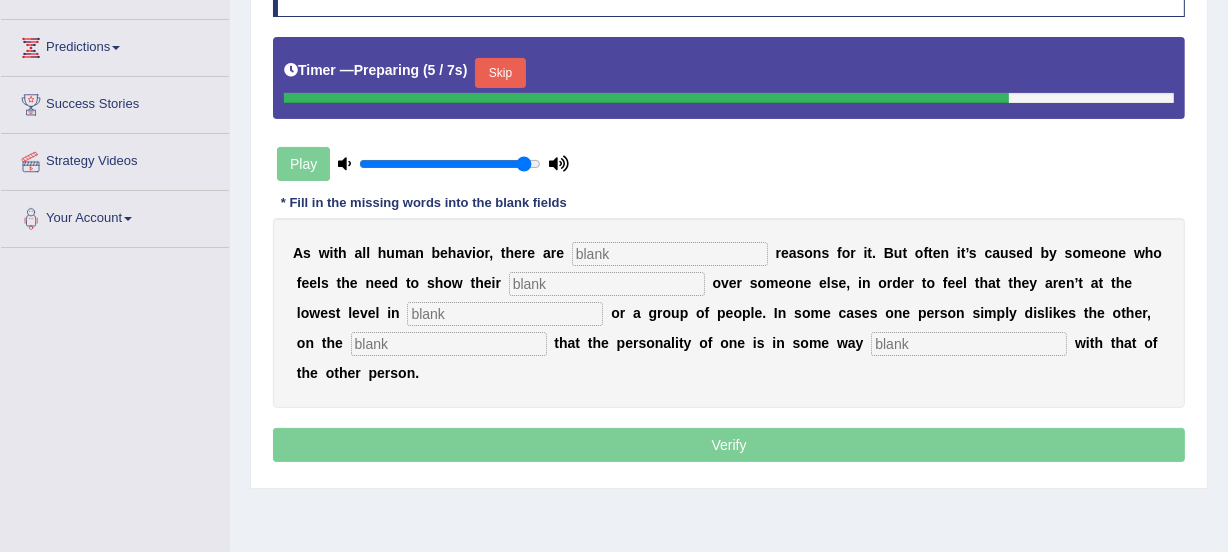 click at bounding box center (670, 254) 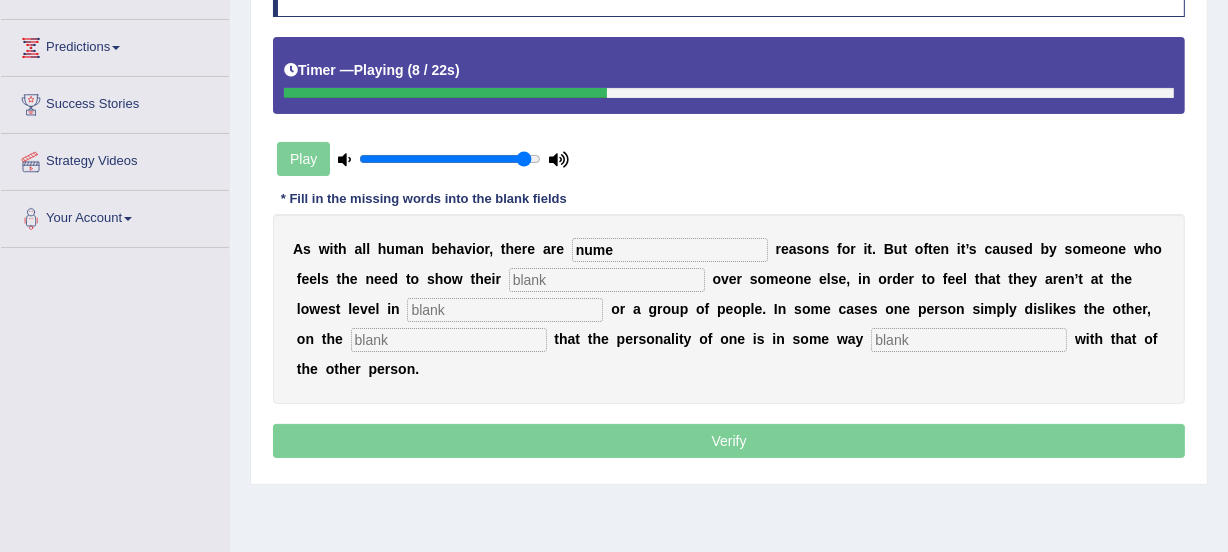 type on "nume" 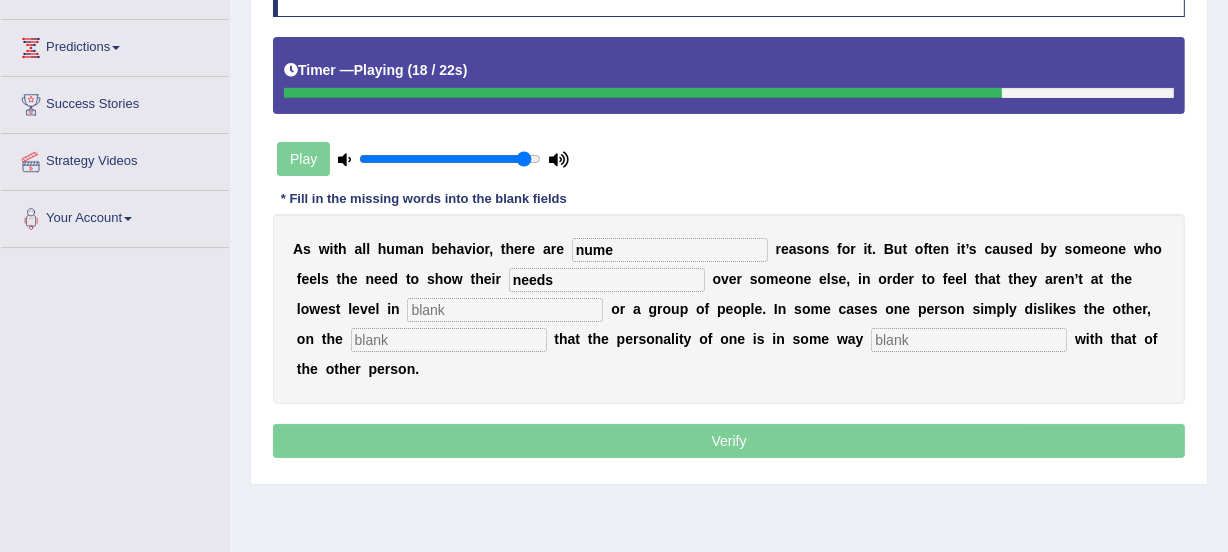 type on "needs" 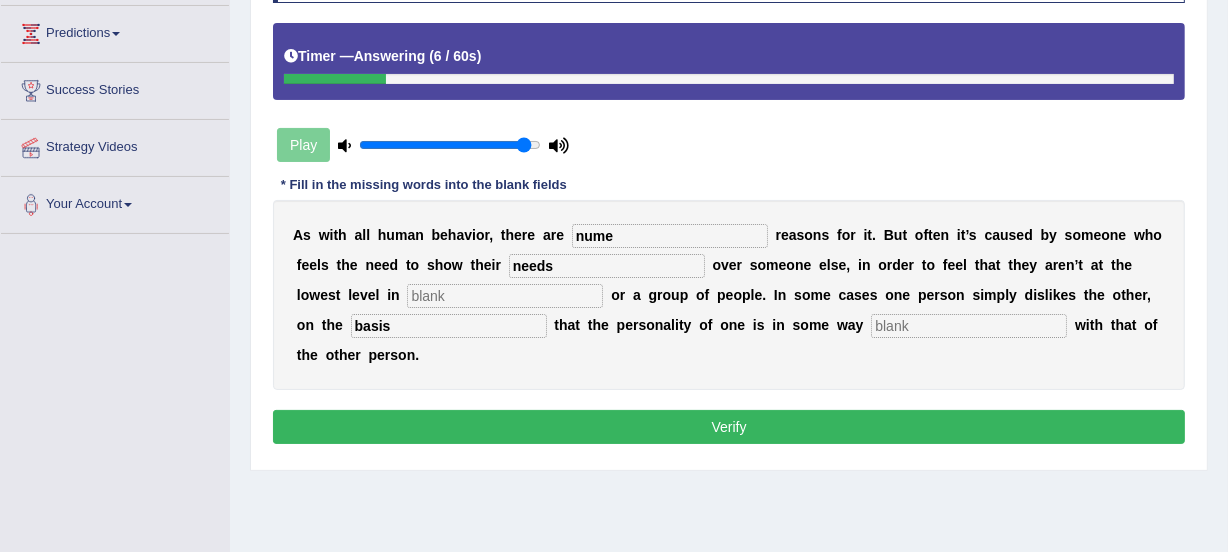 scroll, scrollTop: 329, scrollLeft: 0, axis: vertical 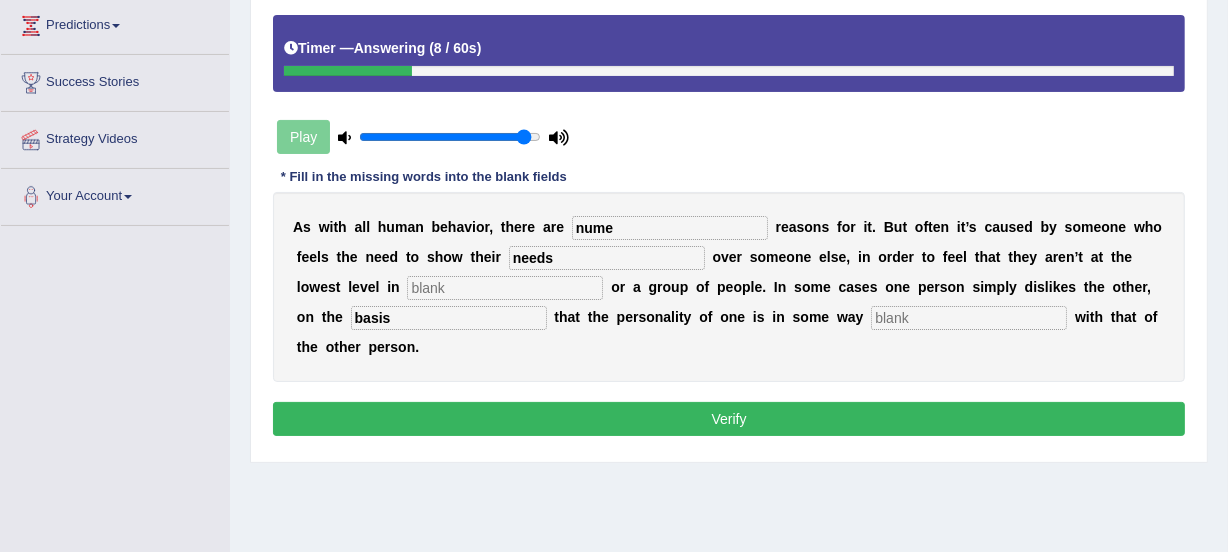 type on "basis" 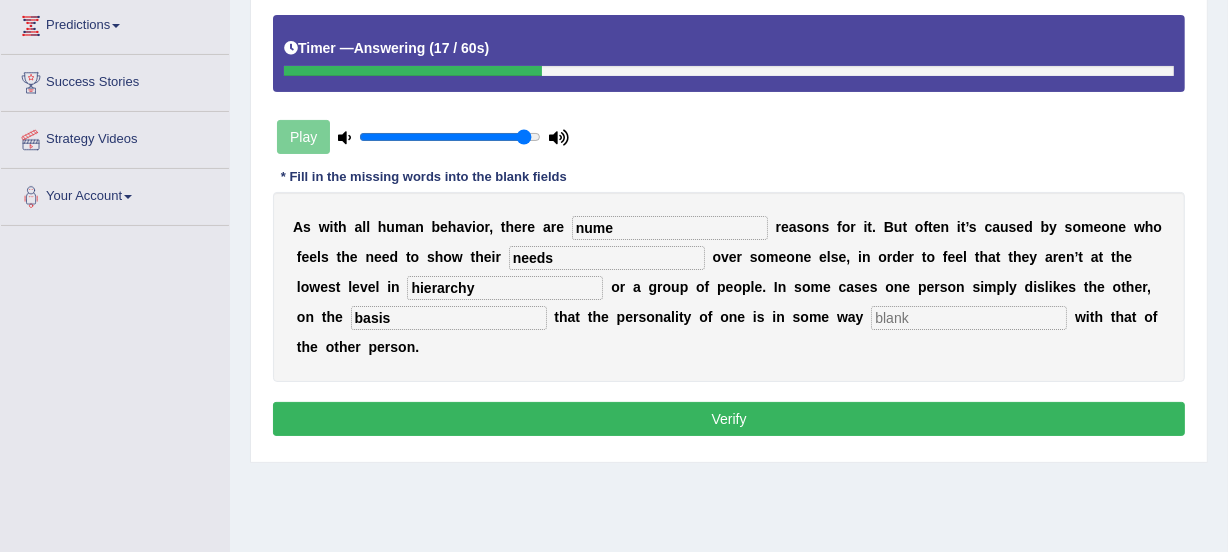 type on "hierarchy" 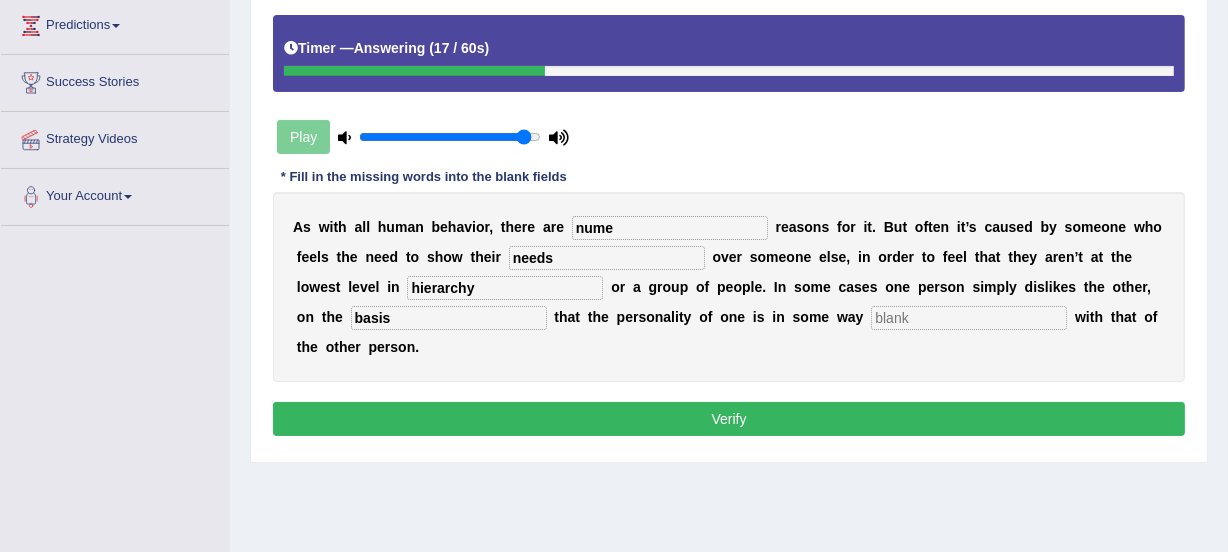 click on "nume" at bounding box center (670, 228) 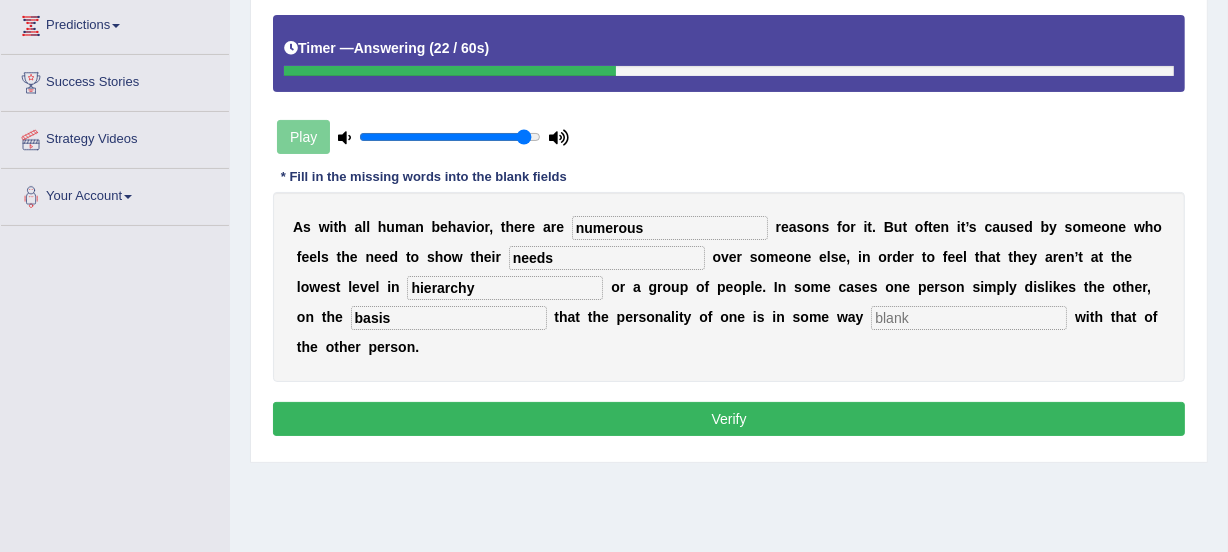type on "numerous" 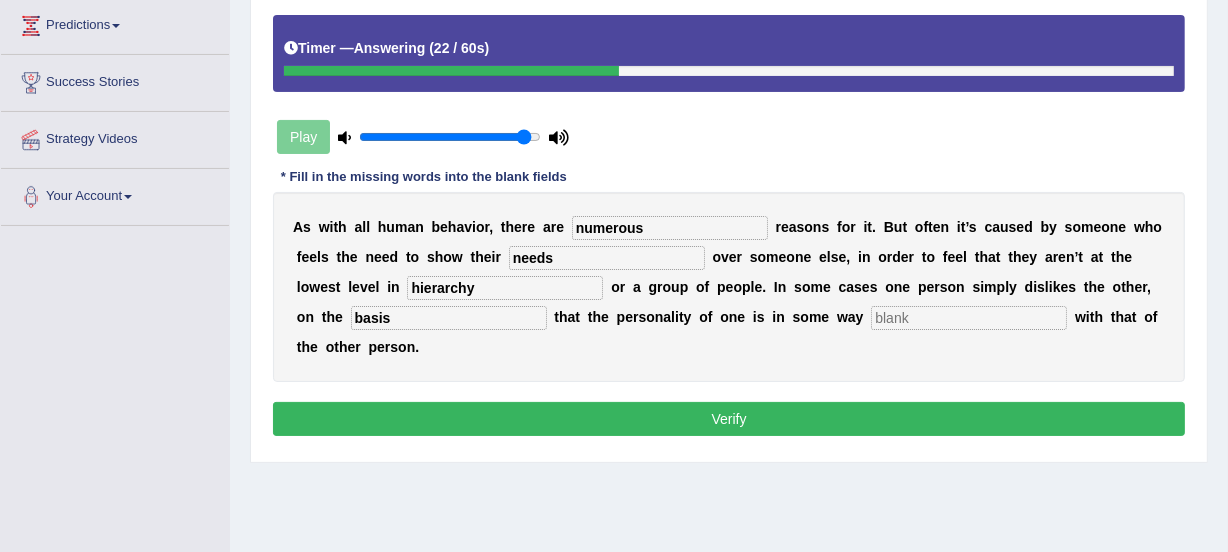 click at bounding box center [969, 318] 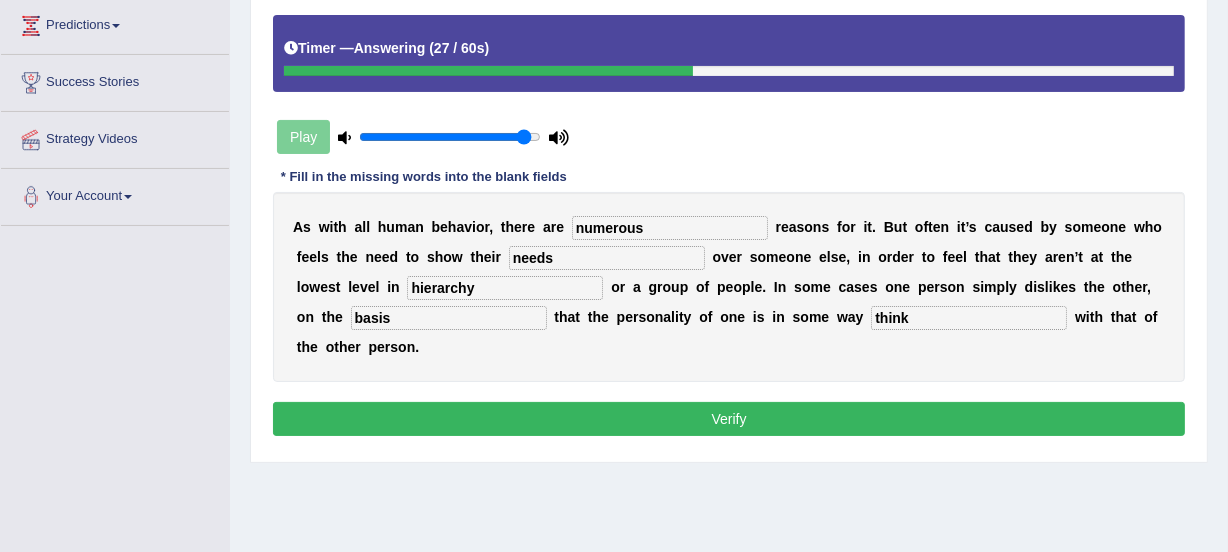type on "think" 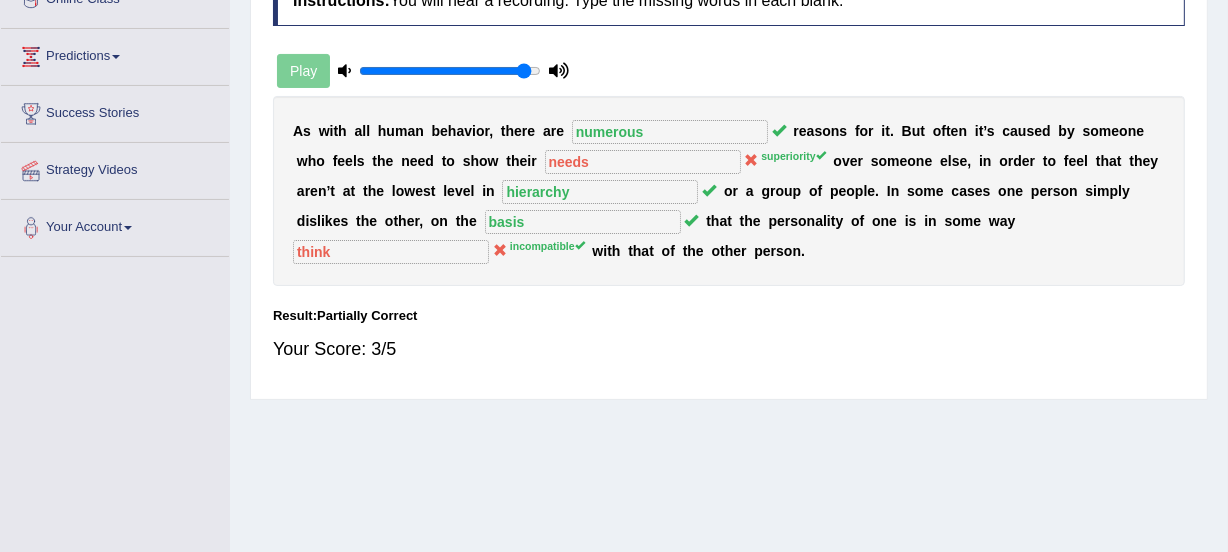 scroll, scrollTop: 300, scrollLeft: 0, axis: vertical 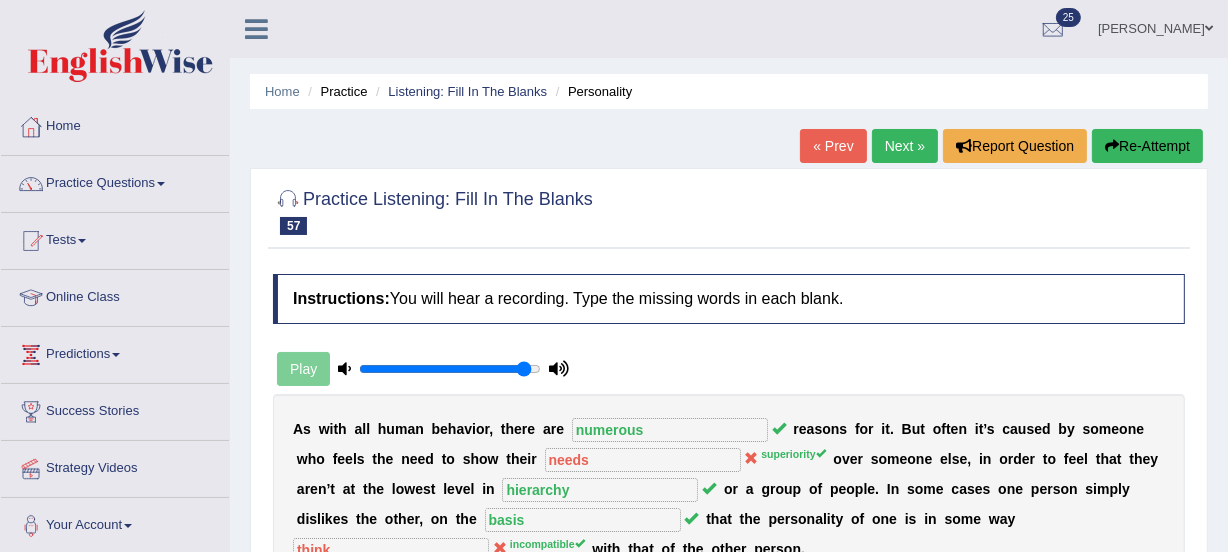 click on "Next »" at bounding box center (905, 146) 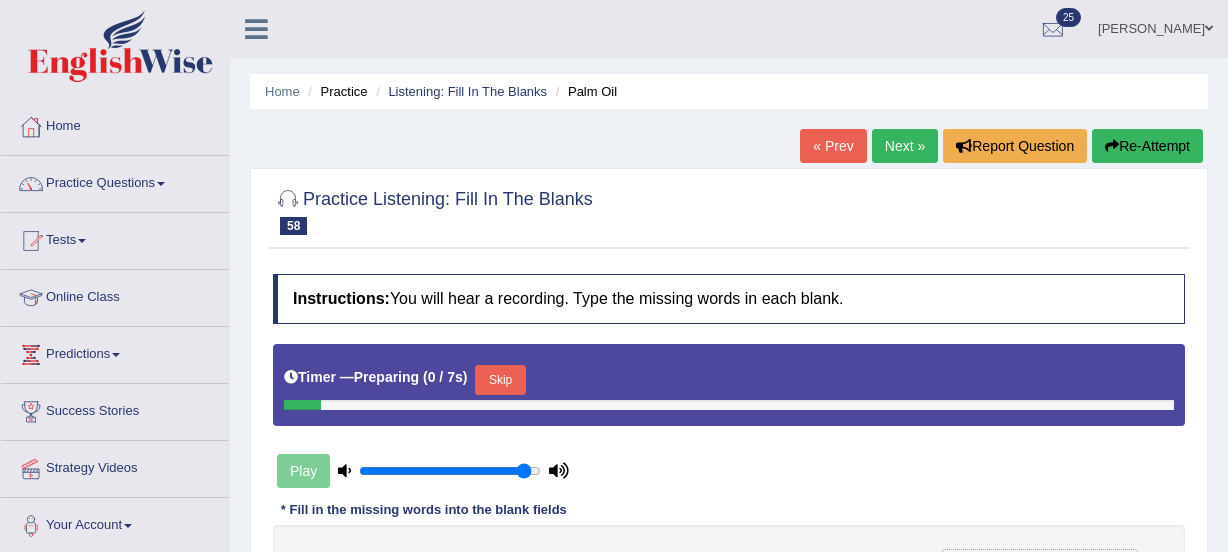 scroll, scrollTop: 0, scrollLeft: 0, axis: both 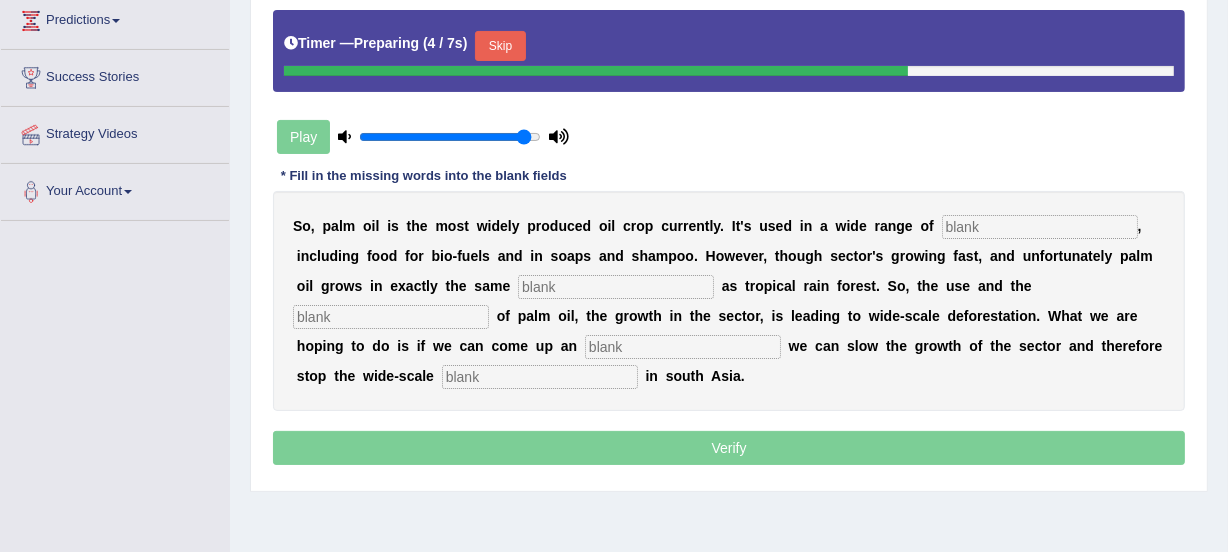 click at bounding box center (1040, 227) 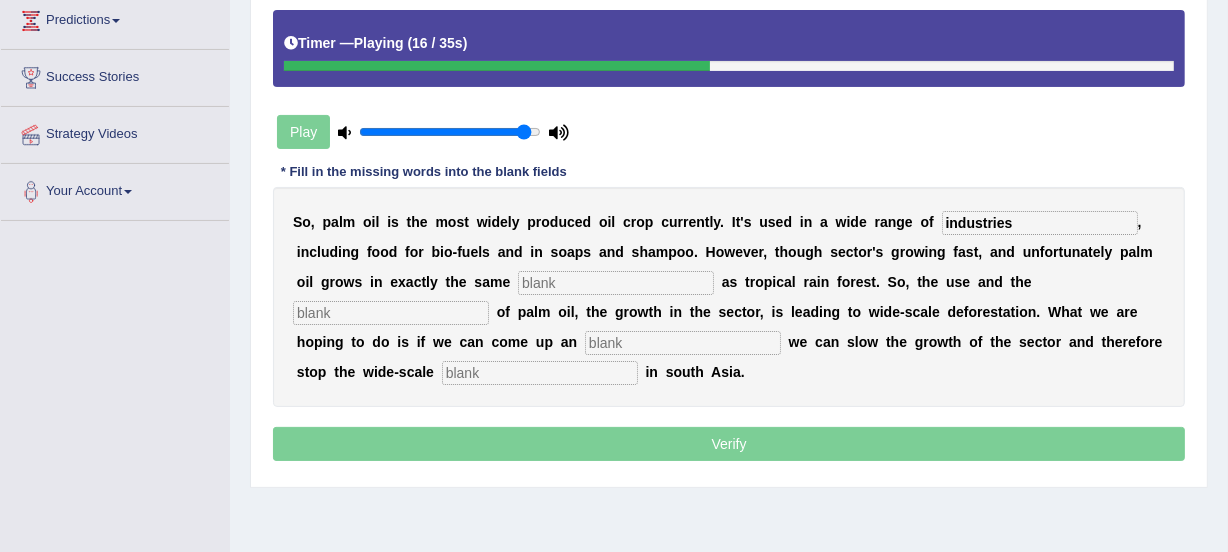 type on "industries" 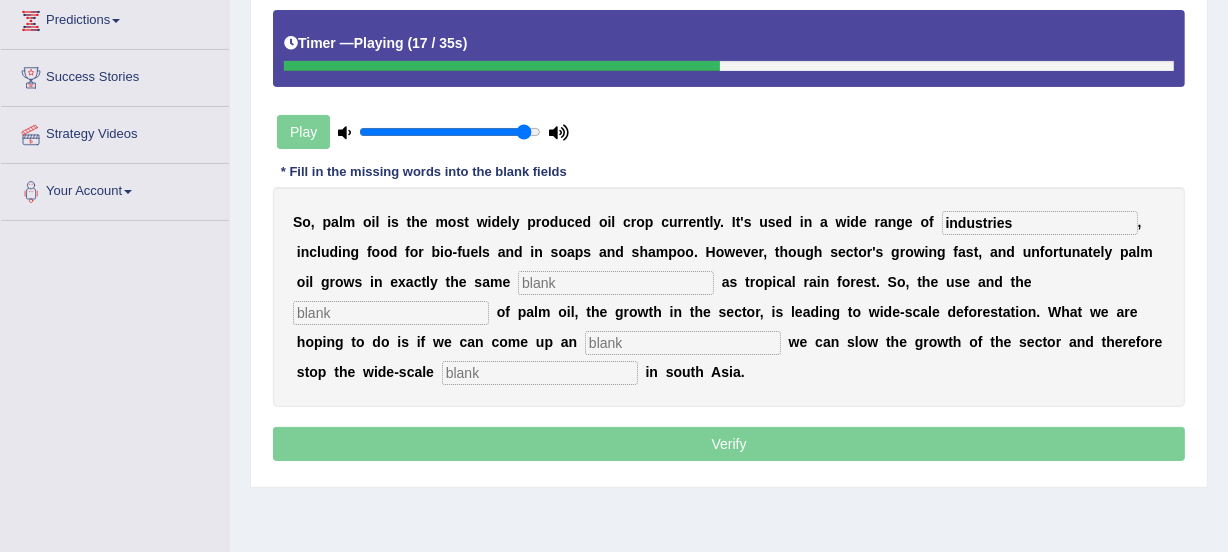 click at bounding box center [616, 283] 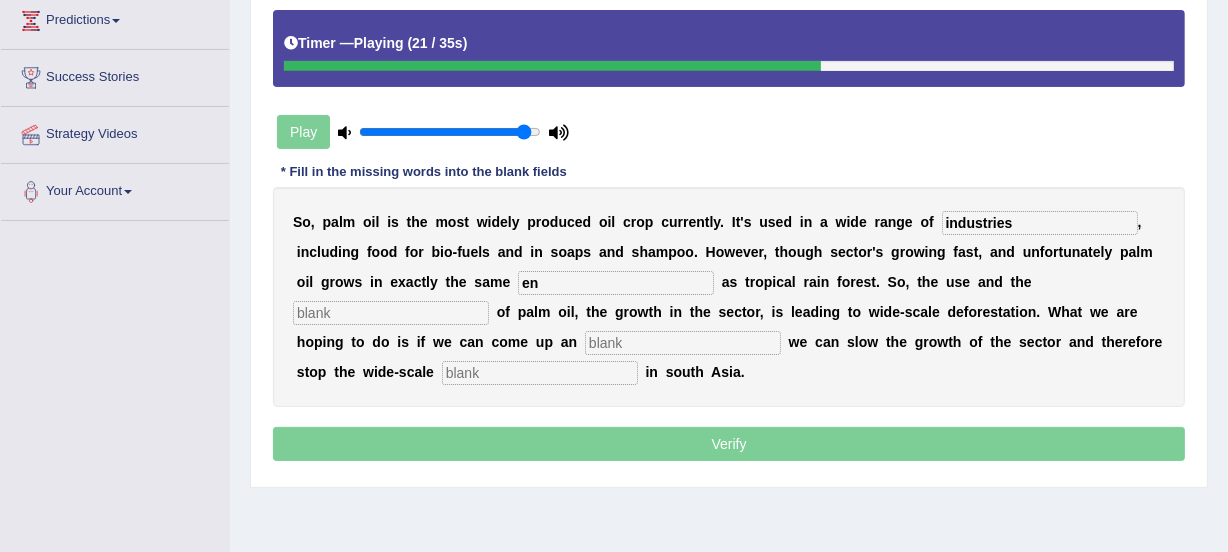 type on "en" 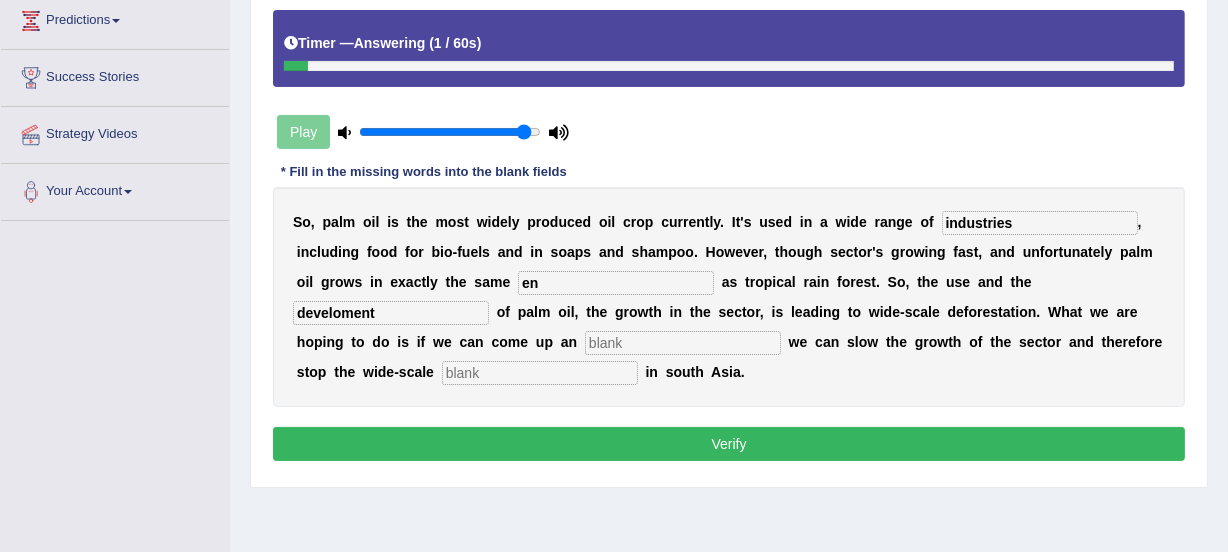 type on "develoment" 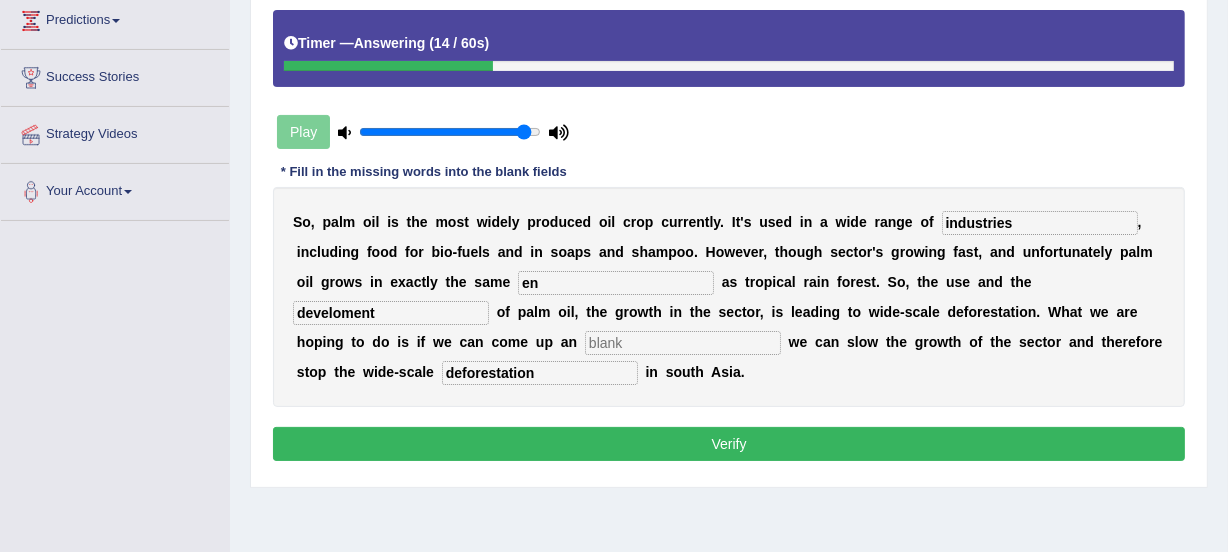 type on "deforestation" 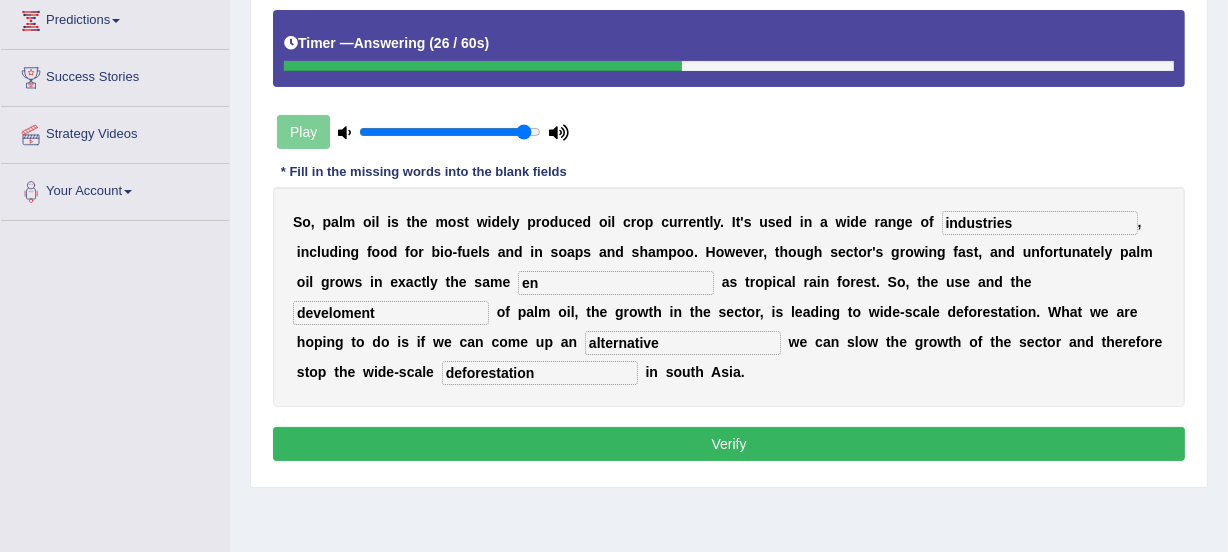 type on "alternative" 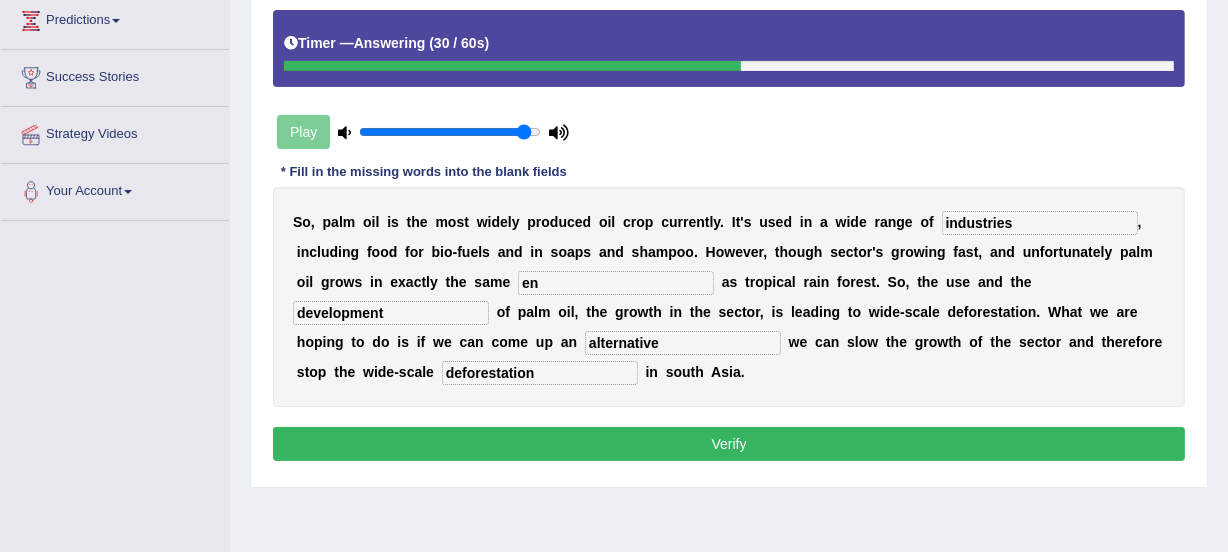 type on "development" 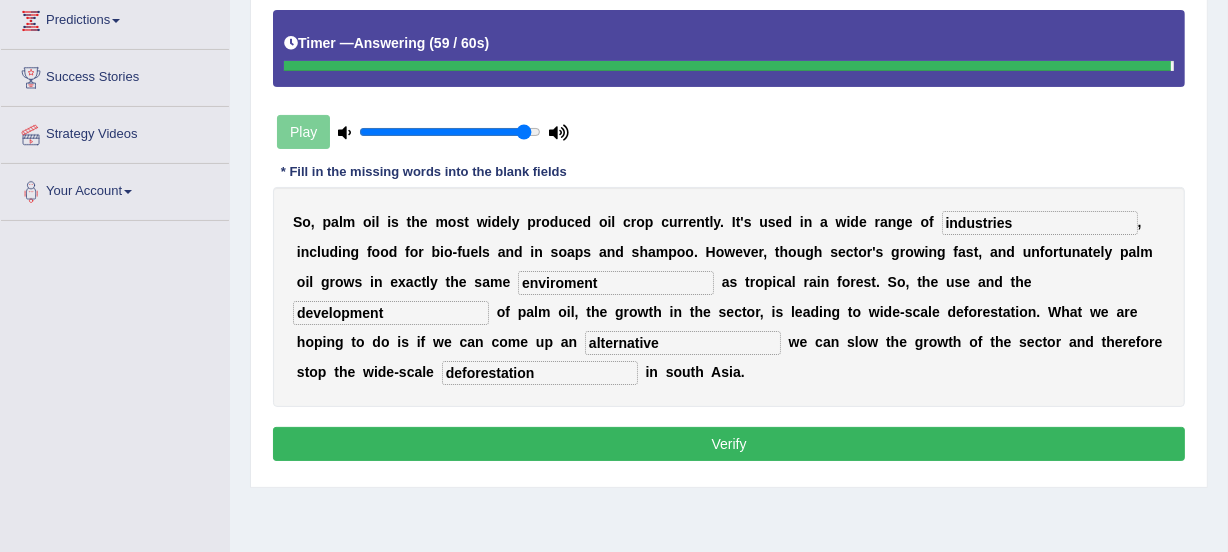 type on "enviroment" 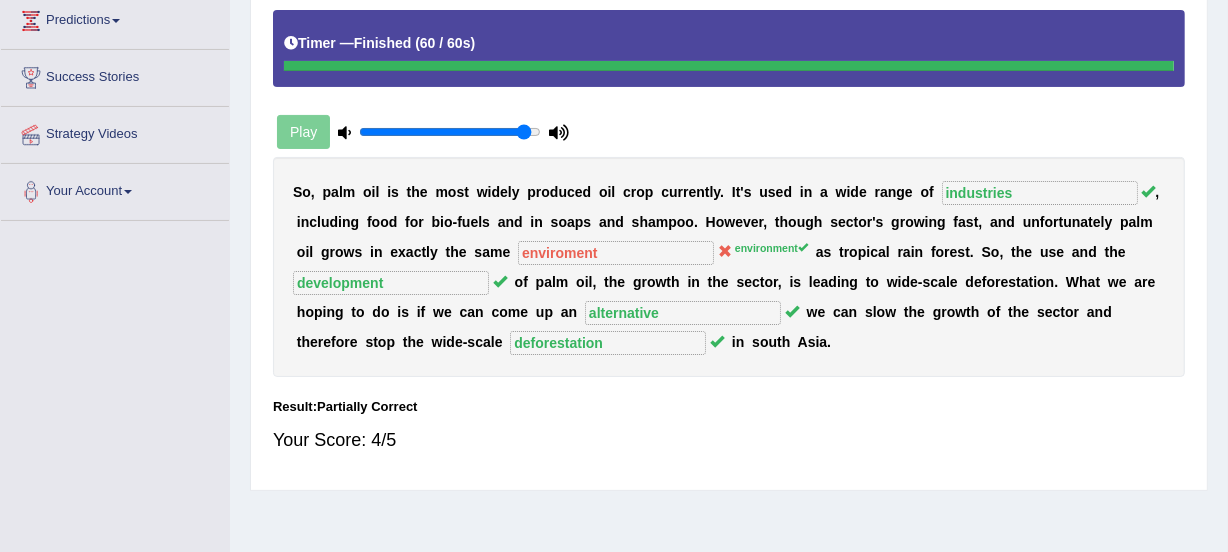 click on "S o ,    p a l m    o i l    i s    t h e    m o s t    w i d e l y    p r o d u c e d    o i l    c r o p    c u r r e n t l y .    I t ' s    u s e d    i n    a    w i d e    r a n g e    o f    industries   ,    i n c l u d i n g    f o o d    f o r    b i o - f u e l s    a n d    i n    s o a p s    a n d    s h a m p o o .    H o w e v e r ,    t h o u g h    s e c t o r ' s    g r o w i n g    f a s t ,    a n d    u n f o r t u n a t e l y    p a l m    o i l    g r o w s    i n    e x a c t l y    t h e    s a m e    enviroment   environment    a s    t r o p i c a l    r a i n    f o r e s t .    S o ,    t h e    u s e    a n d    t h e    development      o f    p a l m    o i l ,    t h e    g r o w t h    i n    t h e    s e c t o r ,    i s    l e a d i n g    t o    w i d e - s c a l e    d e f o r e s t a t i o n .    W h a t    w e    a r e    h o p i n g    t o    d o    i s    i f    w e    c a n    c o m e    u" at bounding box center [729, 267] 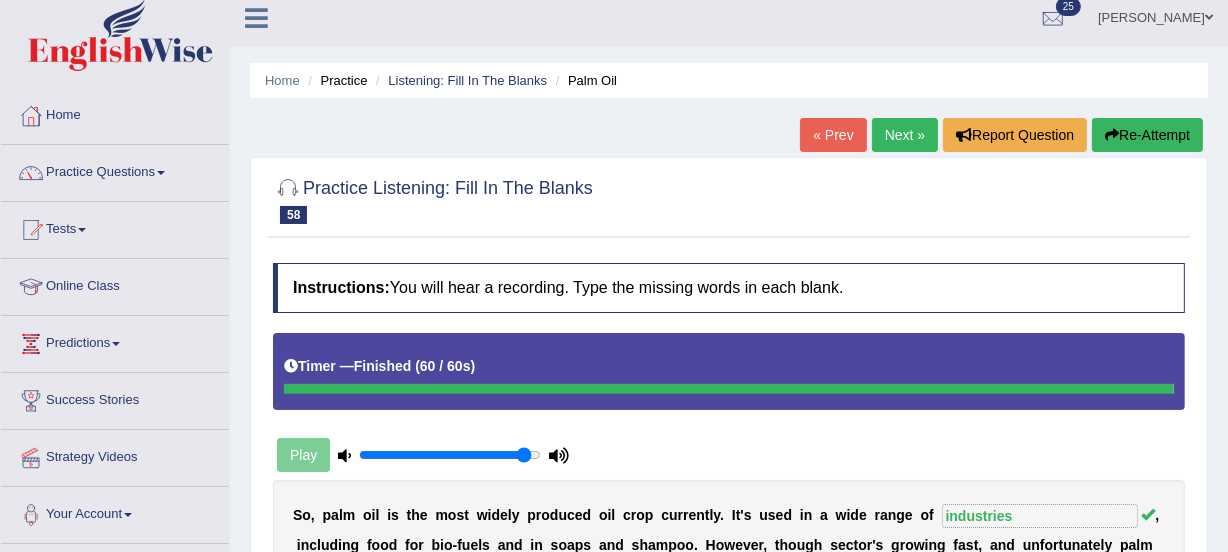 scroll, scrollTop: 7, scrollLeft: 0, axis: vertical 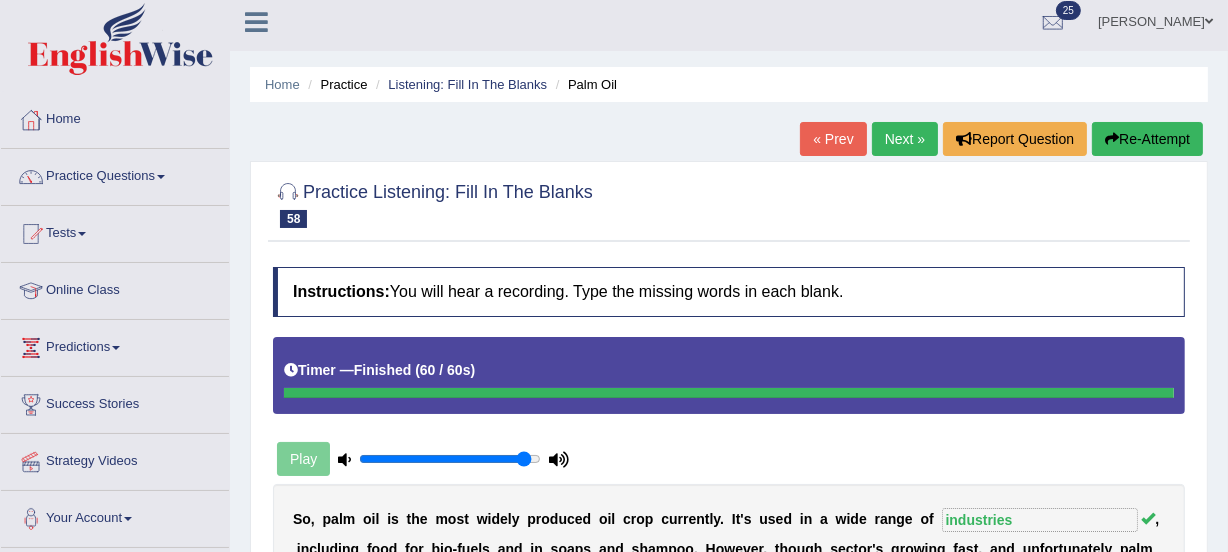 click on "Next »" at bounding box center [905, 139] 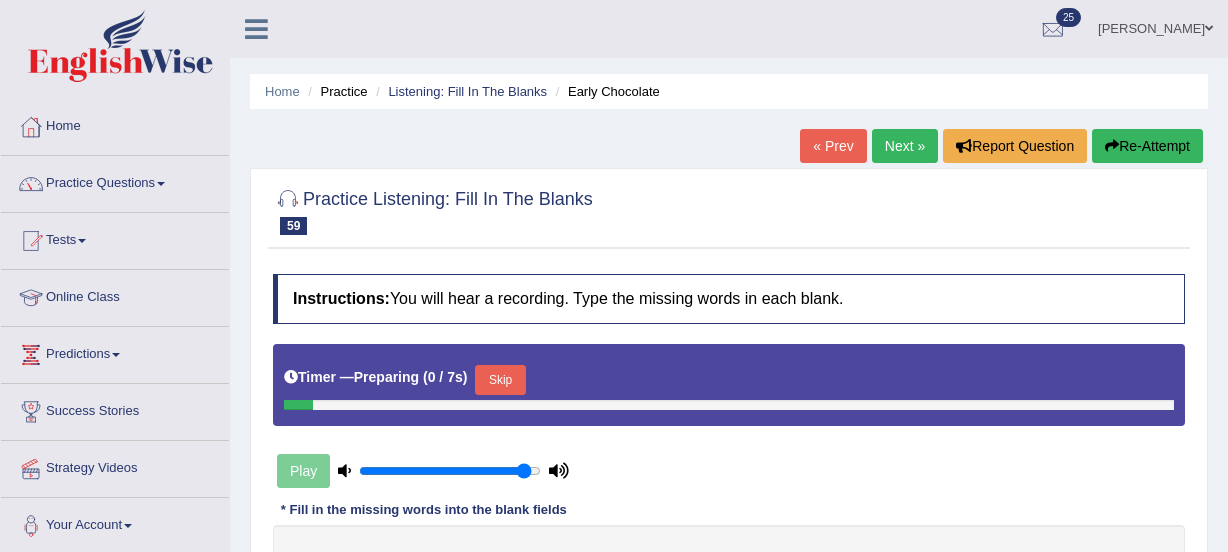 scroll, scrollTop: 0, scrollLeft: 0, axis: both 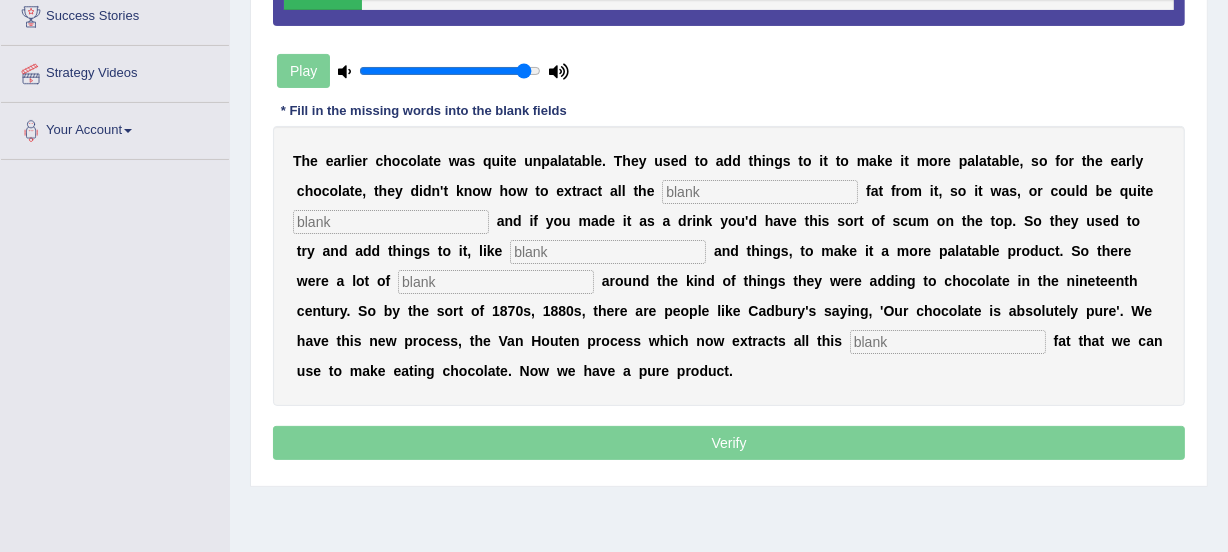 click at bounding box center [760, 192] 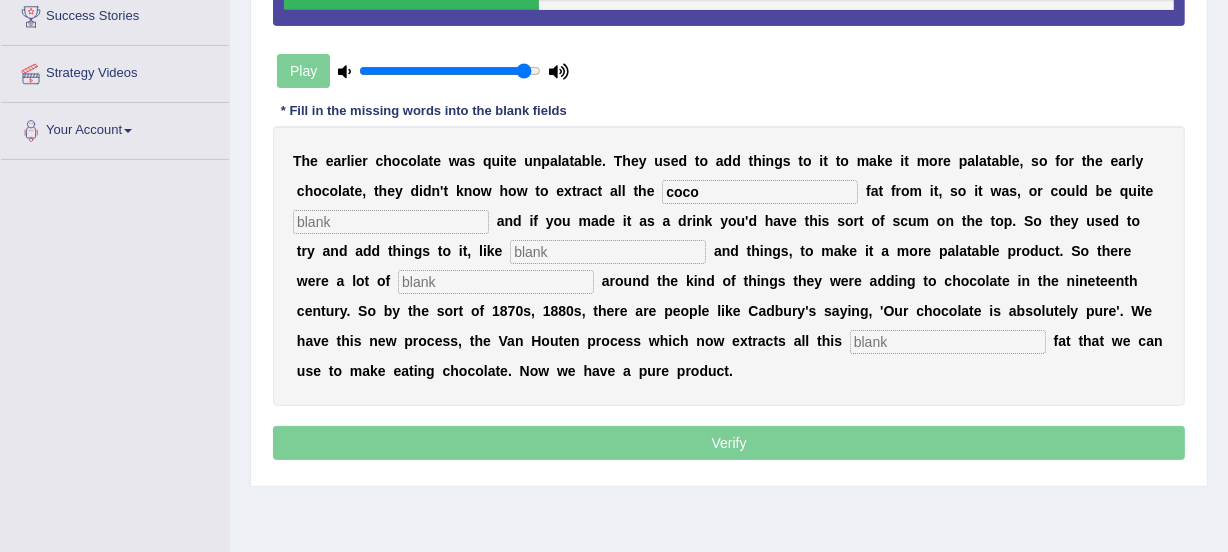 type on "coco" 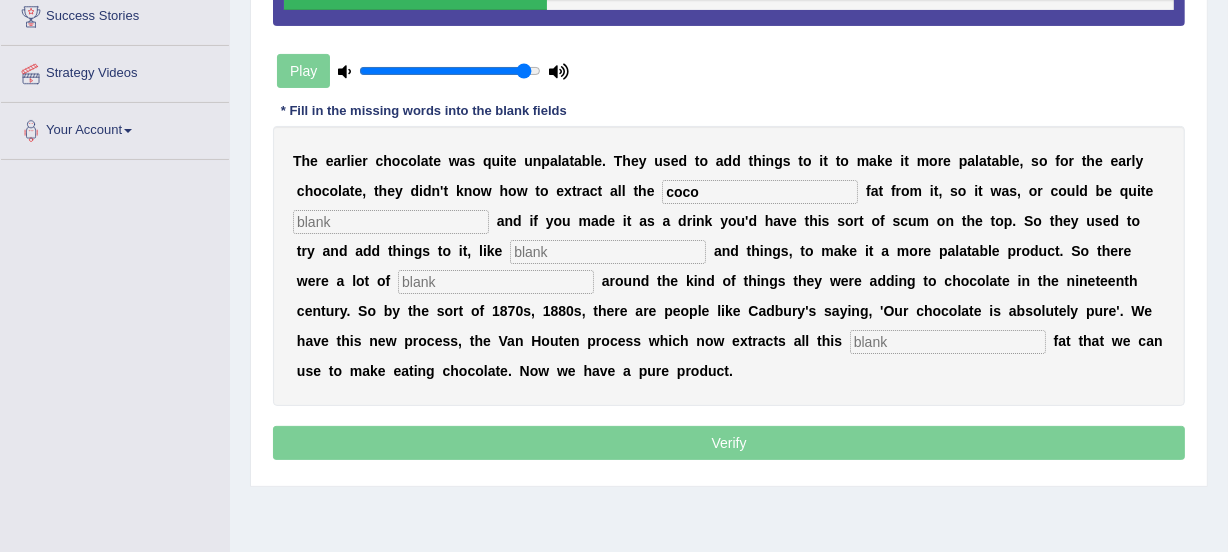 click at bounding box center (391, 222) 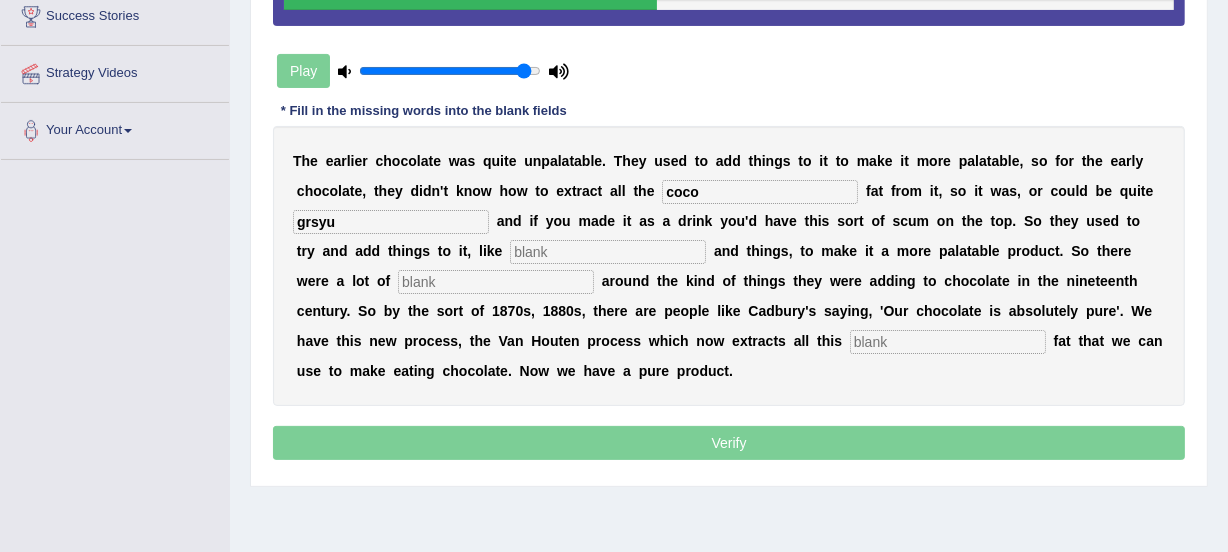 type on "grsyu" 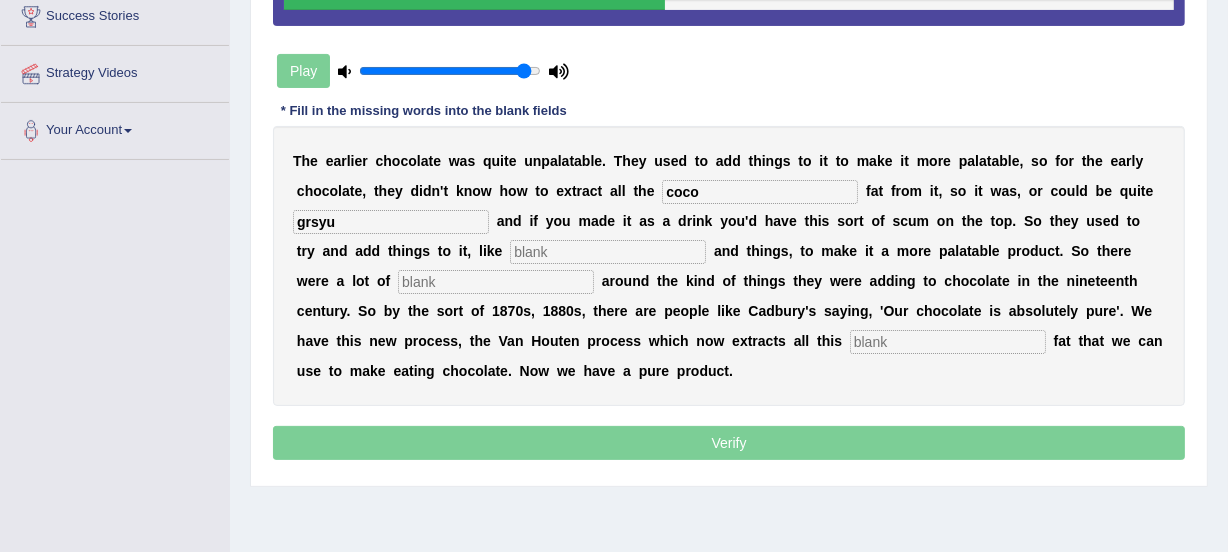 click at bounding box center [608, 252] 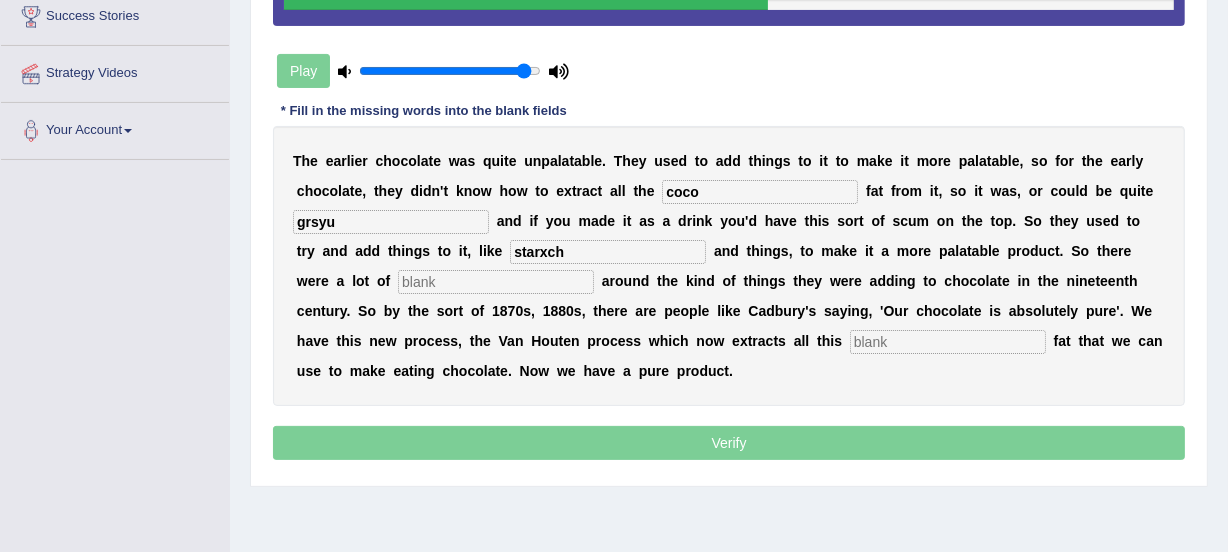 type on "starxch" 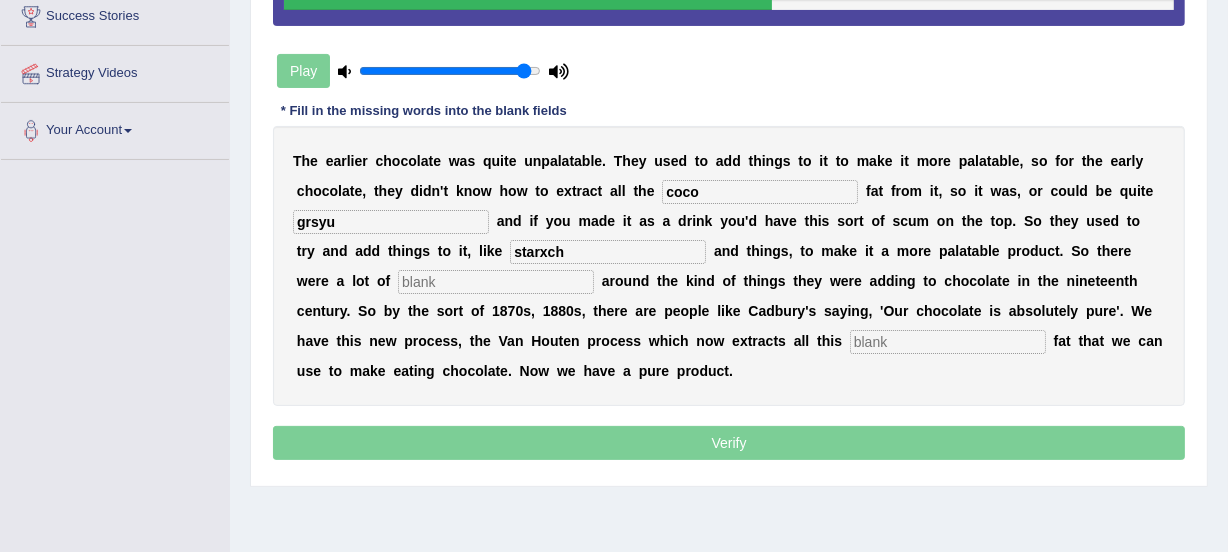 click at bounding box center (496, 282) 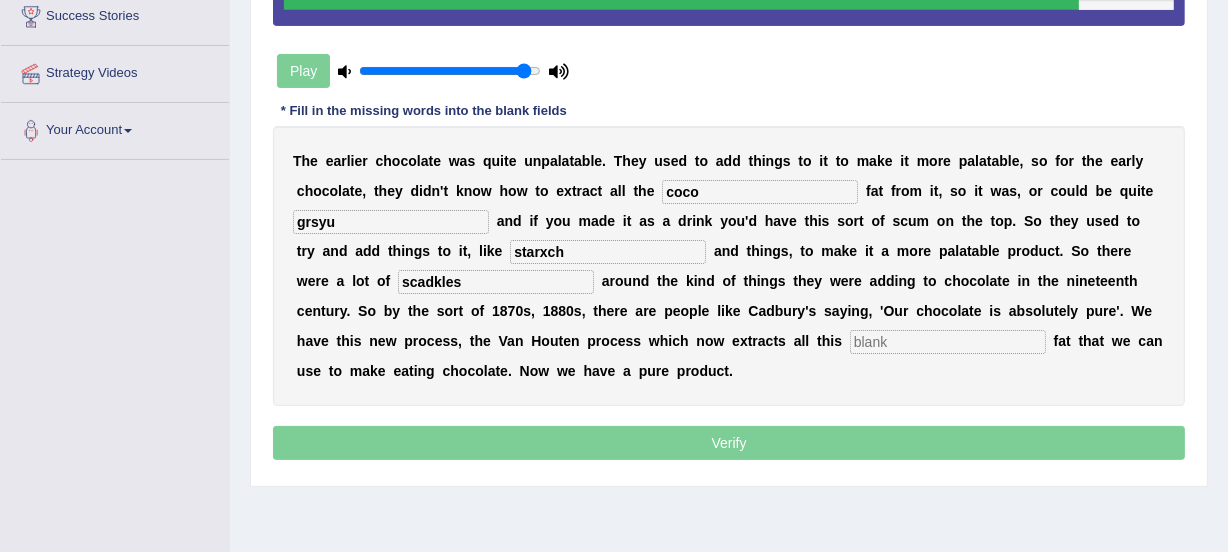type on "scadkles" 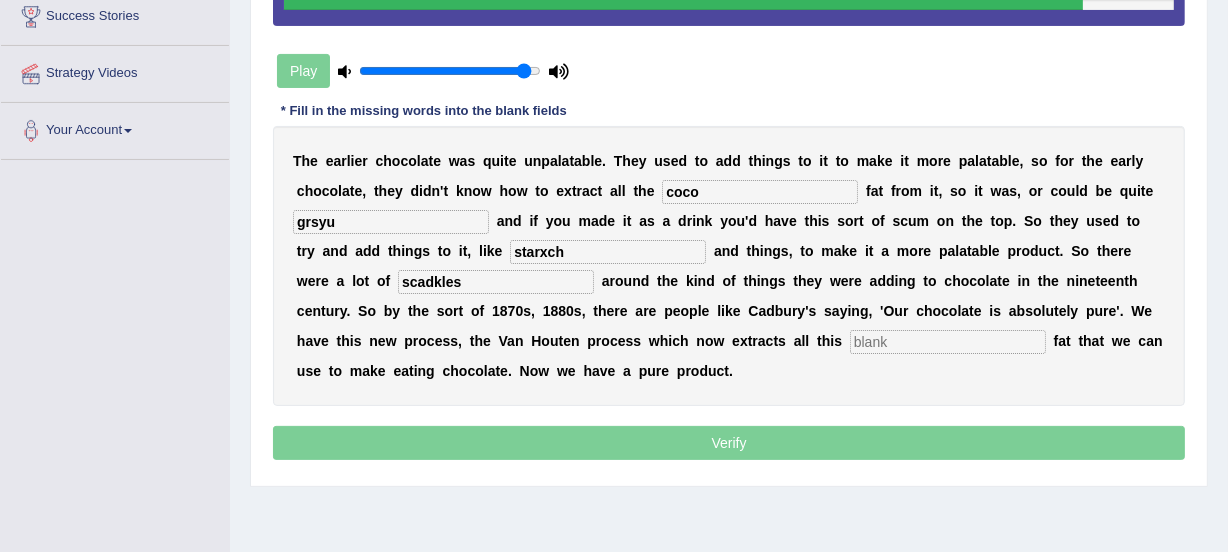 click at bounding box center [948, 342] 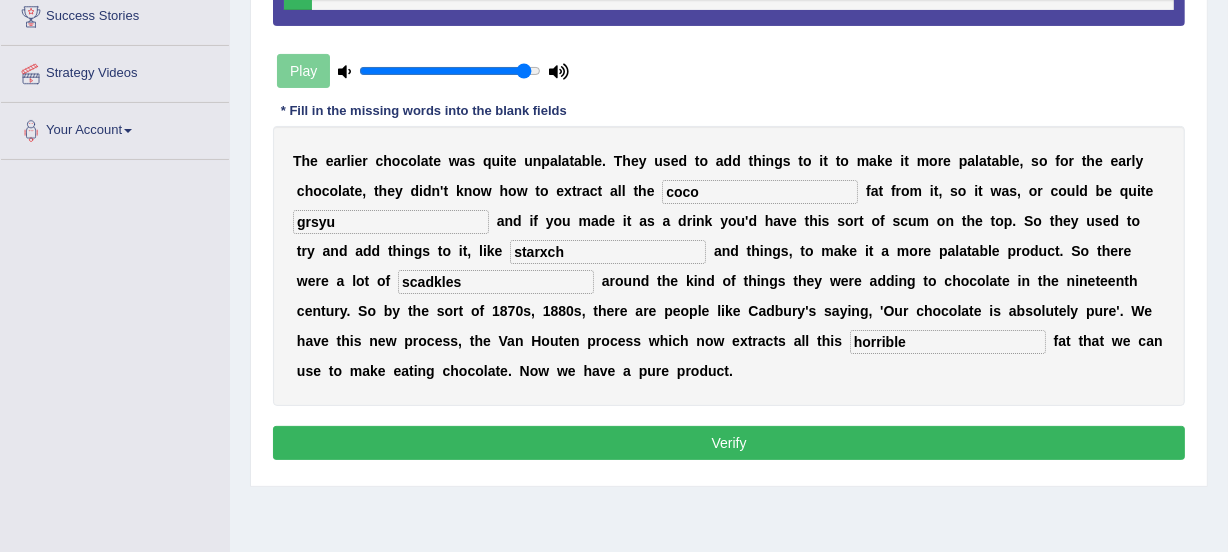 type on "horrible" 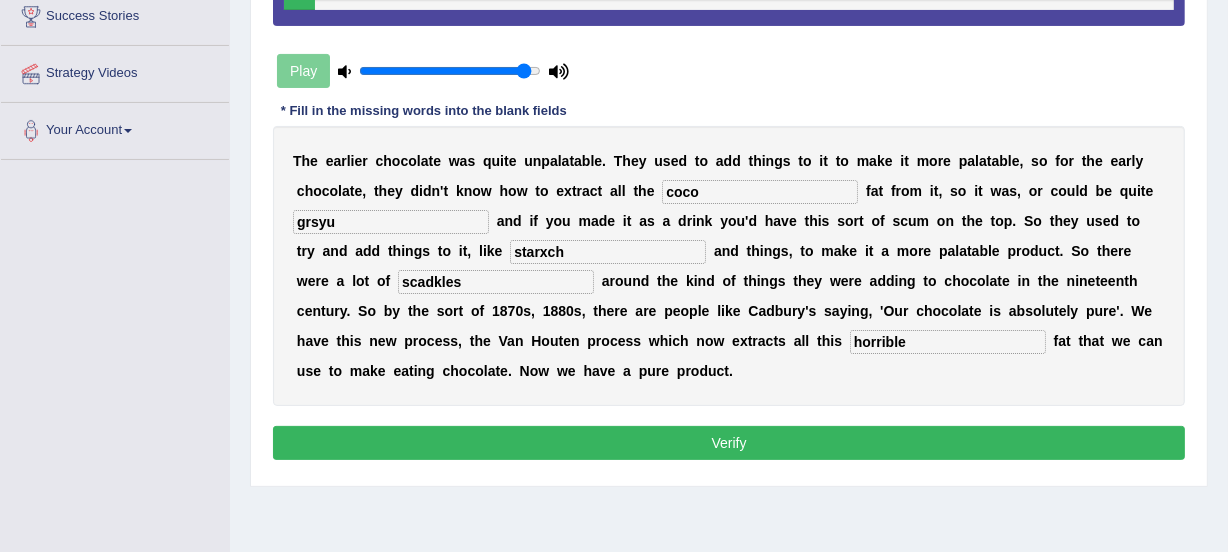 click on "scadkles" at bounding box center [496, 282] 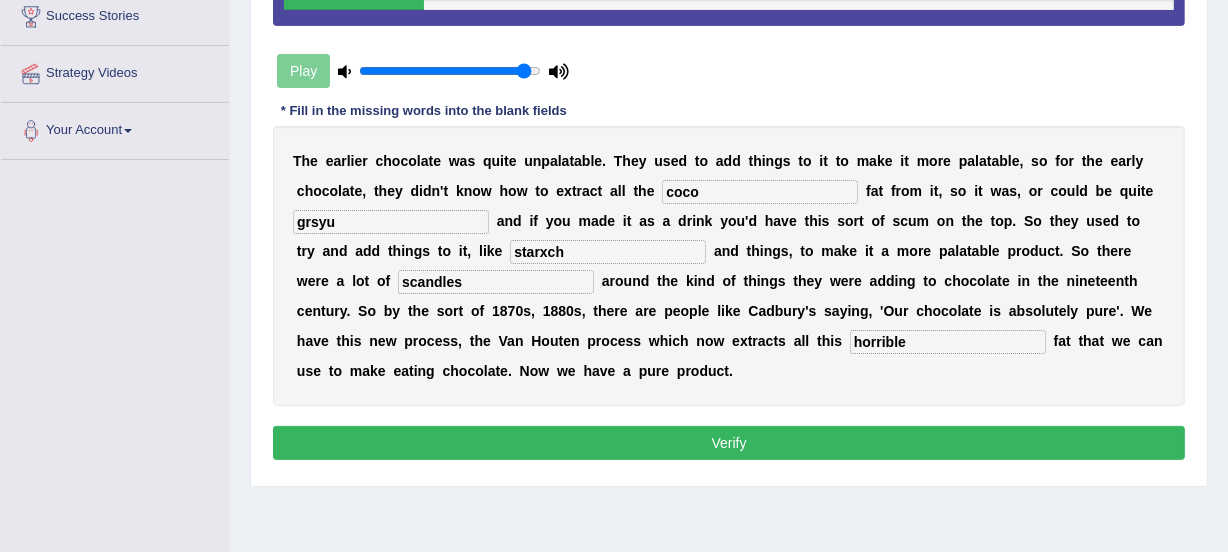 type on "scandles" 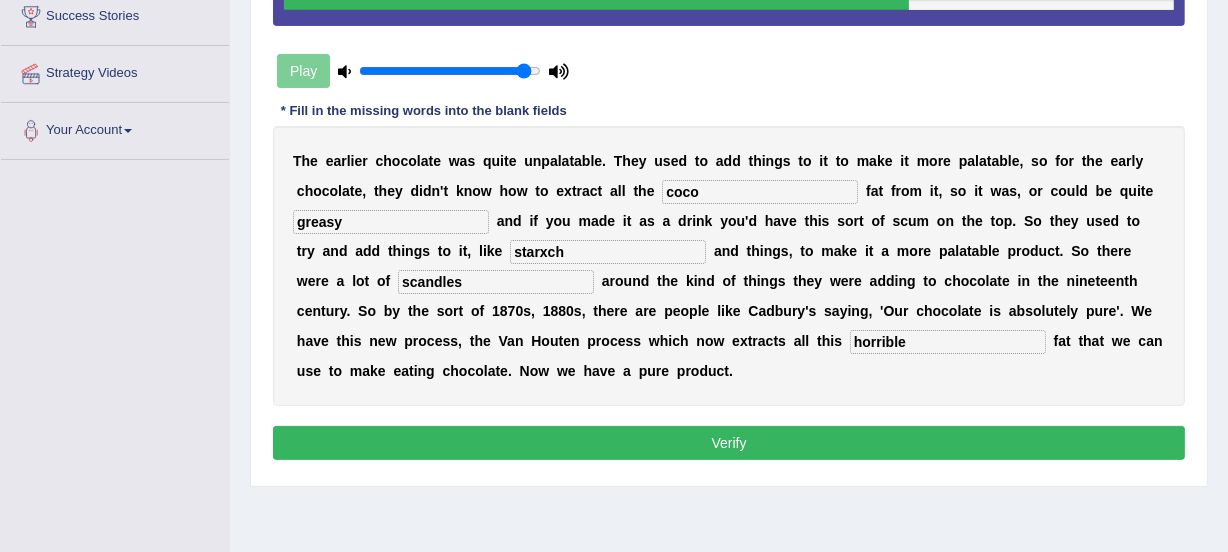 type on "greasy" 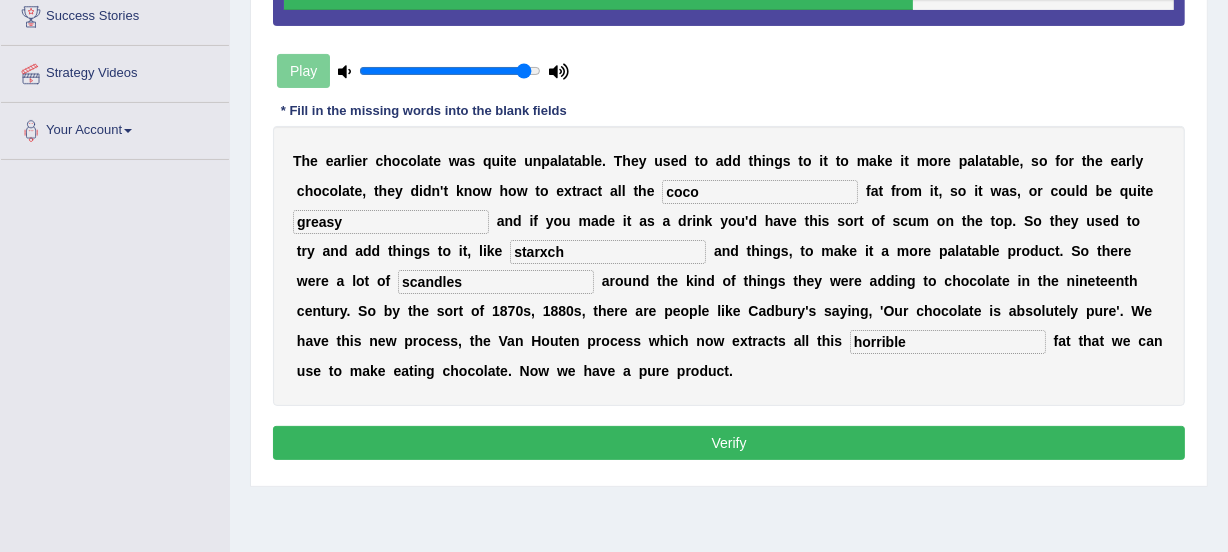 click on "Verify" at bounding box center [729, 443] 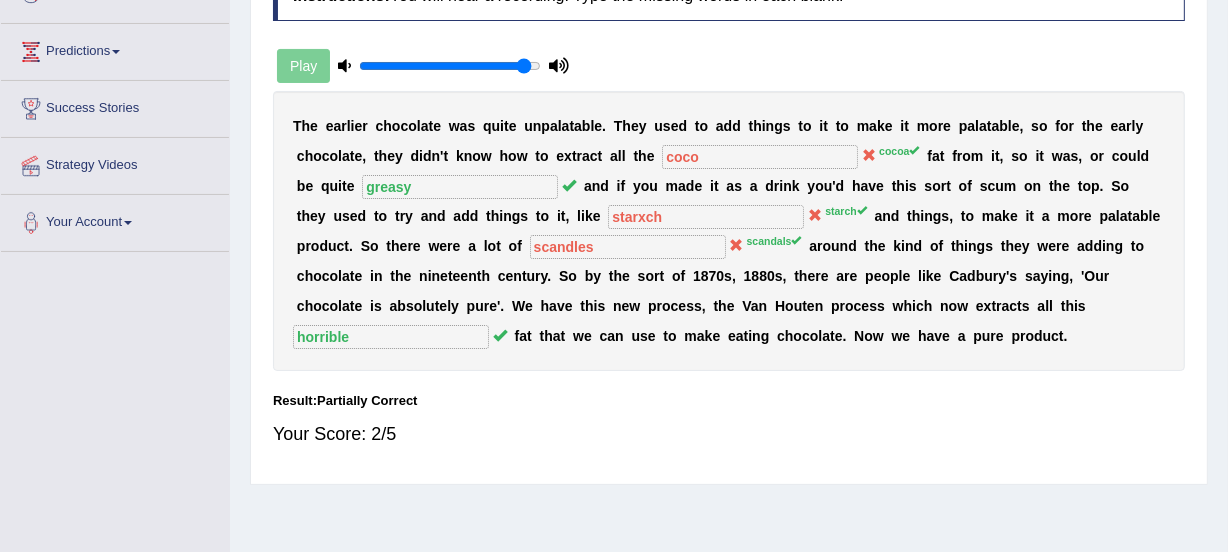 scroll, scrollTop: 300, scrollLeft: 0, axis: vertical 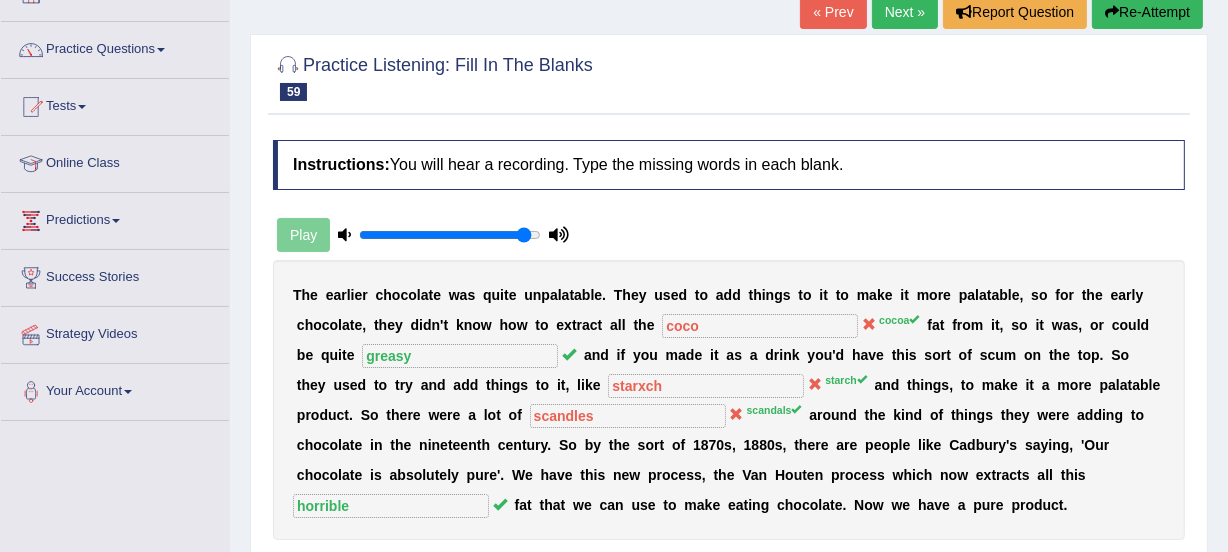 click on "Re-Attempt" at bounding box center (1147, 12) 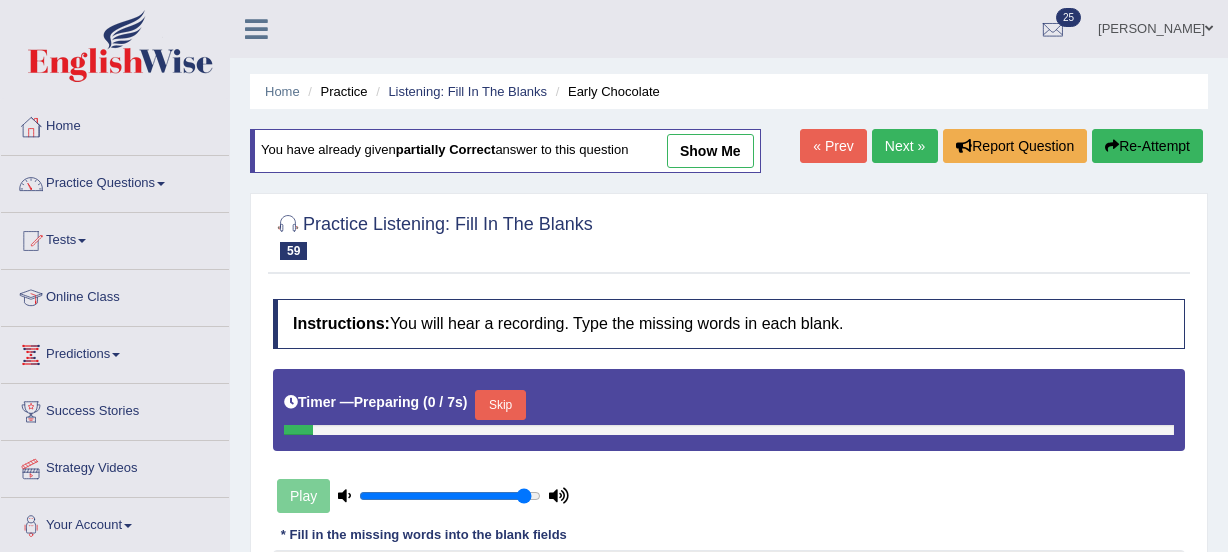 scroll, scrollTop: 134, scrollLeft: 0, axis: vertical 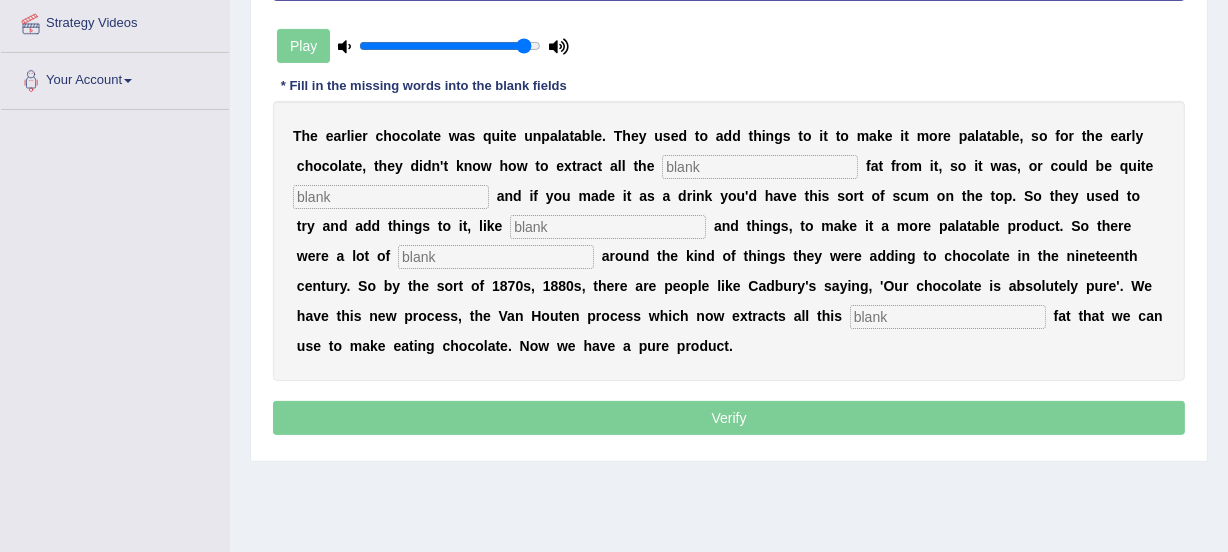 click at bounding box center [608, 227] 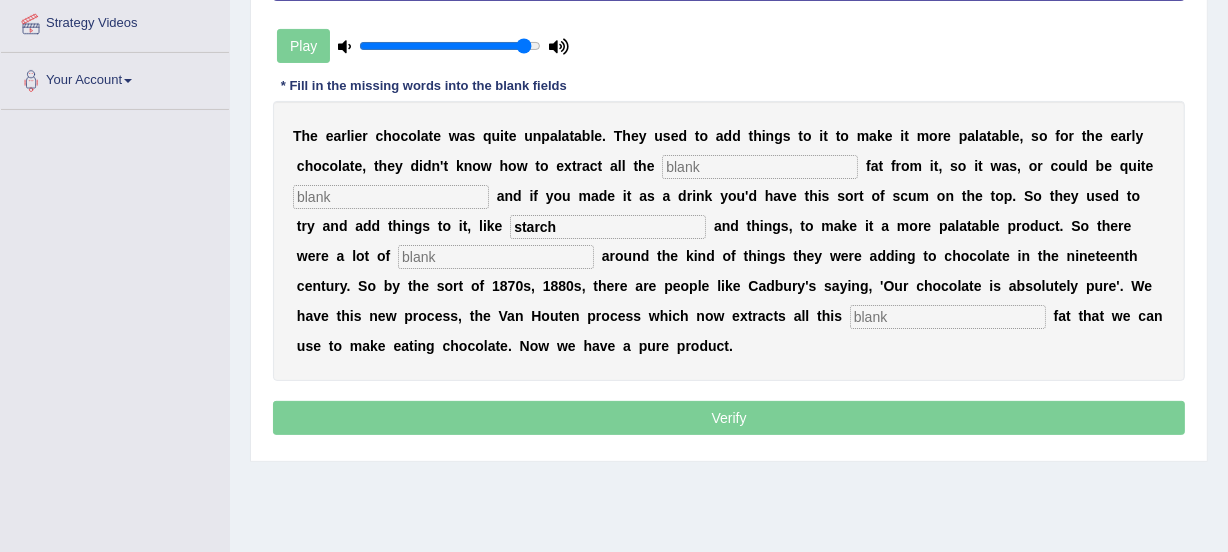 type on "starch" 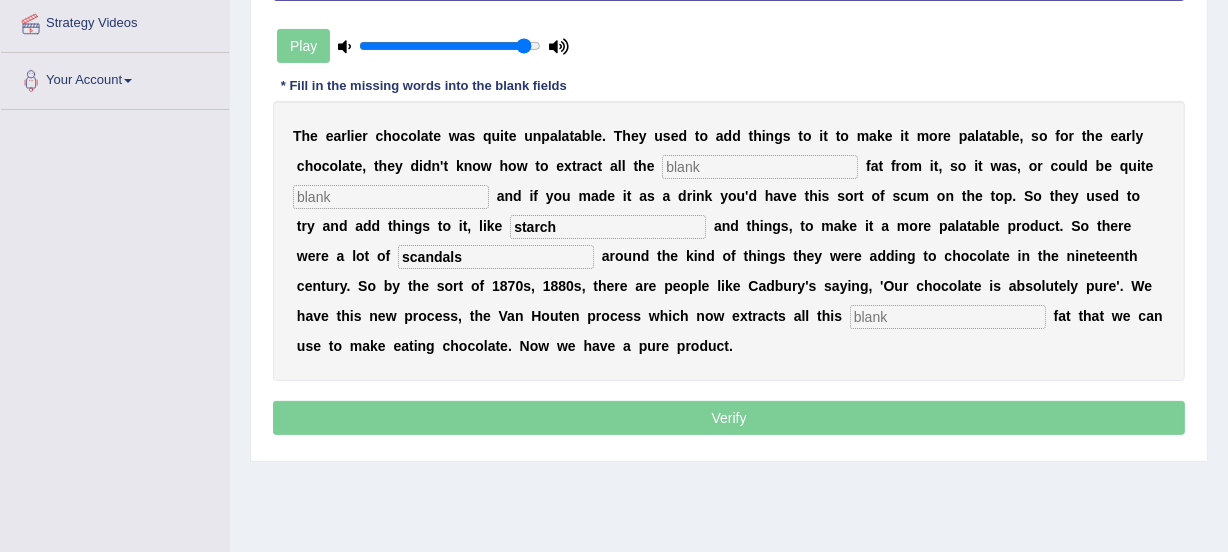 type on "scandals" 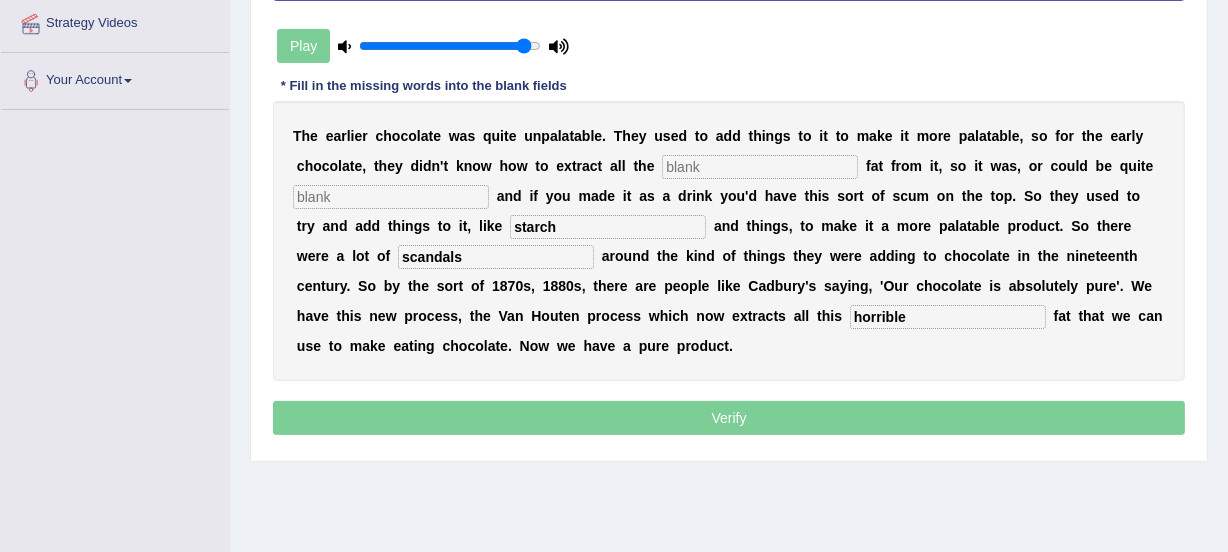 type on "horrible" 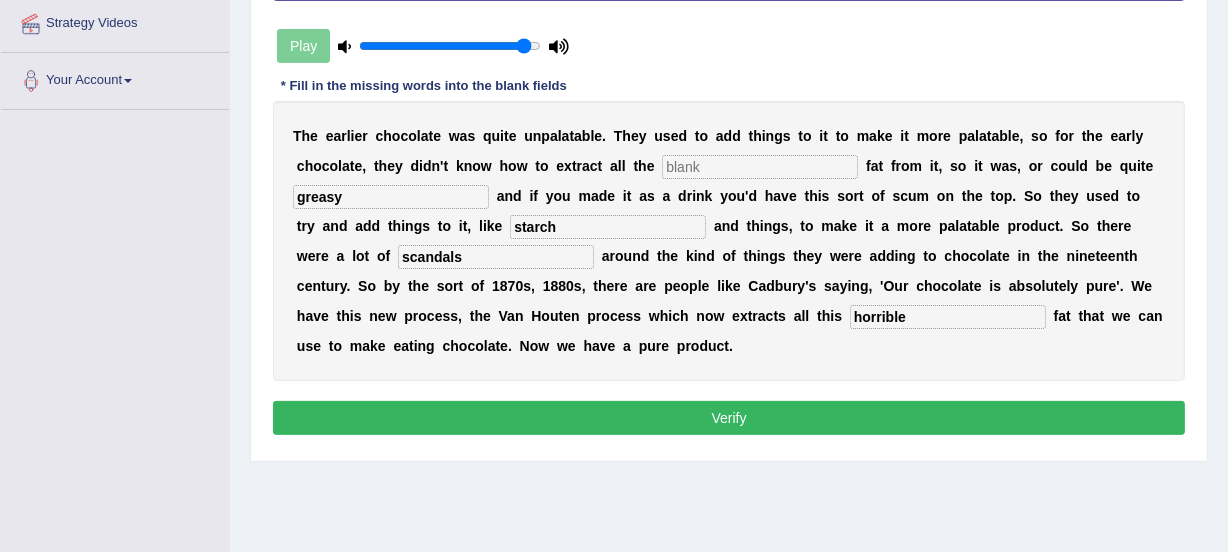 type on "greasy" 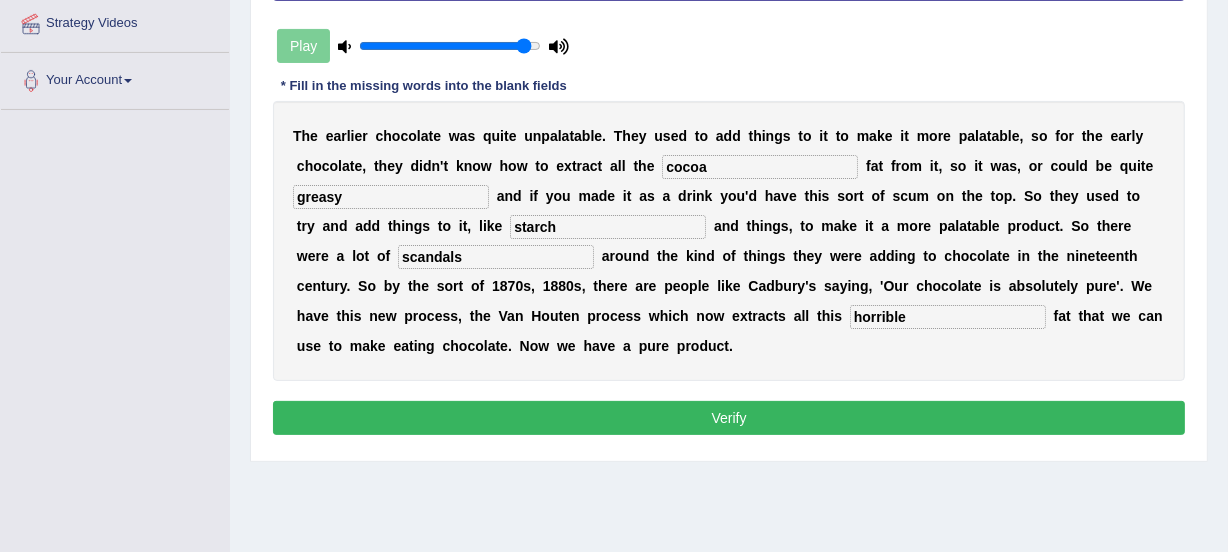 type on "cocoa" 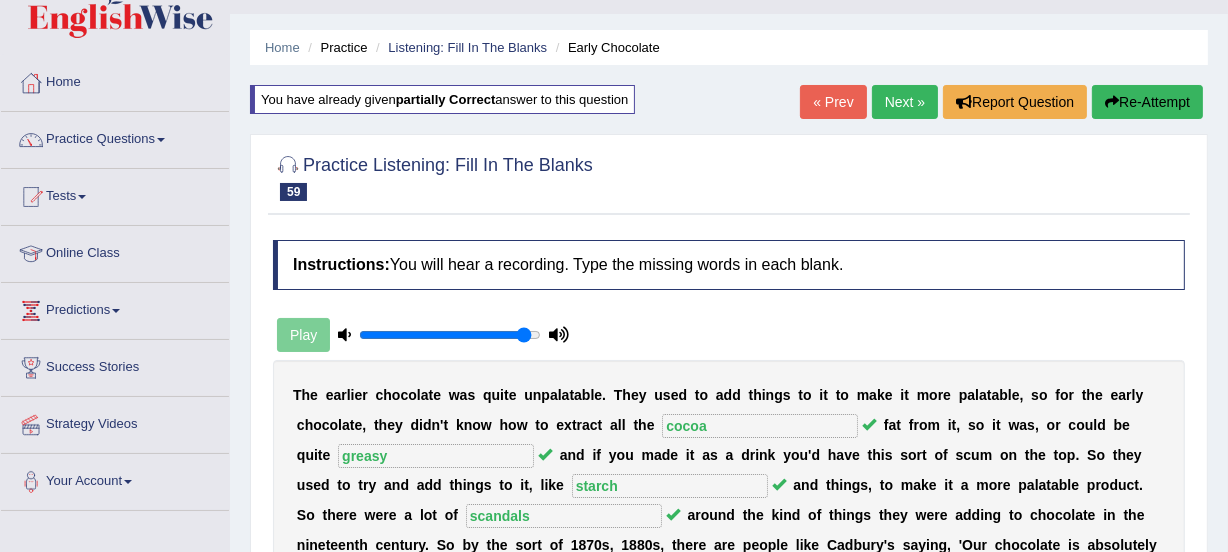 scroll, scrollTop: 42, scrollLeft: 0, axis: vertical 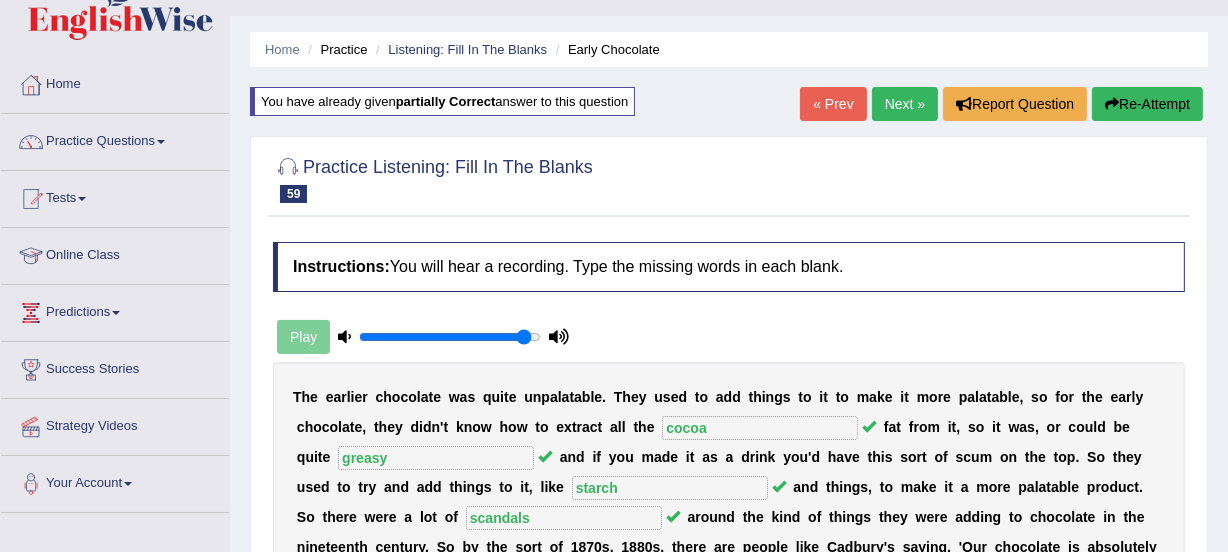 click on "Next »" at bounding box center (905, 104) 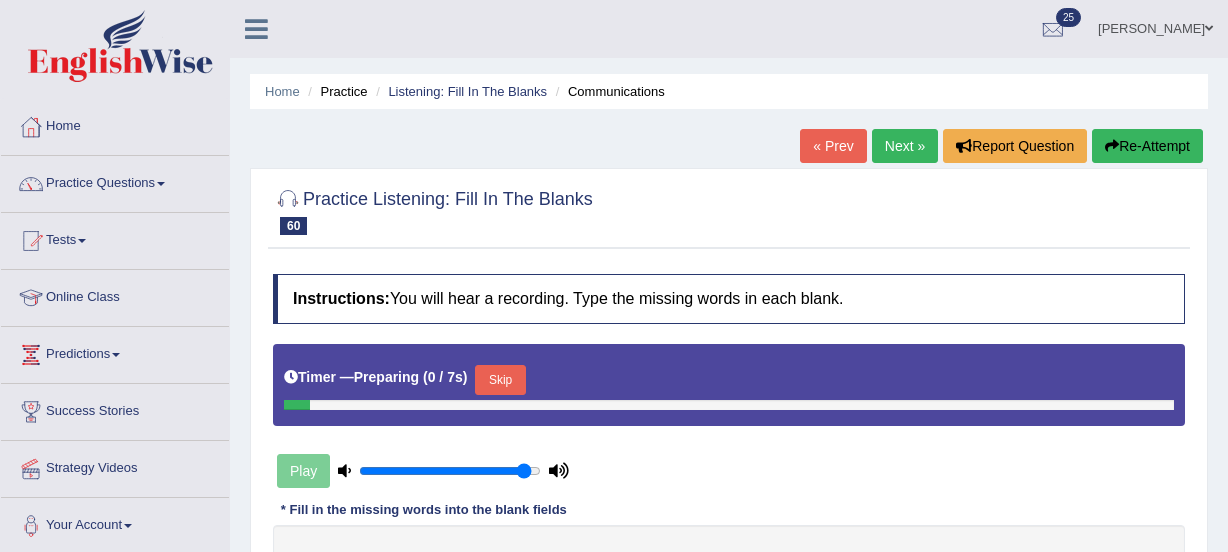 scroll, scrollTop: 70, scrollLeft: 0, axis: vertical 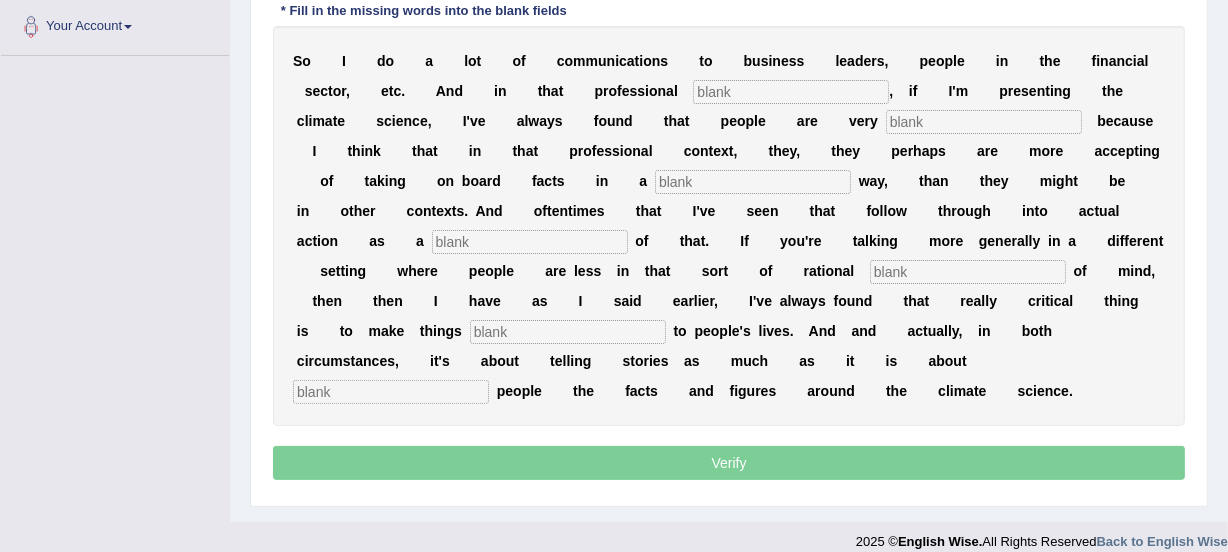 click at bounding box center [791, 92] 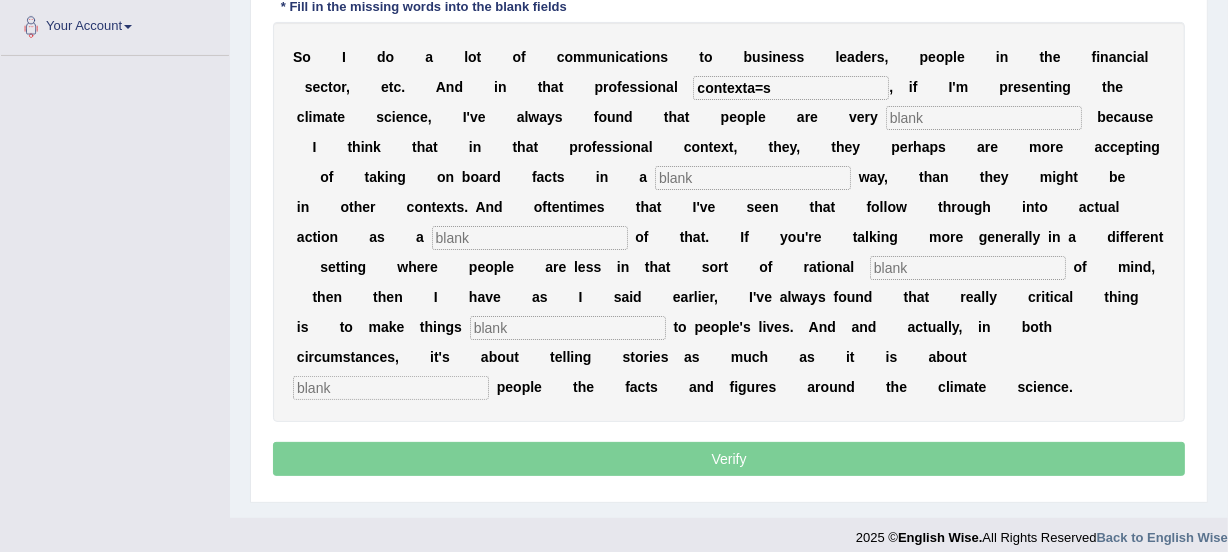 type on "contexta=s" 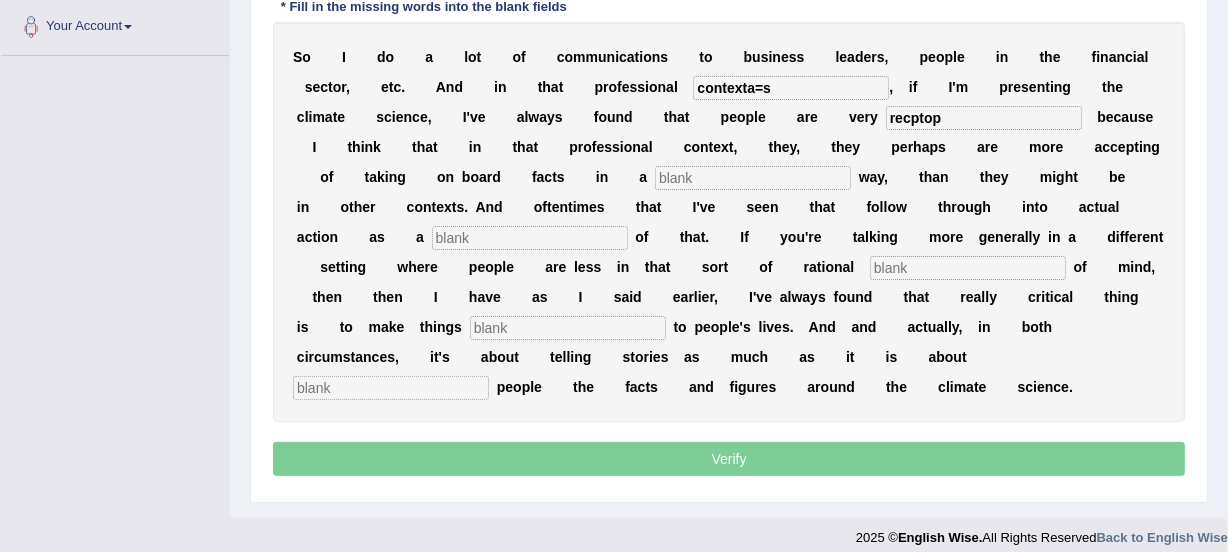 type on "recptop" 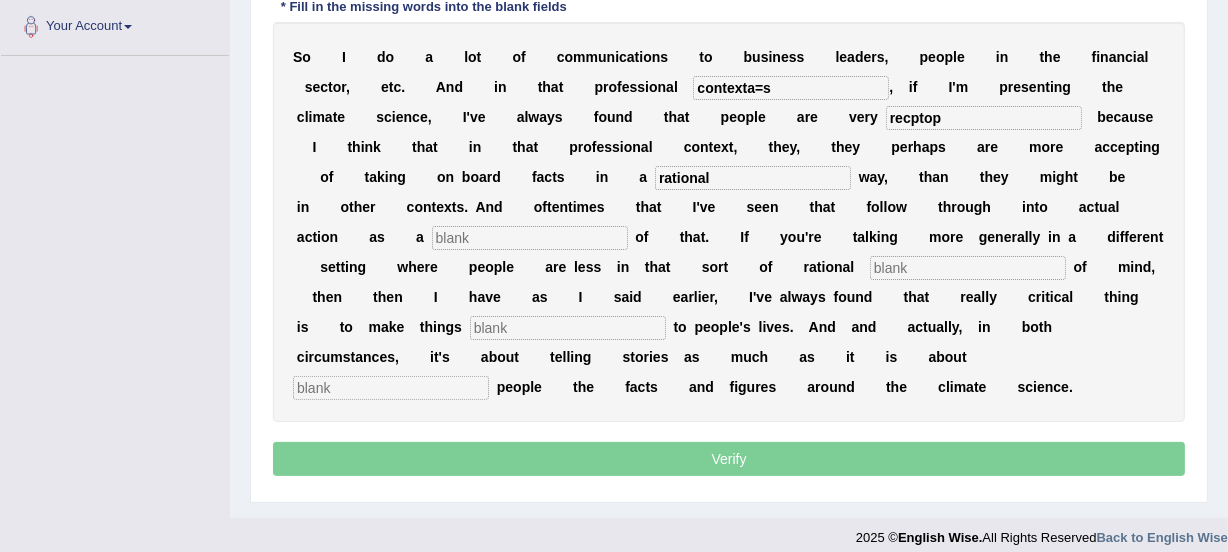 type on "rational" 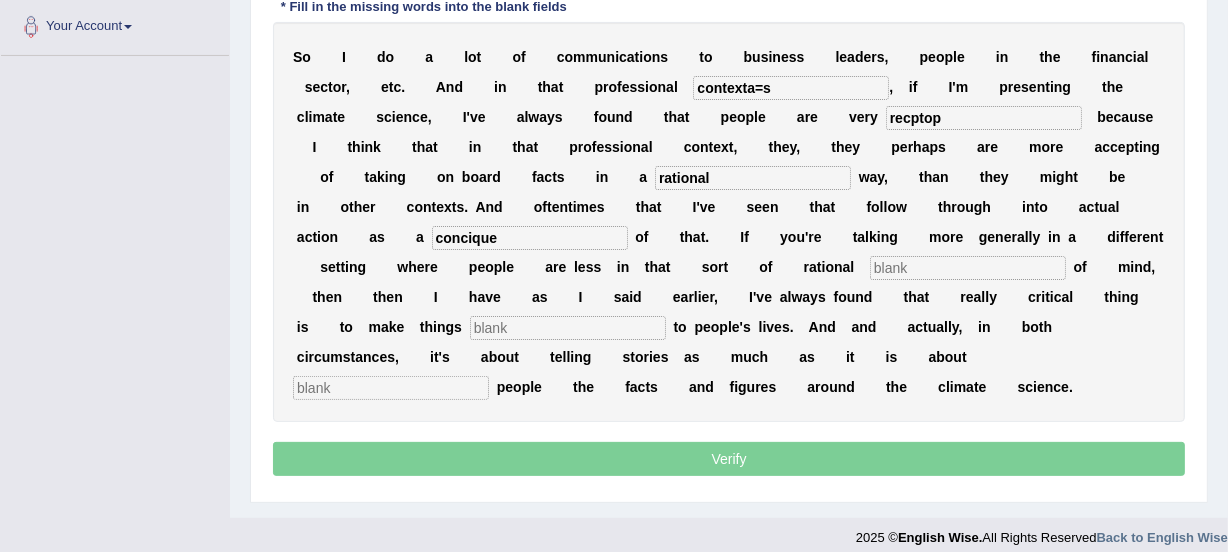 type on "concique" 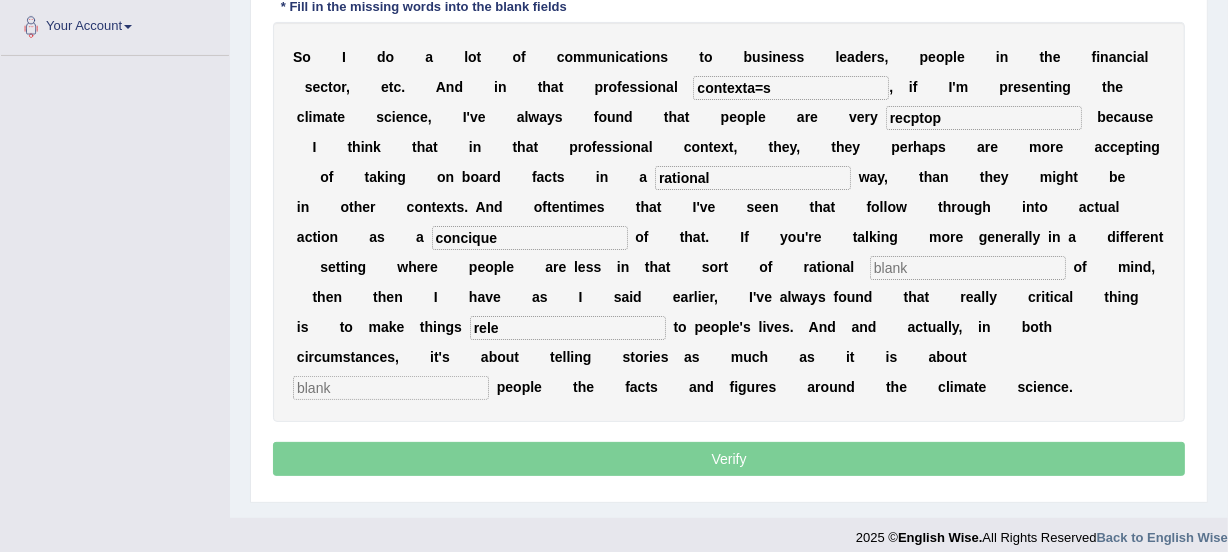 type on "rele" 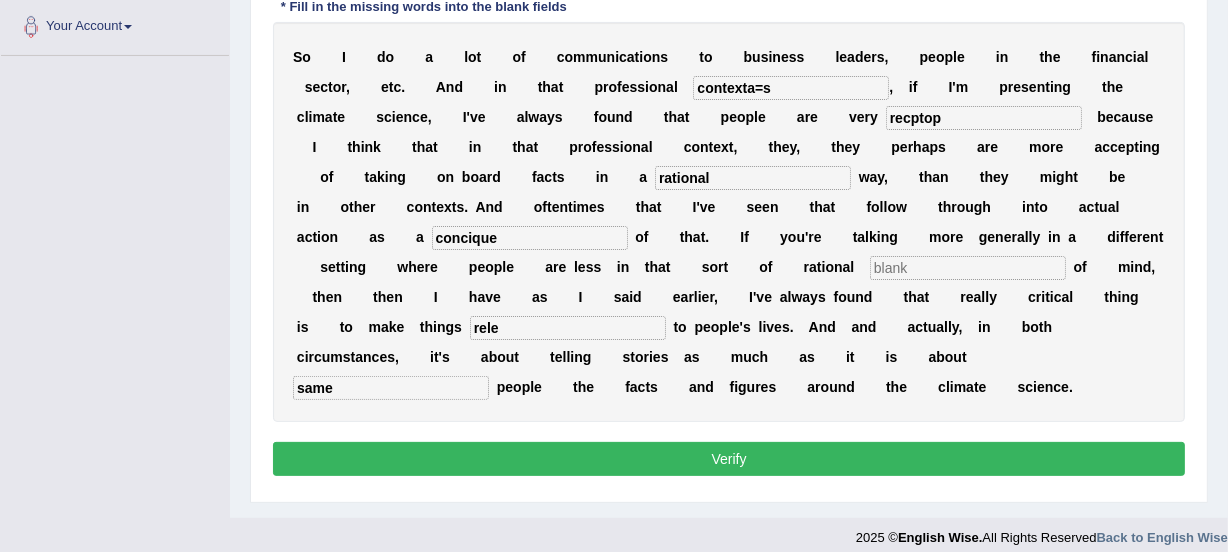 type on "same" 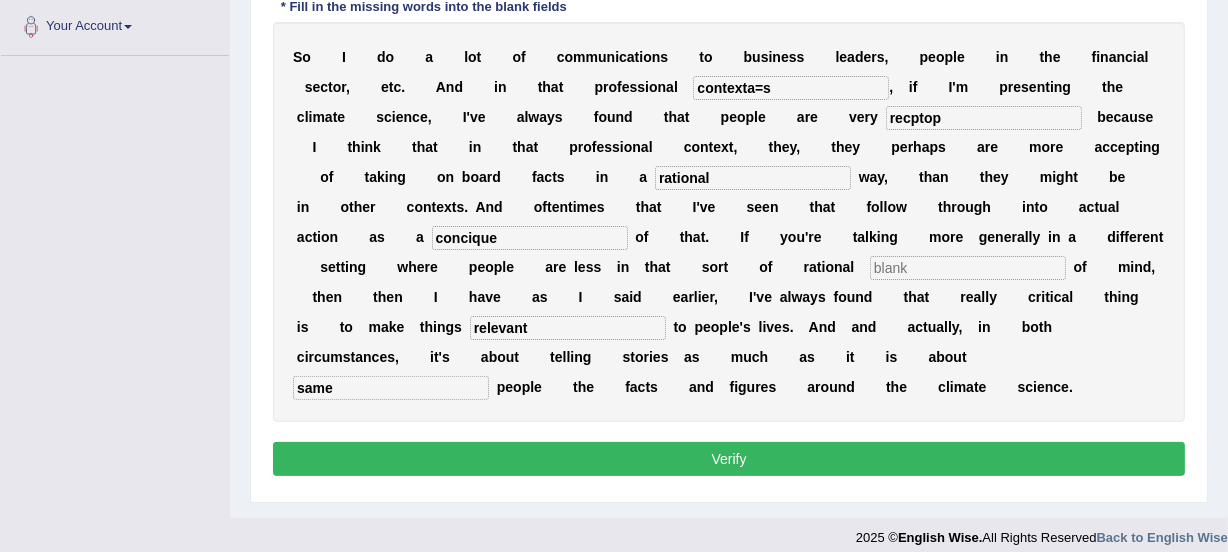 type on "relevant" 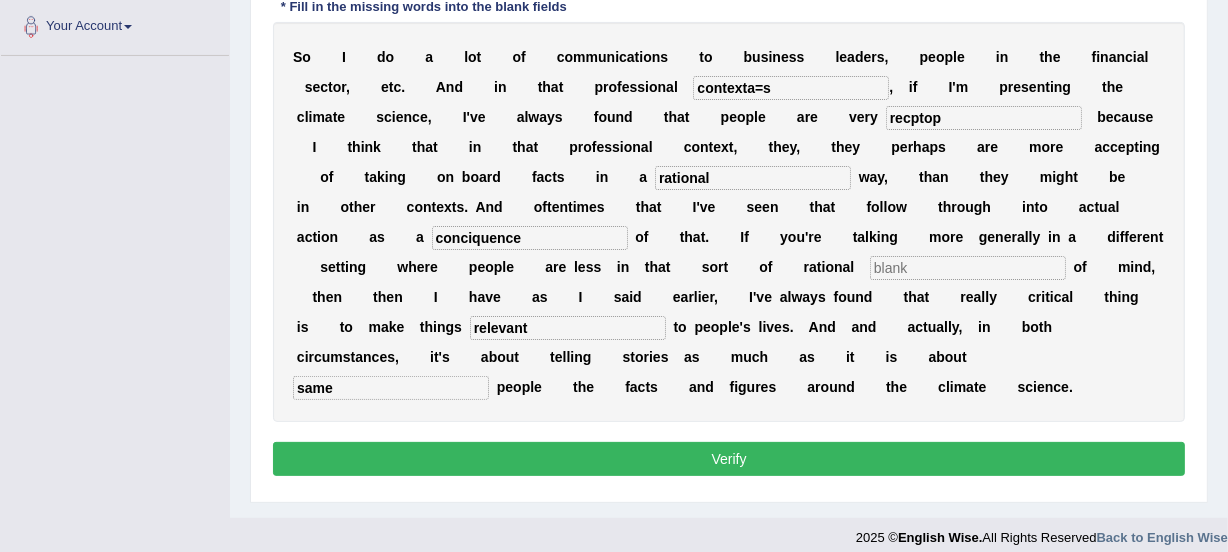 click on "conciquence" at bounding box center (530, 238) 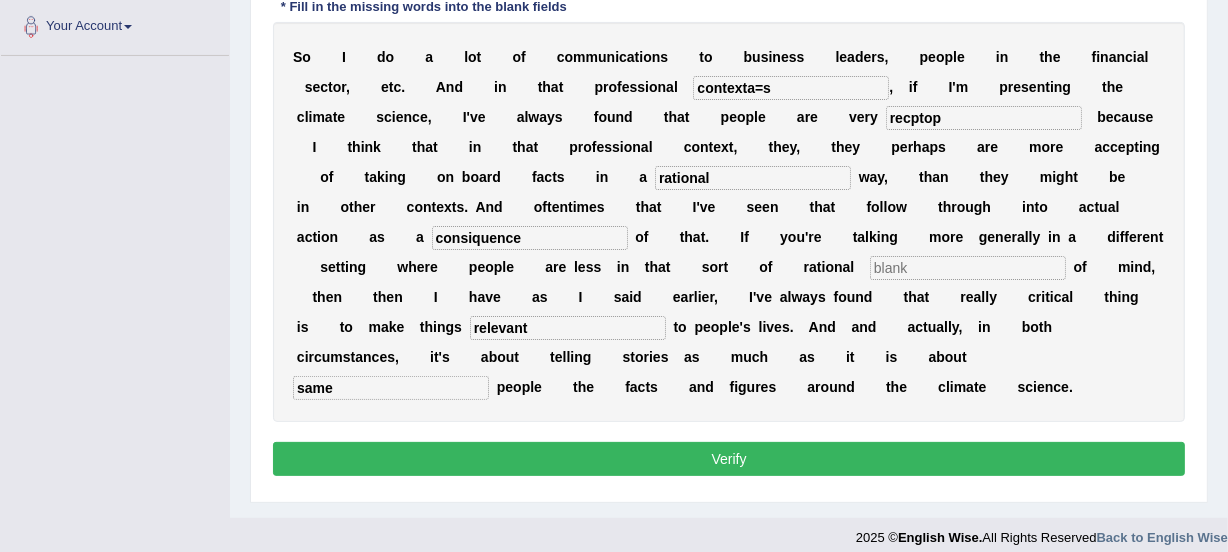 type on "consiquence" 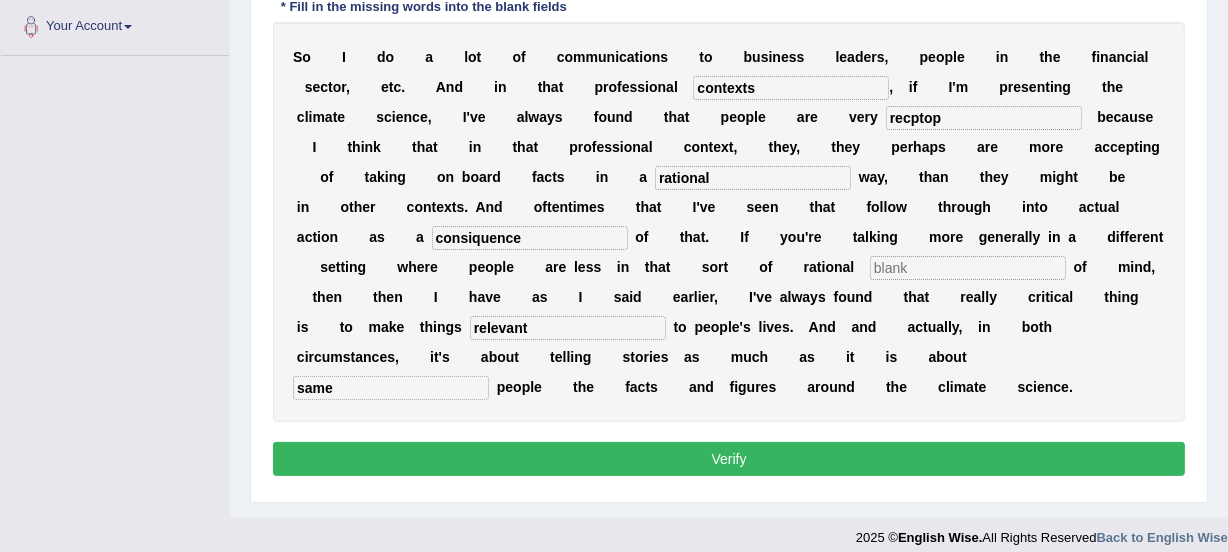 type on "contexts" 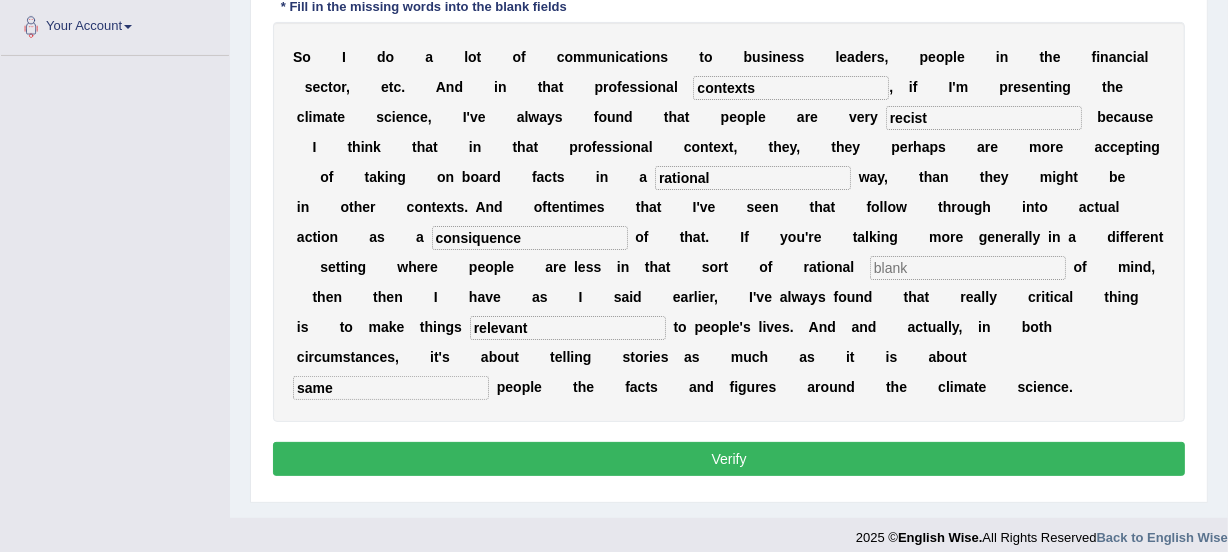 type on "recist" 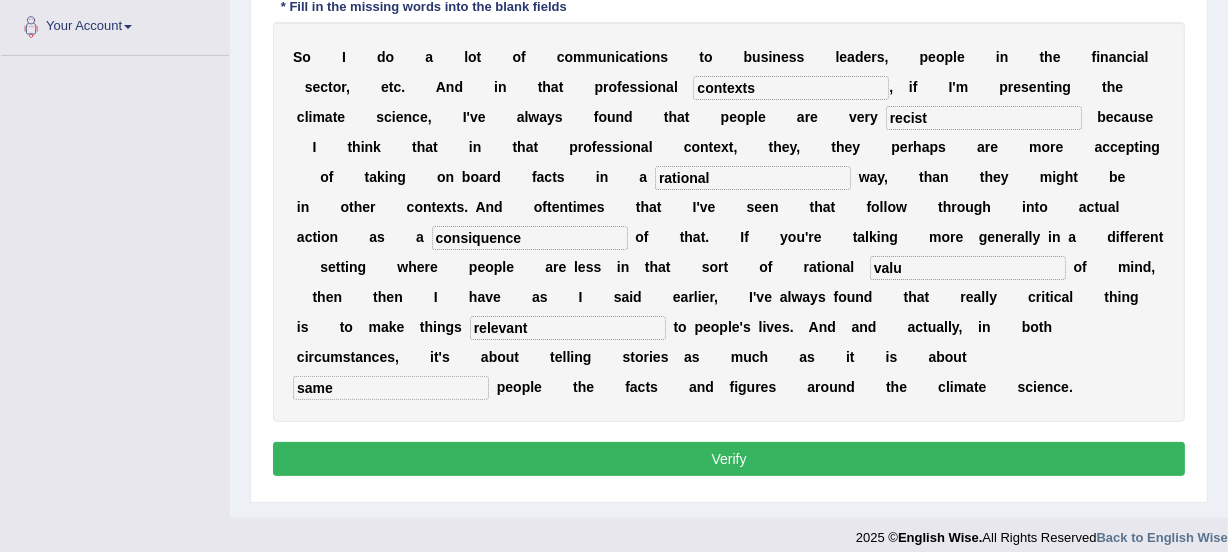 type on "valu" 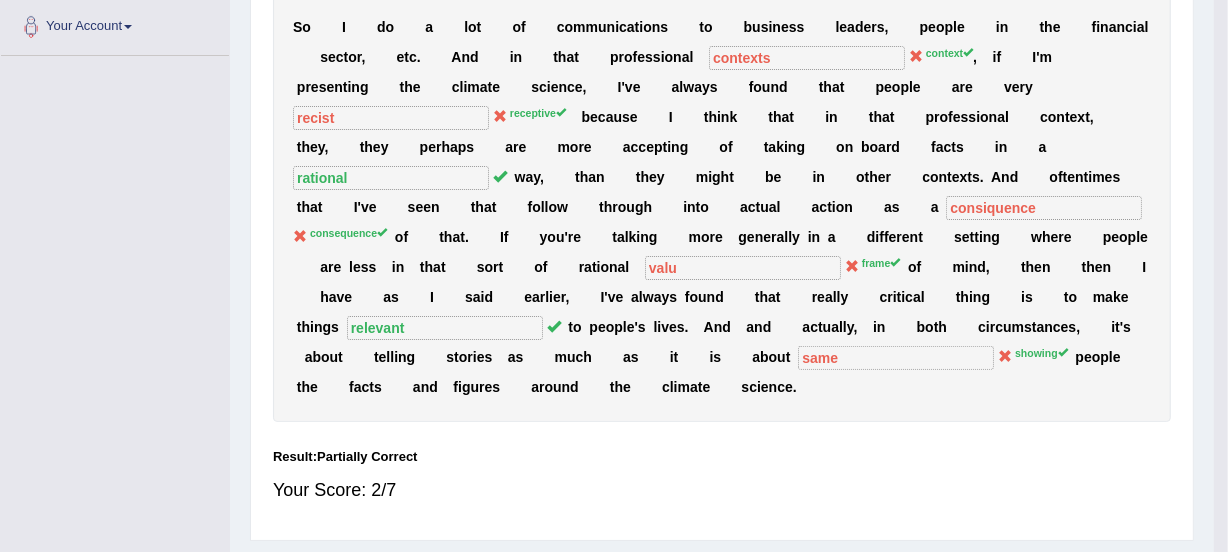 scroll, scrollTop: 498, scrollLeft: 0, axis: vertical 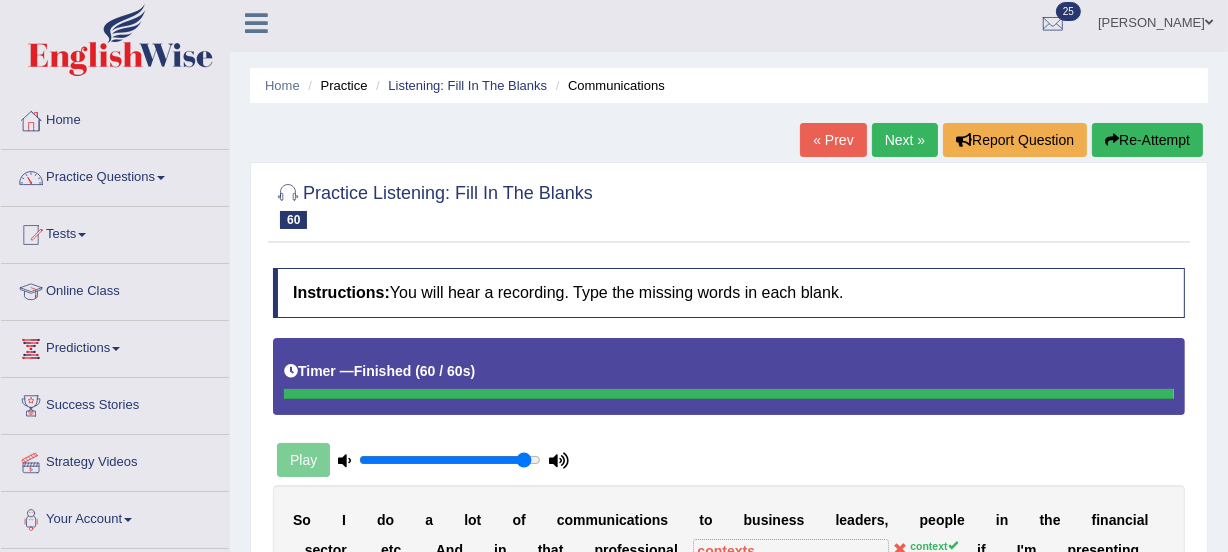 click on "Next »" at bounding box center [905, 140] 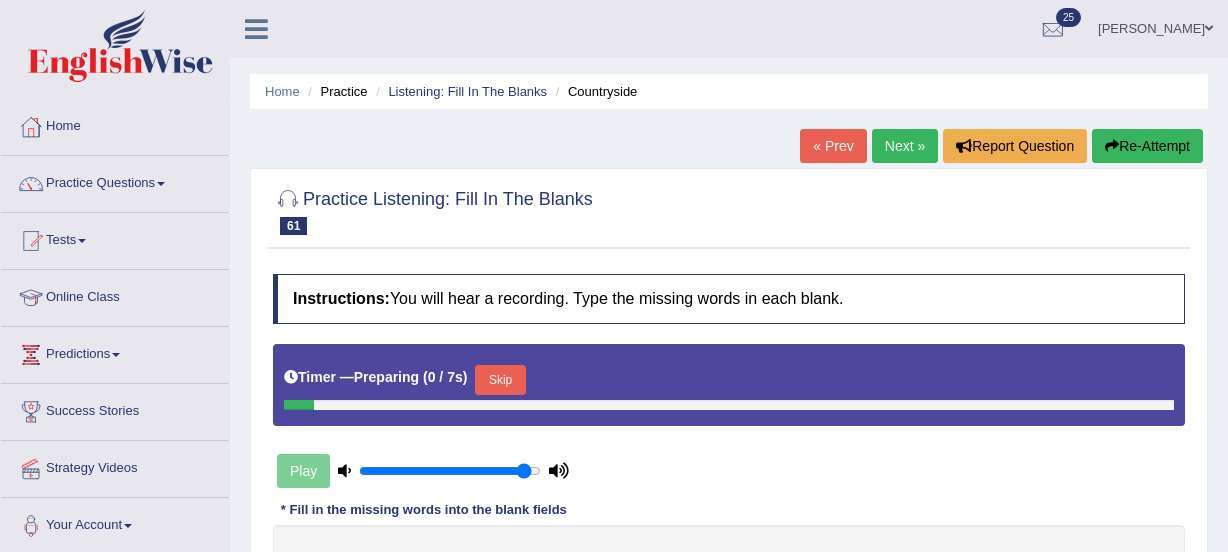 scroll, scrollTop: 324, scrollLeft: 0, axis: vertical 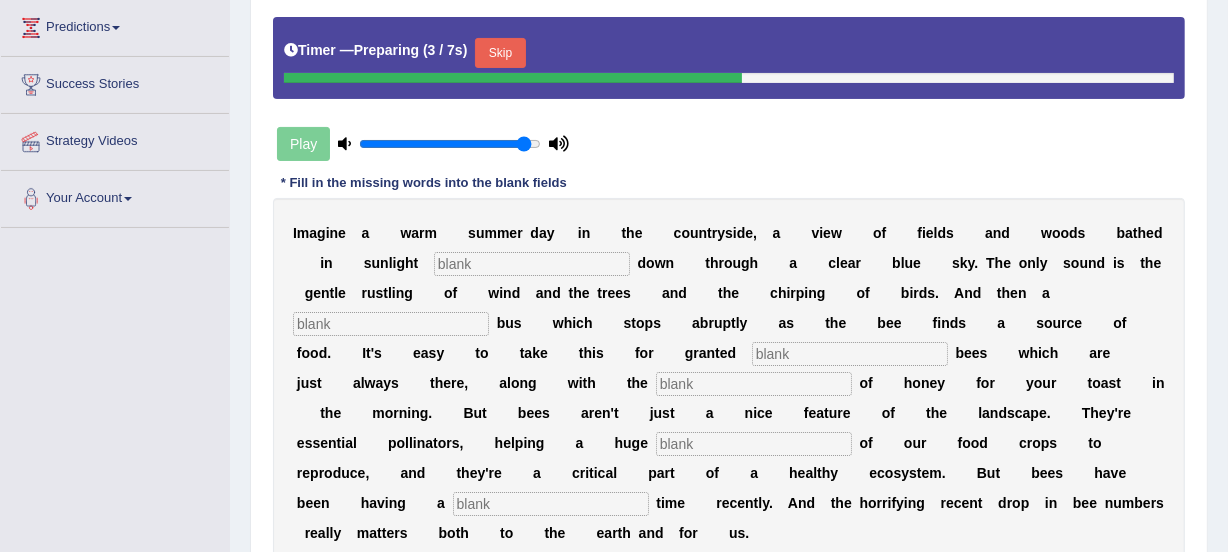 click at bounding box center [532, 264] 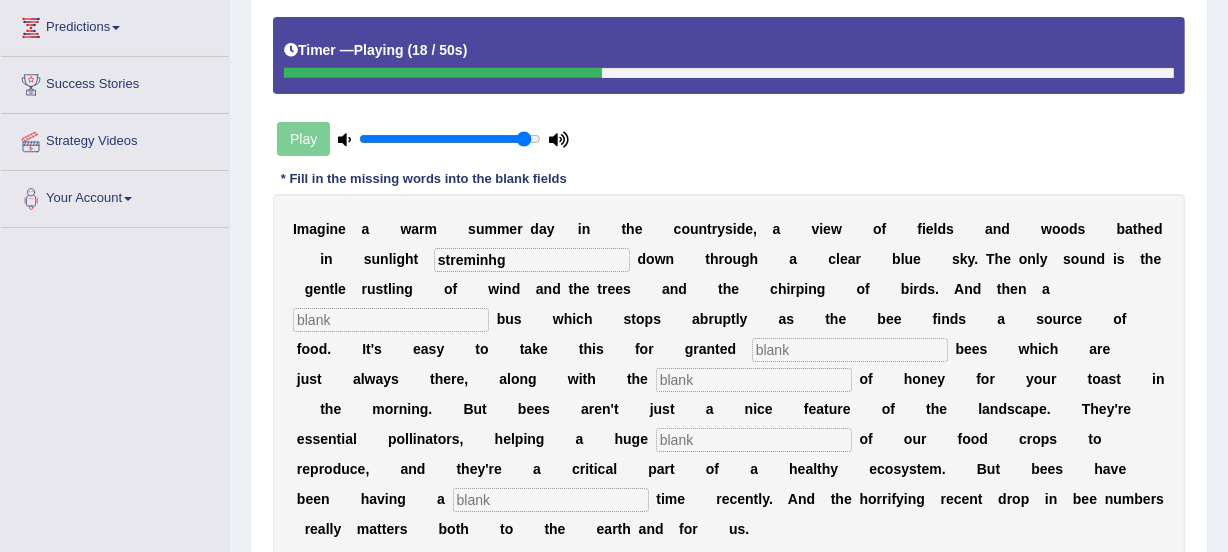 type on "streminhg" 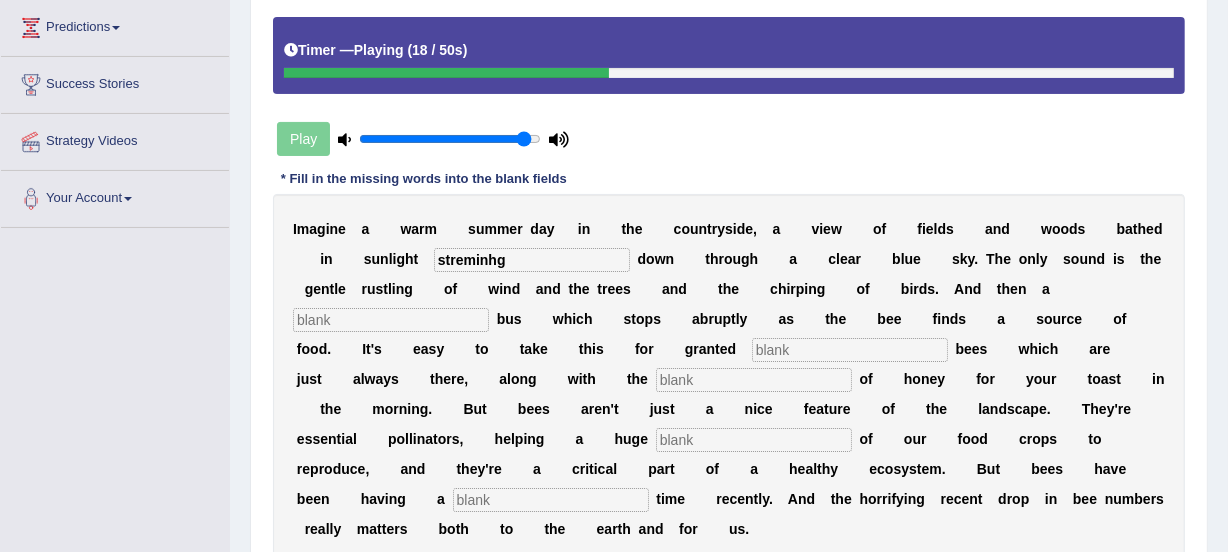 click at bounding box center (391, 320) 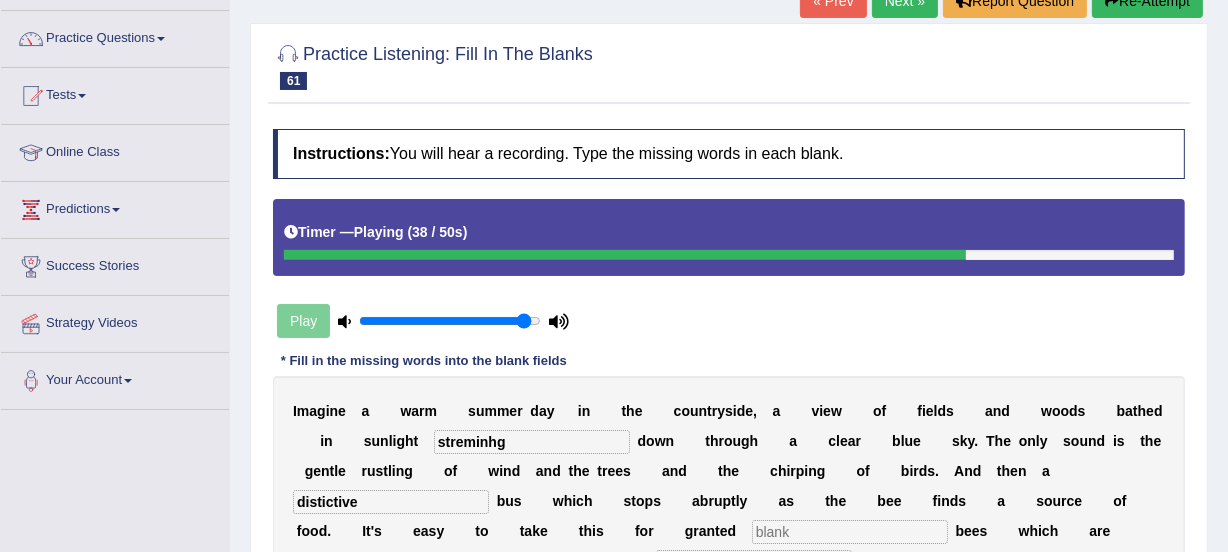 scroll, scrollTop: 0, scrollLeft: 0, axis: both 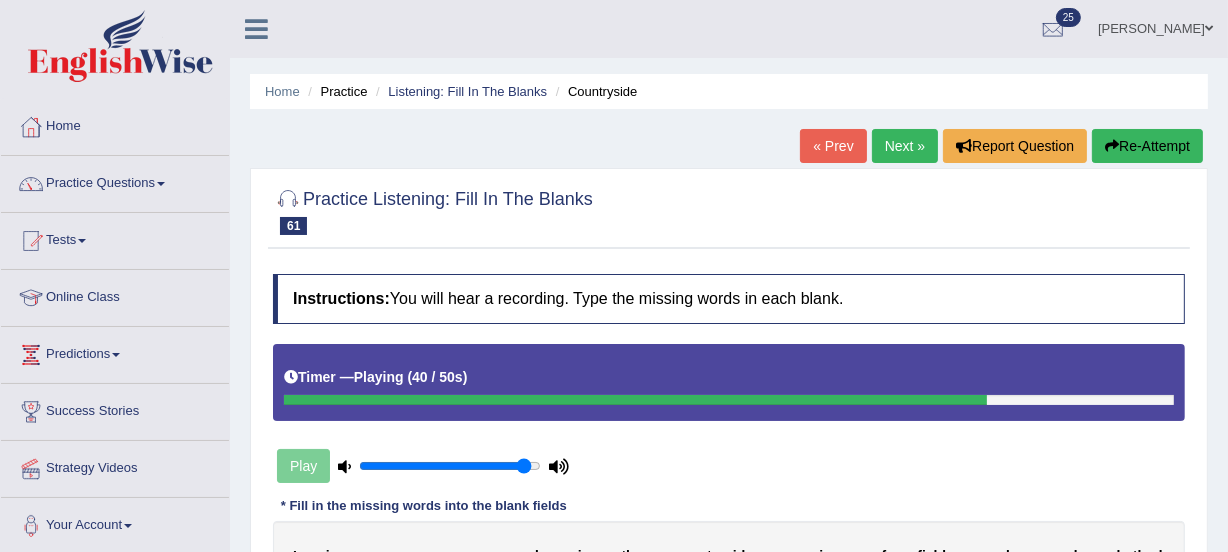 type on "distictive" 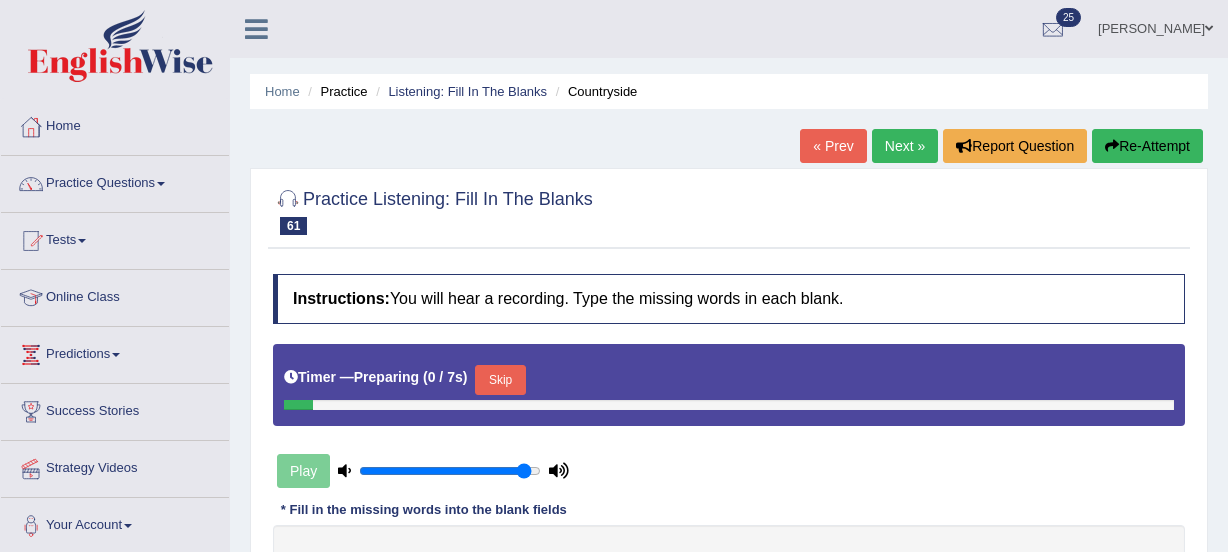 scroll, scrollTop: 0, scrollLeft: 0, axis: both 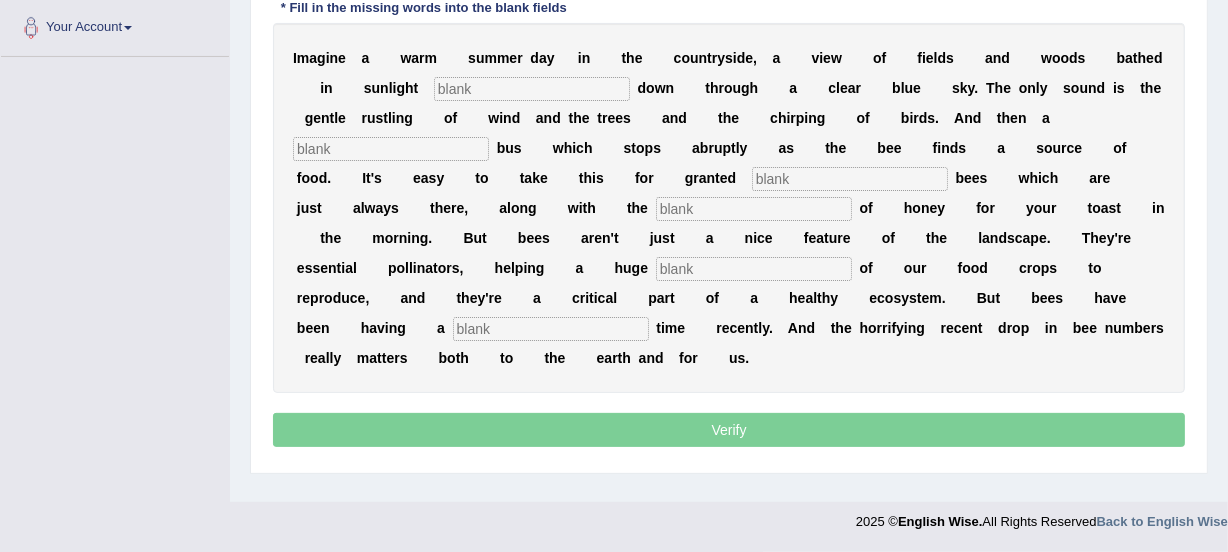 click on "Home
Practice
Listening: Fill In The Blanks
Countryside
« Prev Next »  Report Question  Re-Attempt
Practice Listening: Fill In The Blanks
61
Countryside
Instructions:  You will hear a recording. Type the missing words in each blank.
Timer —  Playing   ( 14 / 50s ) Play * Fill in the missing words into the blank fields I m a g i n e       a             w a r m             s u m m e r    d a y          i n             t h e             c o u n t r y s i d e ,       a             v i e w             o f             f i e l d s             a n d             [PERSON_NAME]            b a t h e d             i n             s u n l i g h t          d o w n             t h r o u g h             a             c l e a r             b l u e          s" at bounding box center (729, 2) 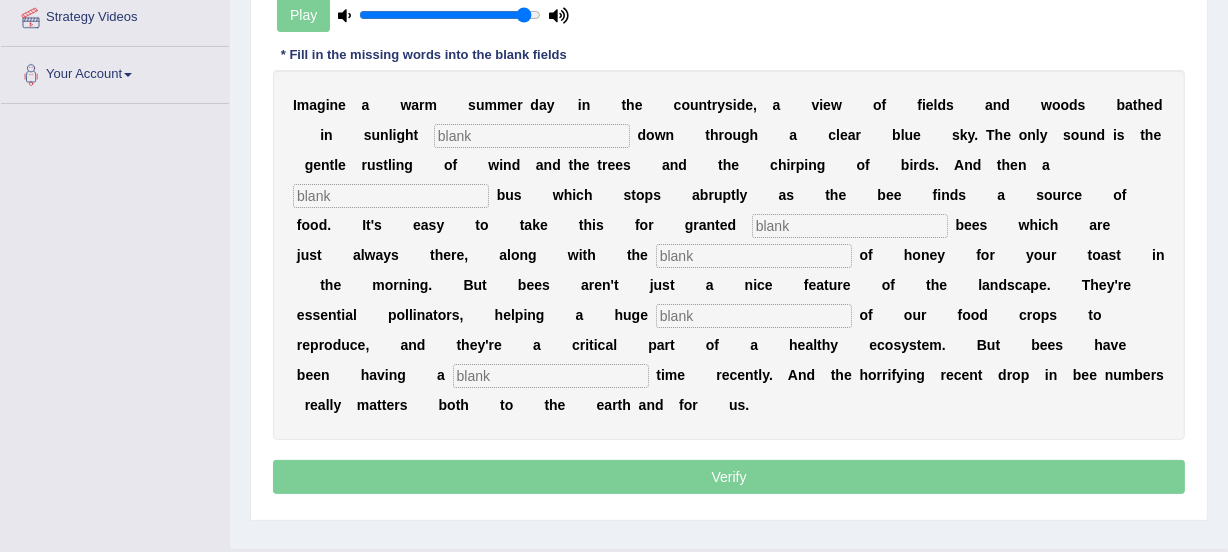 scroll, scrollTop: 425, scrollLeft: 0, axis: vertical 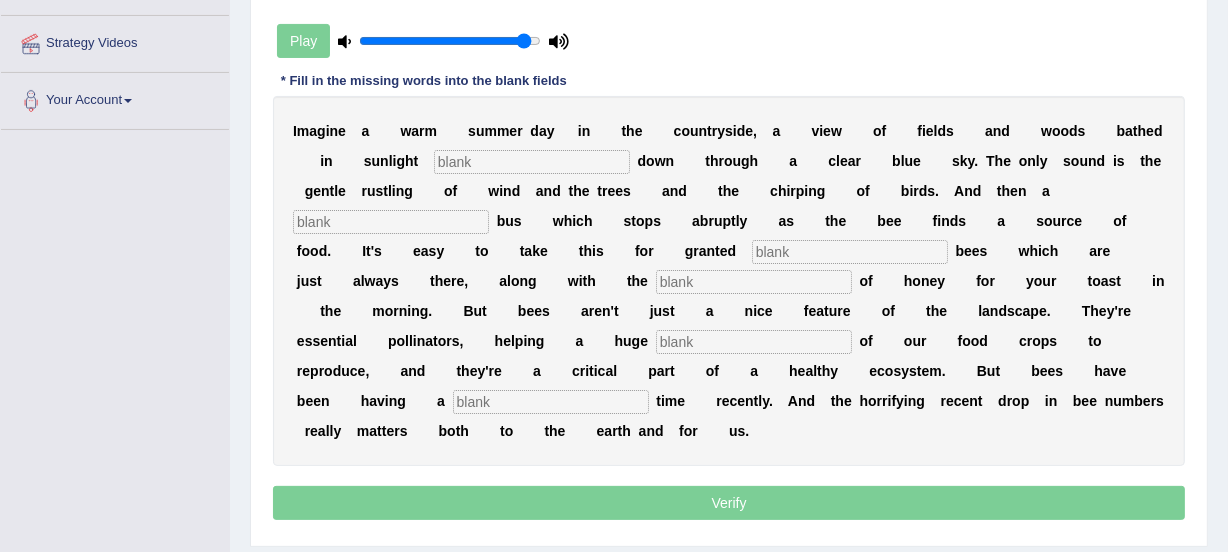 drag, startPoint x: 1227, startPoint y: 255, endPoint x: 1233, endPoint y: 26, distance: 229.07858 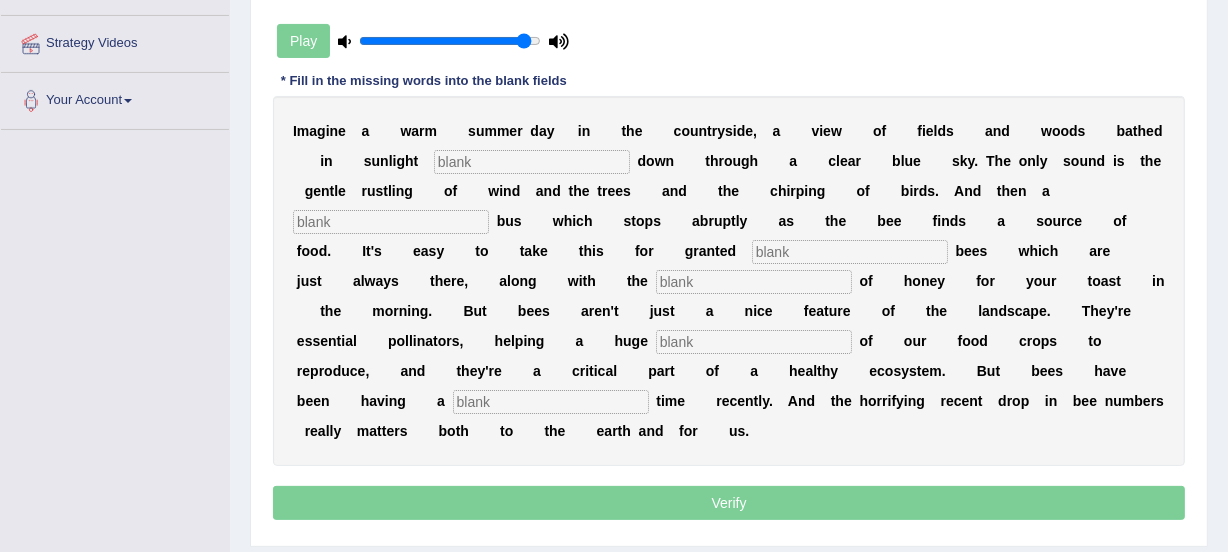 click on "Toggle navigation
Home
Practice Questions   Speaking Practice Read Aloud
Repeat Sentence
Describe Image
Re-tell Lecture
Answer Short Question
Writing Practice  Summarize Written Text
Write Essay
Reading Practice  Reading & Writing: Fill In The Blanks
Choose Multiple Answers
Re-order Paragraphs
Fill In The Blanks
Choose Single Answer
Listening Practice  Summarize Spoken Text
Highlight Incorrect Words
Highlight Correct Summary
Select Missing Word
Choose Single Answer
Choose Multiple Answers
Fill In The Blanks
Write From Dictation
Pronunciation
Tests  Take Practice Sectional Test
Take Mock Test
History
Online Class" at bounding box center (614, -149) 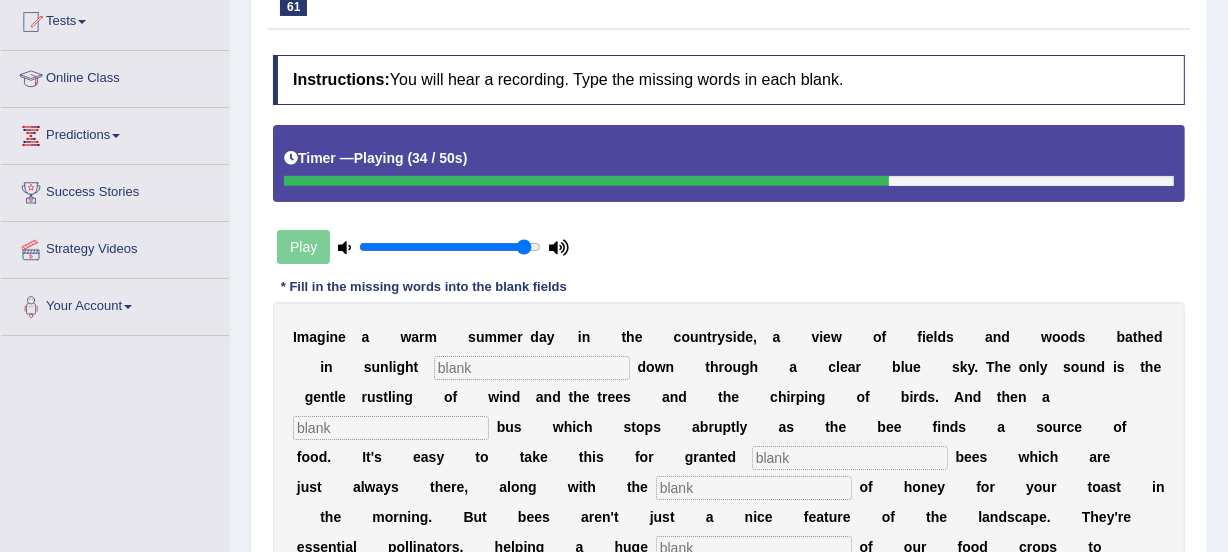 scroll, scrollTop: 50, scrollLeft: 0, axis: vertical 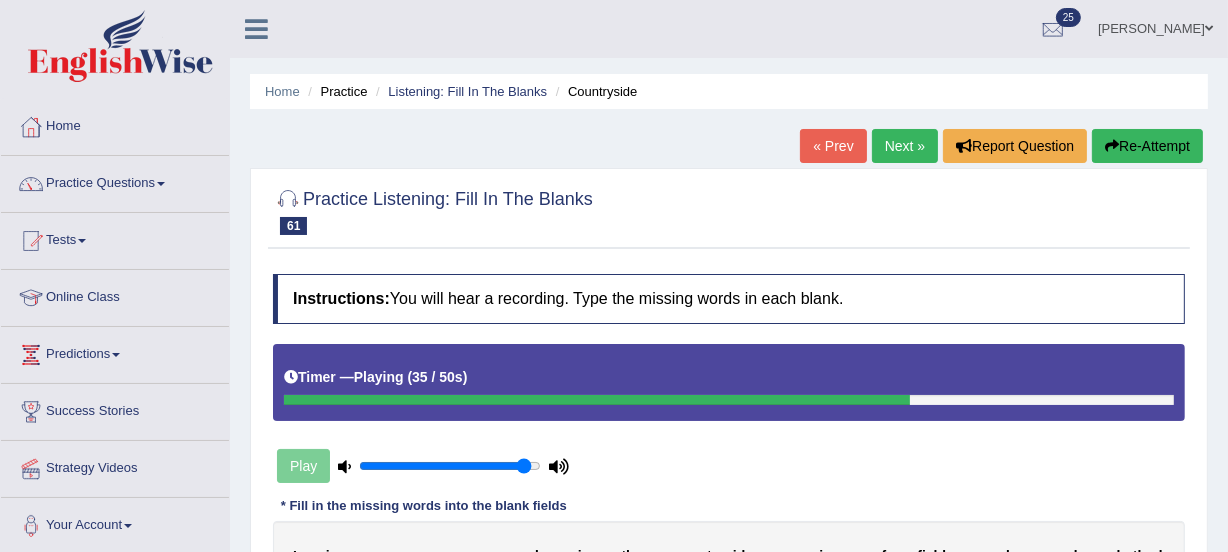 click on "Re-Attempt" at bounding box center [1147, 146] 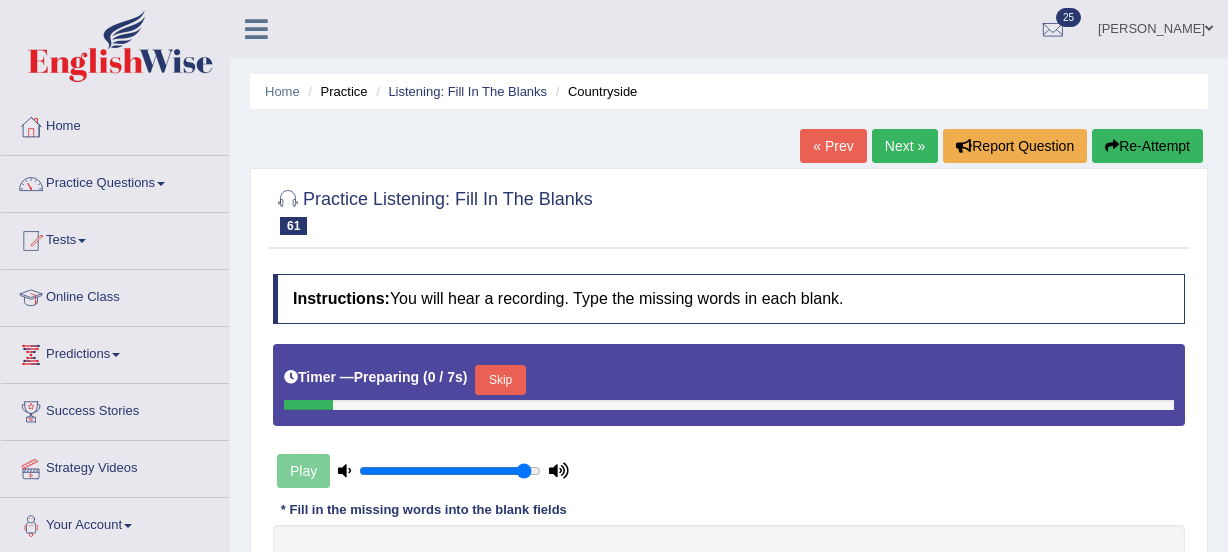 scroll, scrollTop: 400, scrollLeft: 0, axis: vertical 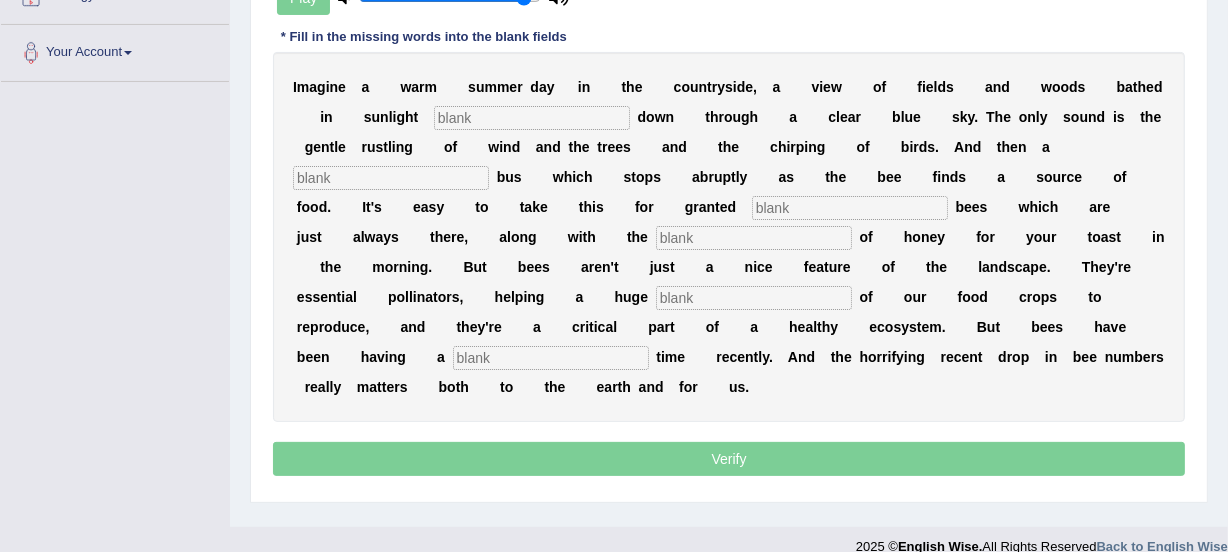 click at bounding box center (532, 118) 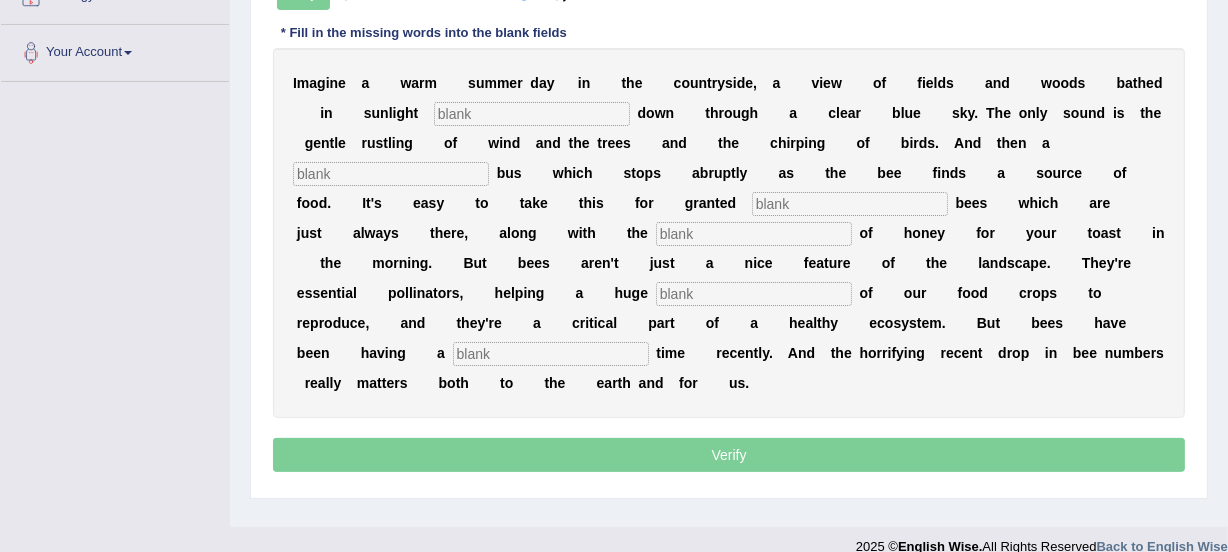 click at bounding box center (391, 174) 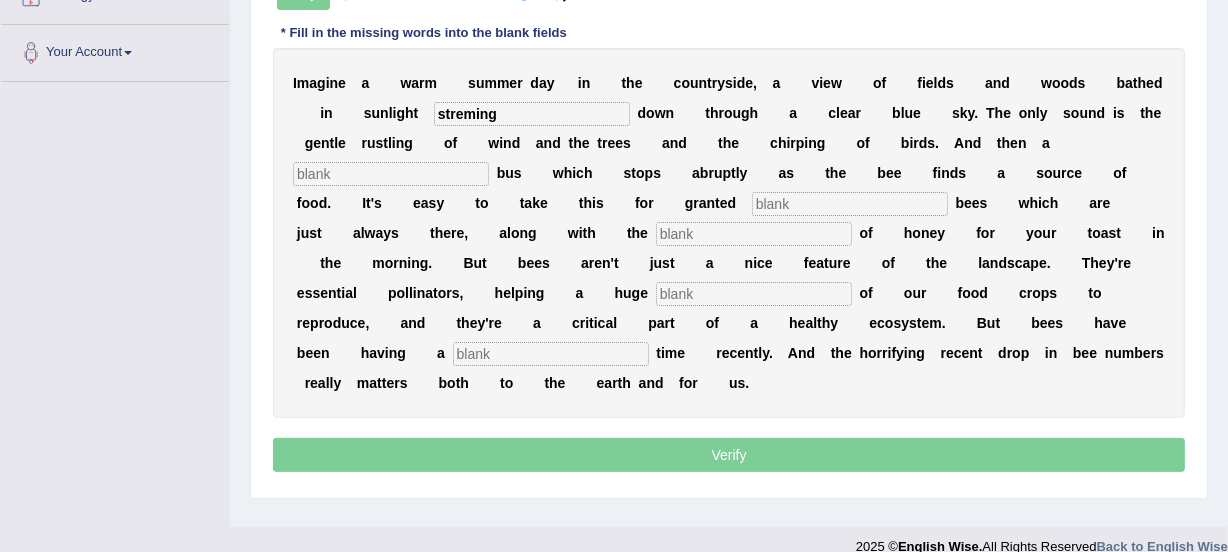 type on "streming" 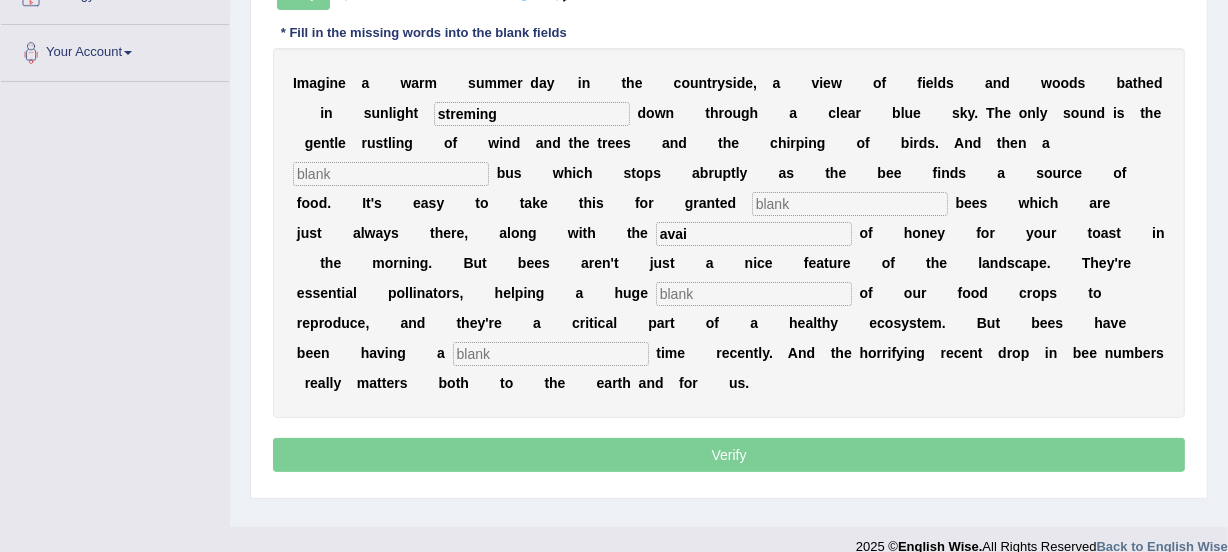 type on "avai" 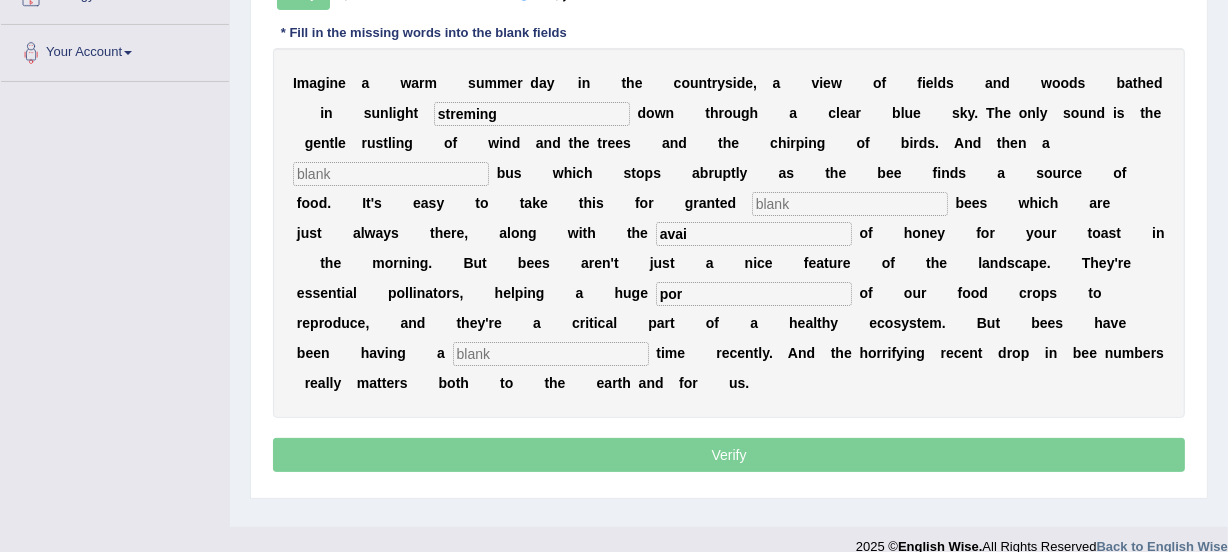 type on "por" 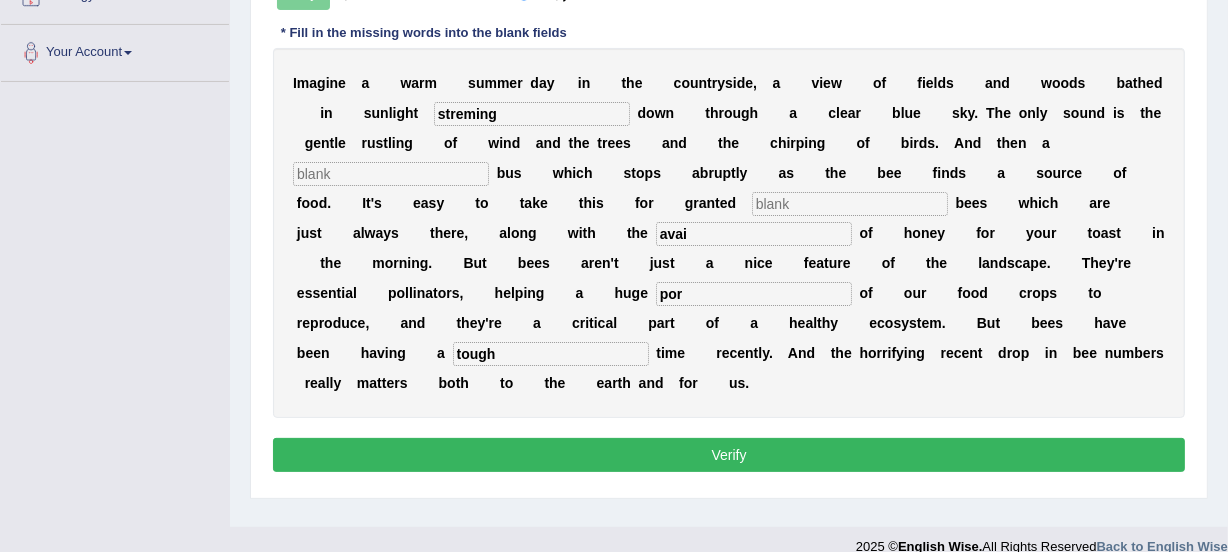type on "tough" 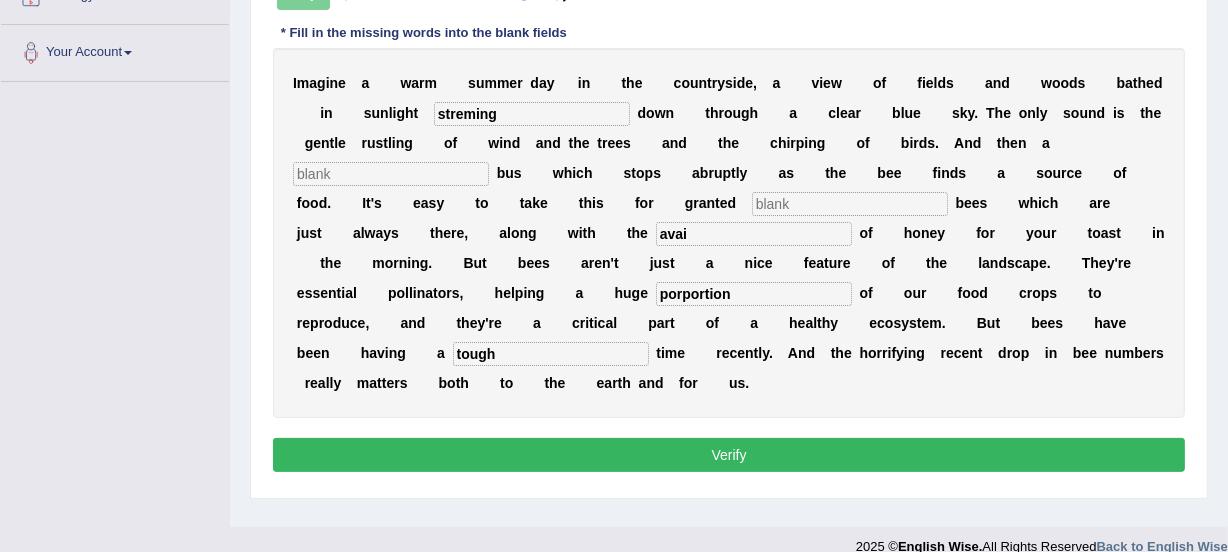 type on "porportion" 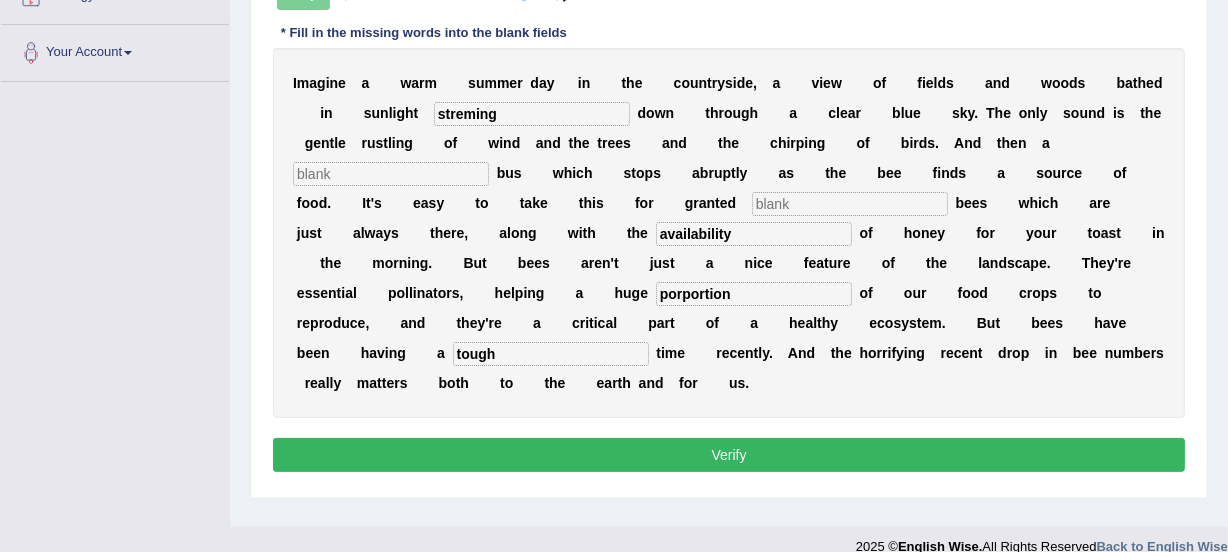type on "availability" 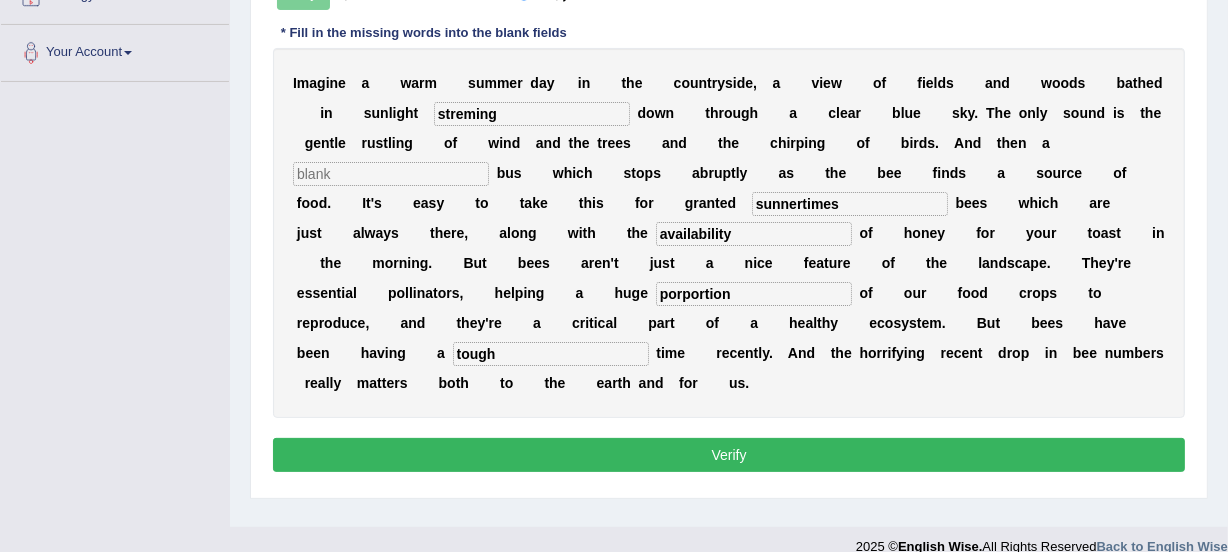 type on "sunnertimes" 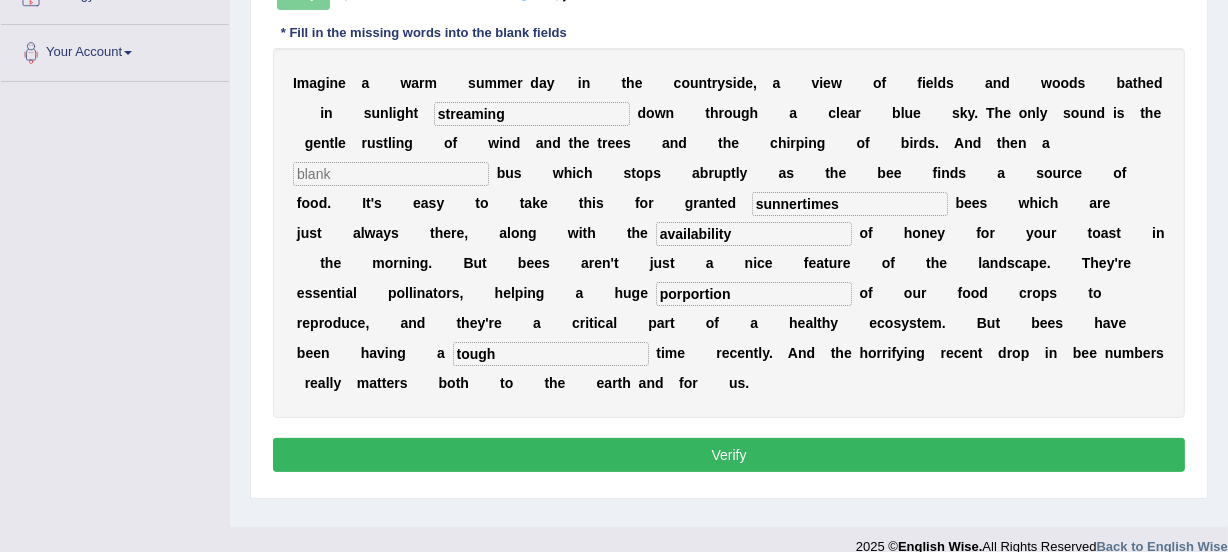 type on "streaming" 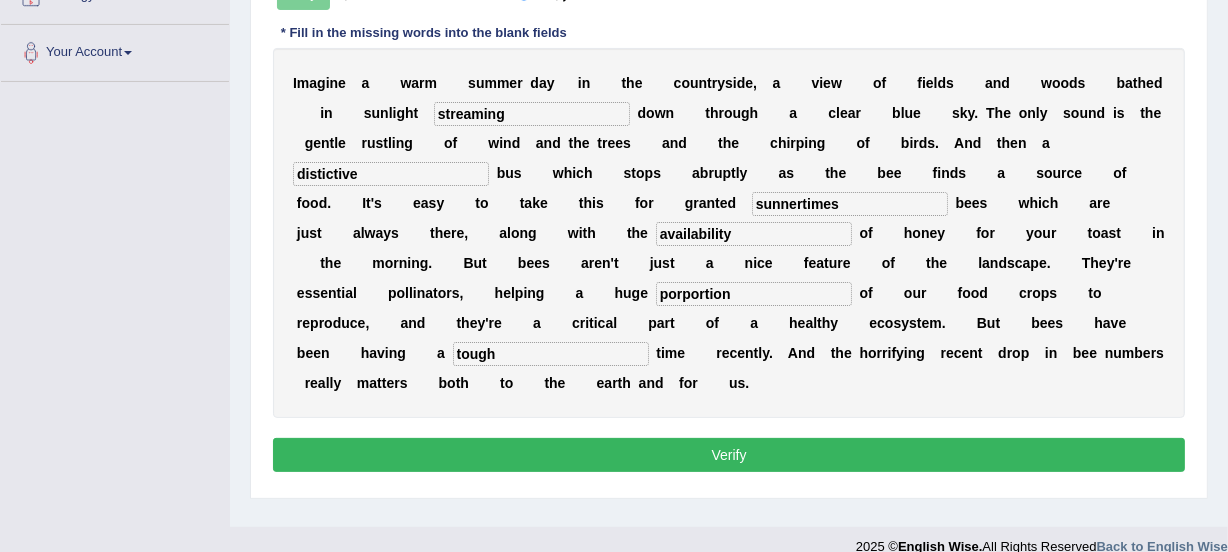 click on "distictive" at bounding box center (391, 174) 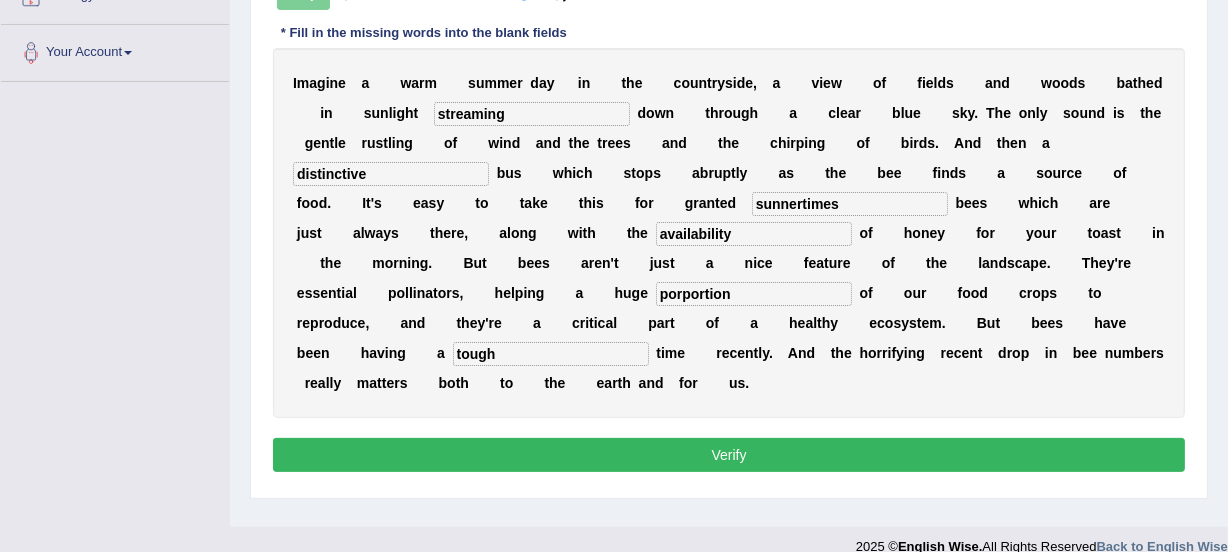 type on "distinctive" 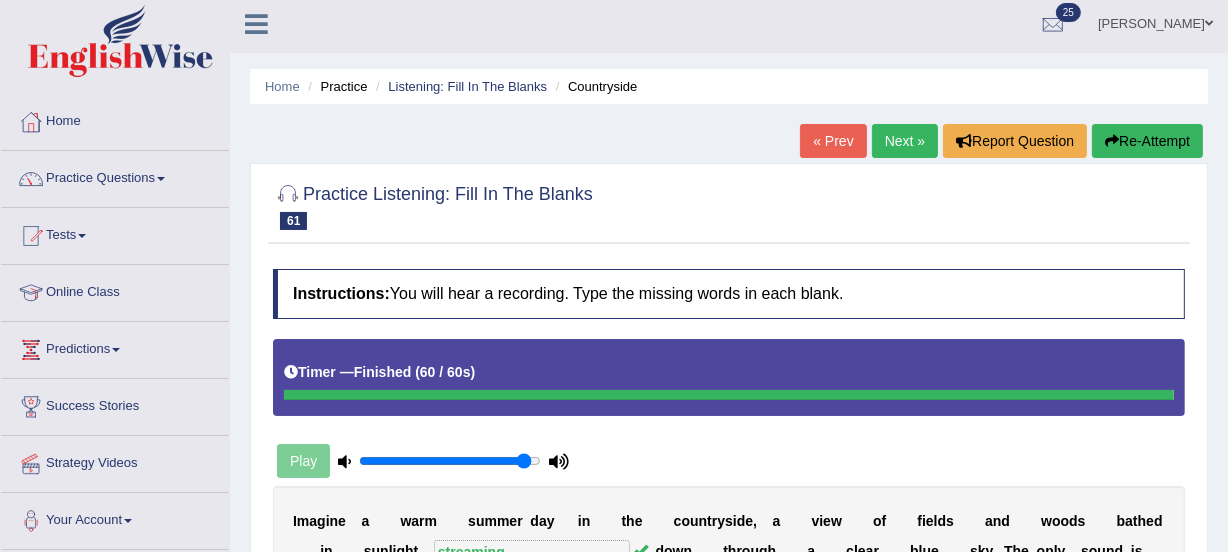 scroll, scrollTop: 0, scrollLeft: 0, axis: both 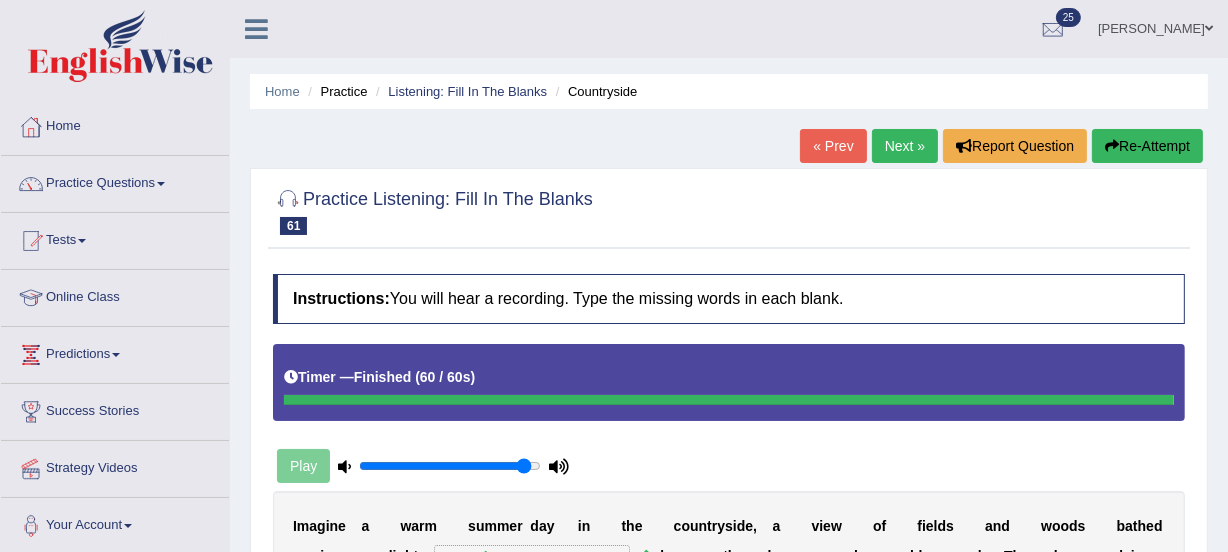 click on "Next »" at bounding box center [905, 146] 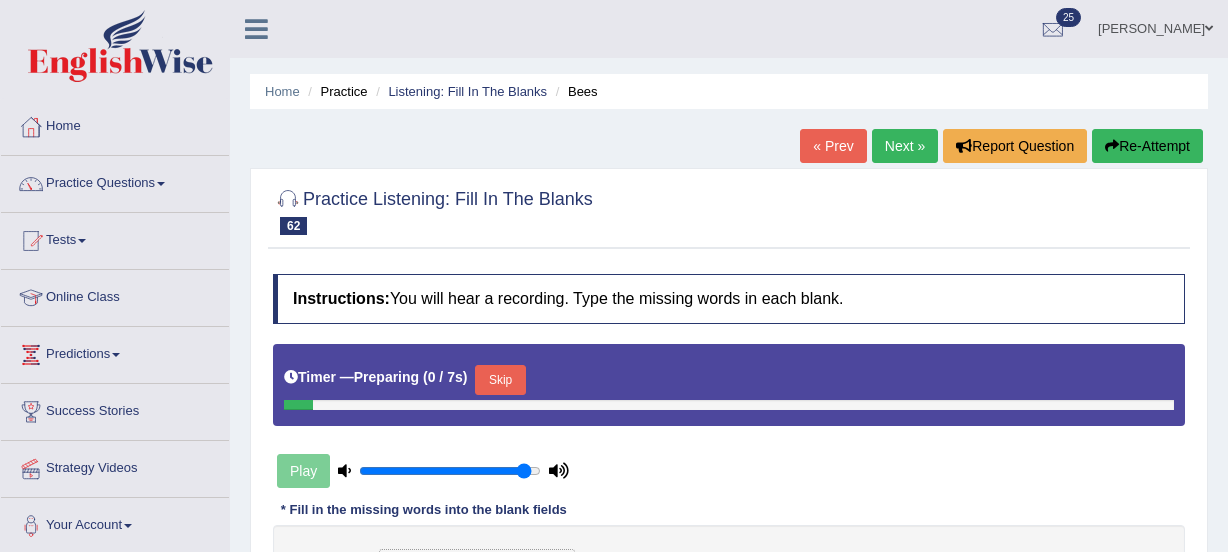 scroll, scrollTop: 36, scrollLeft: 0, axis: vertical 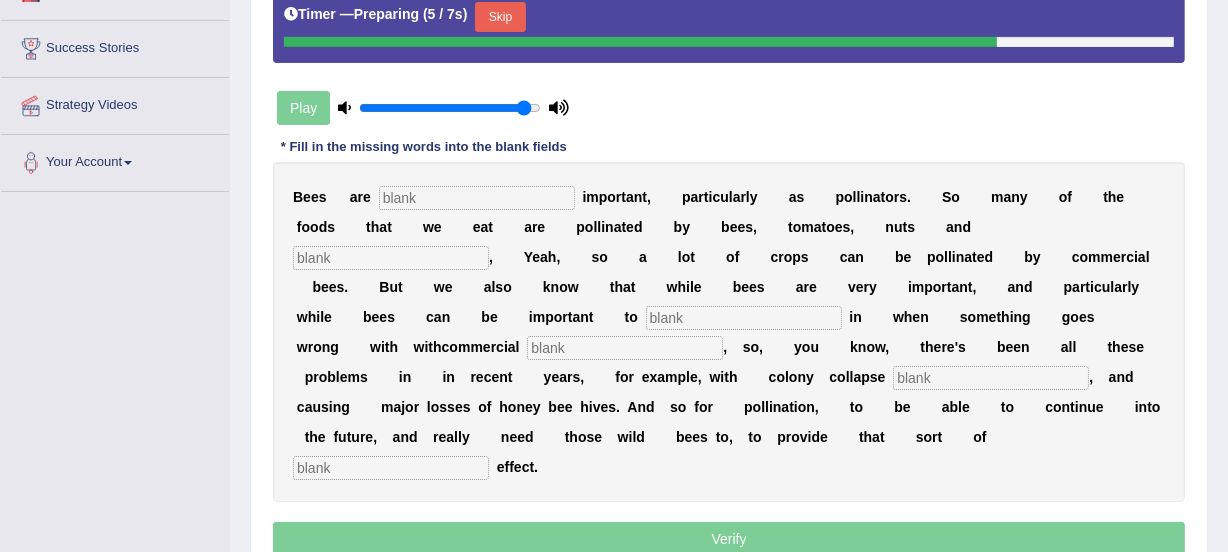 click at bounding box center [477, 198] 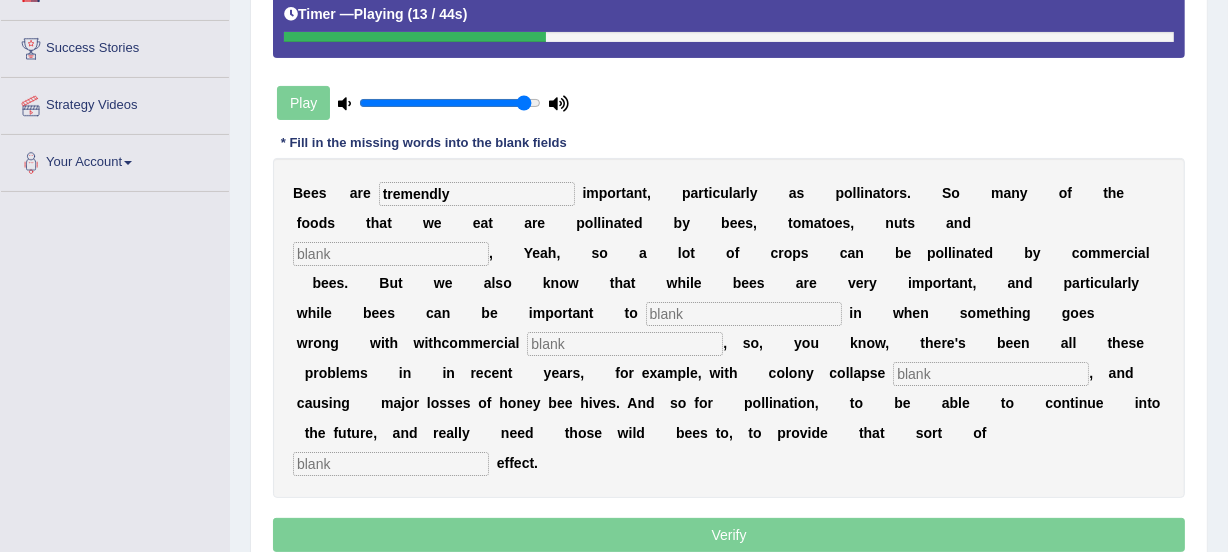 type on "tremendly" 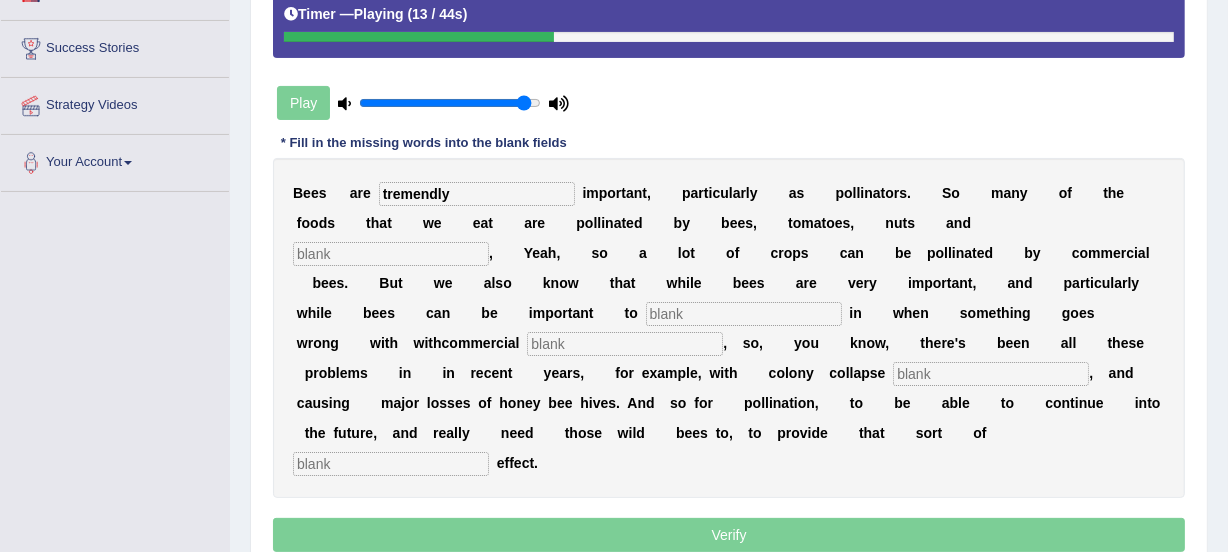 click at bounding box center [391, 254] 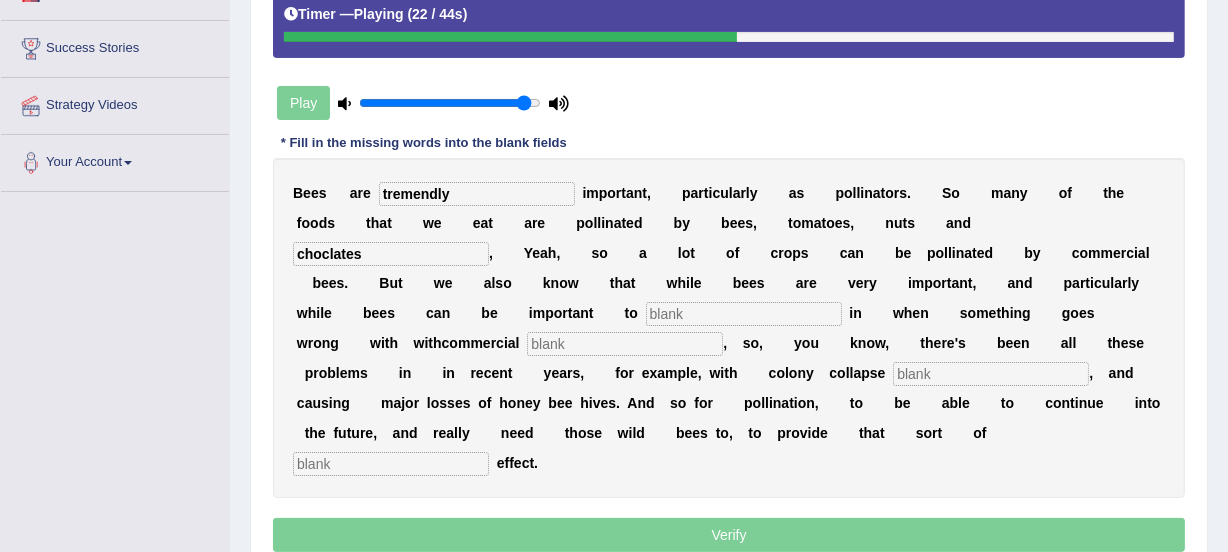 type on "choclates" 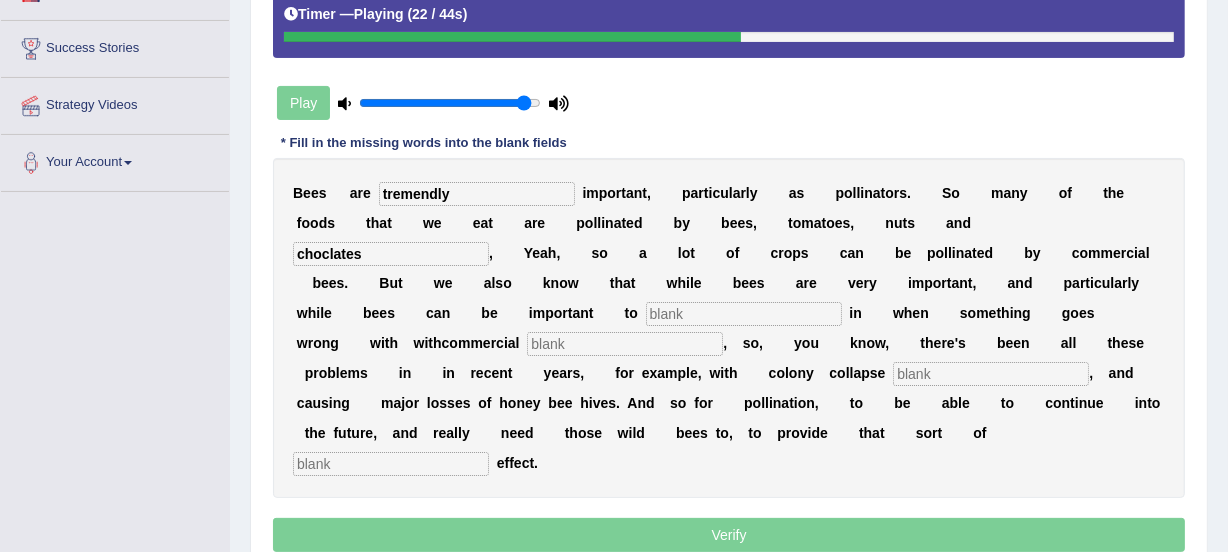 click at bounding box center [744, 314] 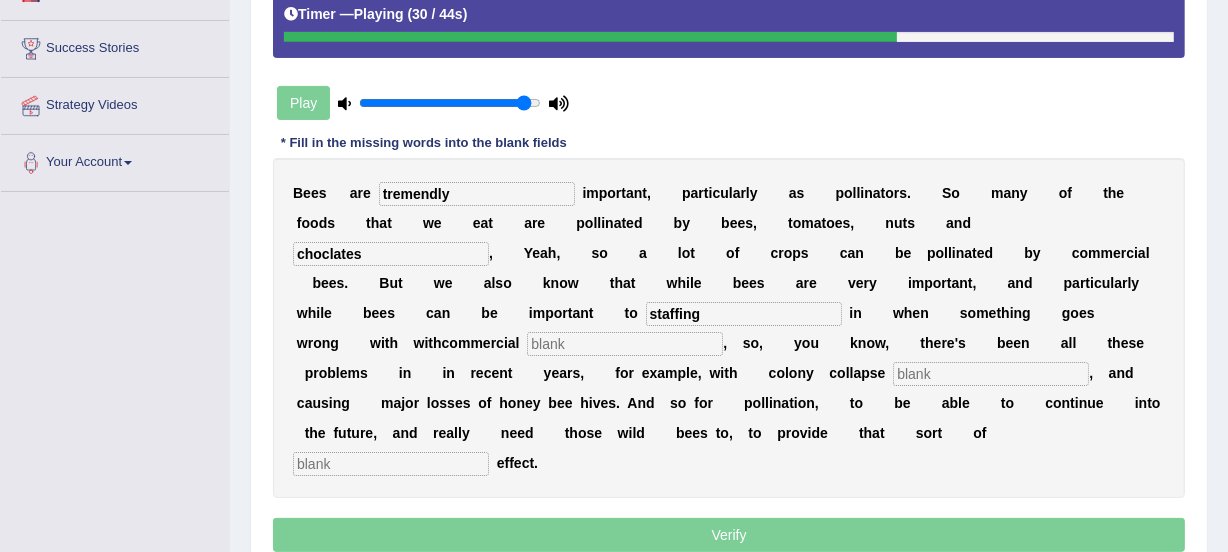 type on "staffing" 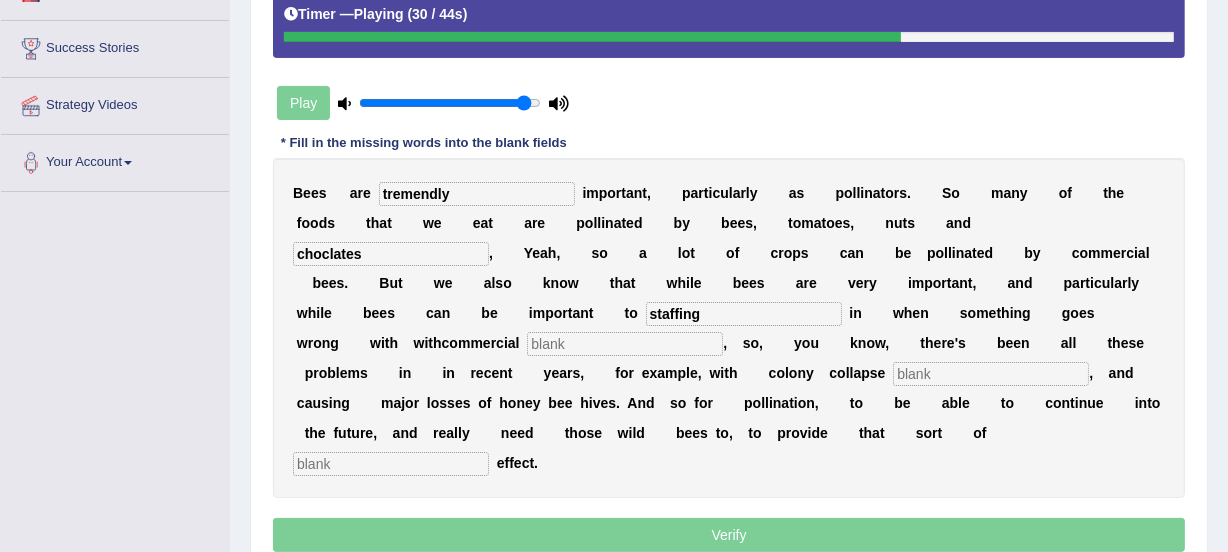 click at bounding box center [625, 344] 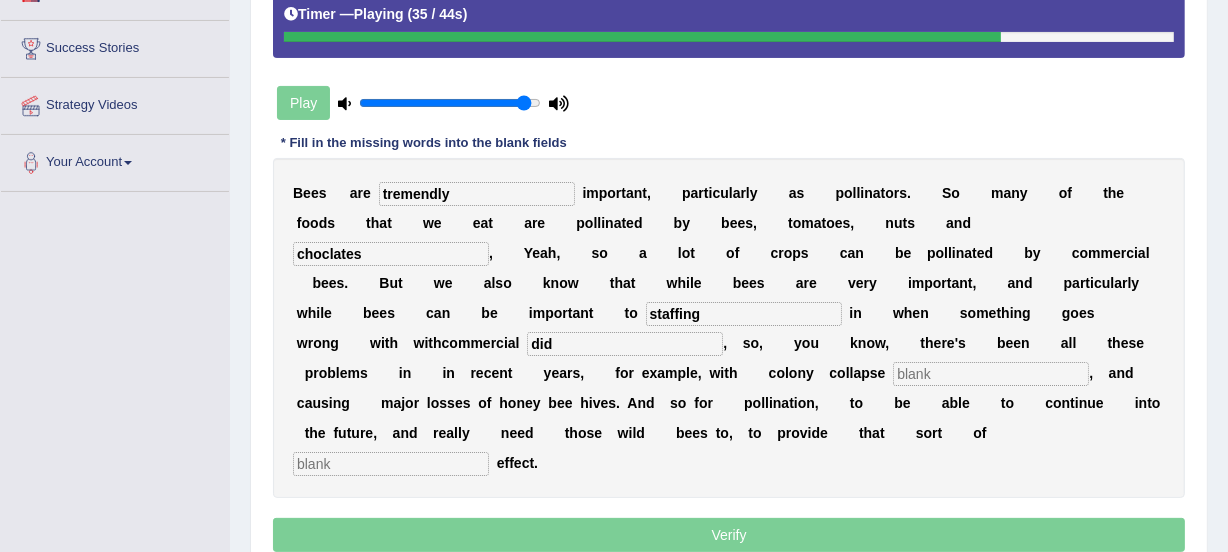 type on "did" 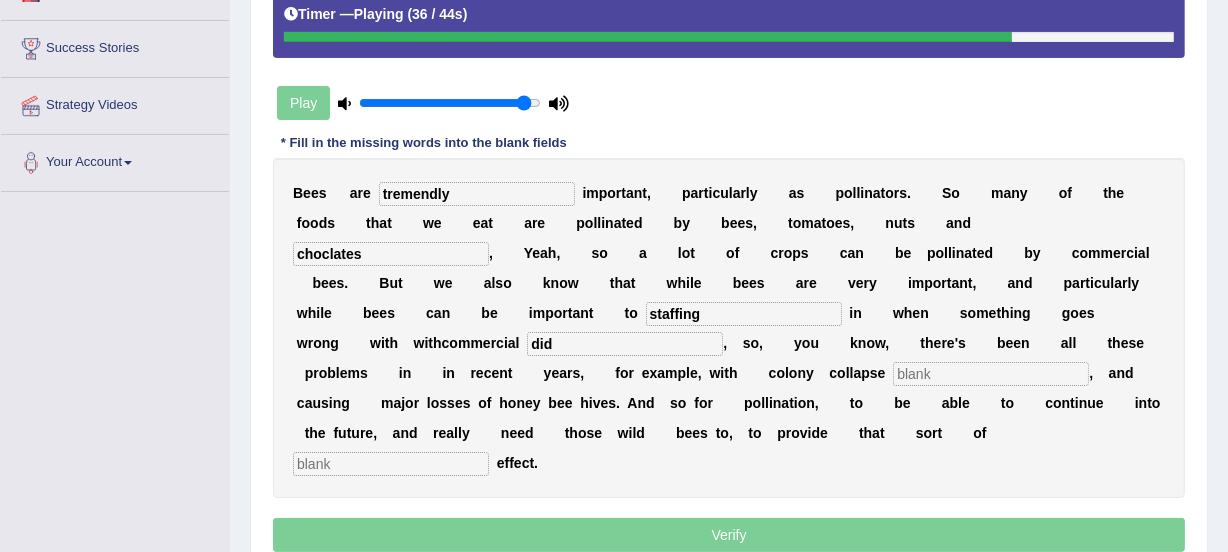 drag, startPoint x: 895, startPoint y: 370, endPoint x: 937, endPoint y: 375, distance: 42.296574 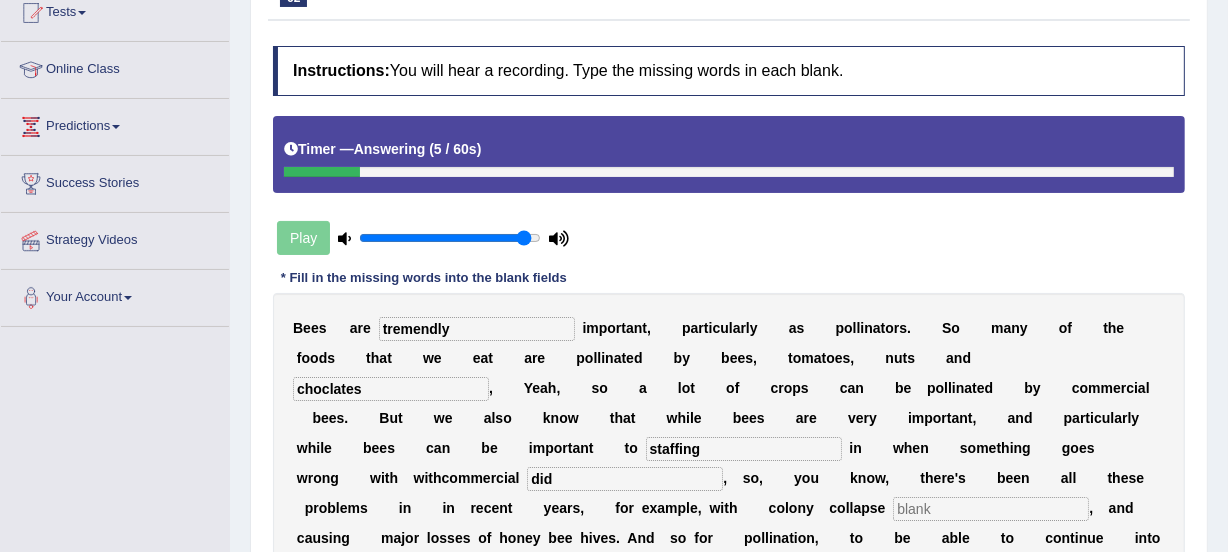 scroll, scrollTop: 218, scrollLeft: 0, axis: vertical 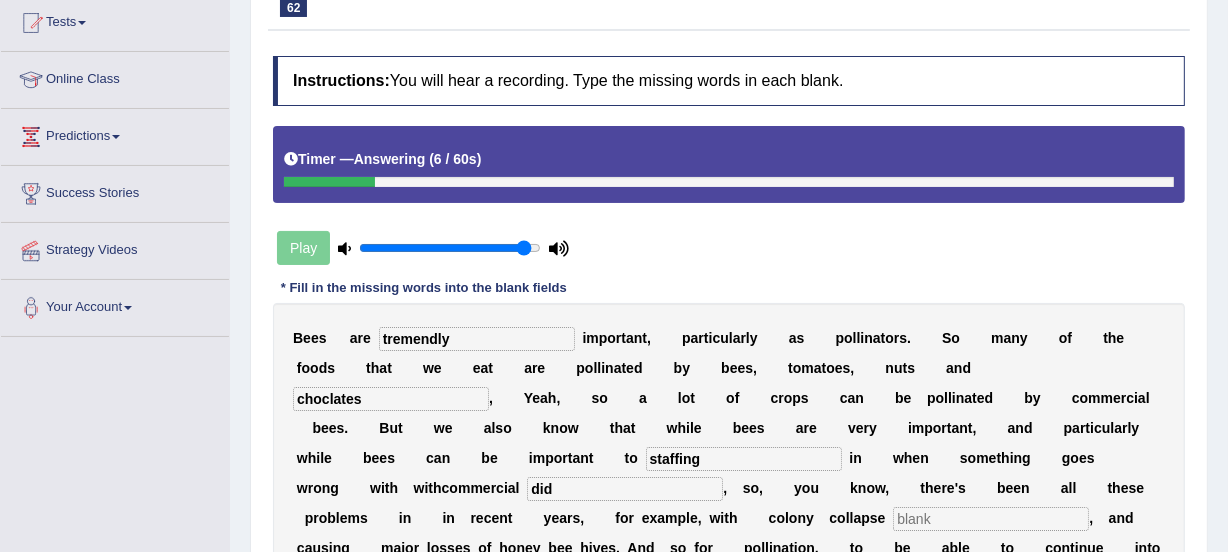 click on "Home
Practice
Listening: Fill In The Blanks
Bees
« Prev Next »  Report Question  Re-Attempt
Practice Listening: Fill In The Blanks
62
Bees
Instructions:  You will hear a recording. Type the missing words in each blank.
Timer —  Answering   ( 6 / 60s ) Play * Fill in the missing words into the blank fields B e e s          a r e    tremendly    i m p o r t a n t ,             p a r t i c u l a r l y             a s             p o l l i n a t o r s .             S o             m a n y             o f             t h e             f o o d s             t h a t             w e             e a t             a r e             p o l l i n a t e d             b y             b e e s ,             t o m a t o e s ,             n u t s          a" at bounding box center [729, 282] 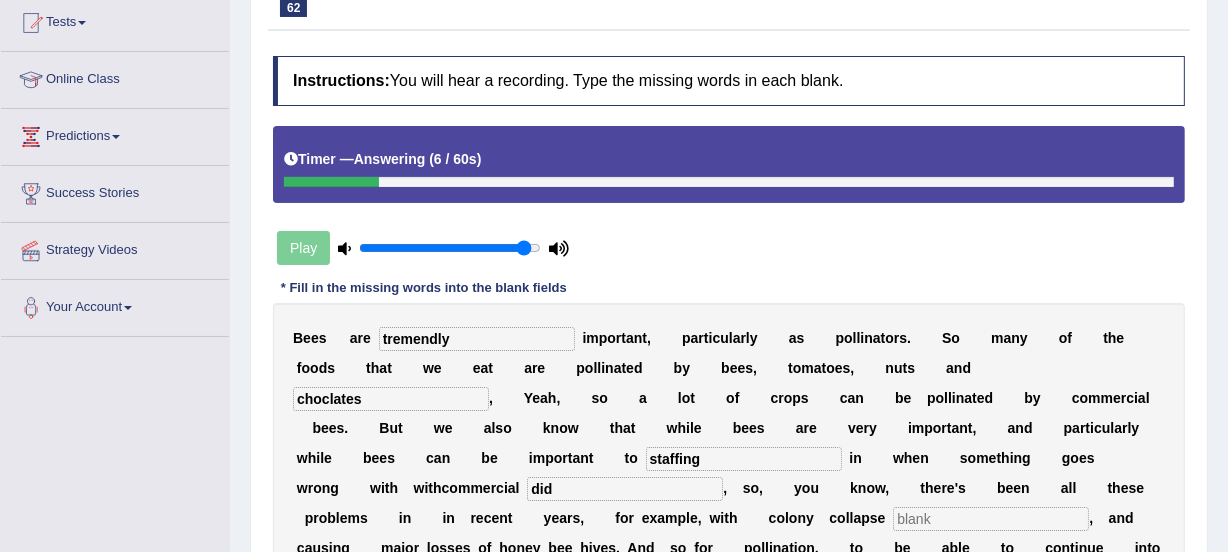 click on "Home
Practice
Listening: Fill In The Blanks
Bees
« Prev Next »  Report Question  Re-Attempt
Practice Listening: Fill In The Blanks
62
Bees
Instructions:  You will hear a recording. Type the missing words in each blank.
Timer —  Answering   ( 6 / 60s ) Play * Fill in the missing words into the blank fields B e e s          a r e    tremendly    i m p o r t a n t ,             p a r t i c u l a r l y             a s             p o l l i n a t o r s .             S o             m a n y             o f             t h e             f o o d s             t h a t             w e             e a t             a r e             p o l l i n a t e d             b y             b e e s ,             t o m a t o e s ,             n u t s          a" at bounding box center (729, 282) 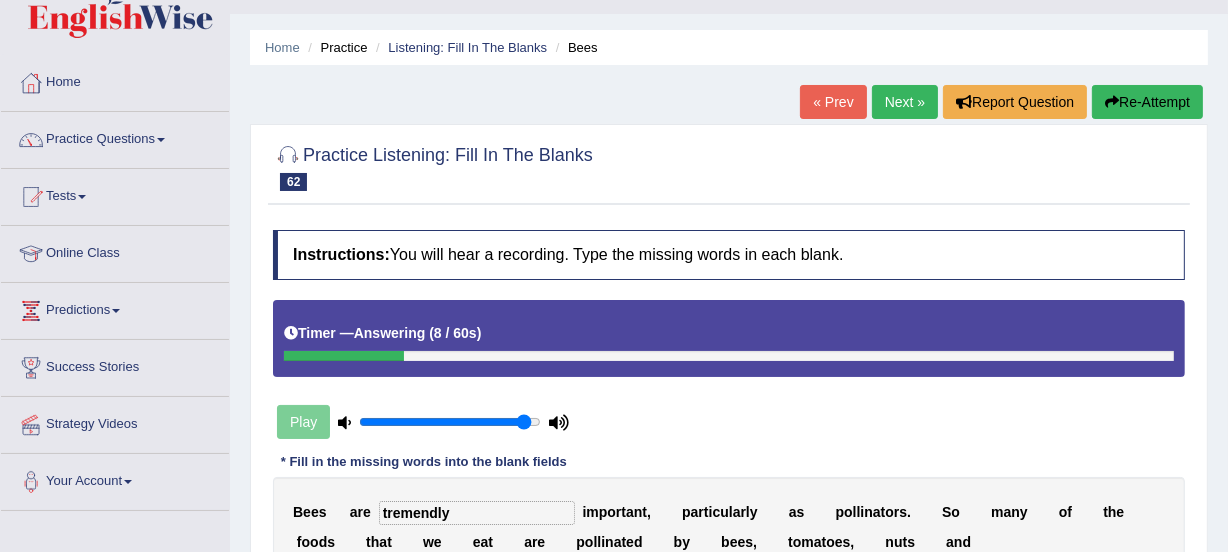 scroll, scrollTop: 36, scrollLeft: 0, axis: vertical 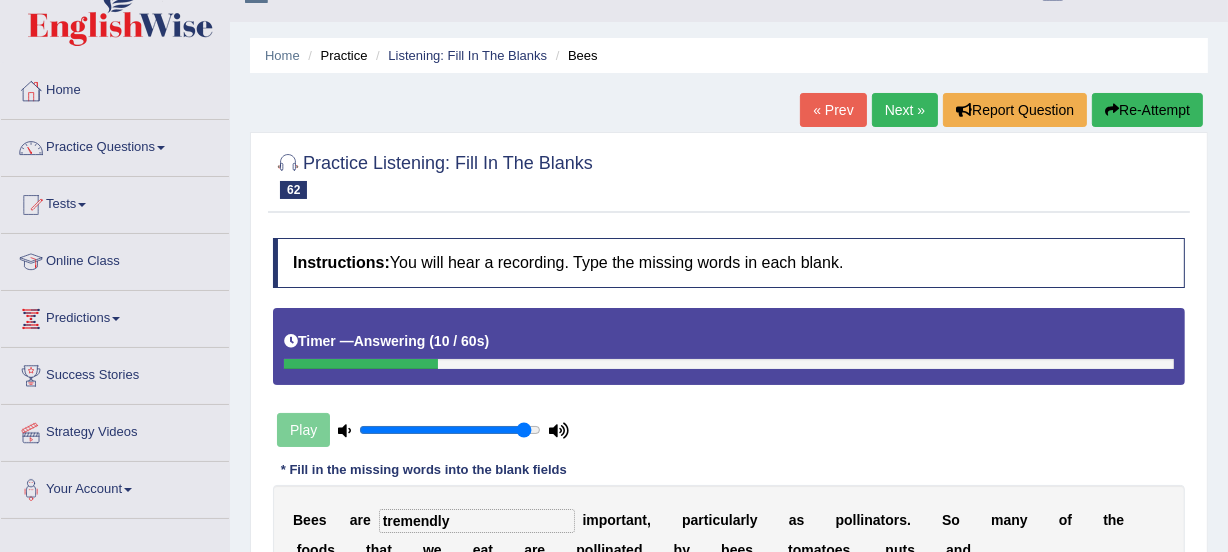 click on "Re-Attempt" at bounding box center [1147, 110] 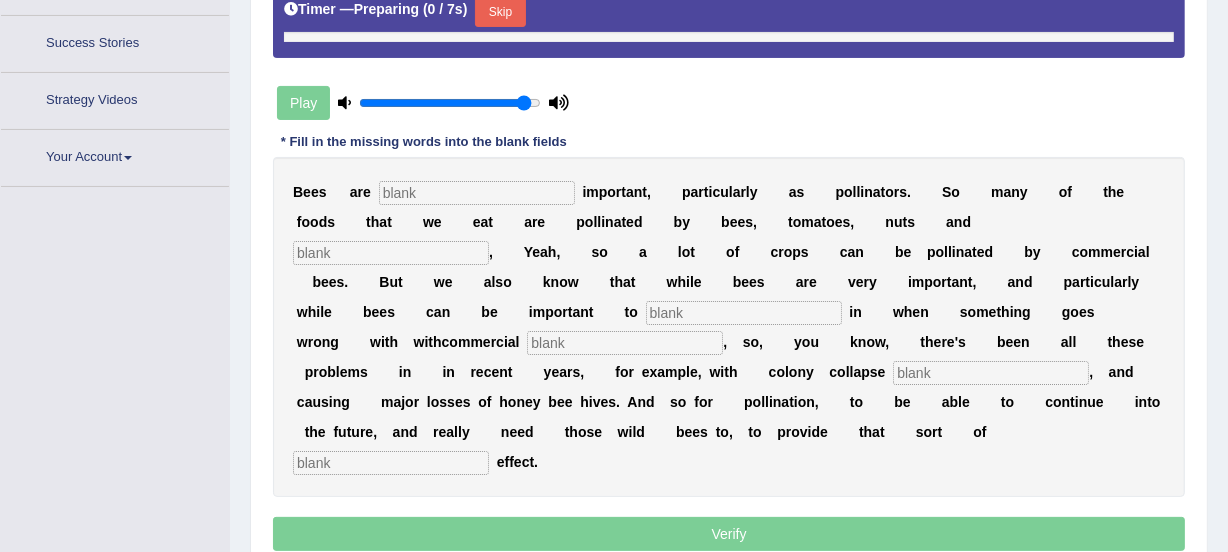 scroll, scrollTop: 400, scrollLeft: 0, axis: vertical 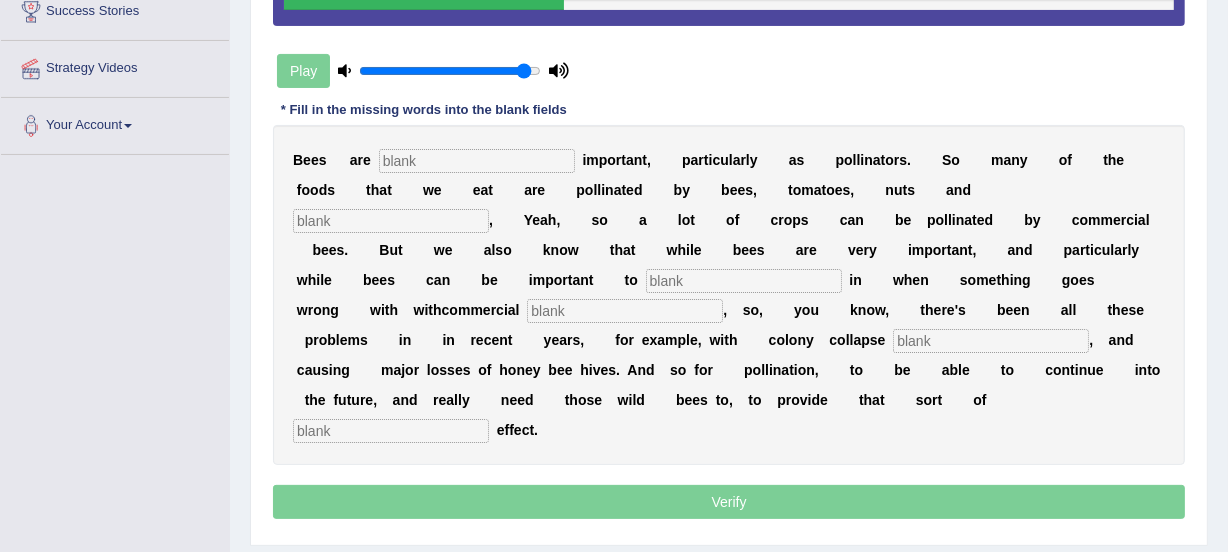 click at bounding box center (477, 161) 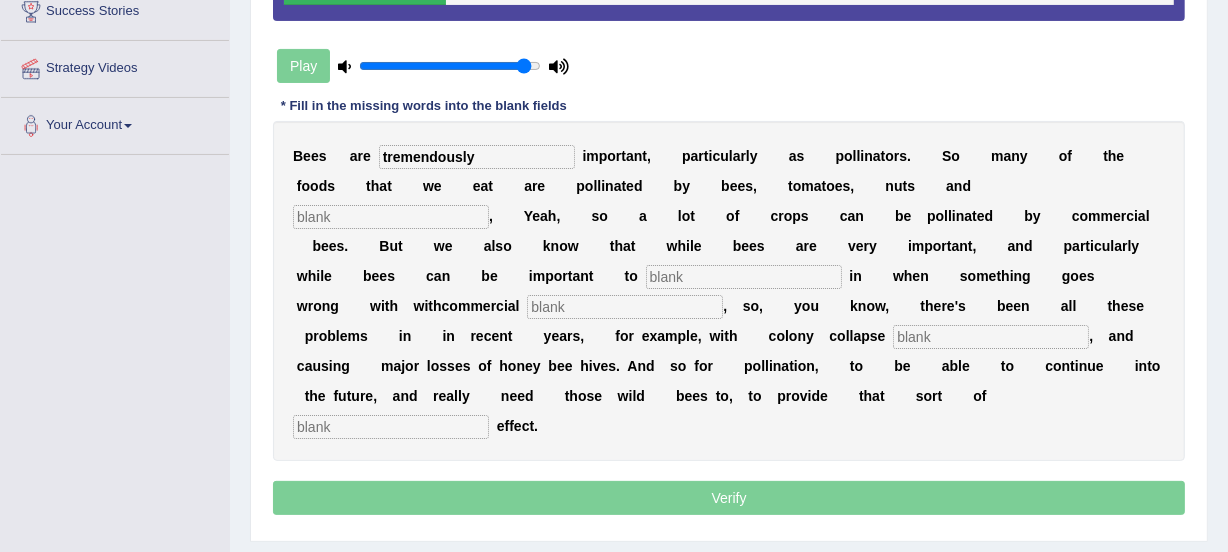 type on "tremendously" 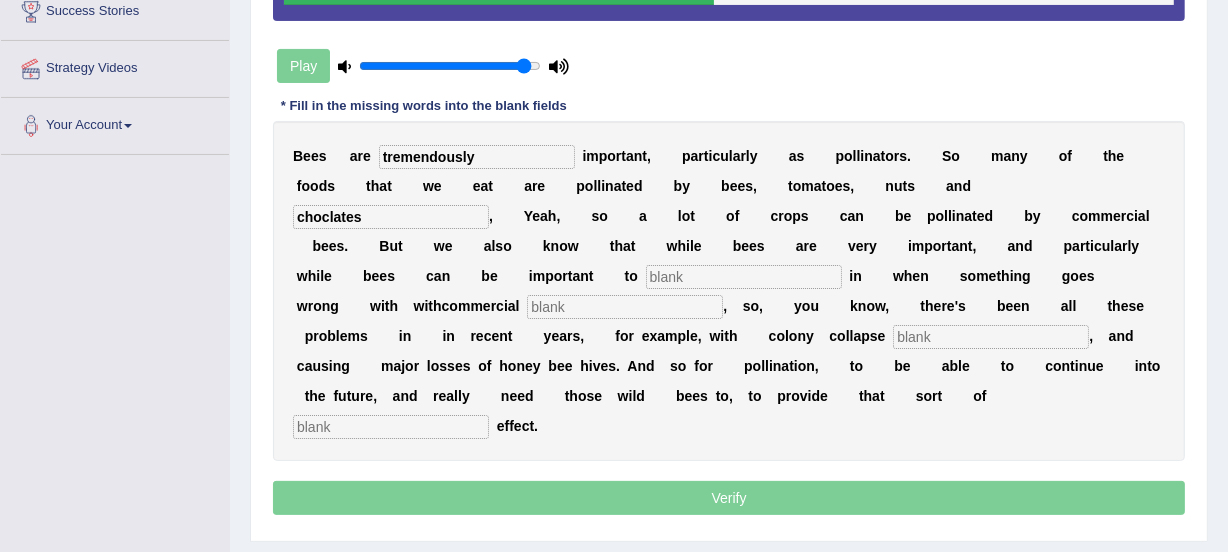 type on "choclates" 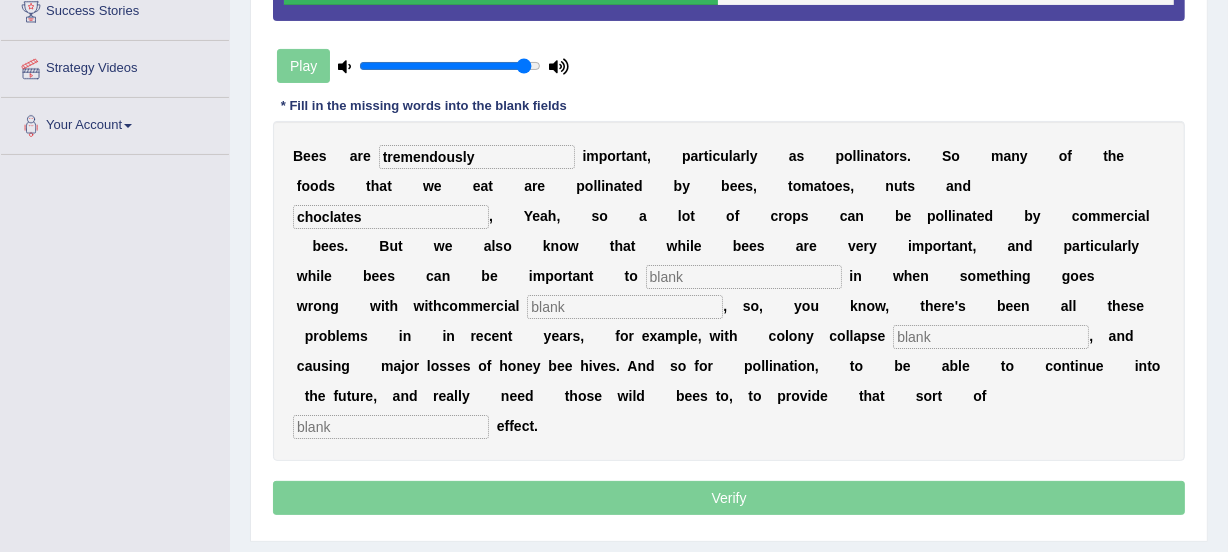 click at bounding box center [744, 277] 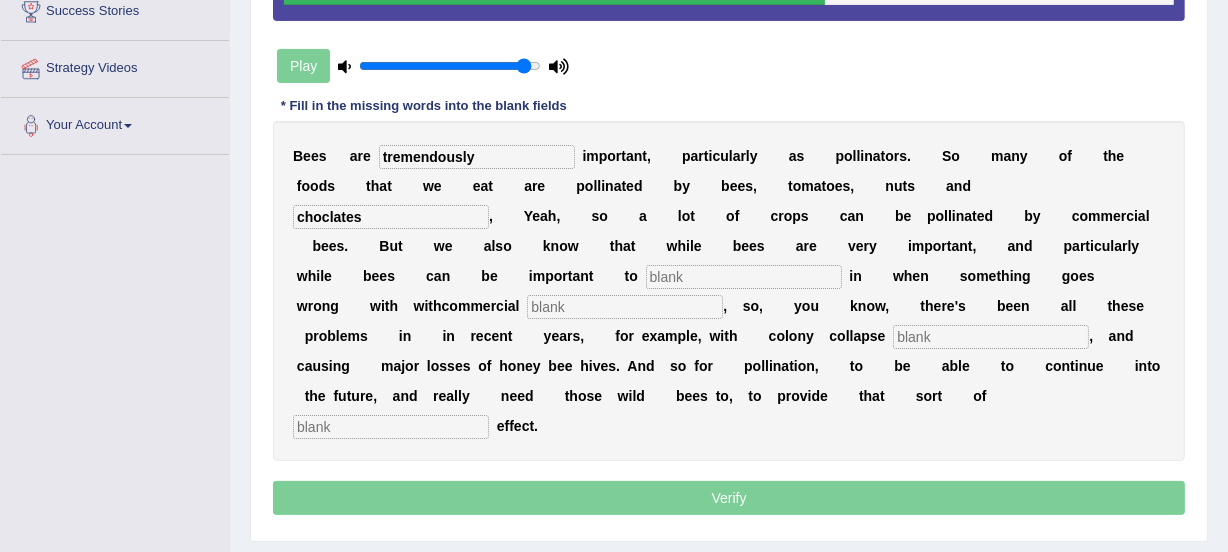 click at bounding box center [625, 307] 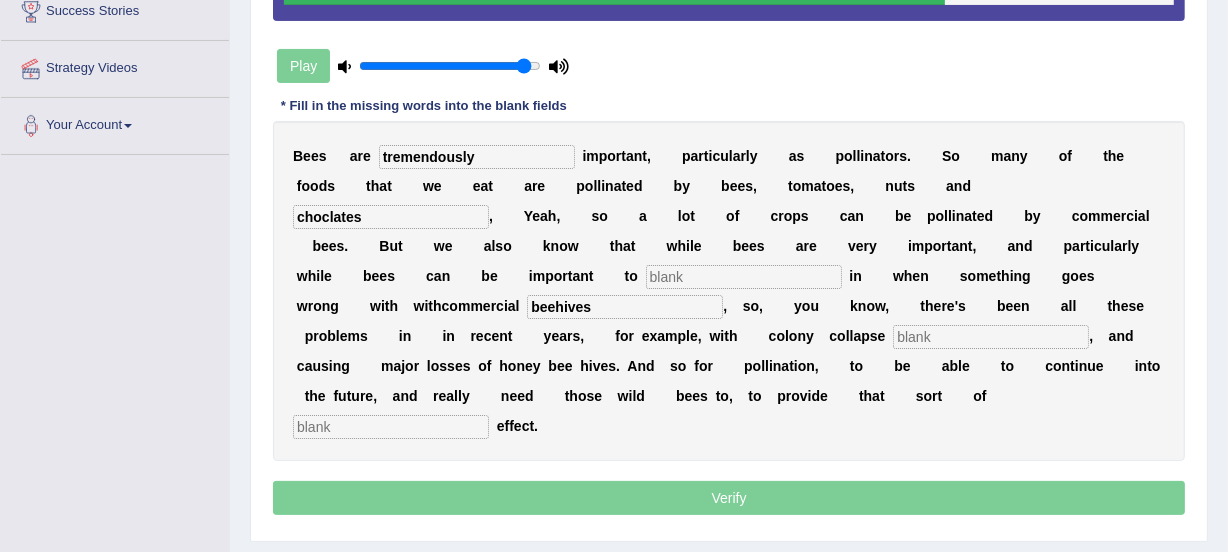 type on "beehives" 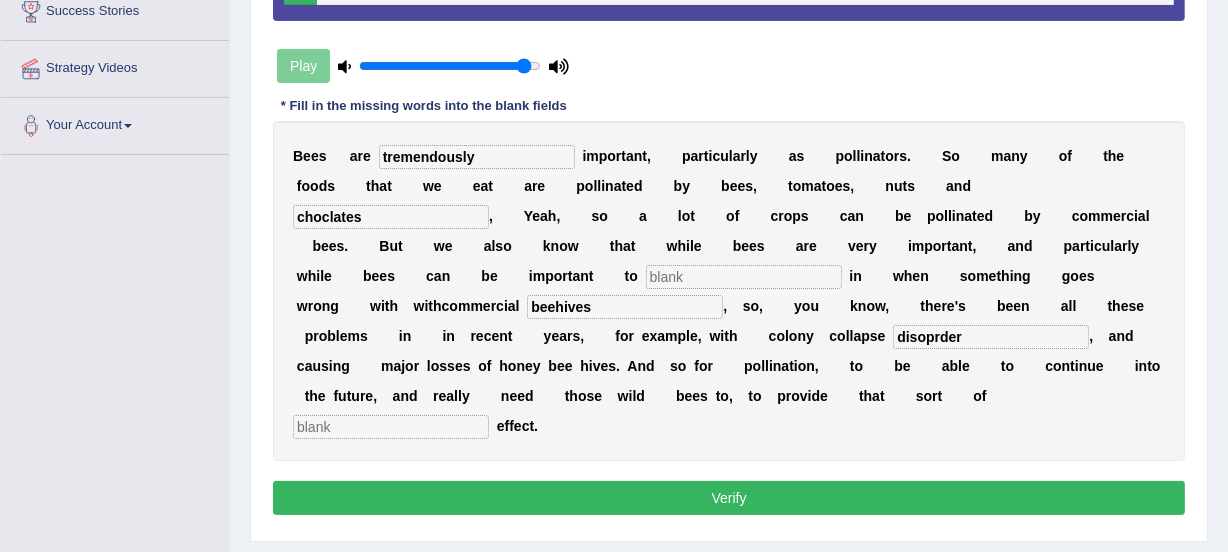 type on "disoprder" 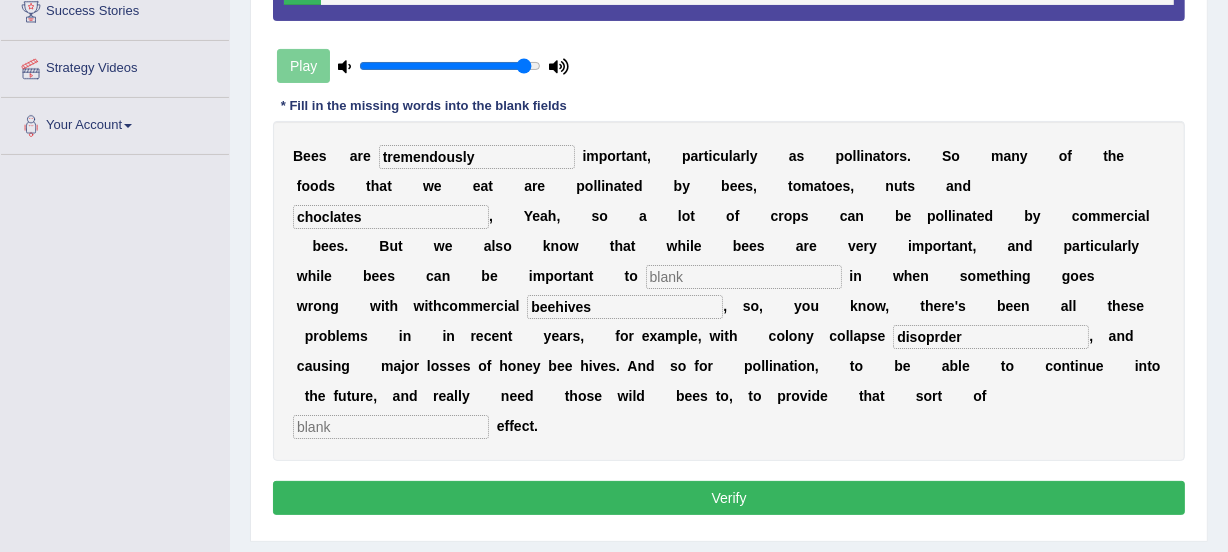 click at bounding box center [391, 427] 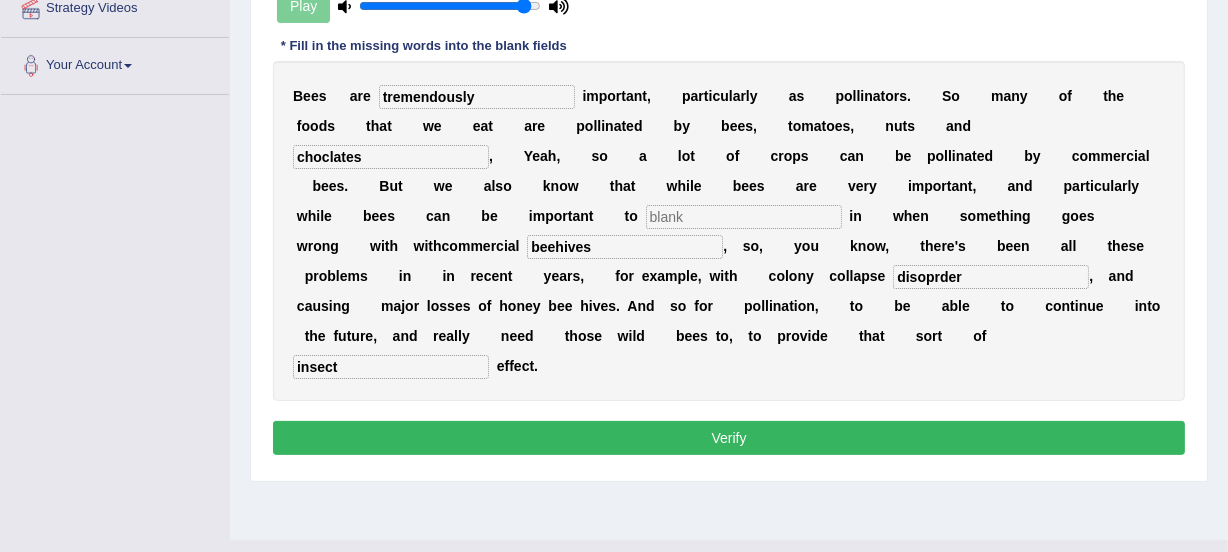 scroll, scrollTop: 471, scrollLeft: 0, axis: vertical 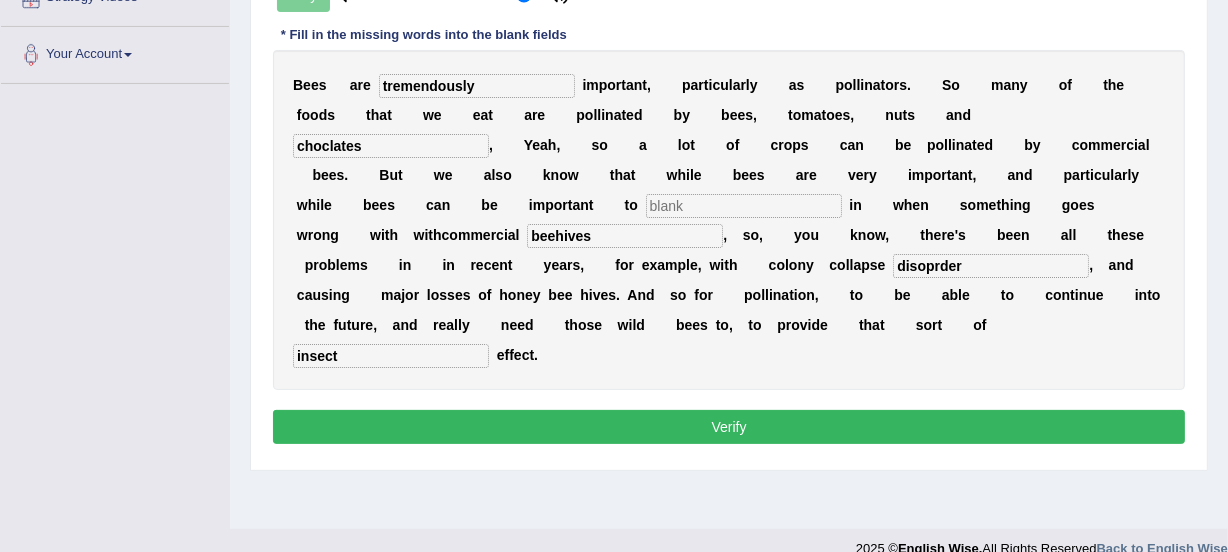 type on "insect" 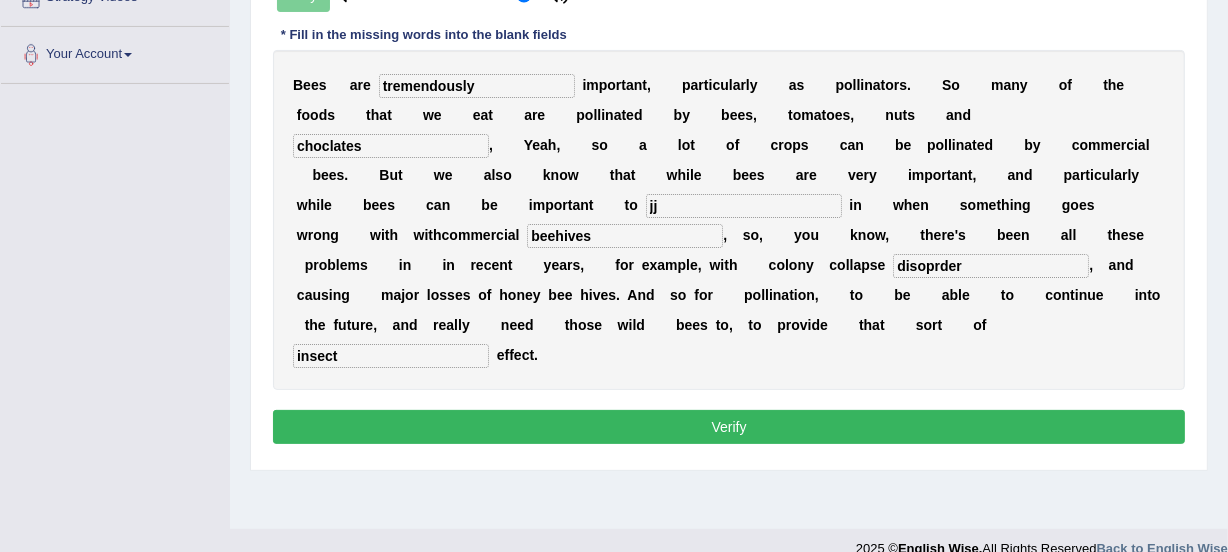 type on "jj" 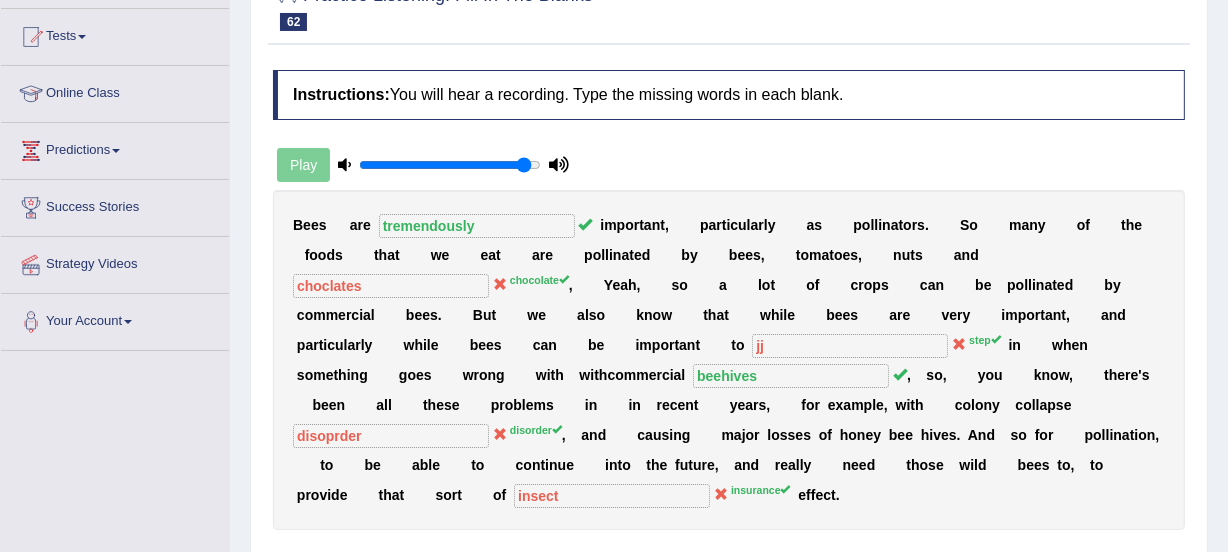scroll, scrollTop: 168, scrollLeft: 0, axis: vertical 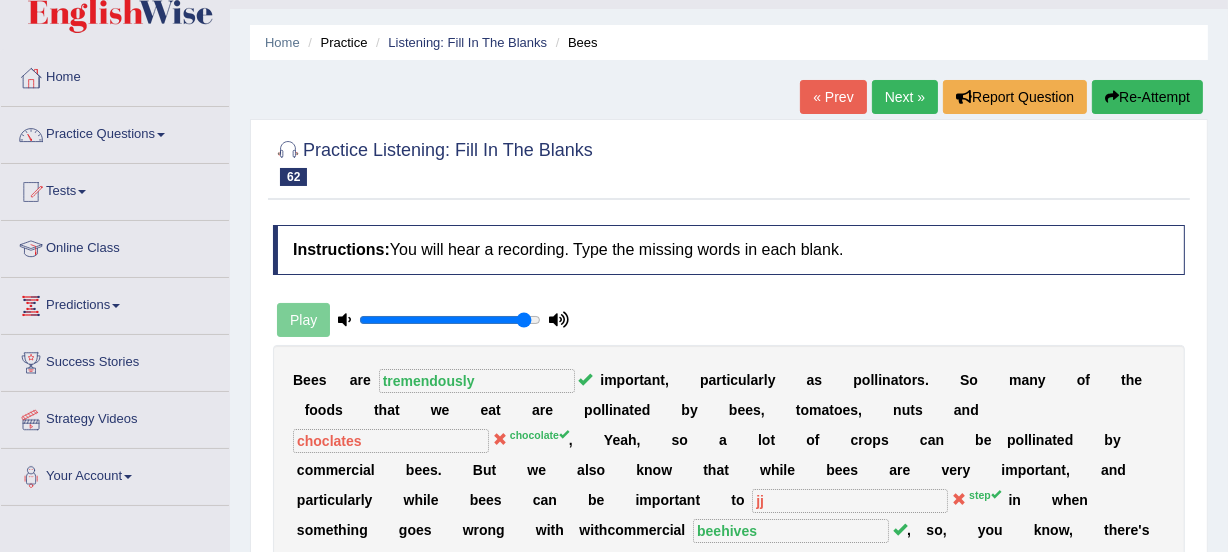 click on "Next »" at bounding box center [905, 97] 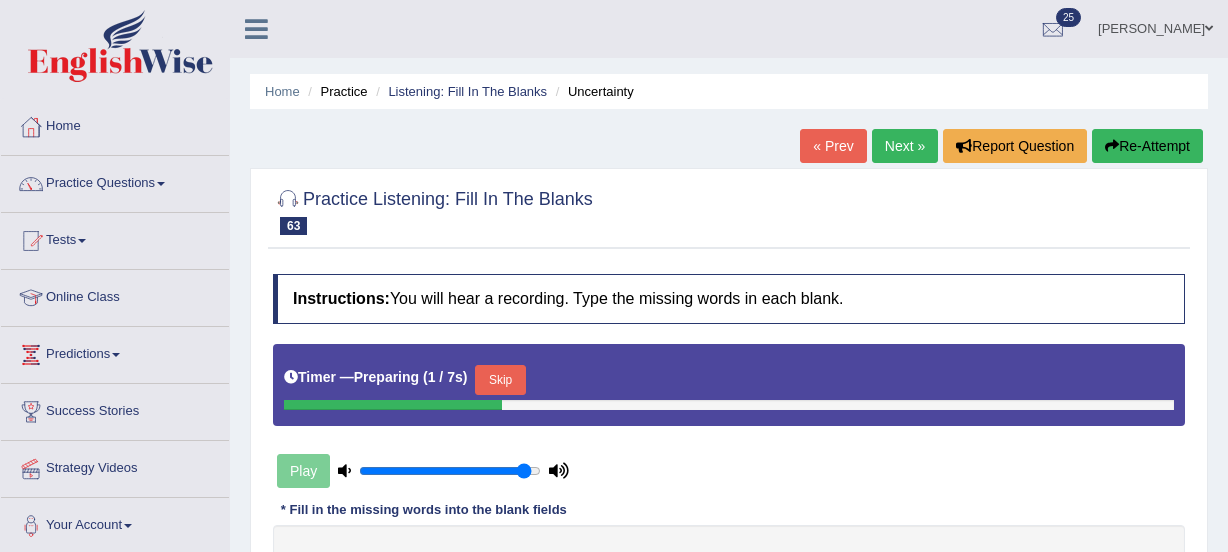 scroll, scrollTop: 498, scrollLeft: 0, axis: vertical 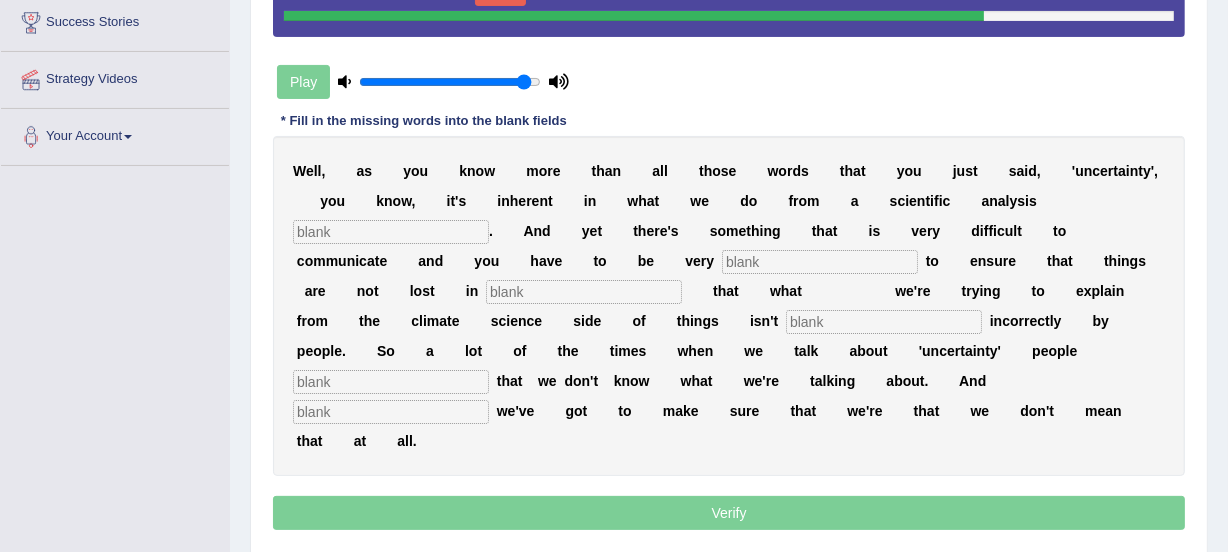 click at bounding box center [391, 232] 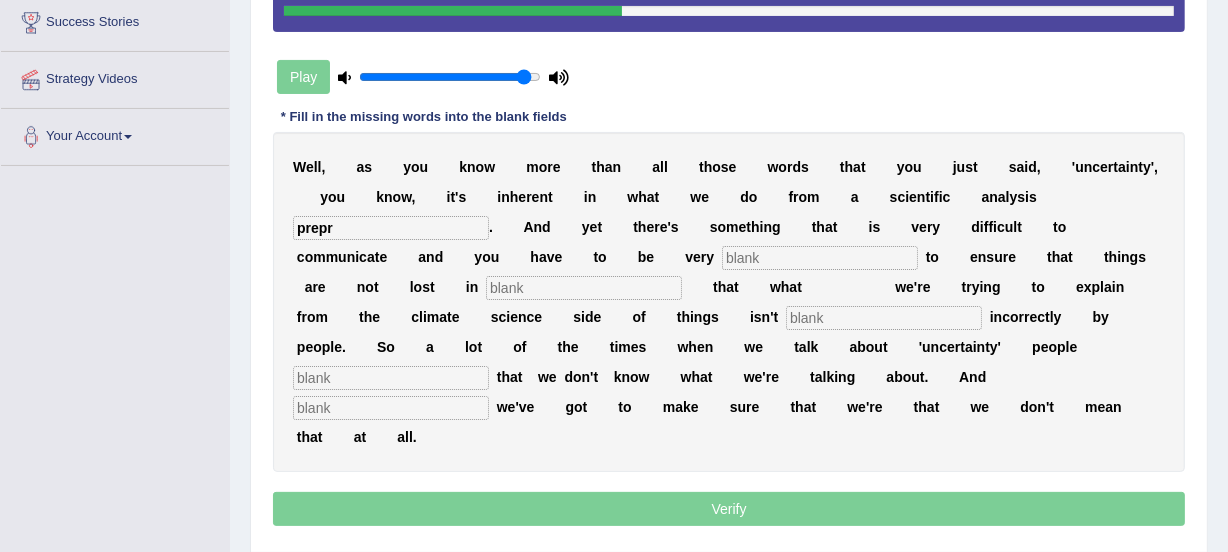 type on "prepr" 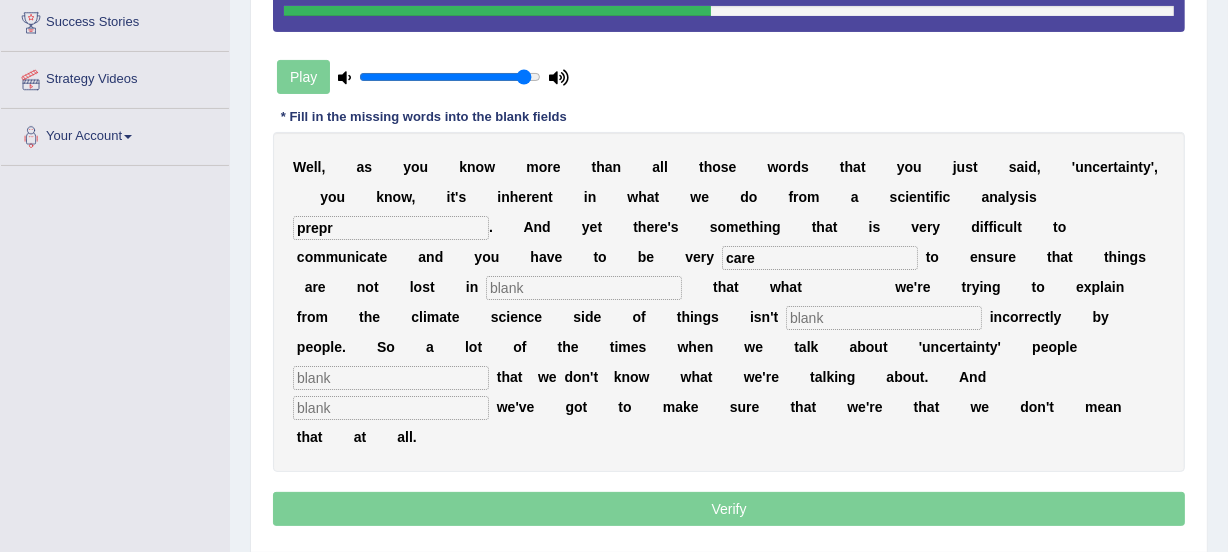 type on "care" 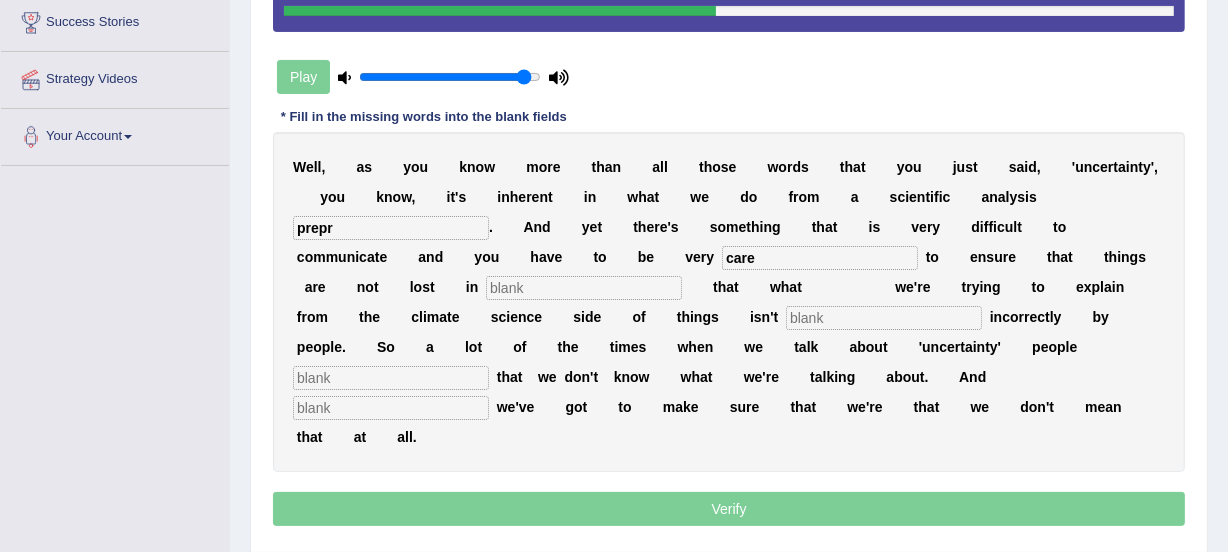 click at bounding box center [584, 288] 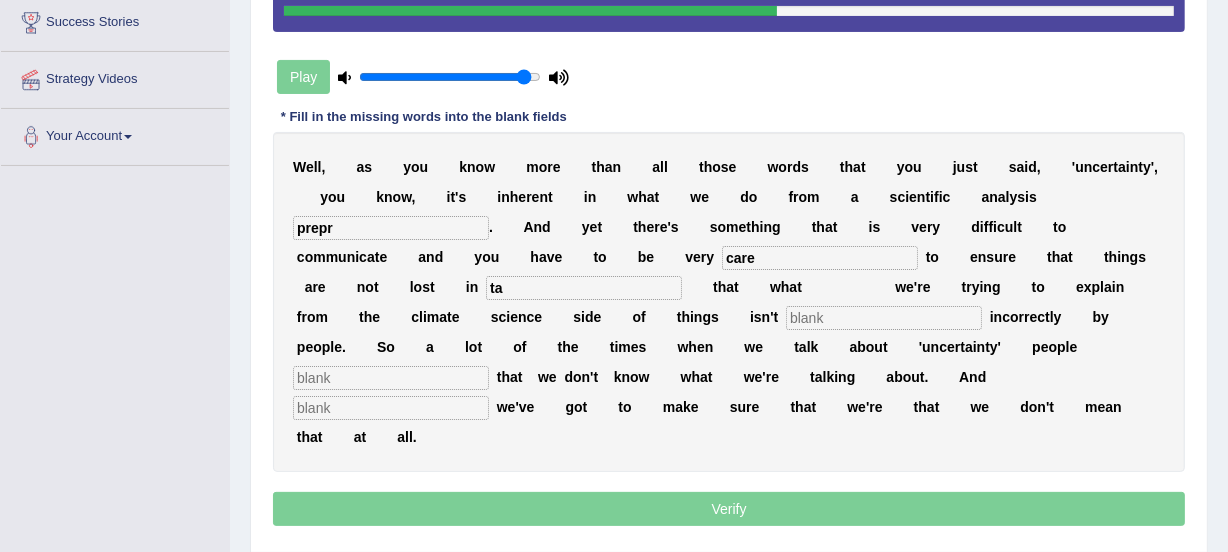 click on "ta" at bounding box center [584, 288] 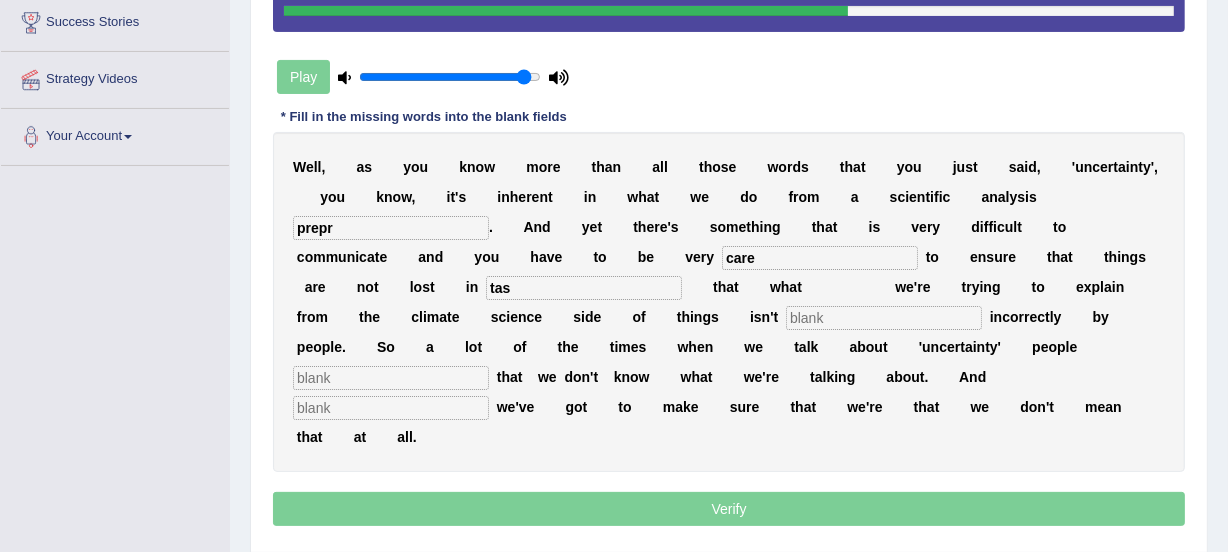 type on "tas" 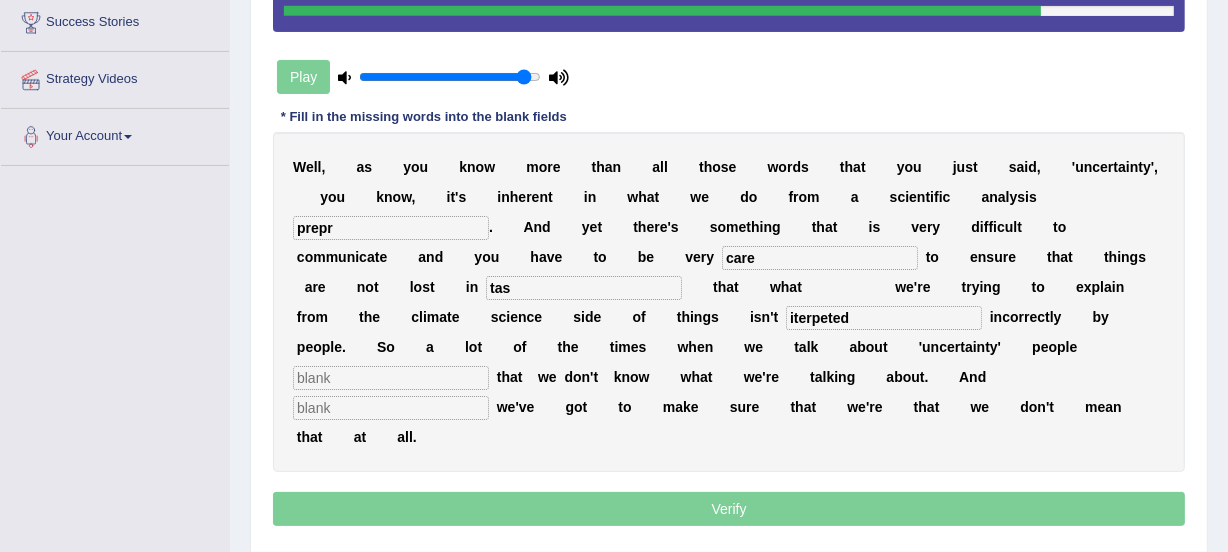 type on "iterpeted" 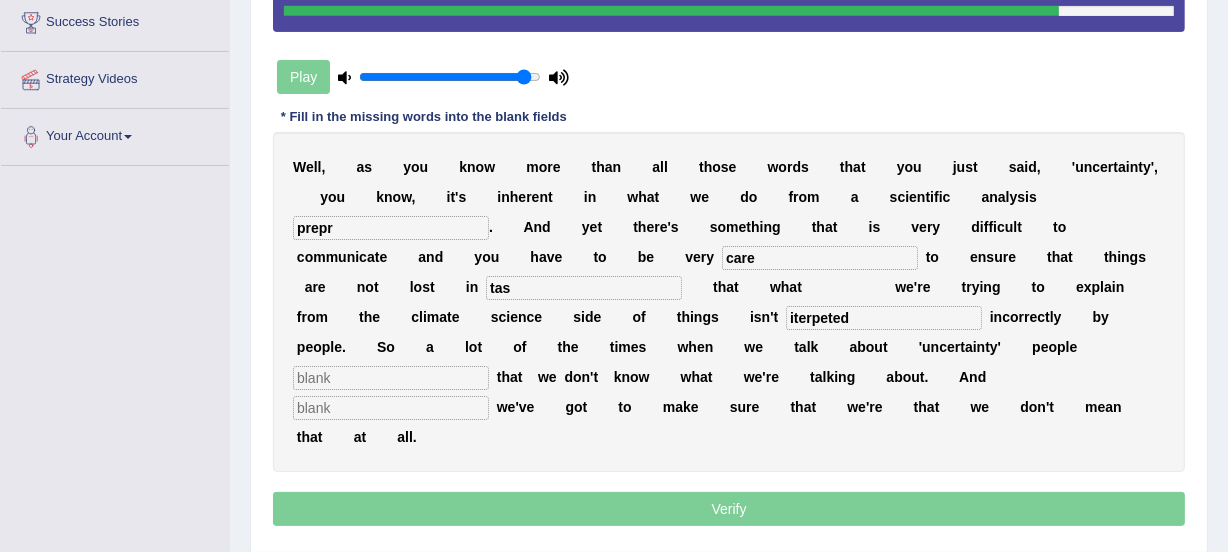 type on "g" 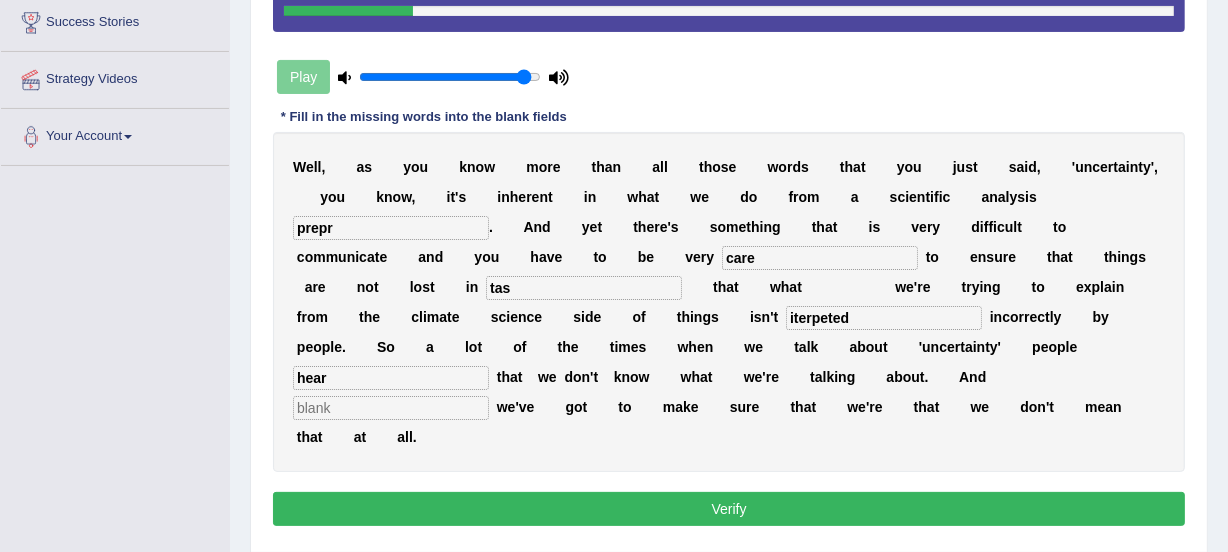 type on "hear" 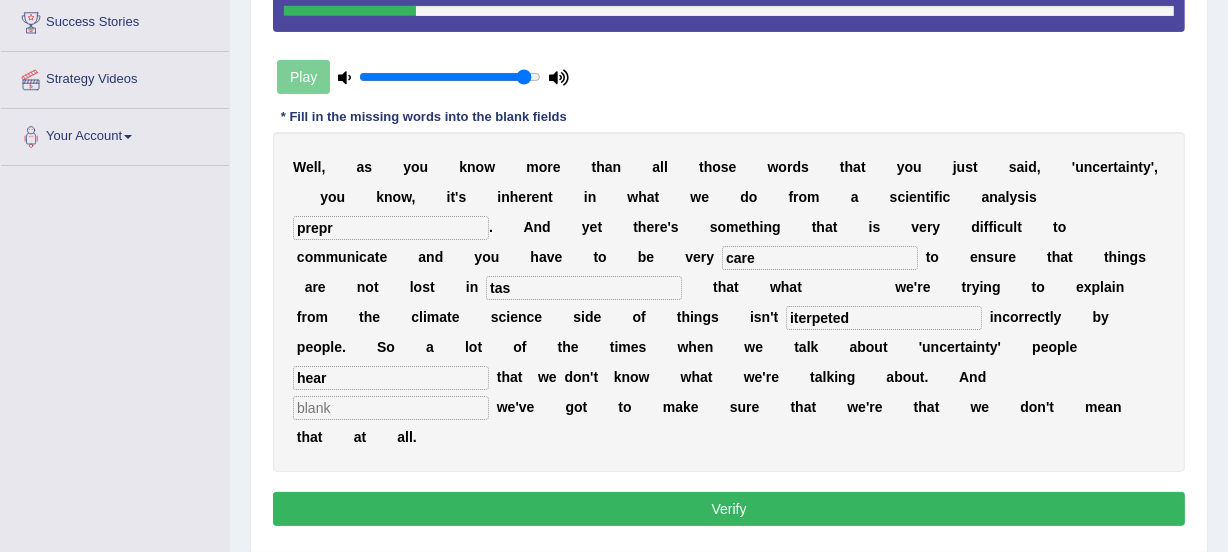 click on "care" at bounding box center [820, 258] 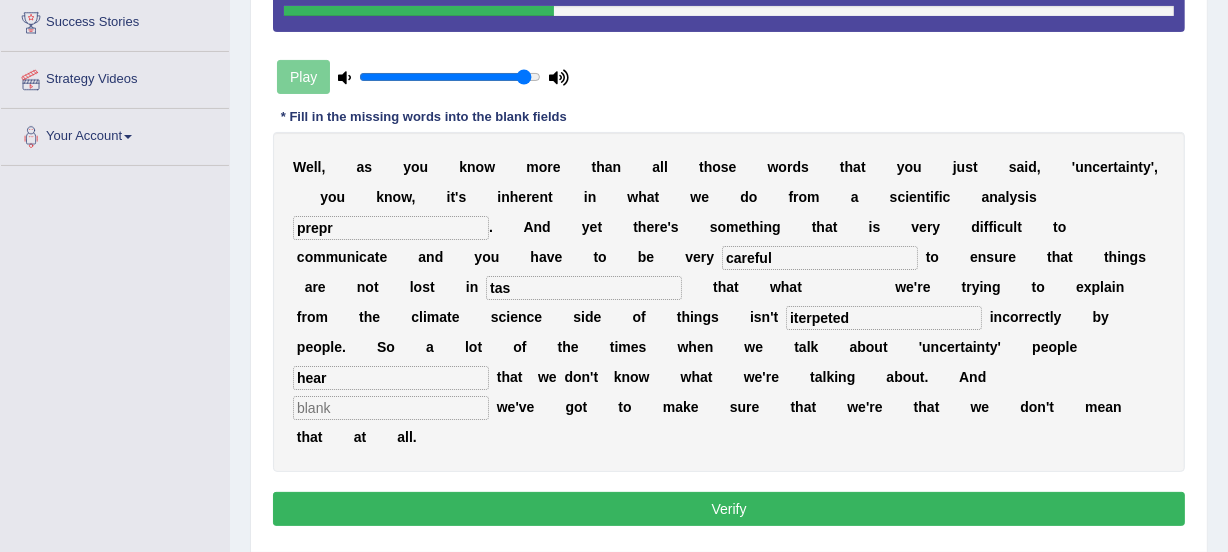 type on "careful" 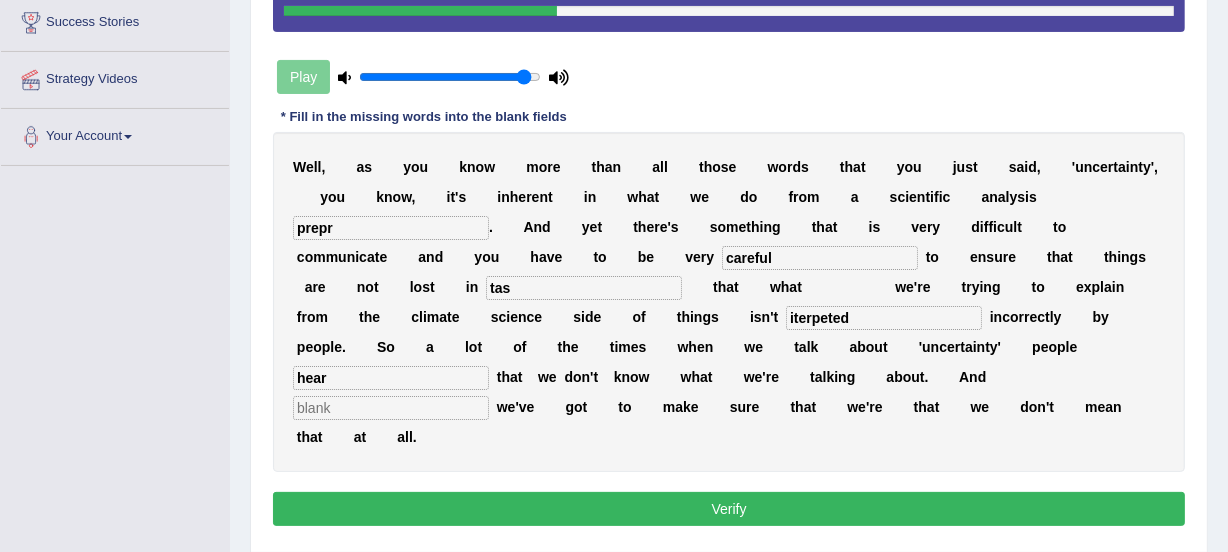 click on "tas" at bounding box center (584, 288) 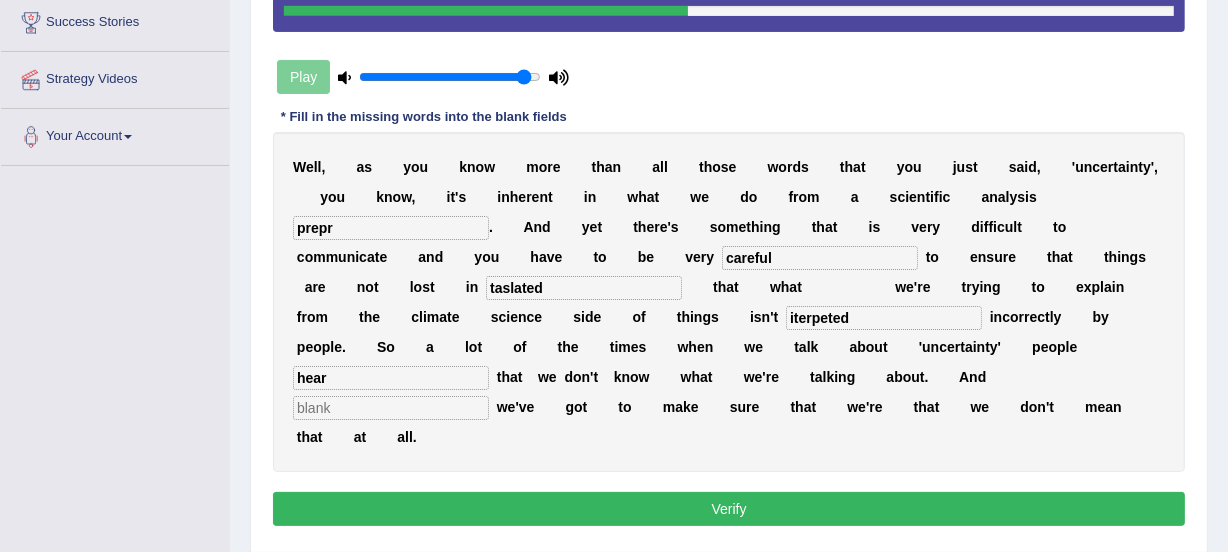 click on "taslated" at bounding box center (584, 288) 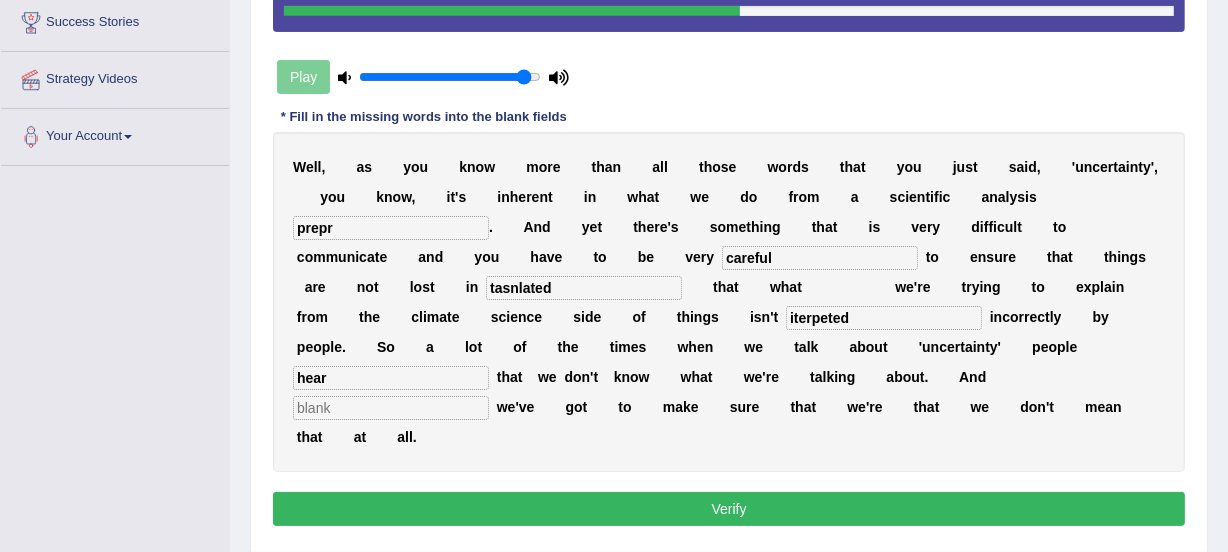 click on "tasnlated" at bounding box center (584, 288) 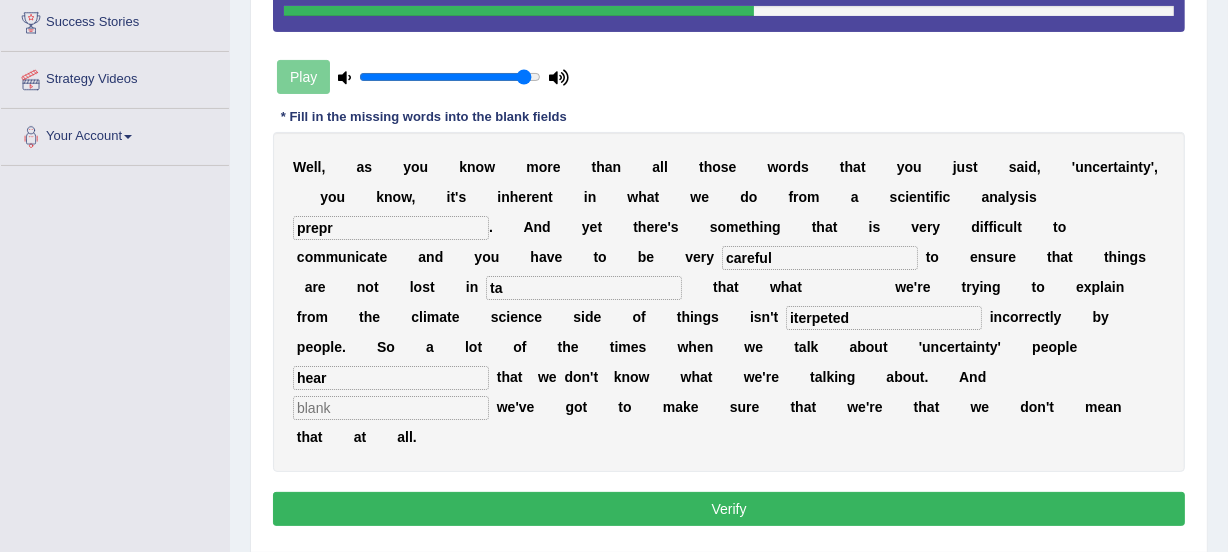 type on "t" 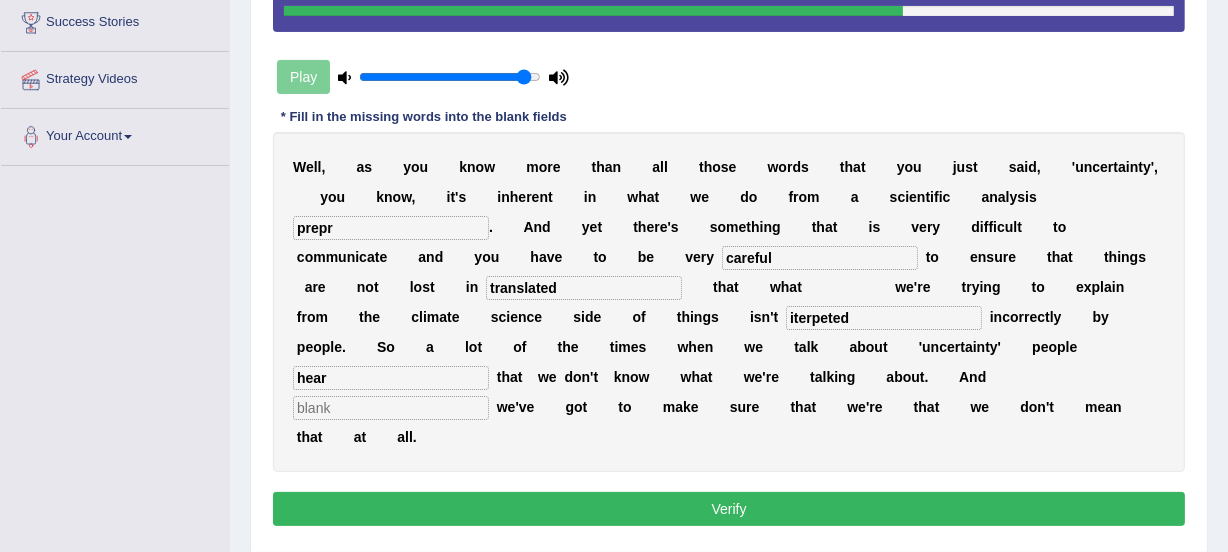 type on "translated" 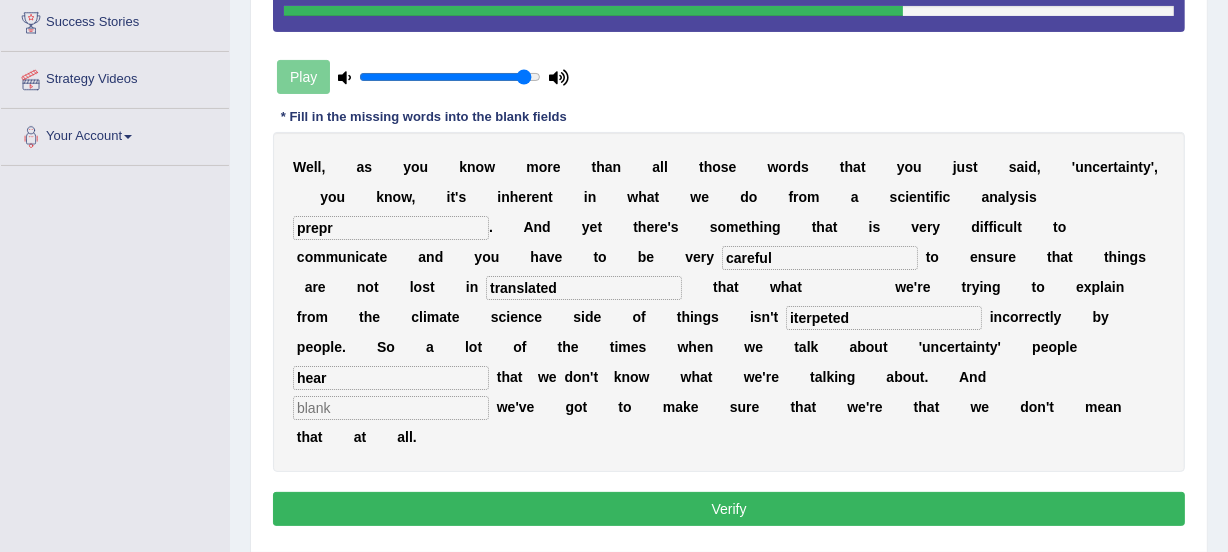 click on "iterpeted" at bounding box center [884, 318] 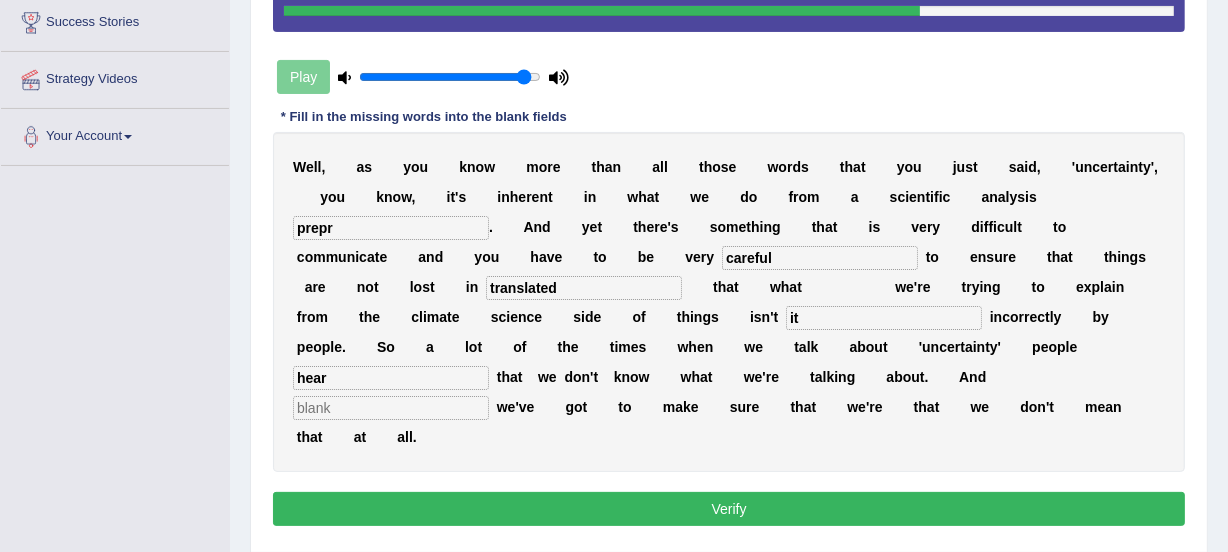 type on "i" 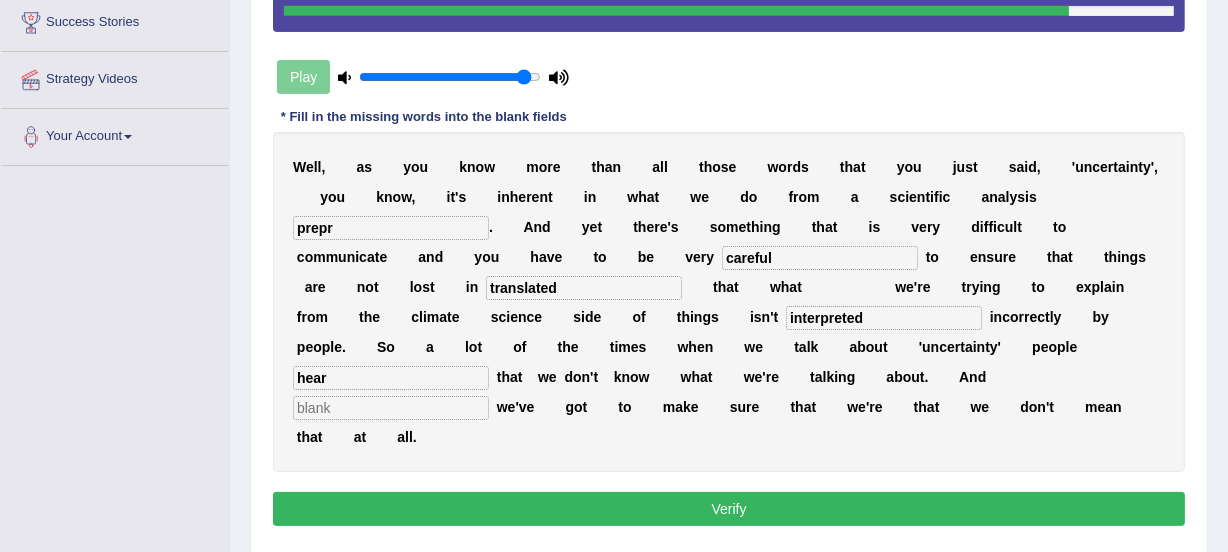 type on "interpreted" 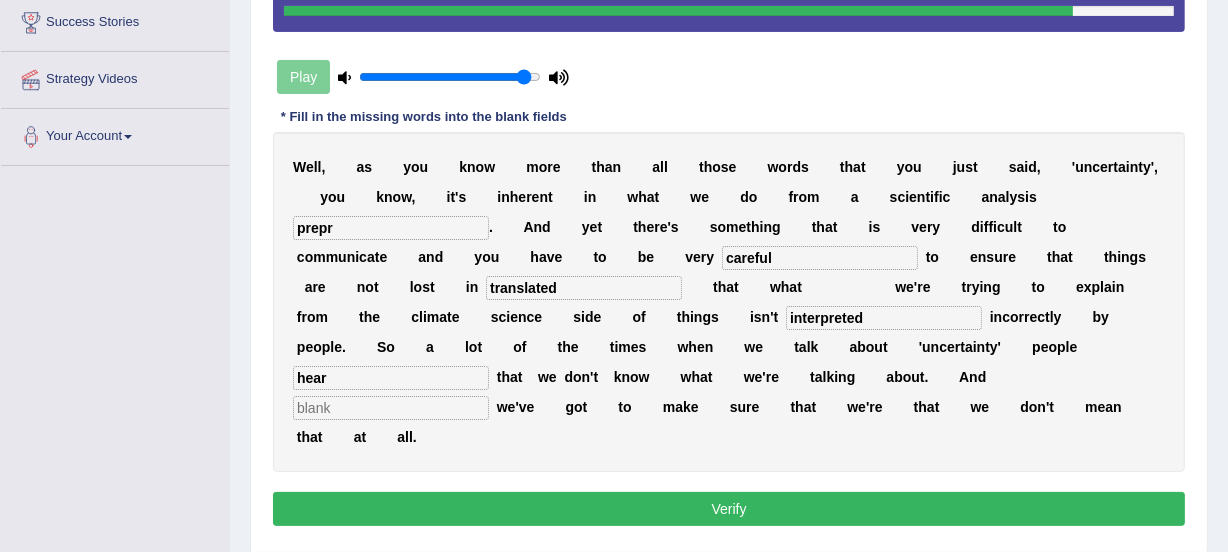 click on "prepr" at bounding box center [391, 228] 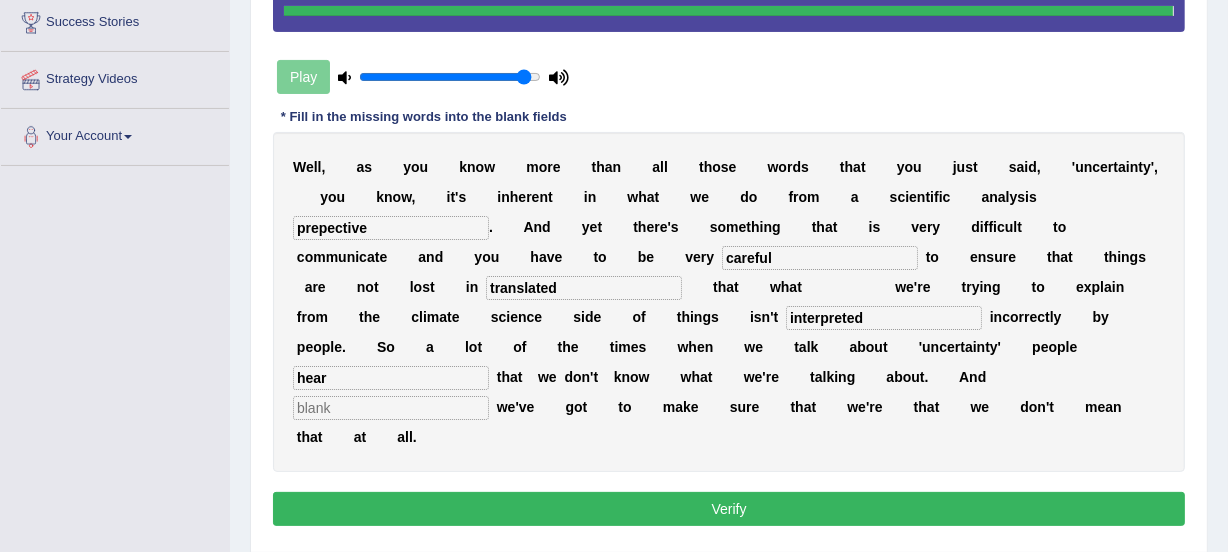 type on "prepective" 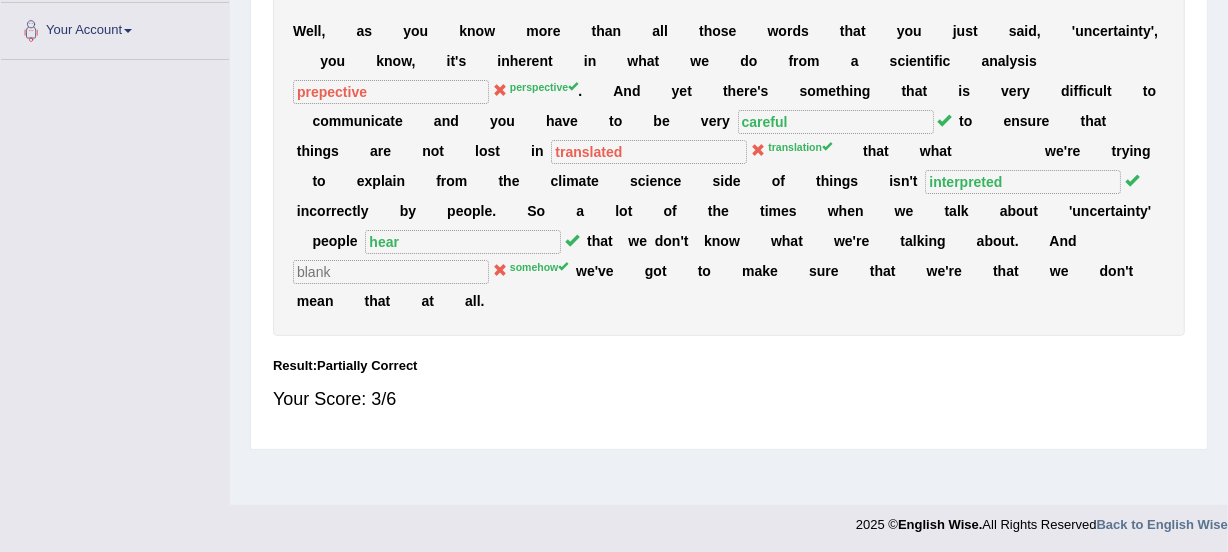 scroll, scrollTop: 498, scrollLeft: 0, axis: vertical 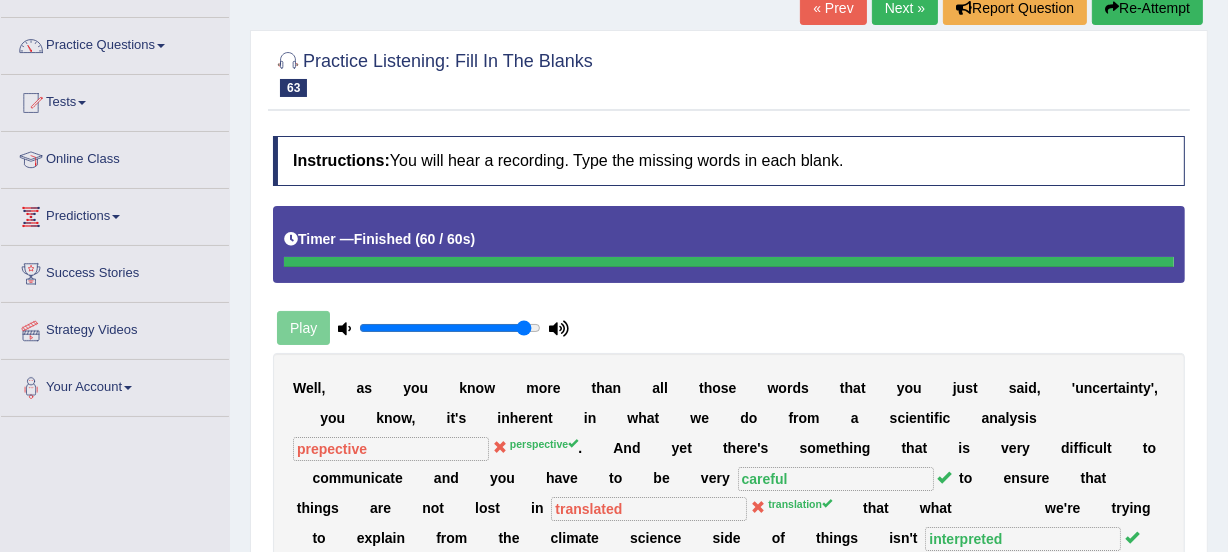 click on "Re-Attempt" at bounding box center (1147, 8) 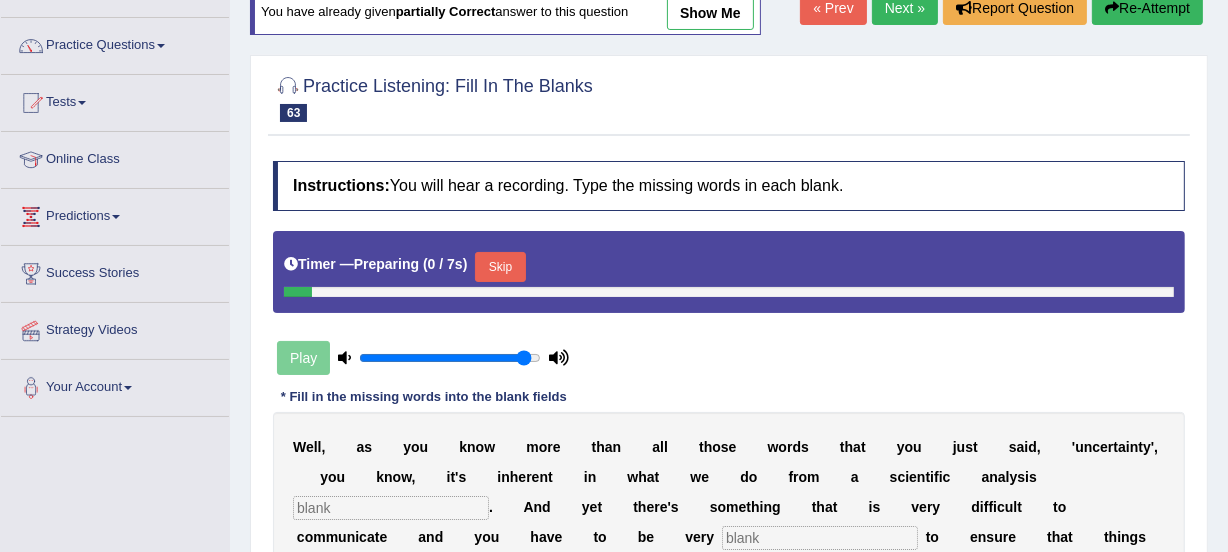 scroll, scrollTop: 138, scrollLeft: 0, axis: vertical 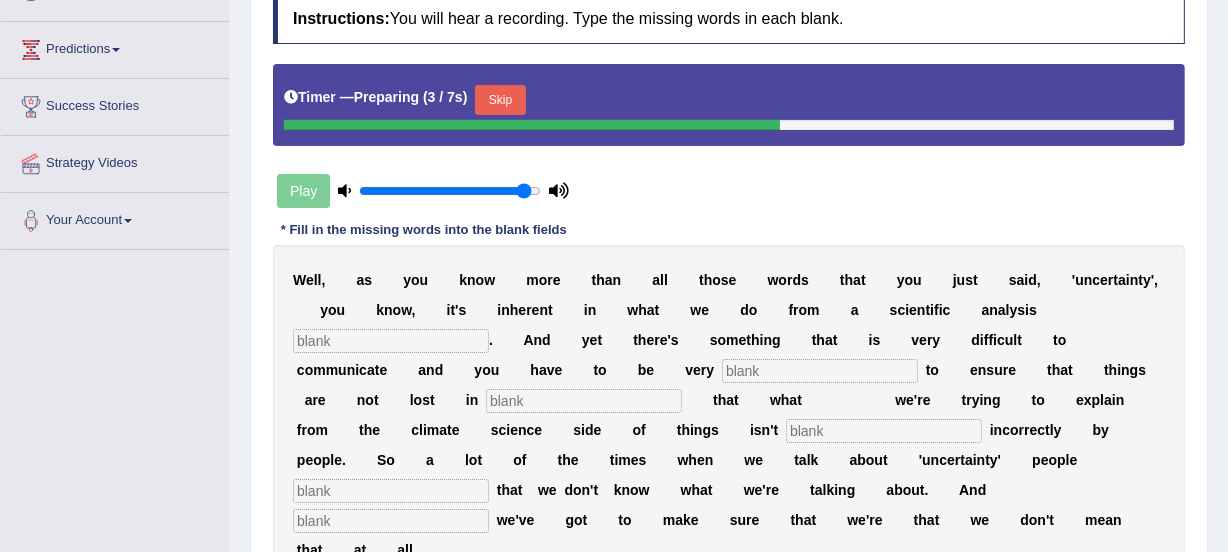 click at bounding box center (391, 341) 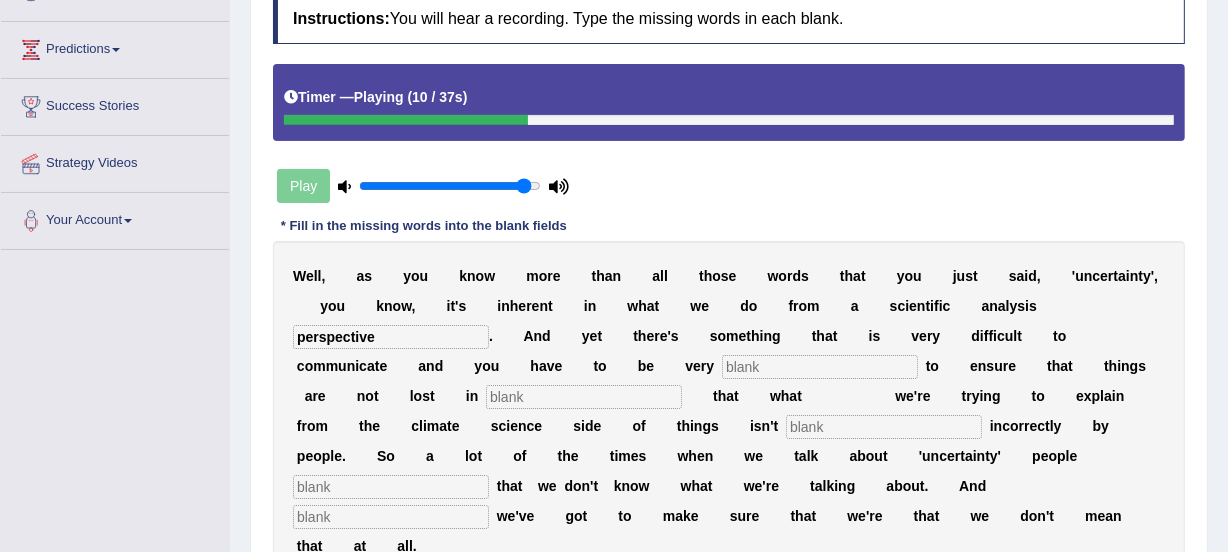 type on "perspective" 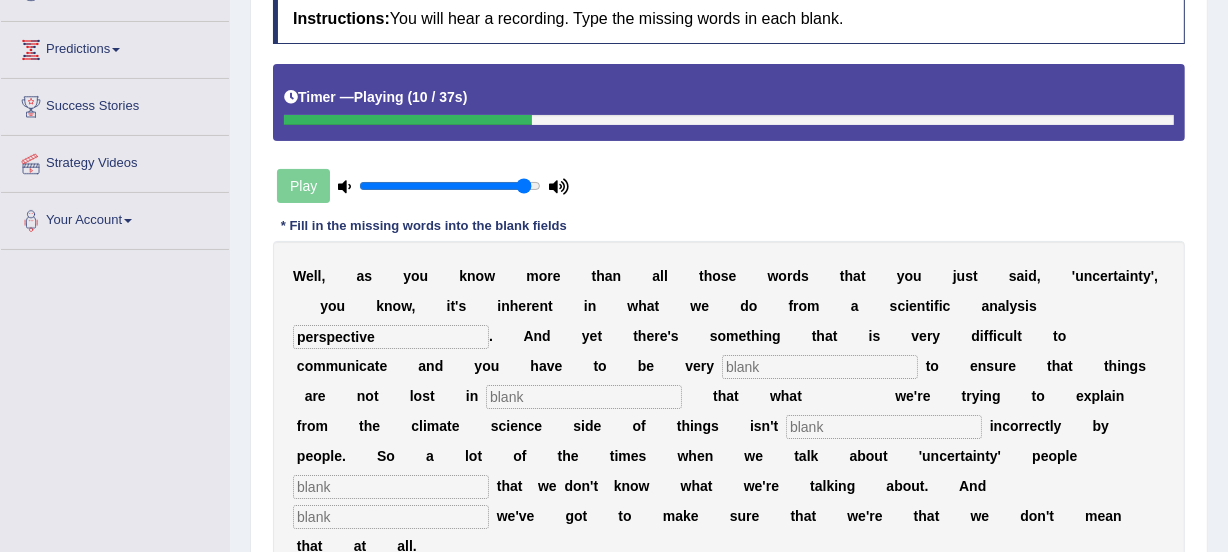 drag, startPoint x: 800, startPoint y: 388, endPoint x: 1050, endPoint y: 336, distance: 255.35074 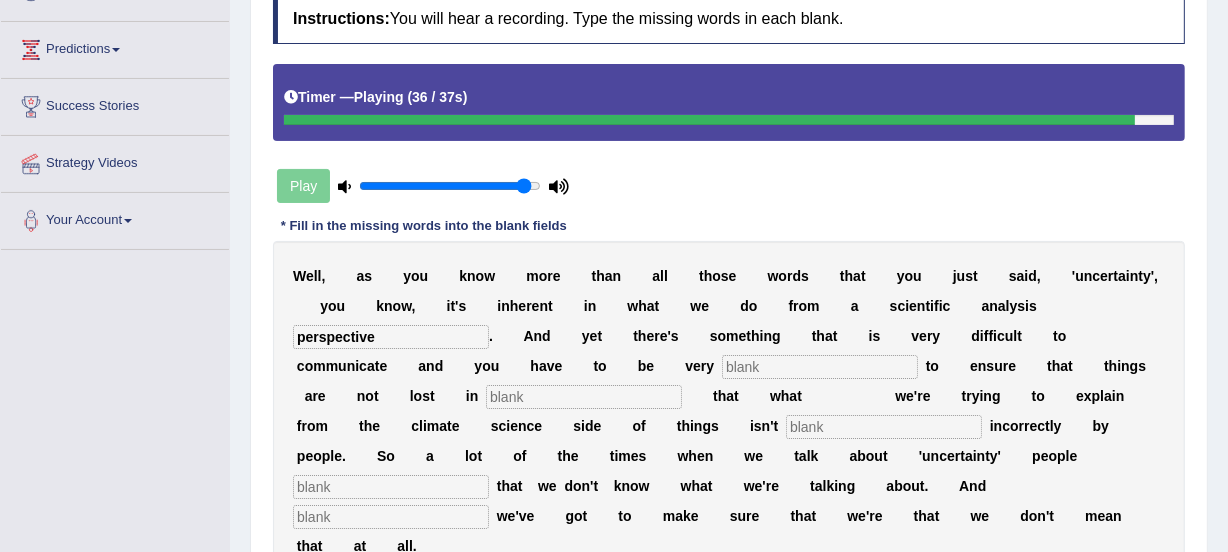 click at bounding box center [391, 517] 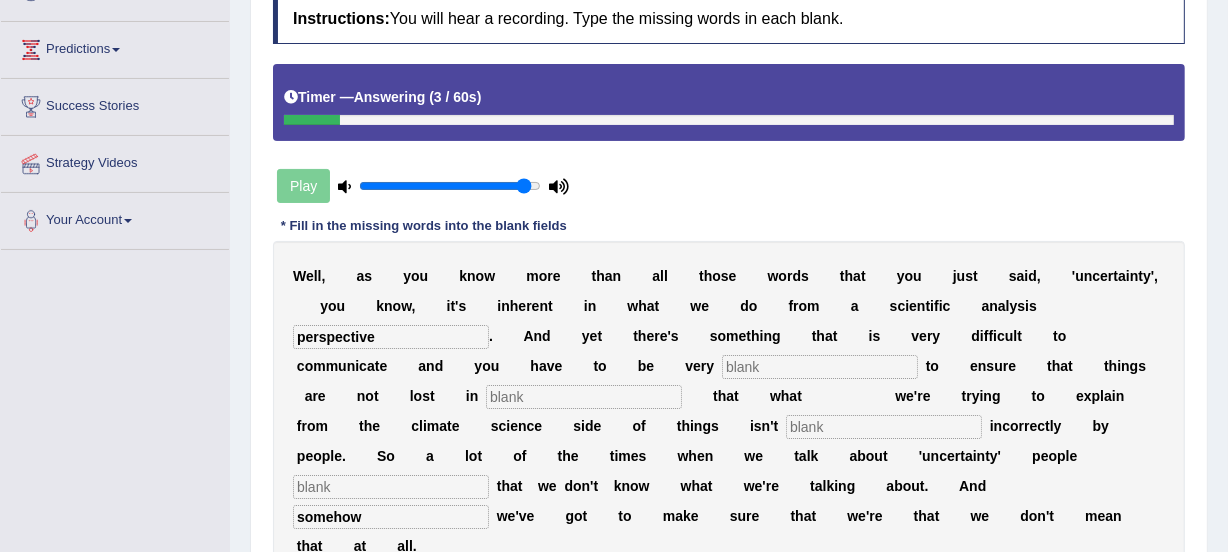 type on "somehow" 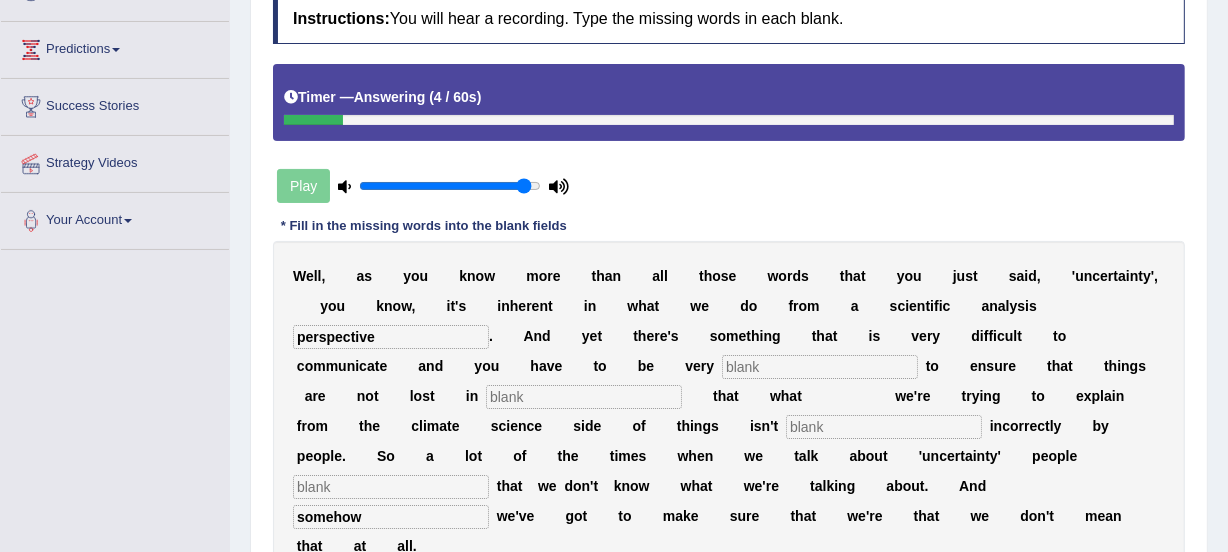 click at bounding box center (820, 367) 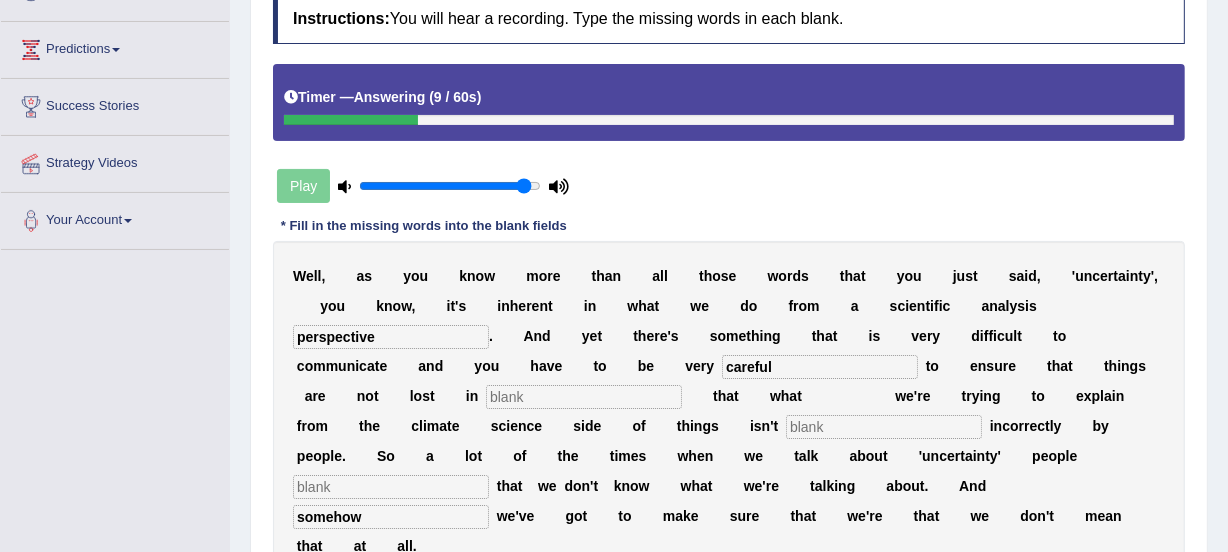 type on "careful" 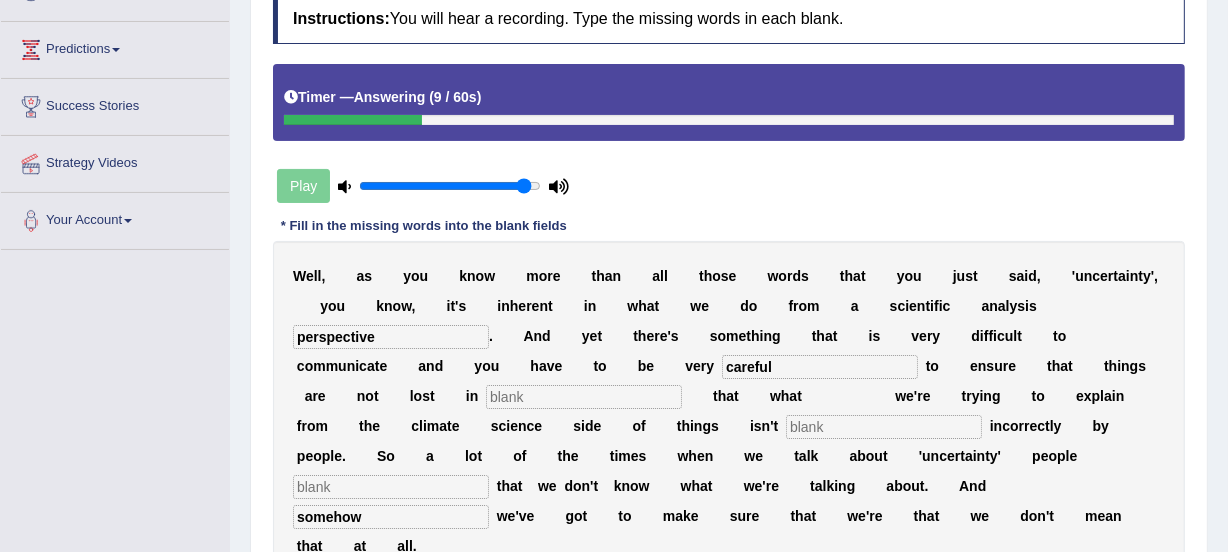click at bounding box center (584, 397) 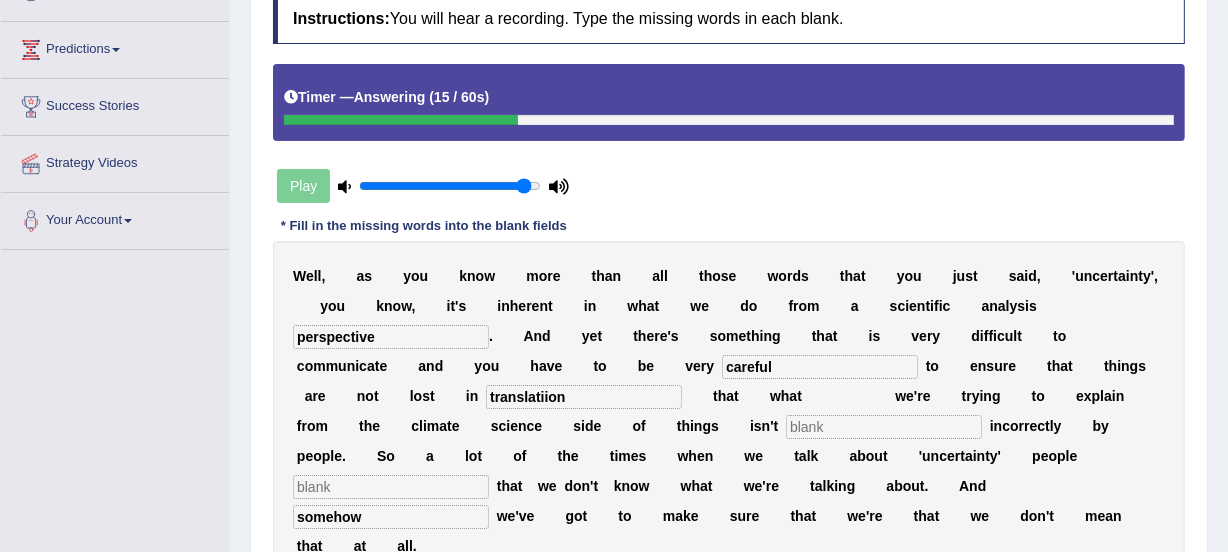 type on "translatiion" 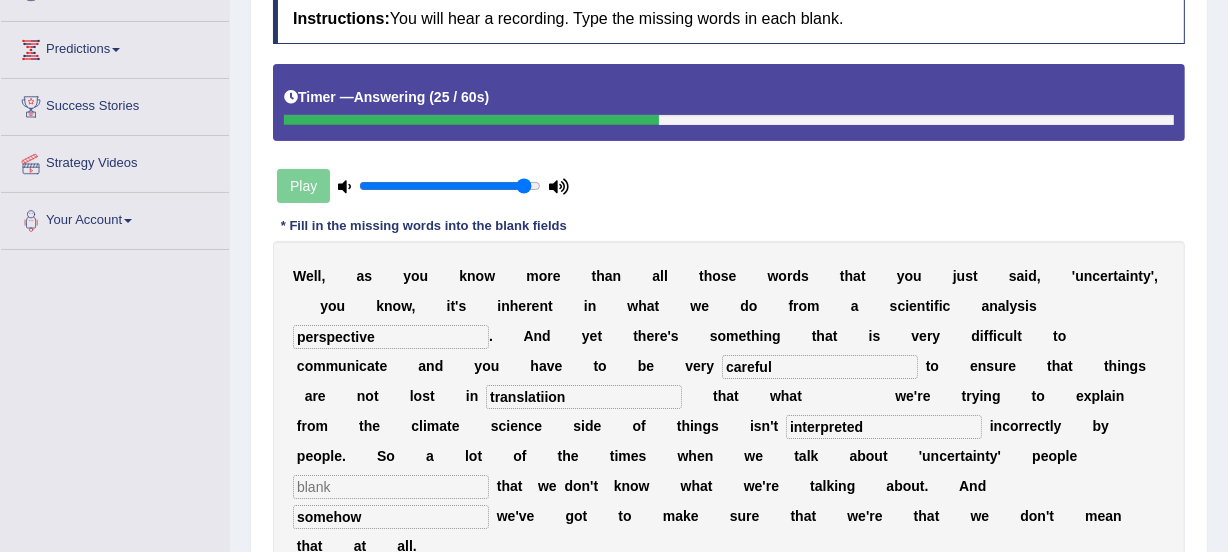 type on "interpreted" 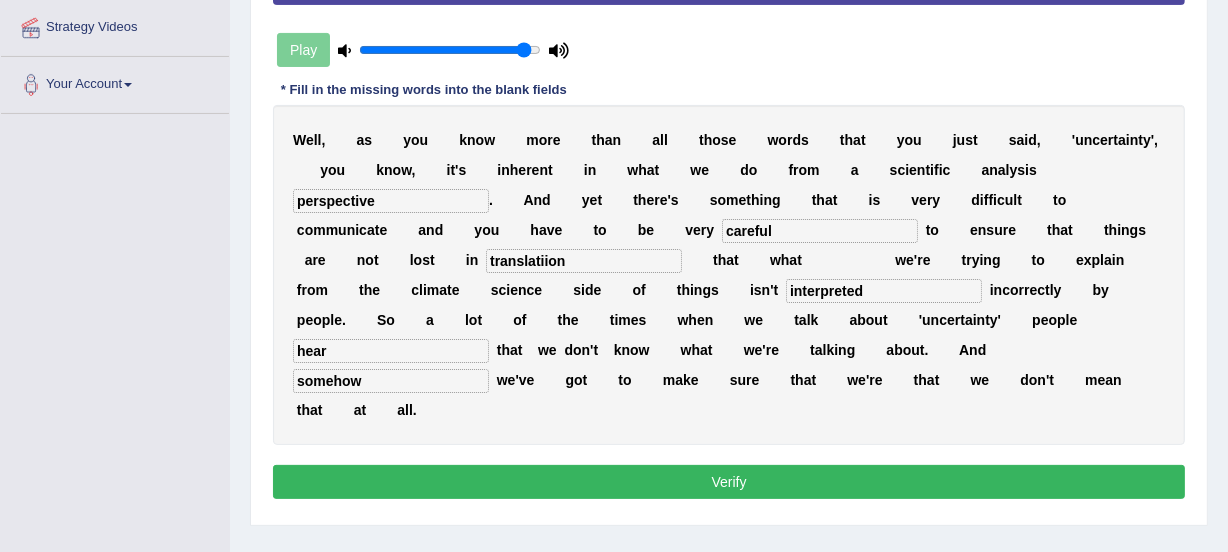 scroll, scrollTop: 438, scrollLeft: 0, axis: vertical 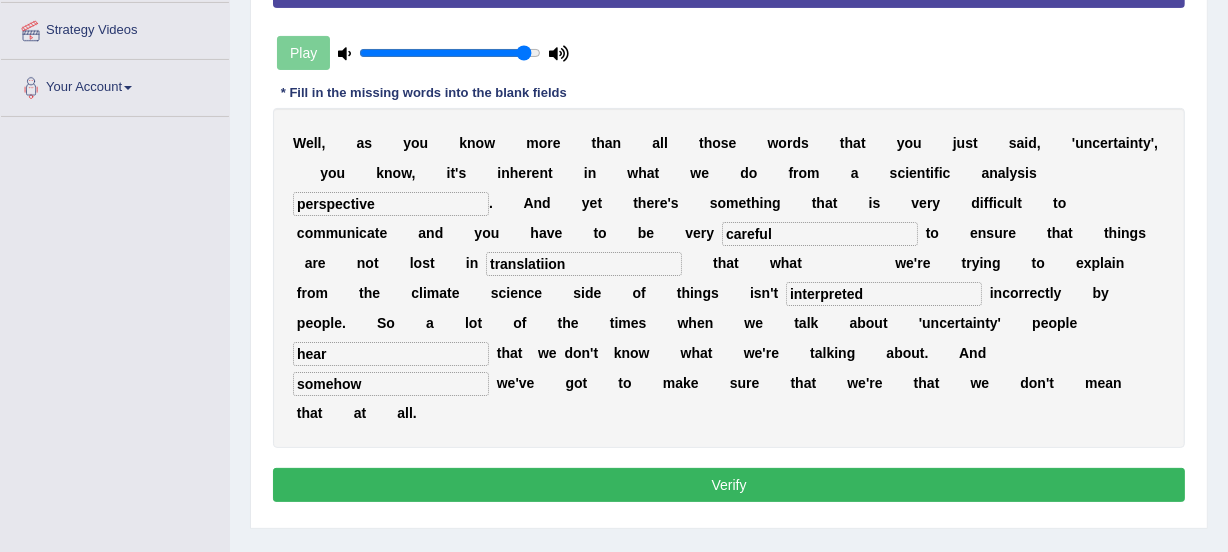 type on "hear" 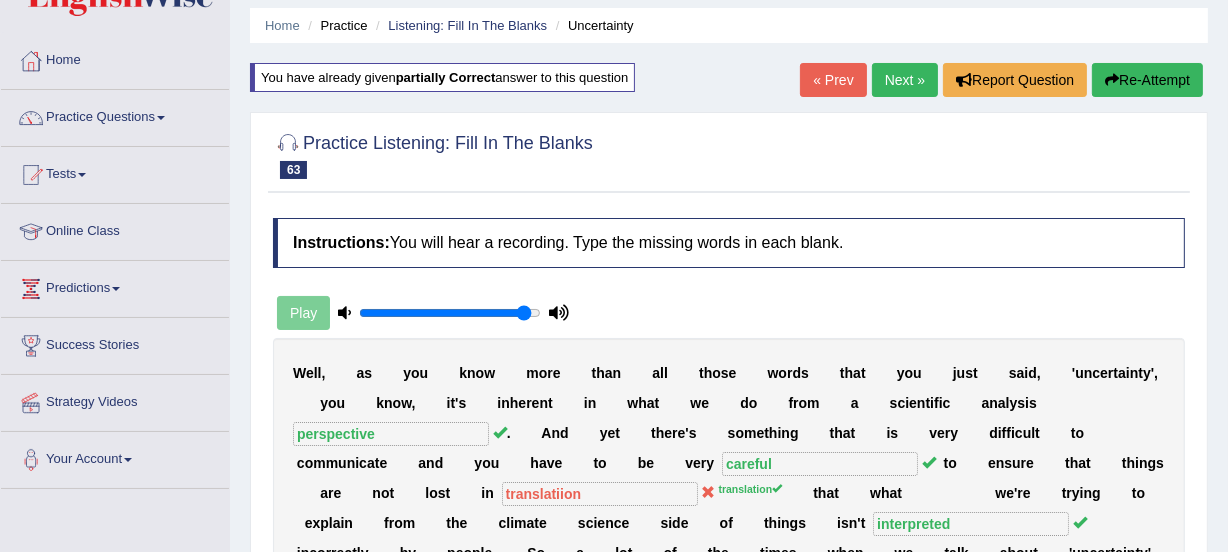 scroll, scrollTop: 0, scrollLeft: 0, axis: both 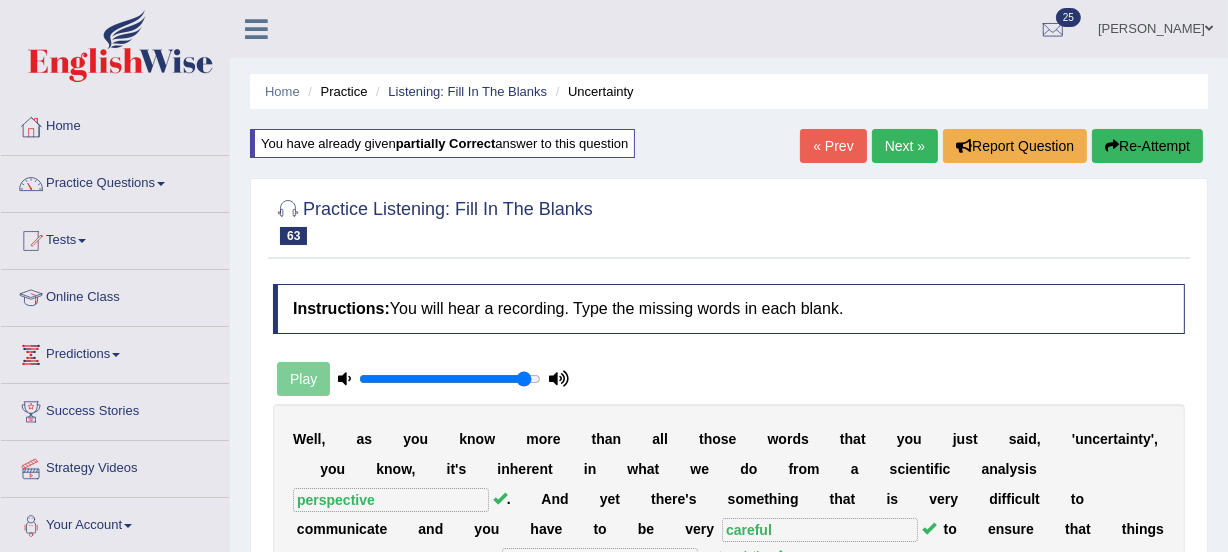 click on "Next »" at bounding box center [905, 146] 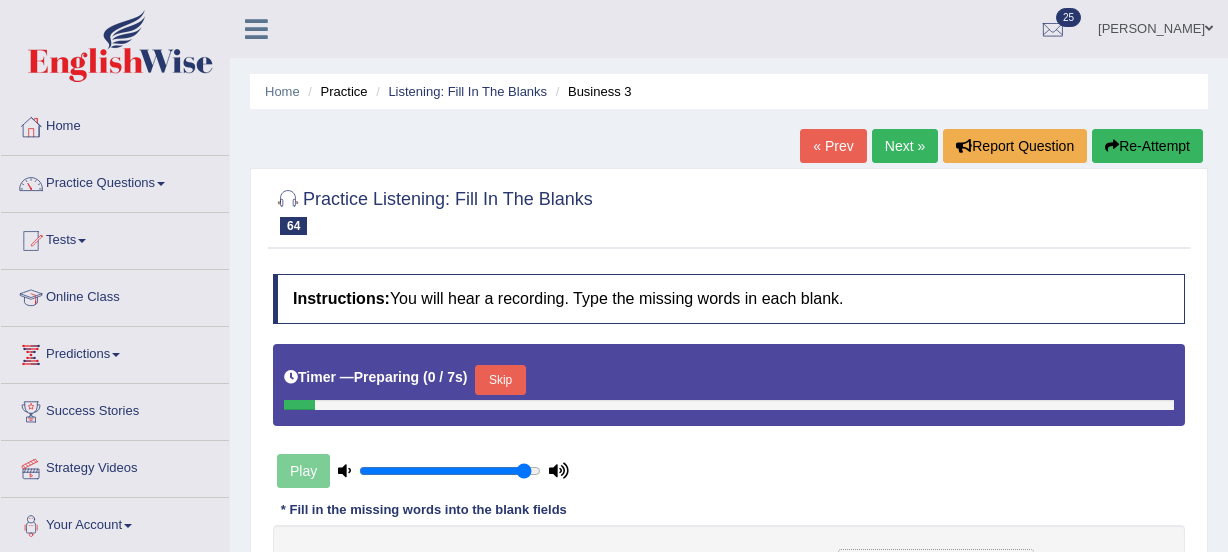 scroll, scrollTop: 0, scrollLeft: 0, axis: both 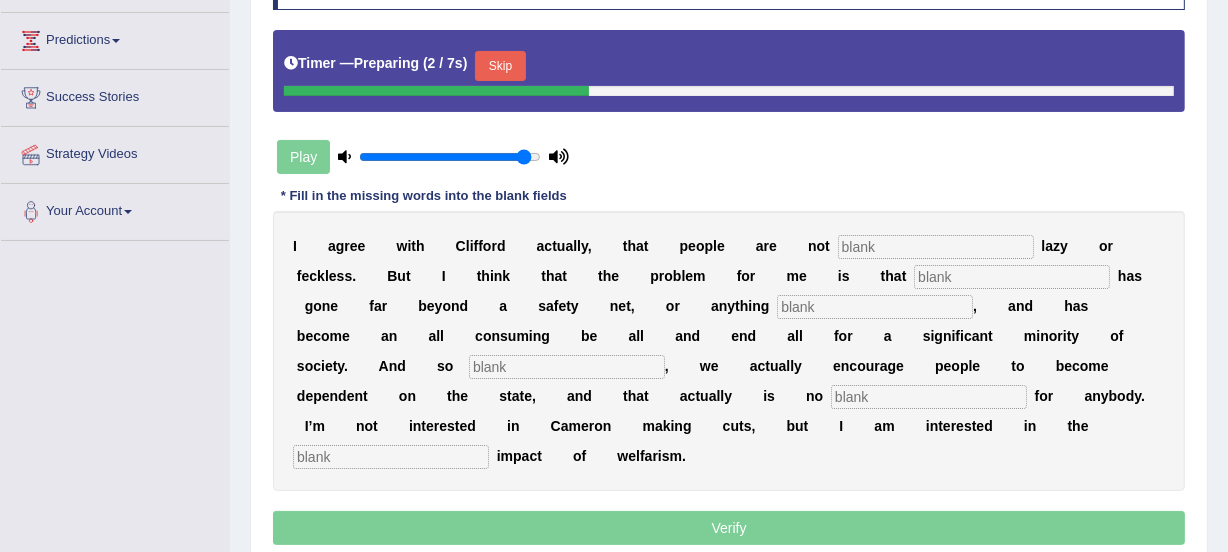 drag, startPoint x: 1234, startPoint y: 155, endPoint x: 1240, endPoint y: 310, distance: 155.11609 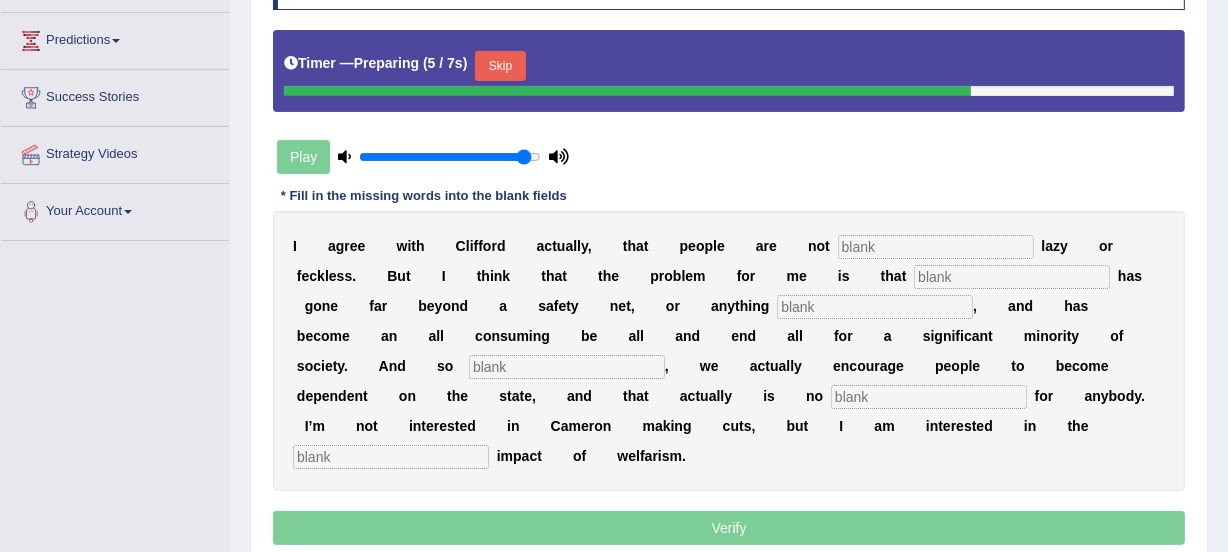click at bounding box center (936, 247) 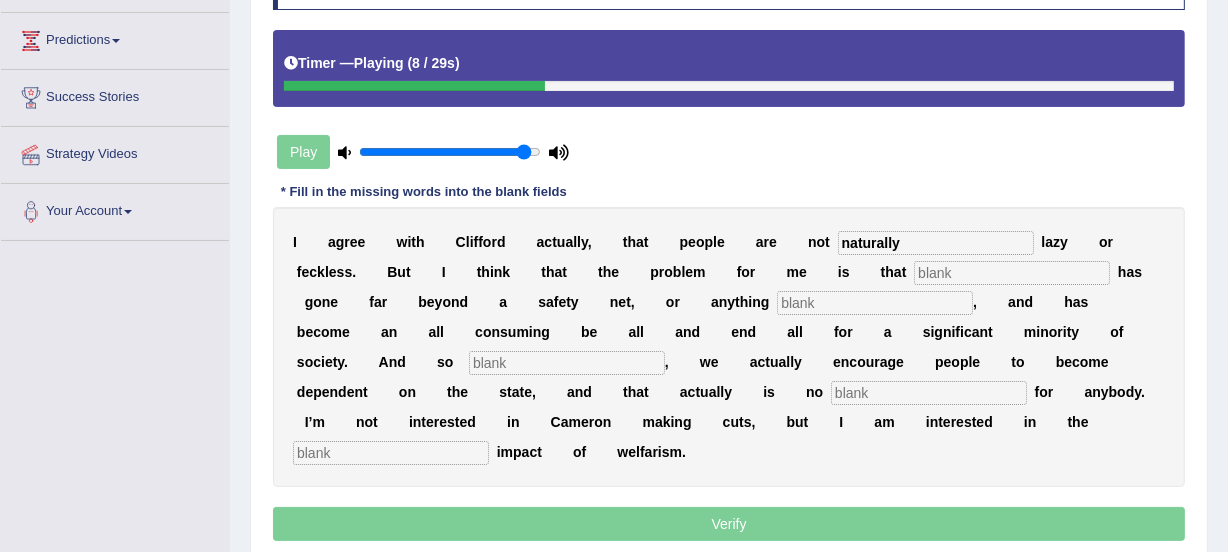 type on "naturally" 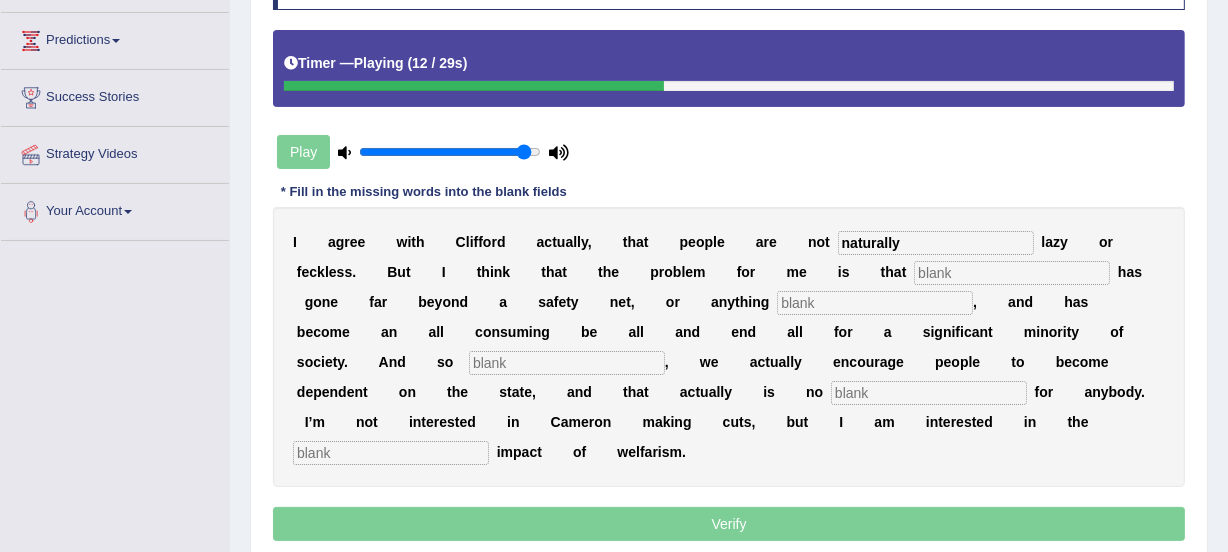 click at bounding box center [875, 303] 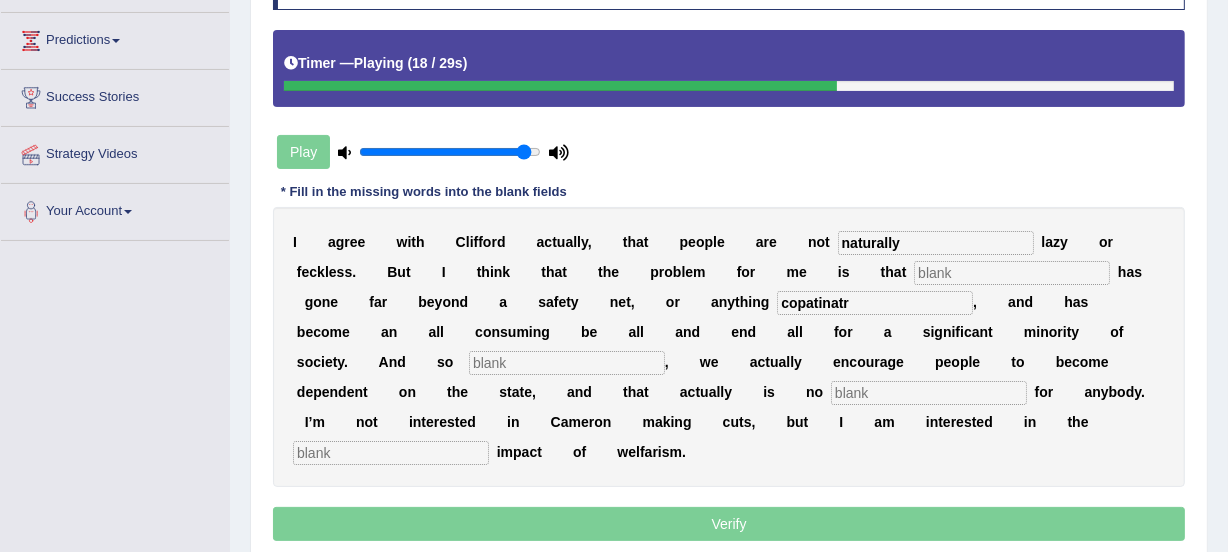 type on "copatinatr" 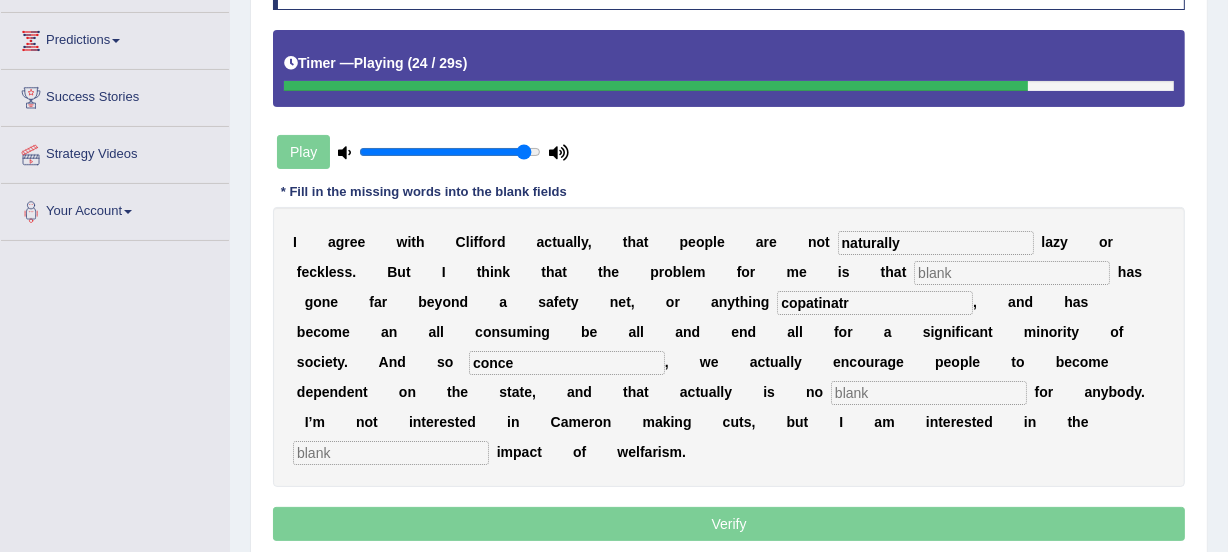type on "conce" 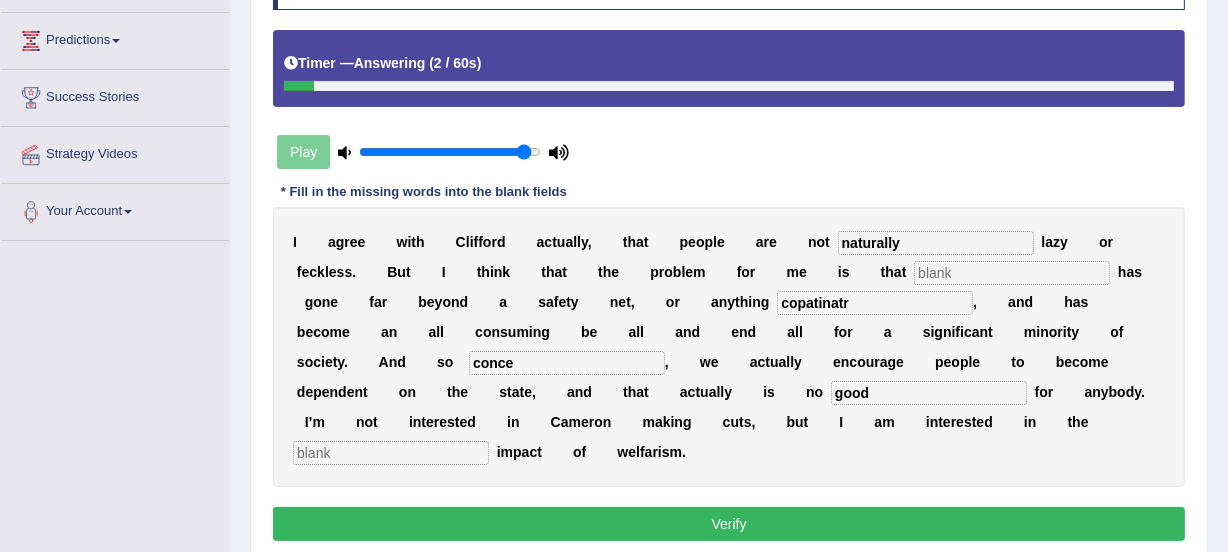 type on "good" 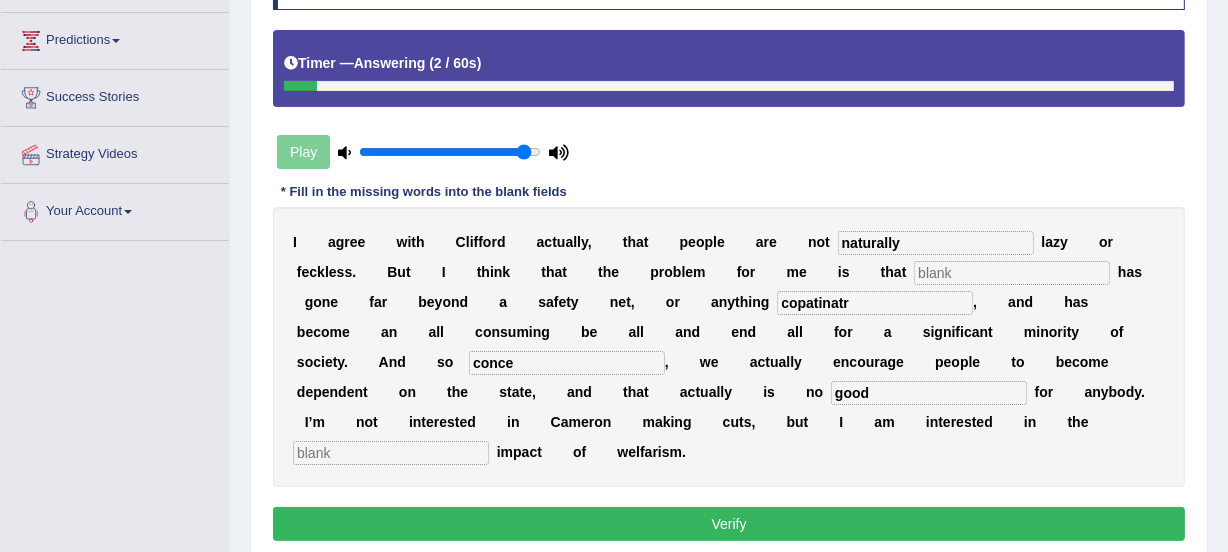 click at bounding box center (391, 453) 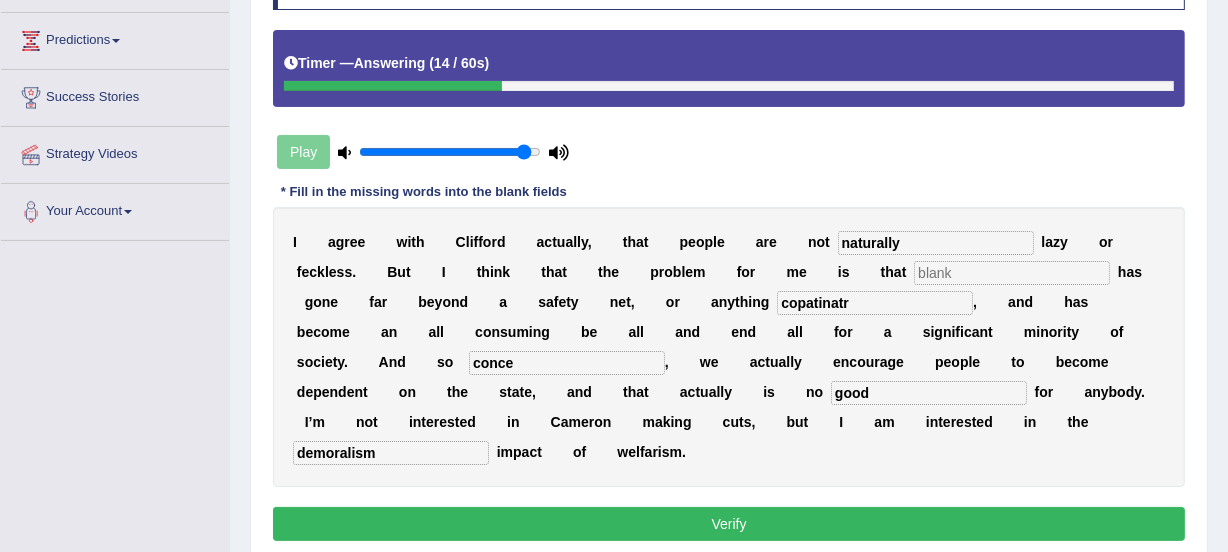 type on "demoralism" 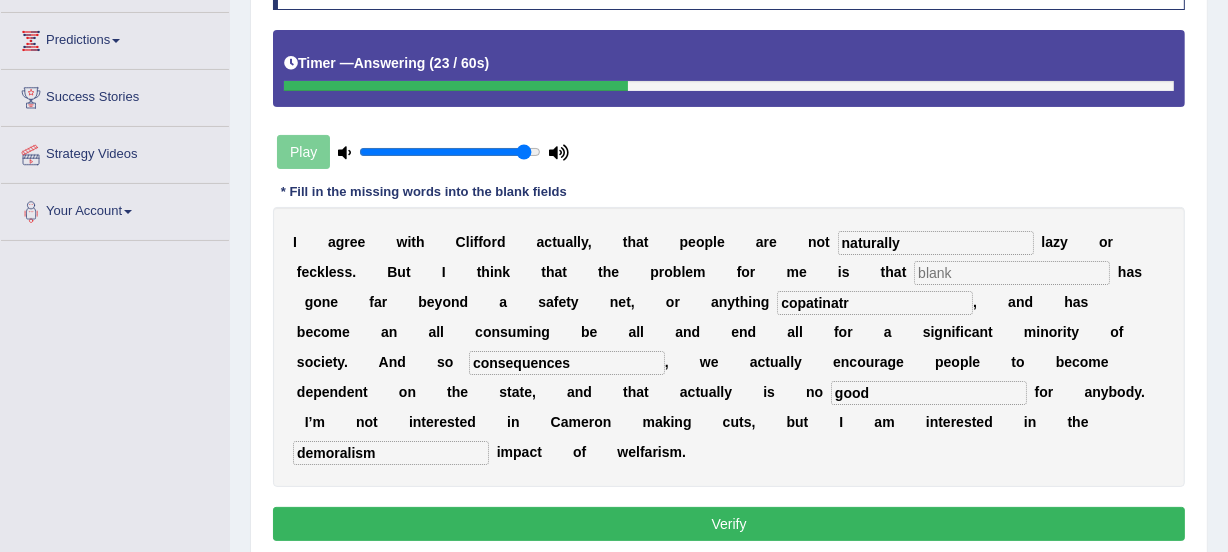 type on "consequences" 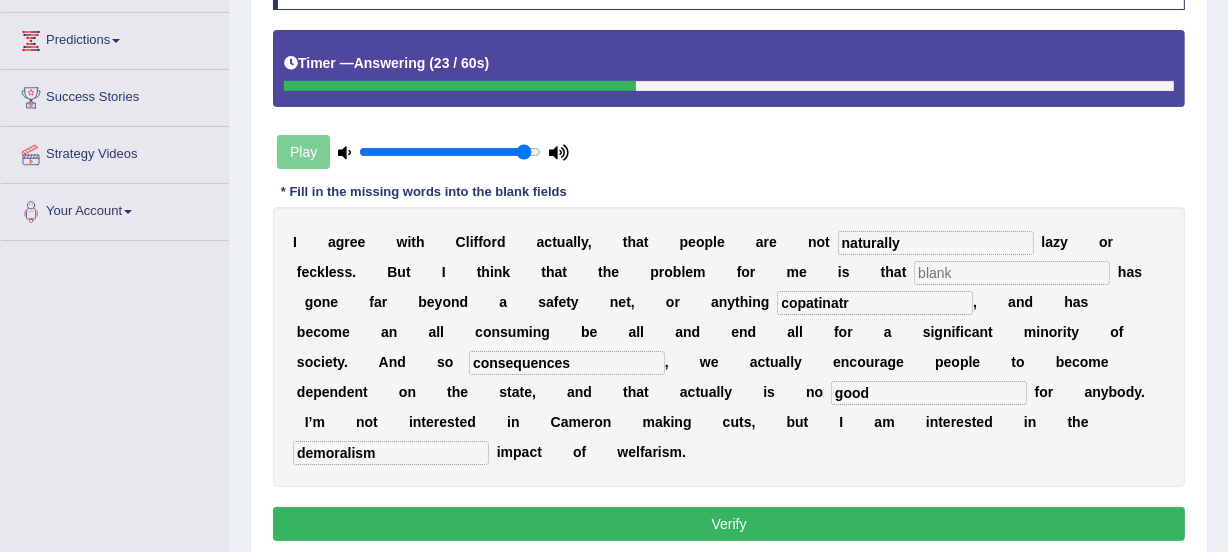 click on "I             a g r e e             w i t h             C l i f f o r d             a c t u a l l y ,             t h a t             p e o p l e             a r e             n o t    naturally    l a z y             o r             f e c k l e s s .             B u t             I             t h i n k             t h a t             t h e             p r o b l e m             f o r             m e             i s             t h a t       h a s             g o n e             f a r             b e y o n d             a             s a f e t y             n e t ,             o r             a n y t h i n g    copatinatr ,             a n d             h a s             b e c o m e             a n             a l l             c o n s u m i n g             b e             a l l             a n d             e n d             a l l             f o" at bounding box center (729, 347) 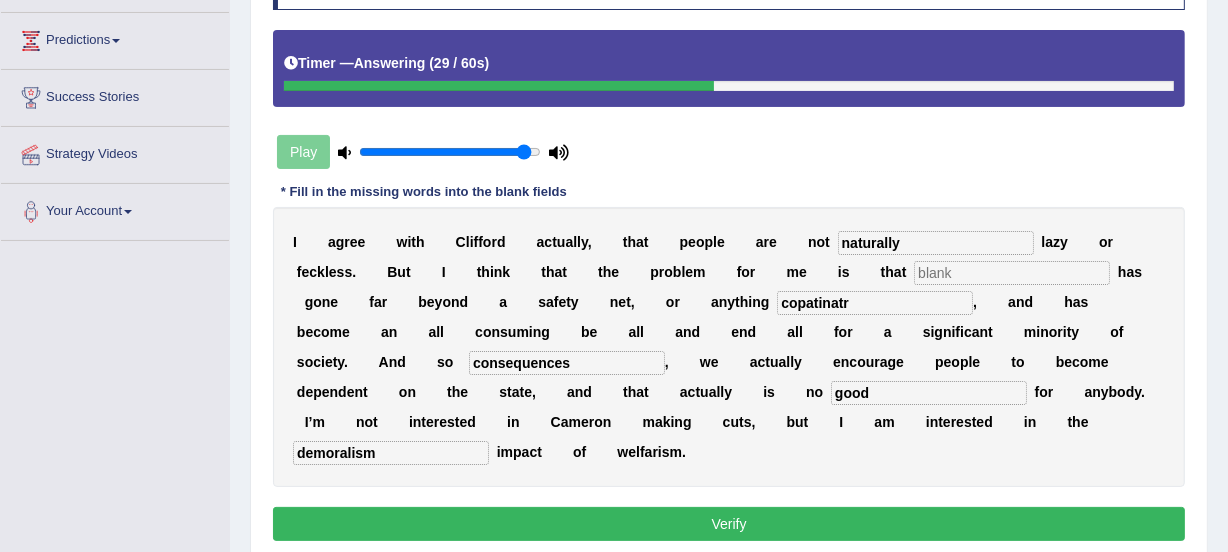 click on "I             a g r e e             w i t h             C l i f f o r d             a c t u a l l y ,             t h a t             p e o p l e             a r e             n o t    naturally    l a z y             o r             f e c k l e s s .             B u t             I             t h i n k             t h a t             t h e             p r o b l e m             f o r             m e             i s             t h a t       h a s             g o n e             f a r             b e y o n d             a             s a f e t y             n e t ,             o r             a n y t h i n g    copatinatr ,             a n d             h a s             b e c o m e             a n             a l l             c o n s u m i n g             b e             a l l             a n d             e n d             a l l             f o" at bounding box center (729, 347) 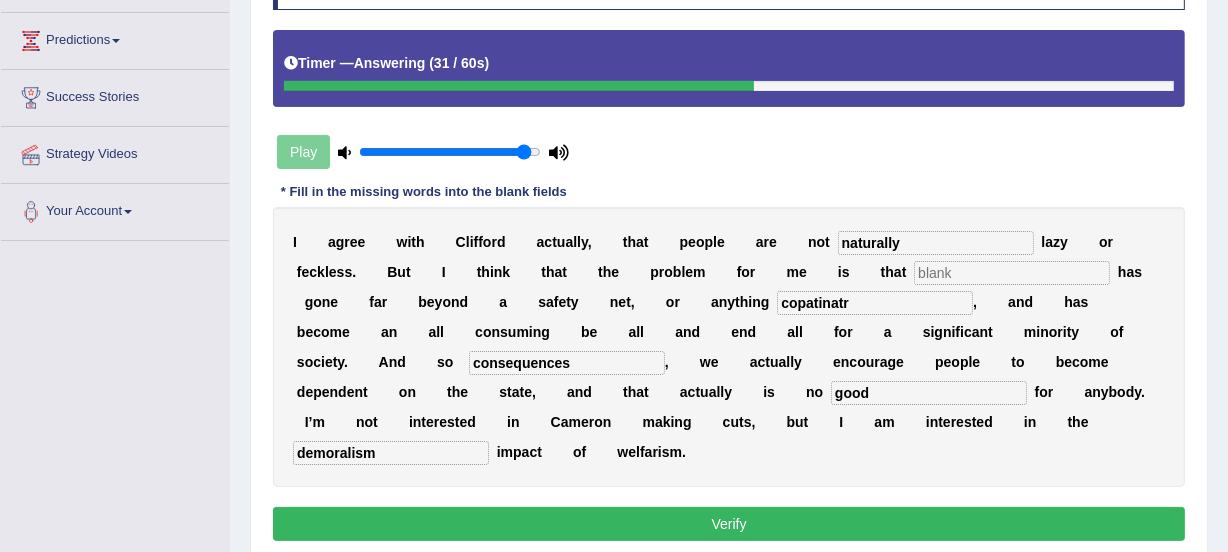 click at bounding box center (1012, 273) 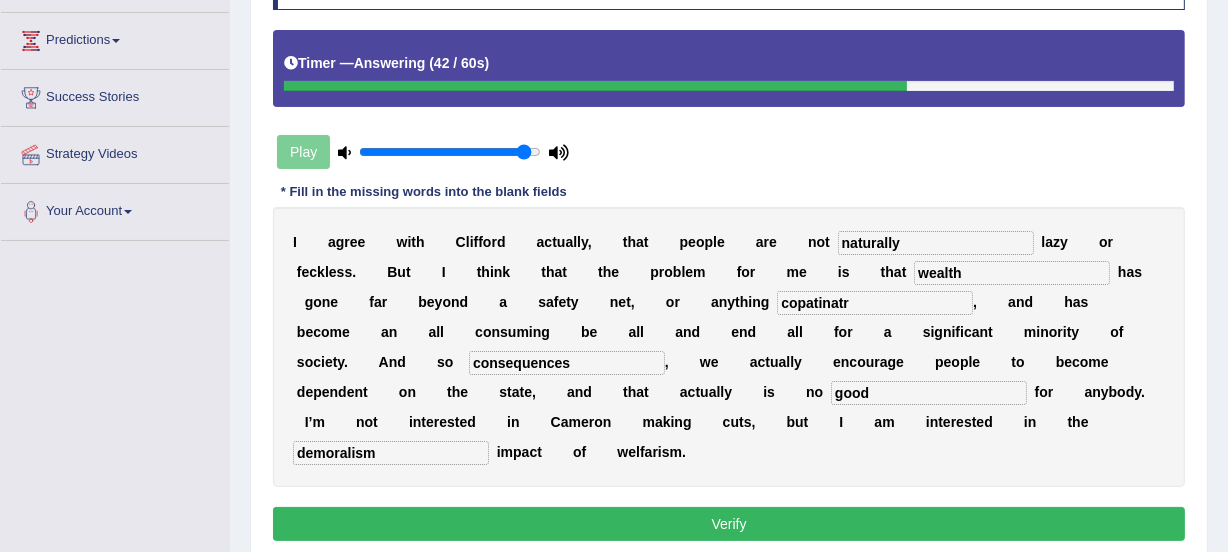 type on "wealth" 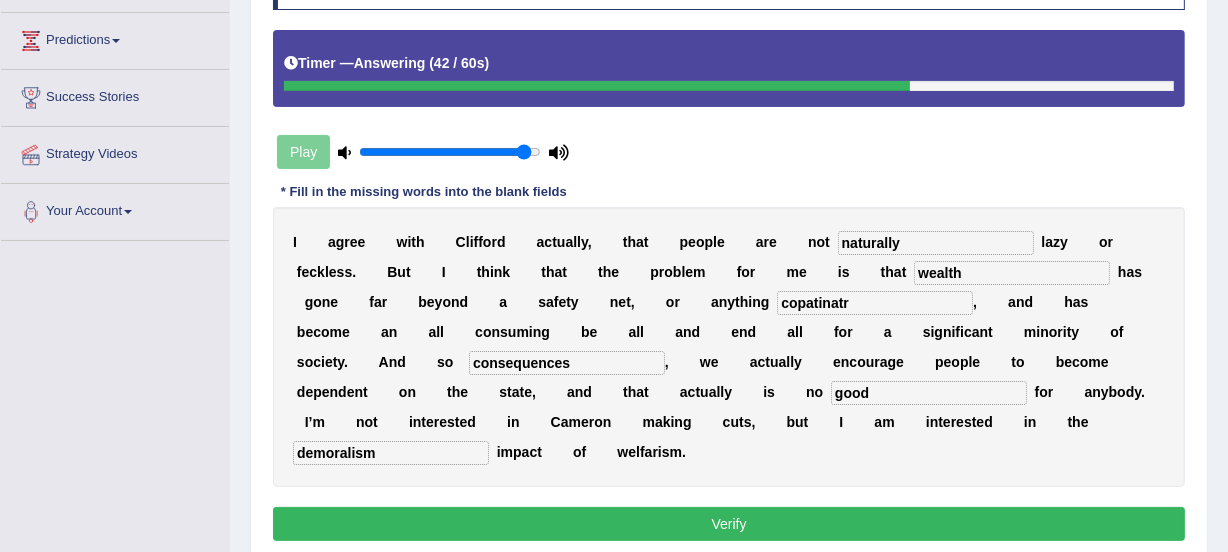 click on "copatinatr" at bounding box center (875, 303) 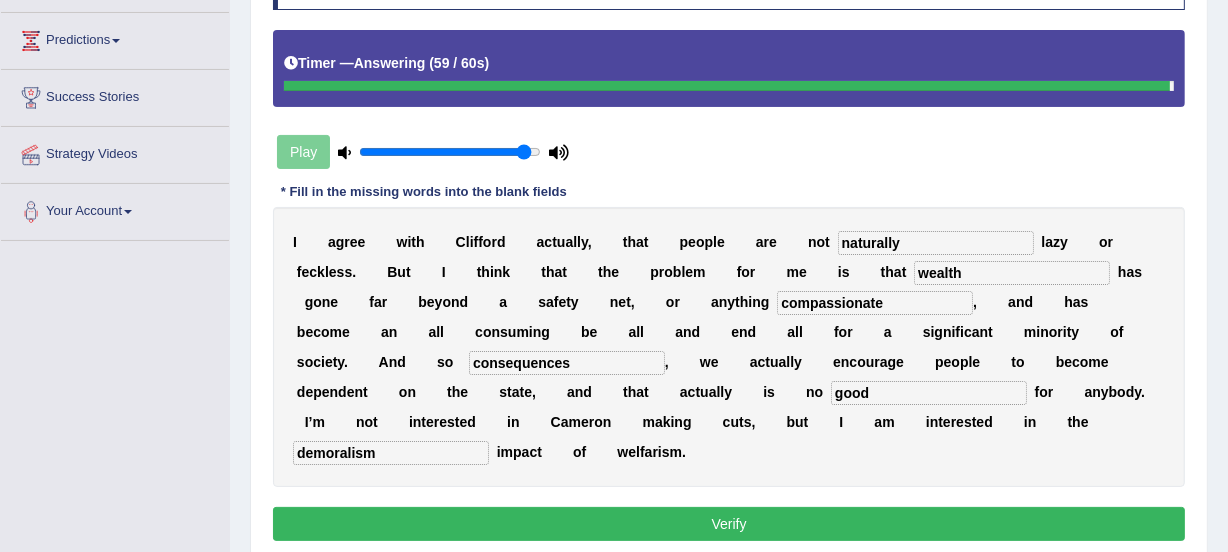 type on "compassionate" 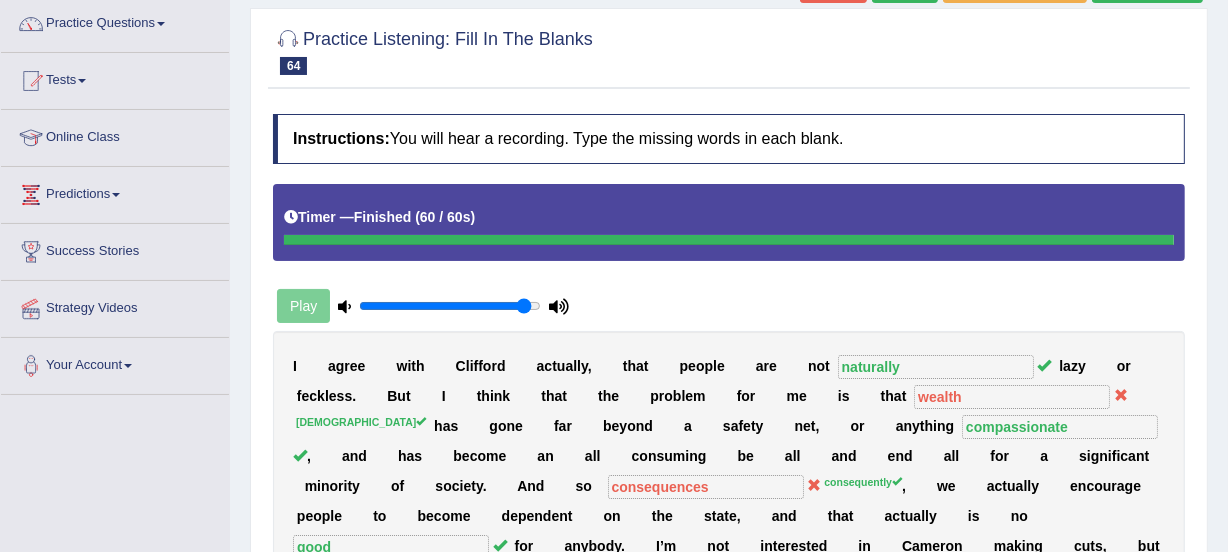 scroll, scrollTop: 95, scrollLeft: 0, axis: vertical 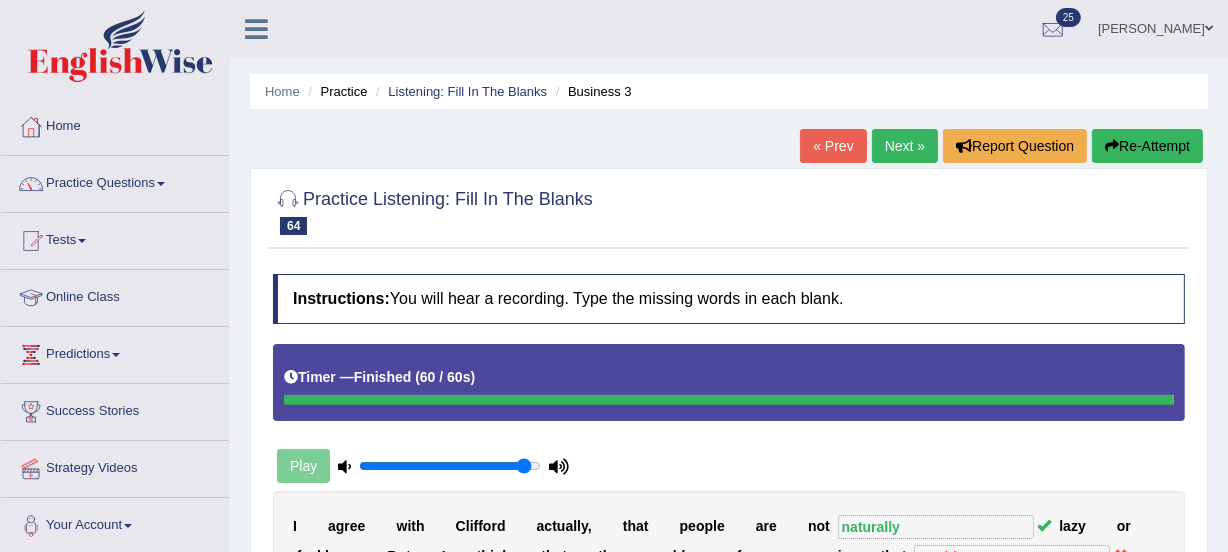 click on "Next »" at bounding box center [905, 146] 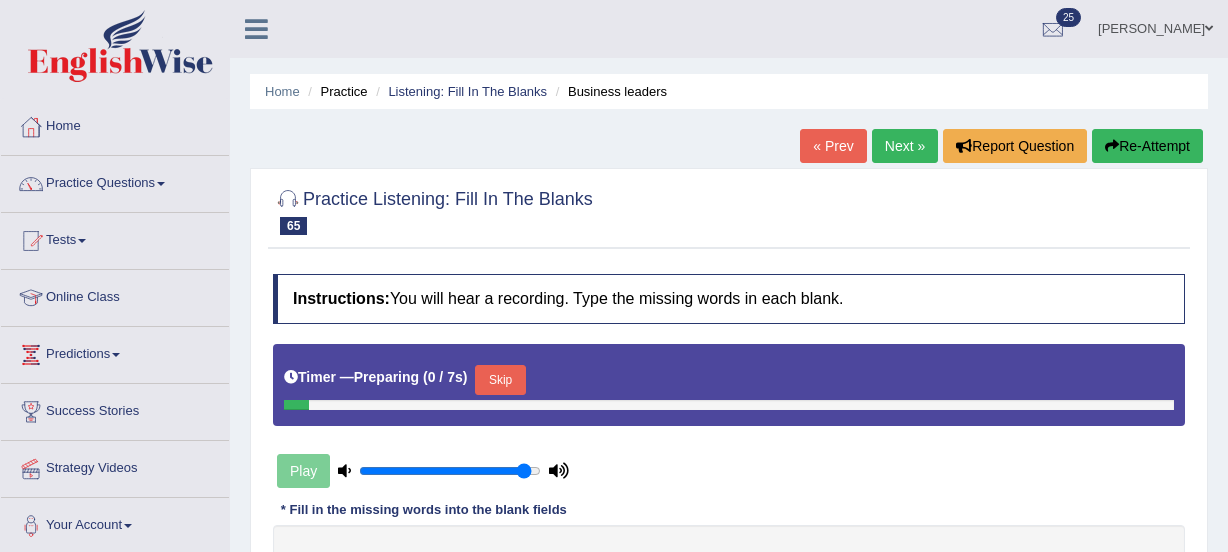 scroll, scrollTop: 36, scrollLeft: 0, axis: vertical 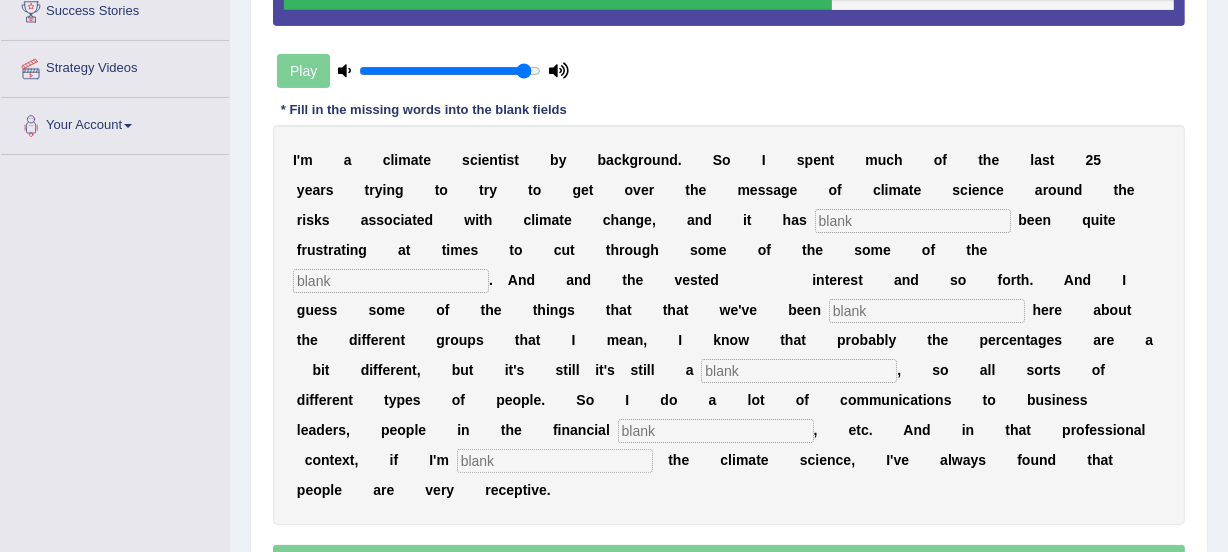 click at bounding box center [913, 221] 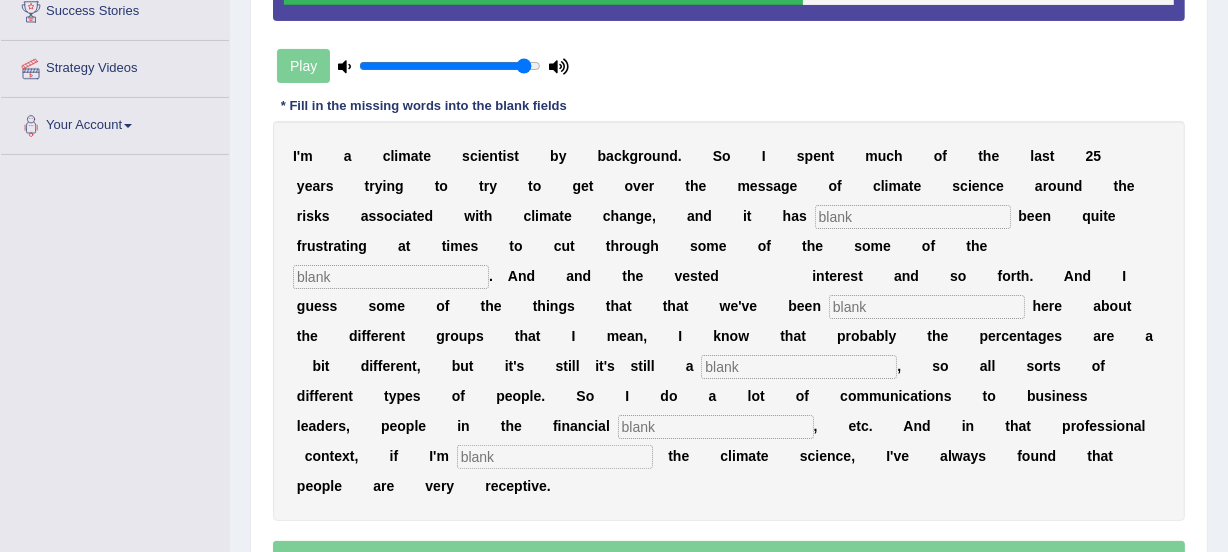 click at bounding box center (927, 307) 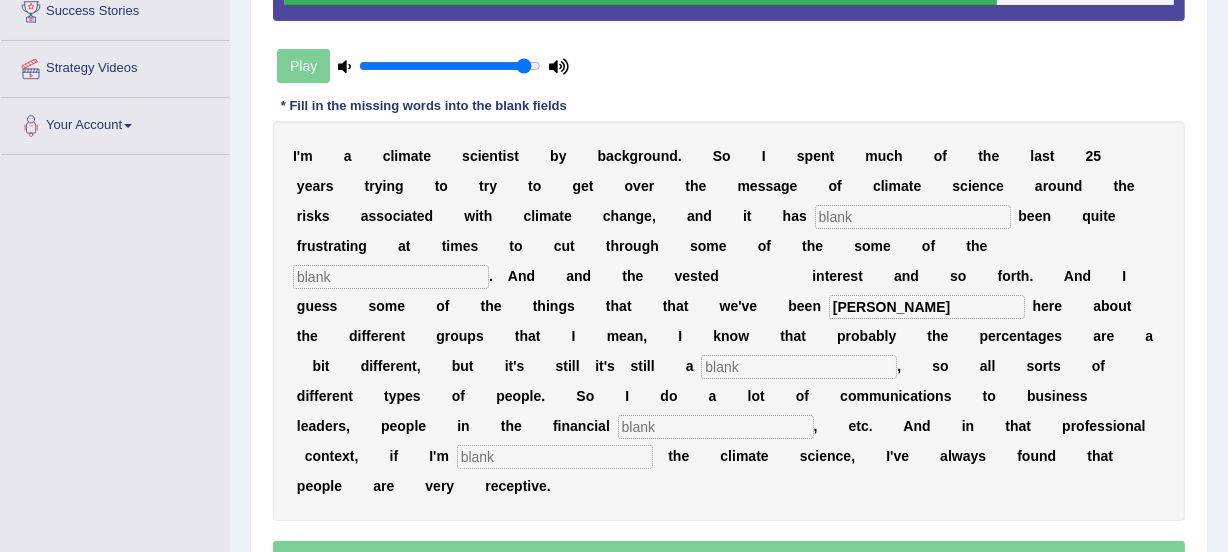type on "hering" 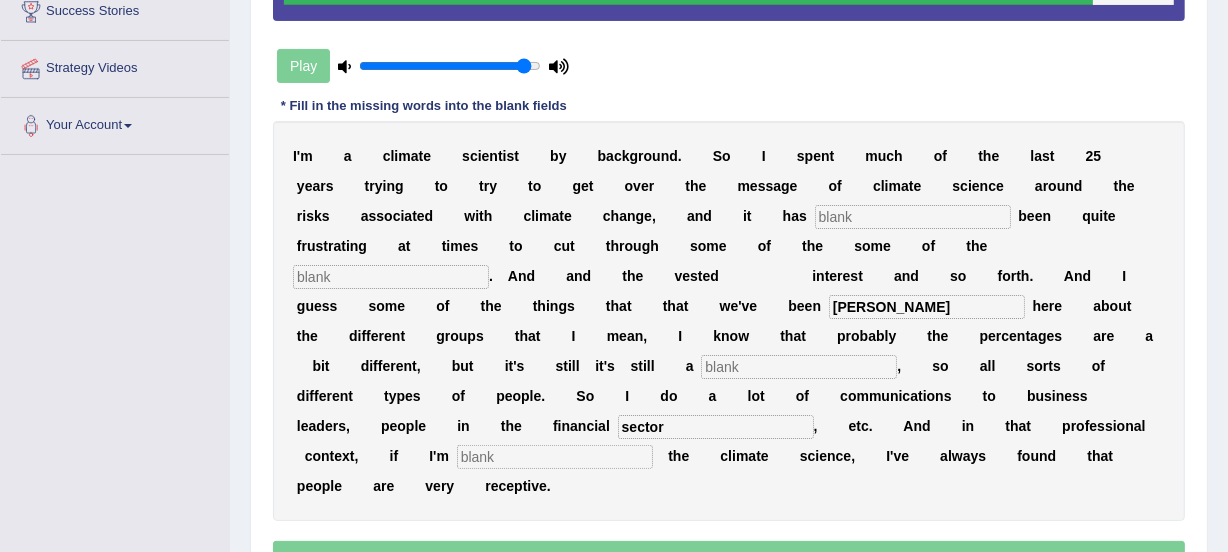 type on "sector" 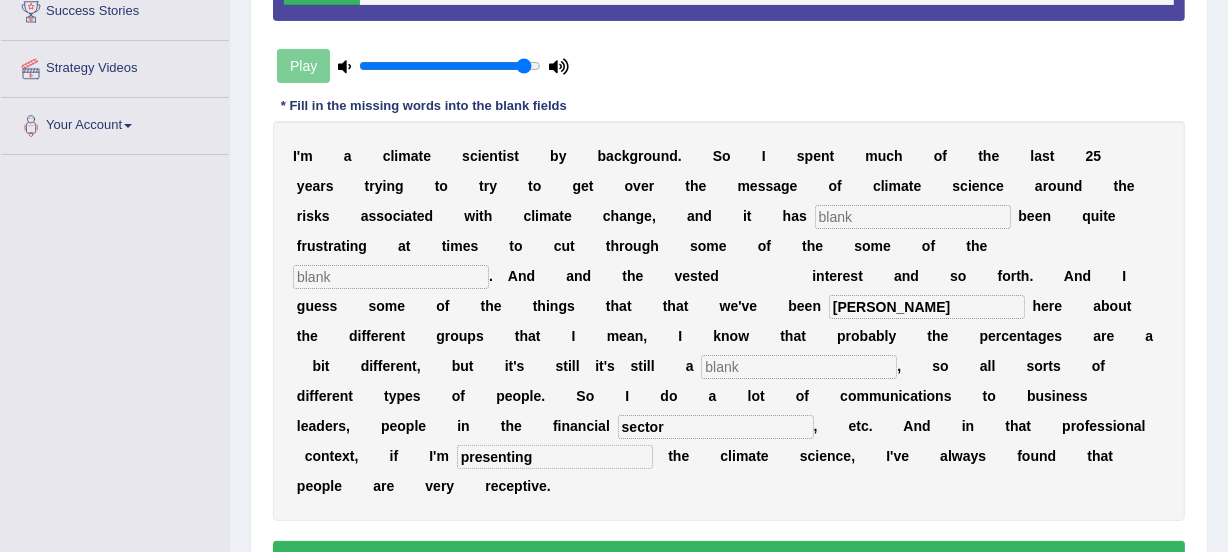 type on "presenting" 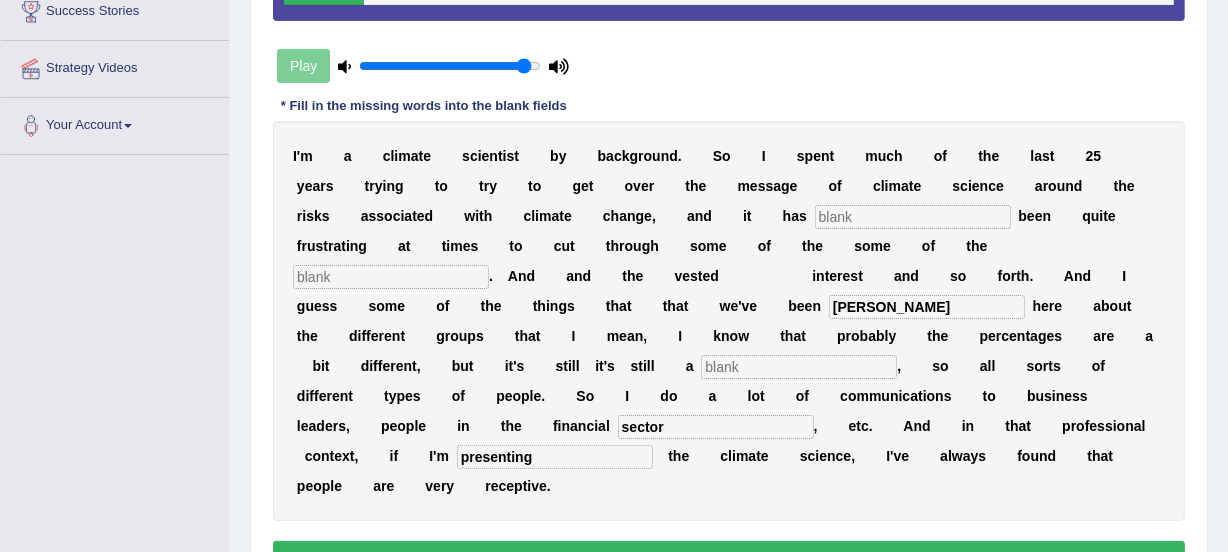 click on "hering" at bounding box center (927, 307) 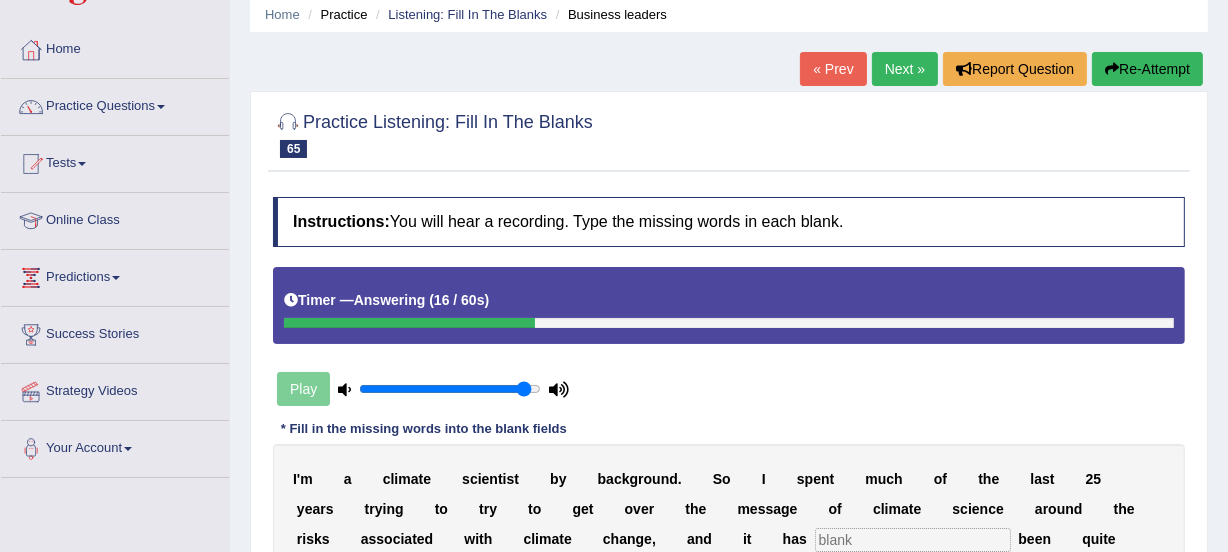 scroll, scrollTop: 37, scrollLeft: 0, axis: vertical 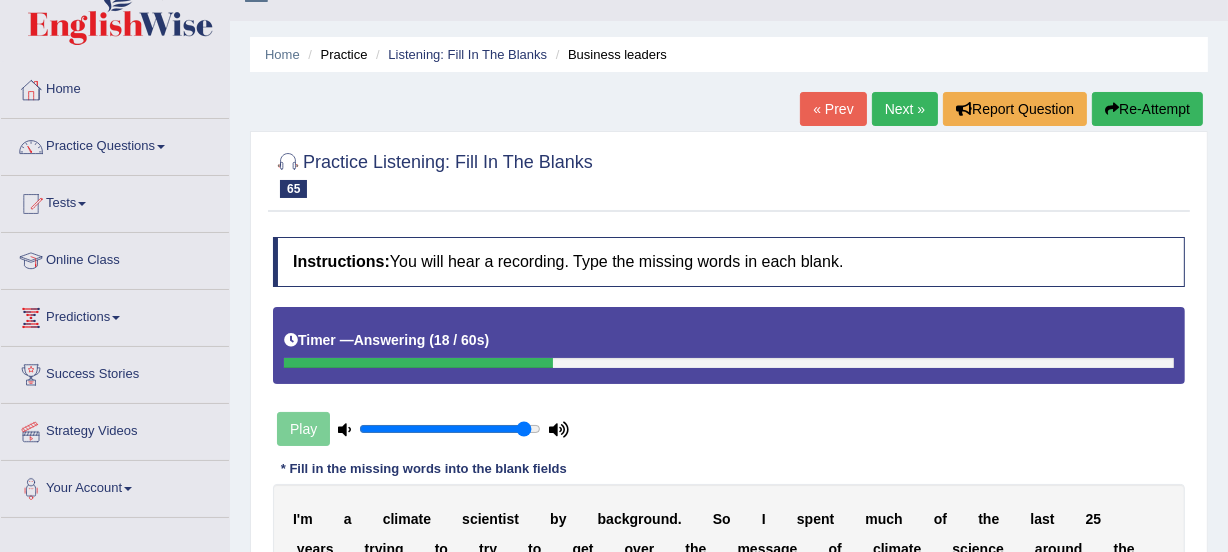 type on "hearing" 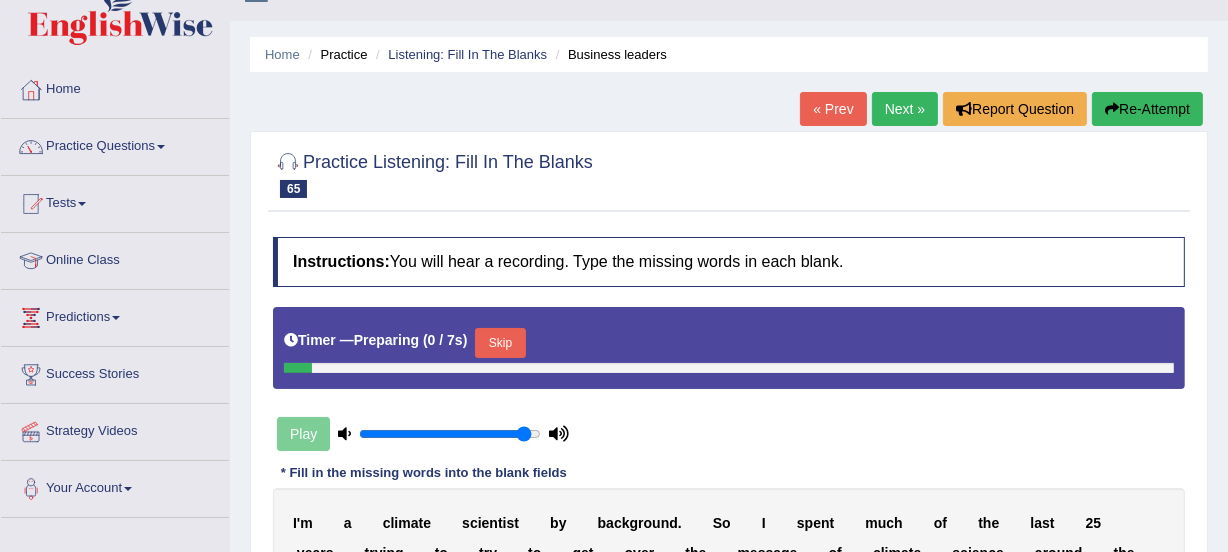 scroll, scrollTop: 427, scrollLeft: 0, axis: vertical 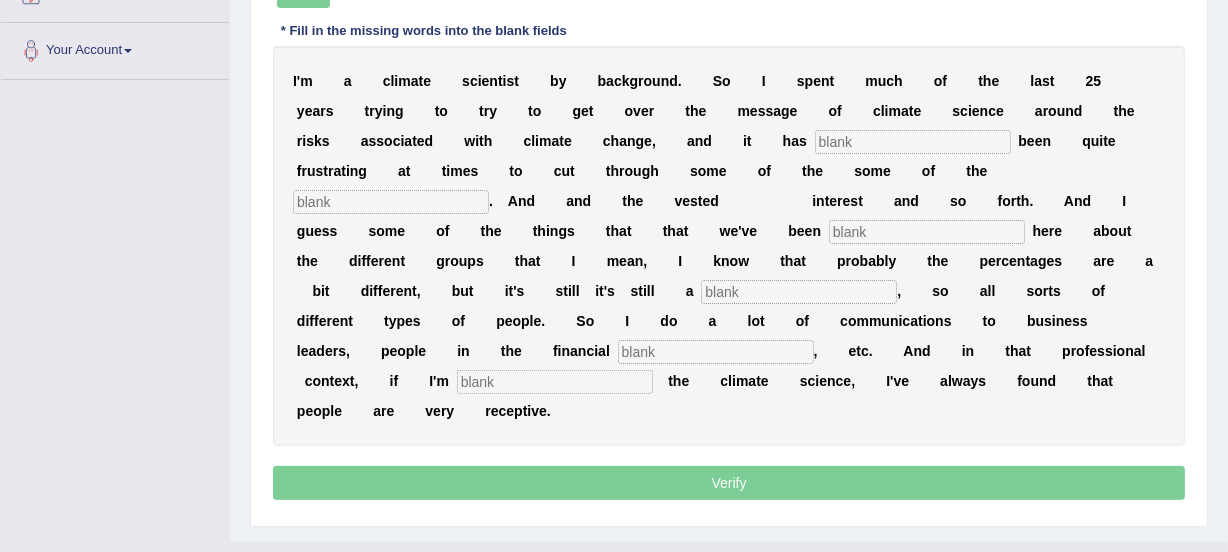 click at bounding box center [799, 292] 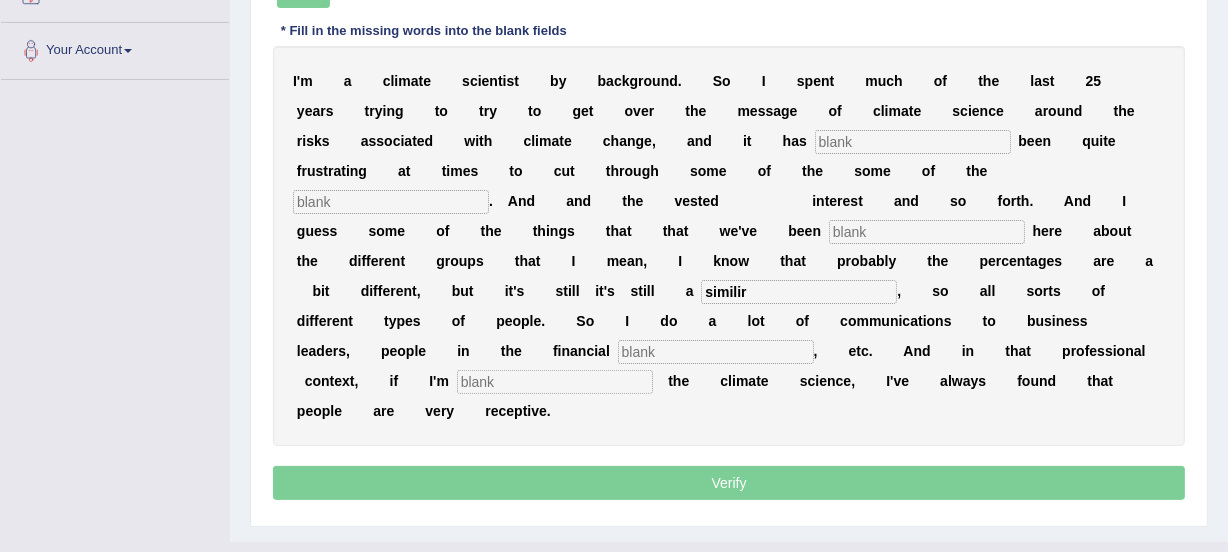 type on "similir" 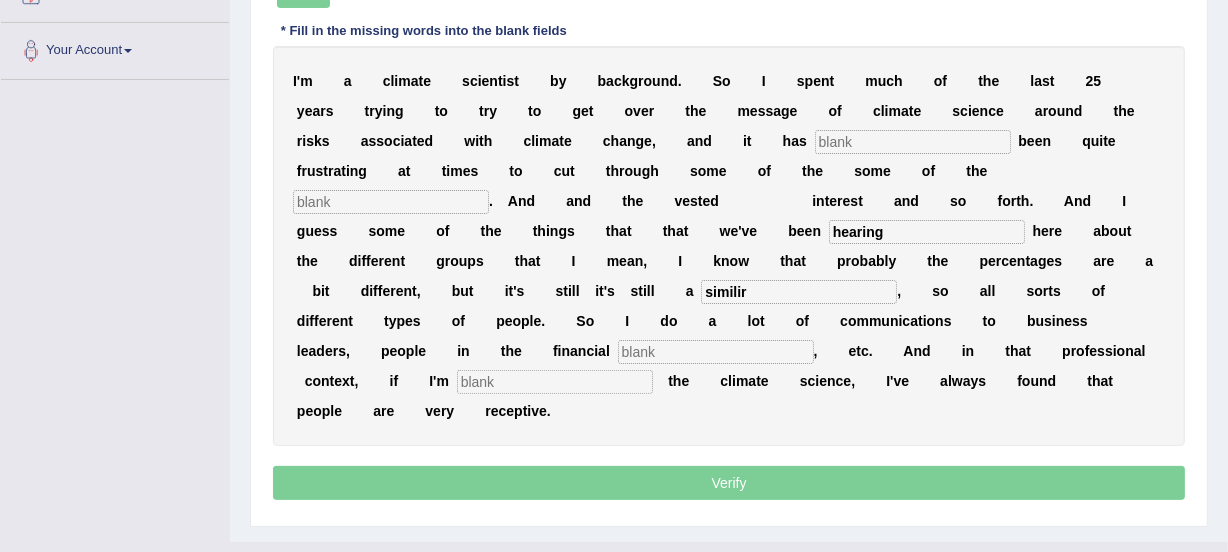 type on "hearing" 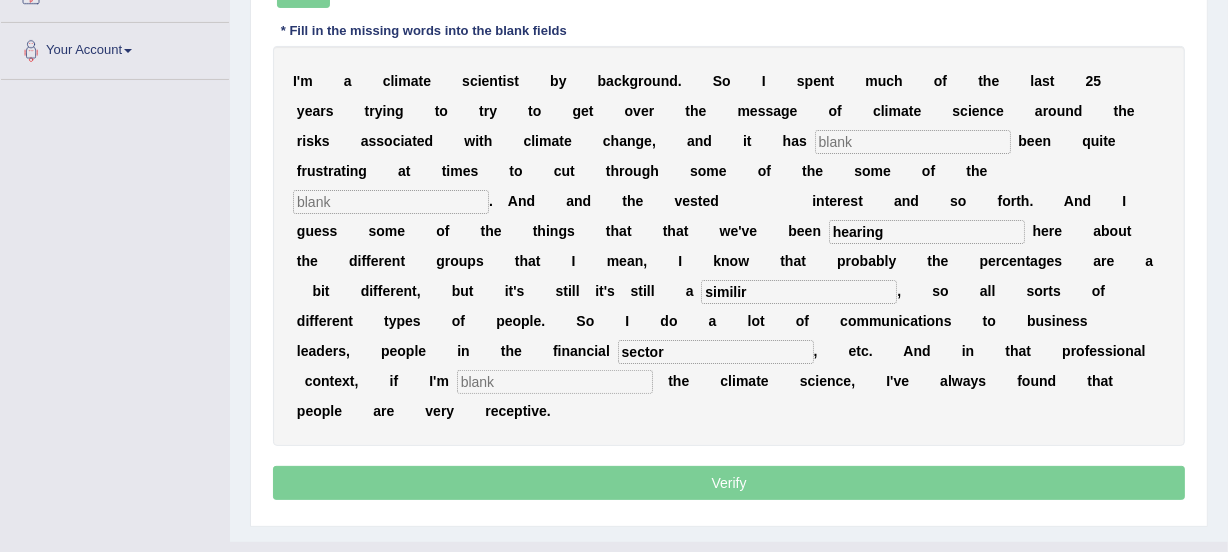 type on "sector" 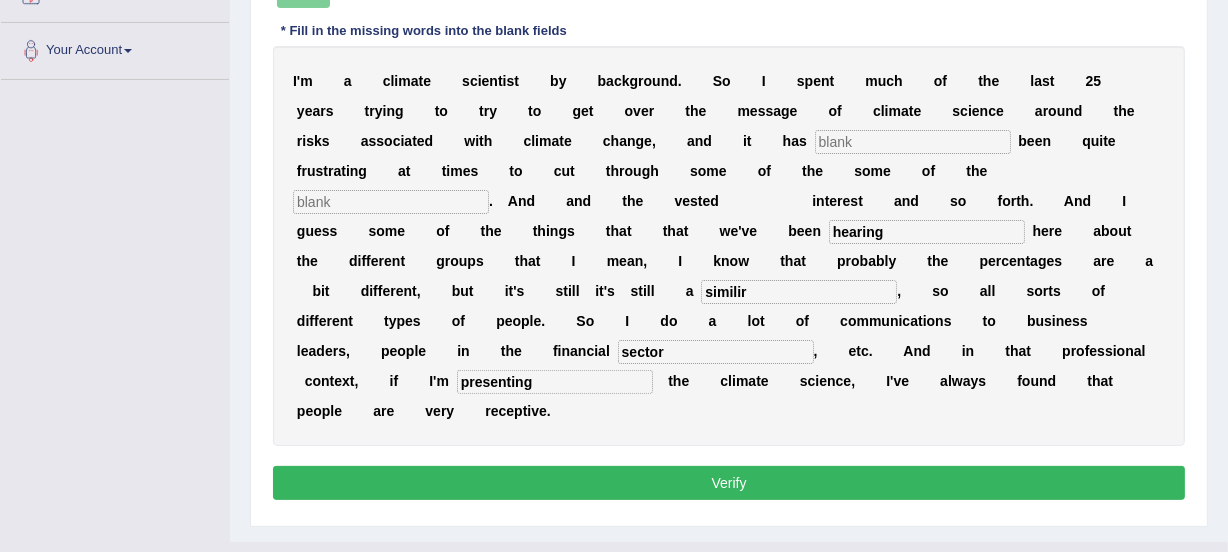 type on "presenting" 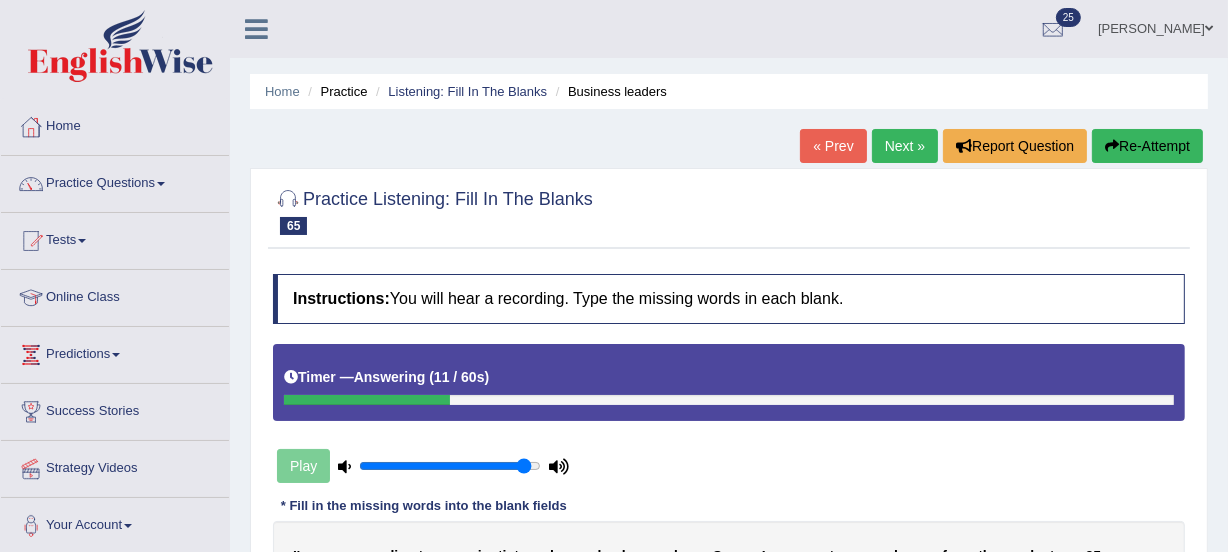 scroll, scrollTop: 514, scrollLeft: 0, axis: vertical 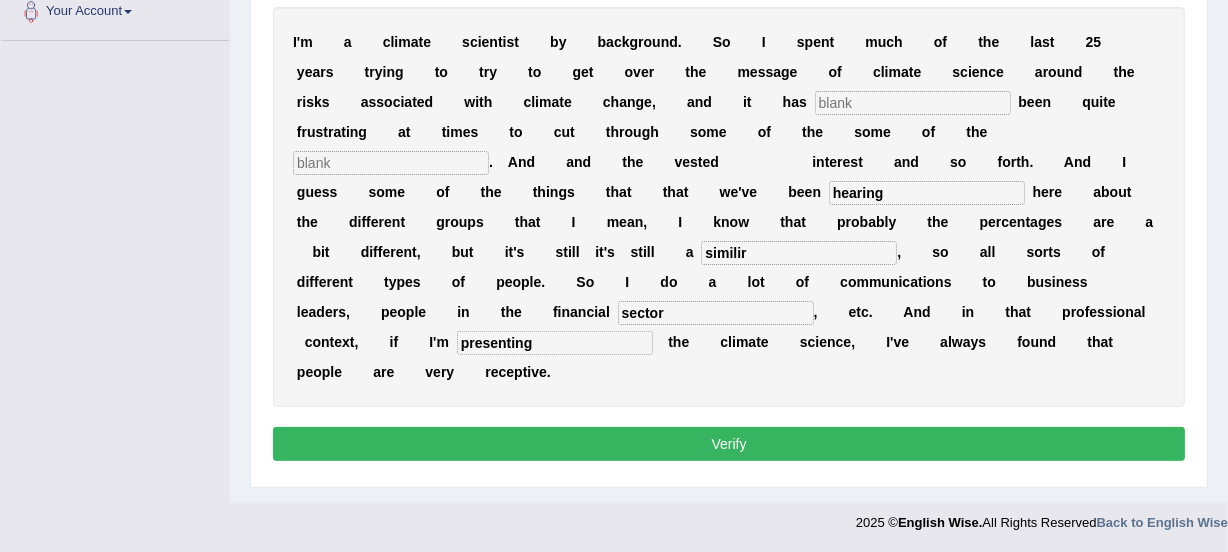 click at bounding box center (391, 163) 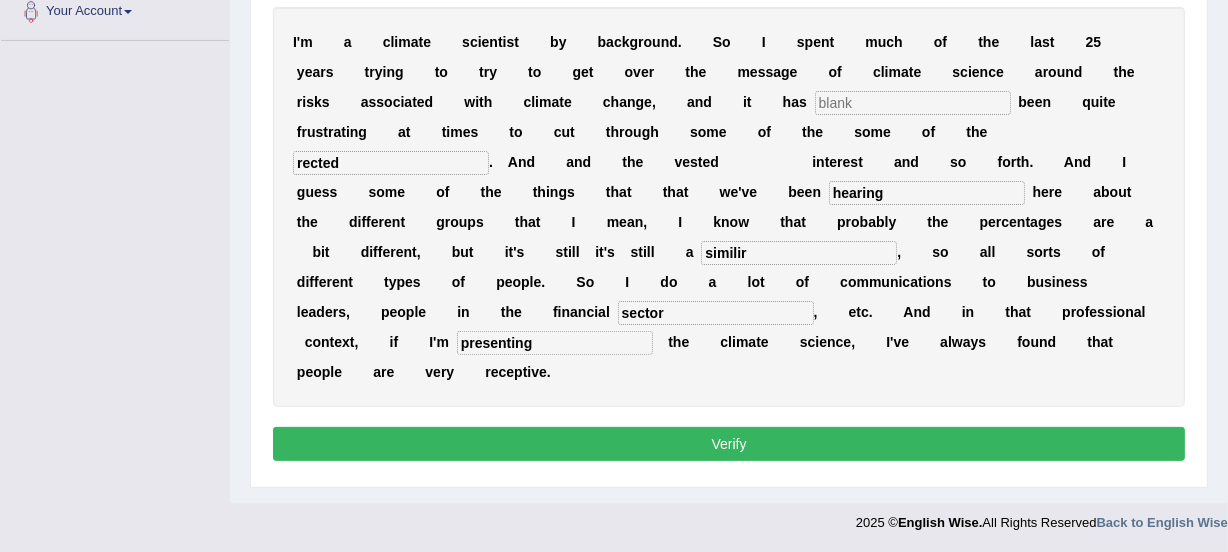 type on "rected" 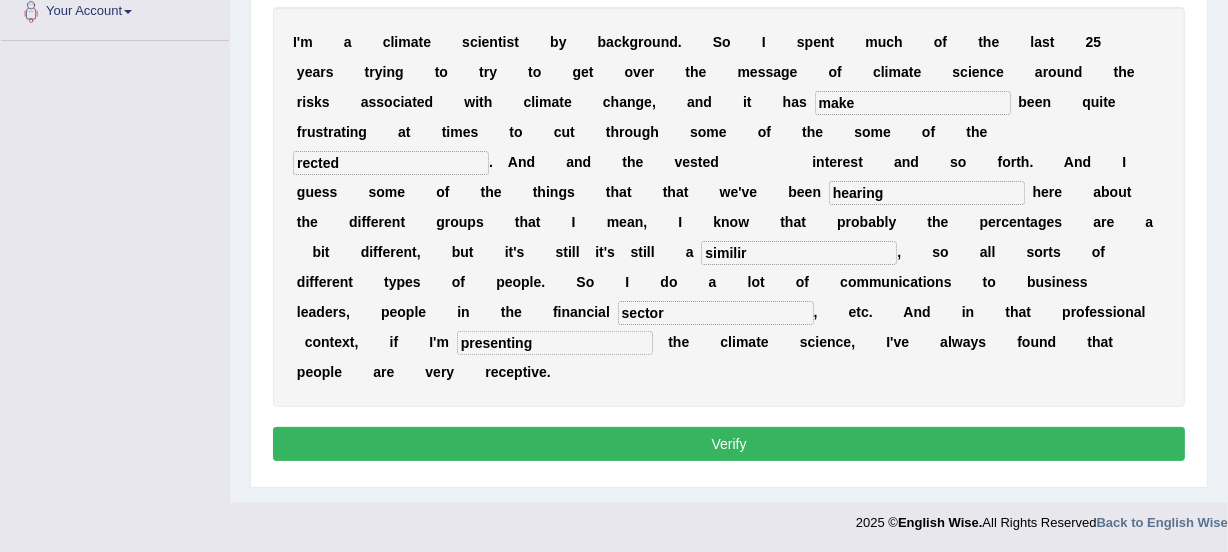 type on "make" 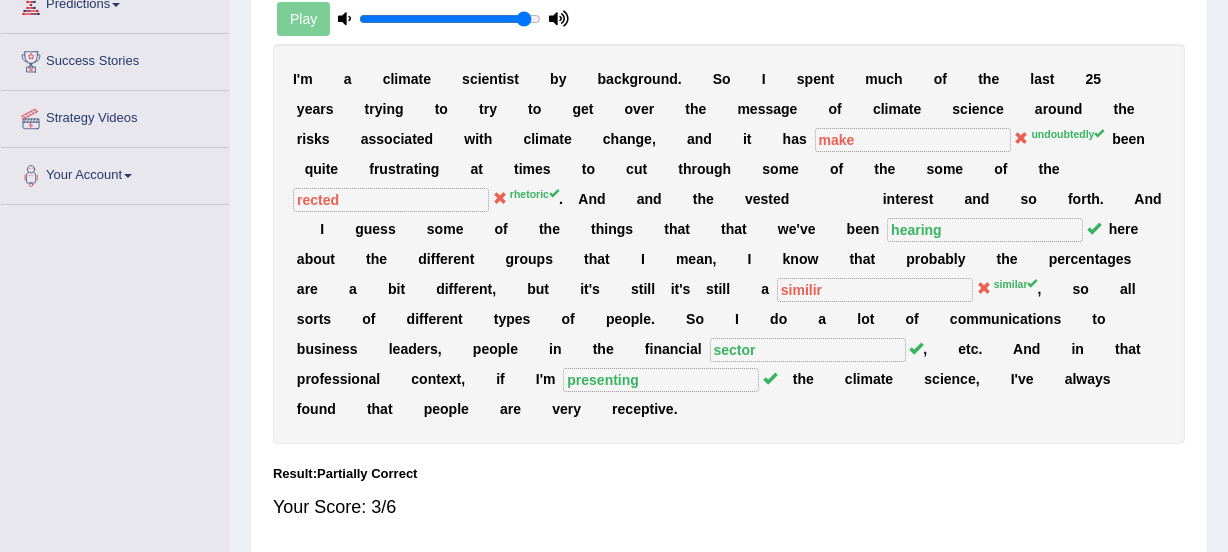 scroll, scrollTop: 352, scrollLeft: 0, axis: vertical 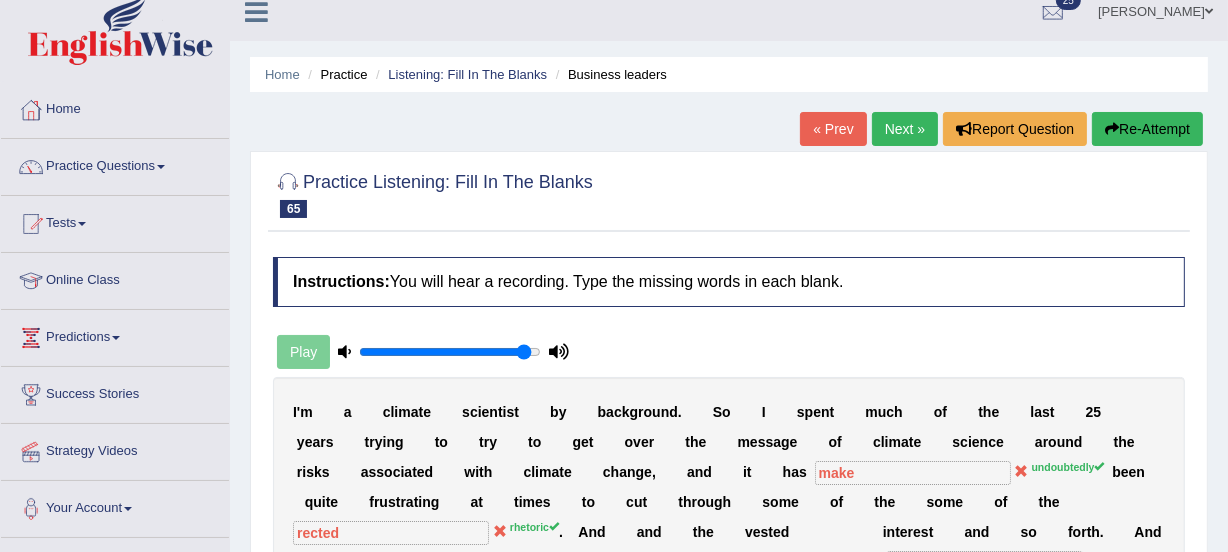 click on "Next »" at bounding box center [905, 129] 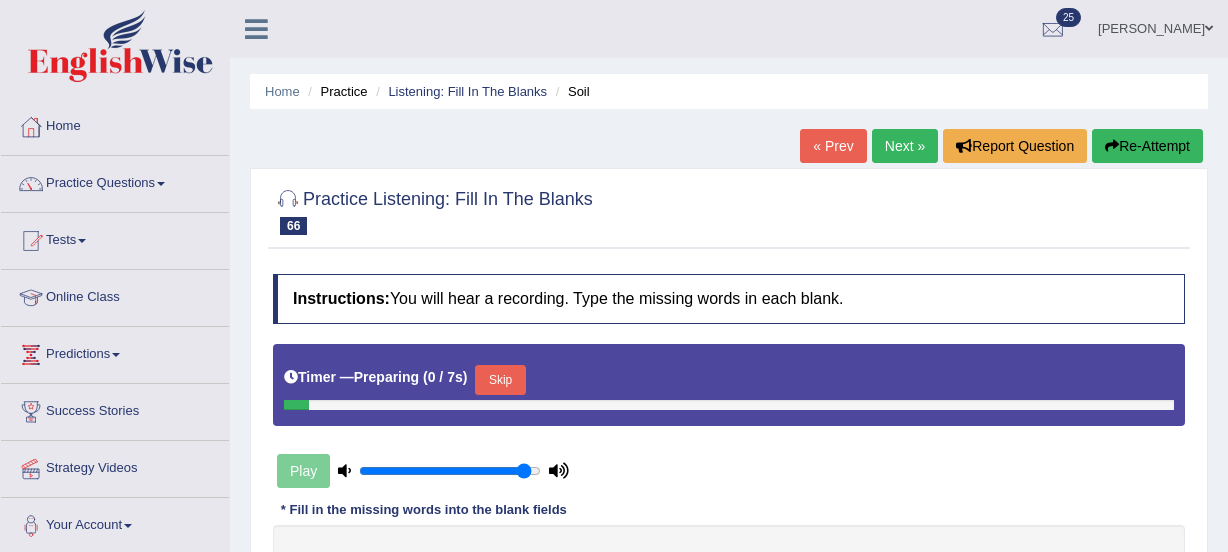 scroll, scrollTop: 0, scrollLeft: 0, axis: both 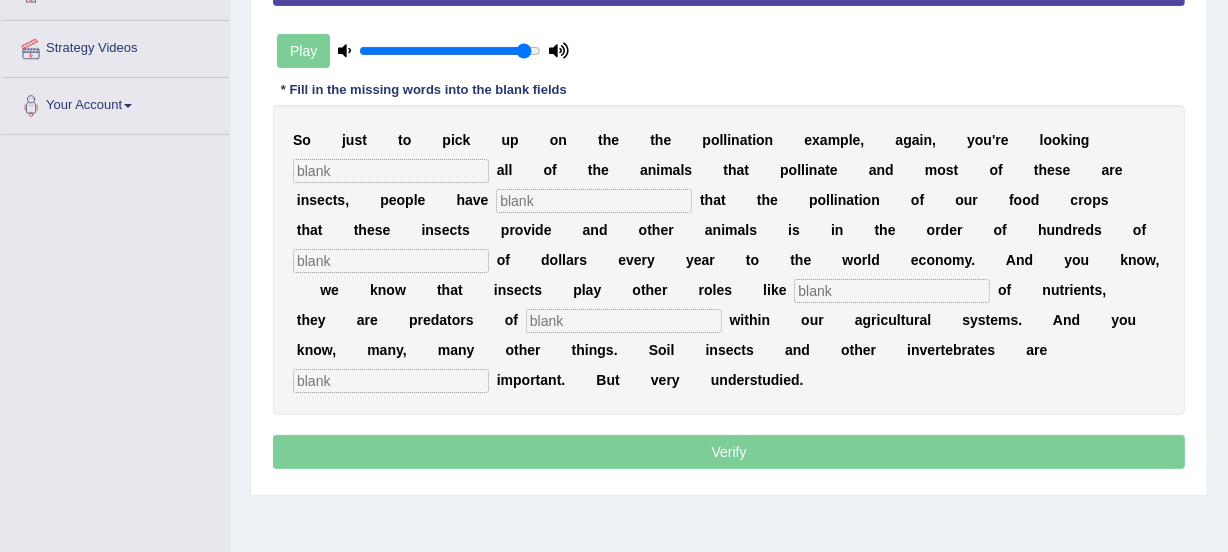 drag, startPoint x: 0, startPoint y: 0, endPoint x: 1232, endPoint y: 319, distance: 1272.6292 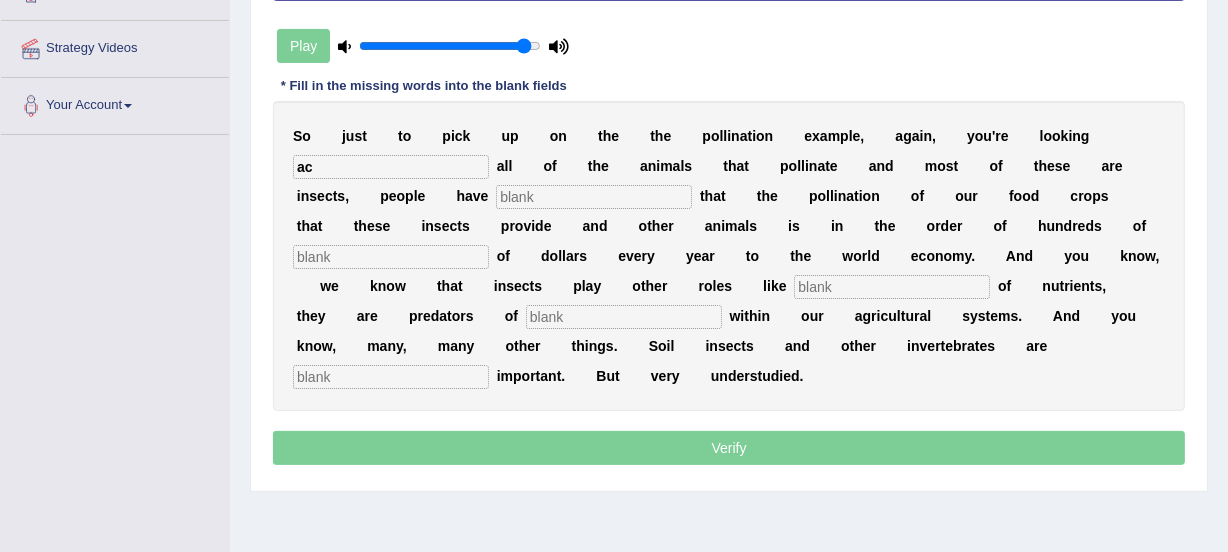 type on "ac" 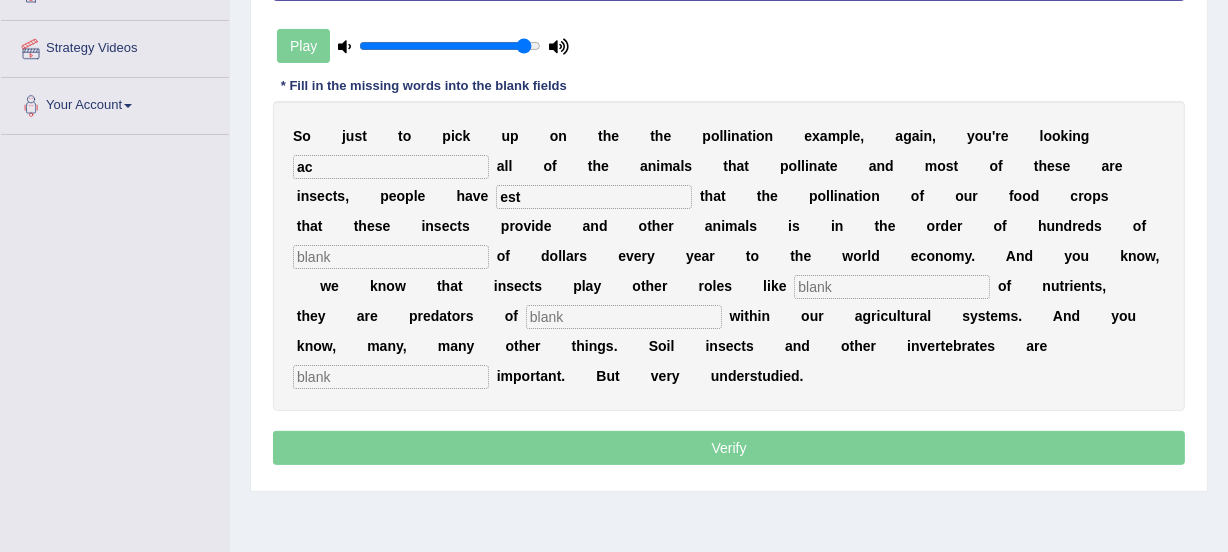 type on "est" 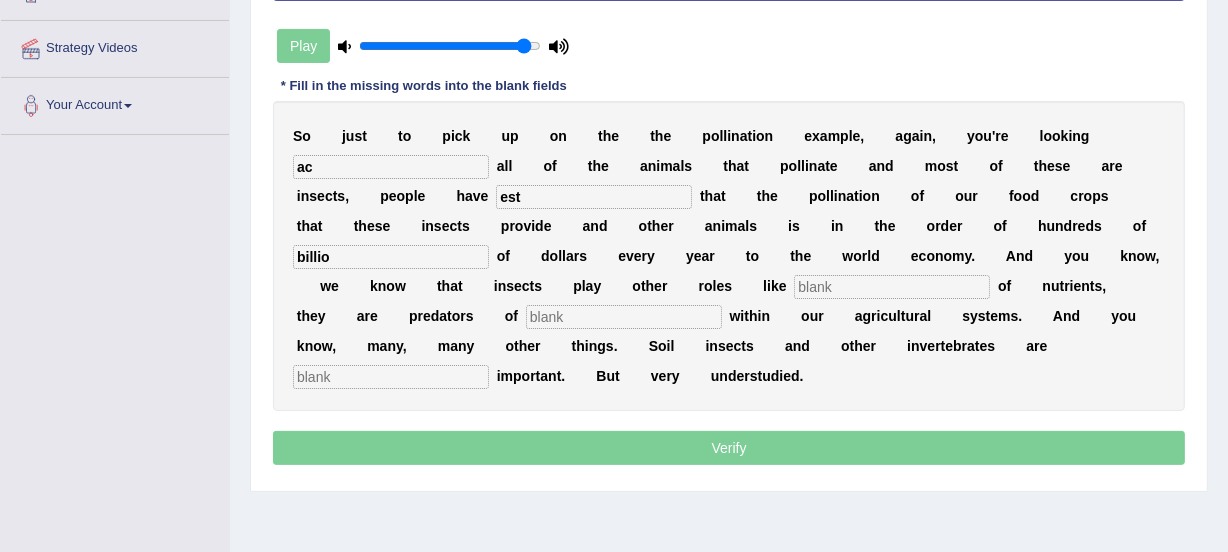 type on "billio" 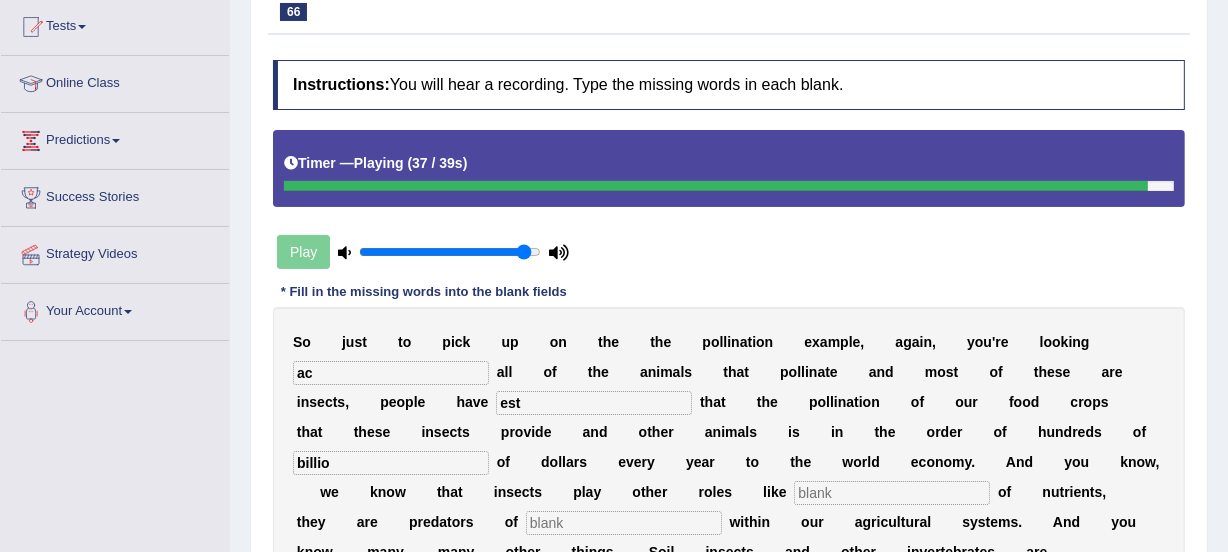 scroll, scrollTop: 70, scrollLeft: 0, axis: vertical 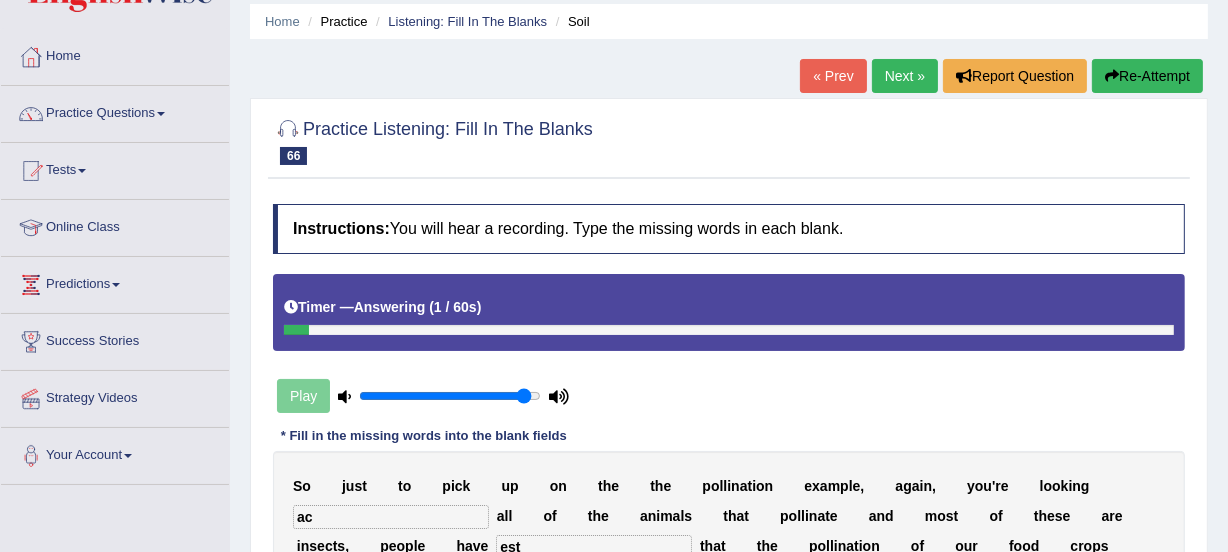 click on "Re-Attempt" at bounding box center [1147, 76] 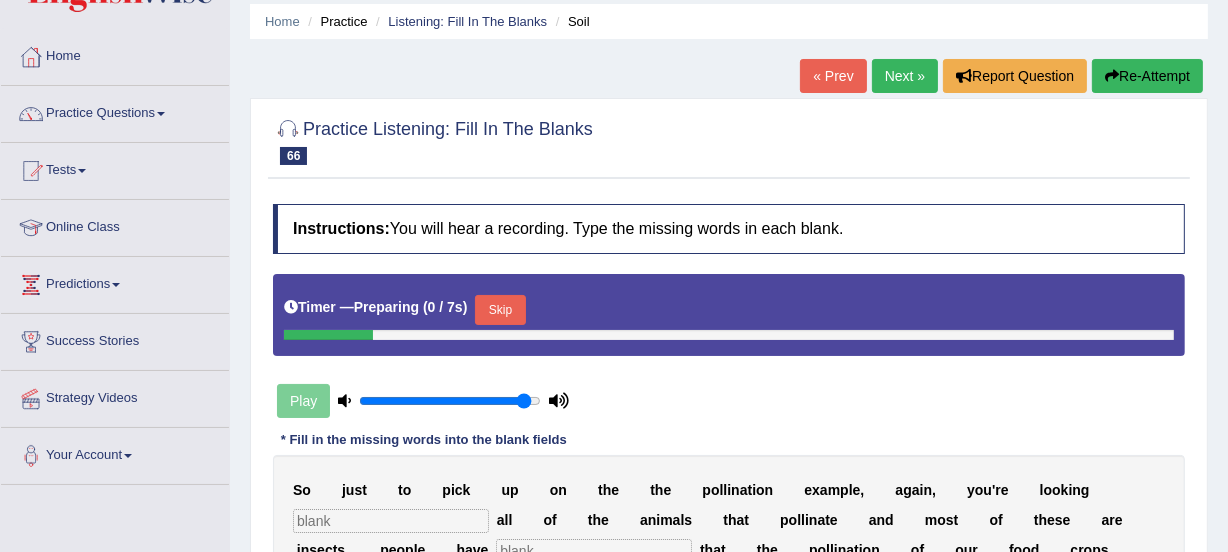 scroll, scrollTop: 70, scrollLeft: 0, axis: vertical 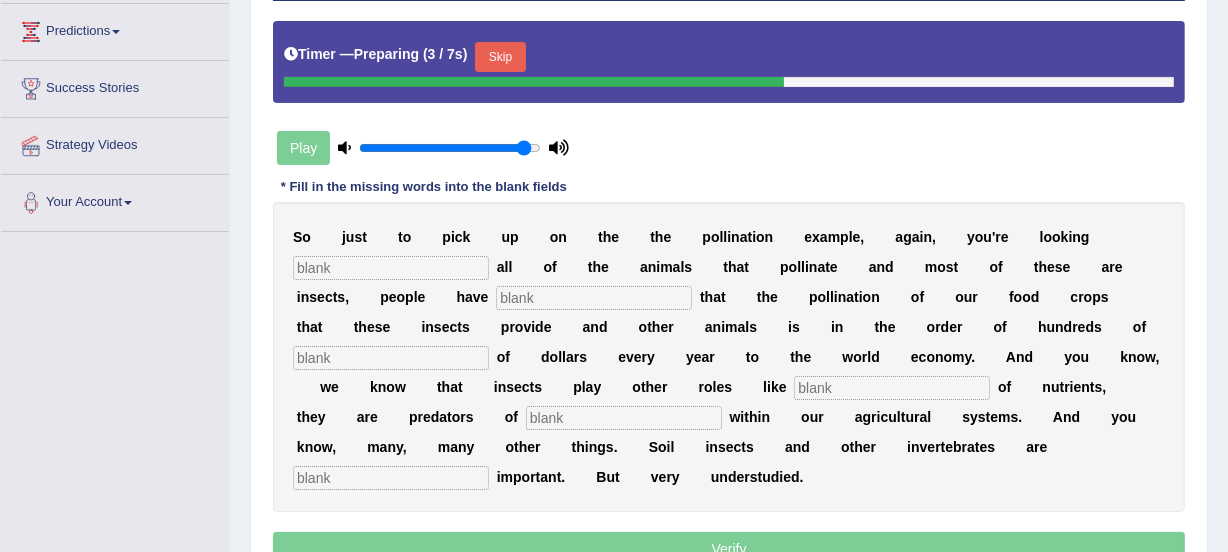 click at bounding box center [391, 268] 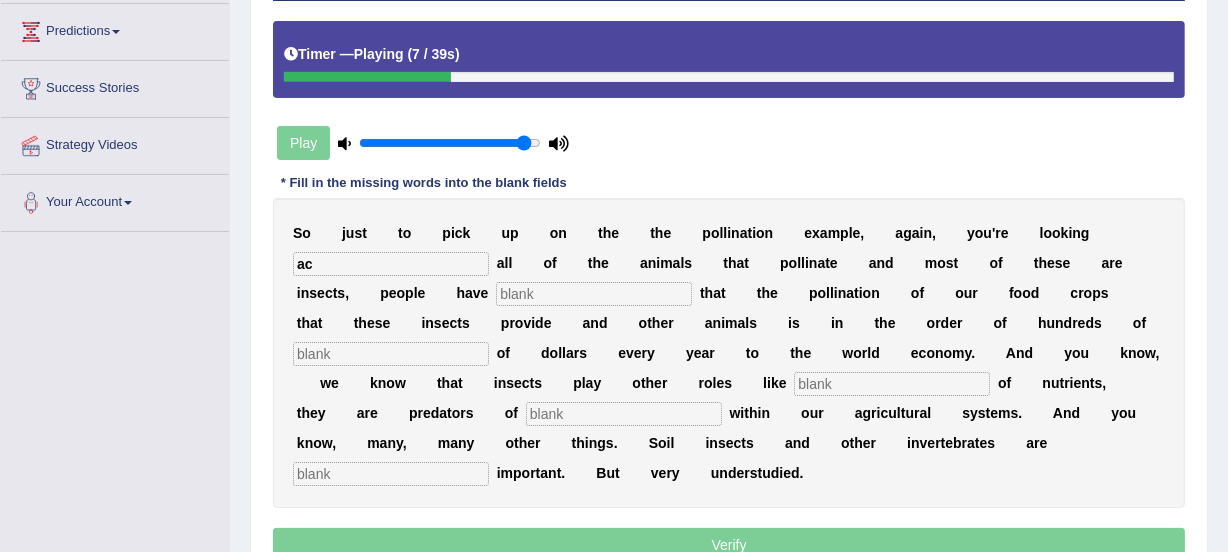 type on "ac" 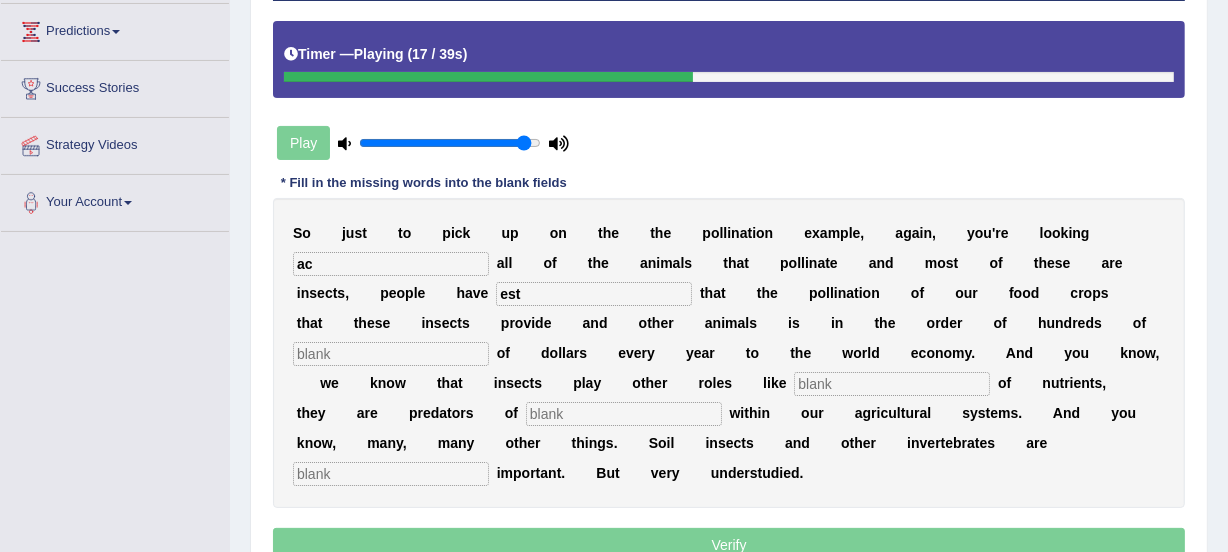 type on "est" 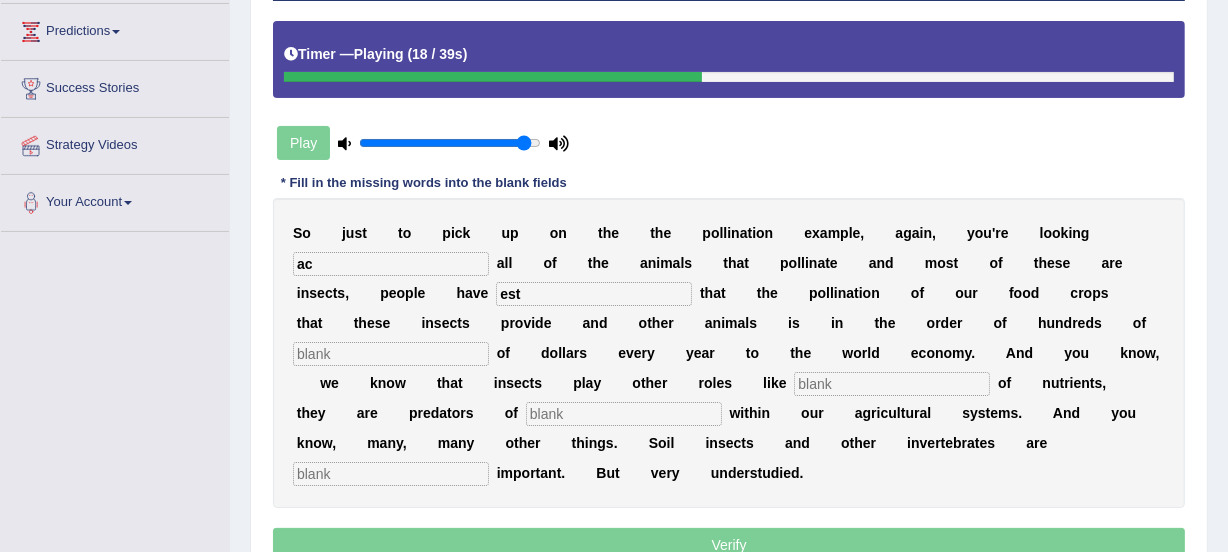click at bounding box center [391, 354] 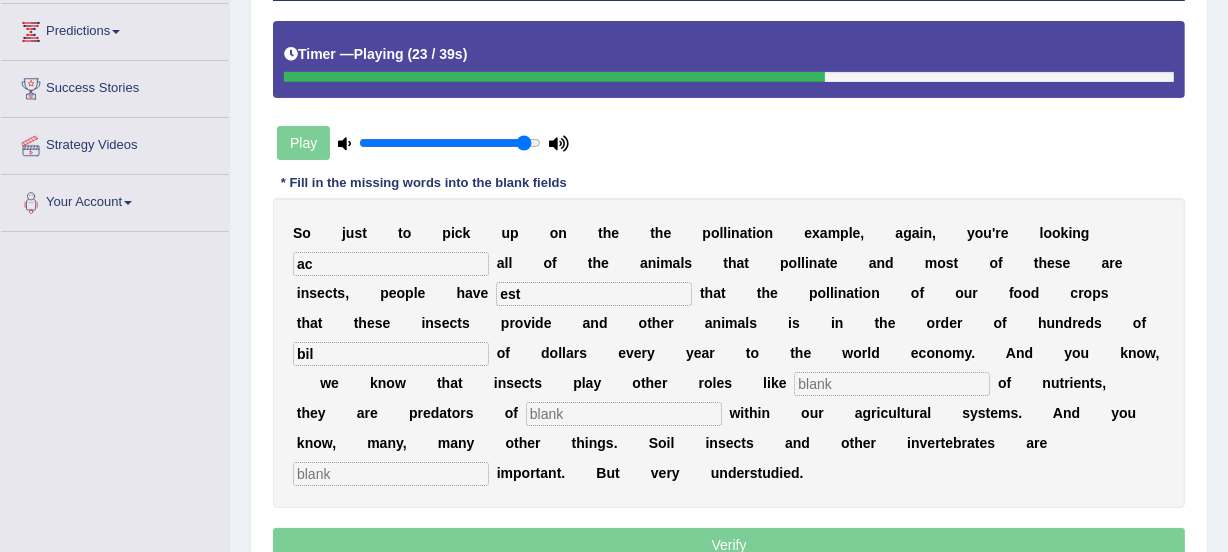 type on "bil" 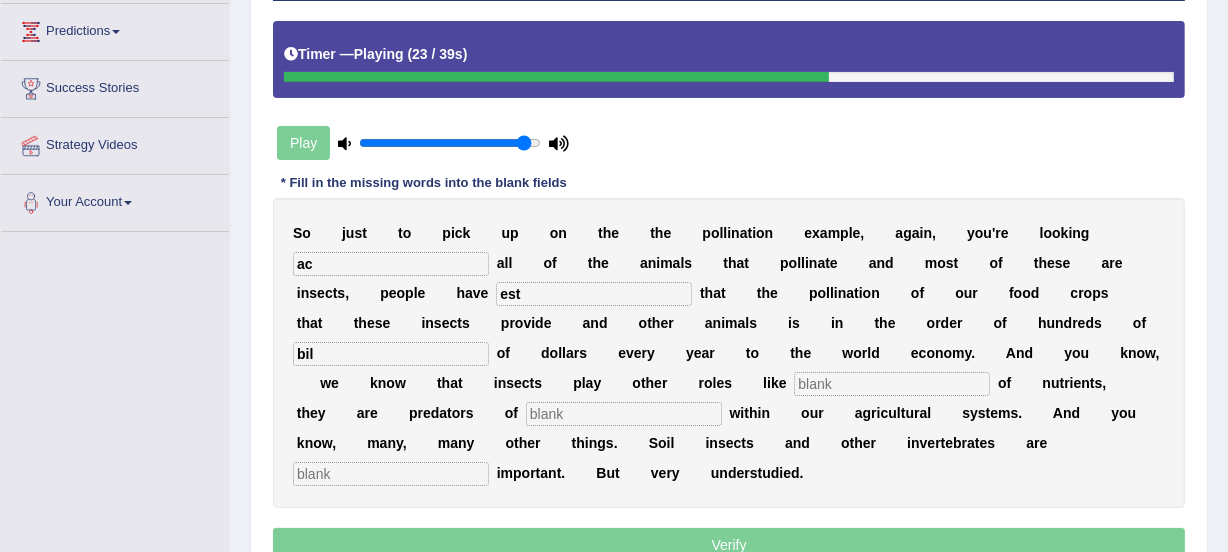click at bounding box center [892, 384] 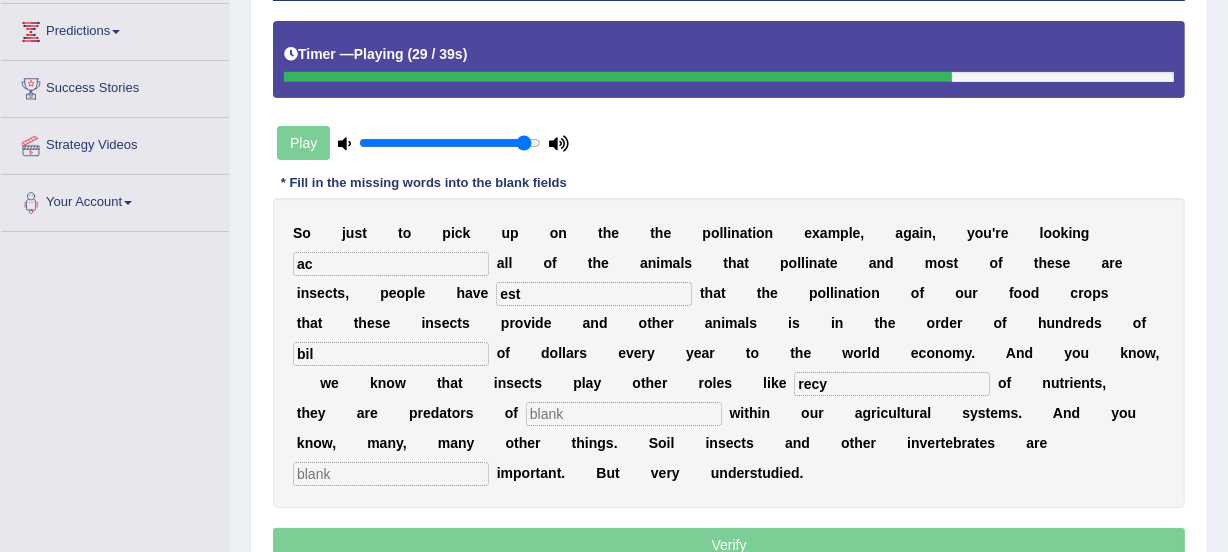 type on "recy" 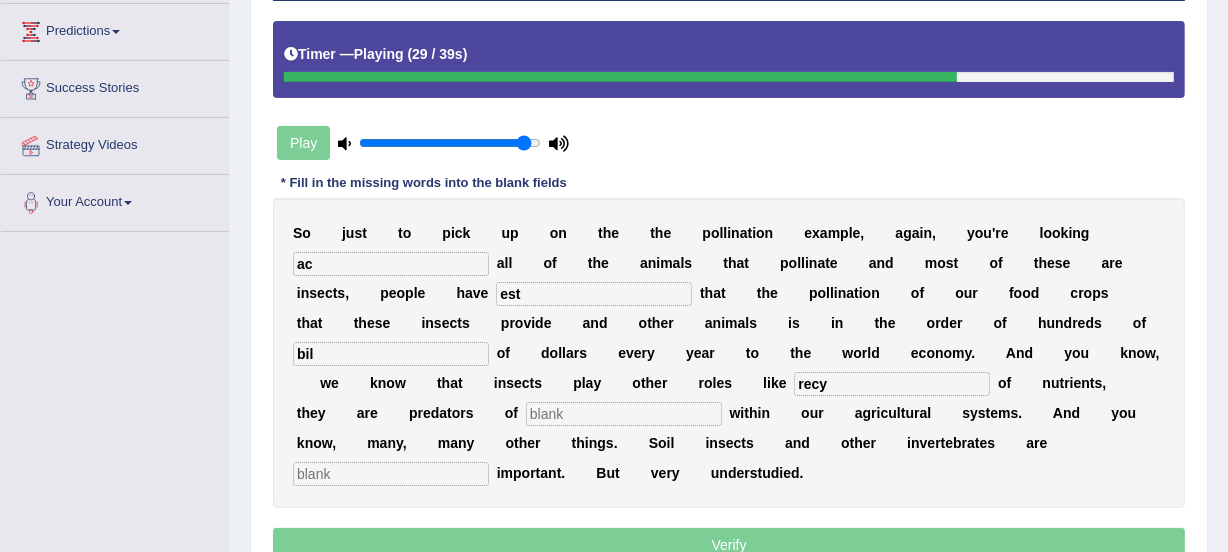 click at bounding box center (624, 414) 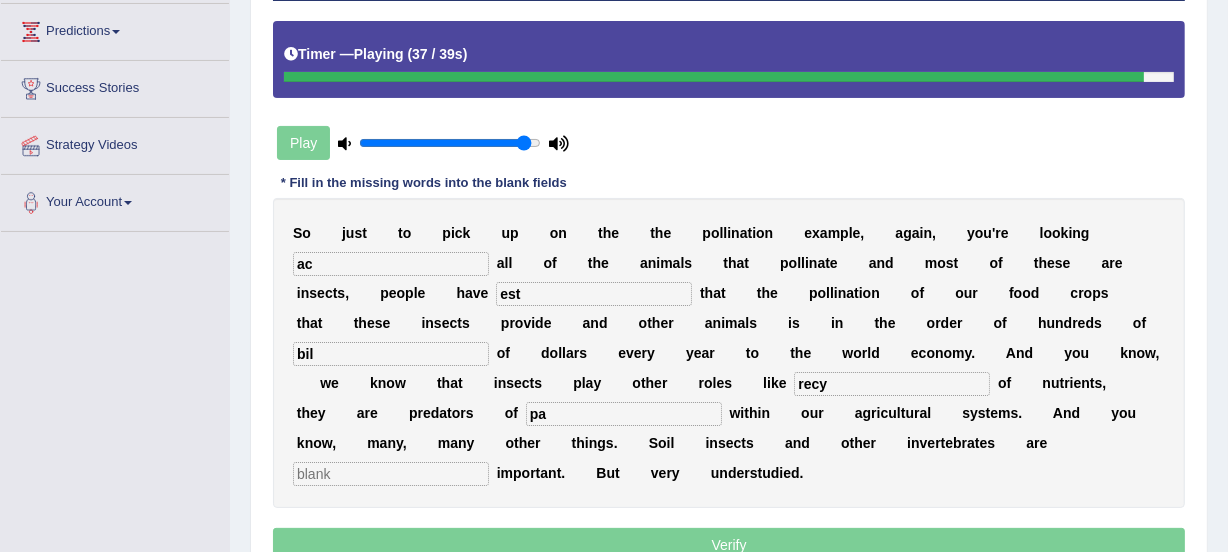 type on "pa" 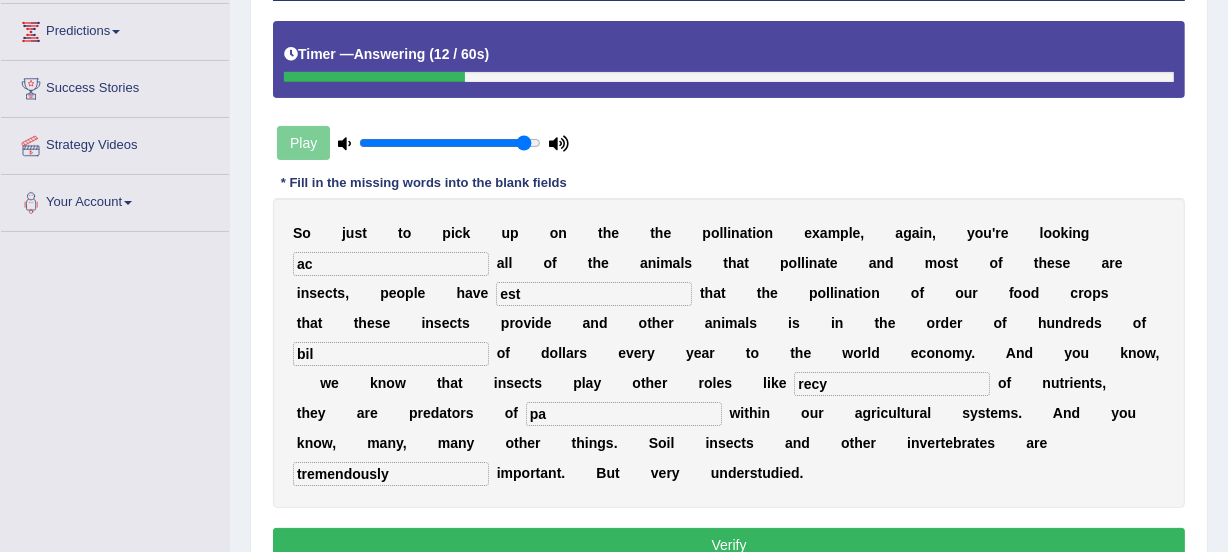 type on "tremendously" 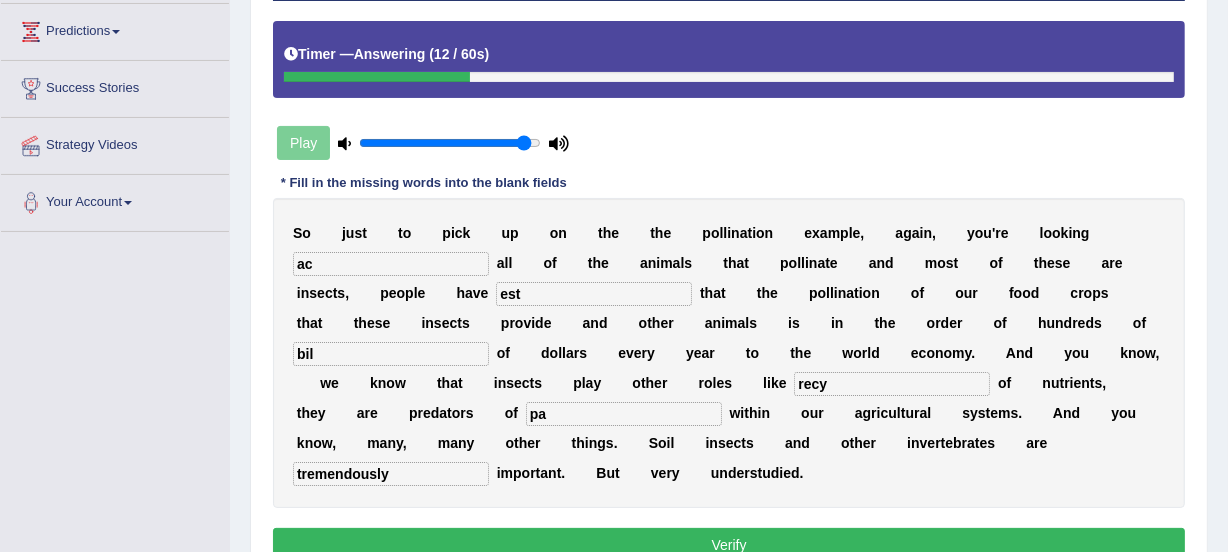 click on "pa" at bounding box center [624, 414] 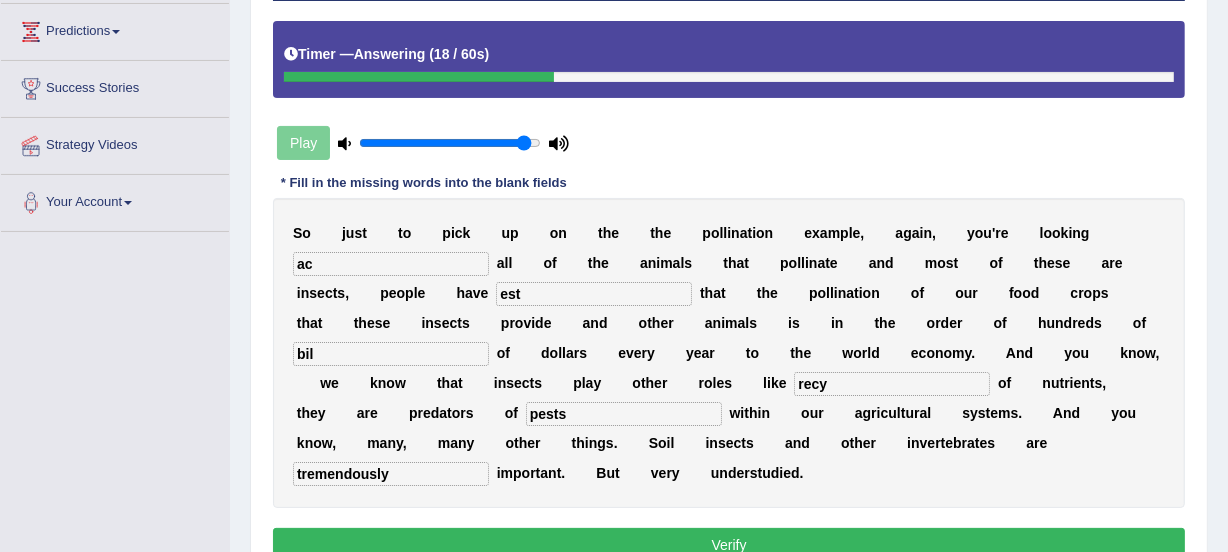 type on "pests" 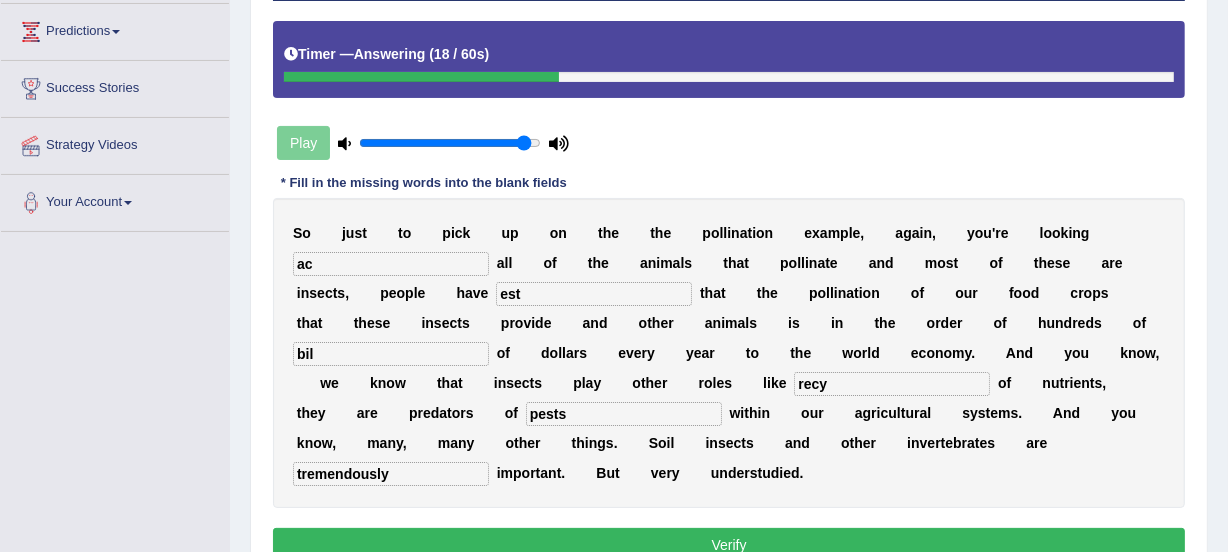 click on "bil" at bounding box center (391, 354) 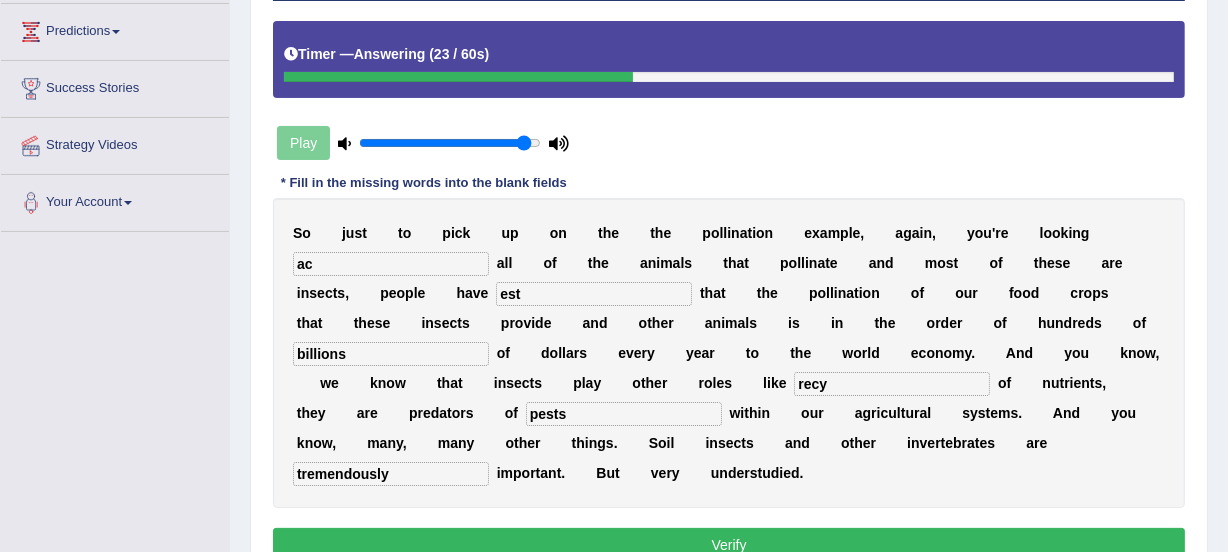 type on "billions" 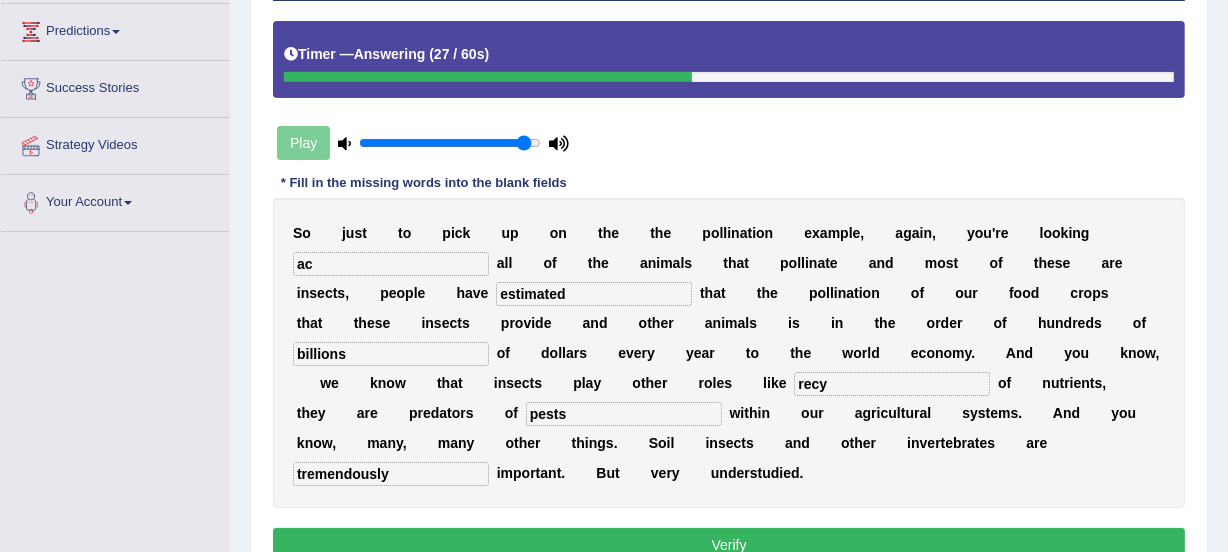 type on "estimated" 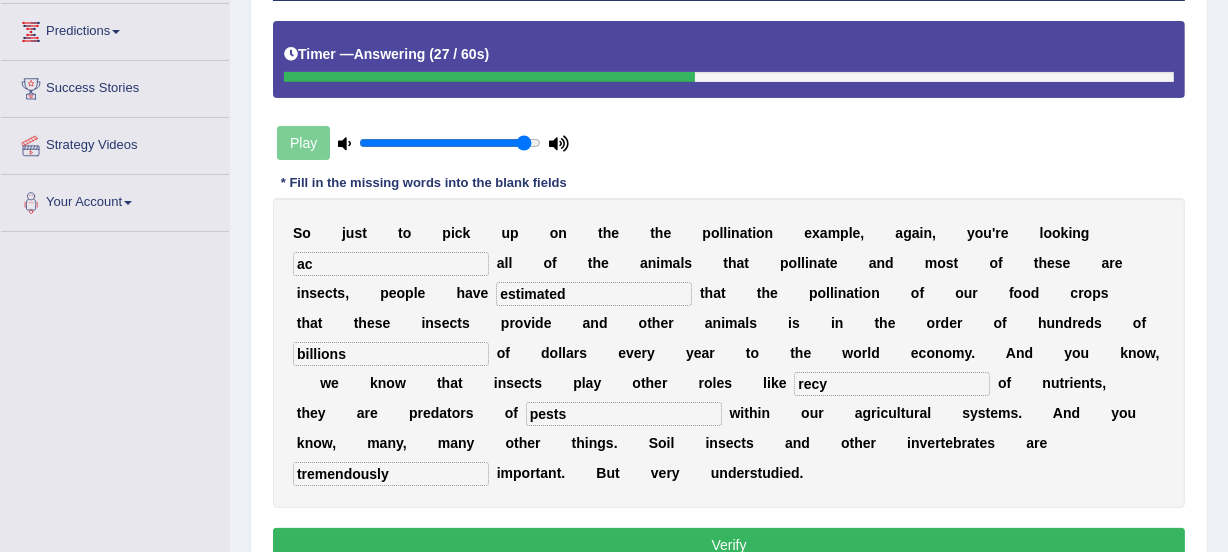 click on "ac" at bounding box center [391, 264] 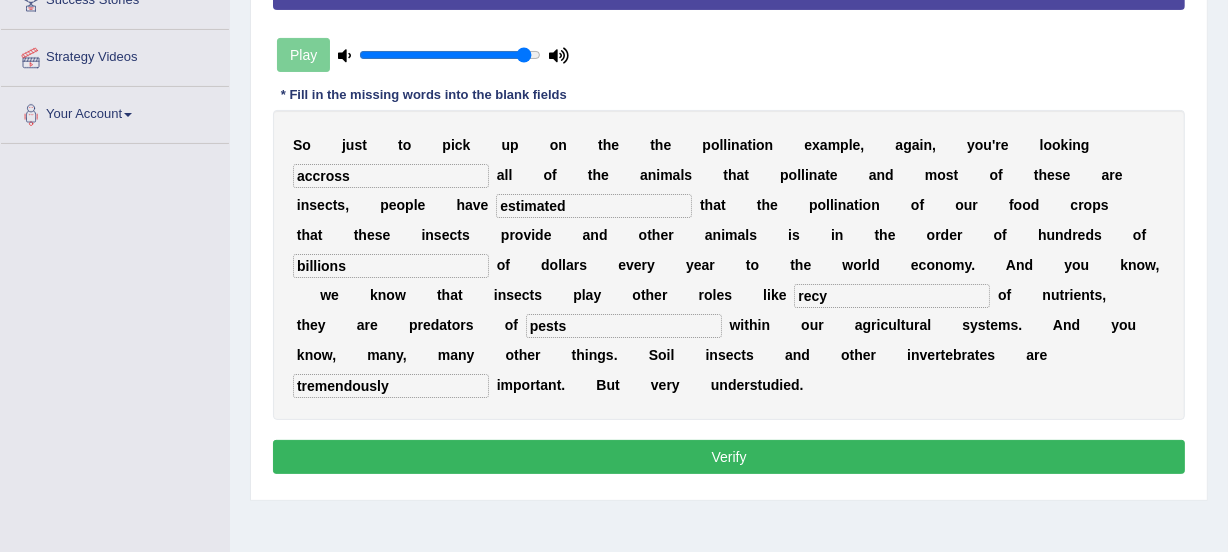 scroll, scrollTop: 419, scrollLeft: 0, axis: vertical 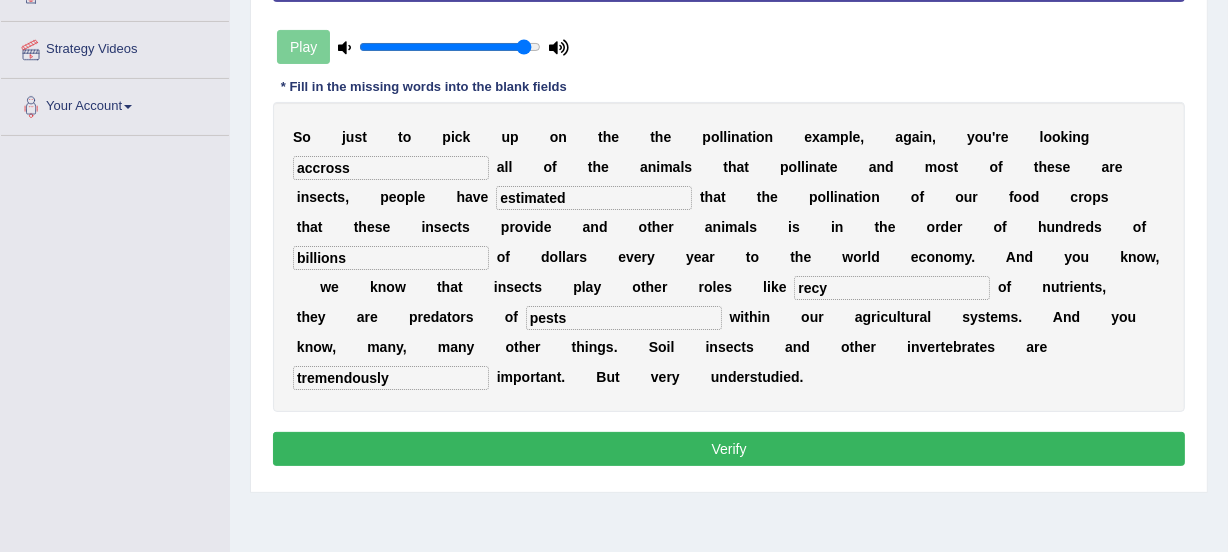 type on "accross" 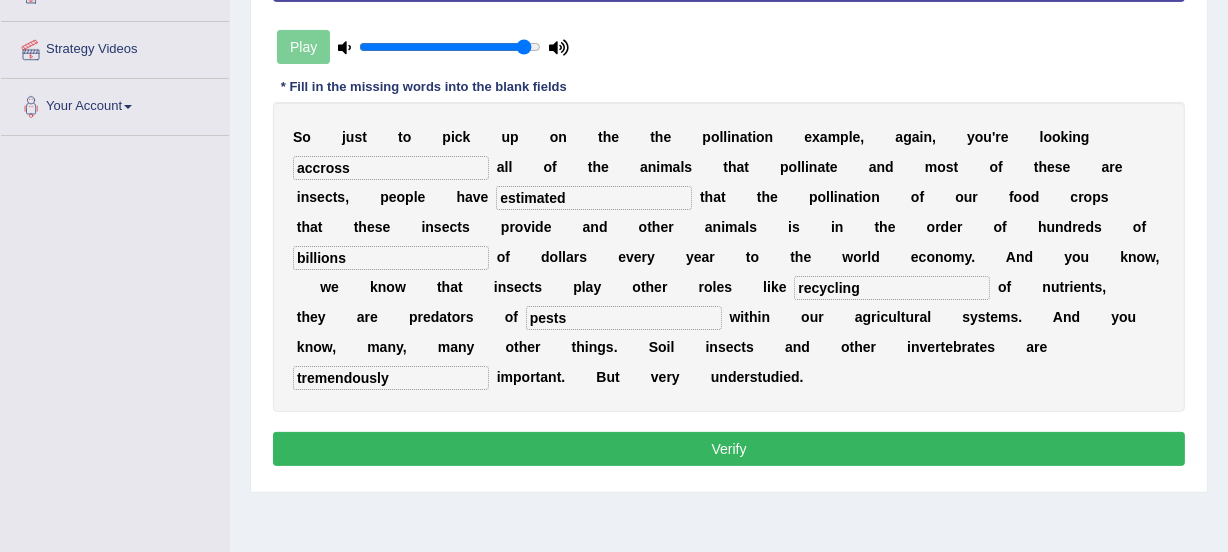 type on "recycling" 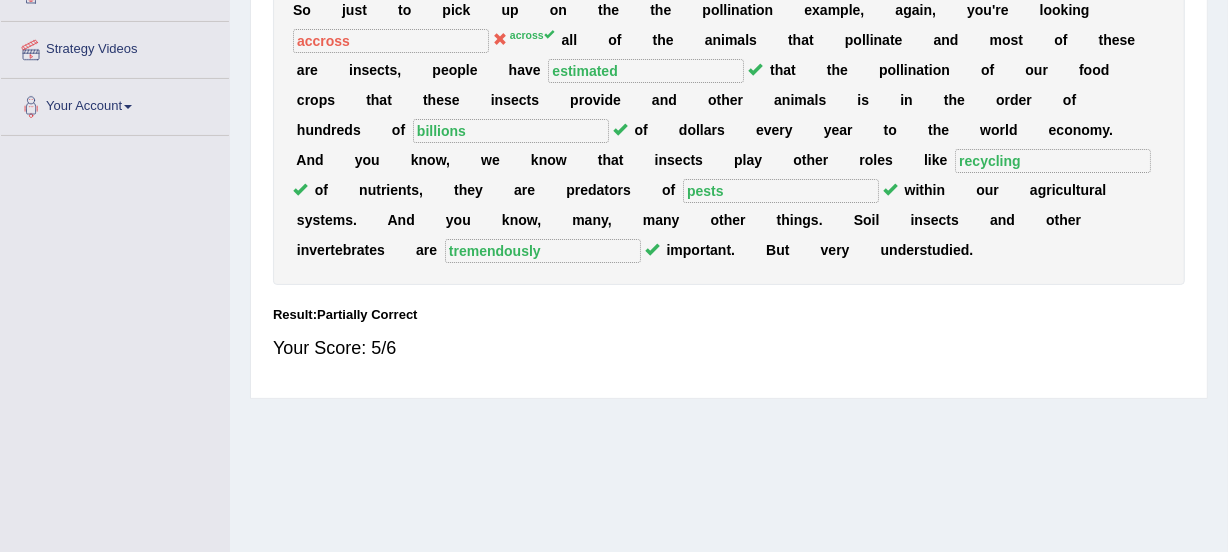 click on "S o             j u s t             t o             p i c k             u p             o n             t h e             t h e             p o l l i n a t i o n             e x a m p l e ,             a g a i n ,             y o u ' r e             l o o k i n g       accross   across    a l l             o f             t h e             a n i m a l s             t h a t             p o l l i n a t e             a n d             m o s t             o f             t h e s e             a r e             i n s e c t s ,             p e o p l e             h a v e    estimated      t h a t             t h e             p o l l i n a t i o n             o f             o u r             f o o d             c r o p s             t h a t             t h e s e             i n s e c t s             p r o v i d e             a n d             o t h e r" at bounding box center [729, 130] 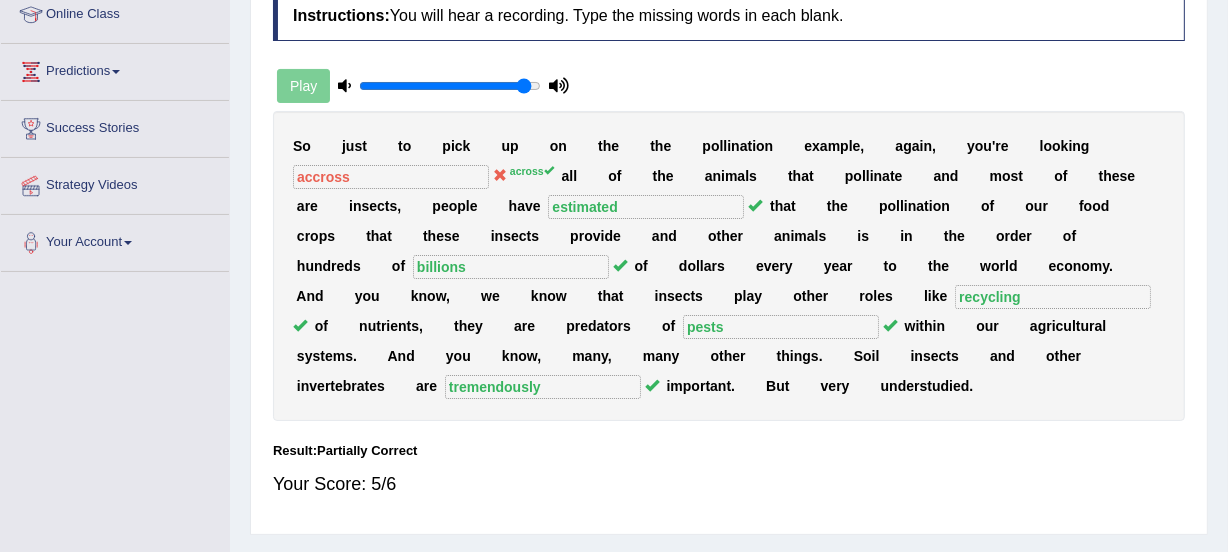 scroll, scrollTop: 271, scrollLeft: 0, axis: vertical 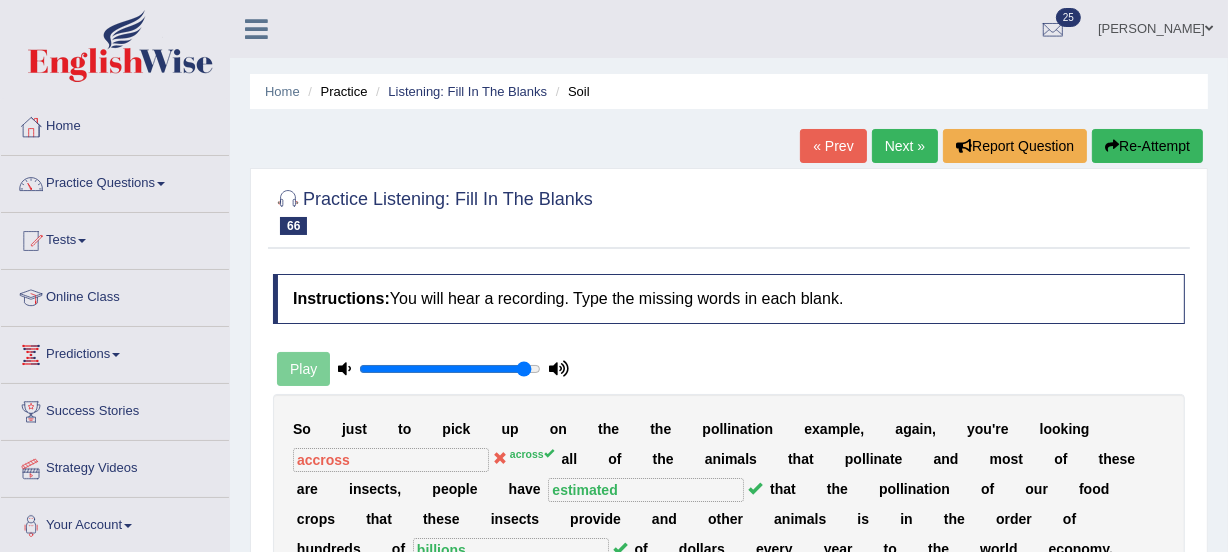 click on "Next »" at bounding box center [905, 146] 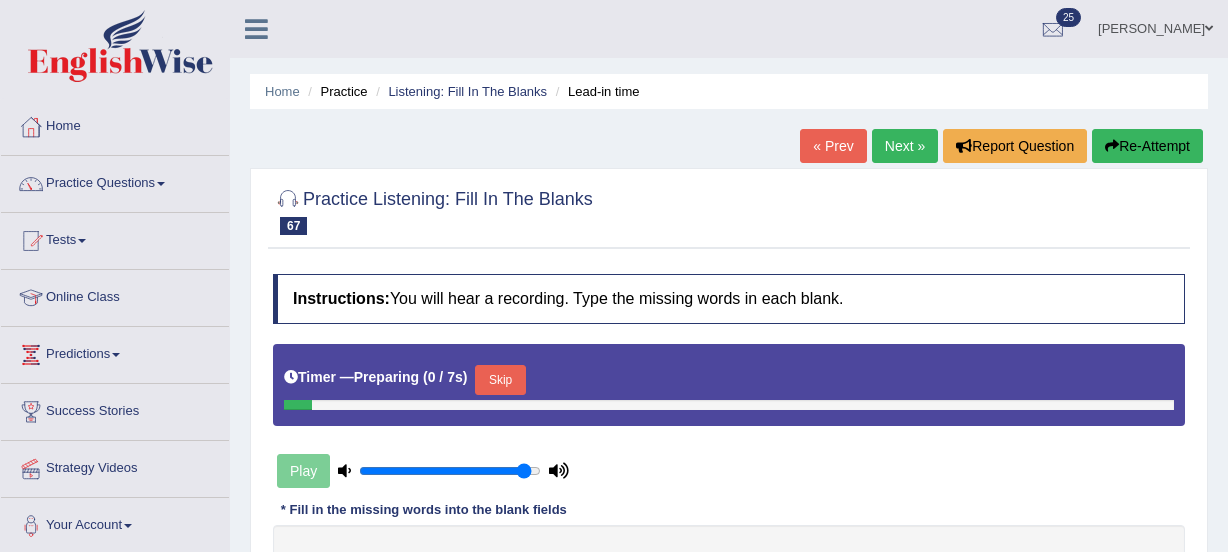 scroll, scrollTop: 0, scrollLeft: 0, axis: both 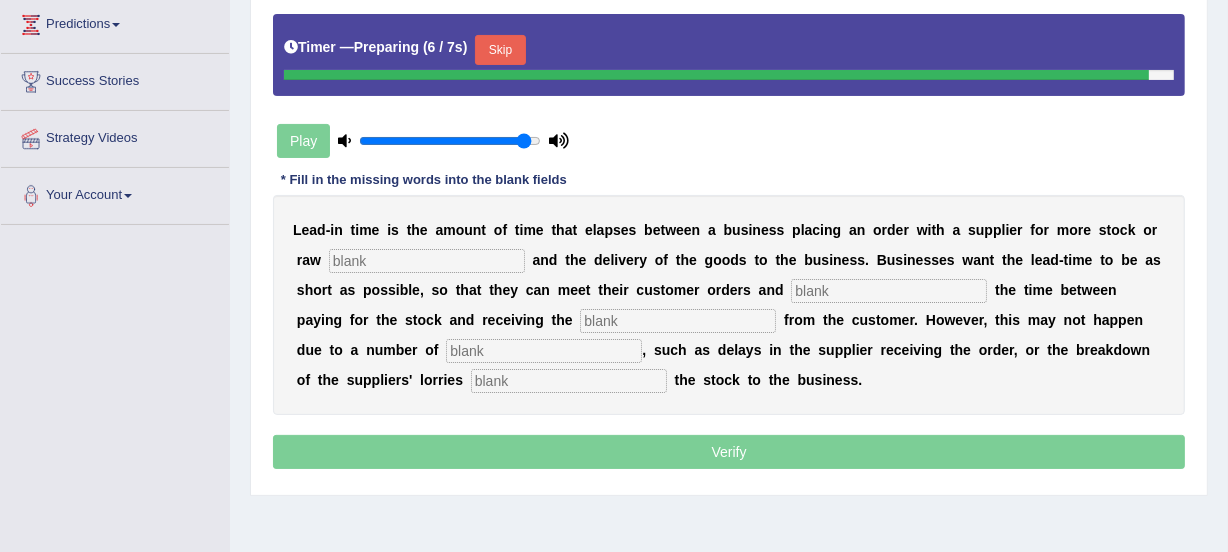 click at bounding box center [427, 261] 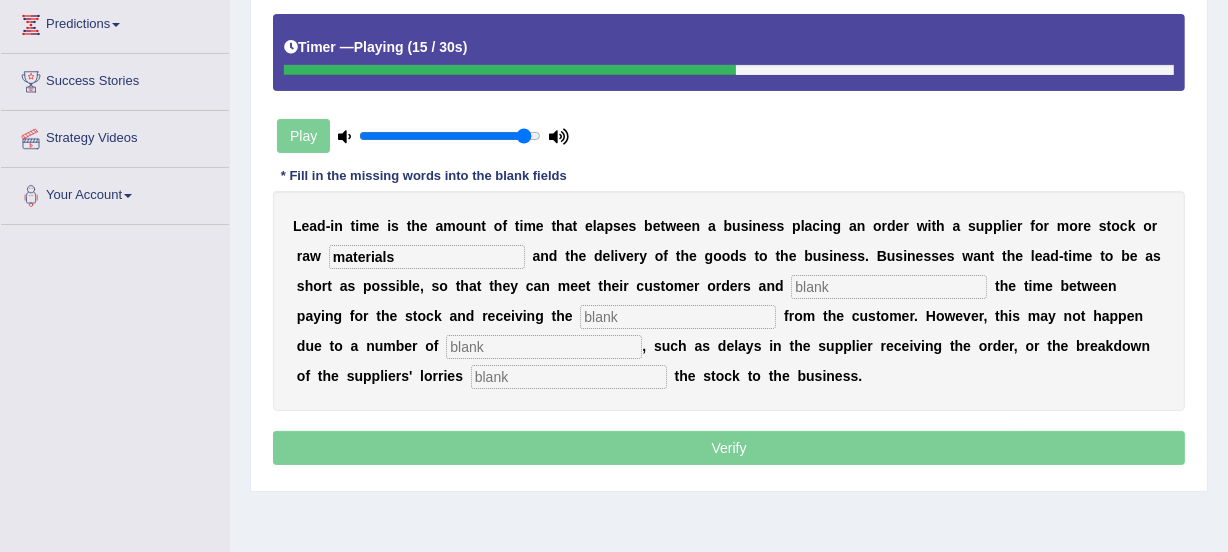 type on "materials" 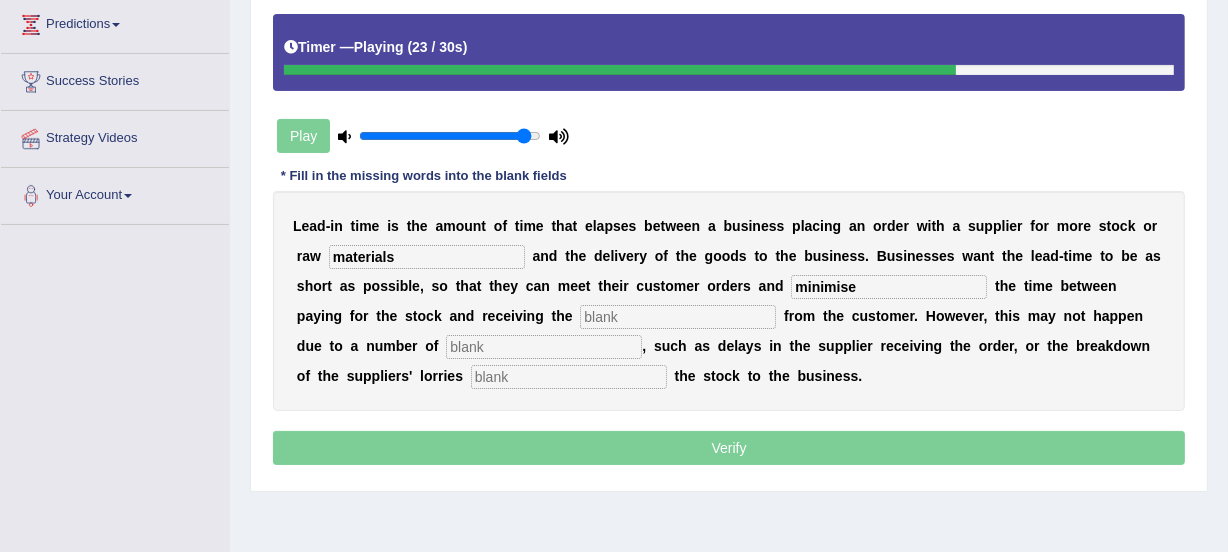 type on "minimise" 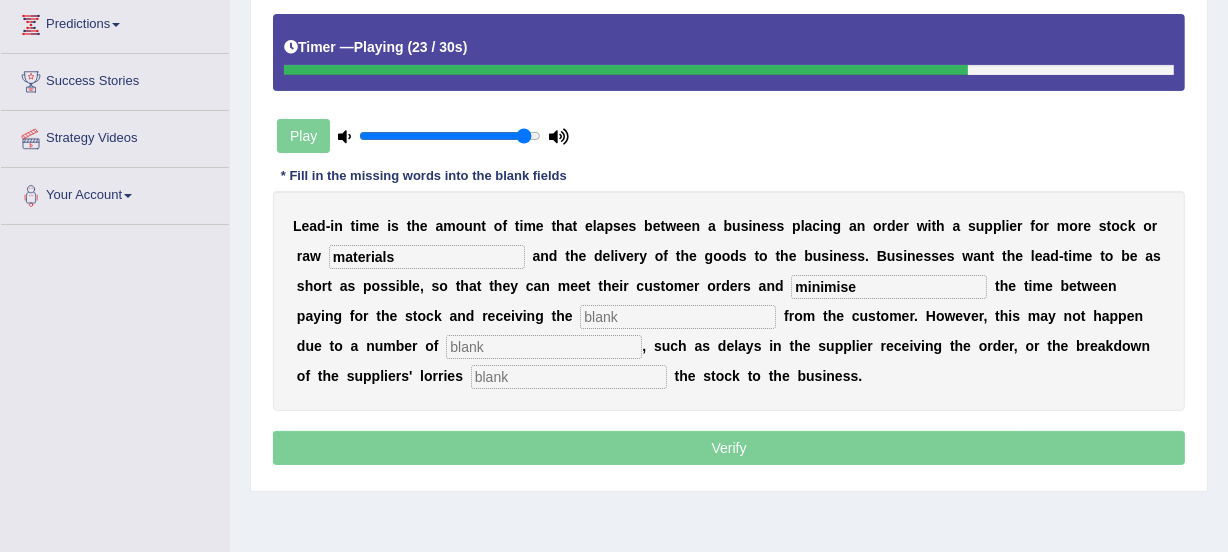 click at bounding box center [678, 317] 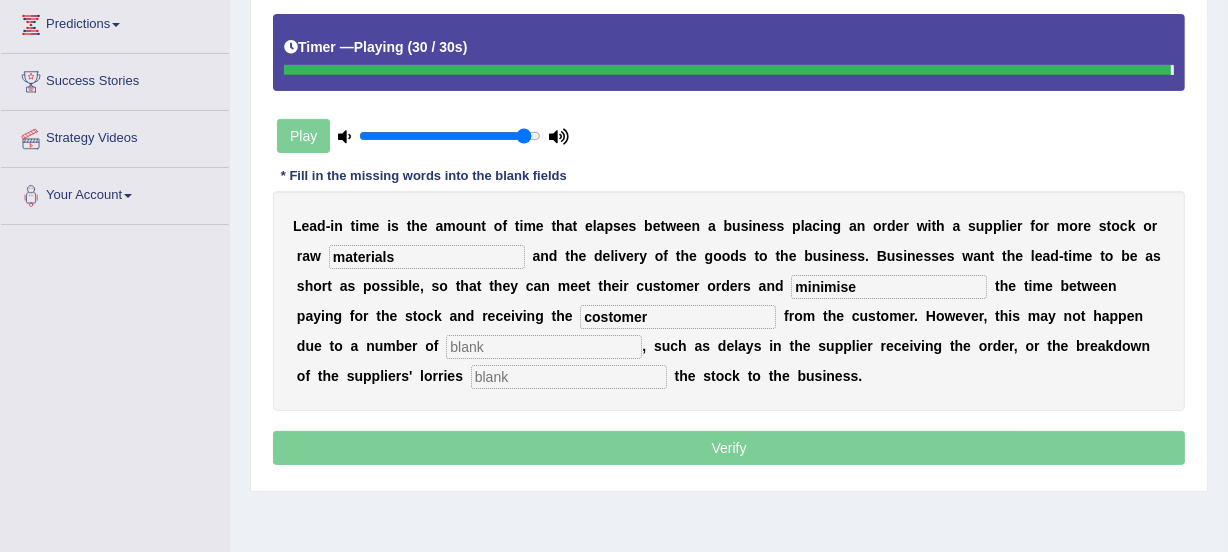 type on "costomer" 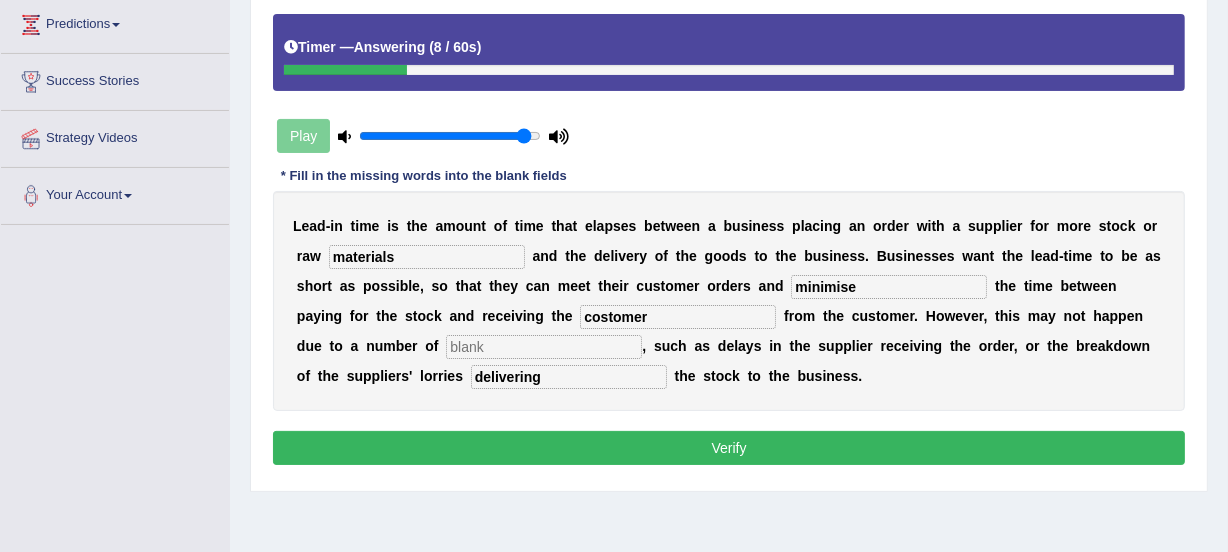 type on "delivering" 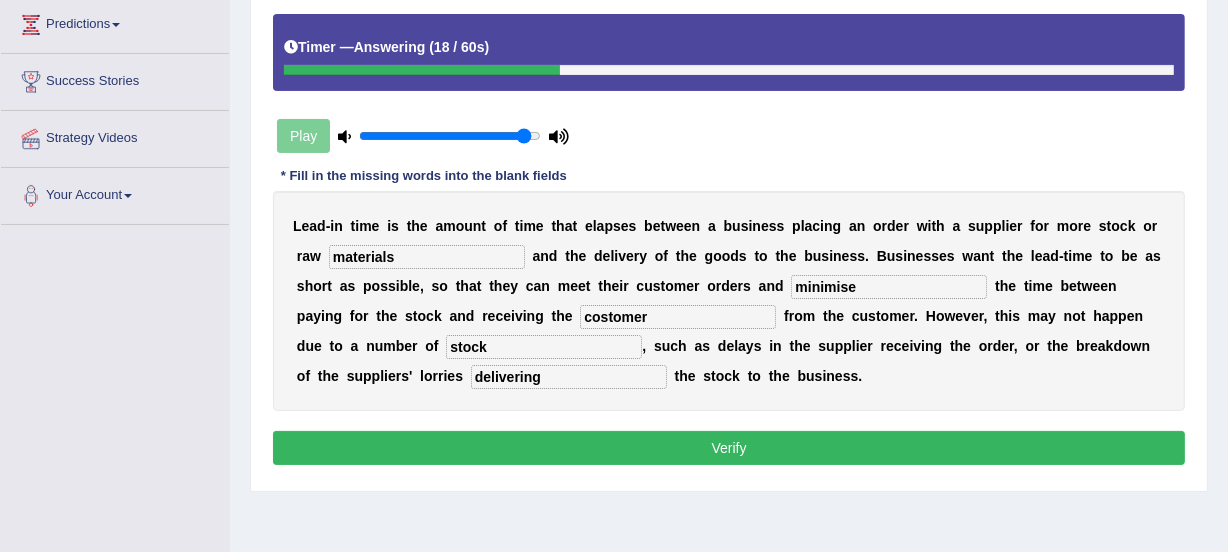 type on "stock" 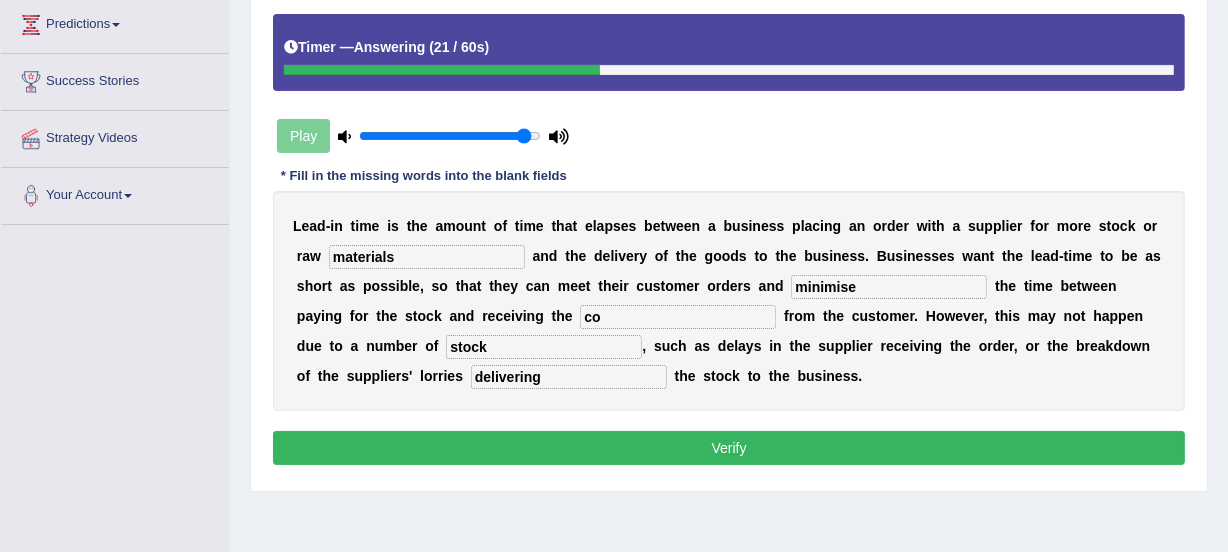 type on "c" 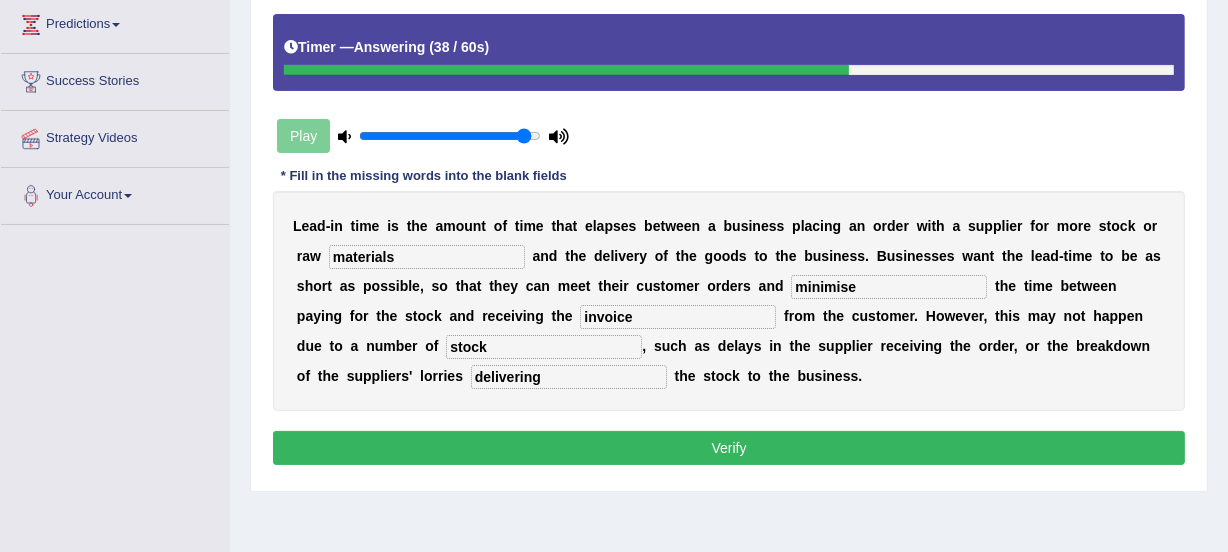 type on "invoice" 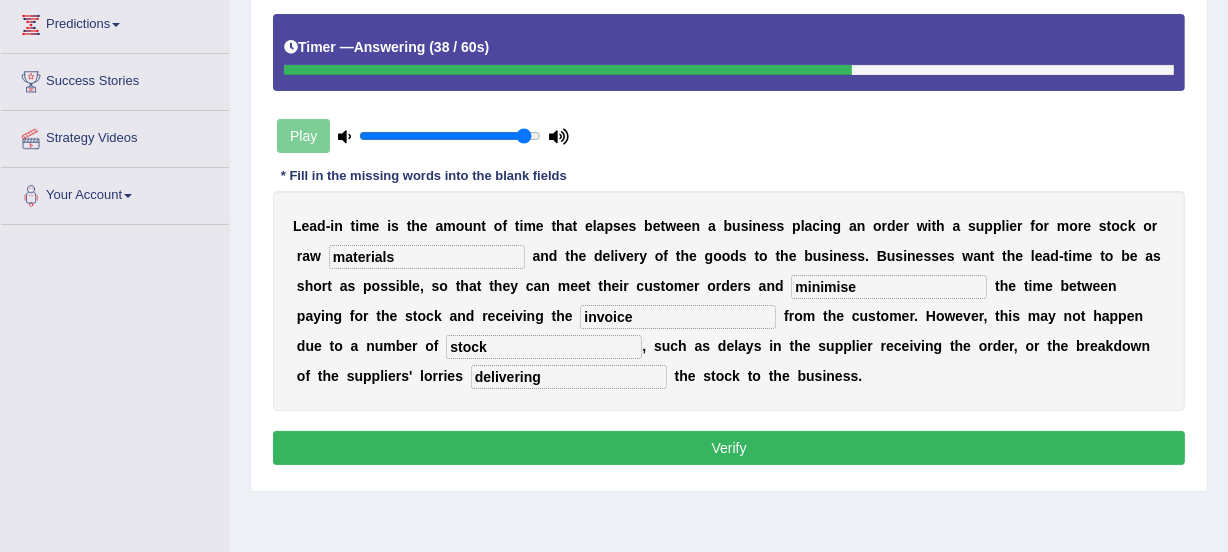 click on "minimise" at bounding box center [889, 287] 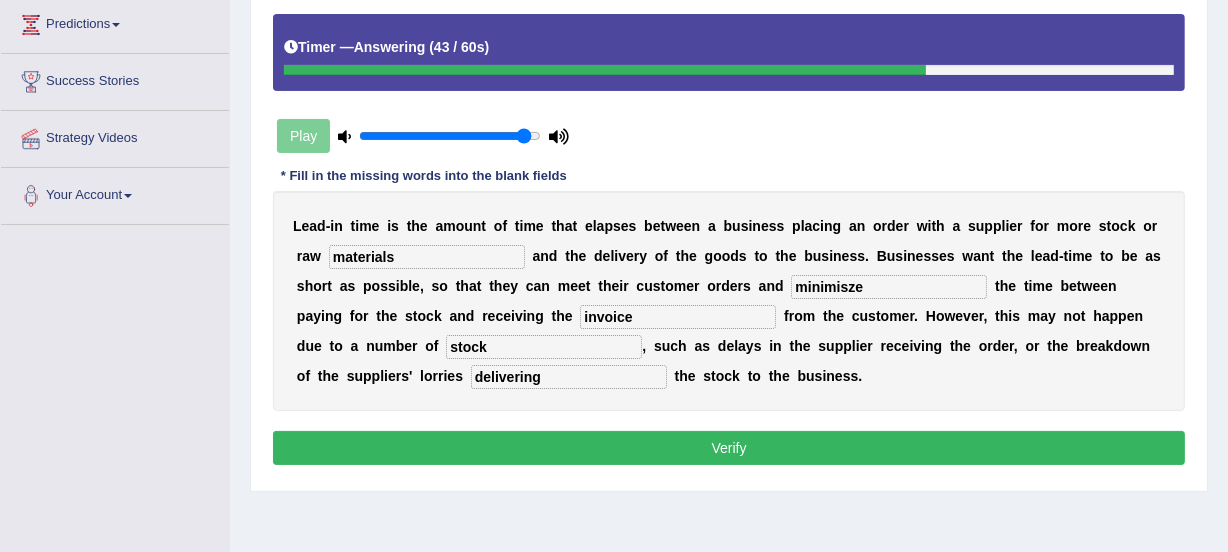 click on "minimisze" at bounding box center [889, 287] 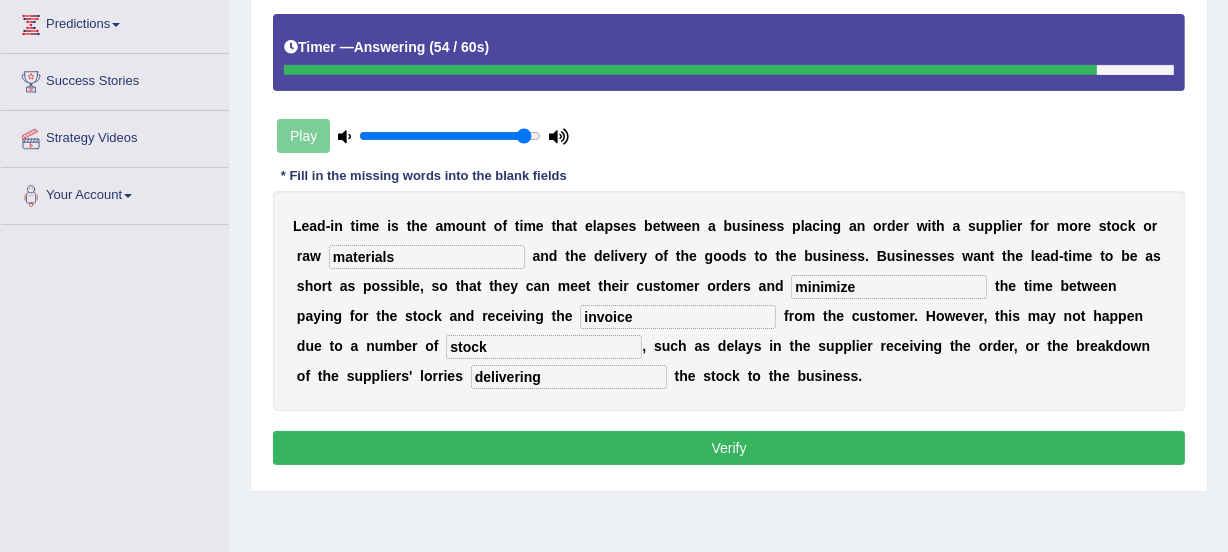 type on "minimize" 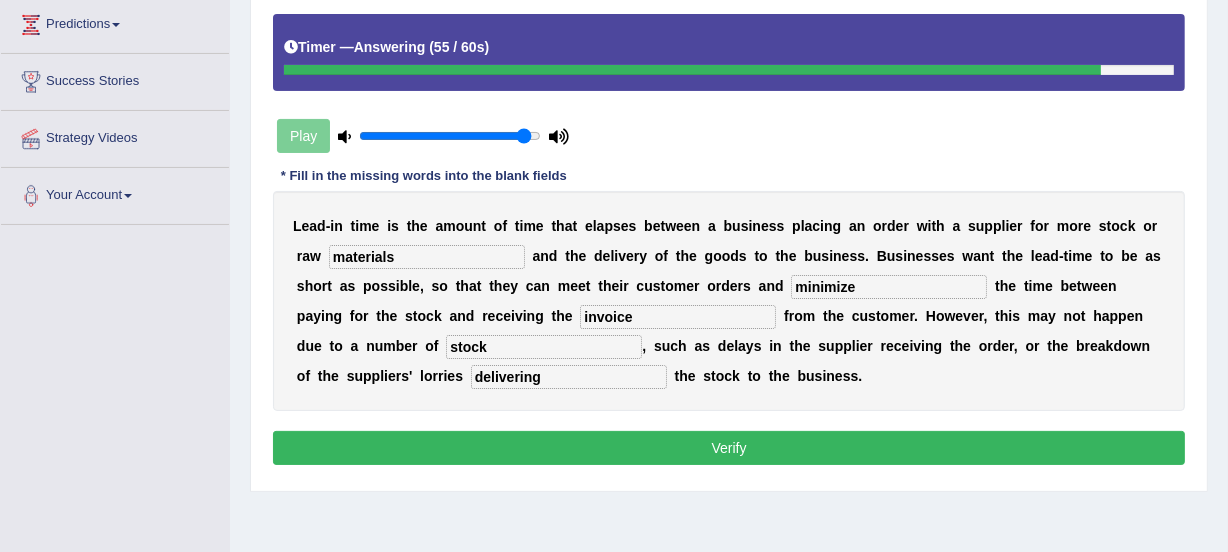 click on "invoice" at bounding box center [678, 317] 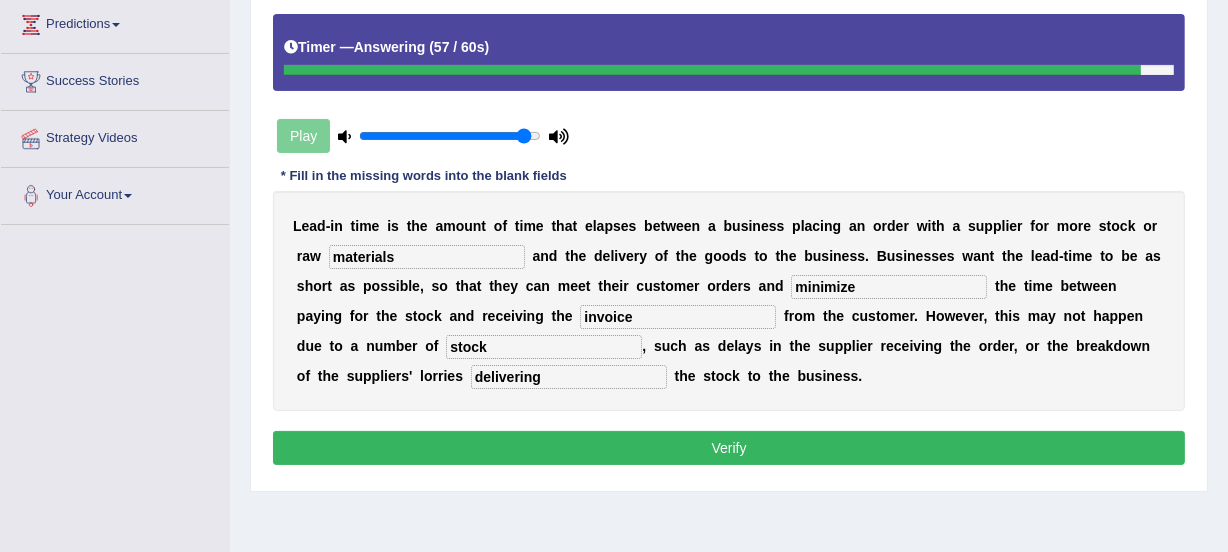 click on "Verify" at bounding box center [729, 448] 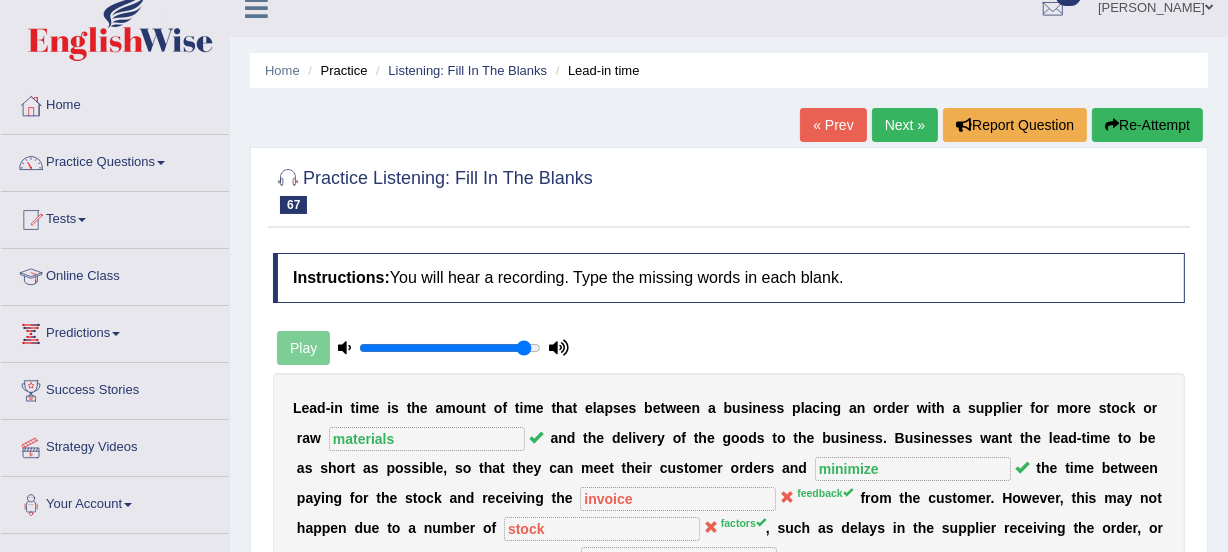 scroll, scrollTop: 3, scrollLeft: 0, axis: vertical 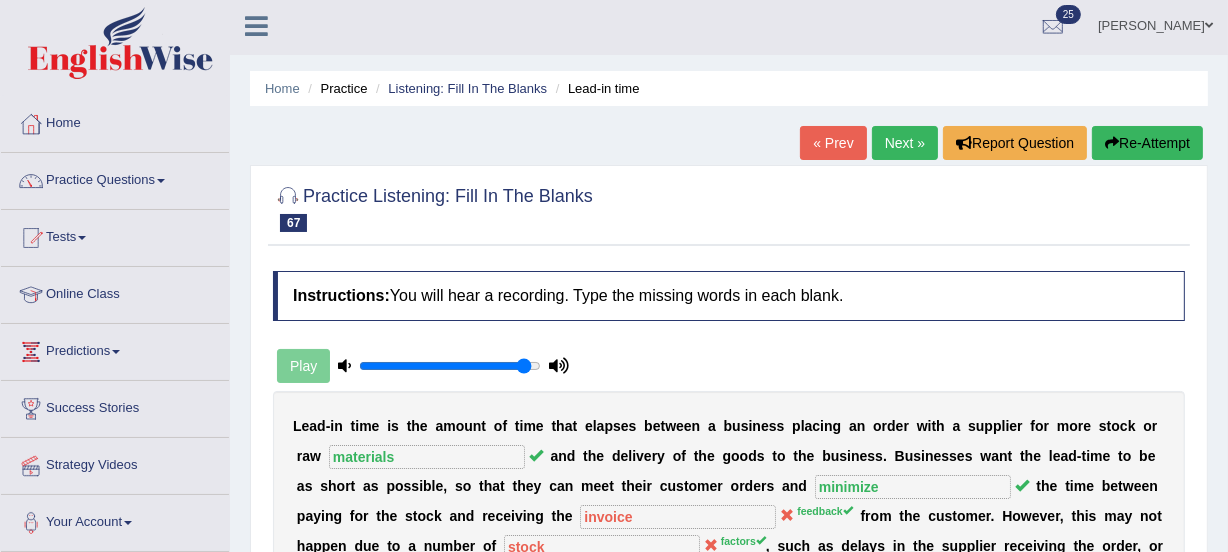 click on "Next »" at bounding box center (905, 143) 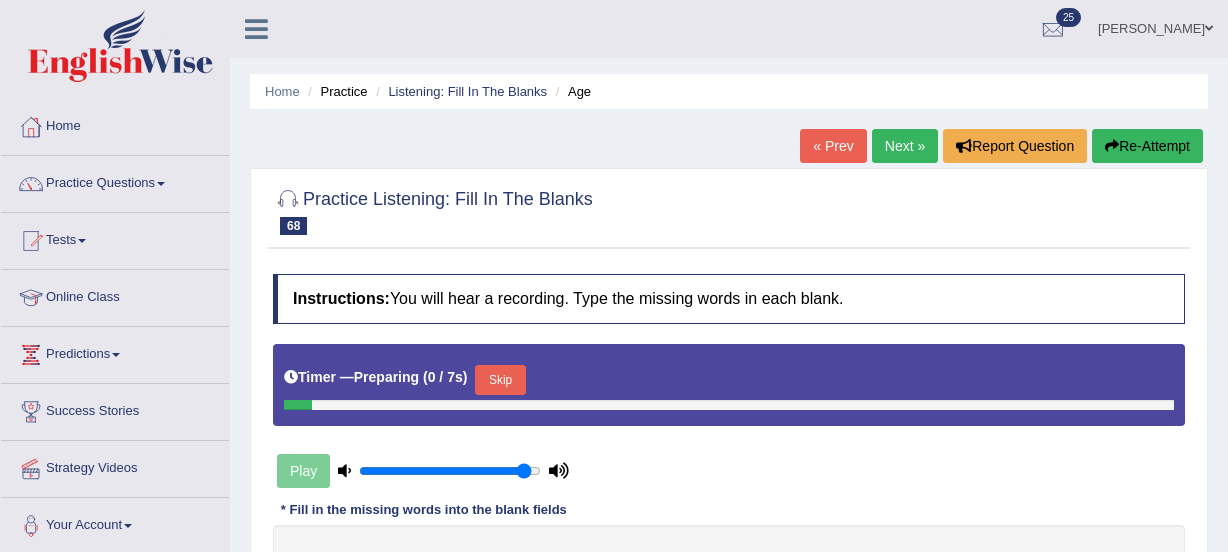 scroll, scrollTop: 138, scrollLeft: 0, axis: vertical 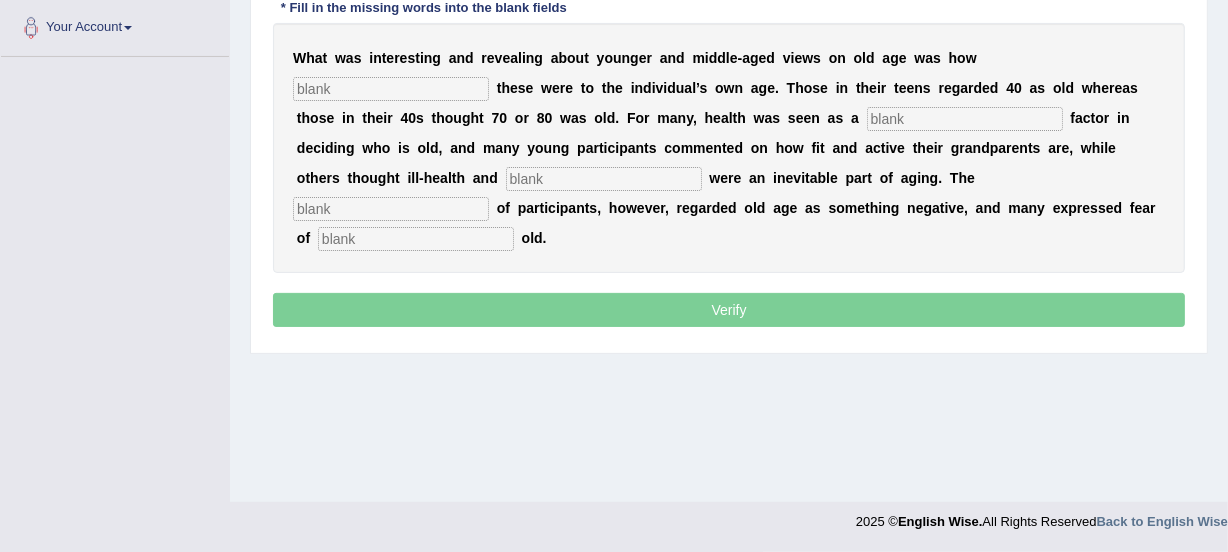 click at bounding box center (391, 89) 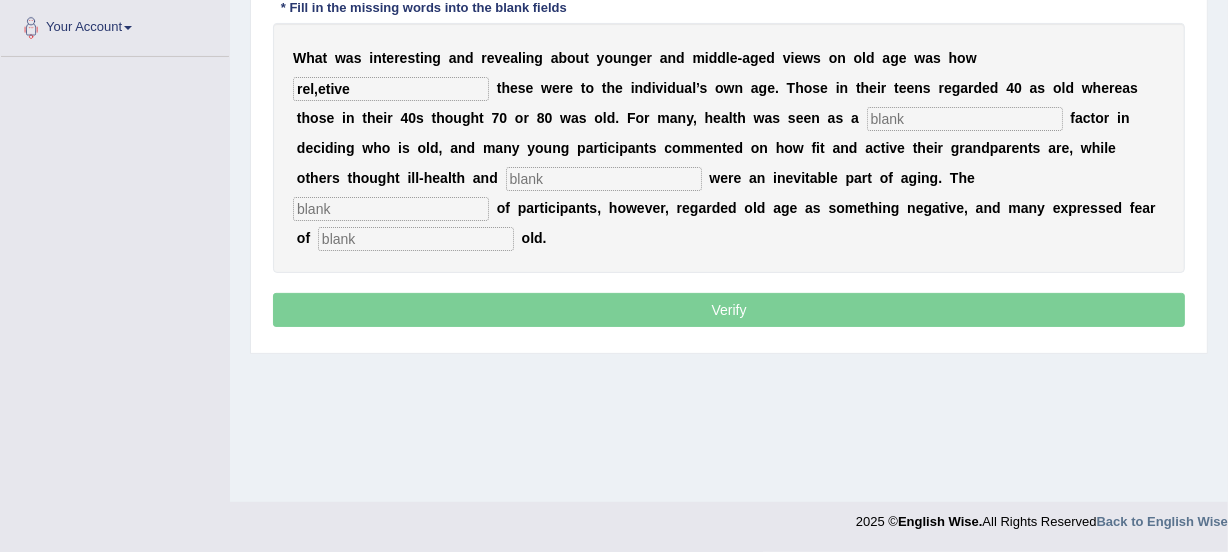 type on "rel,etive" 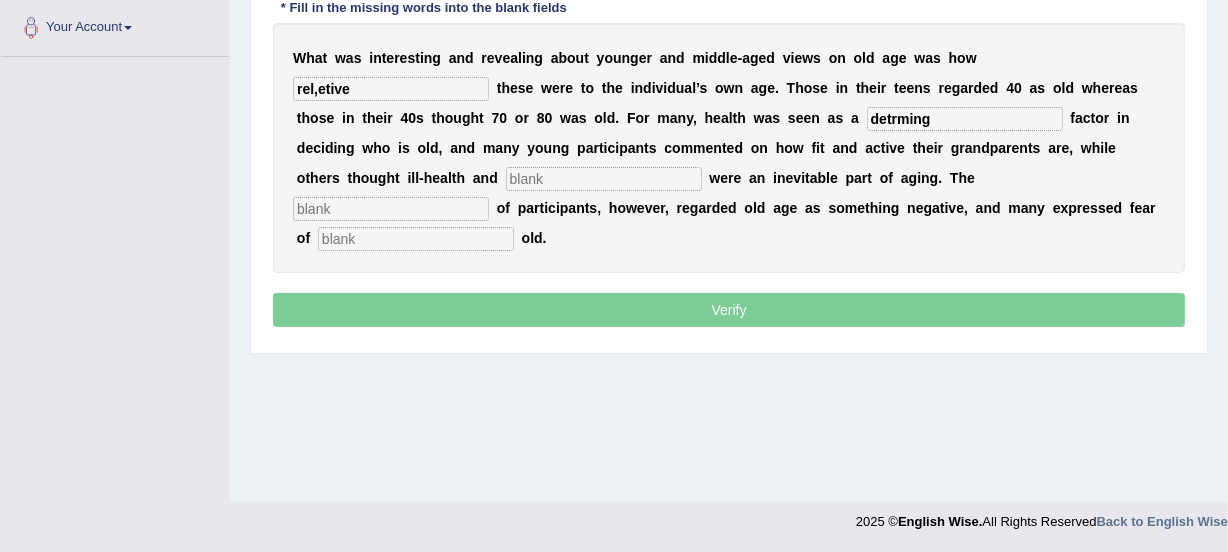 type on "detrming" 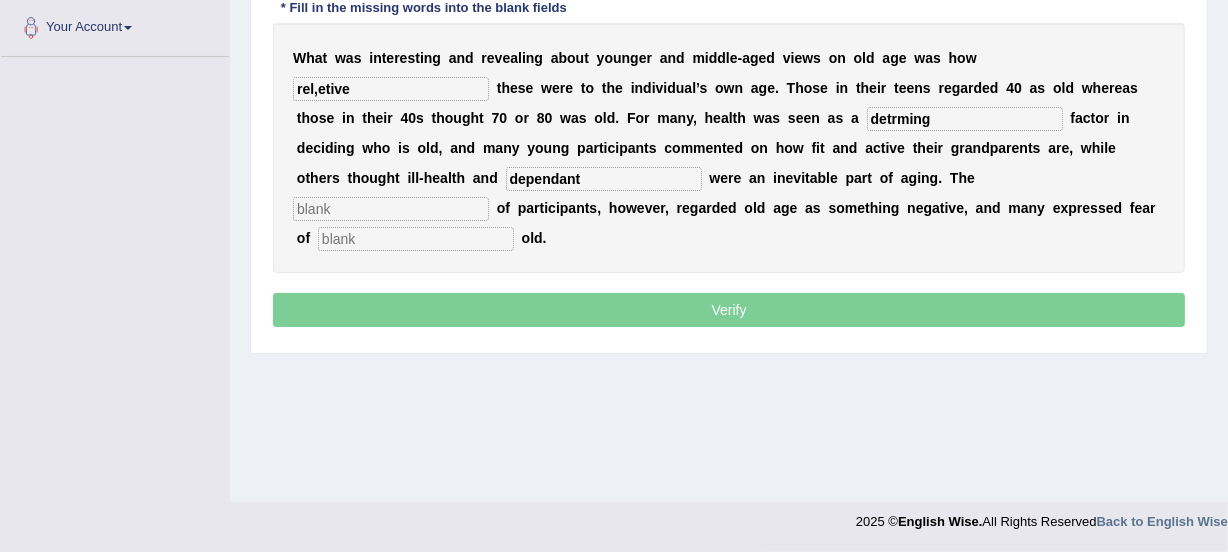 type on "dependant" 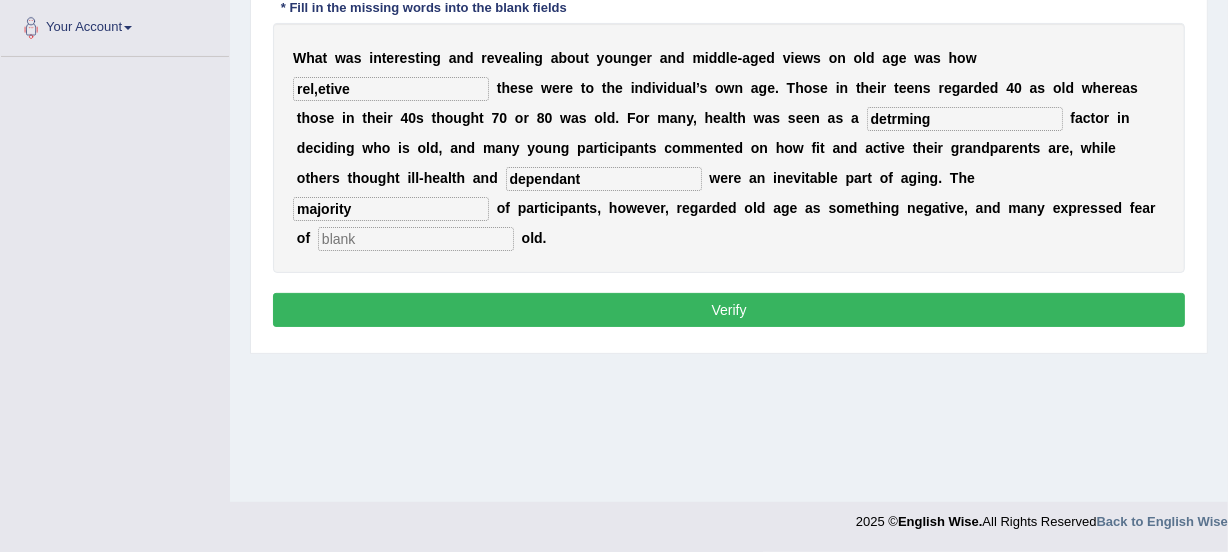 type on "majority" 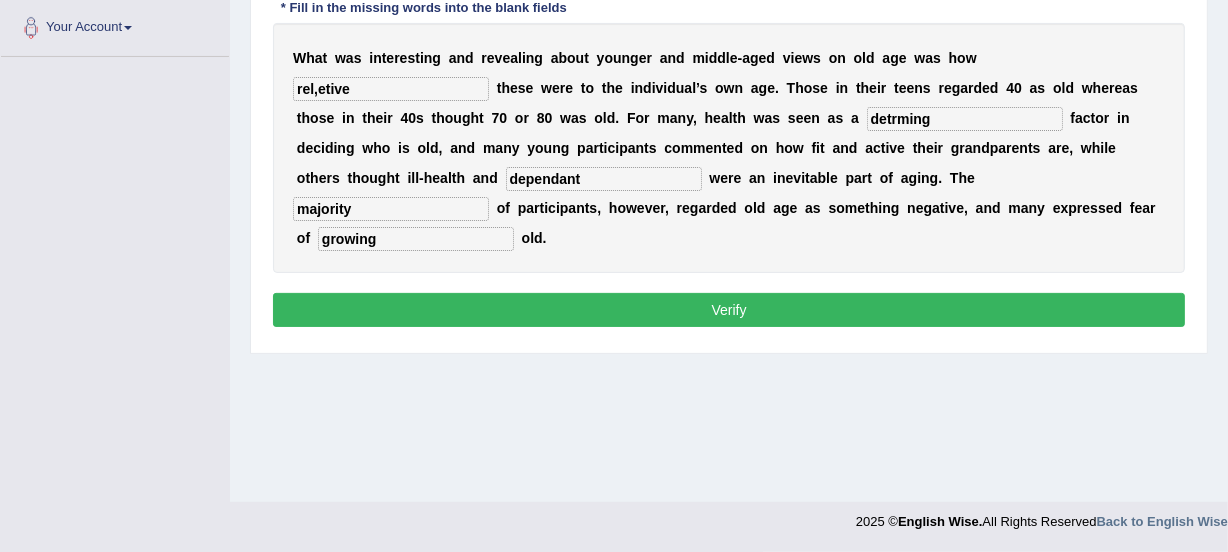 type on "growing" 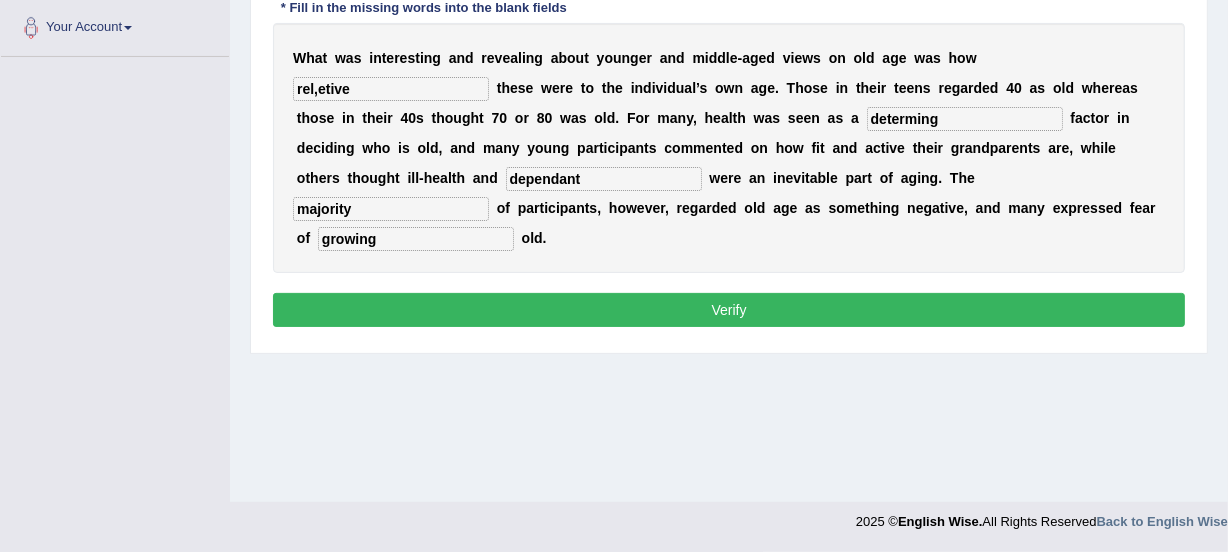 type on "determing" 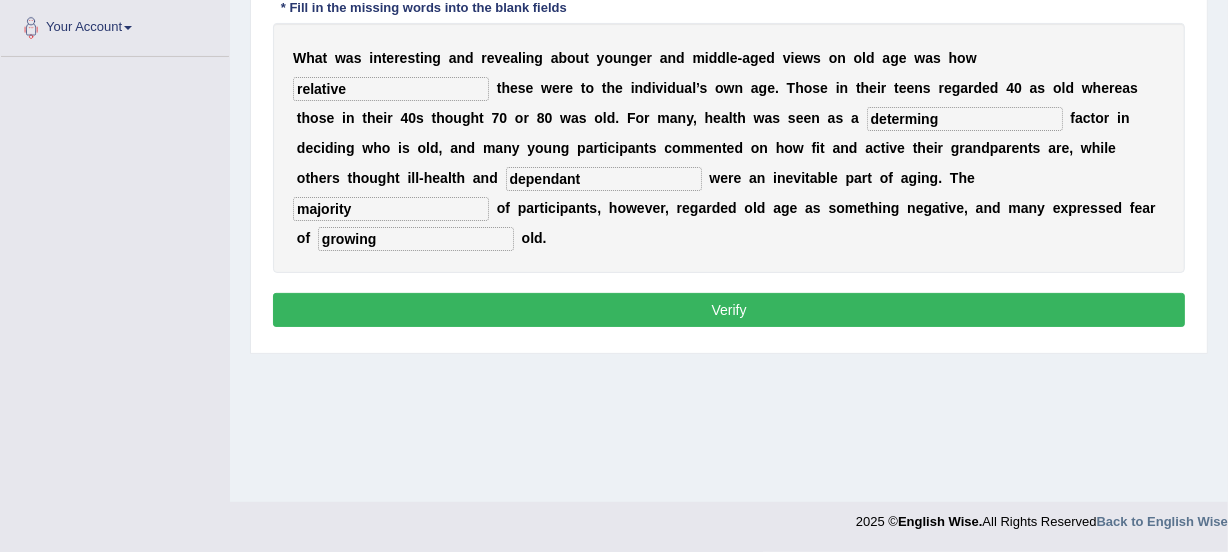type on "relative" 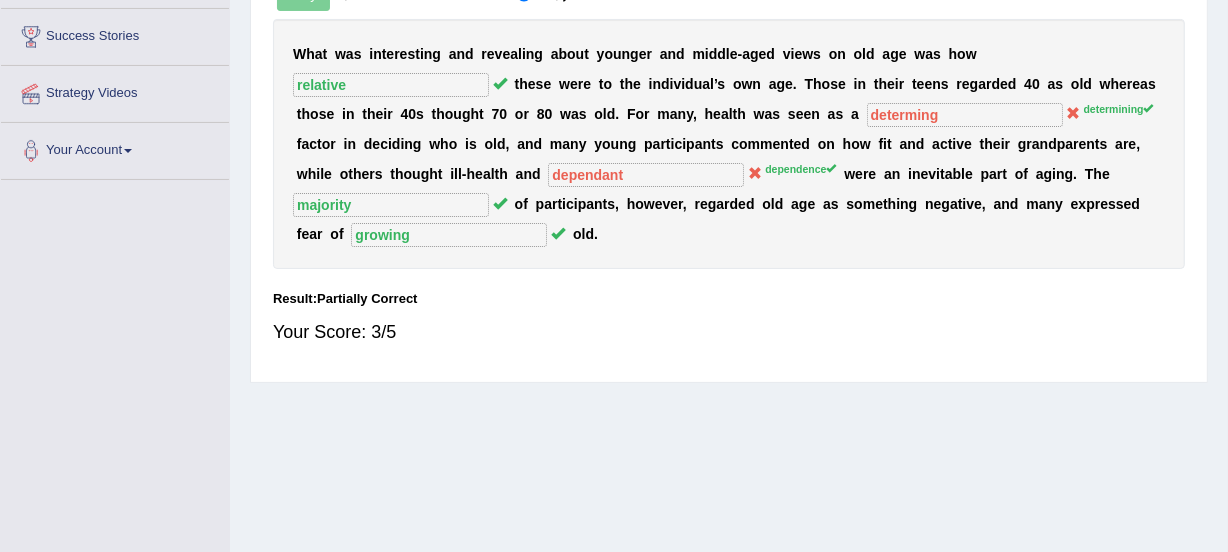 scroll, scrollTop: 352, scrollLeft: 0, axis: vertical 